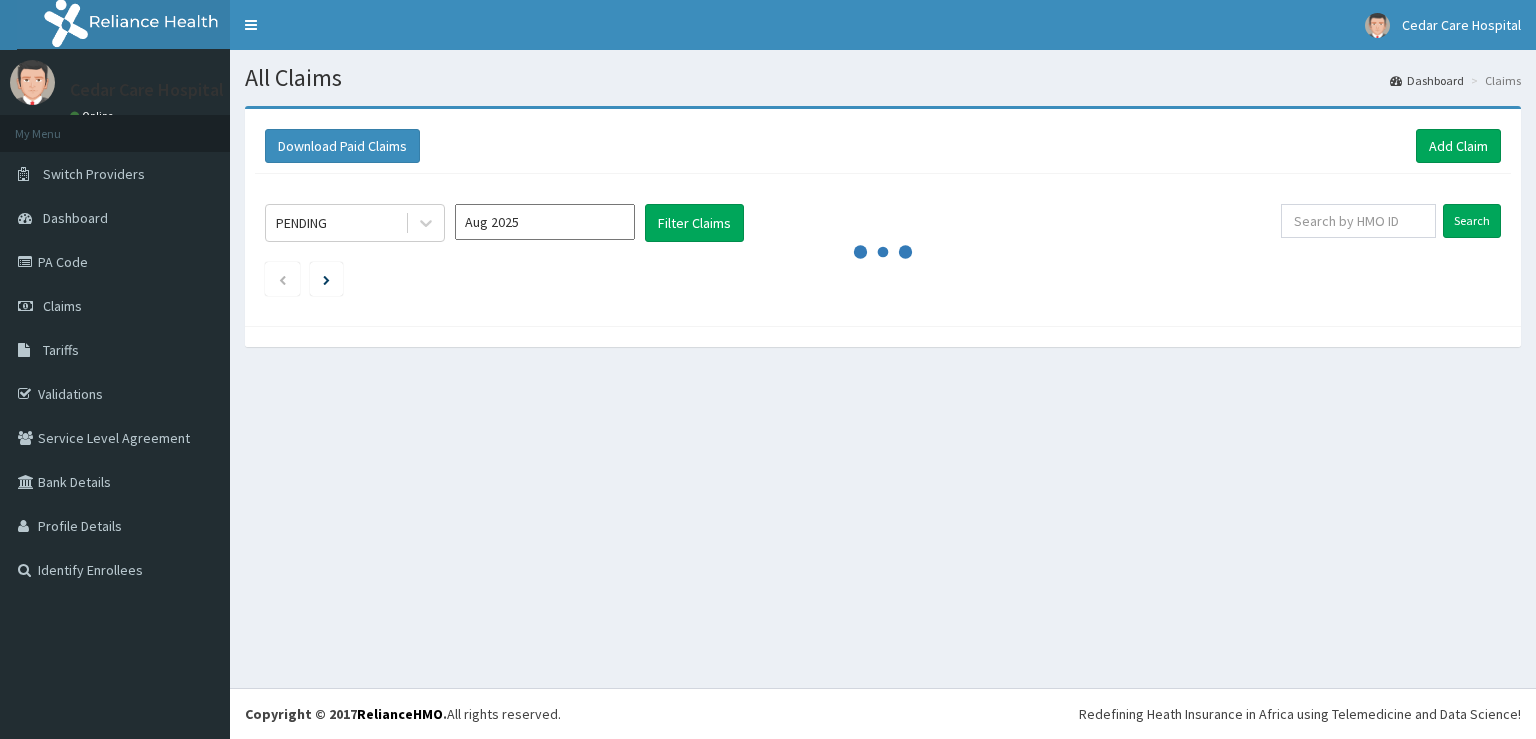 scroll, scrollTop: 0, scrollLeft: 0, axis: both 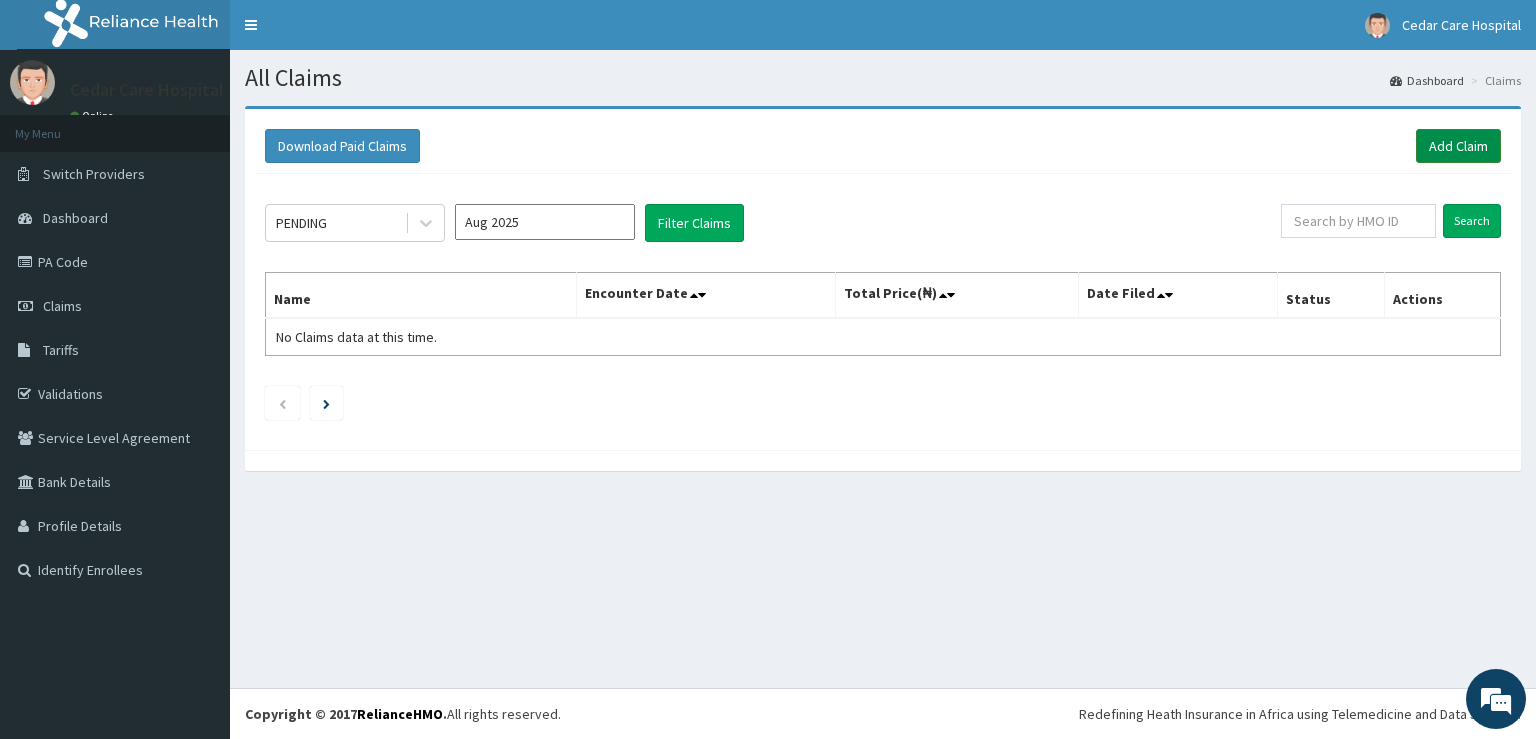 click on "Add Claim" at bounding box center (1458, 146) 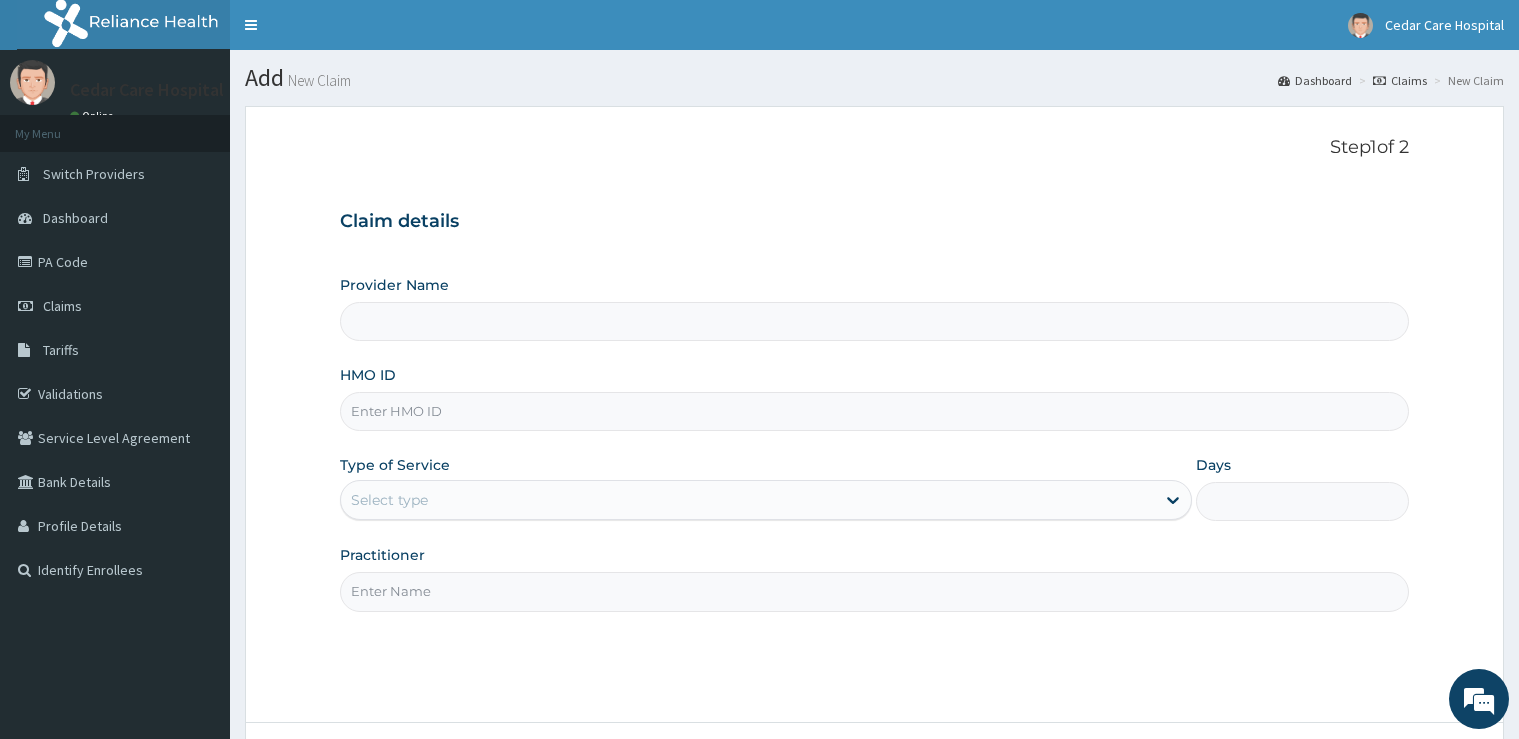 scroll, scrollTop: 0, scrollLeft: 0, axis: both 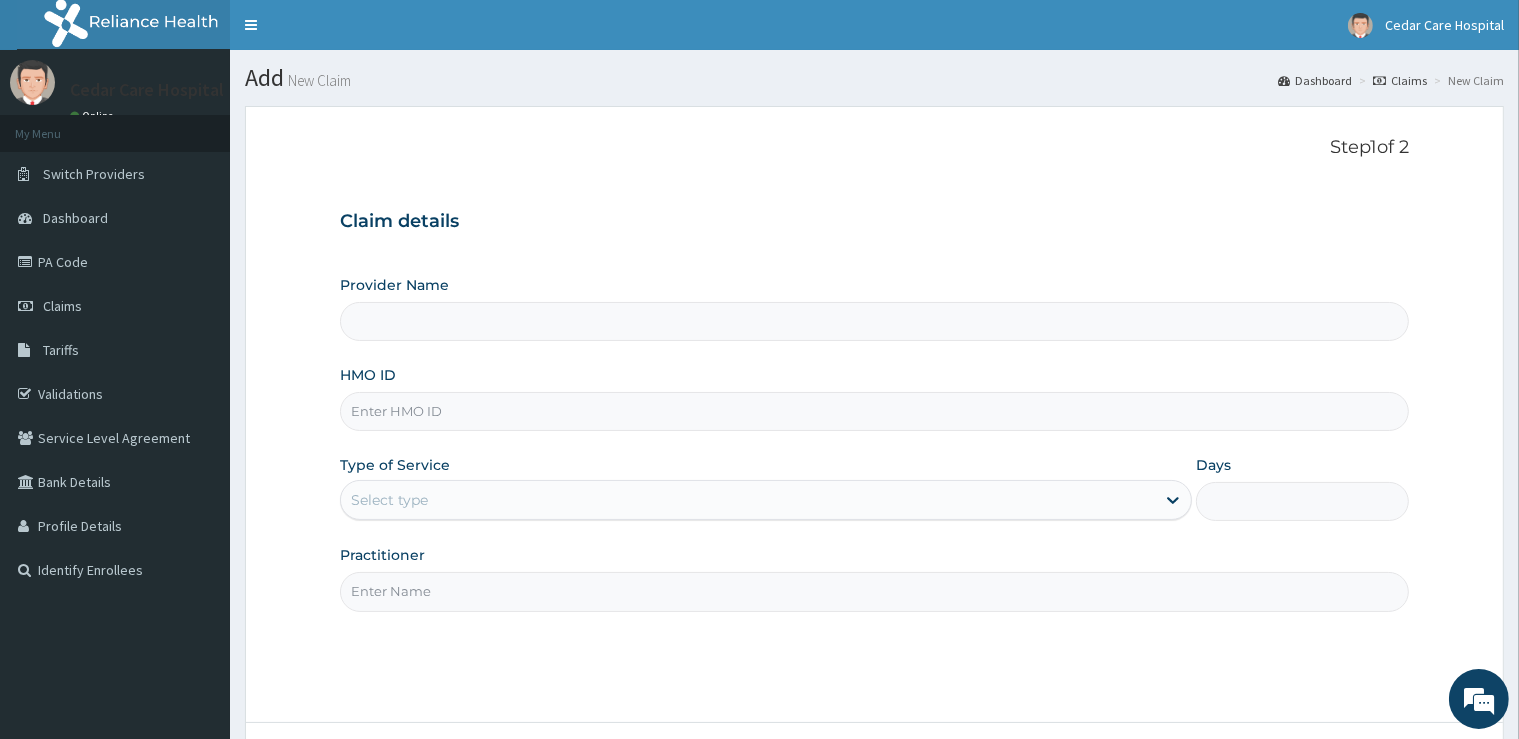 type on "Cedar Care Hospital" 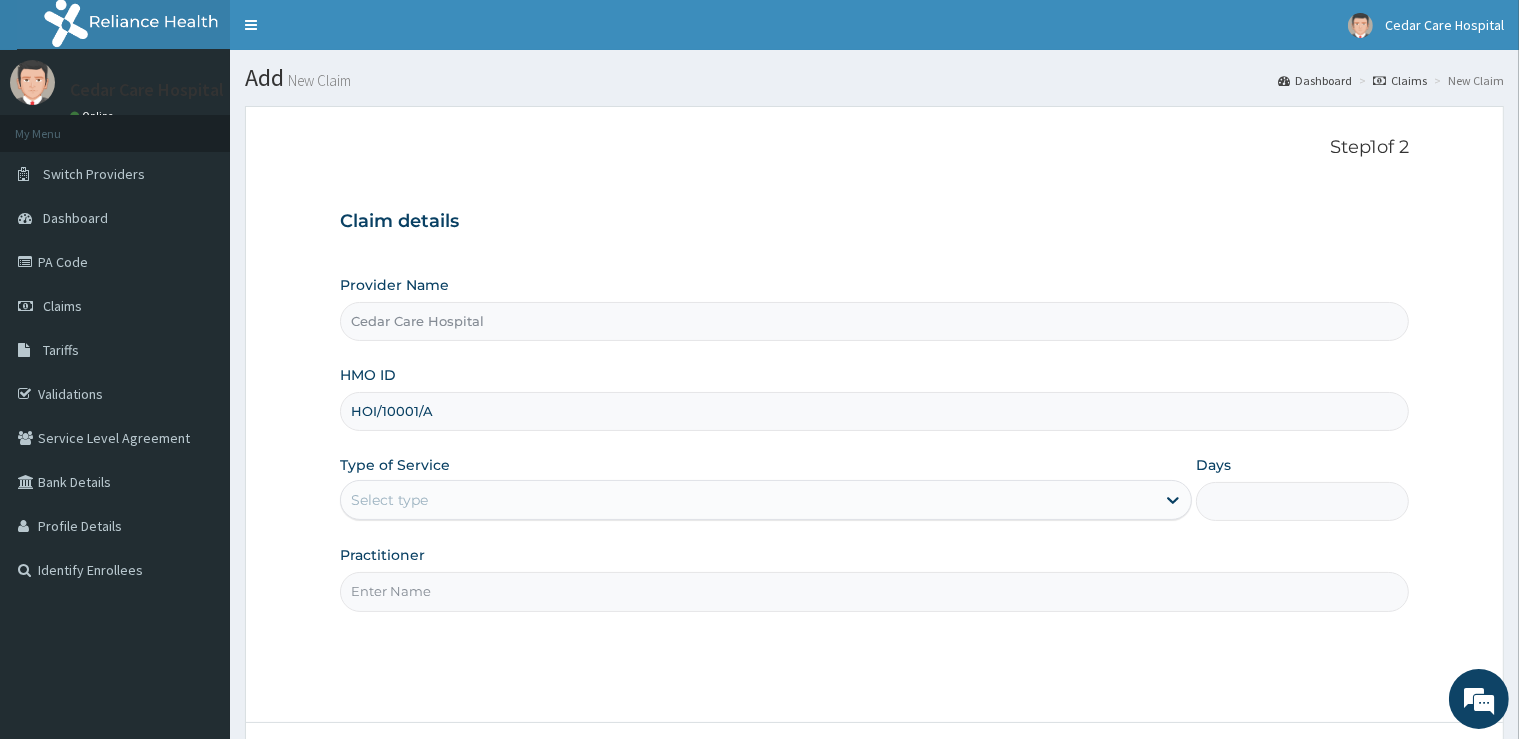 type on "HOI/10001/A" 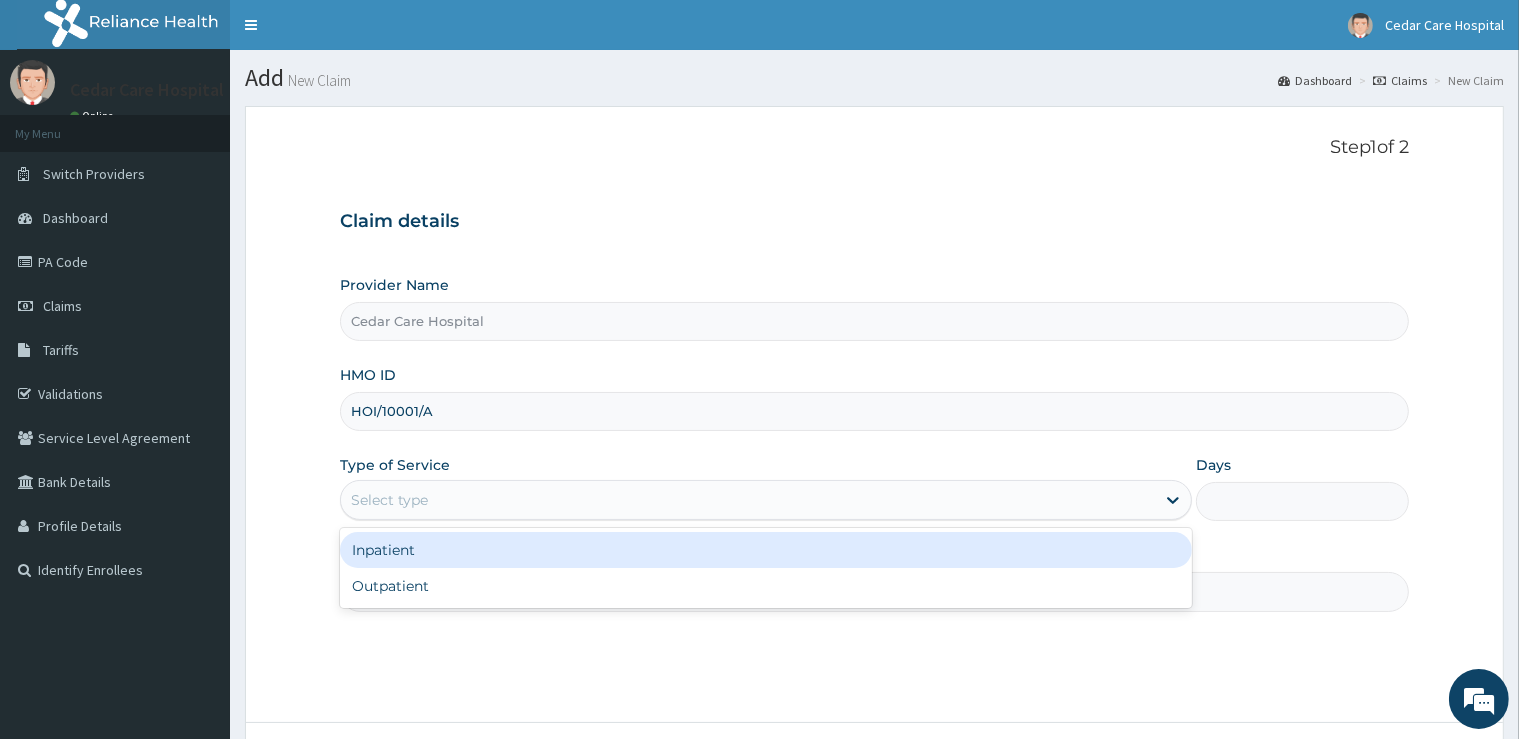 click on "Select type" at bounding box center (748, 500) 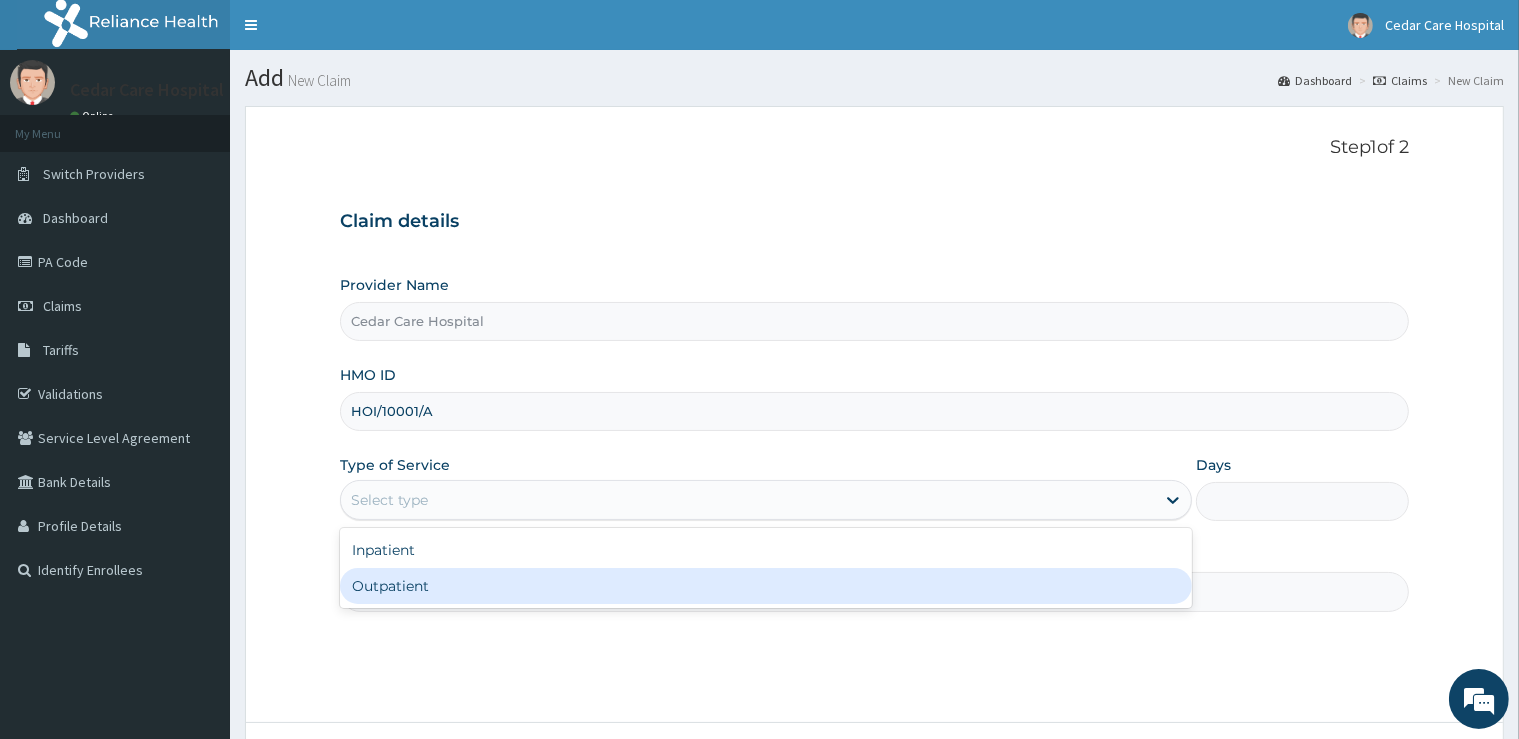 click on "Outpatient" at bounding box center [766, 586] 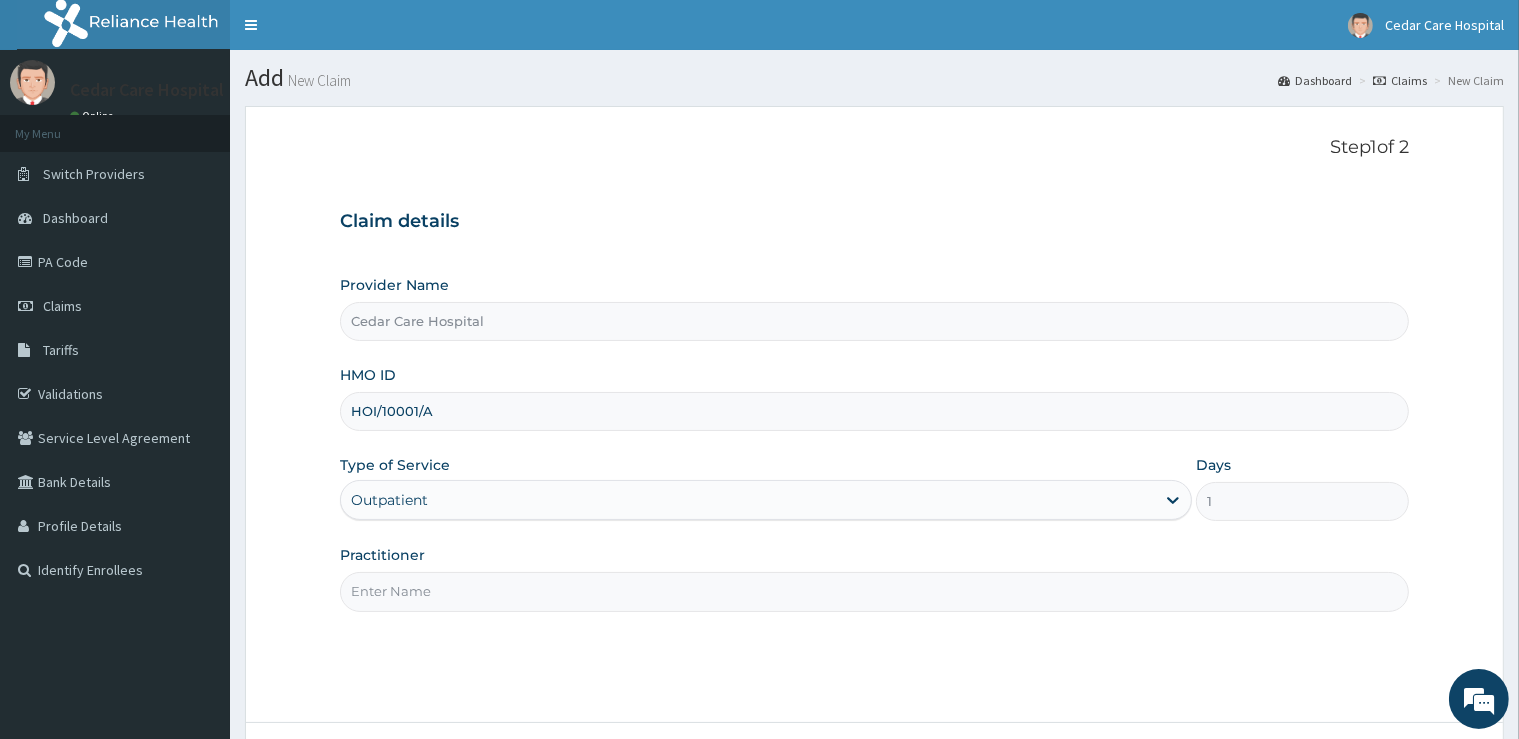 click on "Practitioner" at bounding box center [874, 591] 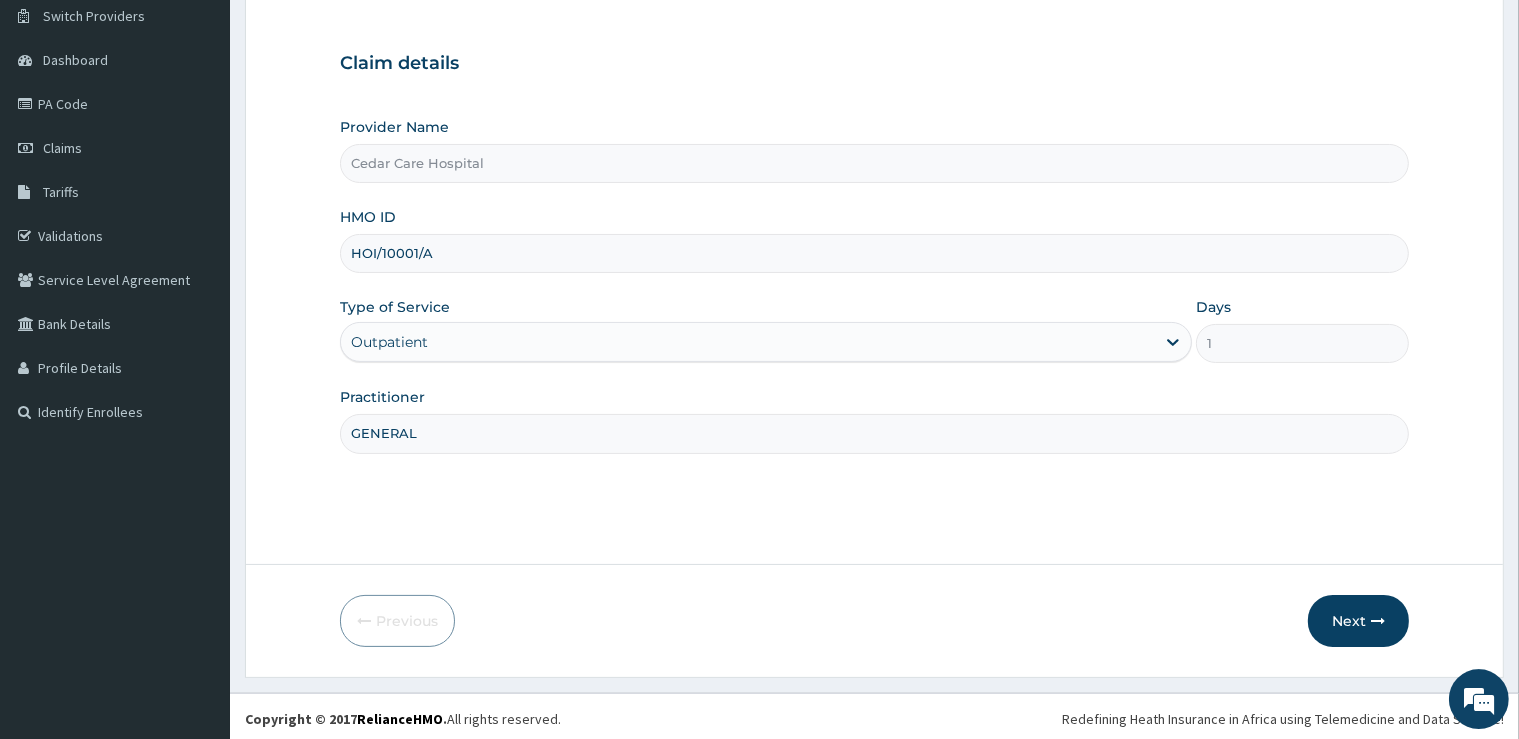 scroll, scrollTop: 162, scrollLeft: 0, axis: vertical 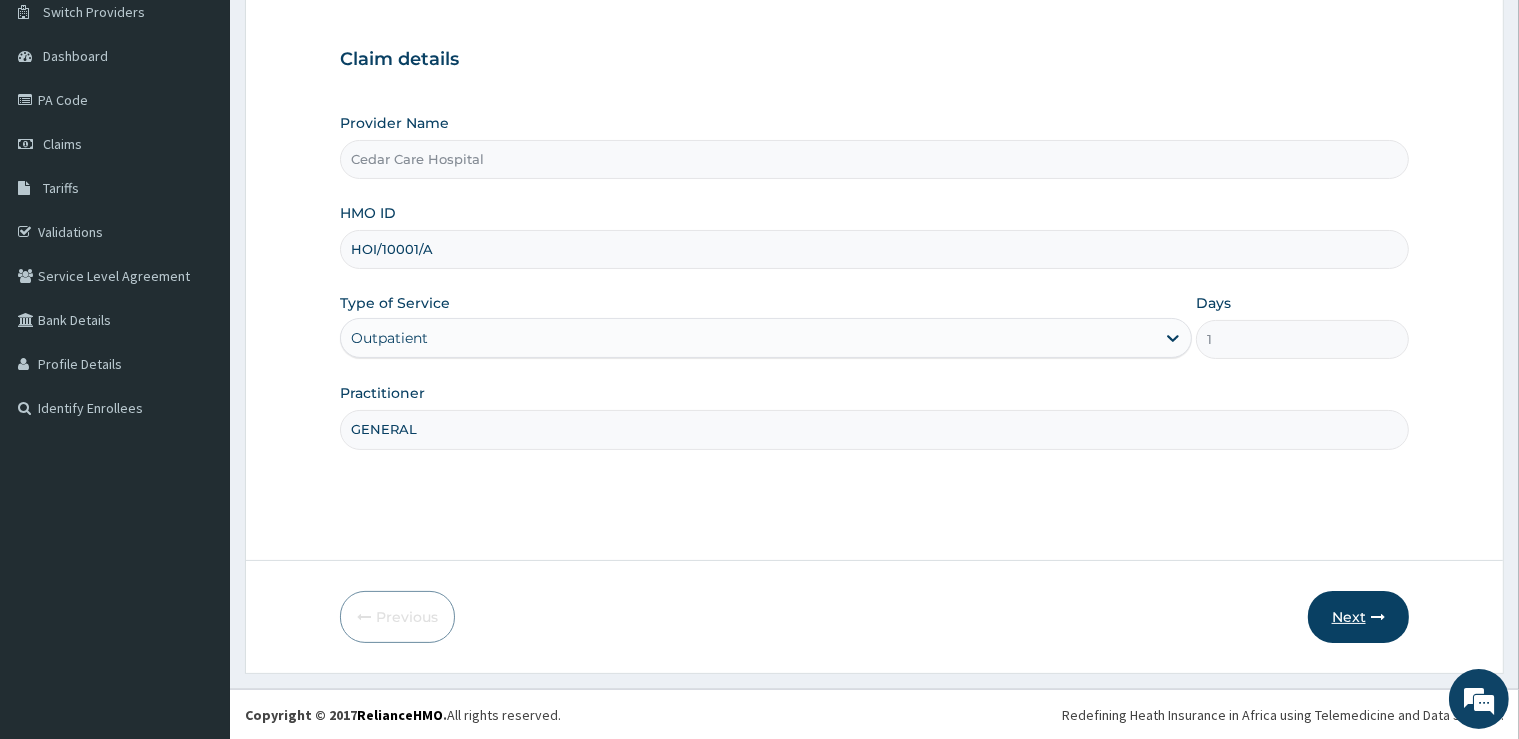 type on "GENERAL" 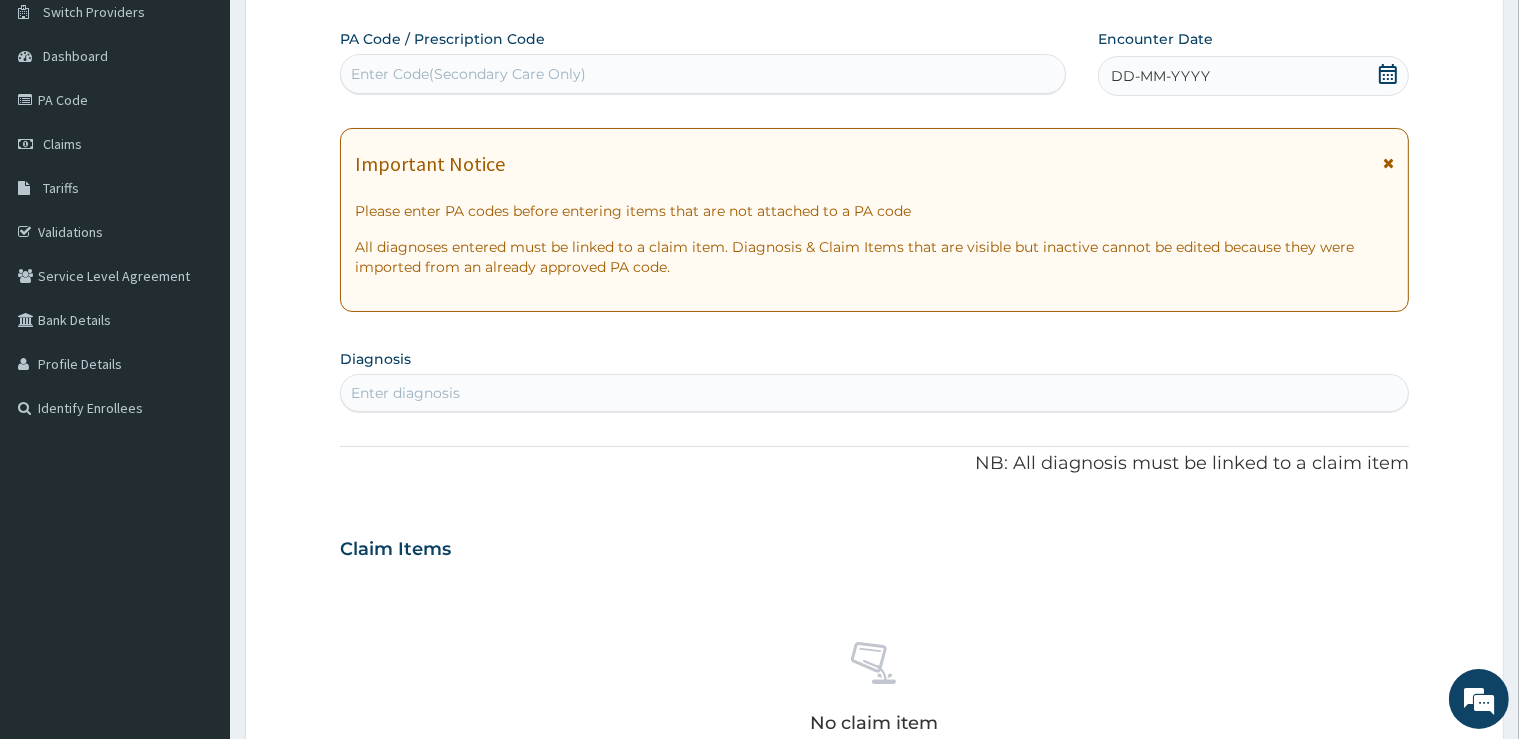 click on "Enter Code(Secondary Care Only)" at bounding box center (703, 74) 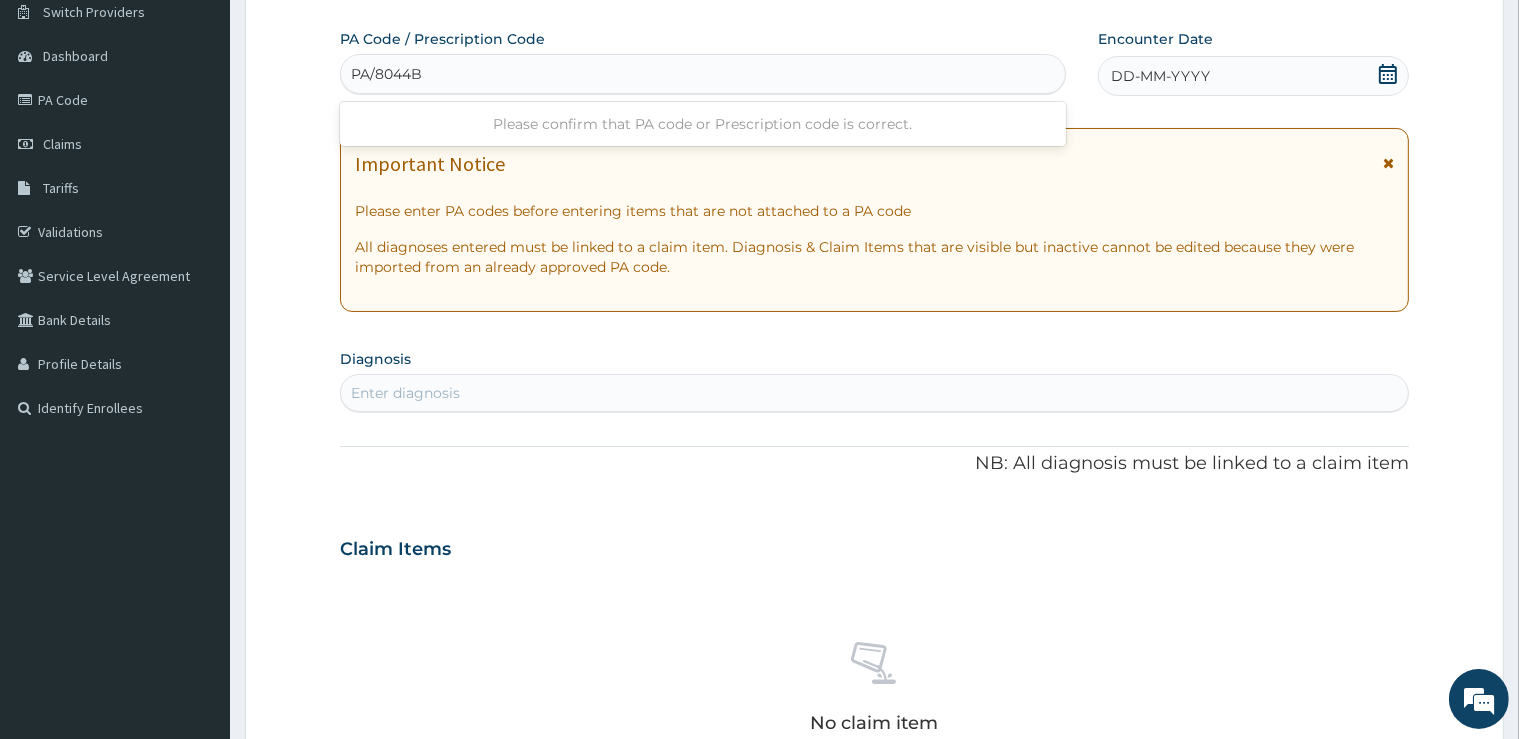 type on "PA/8044B2" 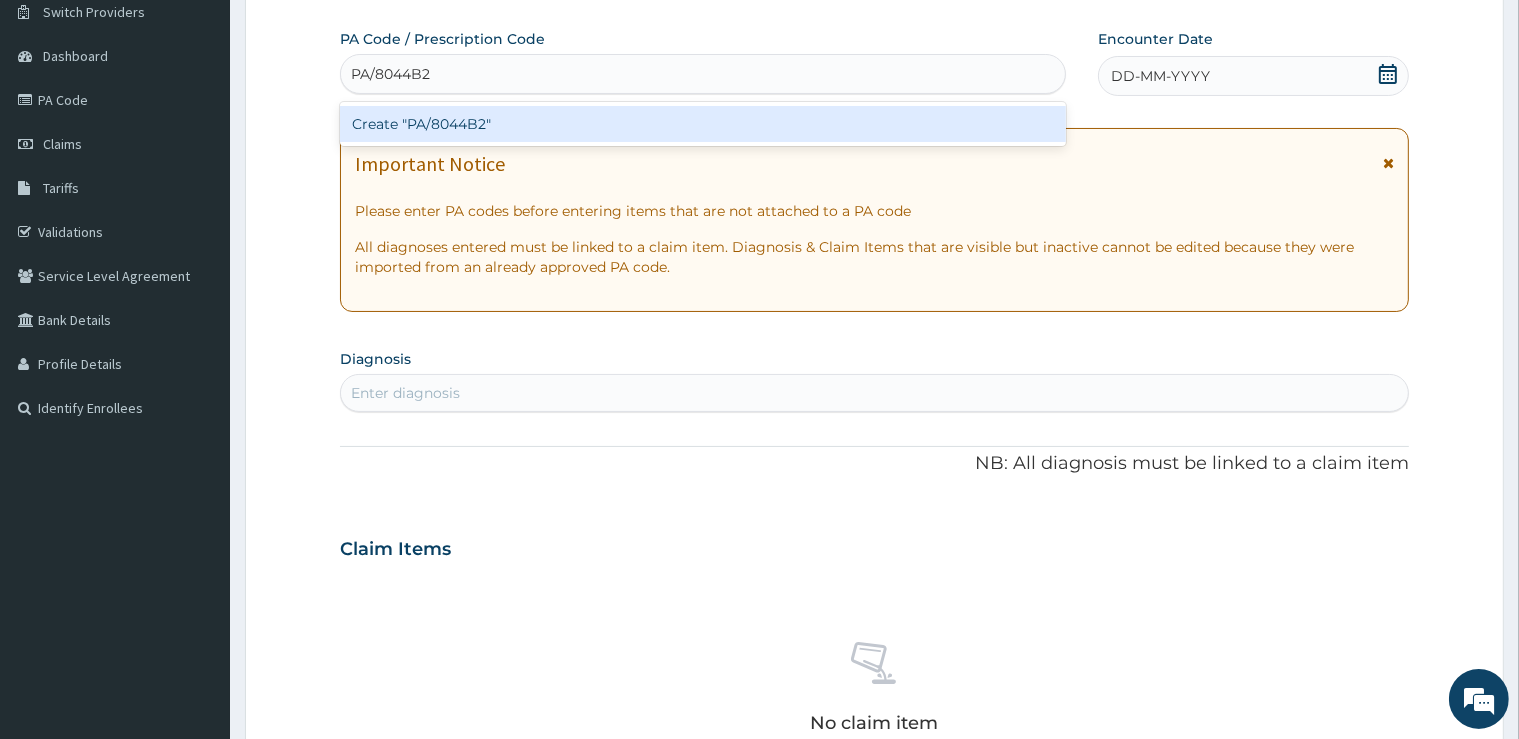 type 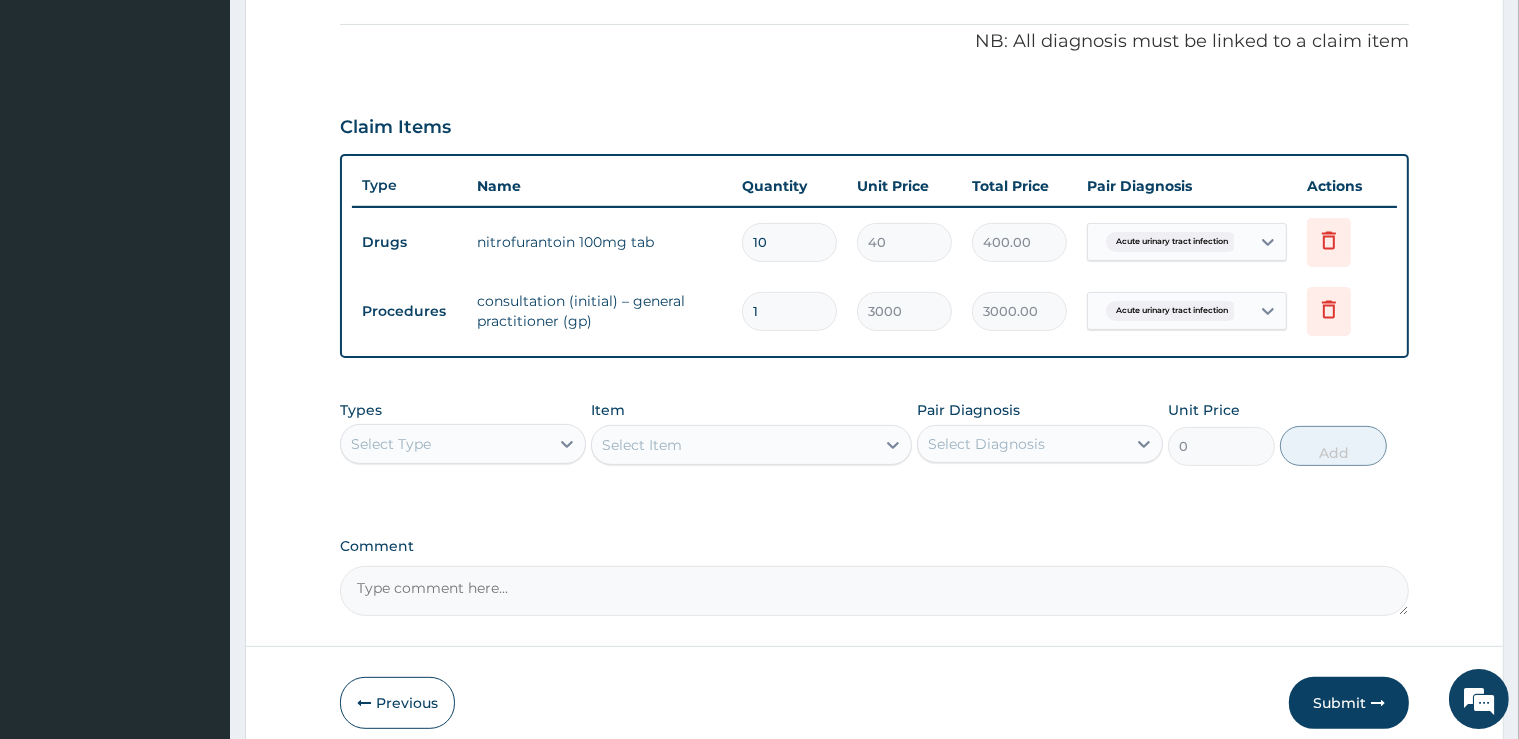 scroll, scrollTop: 673, scrollLeft: 0, axis: vertical 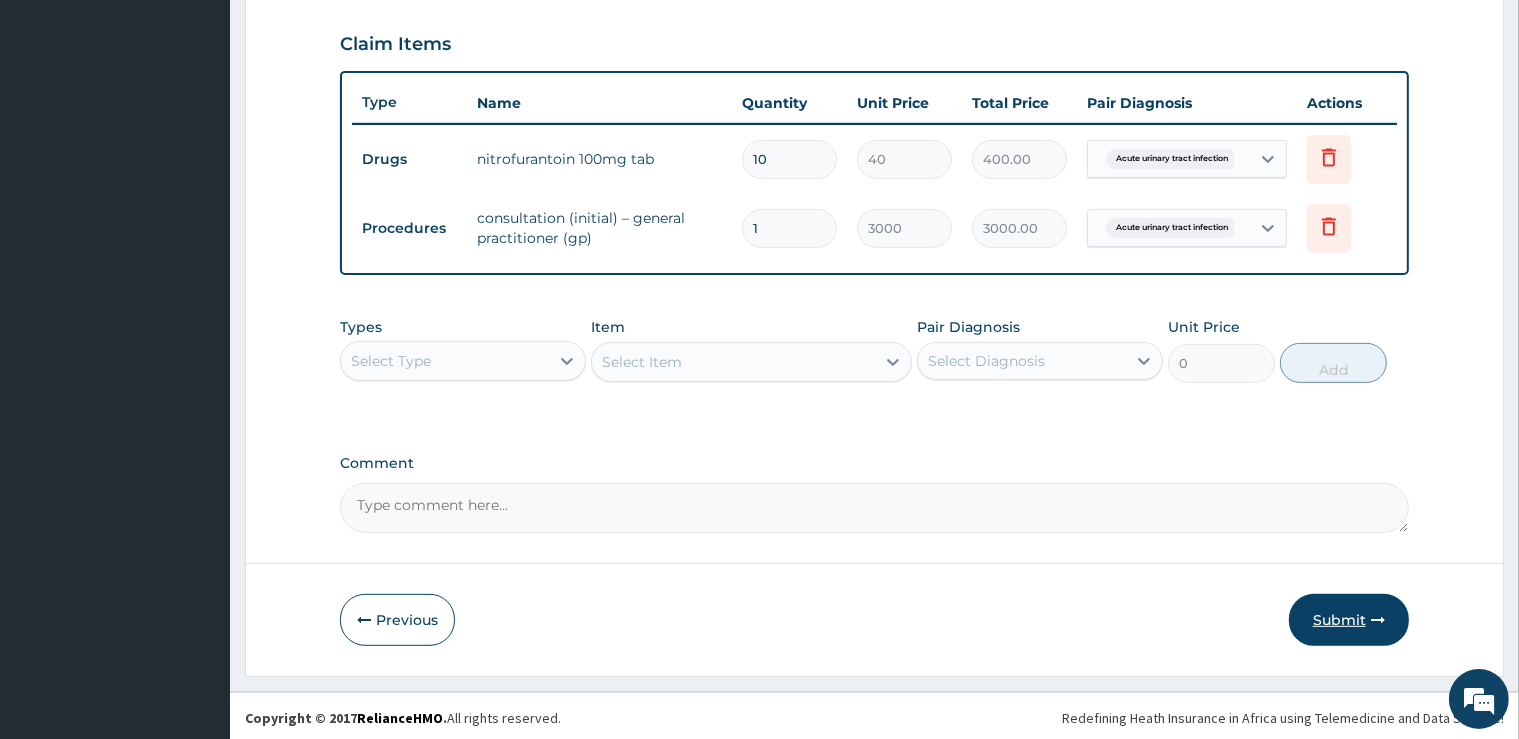 drag, startPoint x: 1350, startPoint y: 624, endPoint x: 1350, endPoint y: 610, distance: 14 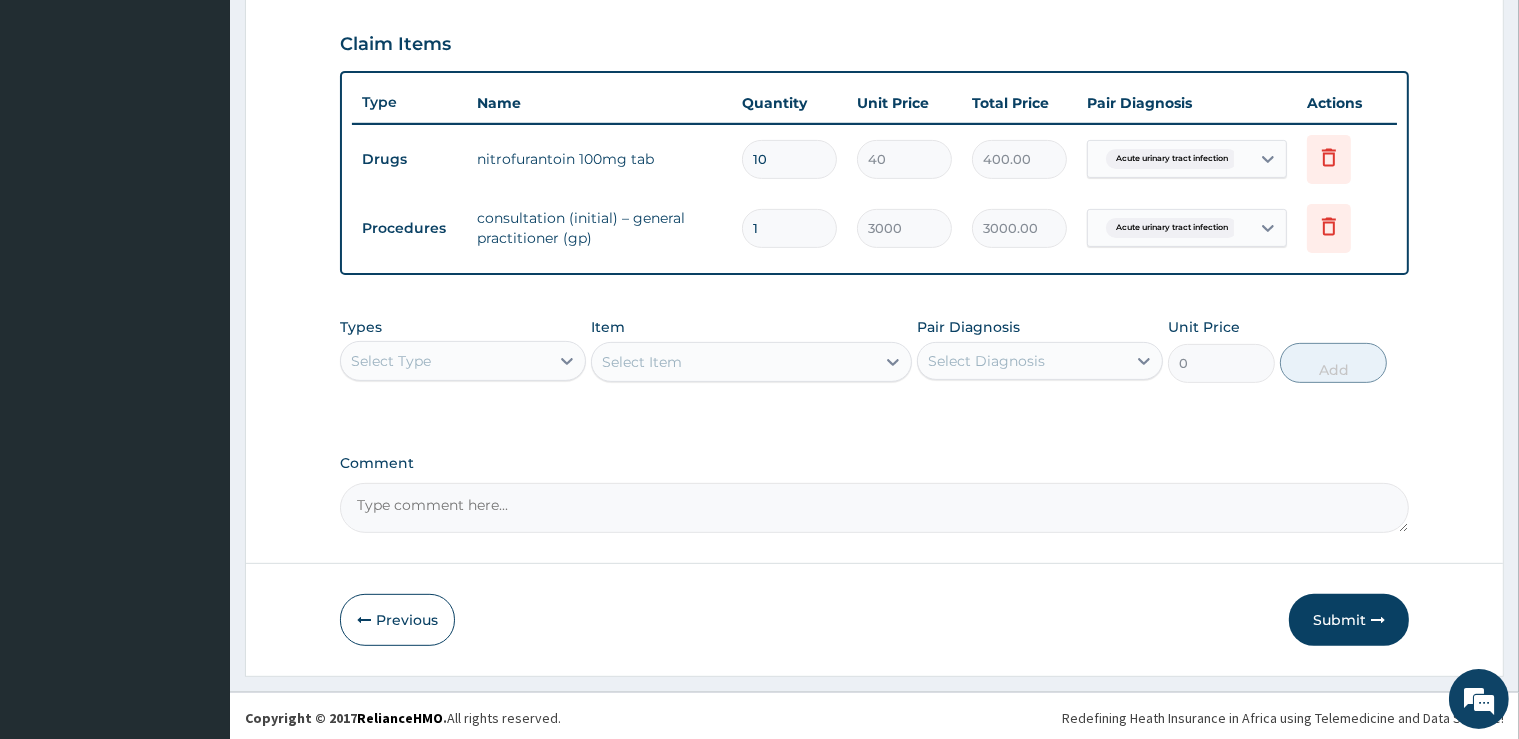 click on "Submit" at bounding box center (1349, 620) 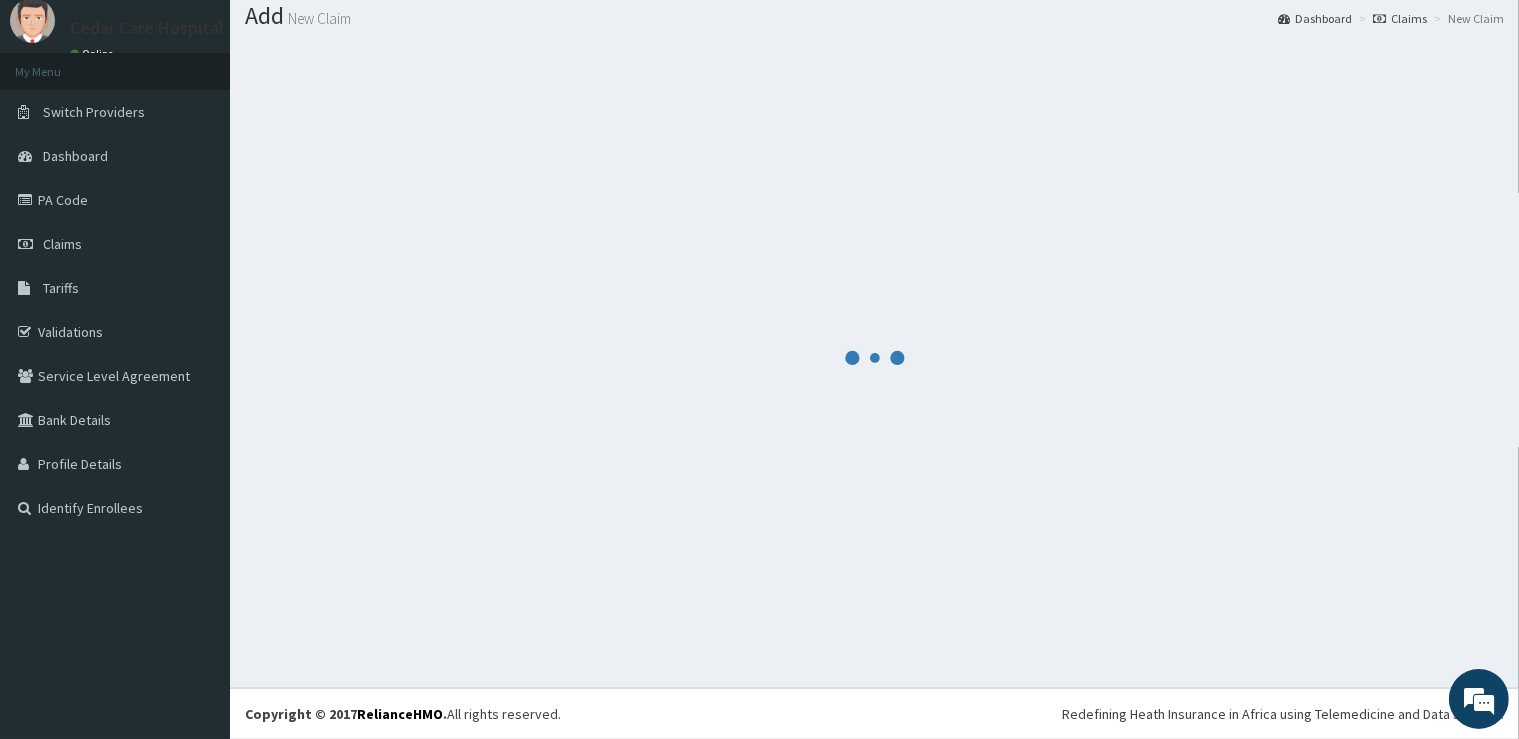 scroll, scrollTop: 61, scrollLeft: 0, axis: vertical 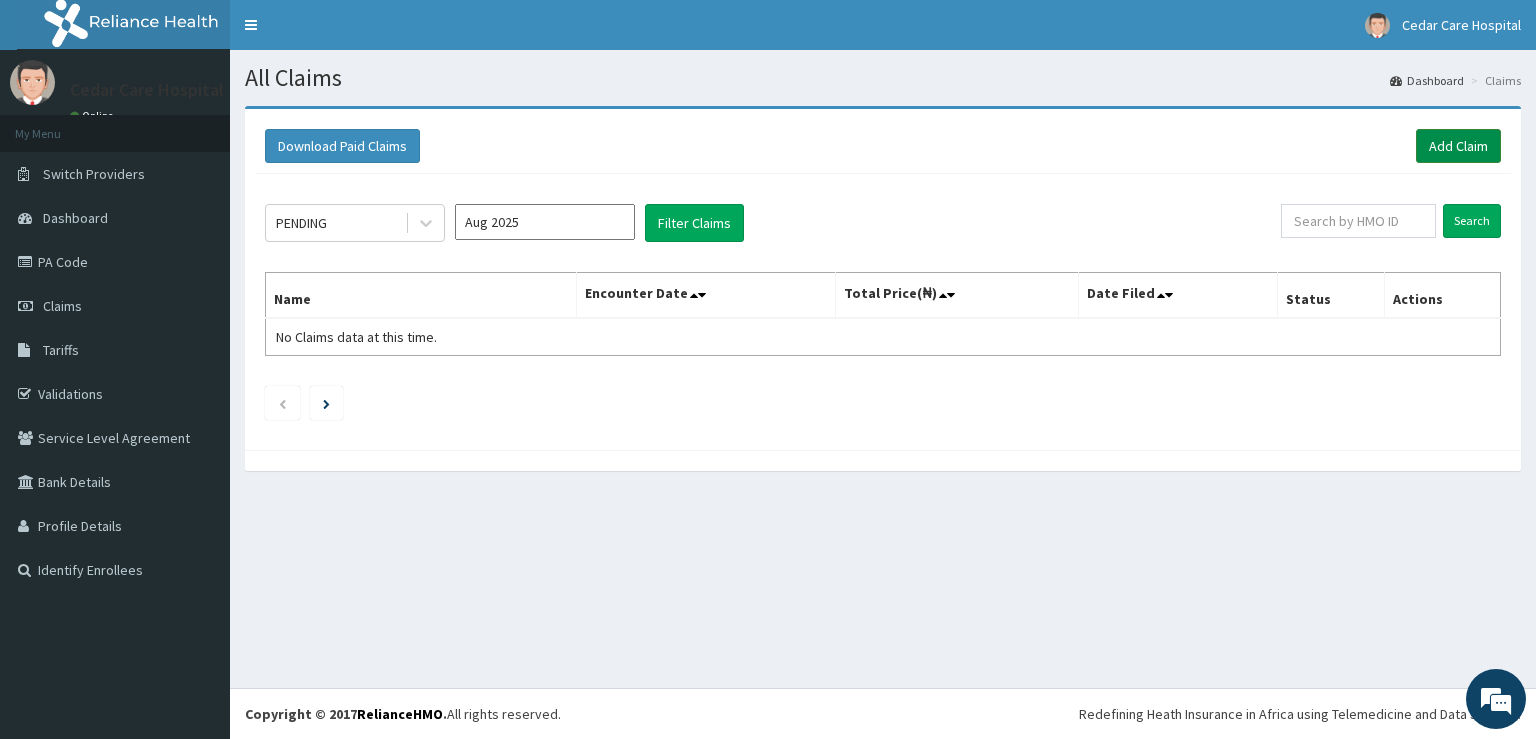 click on "Add Claim" at bounding box center (1458, 146) 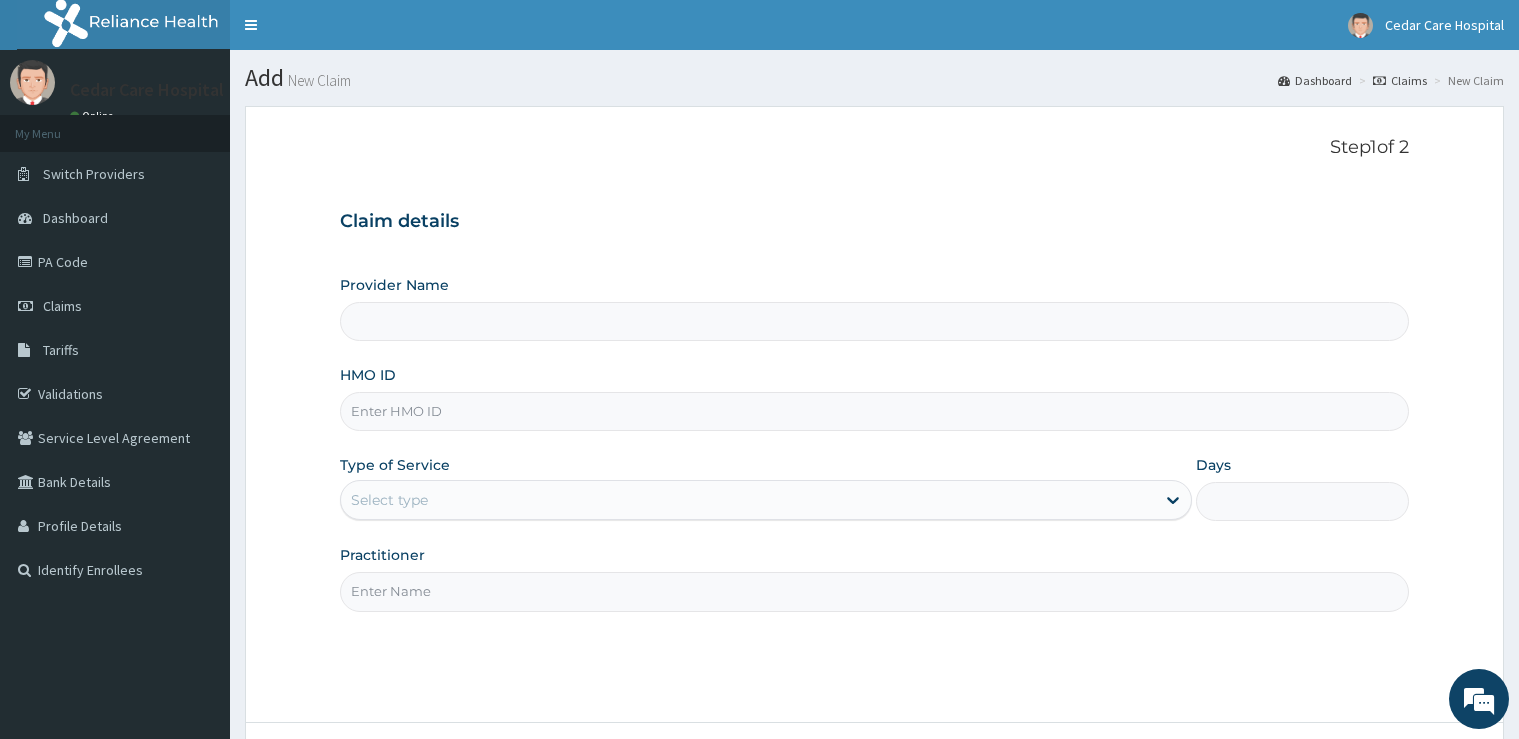 scroll, scrollTop: 0, scrollLeft: 0, axis: both 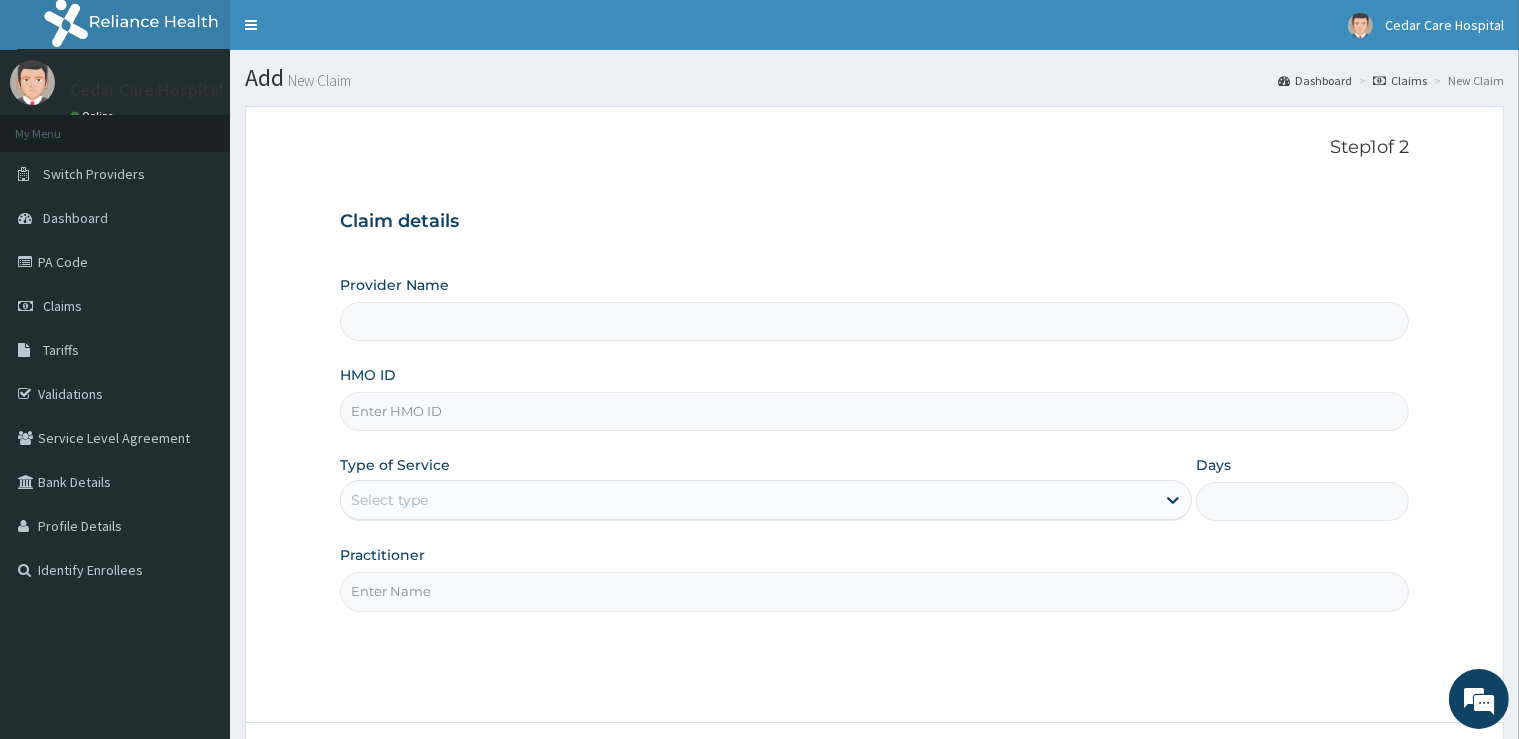 type on "Cedar Care Hospital" 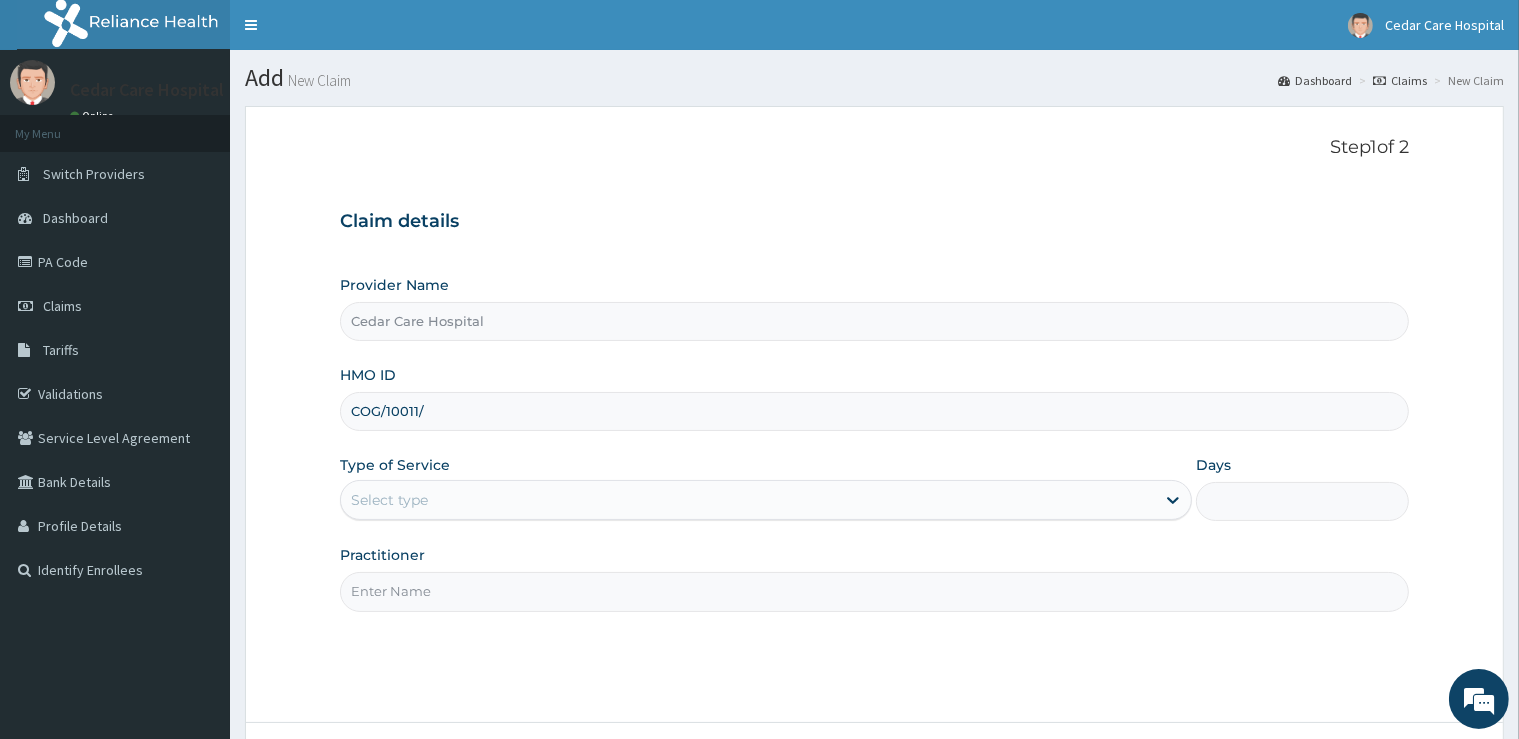 scroll, scrollTop: 0, scrollLeft: 0, axis: both 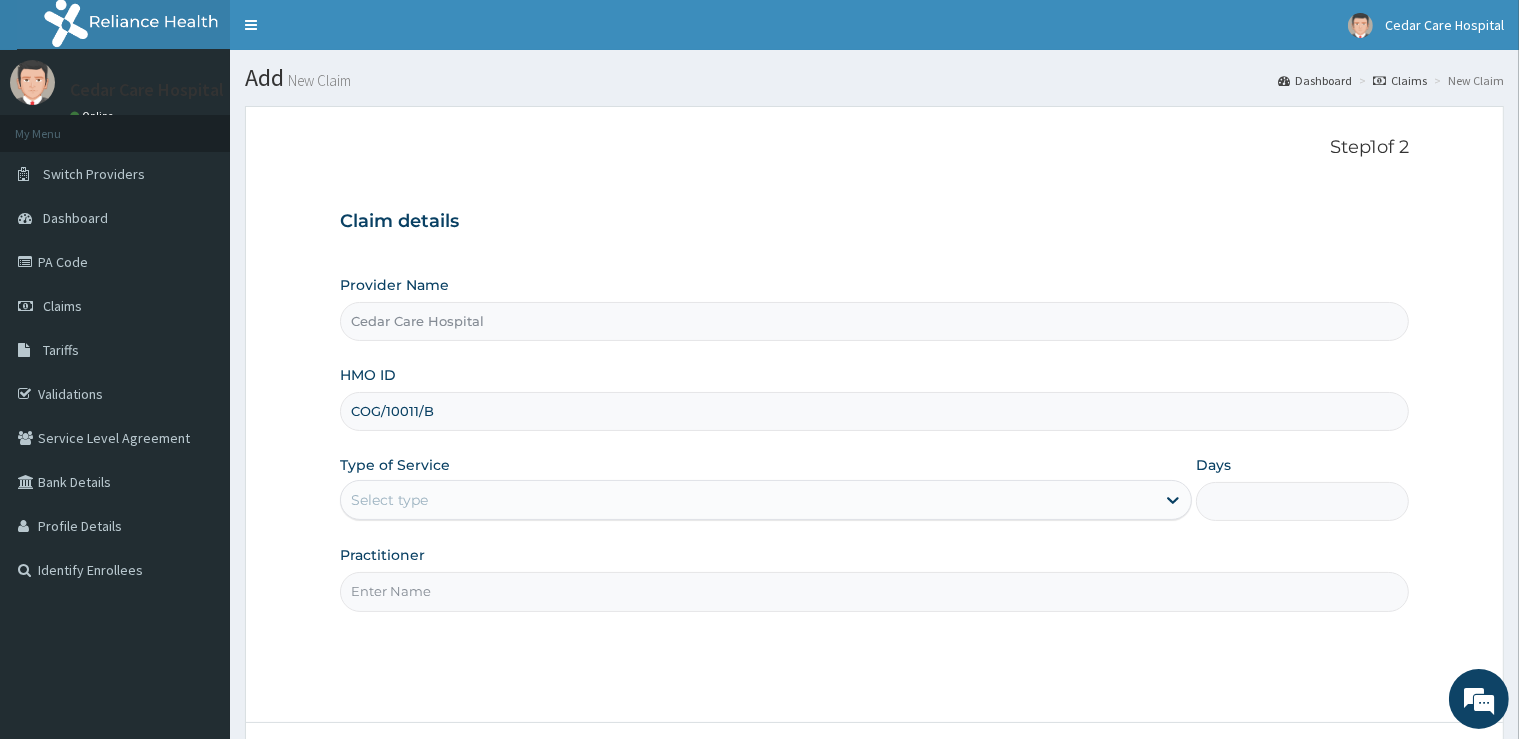 type on "COG/10011/B" 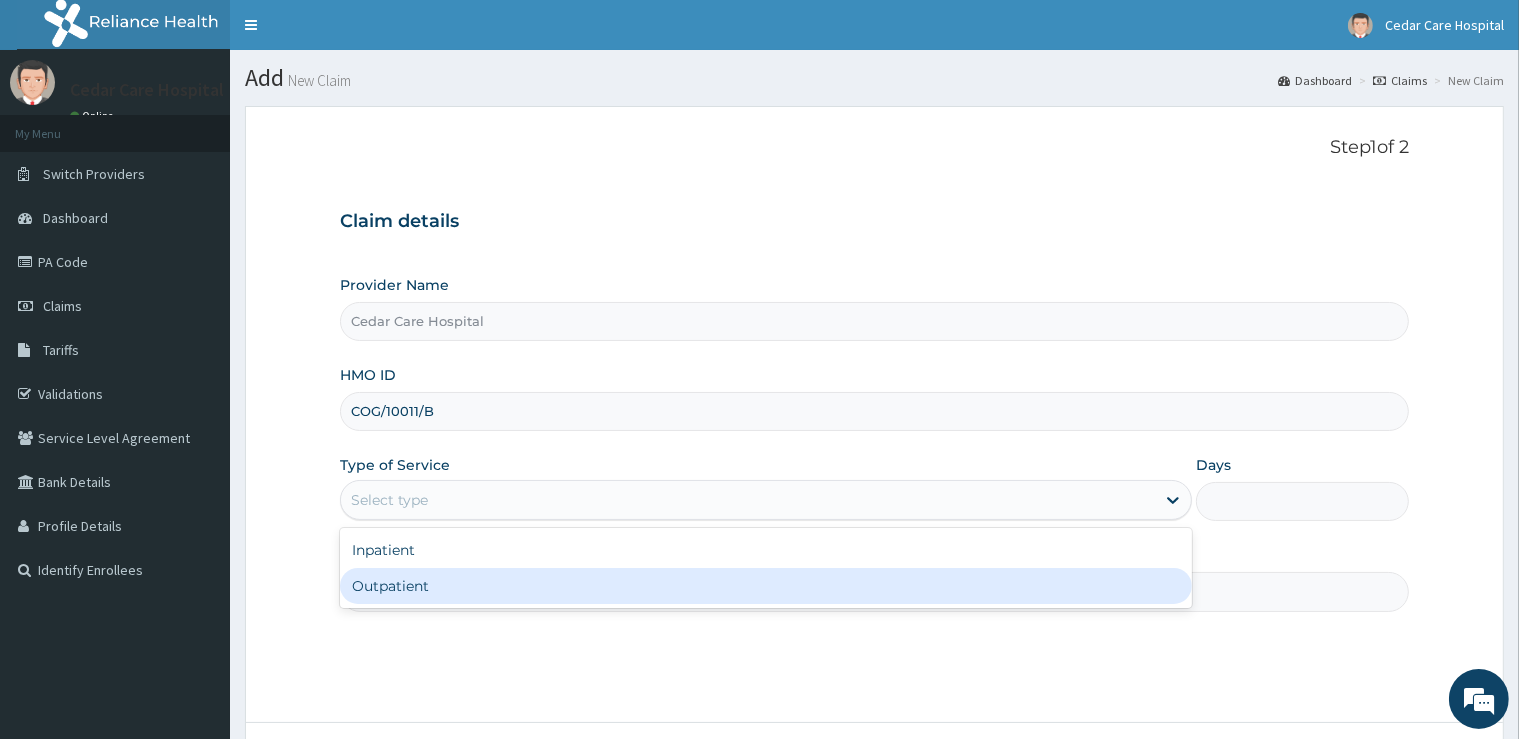 click on "Outpatient" at bounding box center [766, 586] 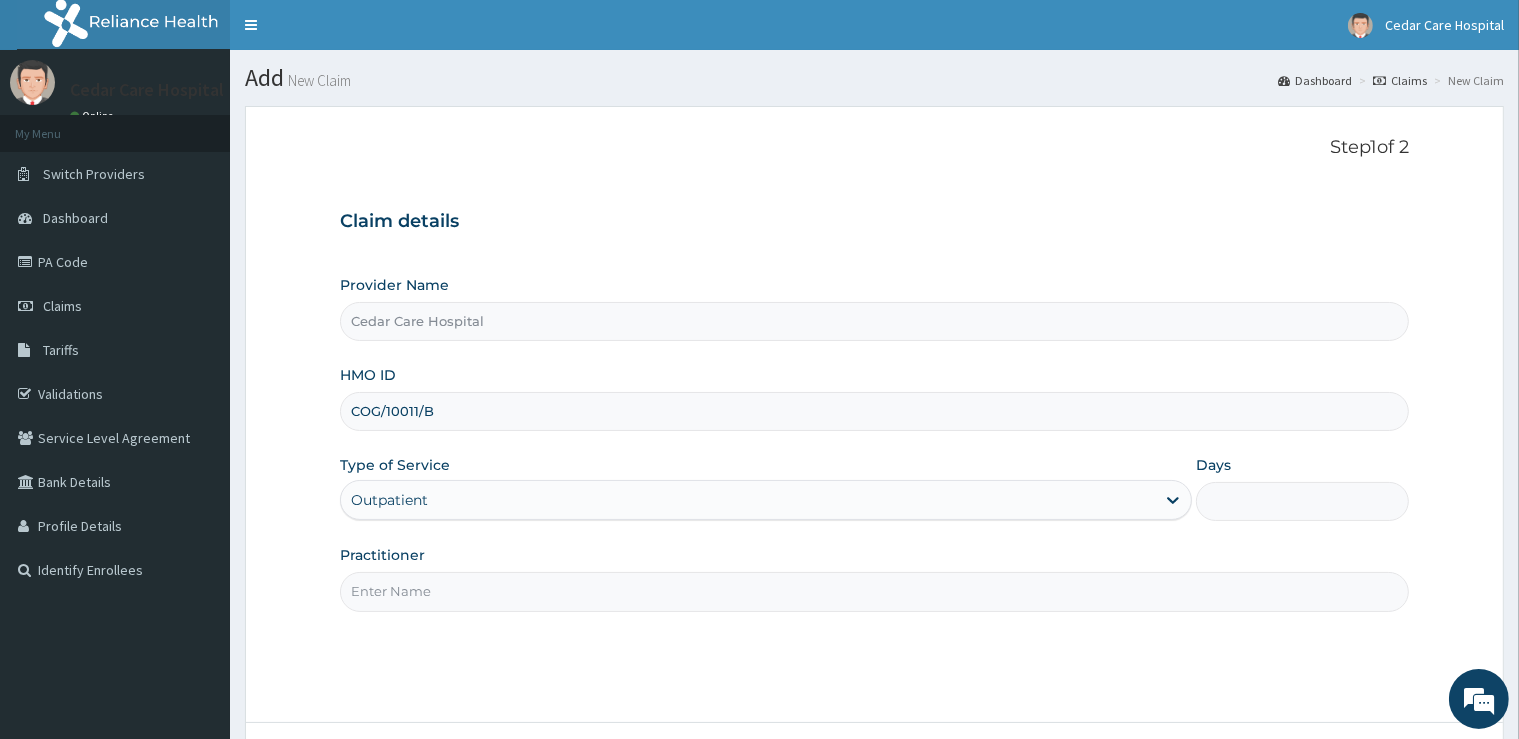 type on "1" 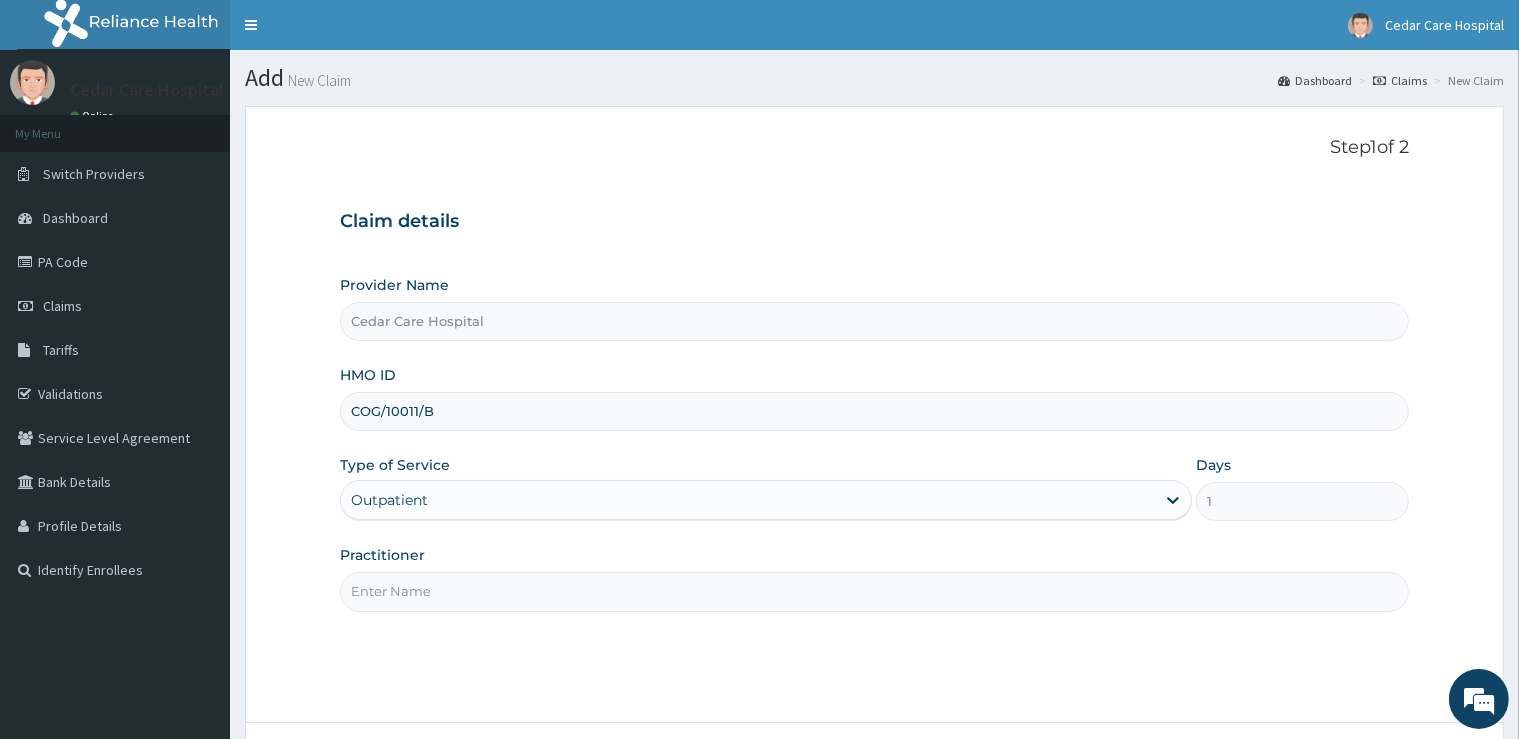 click on "Practitioner" at bounding box center [874, 591] 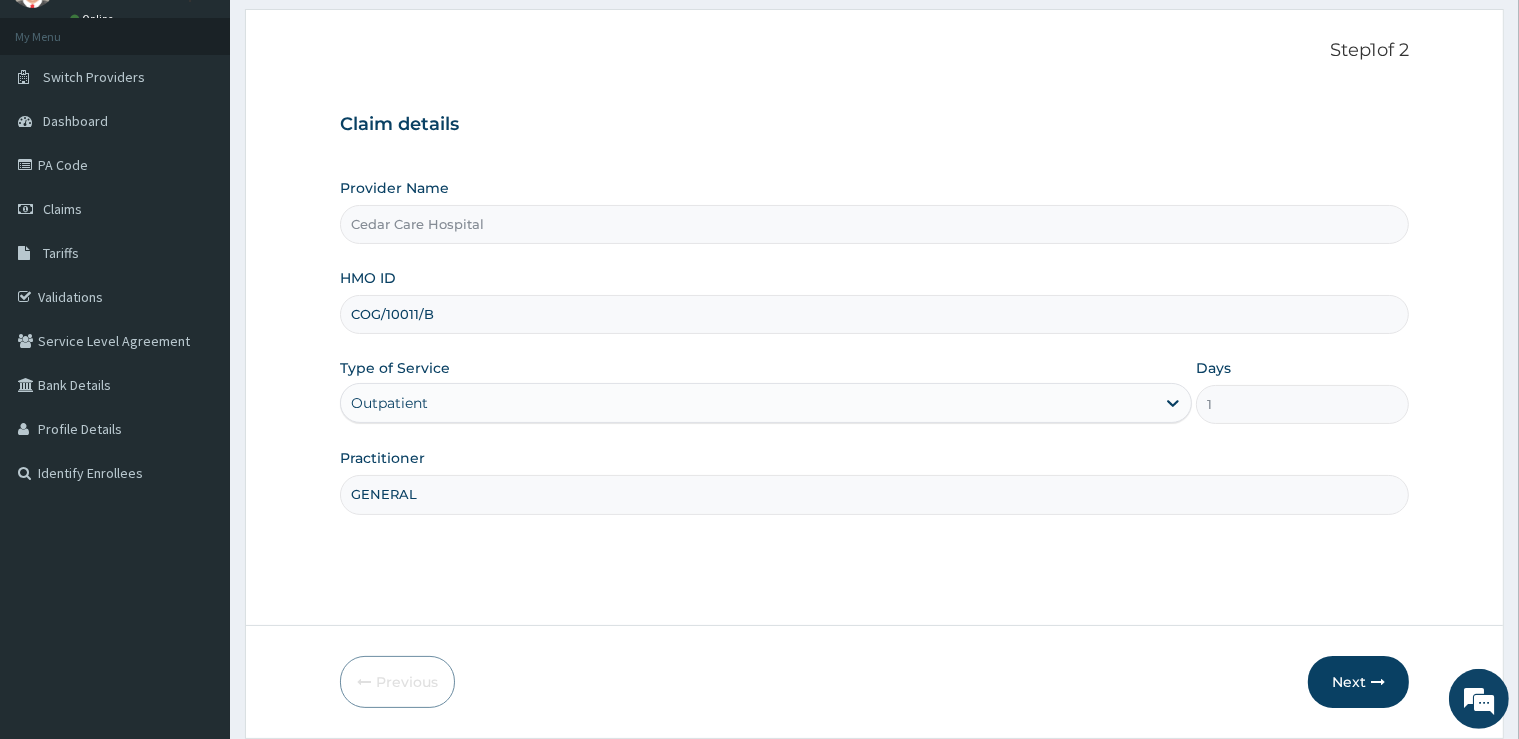 scroll, scrollTop: 162, scrollLeft: 0, axis: vertical 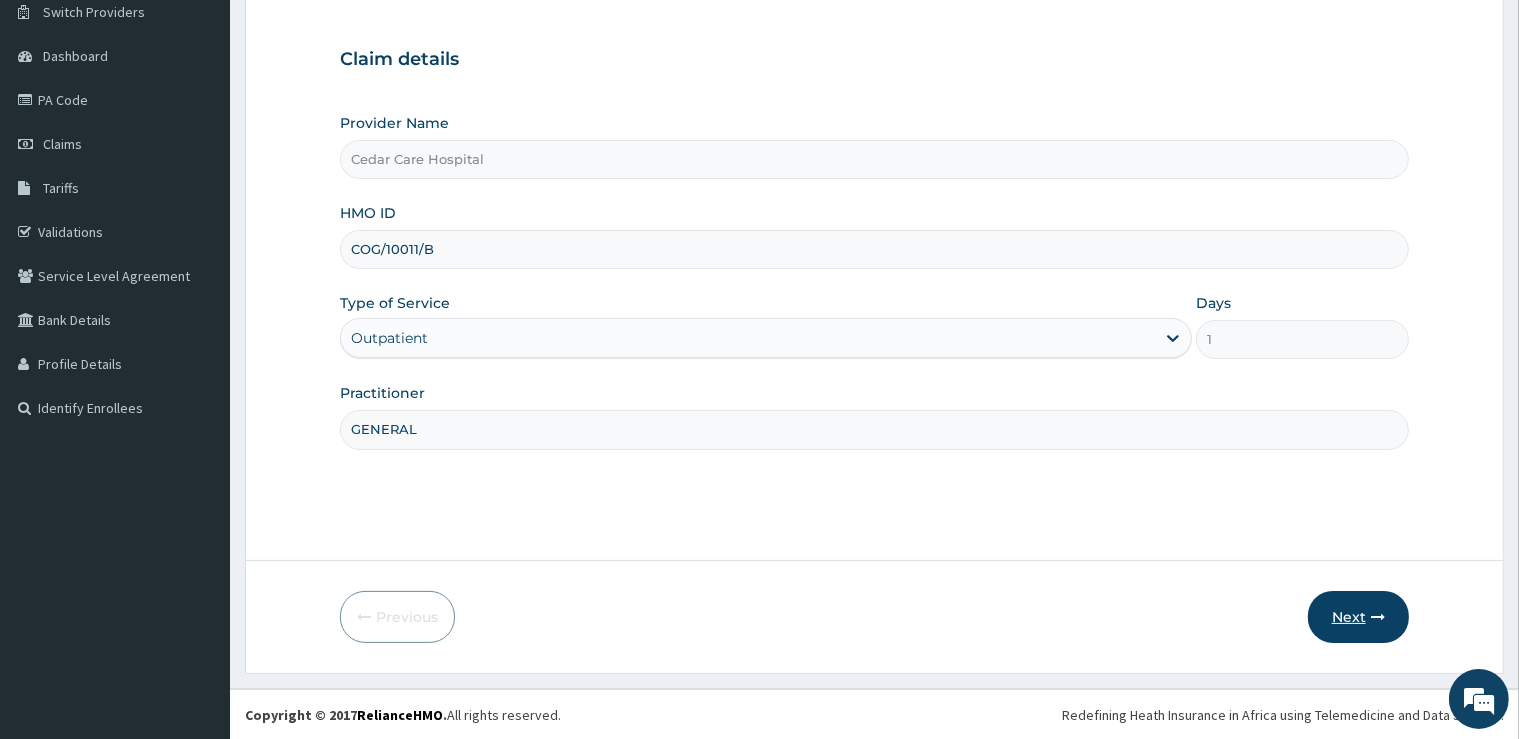type on "GENERAL" 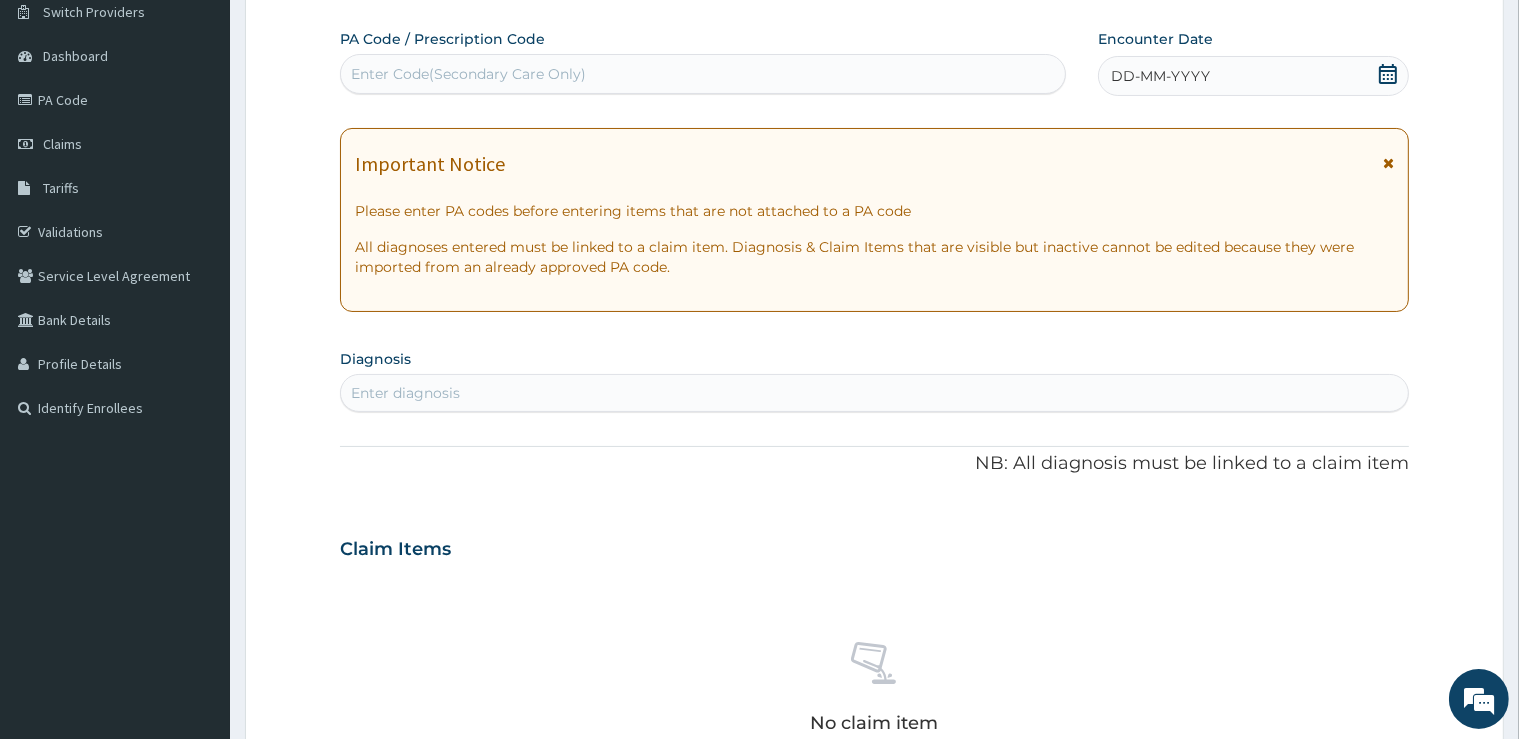 click on "Enter Code(Secondary Care Only)" at bounding box center [703, 74] 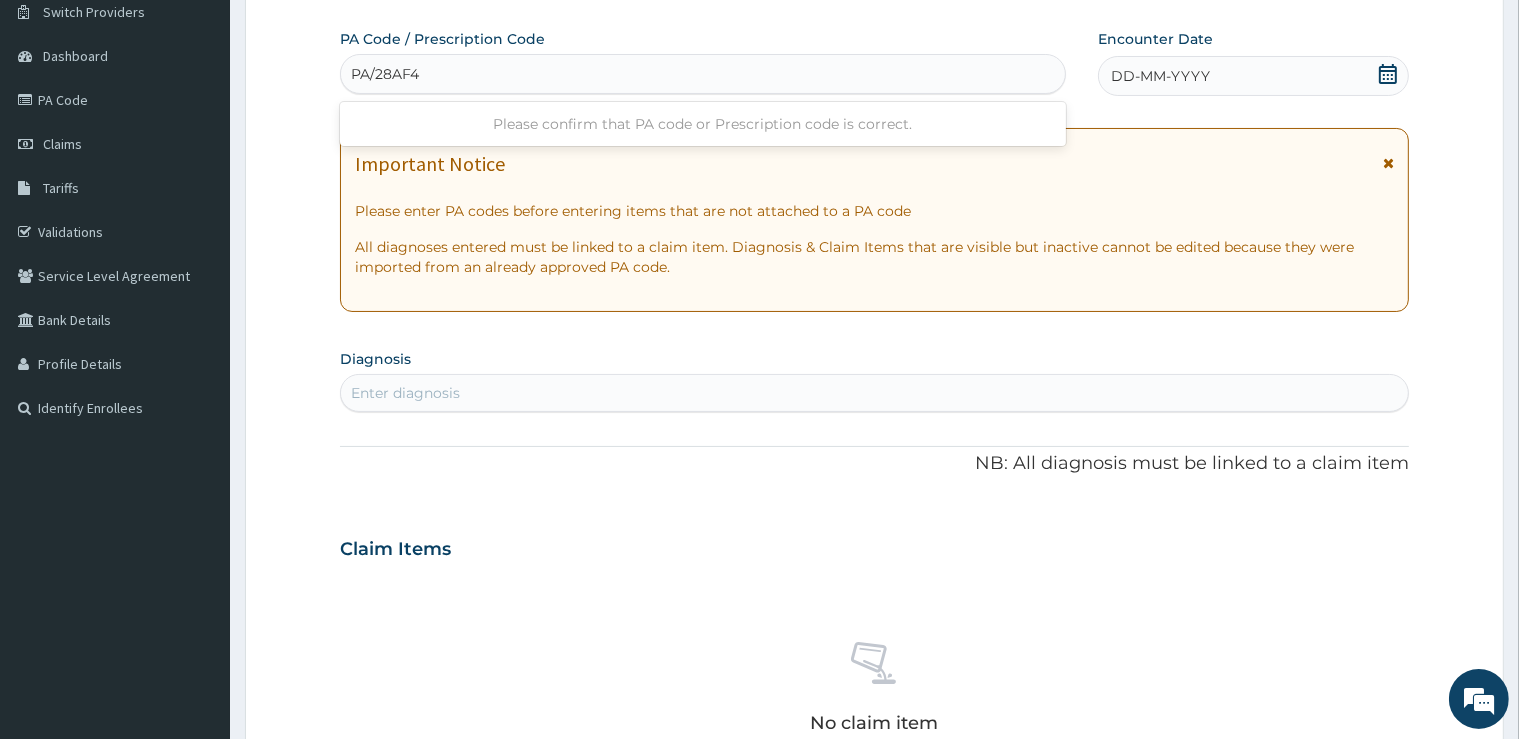 type on "PA/28AF45" 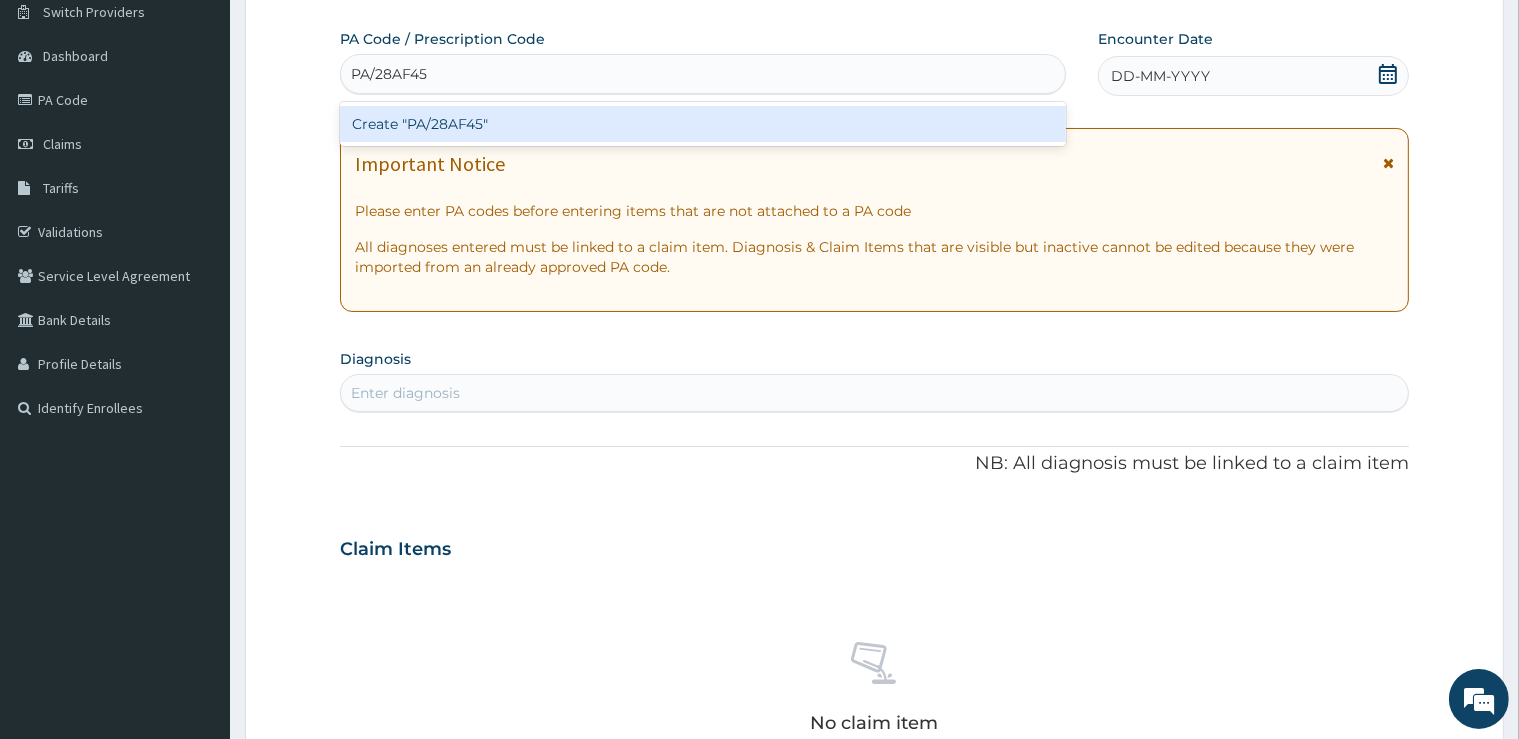 type 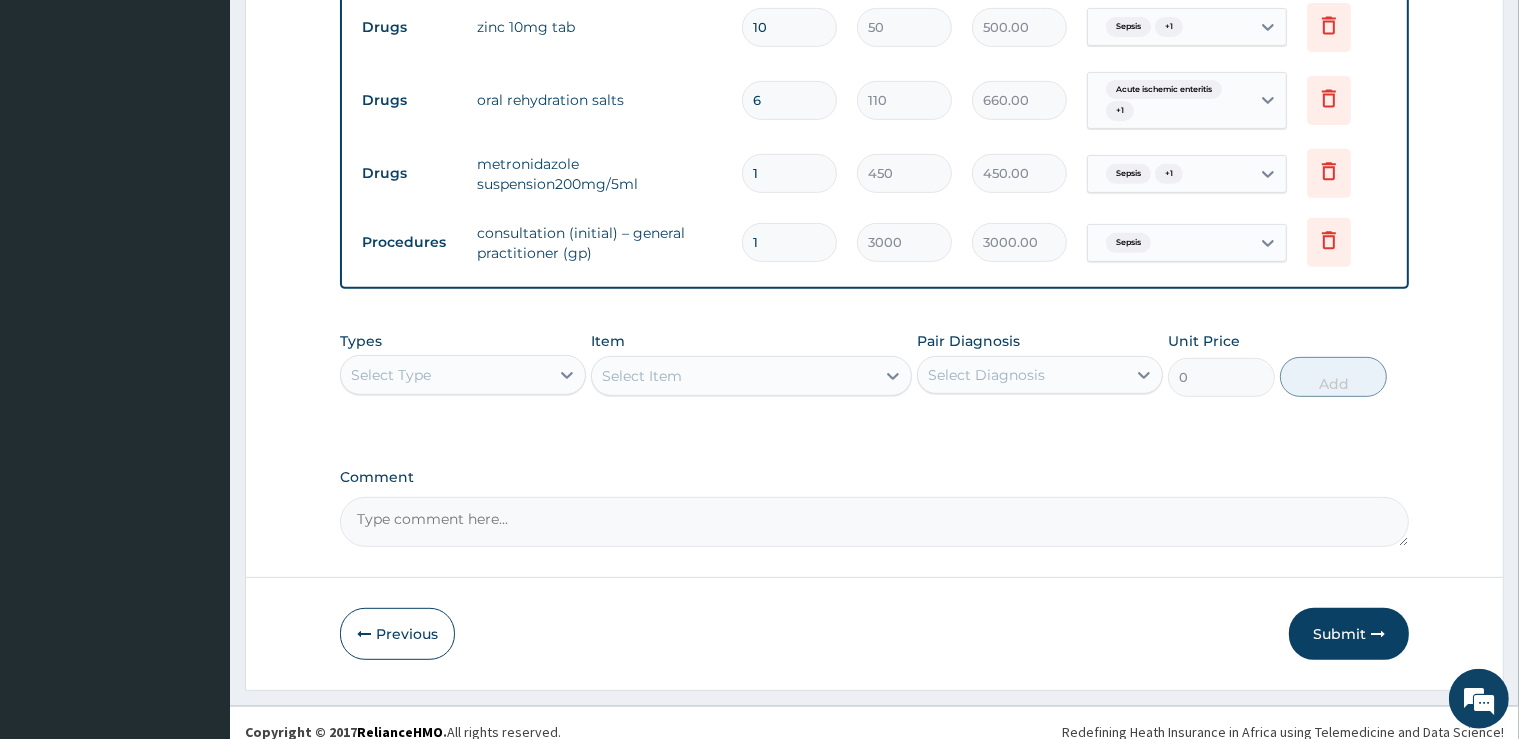 scroll, scrollTop: 819, scrollLeft: 0, axis: vertical 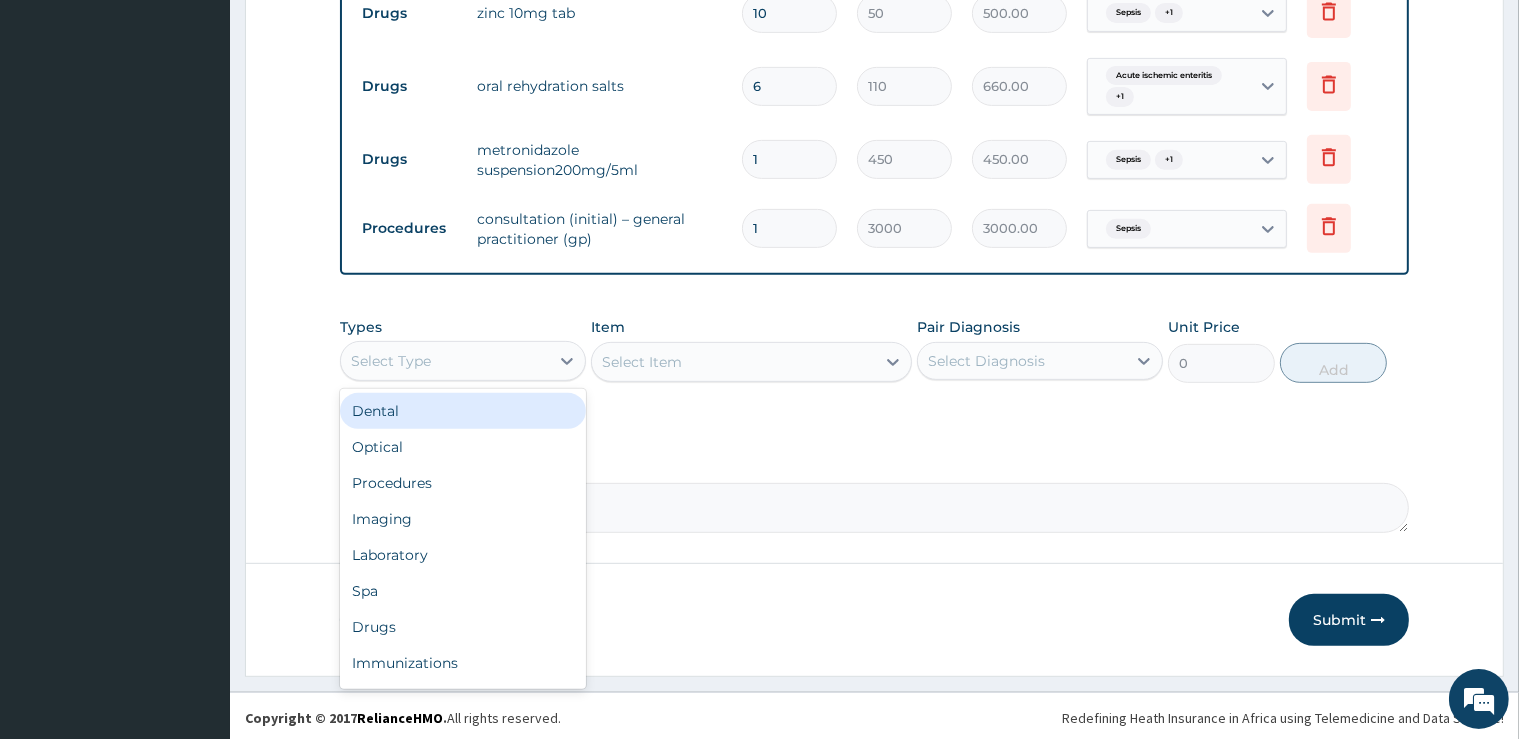 drag, startPoint x: 522, startPoint y: 358, endPoint x: 408, endPoint y: 367, distance: 114.35471 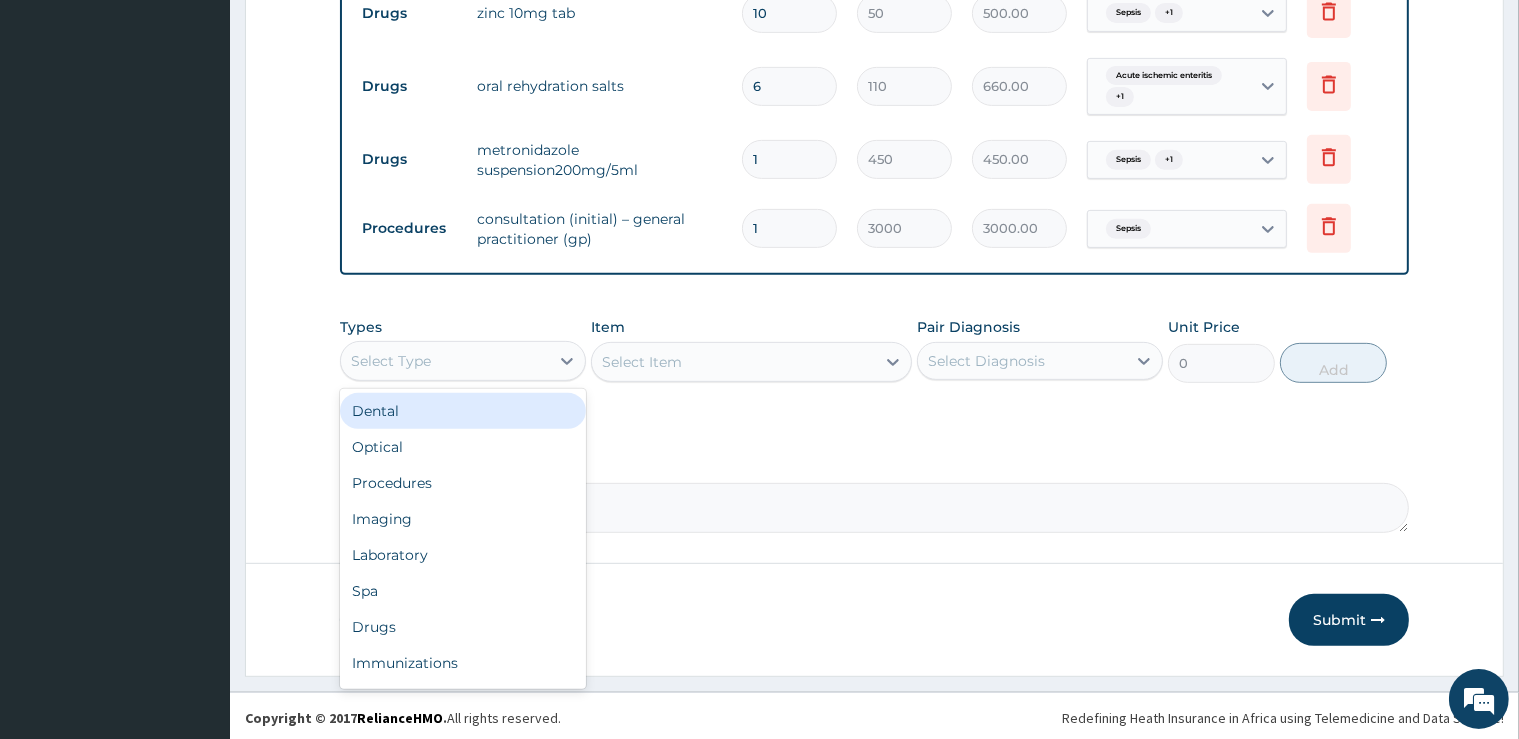 click on "Select Type" at bounding box center (445, 361) 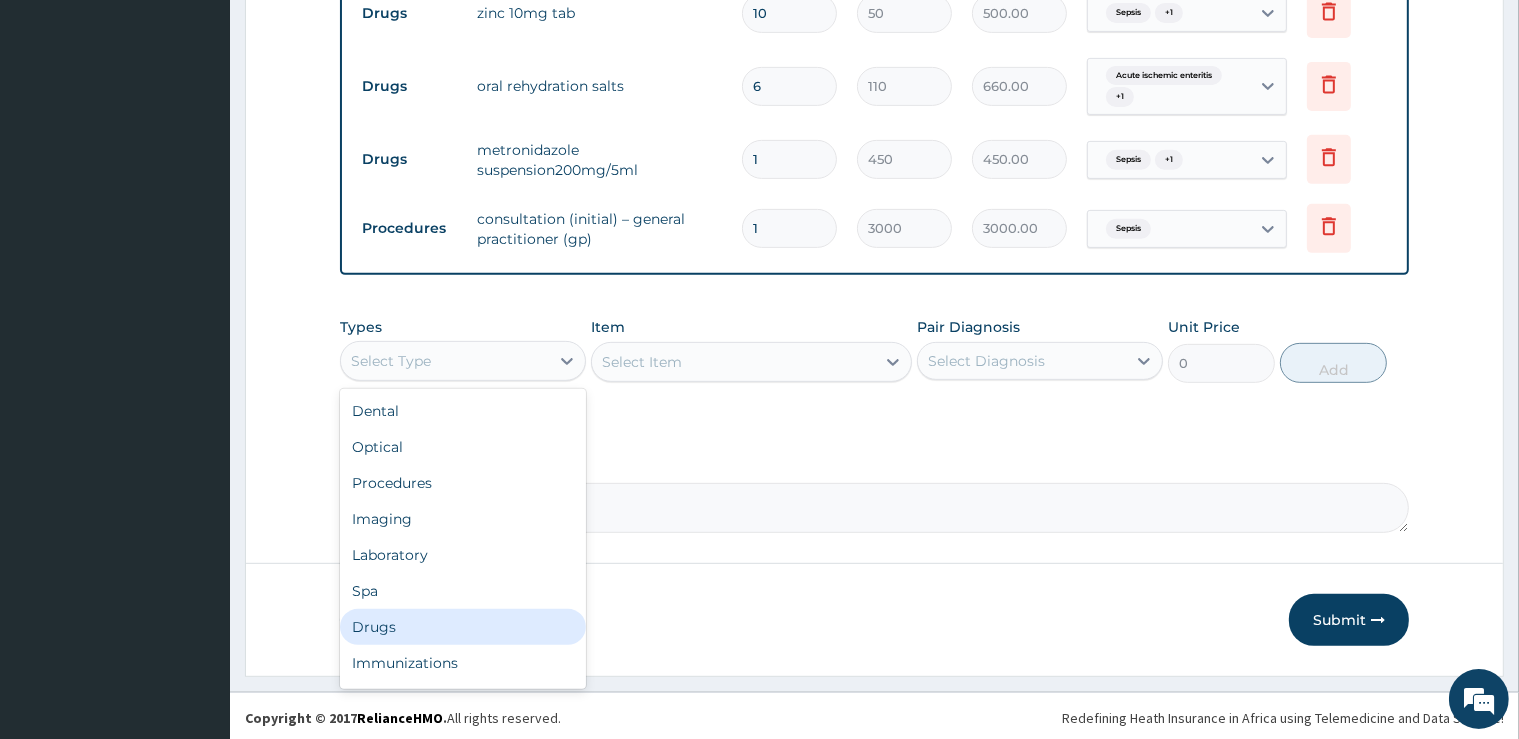 click on "Drugs" at bounding box center (463, 627) 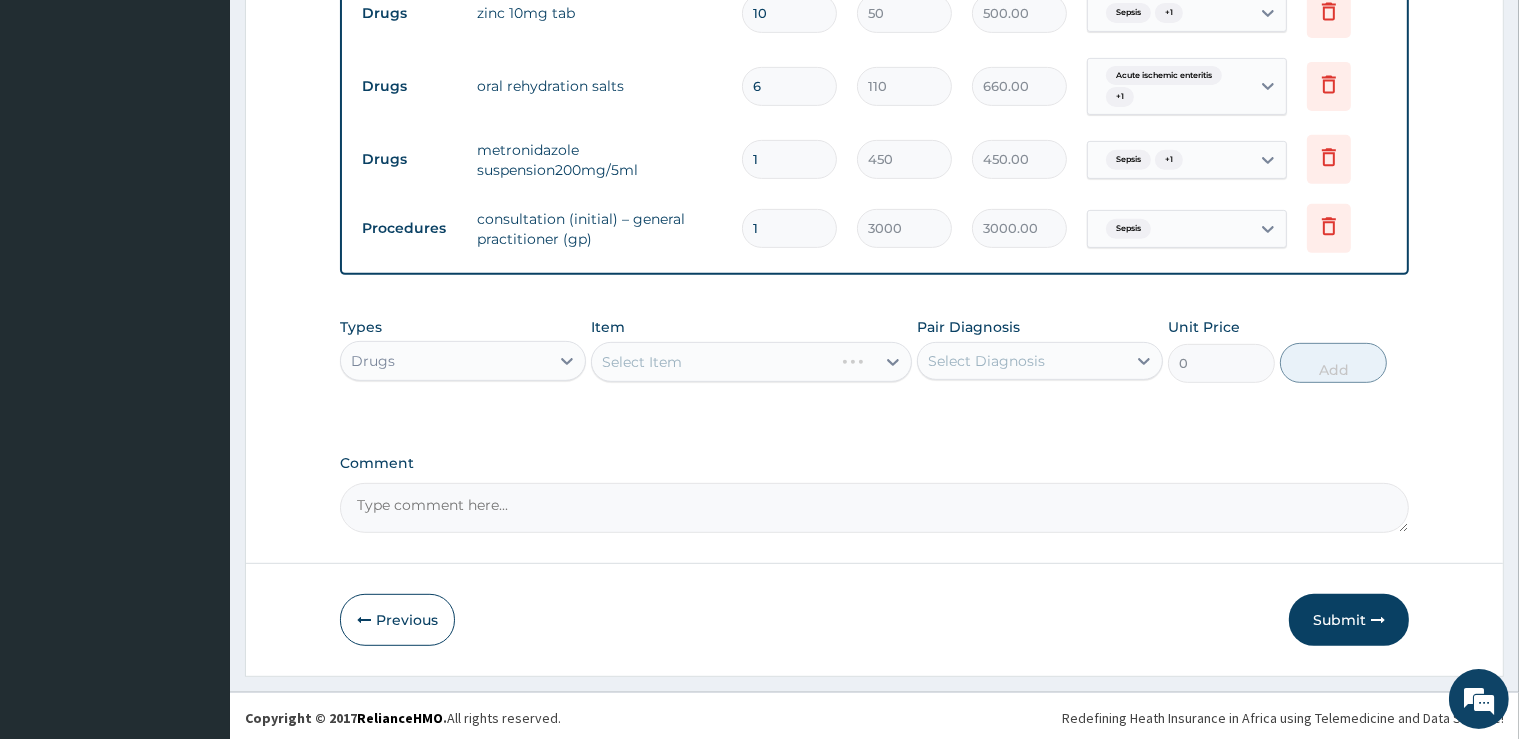 click on "Select Item" at bounding box center (751, 362) 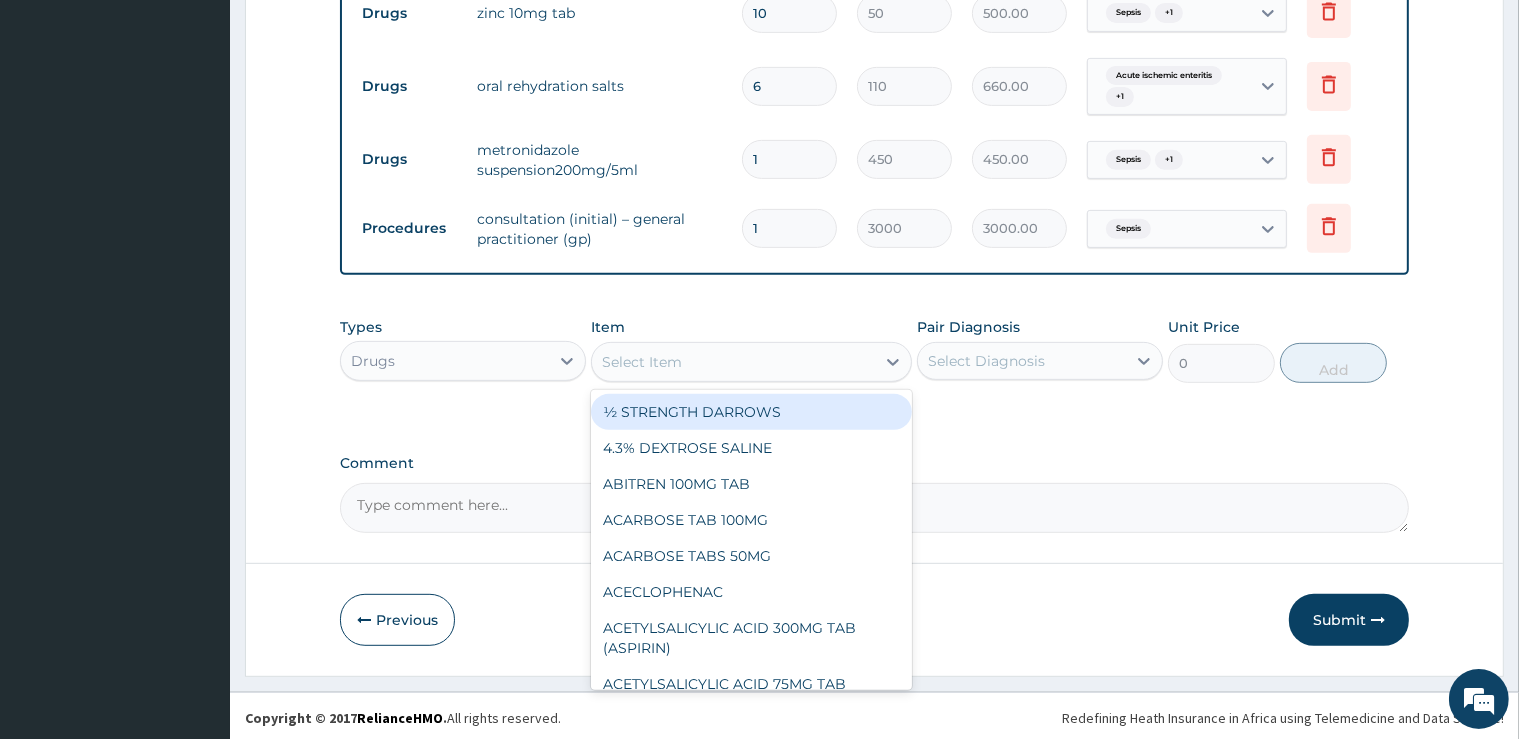 click on "Select Item" at bounding box center [733, 362] 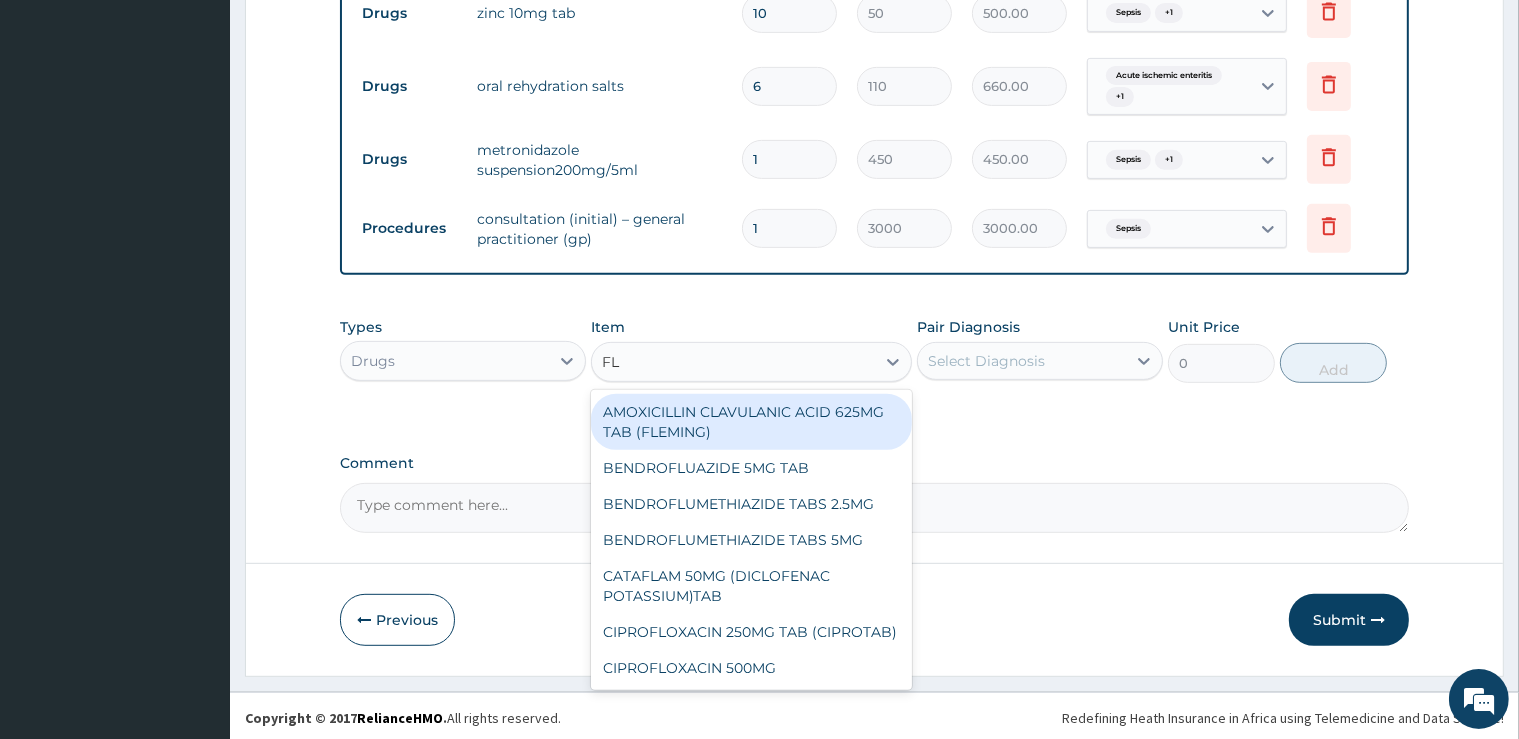 type on "FLA" 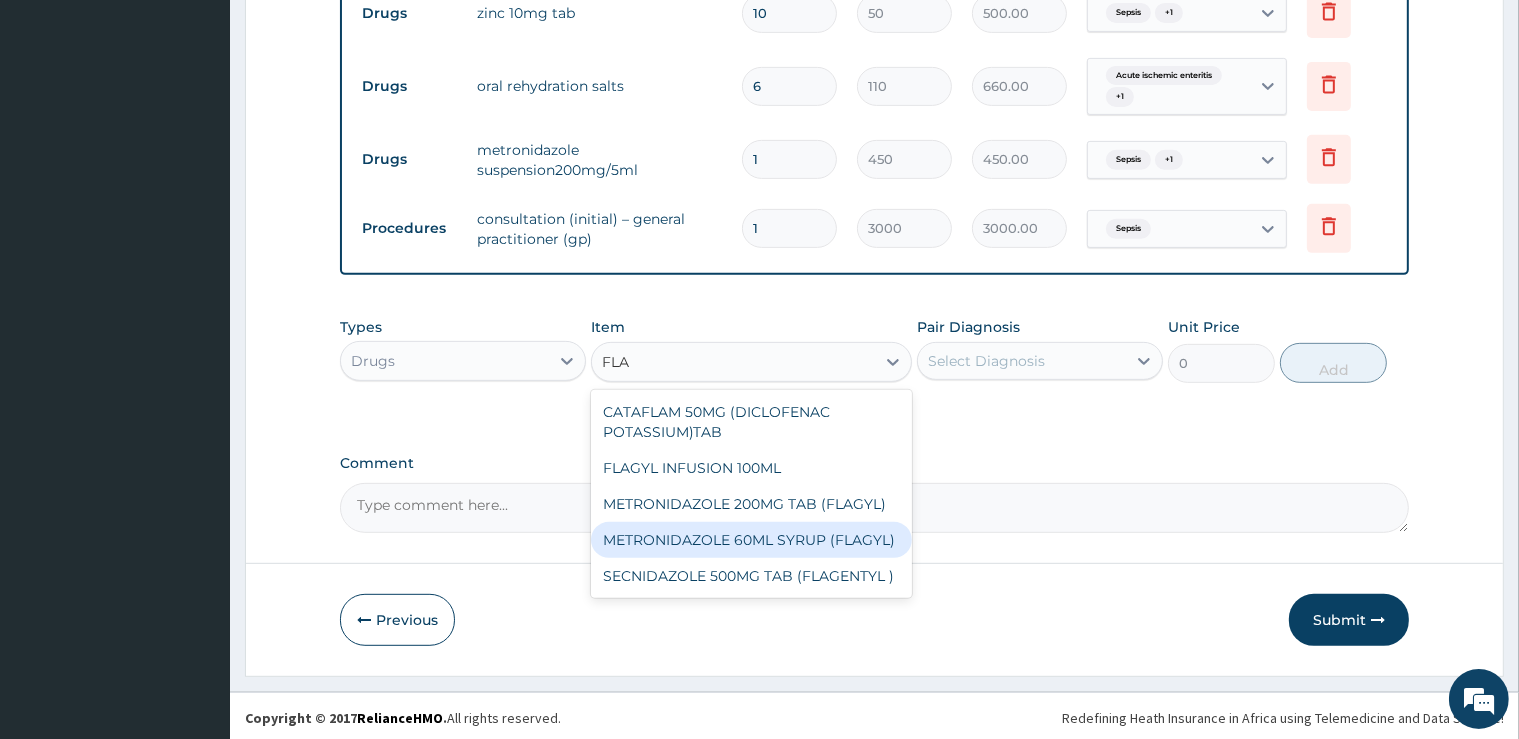 click on "METRONIDAZOLE 60ML SYRUP (FLAGYL)" at bounding box center (751, 540) 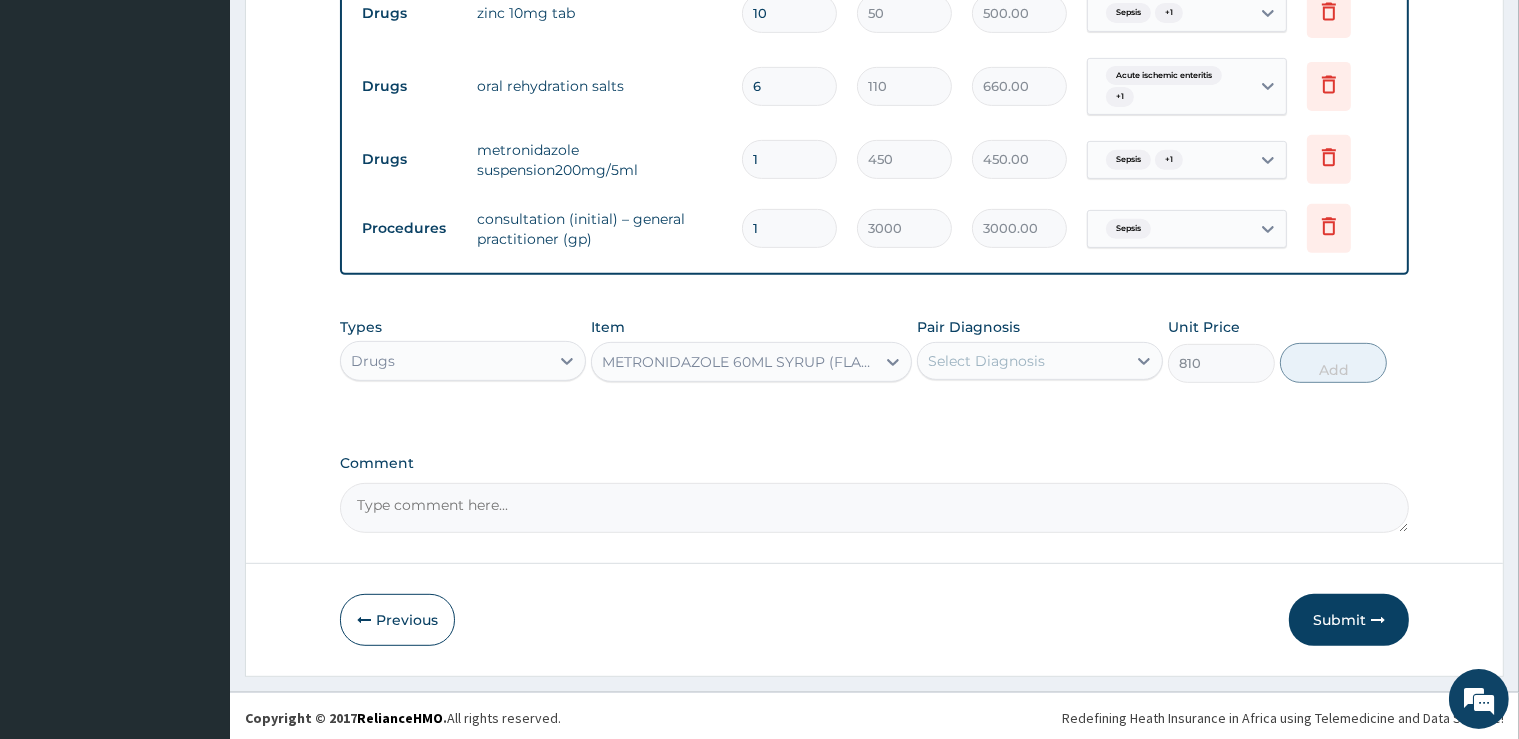 click on "Select Diagnosis" at bounding box center [1022, 361] 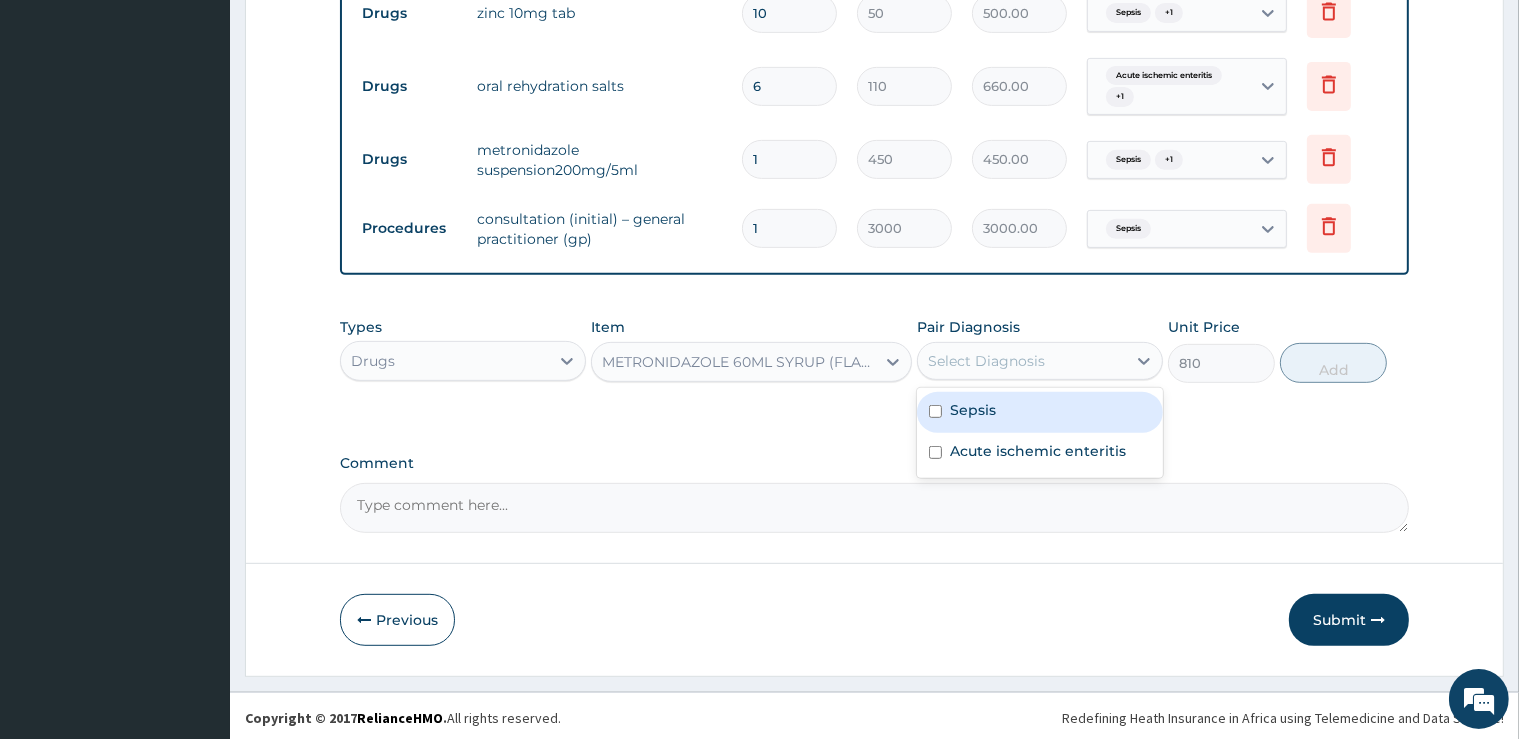 click on "Sepsis" at bounding box center [1040, 412] 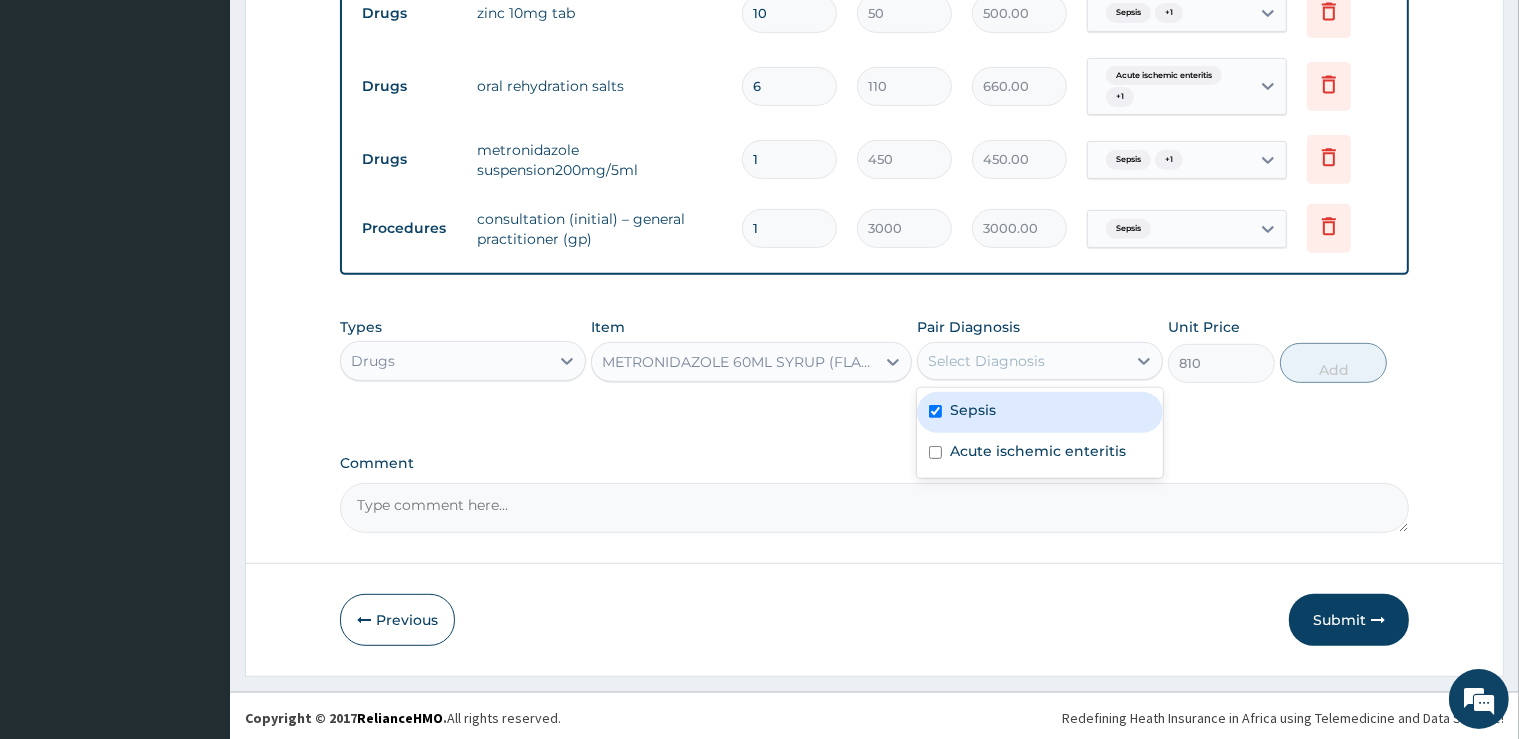 checkbox on "true" 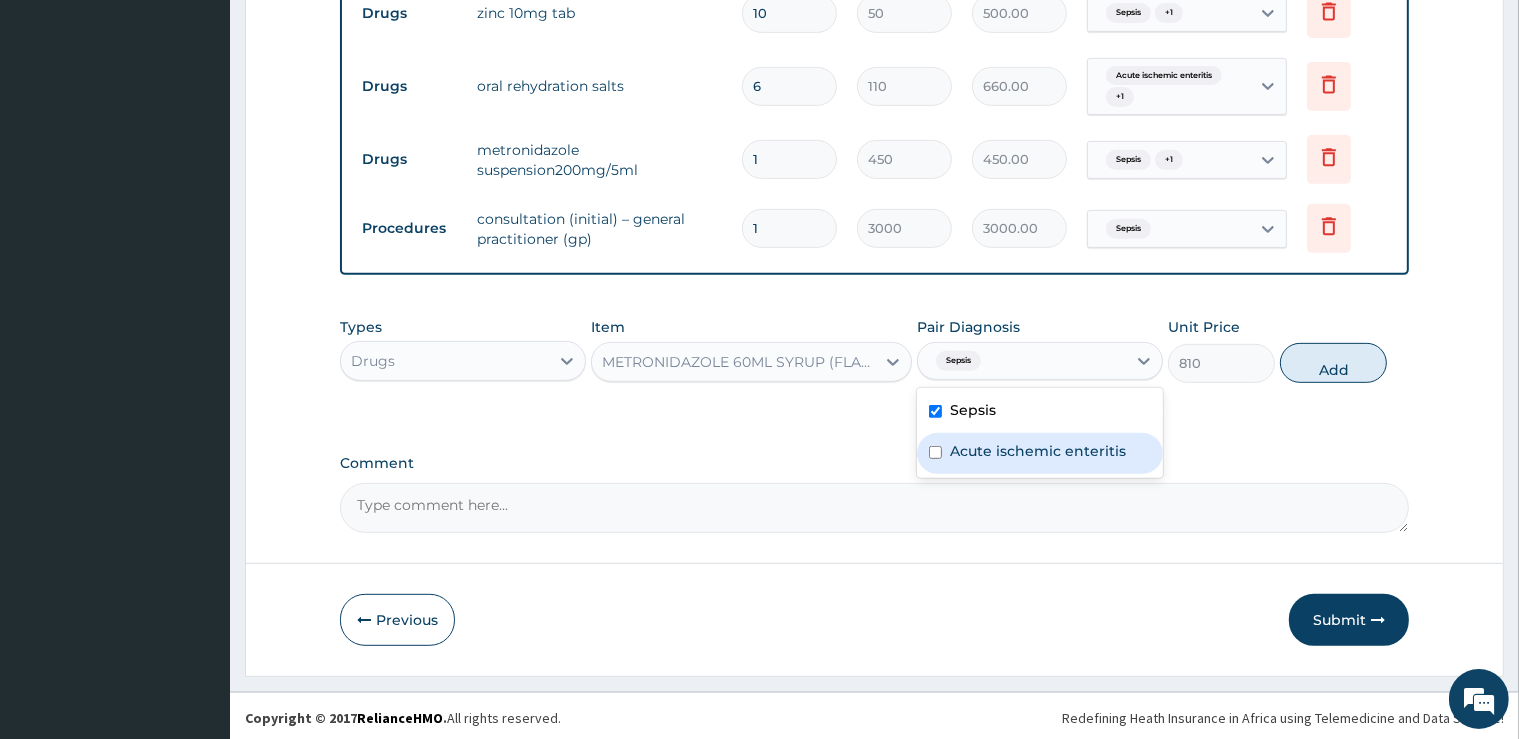 click on "Acute ischemic enteritis" at bounding box center [1038, 451] 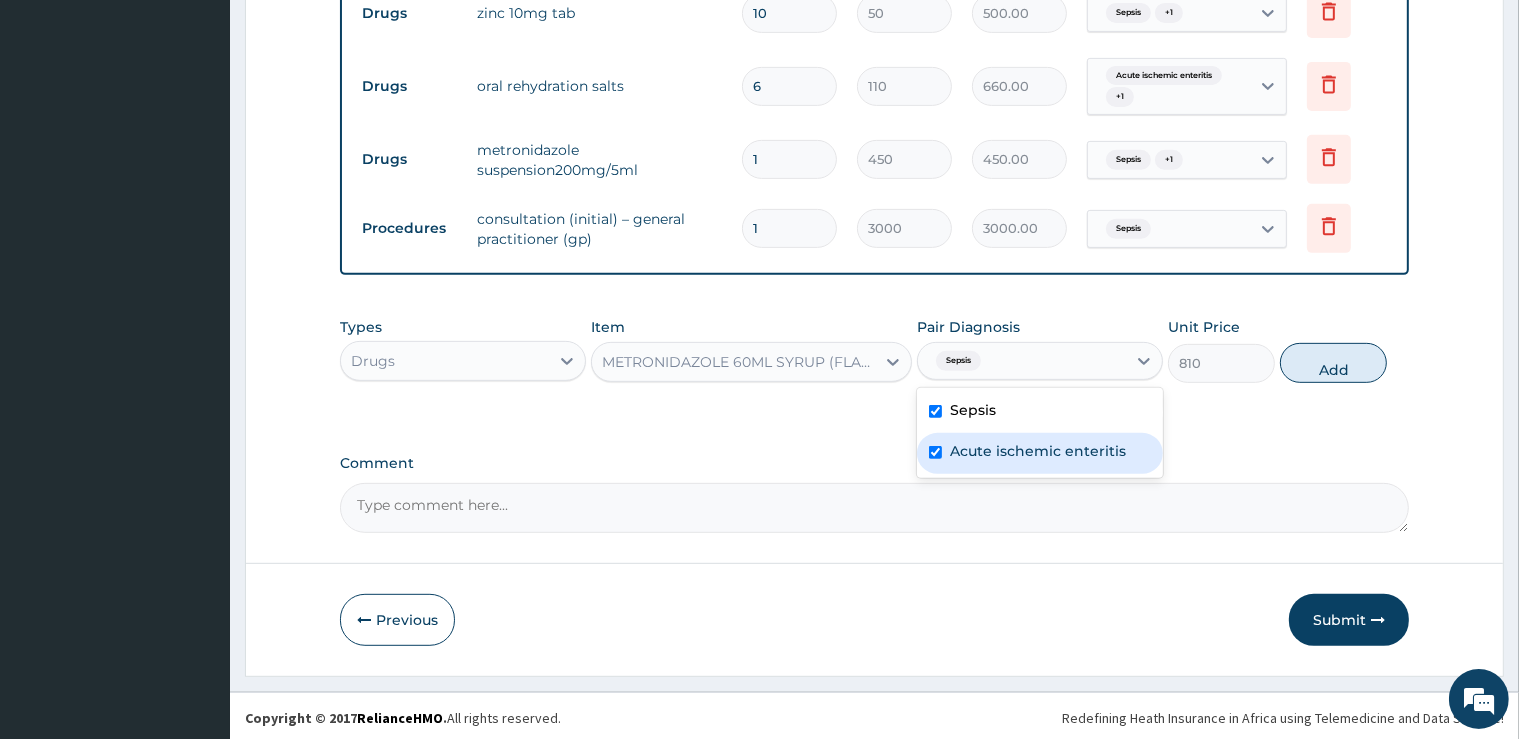 checkbox on "true" 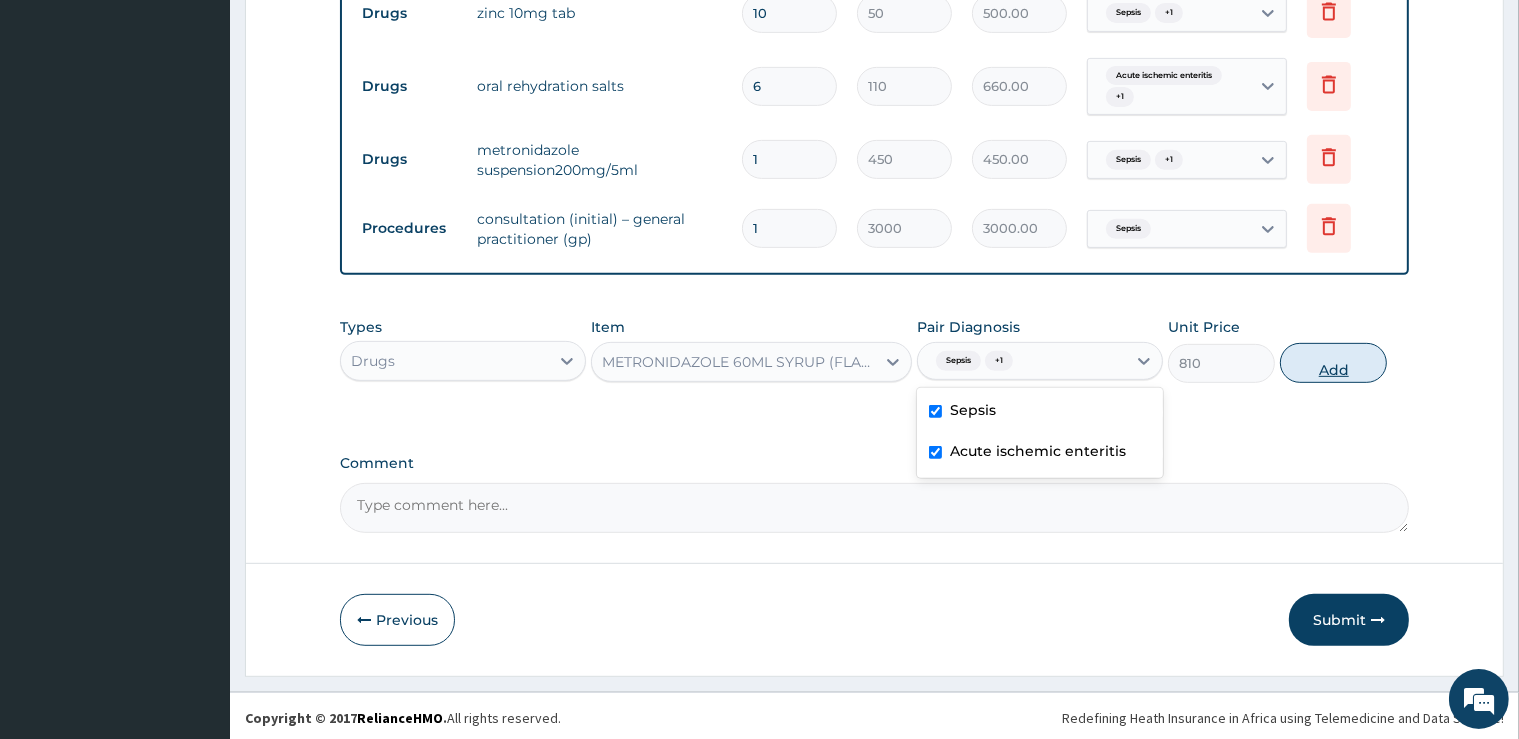 click on "Add" at bounding box center (1333, 363) 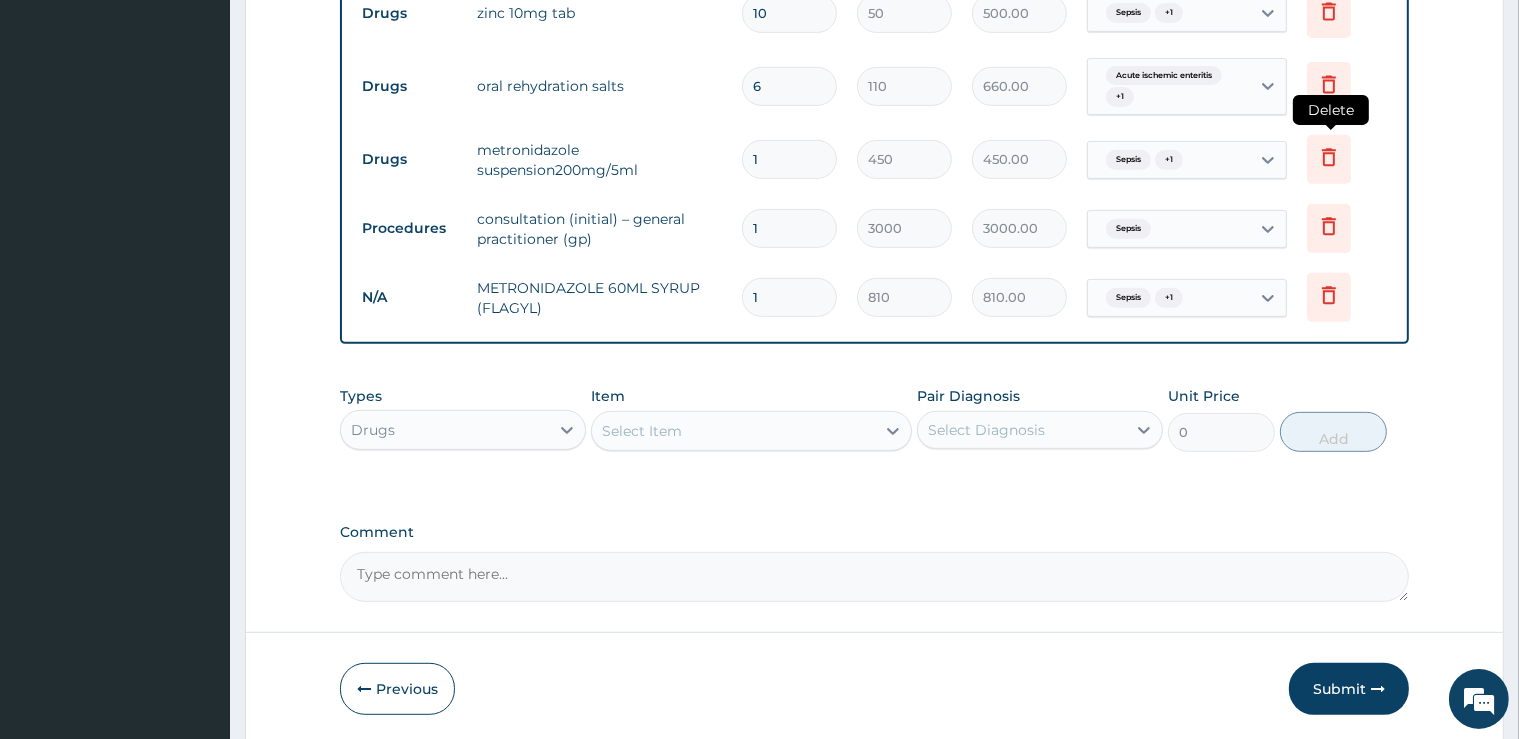 click 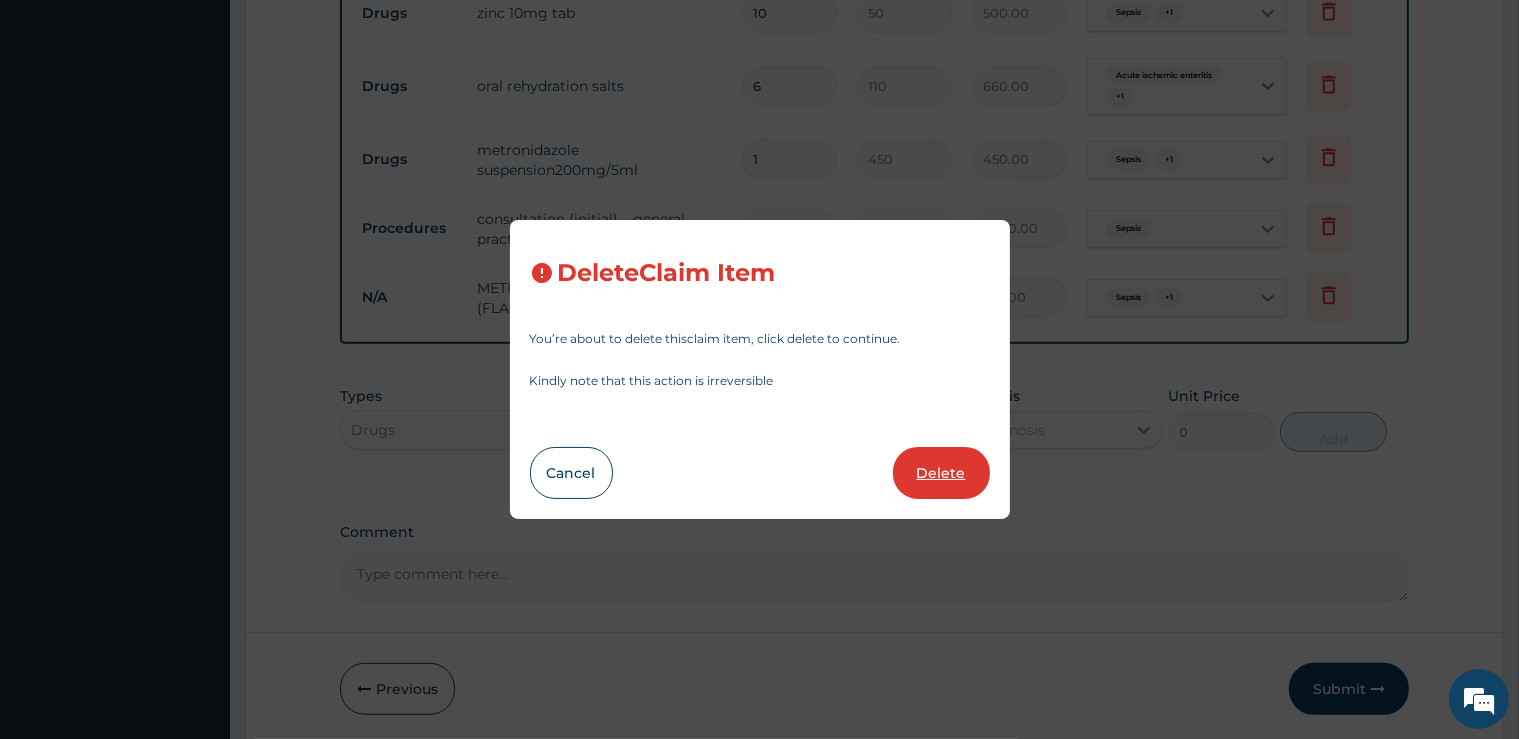click on "Delete" at bounding box center [941, 473] 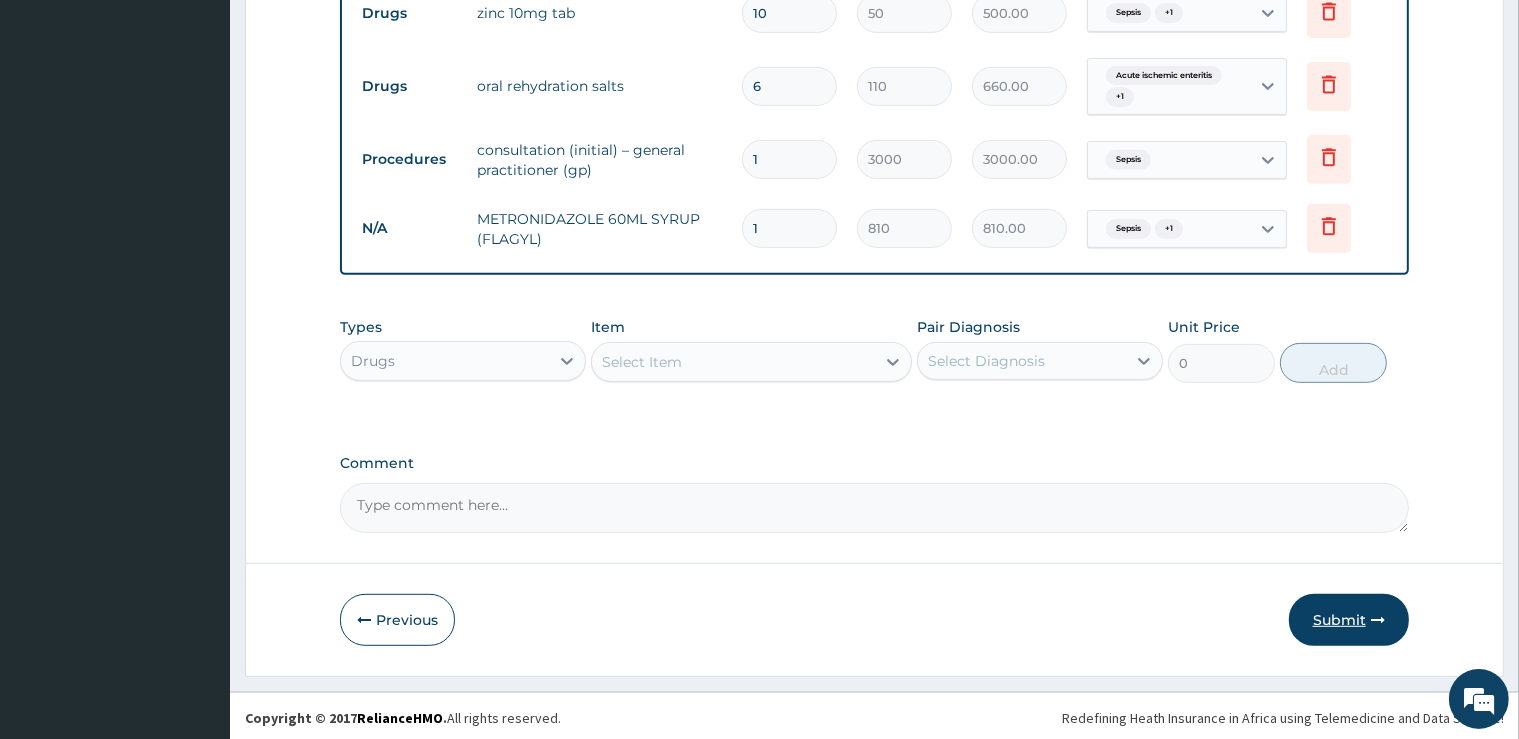 click on "Submit" at bounding box center [1349, 620] 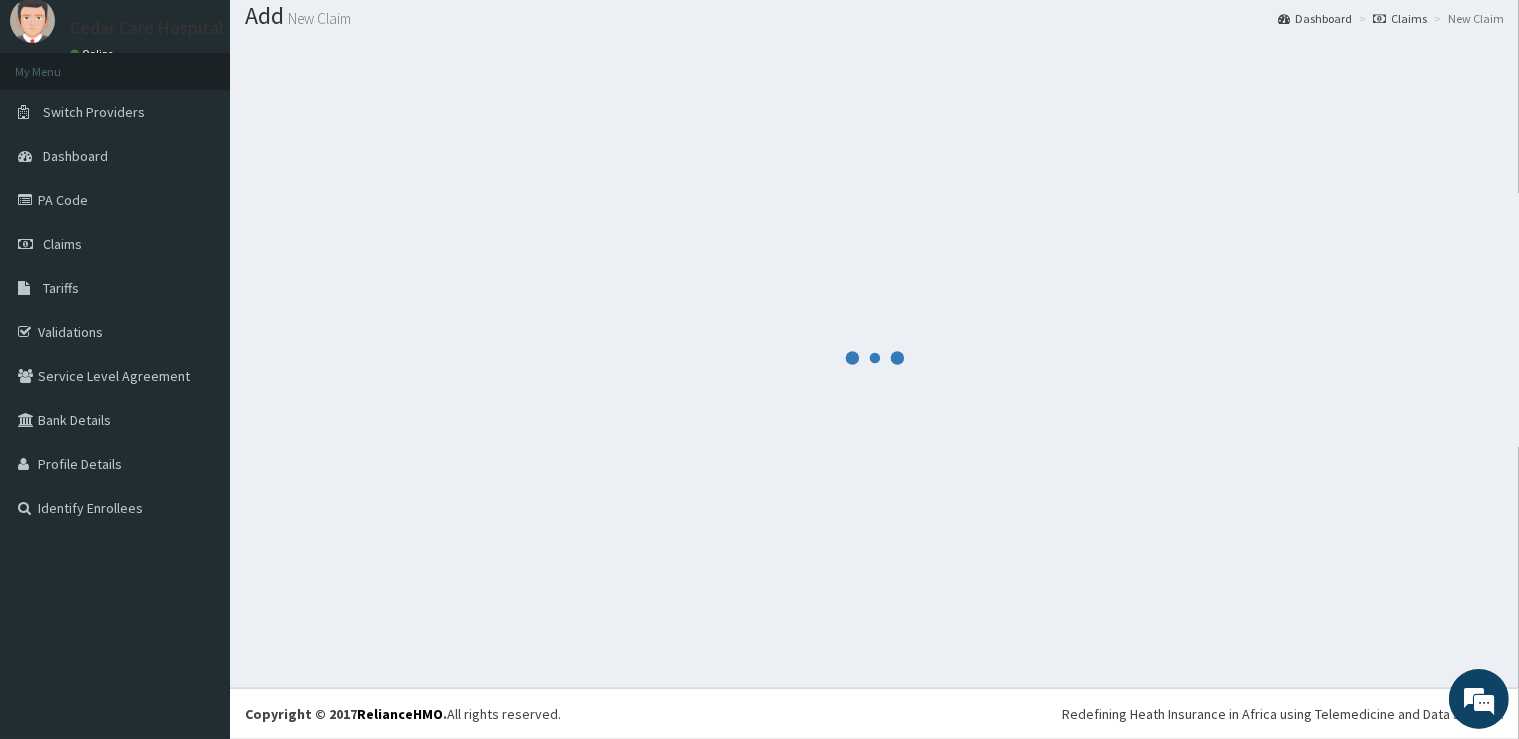 scroll, scrollTop: 61, scrollLeft: 0, axis: vertical 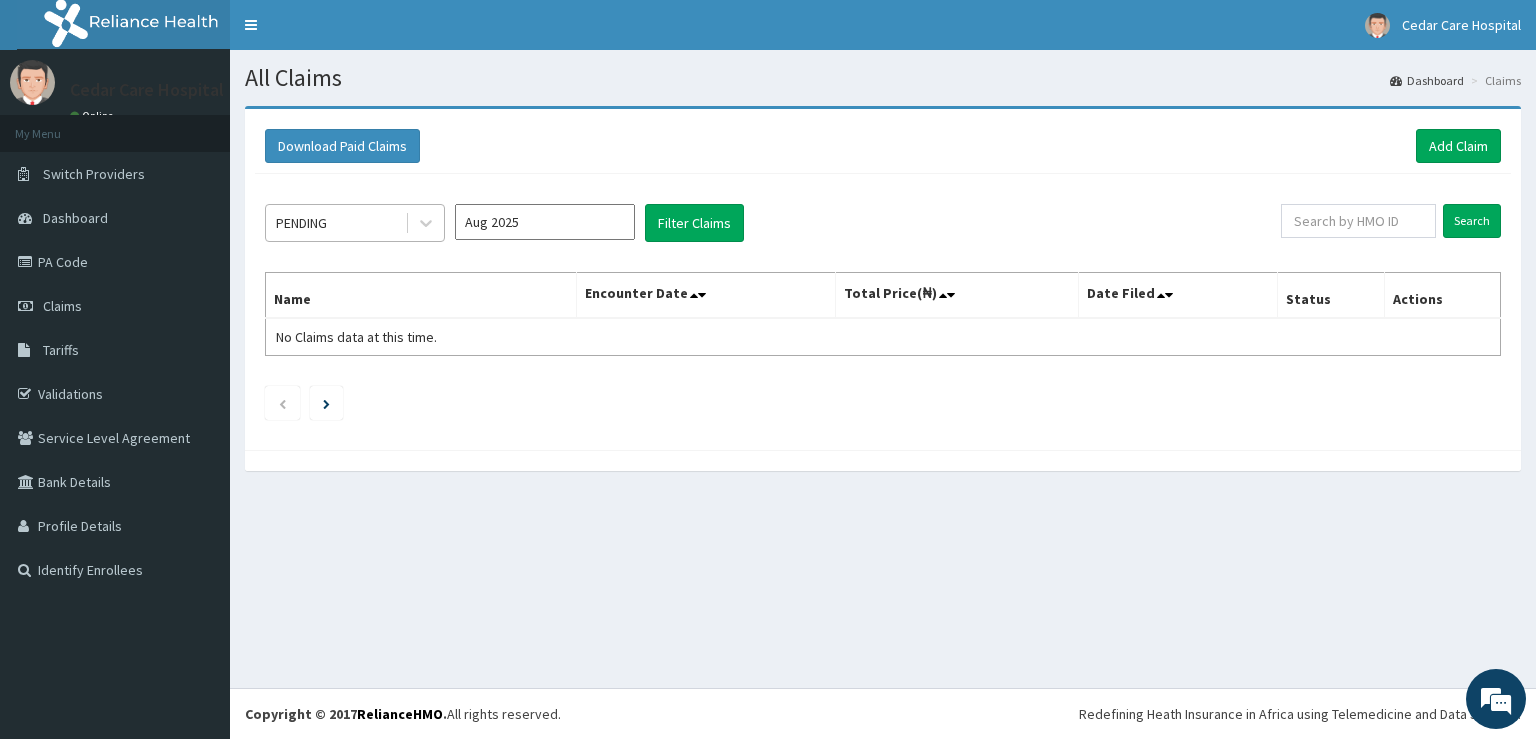 click on "PENDING" at bounding box center [335, 223] 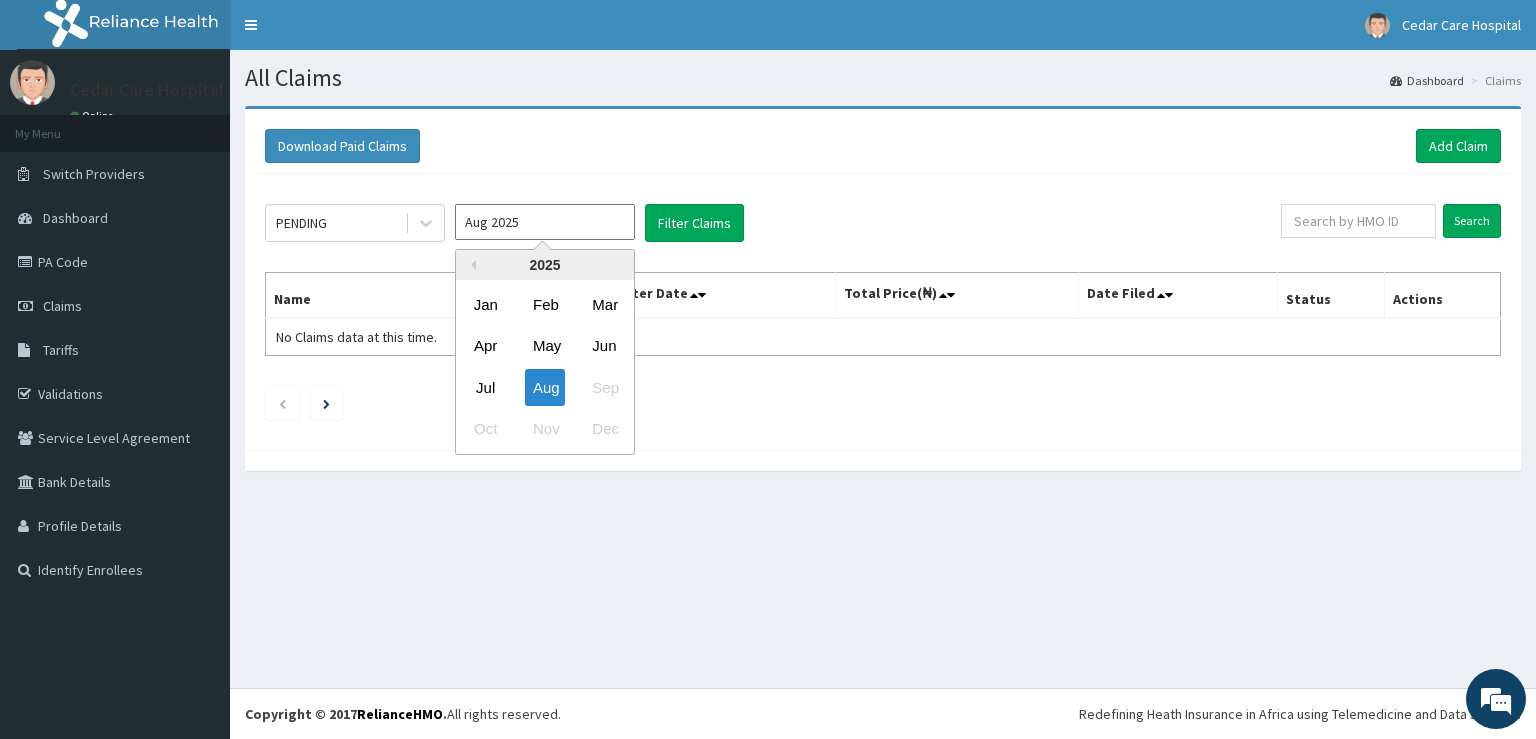 click on "Aug 2025" at bounding box center [545, 222] 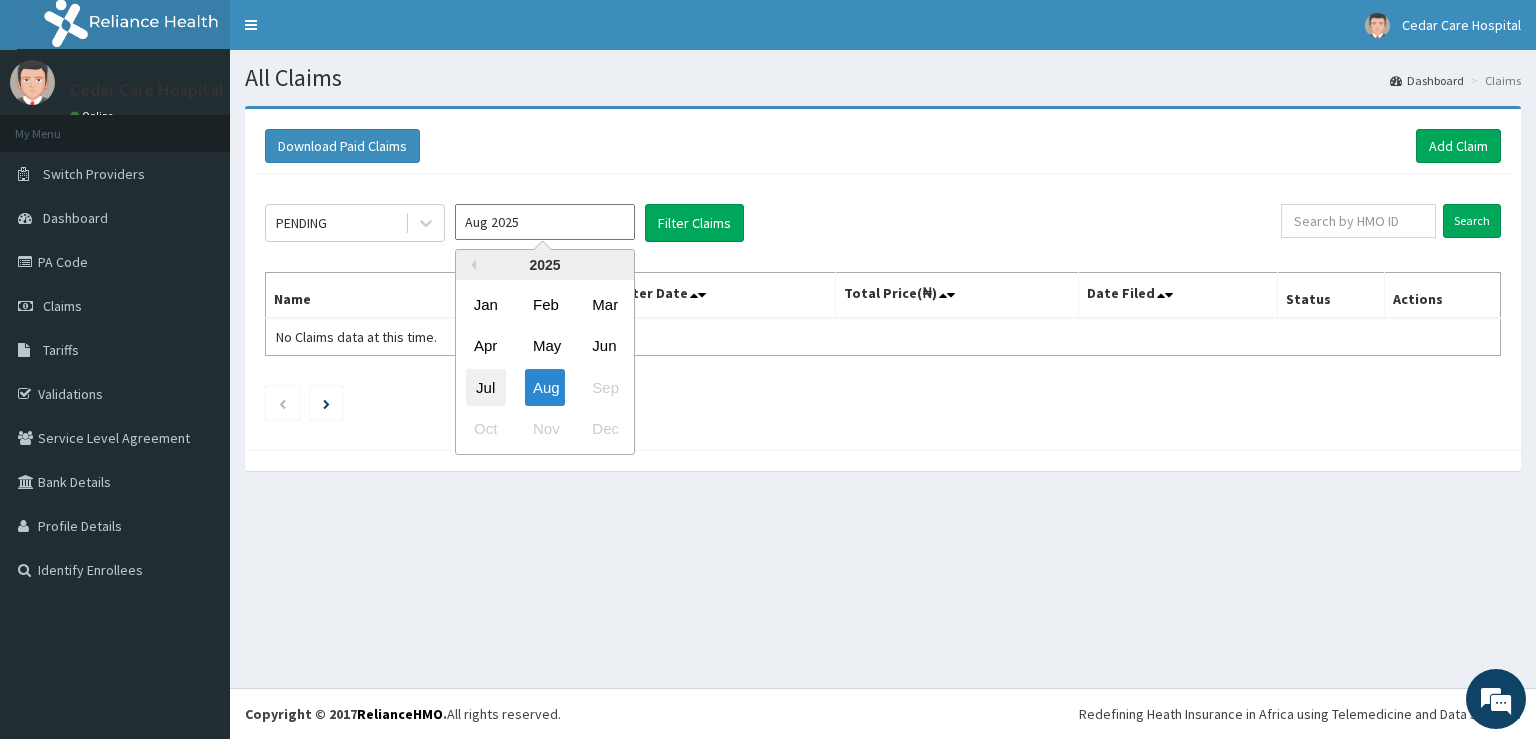 click on "Jul" at bounding box center (486, 387) 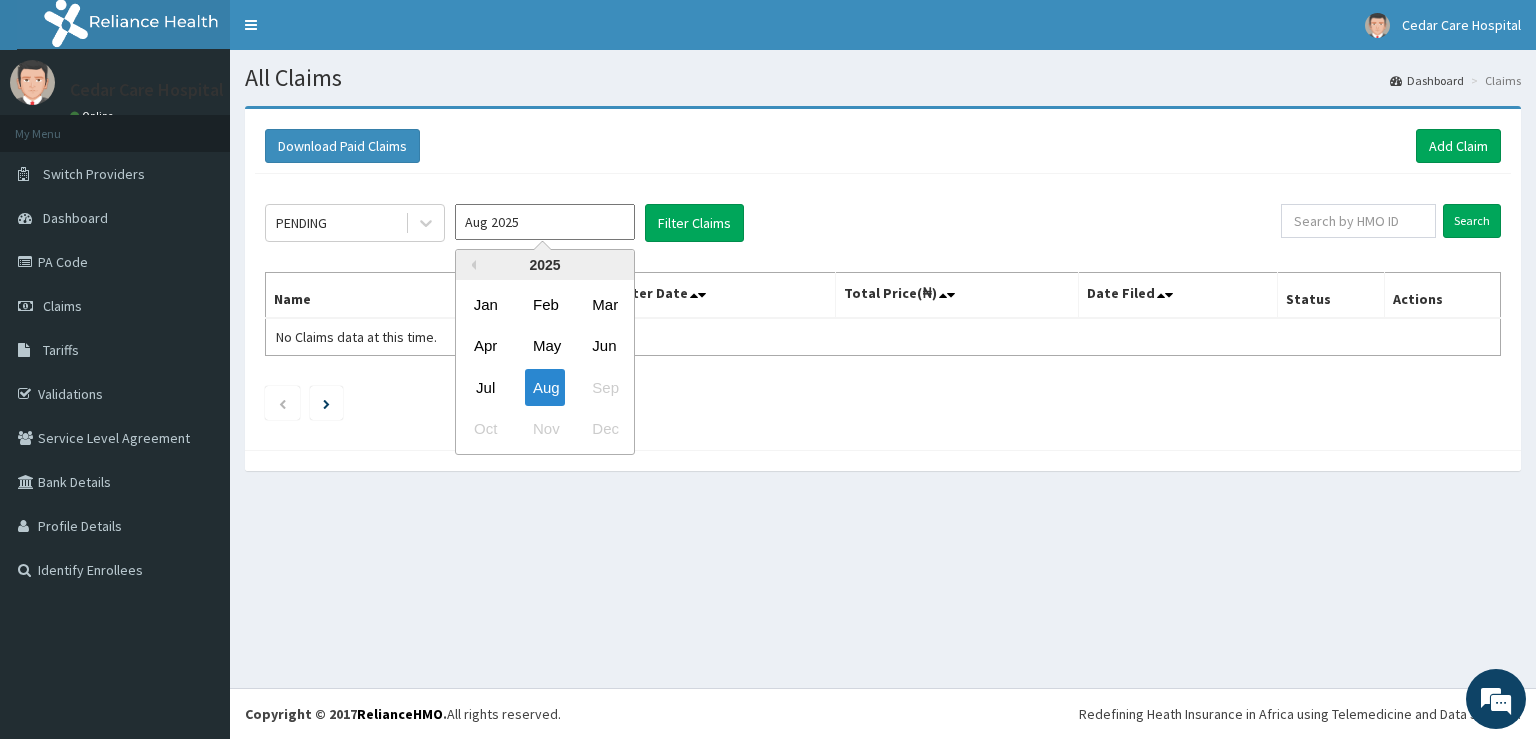 type on "Jul 2025" 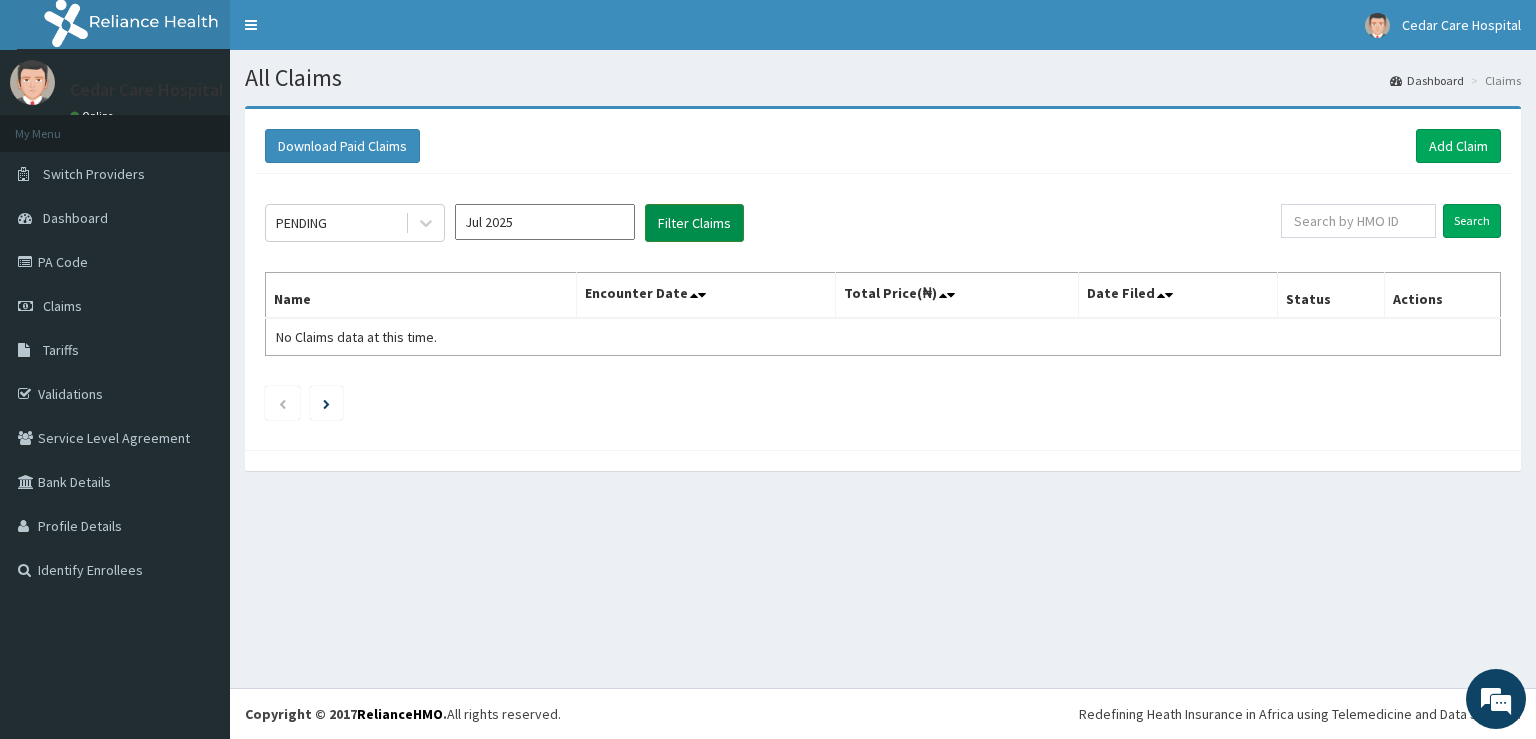 click on "Filter Claims" at bounding box center (694, 223) 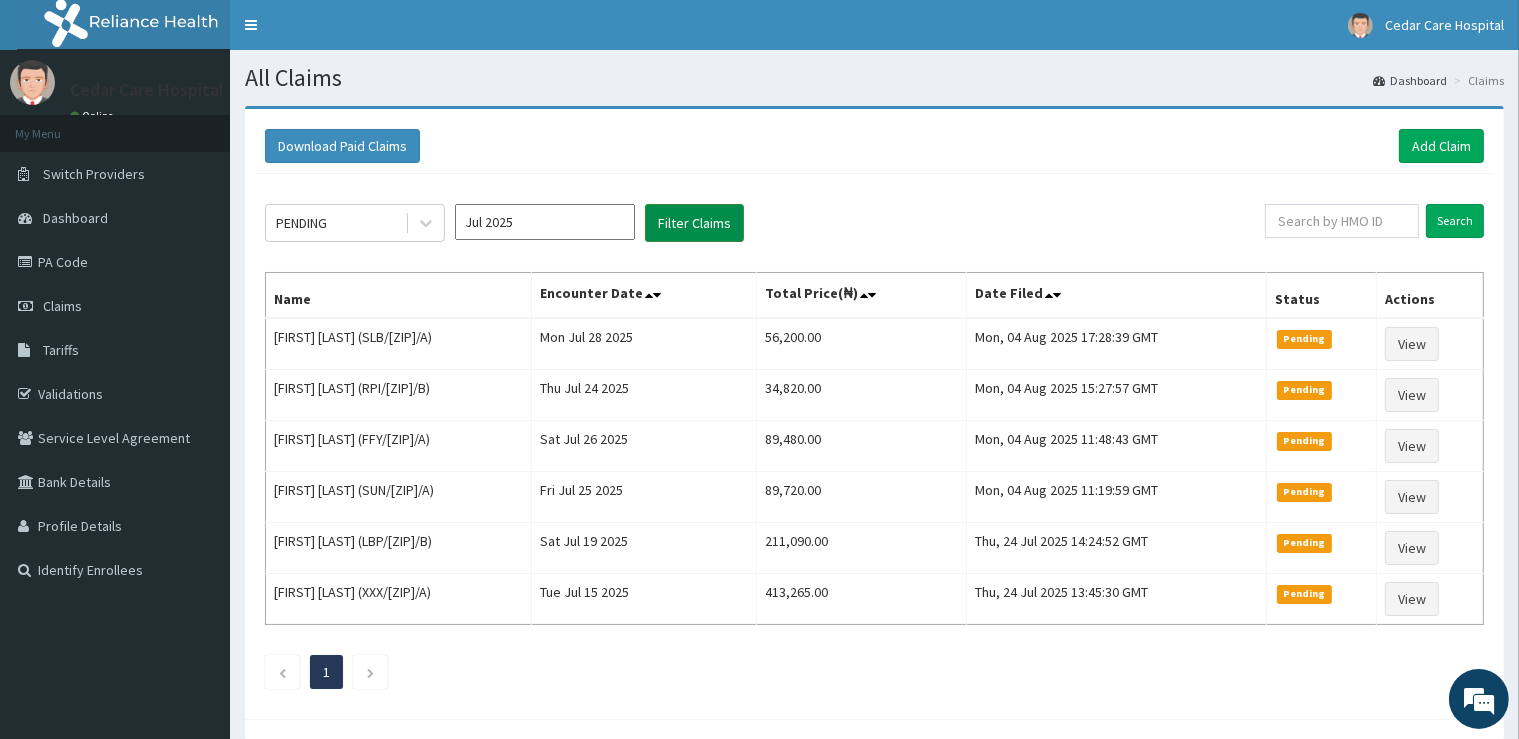 click on "Filter Claims" at bounding box center [694, 223] 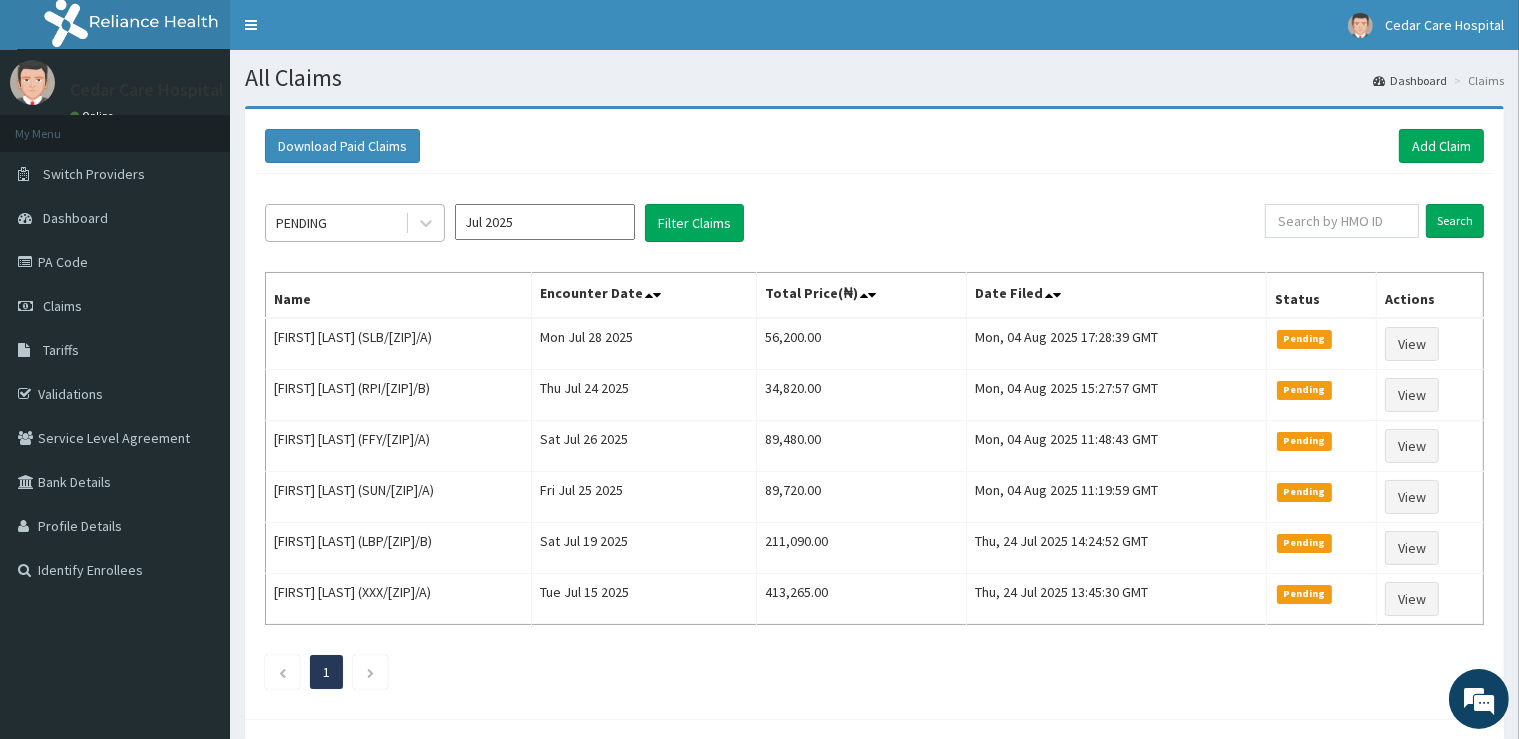 click on "PENDING" at bounding box center (335, 223) 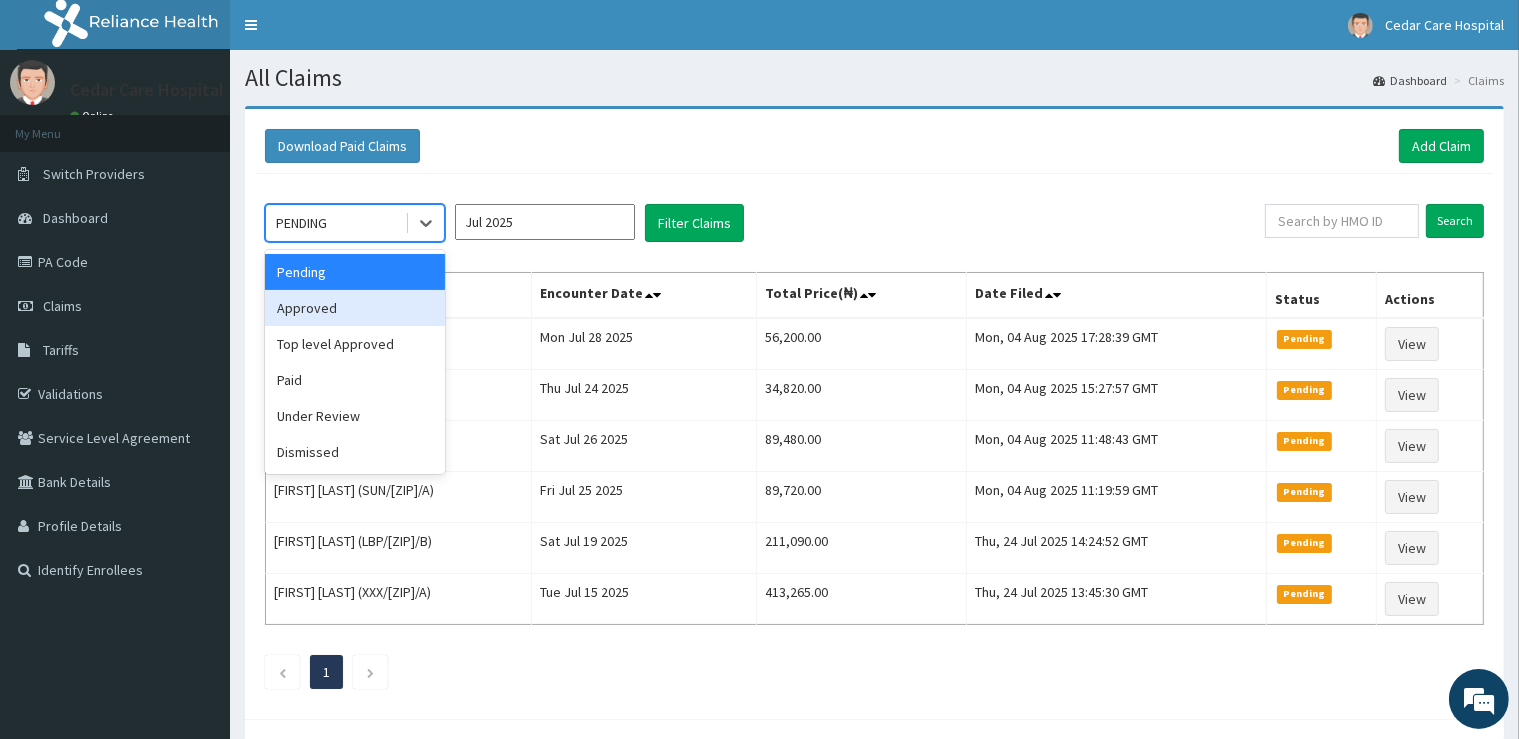 click on "Approved" at bounding box center (355, 308) 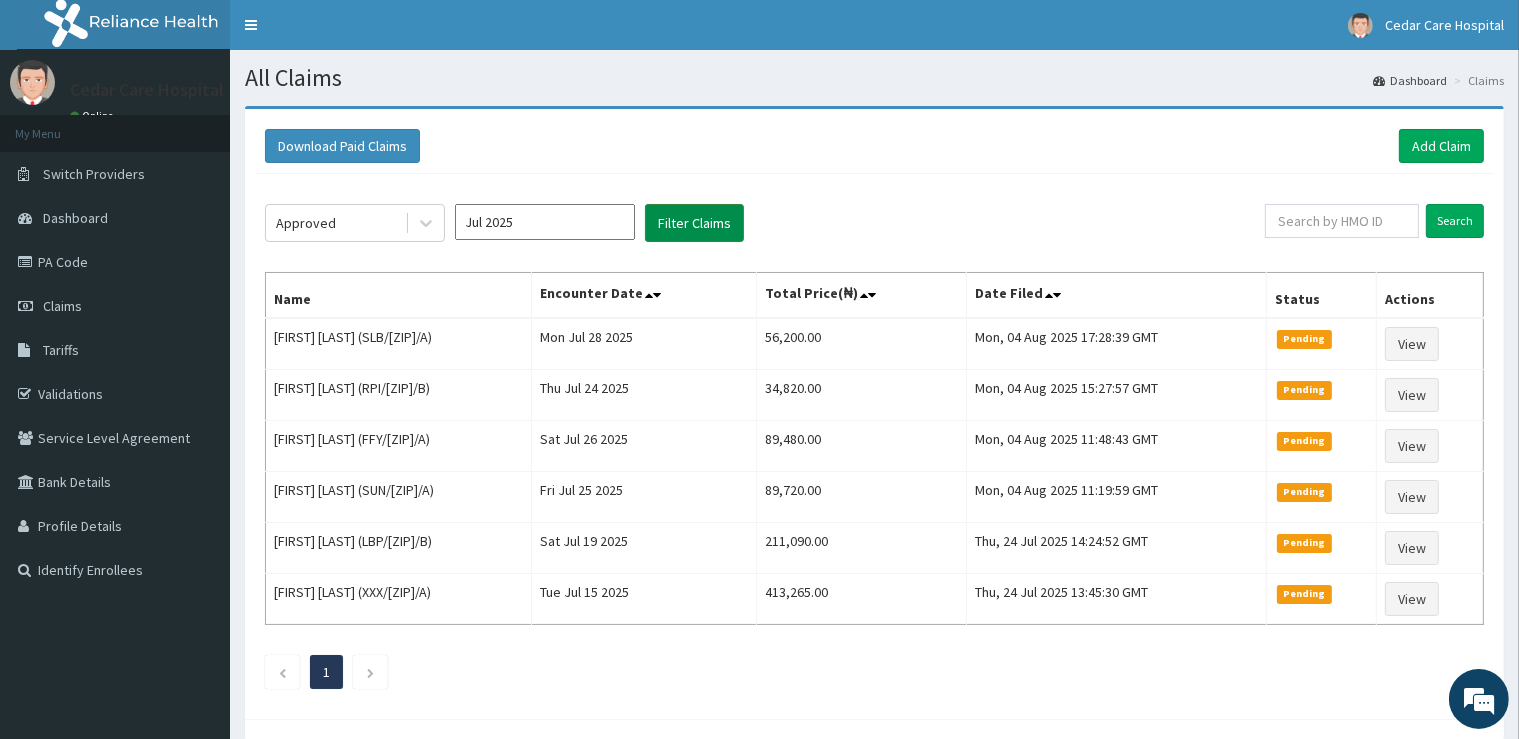 click on "Filter Claims" at bounding box center [694, 223] 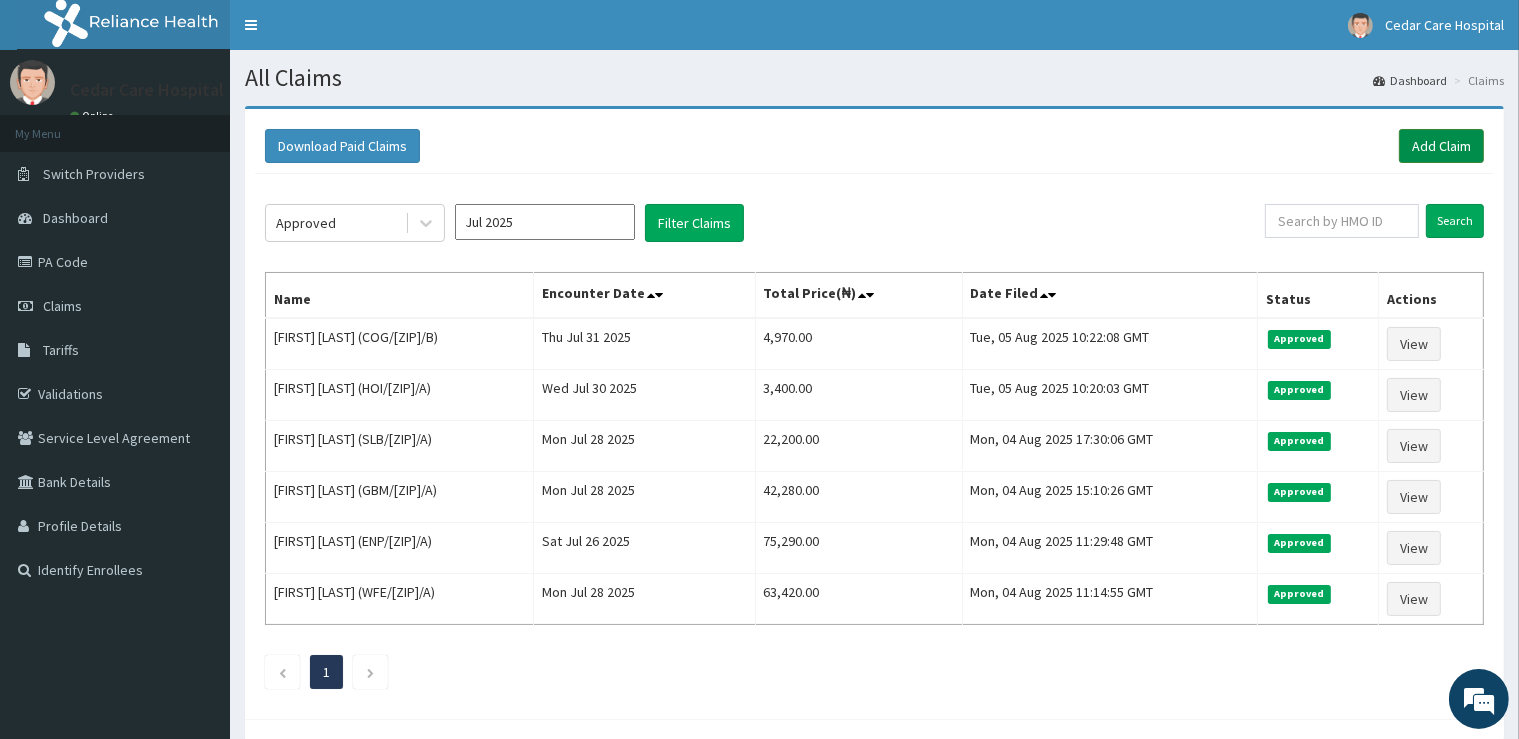 click on "Add Claim" at bounding box center (1441, 146) 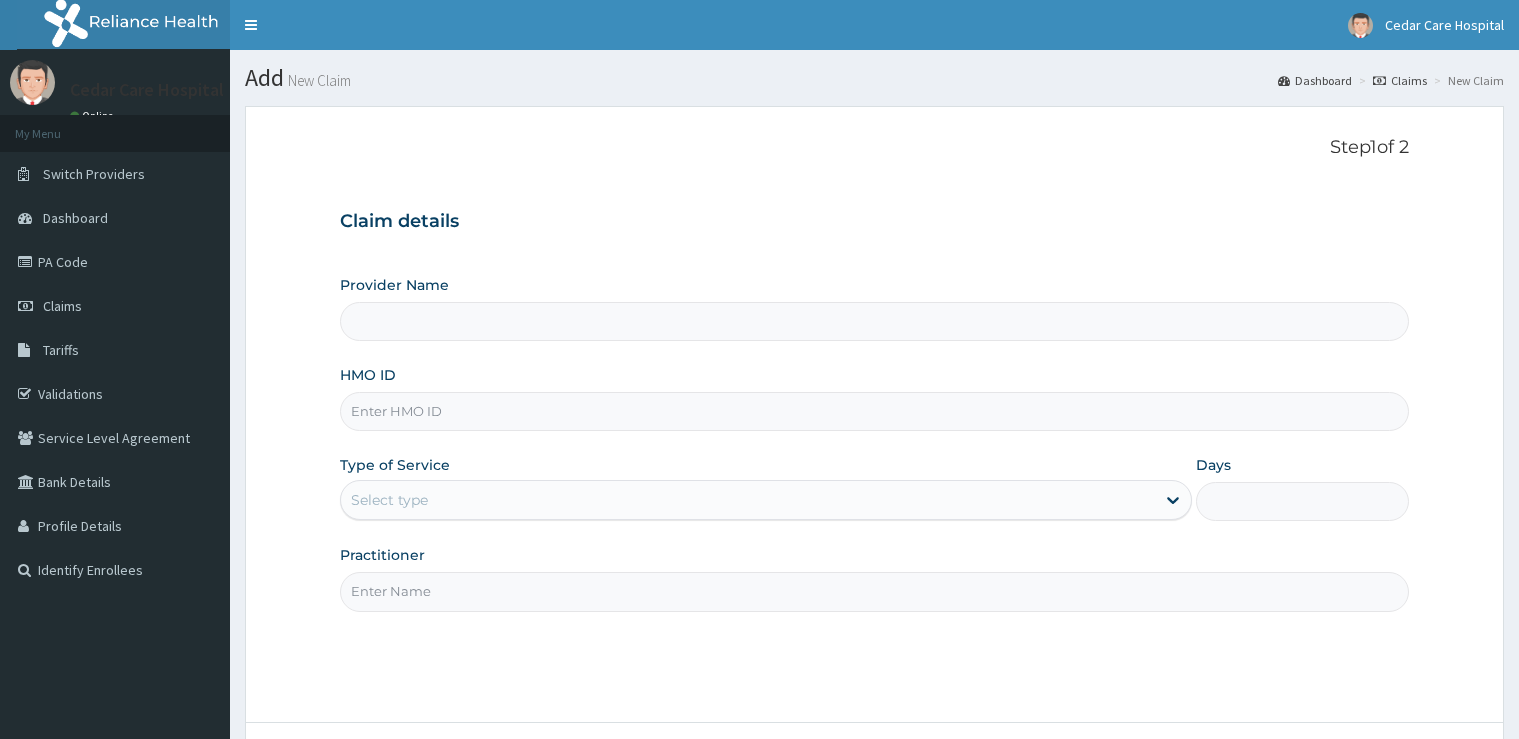 scroll, scrollTop: 0, scrollLeft: 0, axis: both 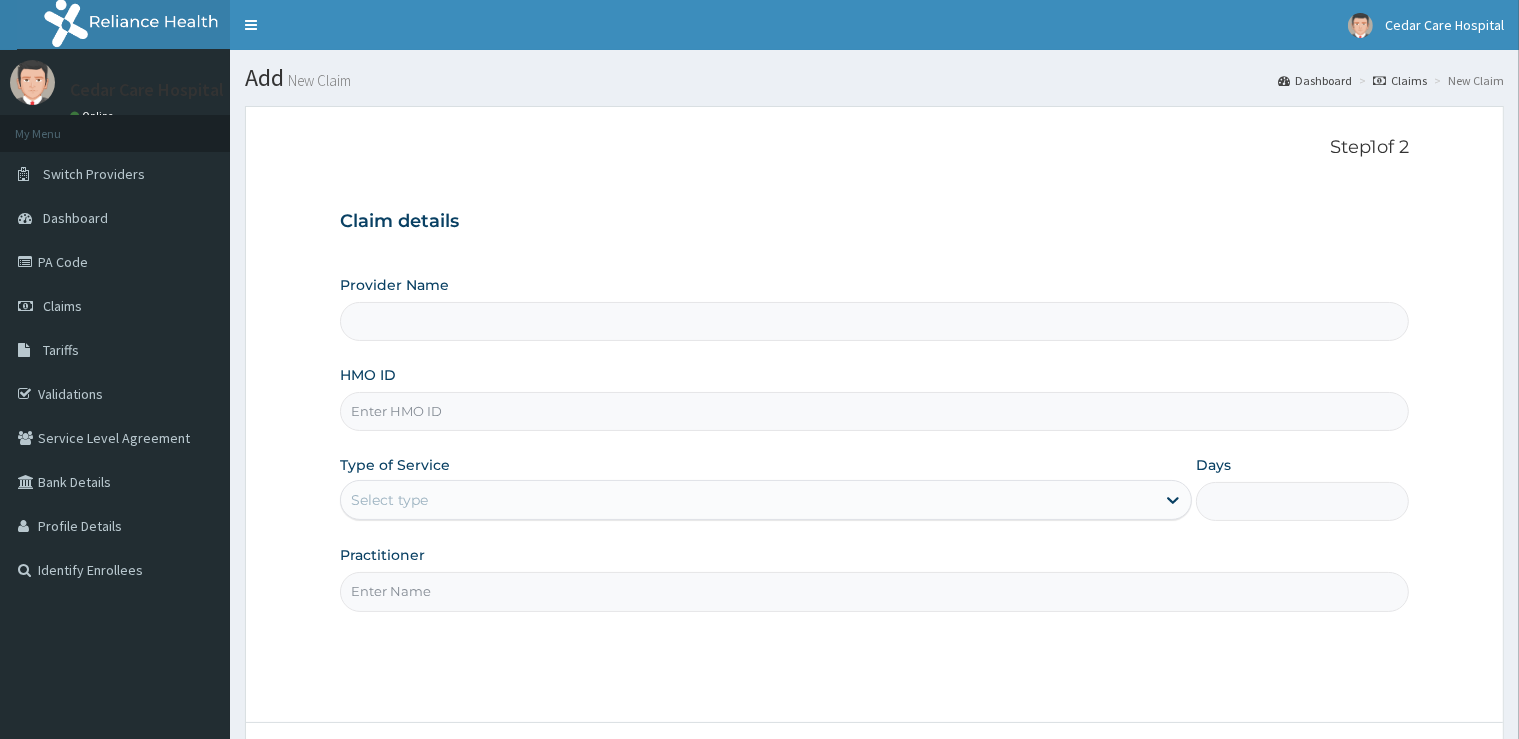 type on "Cedar Care Hospital" 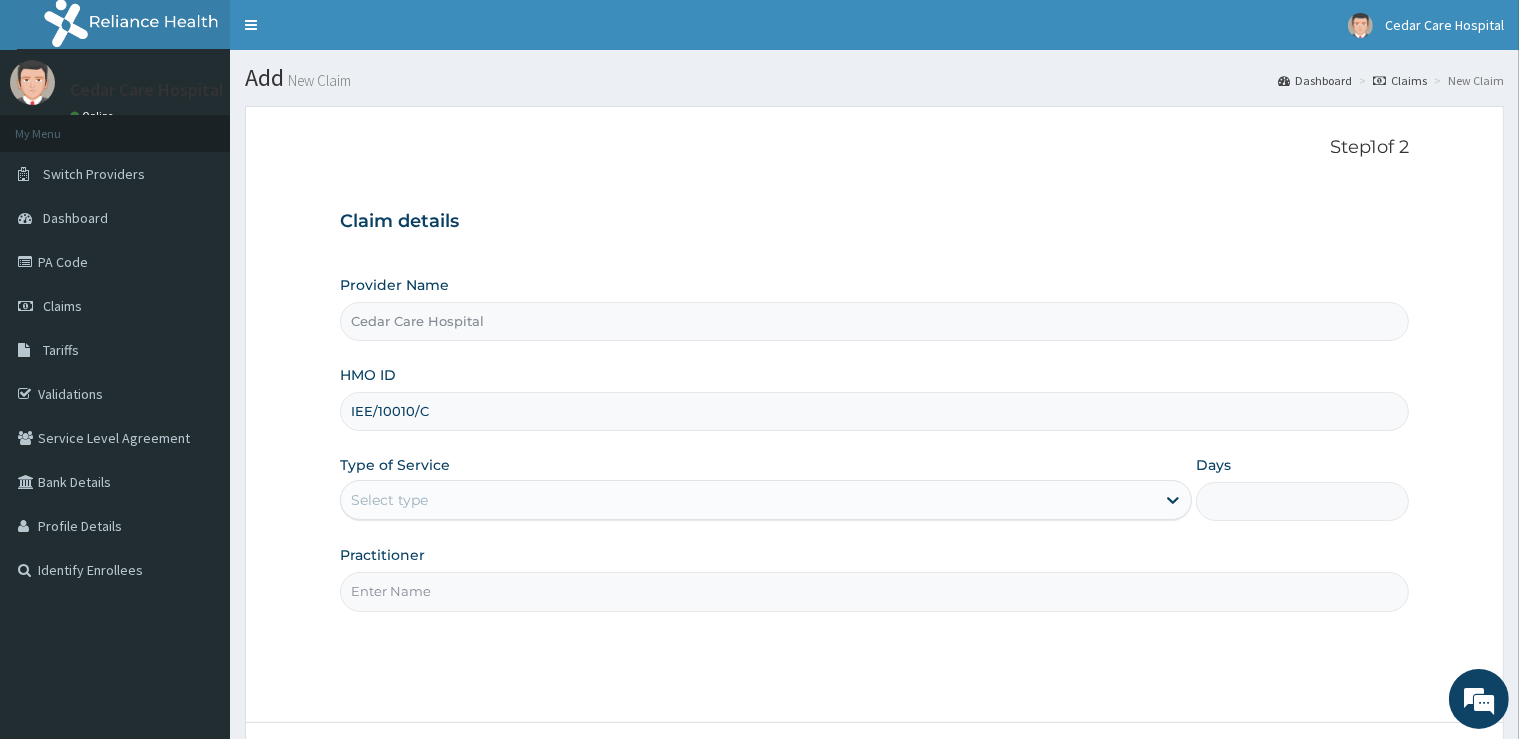 scroll, scrollTop: 0, scrollLeft: 0, axis: both 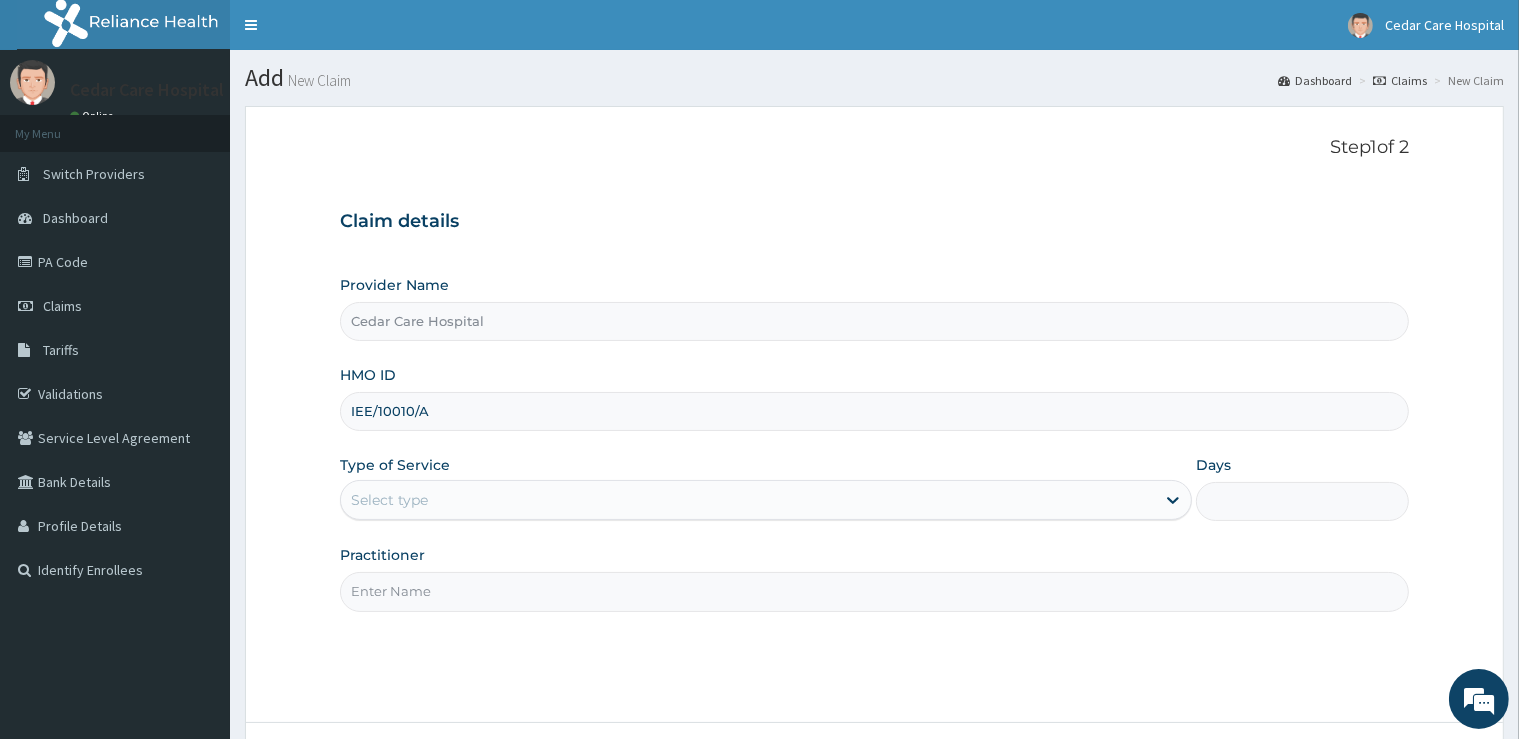 type on "IEE/10010/A" 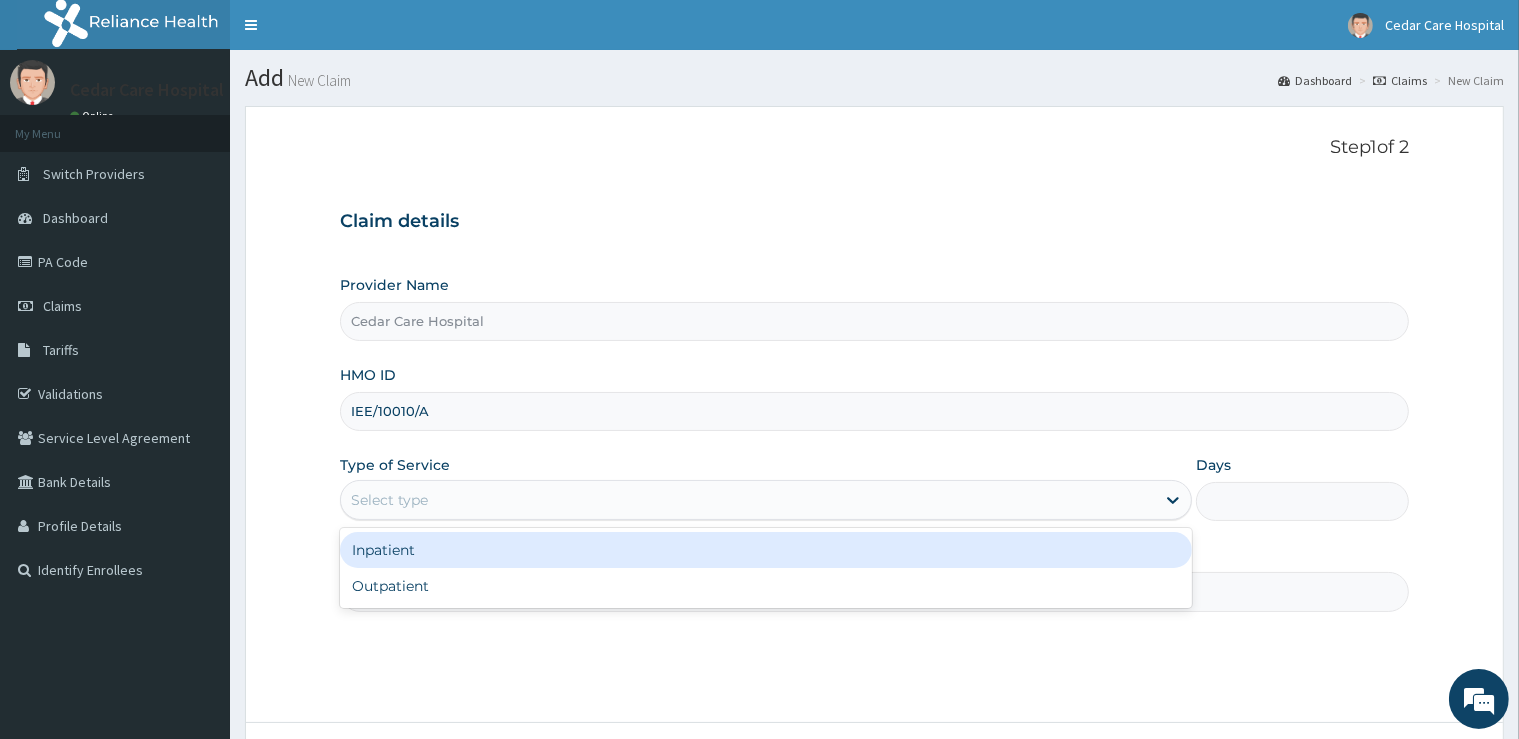 click on "Select type" at bounding box center [748, 500] 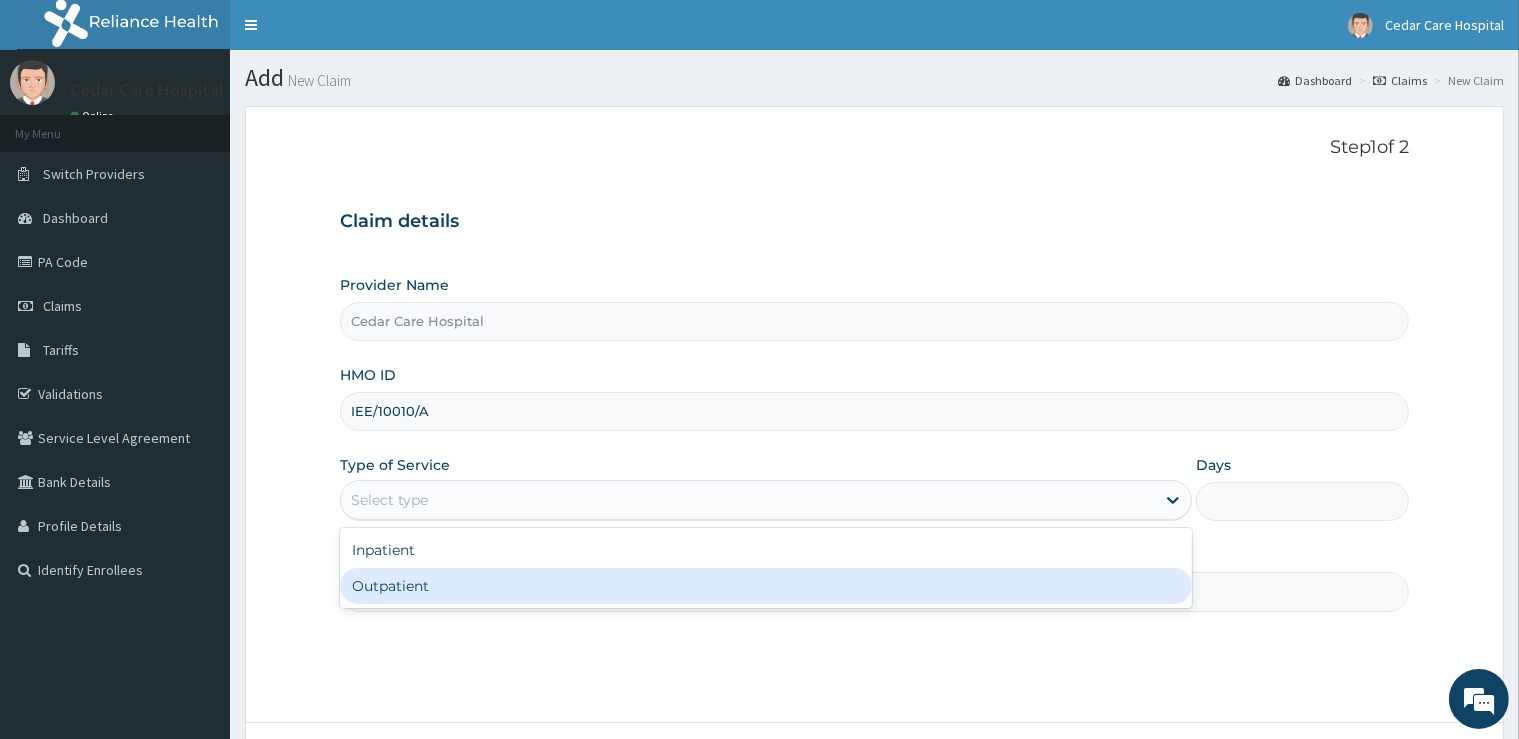 click on "Outpatient" at bounding box center (766, 586) 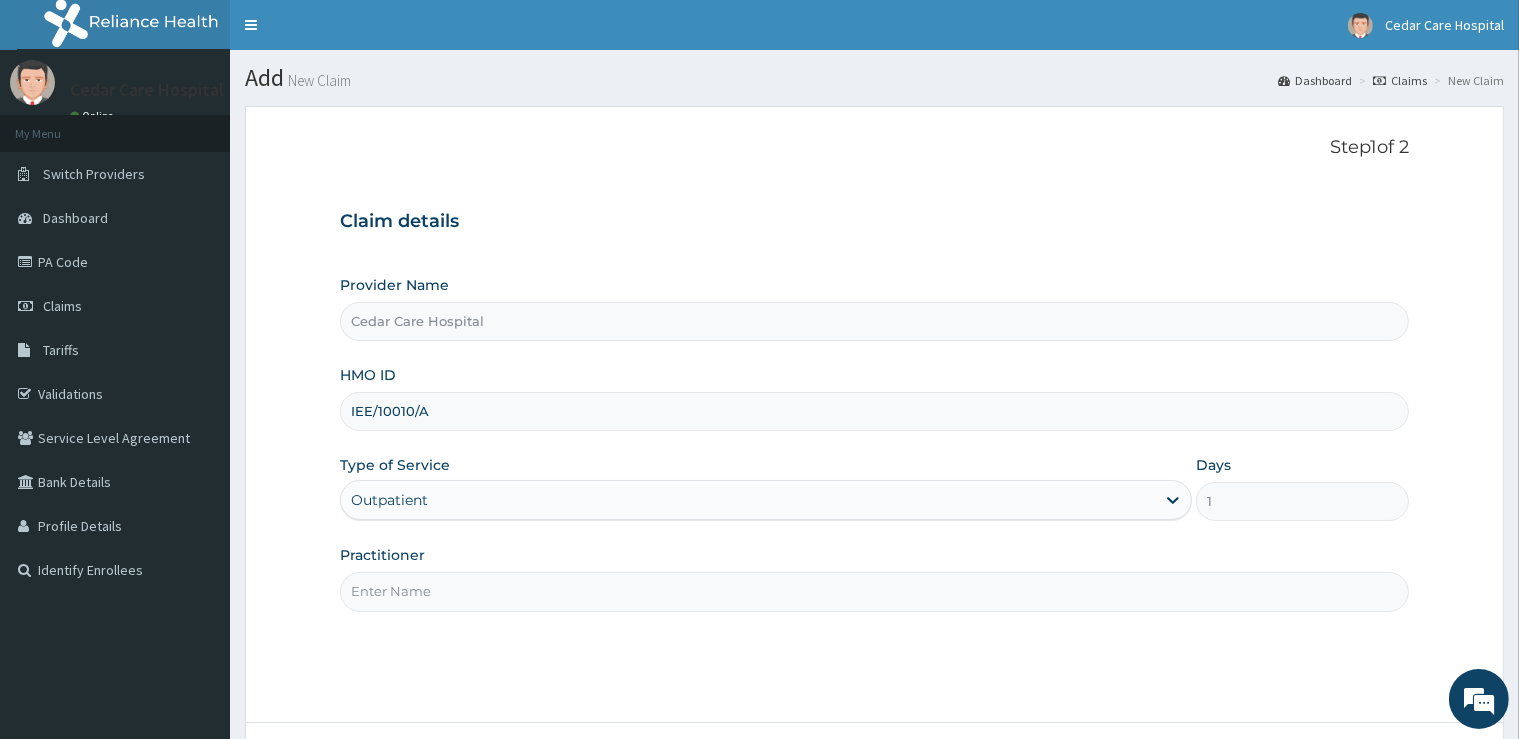 click on "Practitioner" at bounding box center (874, 591) 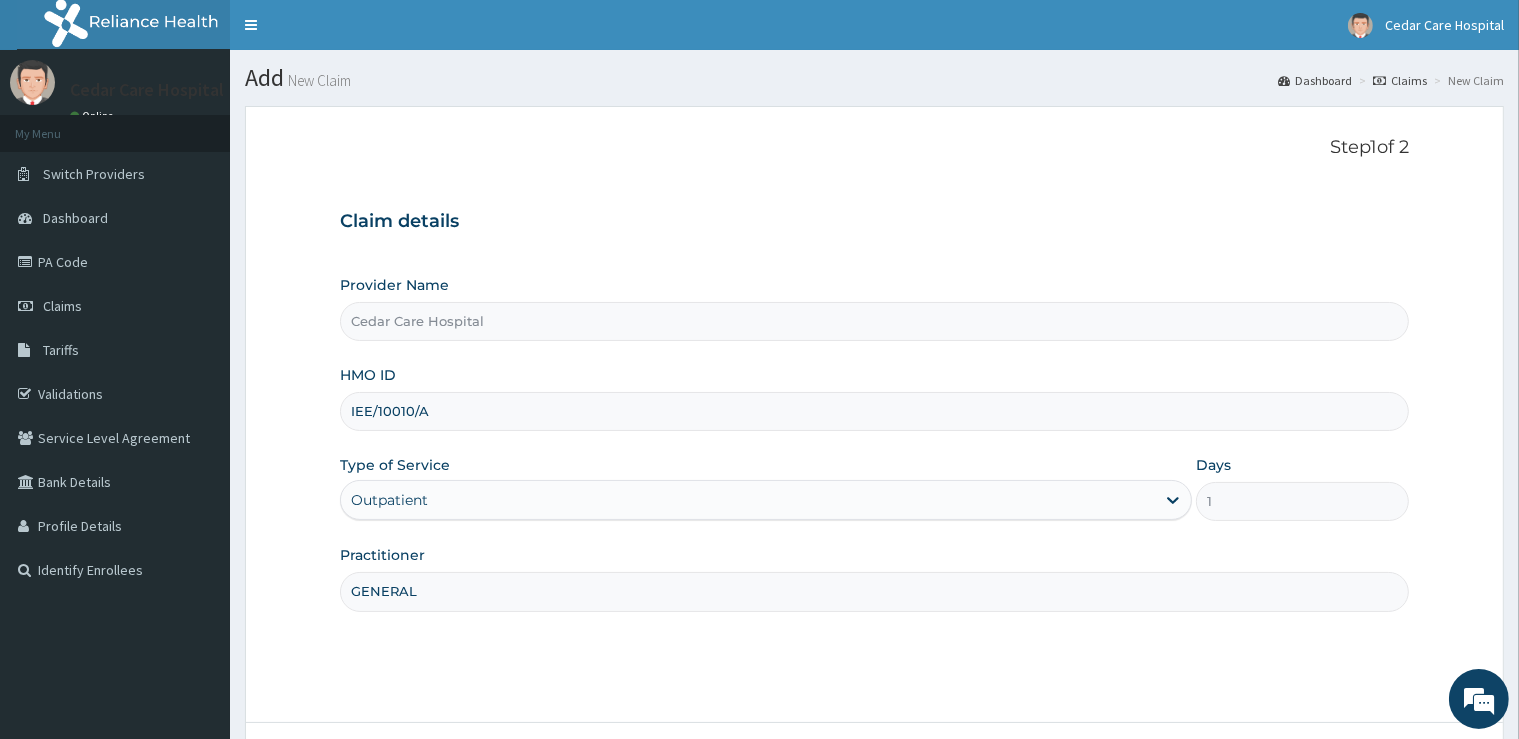 scroll, scrollTop: 162, scrollLeft: 0, axis: vertical 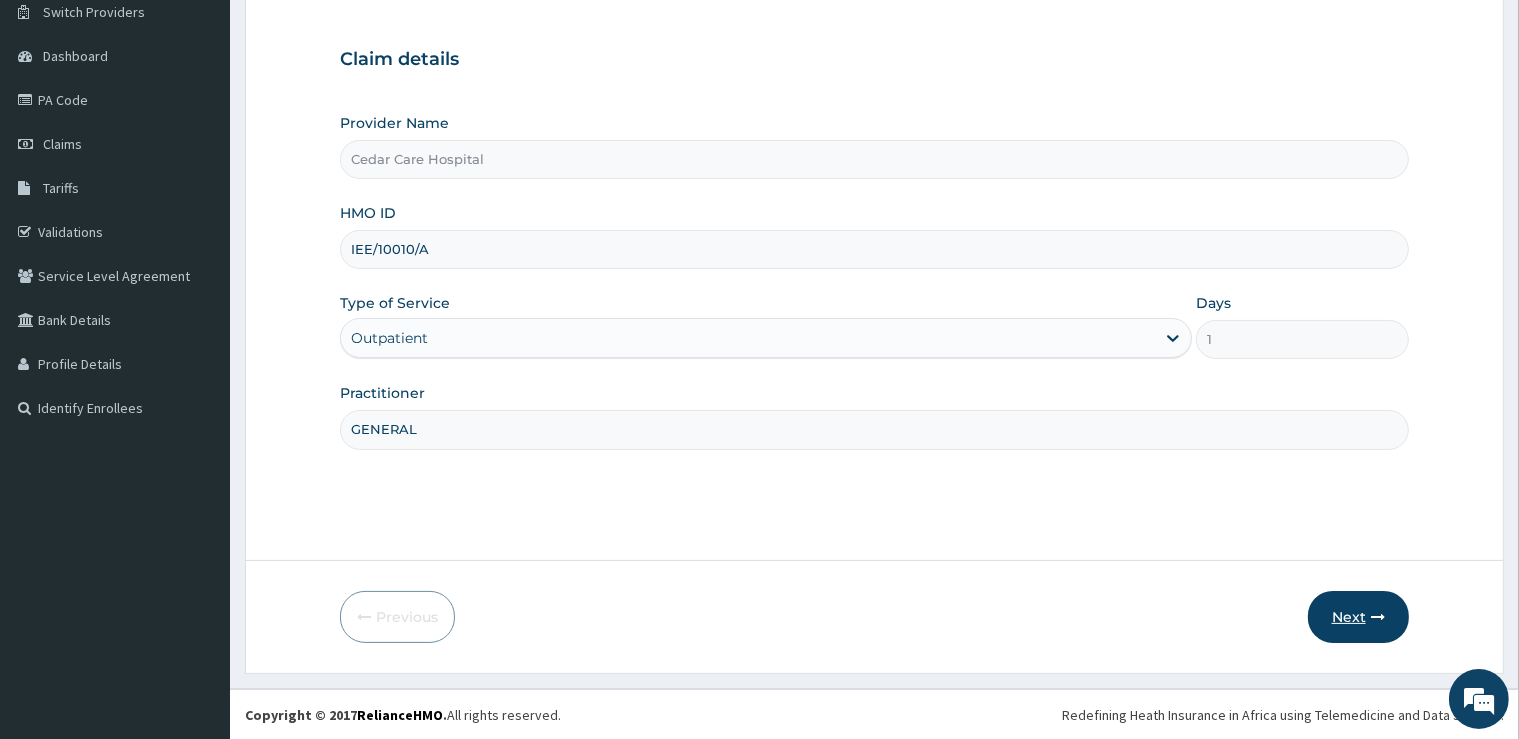 type on "GENERAL" 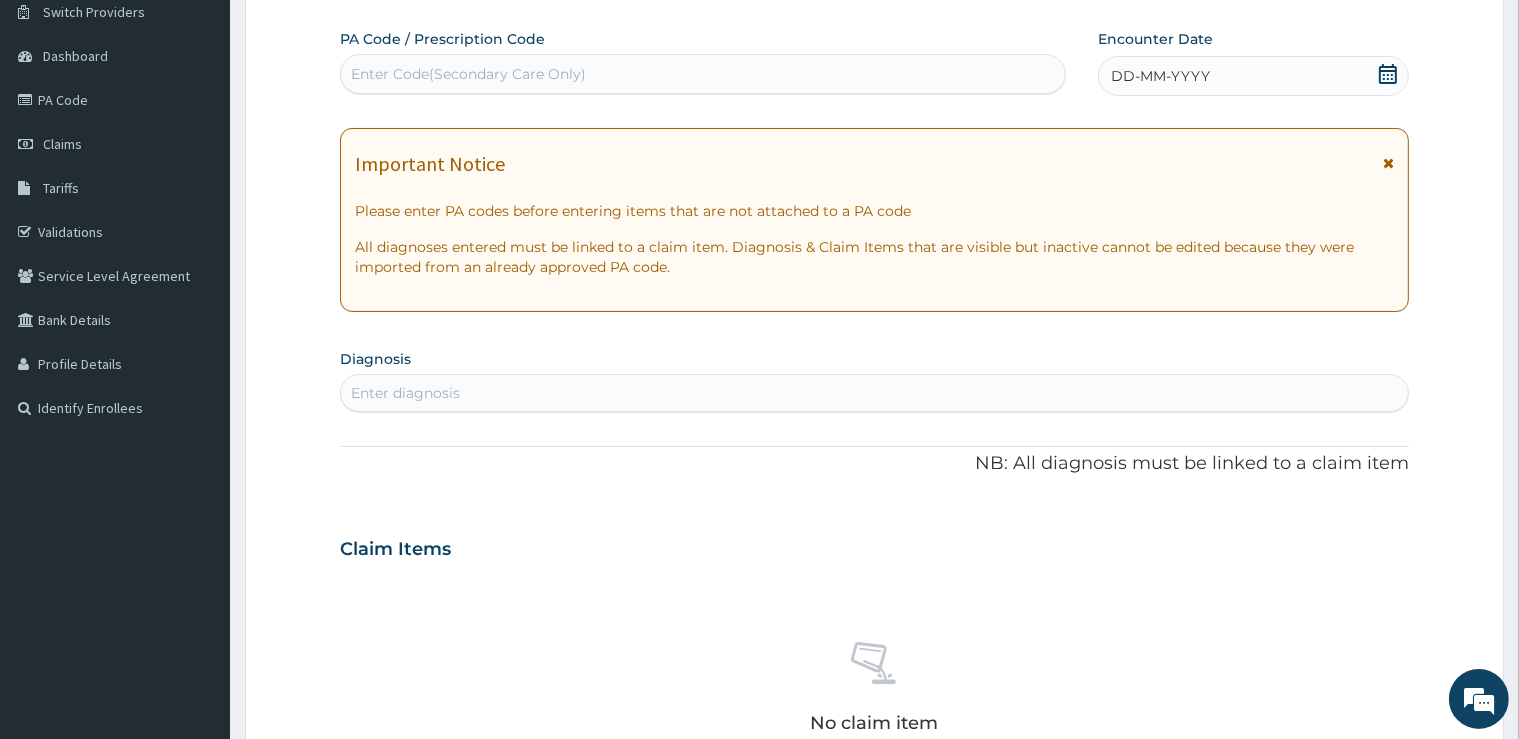 click on "Enter Code(Secondary Care Only)" at bounding box center [703, 74] 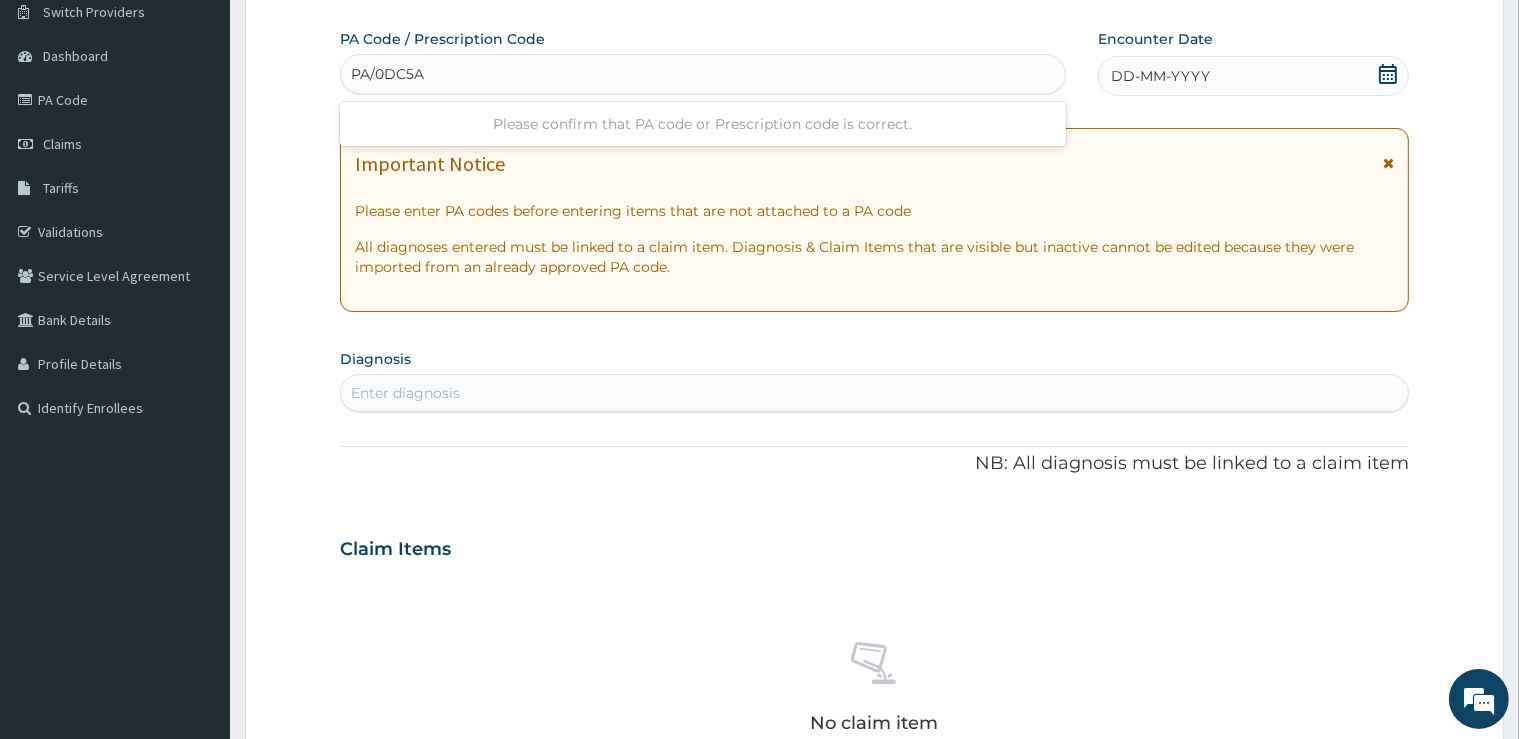 type on "PA/0DC5A0" 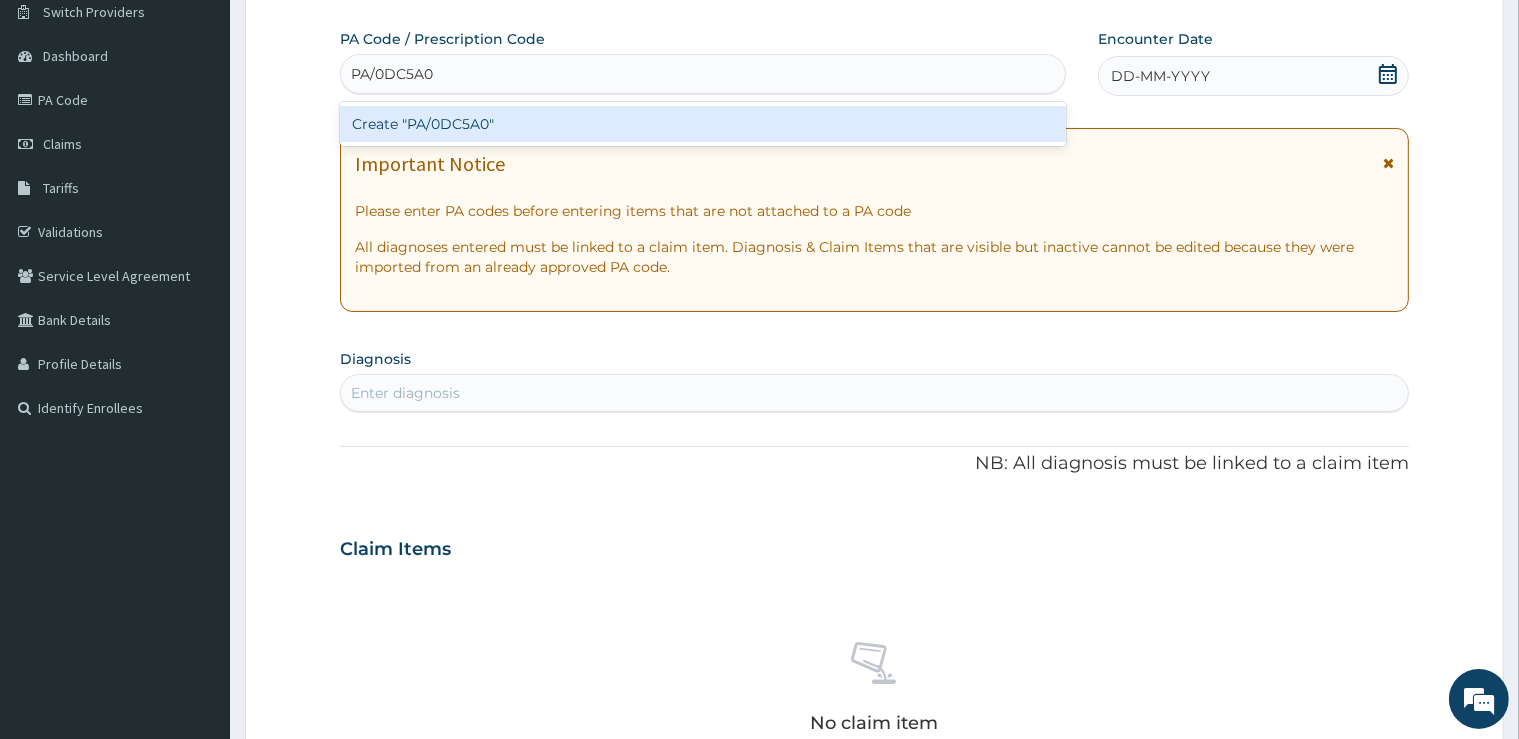 type 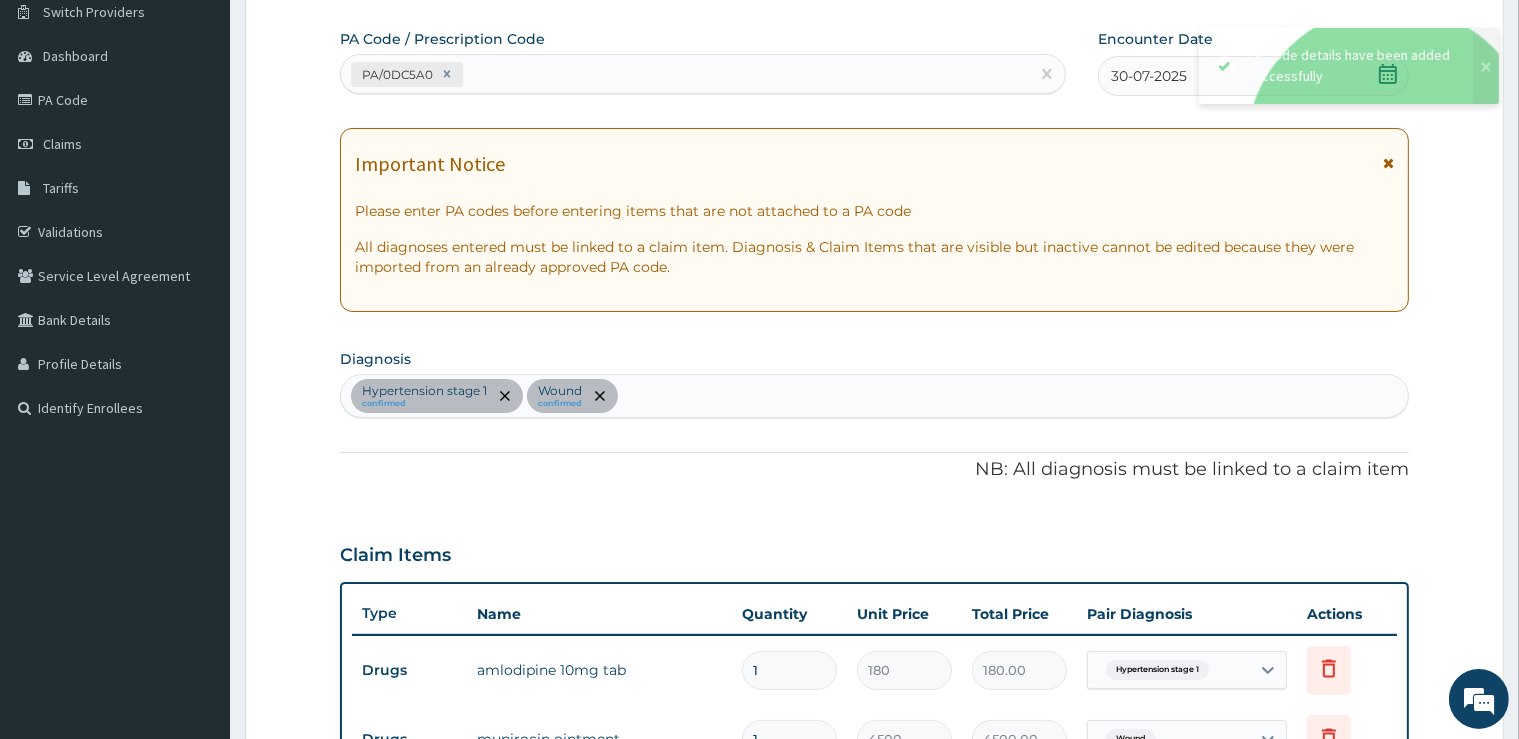 scroll, scrollTop: 598, scrollLeft: 0, axis: vertical 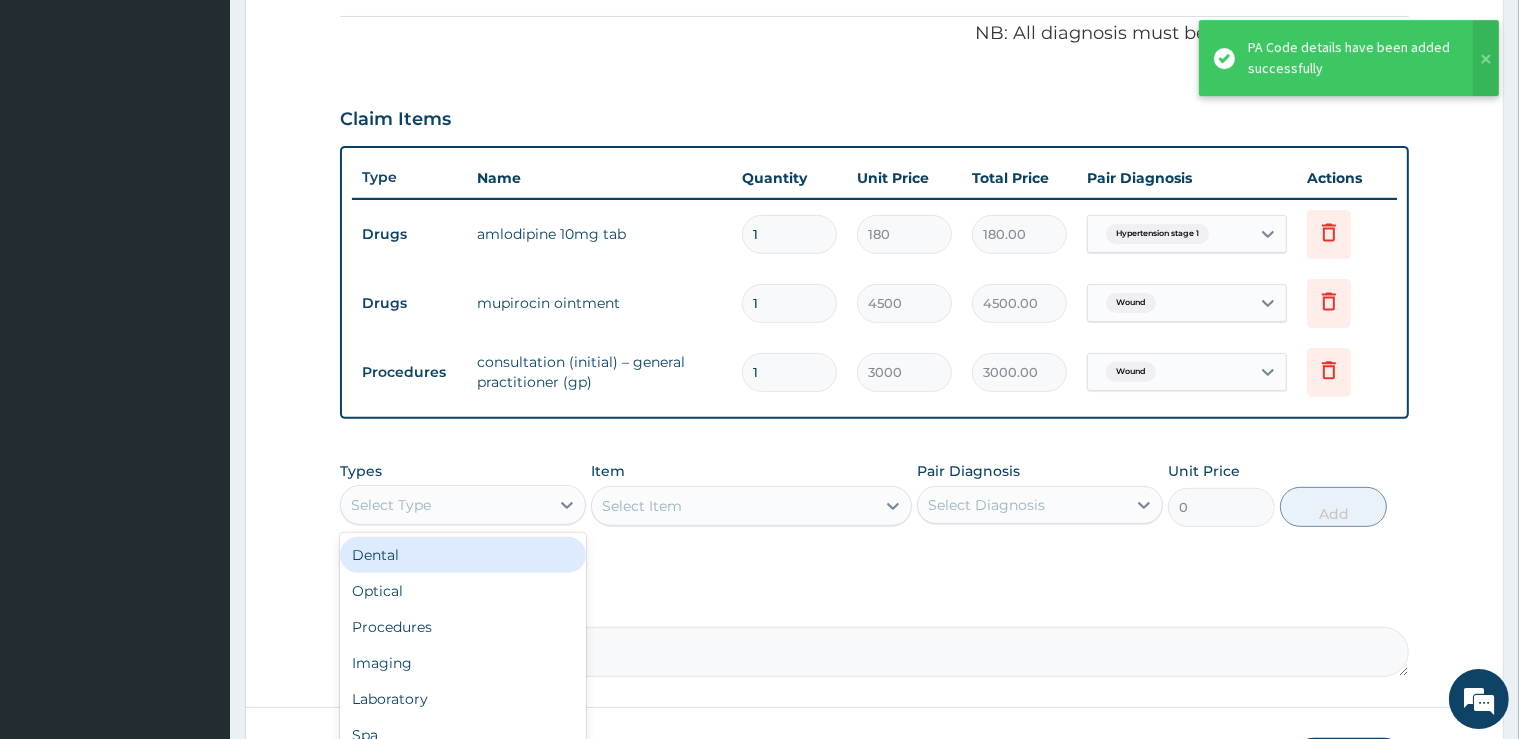drag, startPoint x: 476, startPoint y: 496, endPoint x: 370, endPoint y: 643, distance: 181.2319 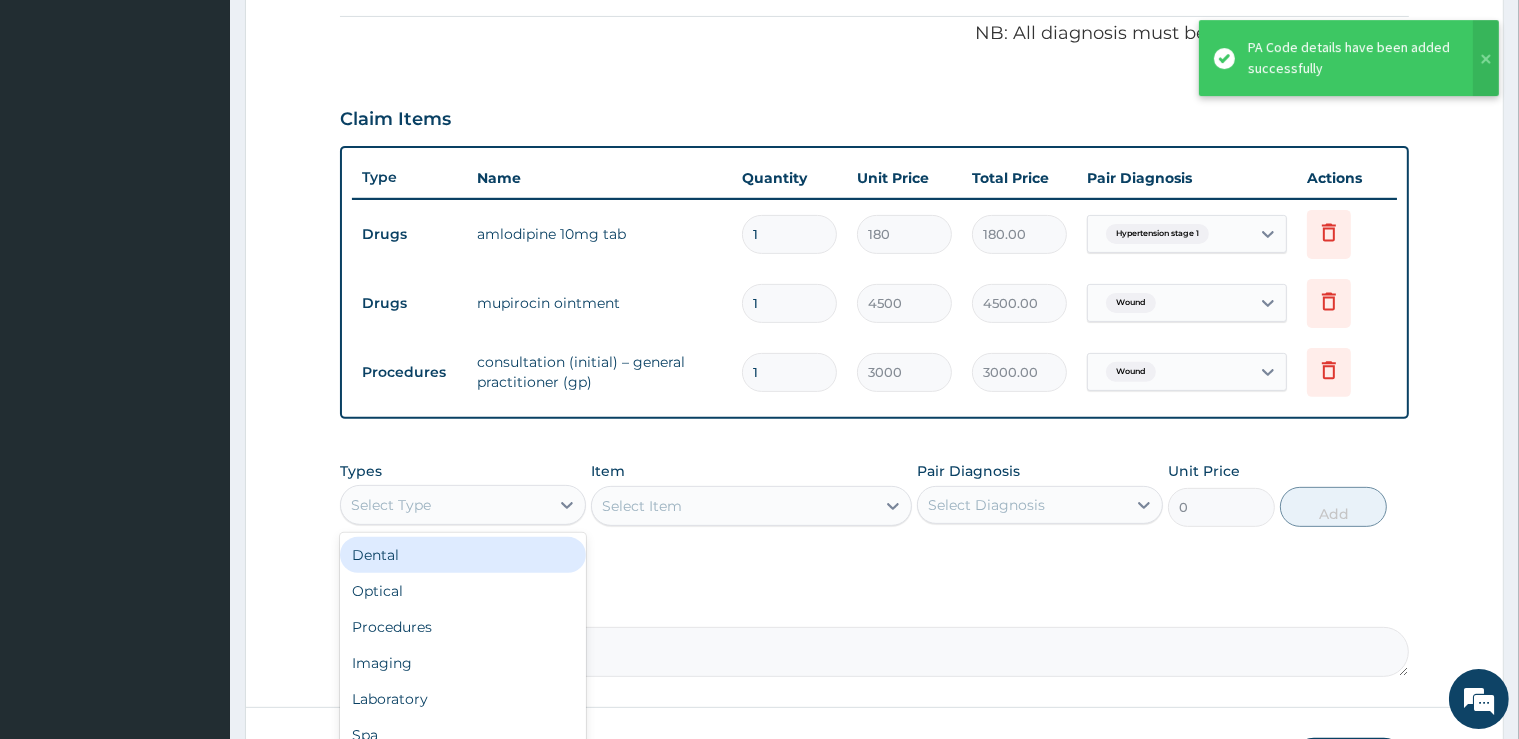 click on "Select Type" at bounding box center (445, 505) 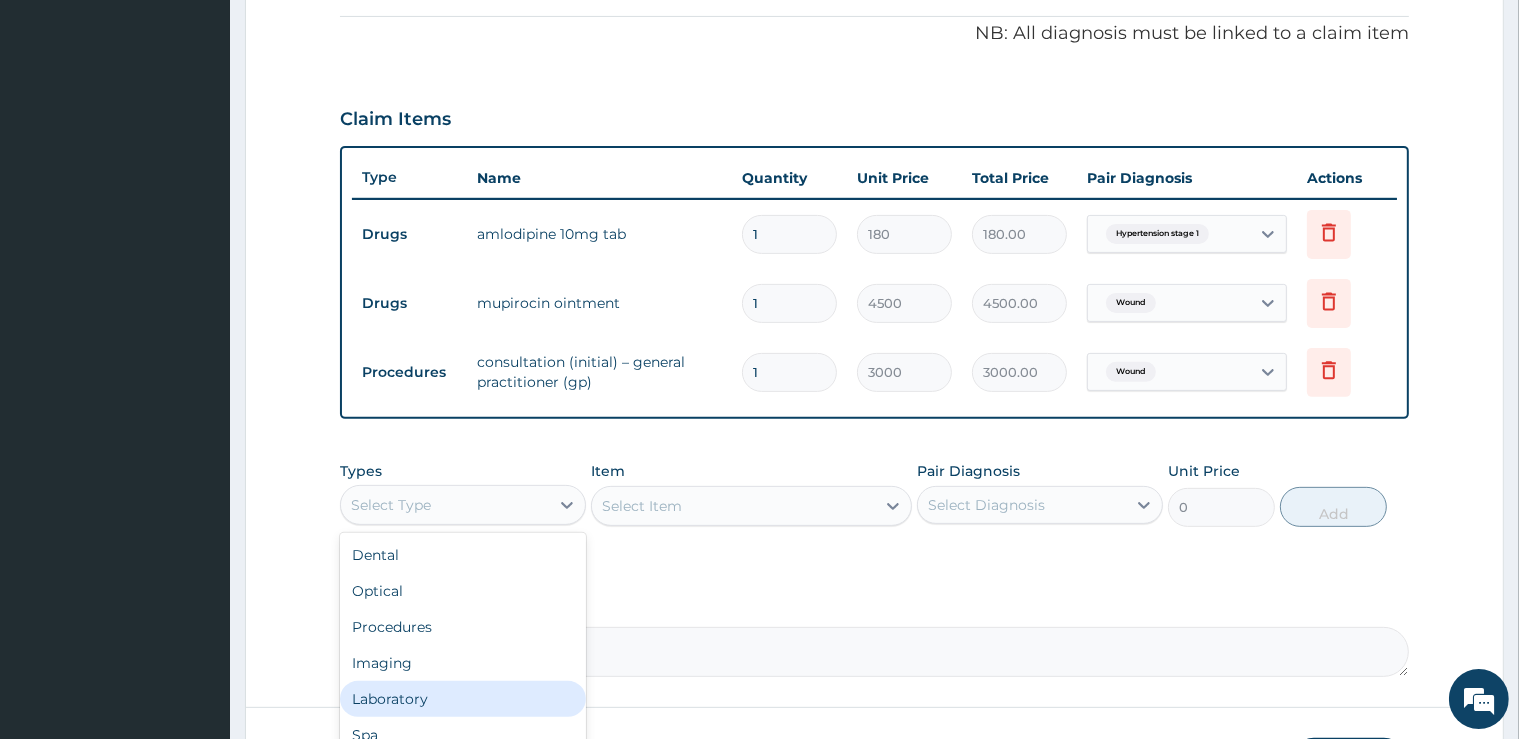 scroll, scrollTop: 68, scrollLeft: 0, axis: vertical 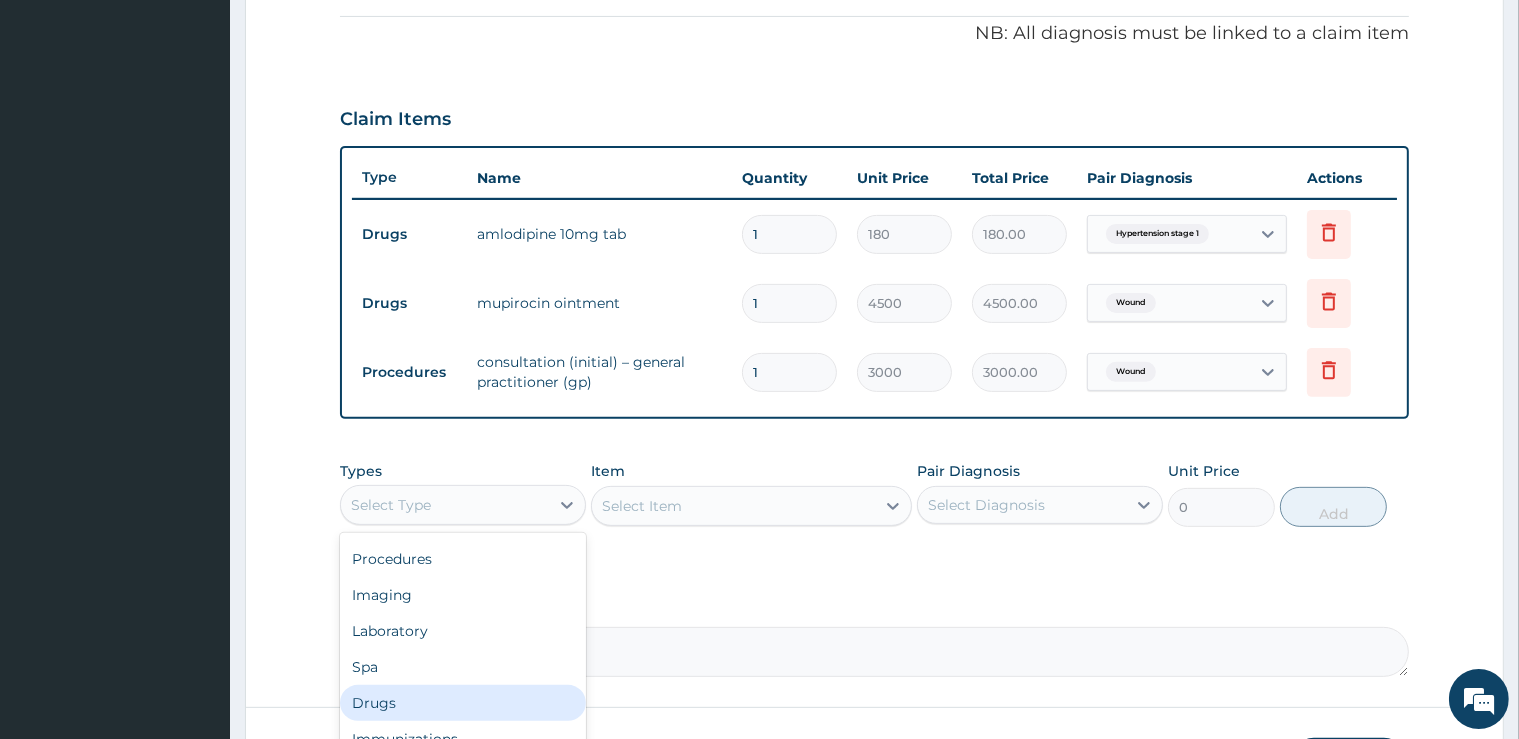 click on "Drugs" at bounding box center [463, 703] 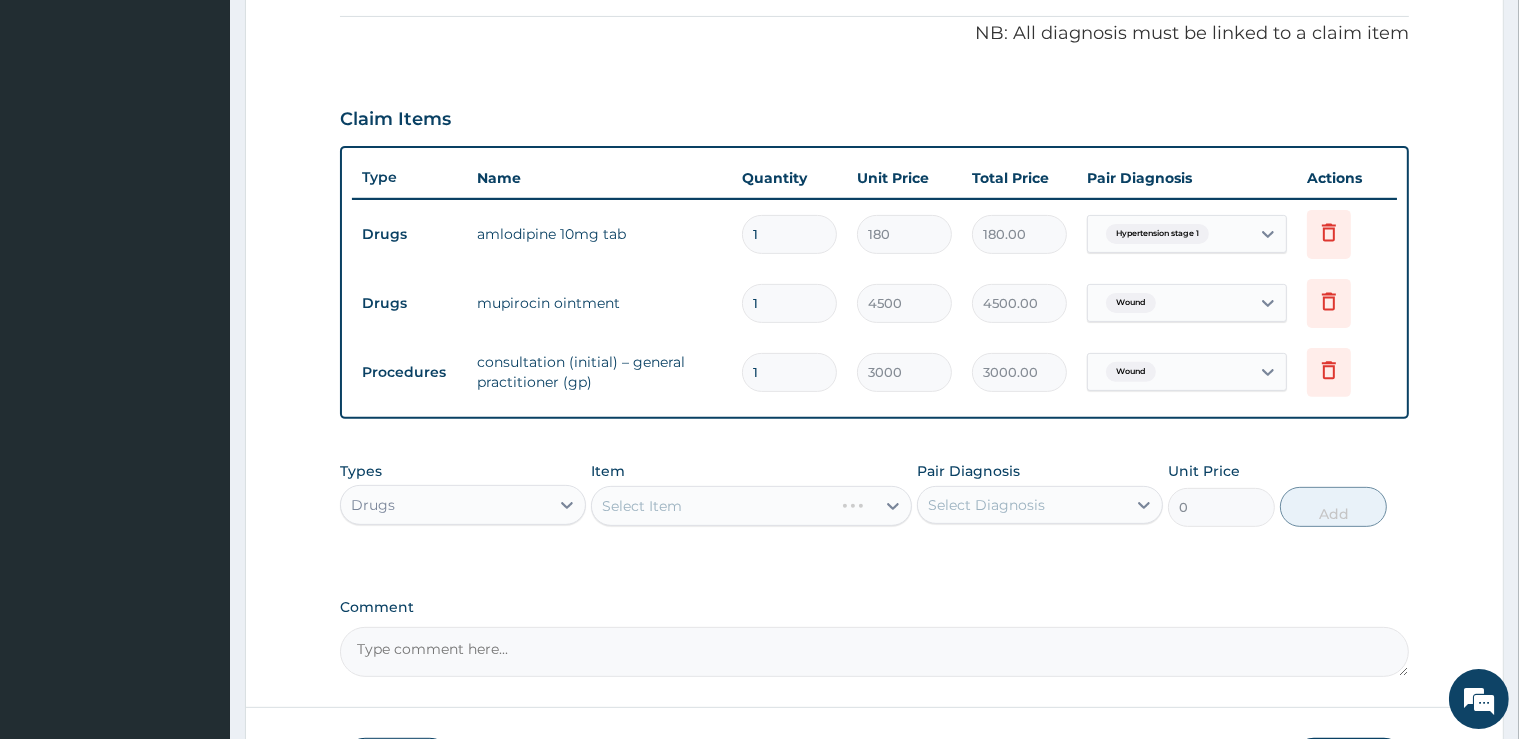 click on "Select Item" at bounding box center [751, 506] 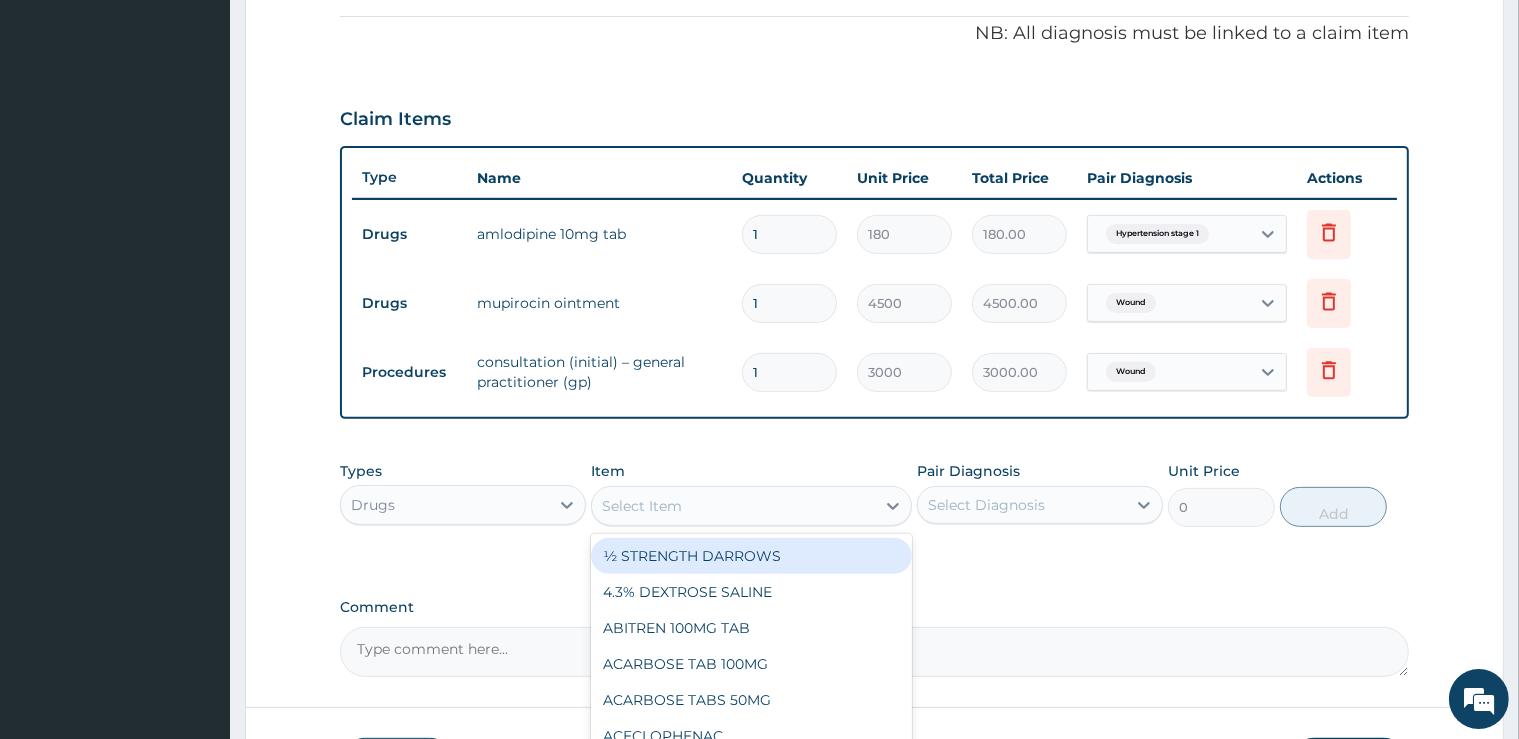 click on "Select Item" at bounding box center (733, 506) 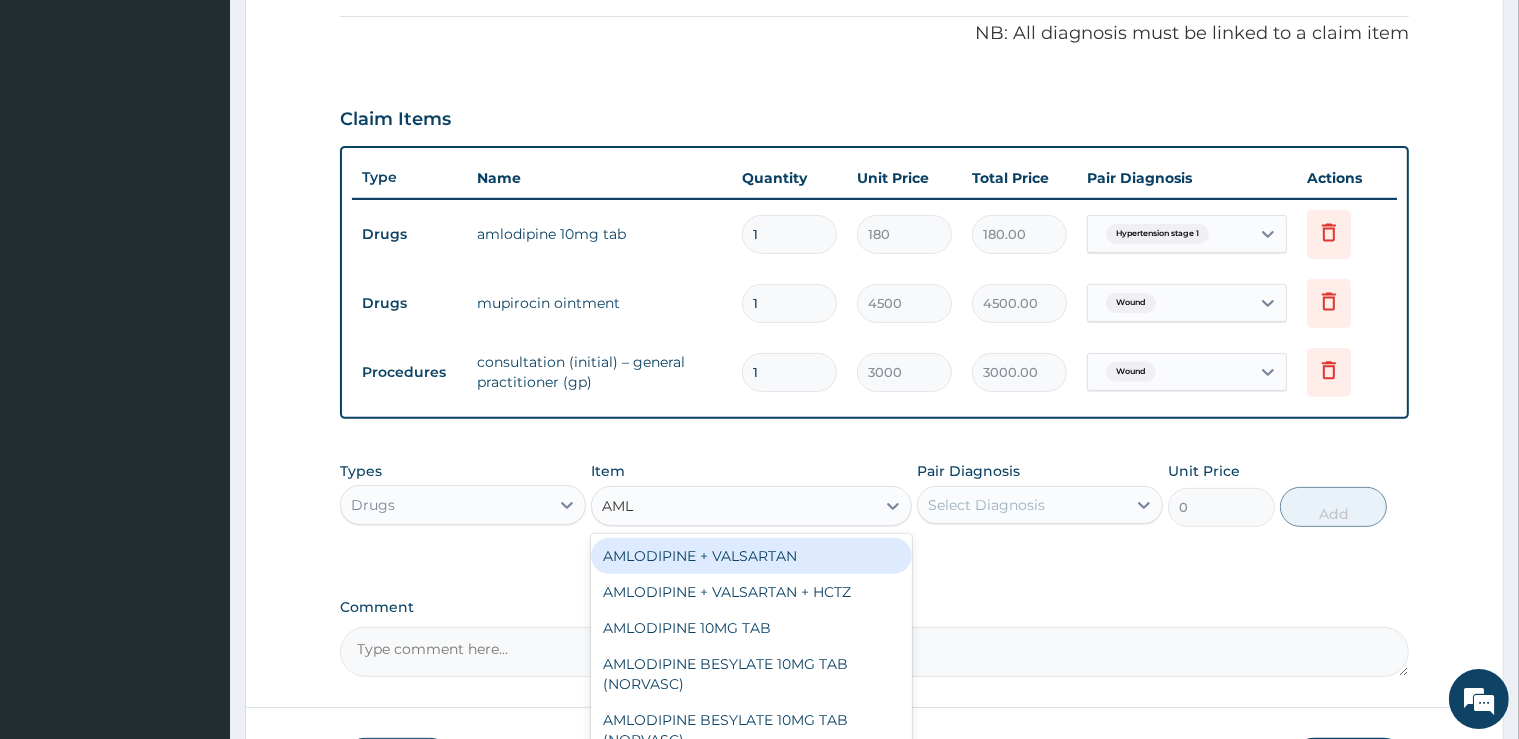 type on "AMLO" 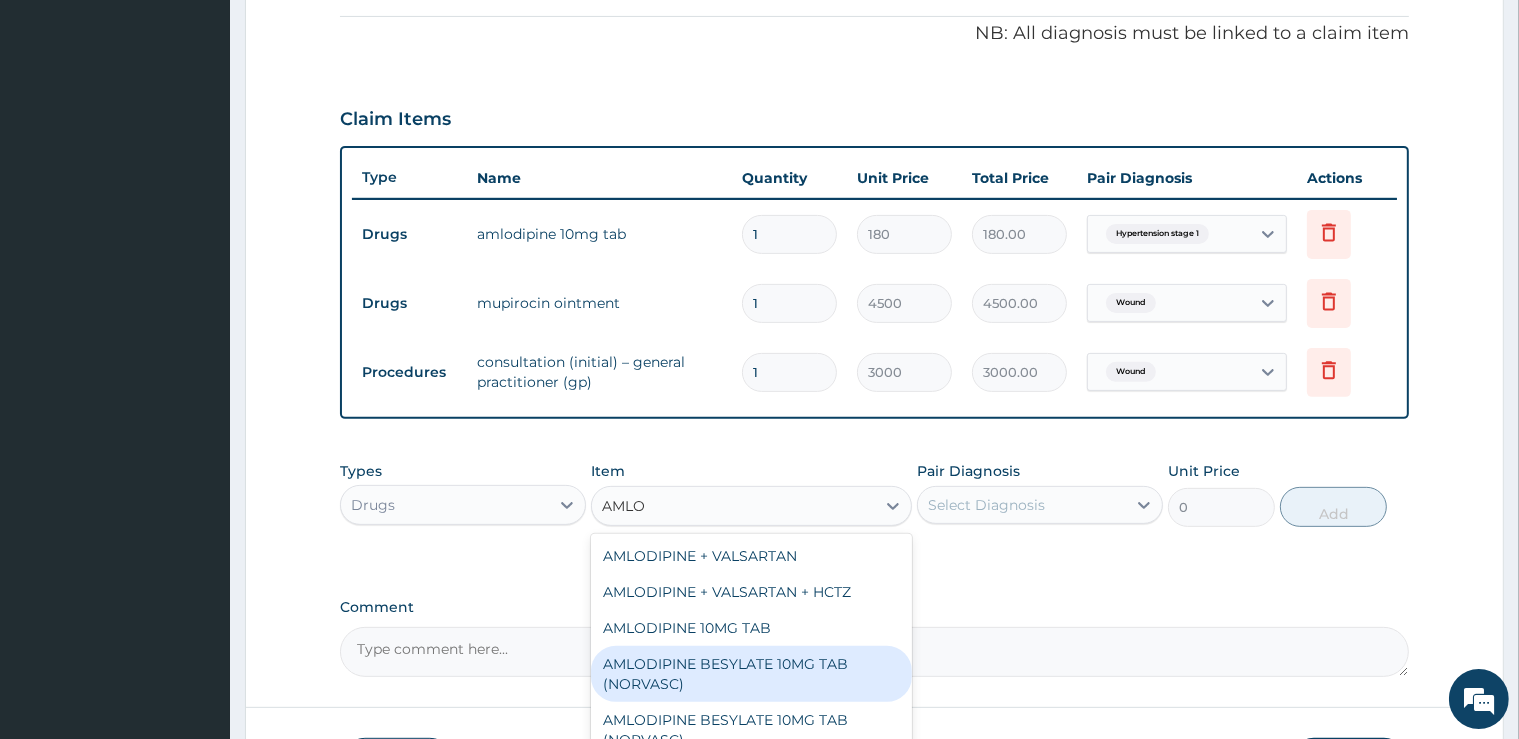 click on "AMLODIPINE BESYLATE 10MG TAB  (NORVASC)" at bounding box center (751, 674) 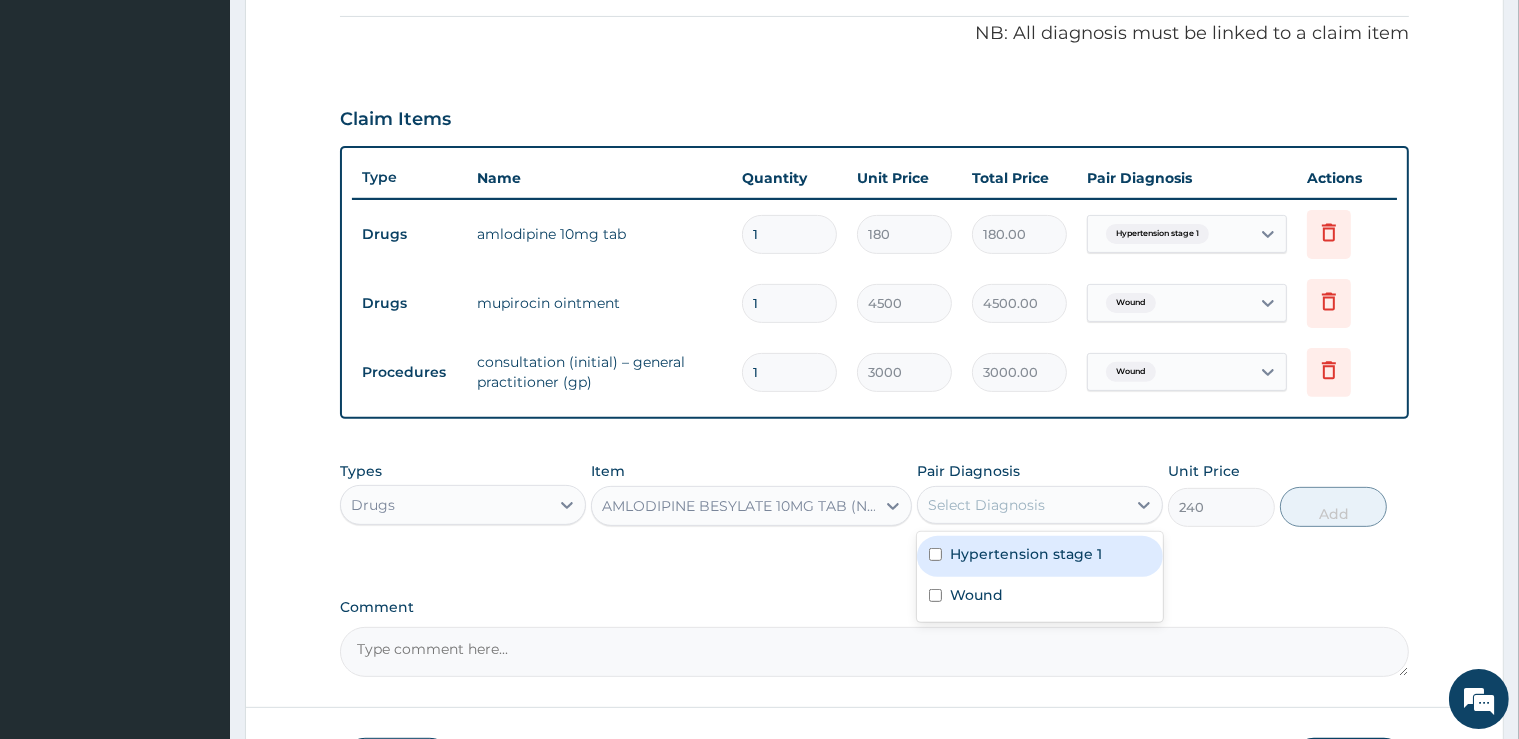 click on "Select Diagnosis" at bounding box center (986, 505) 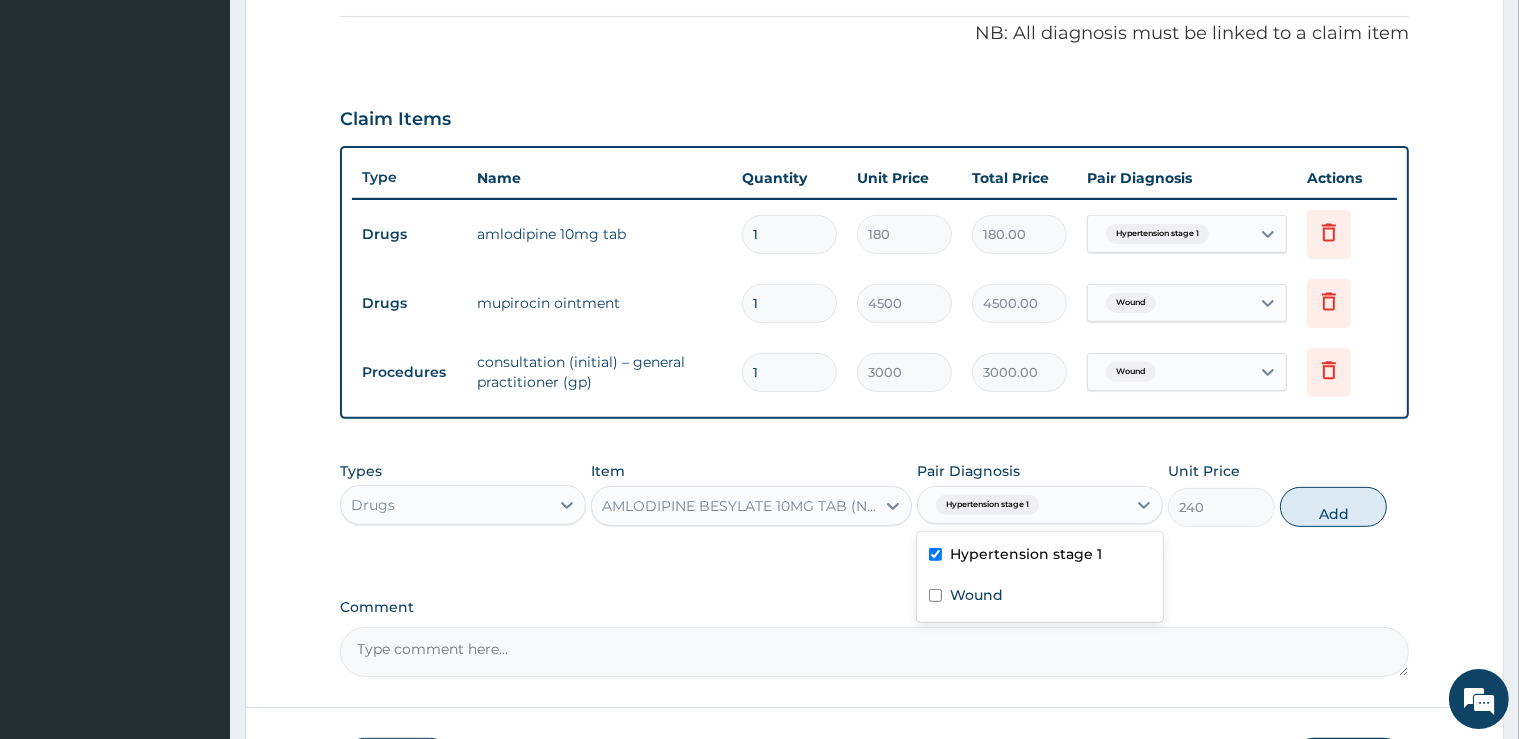 checkbox on "true" 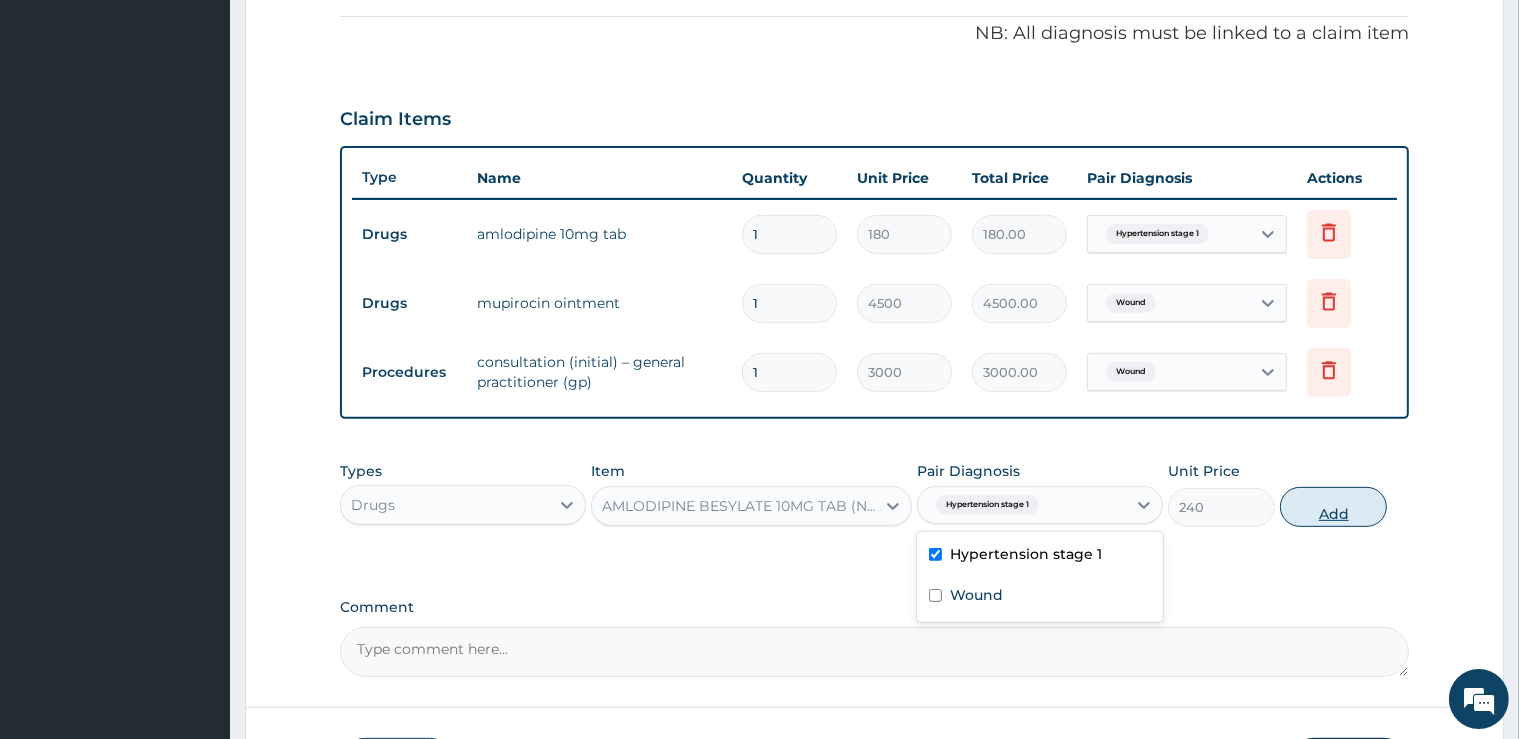 click on "Add" at bounding box center [1333, 507] 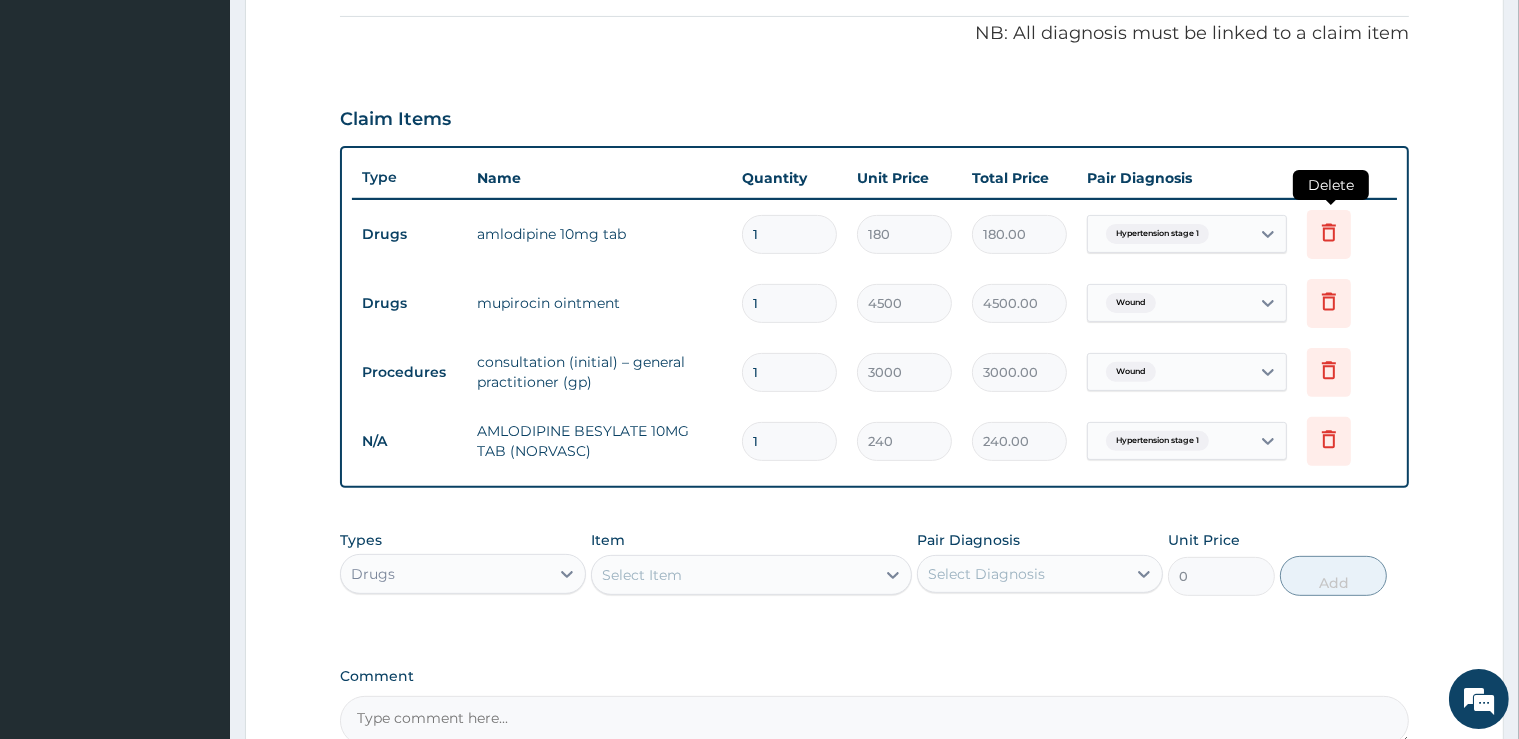 click 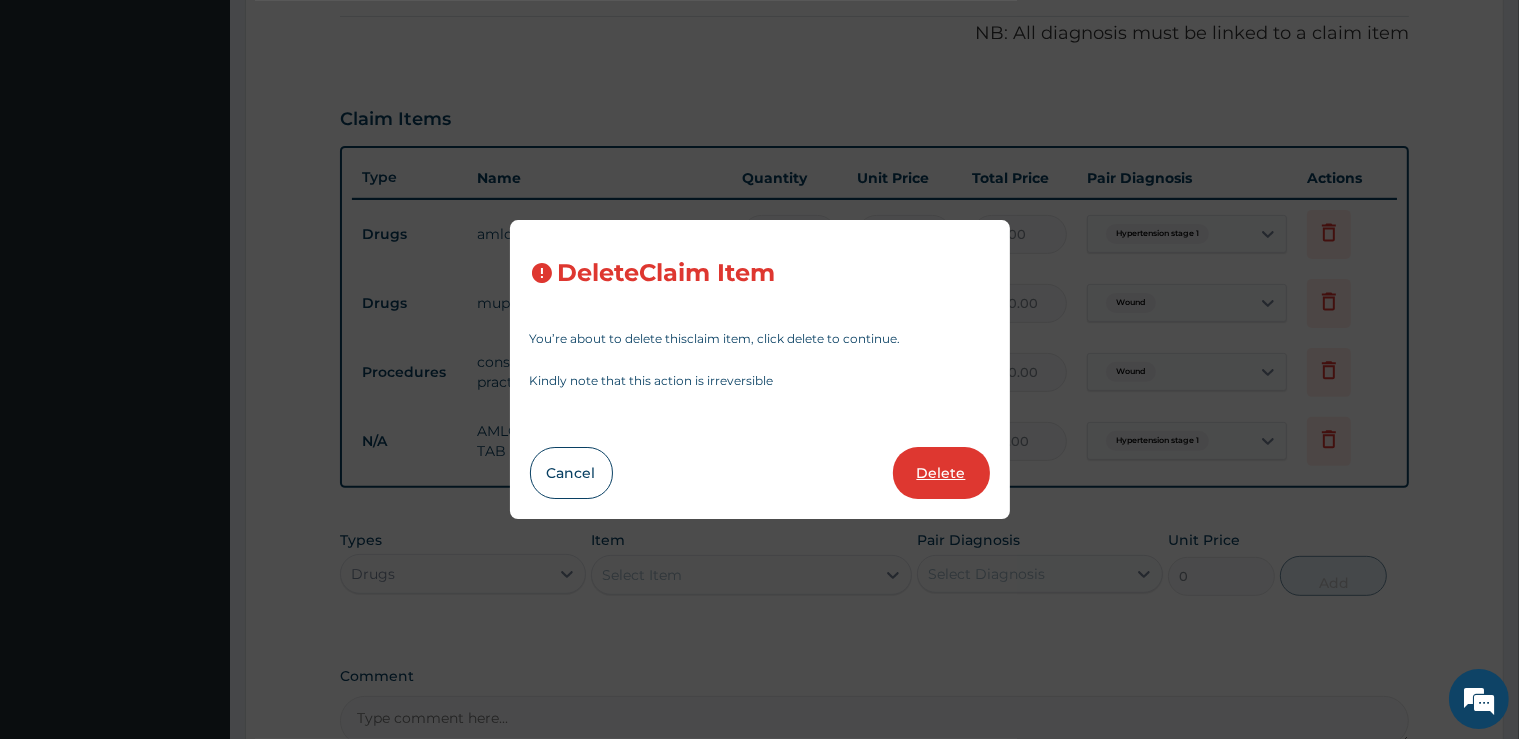 click on "Delete" at bounding box center [941, 473] 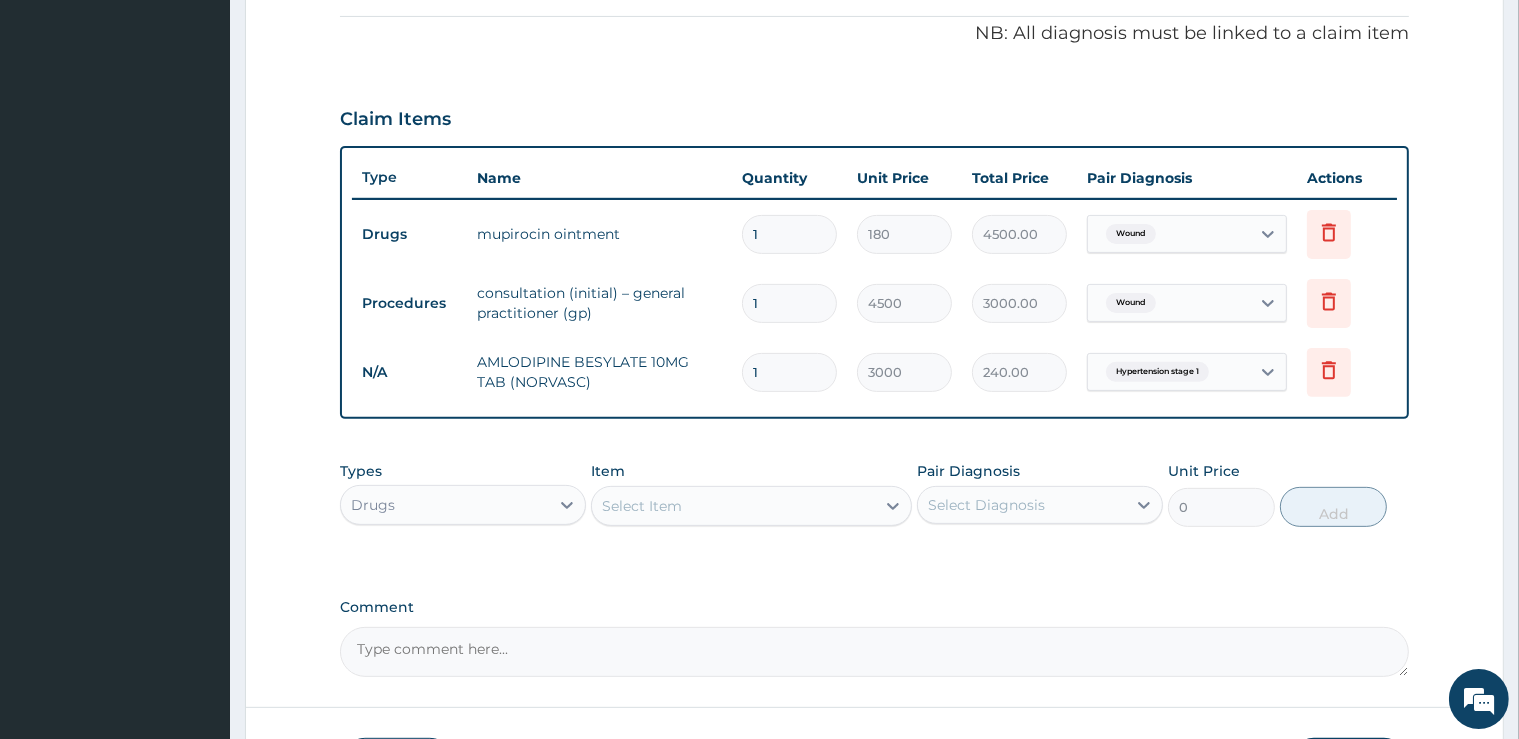 type on "4500" 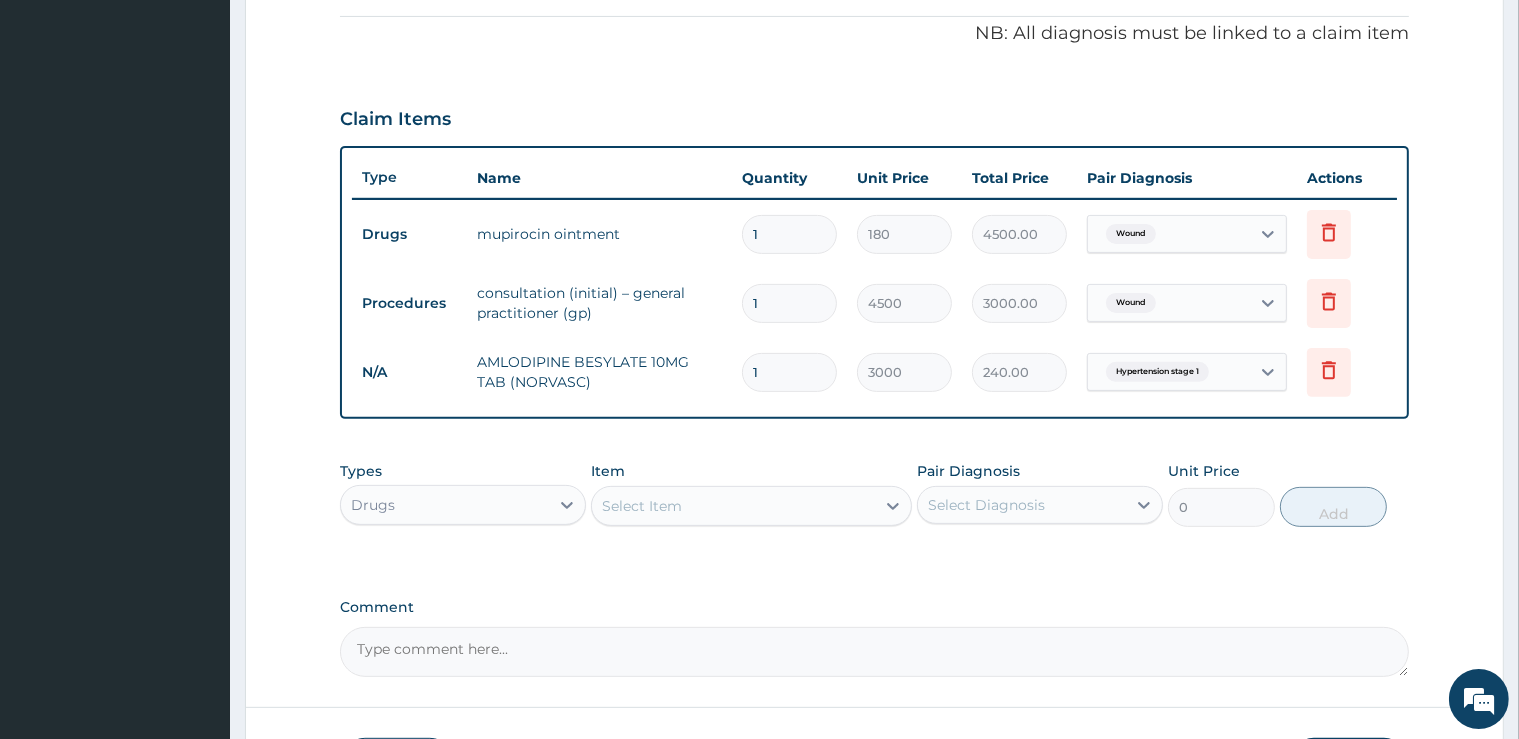 type on "4500.00" 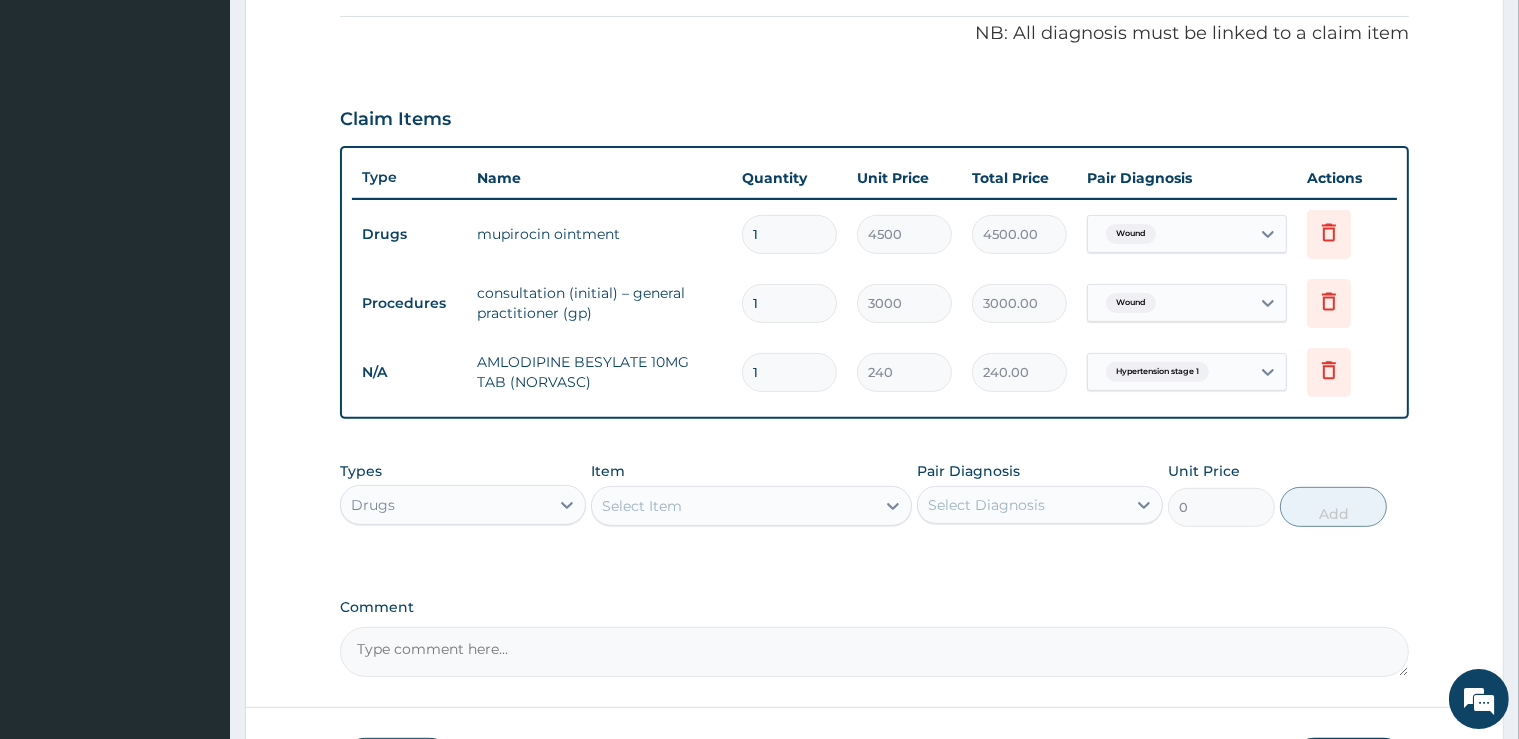 click on "1" at bounding box center [789, 372] 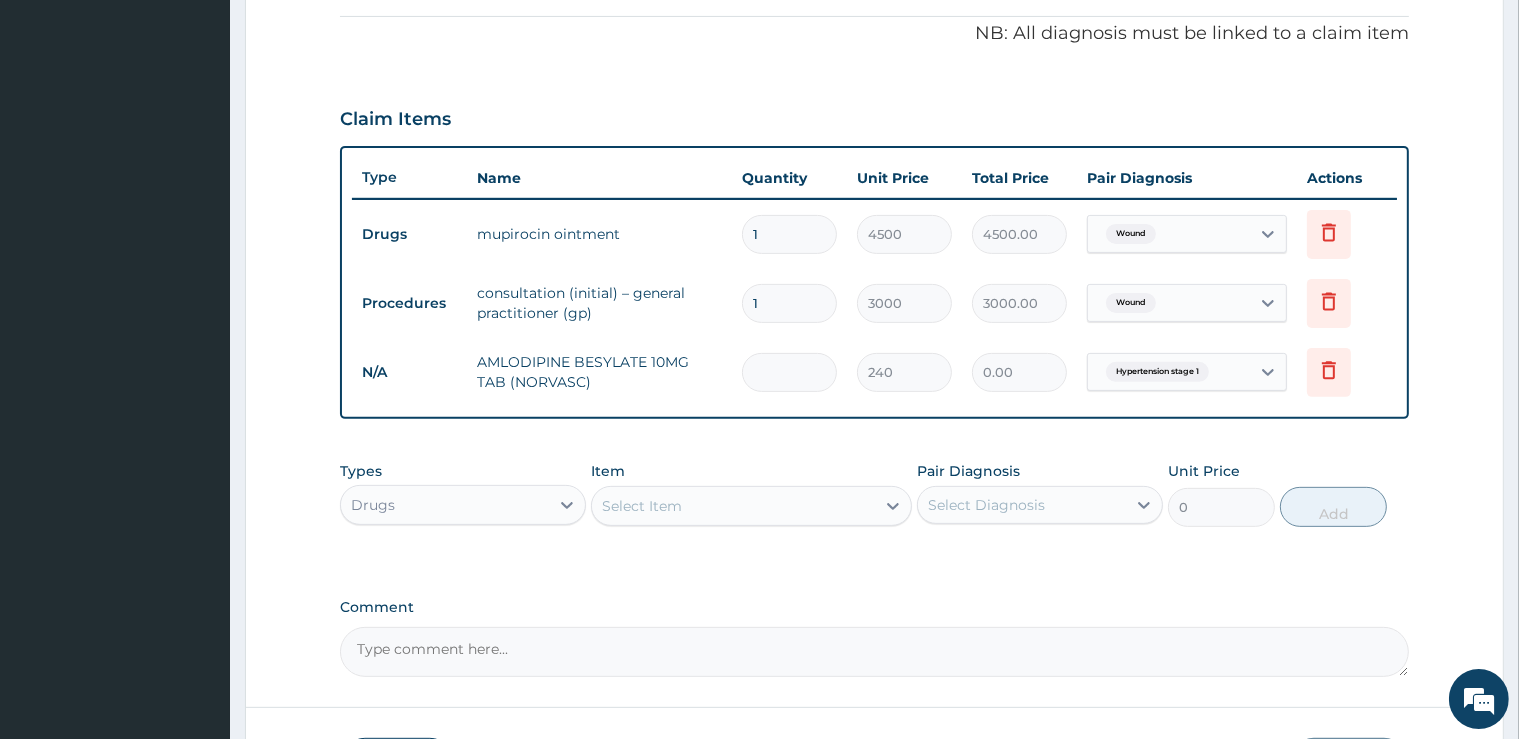 type on "3" 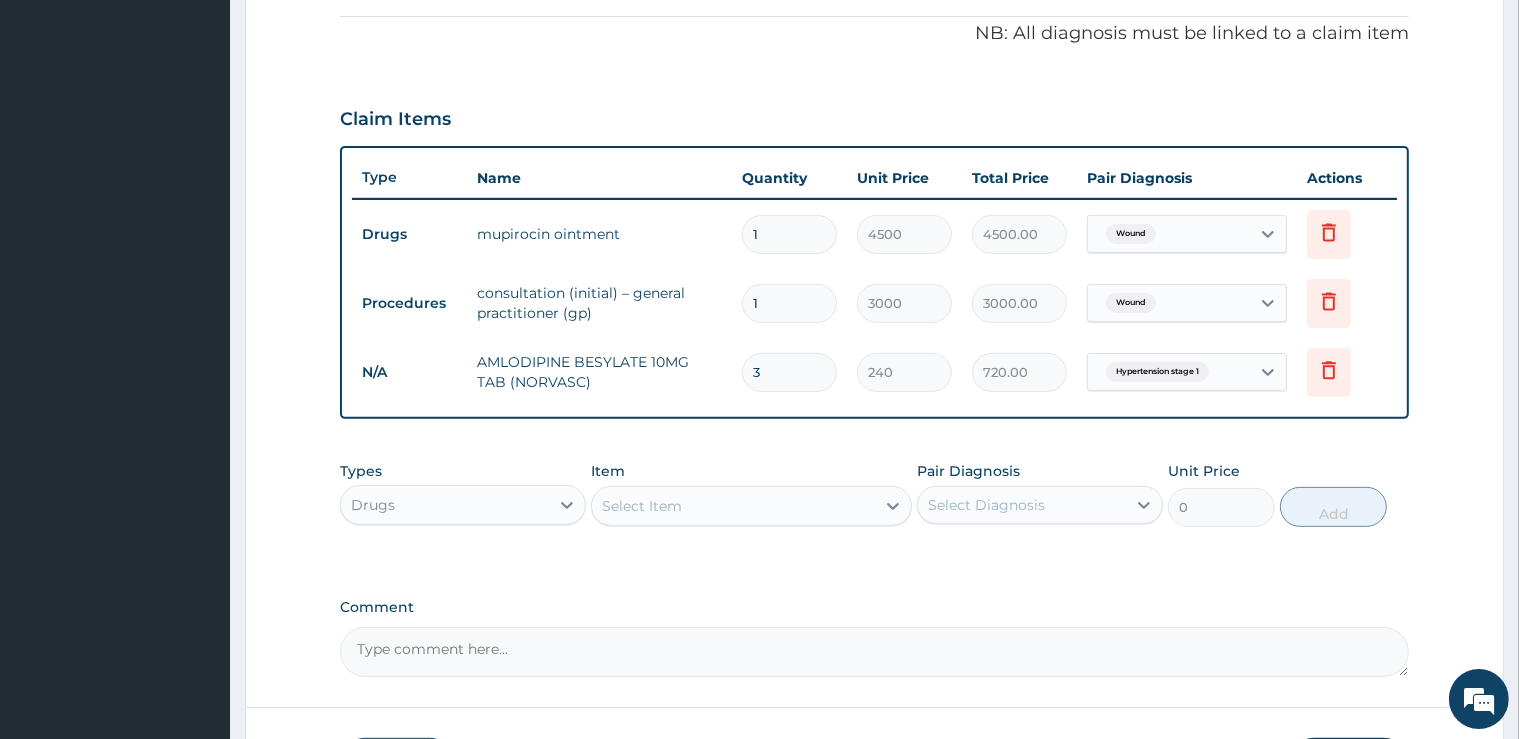 type on "31" 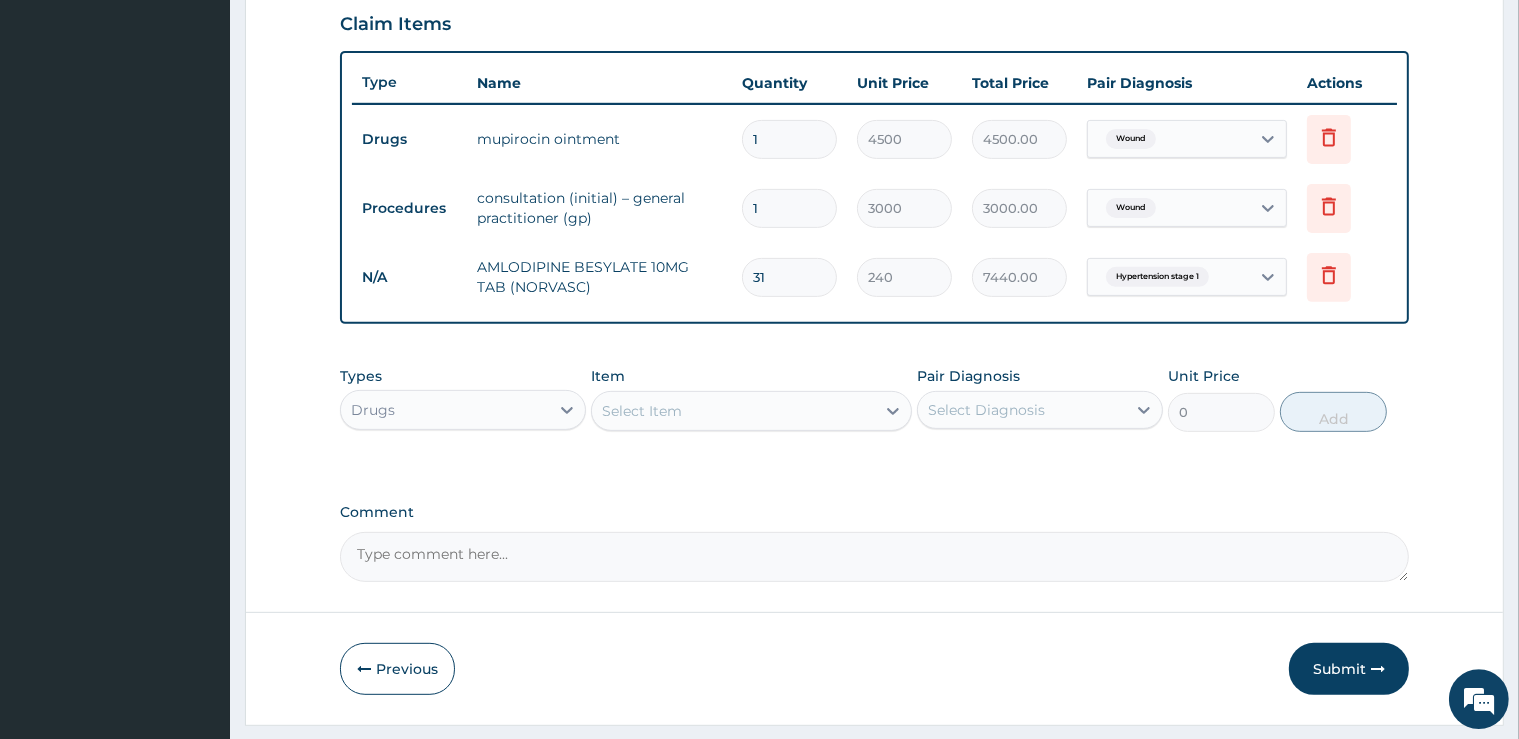 scroll, scrollTop: 742, scrollLeft: 0, axis: vertical 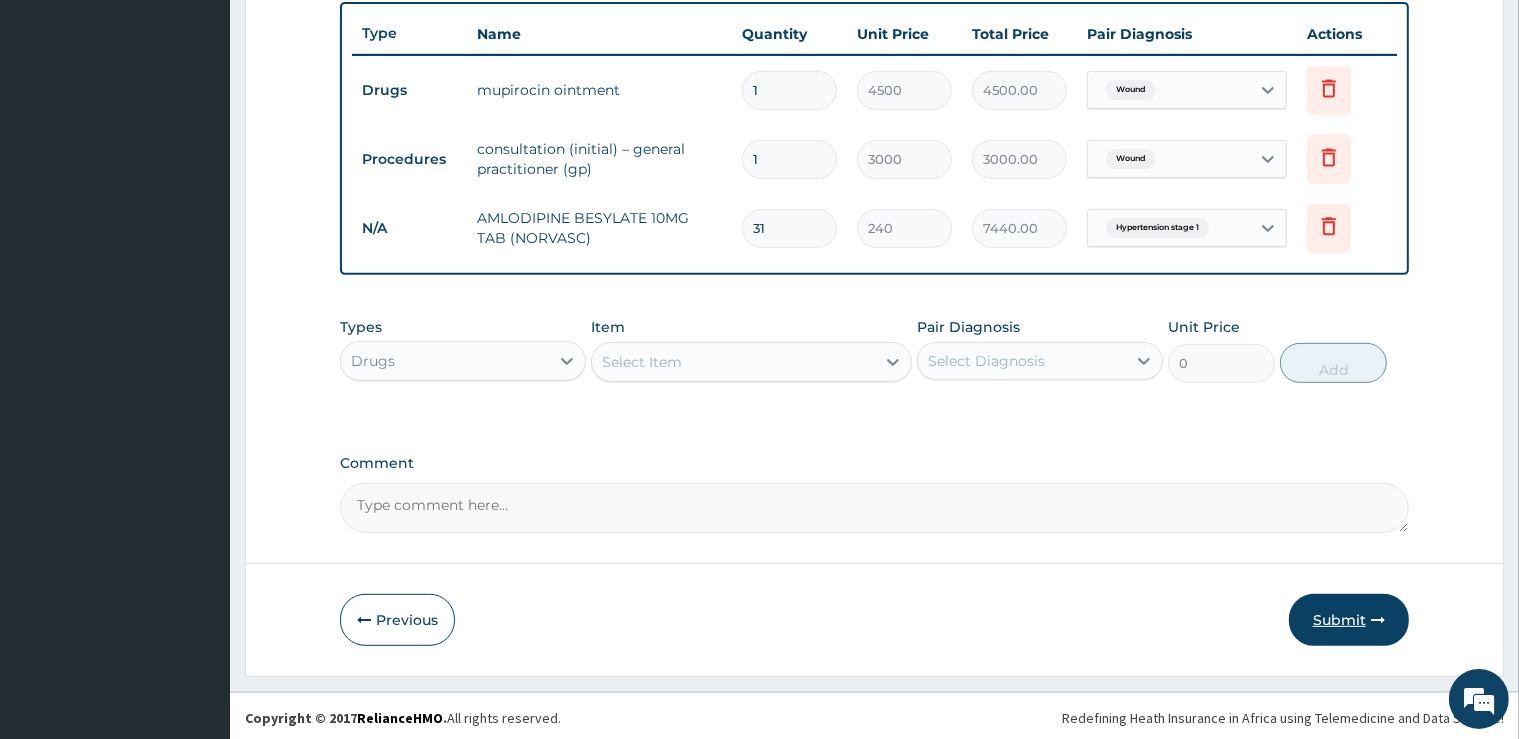 type on "31" 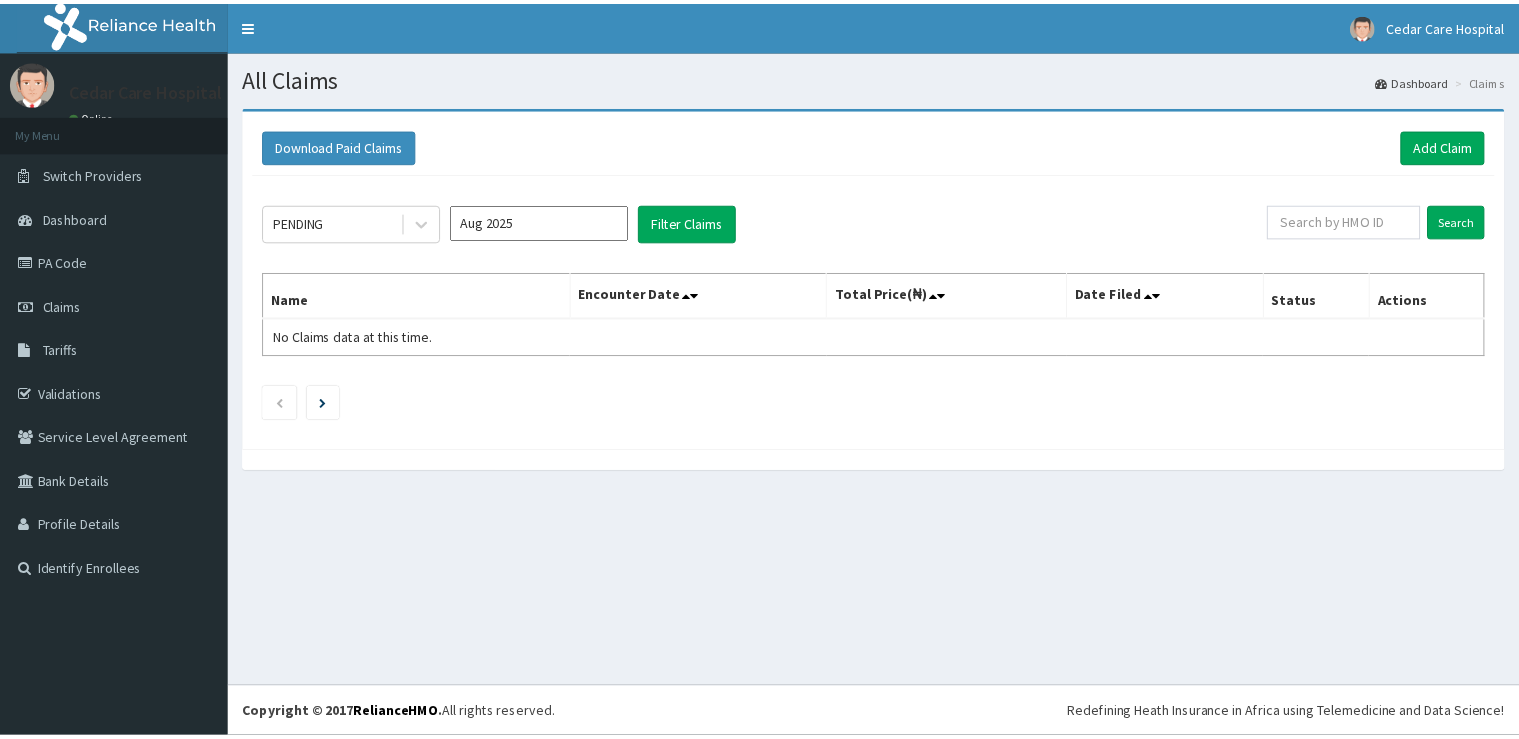 scroll, scrollTop: 0, scrollLeft: 0, axis: both 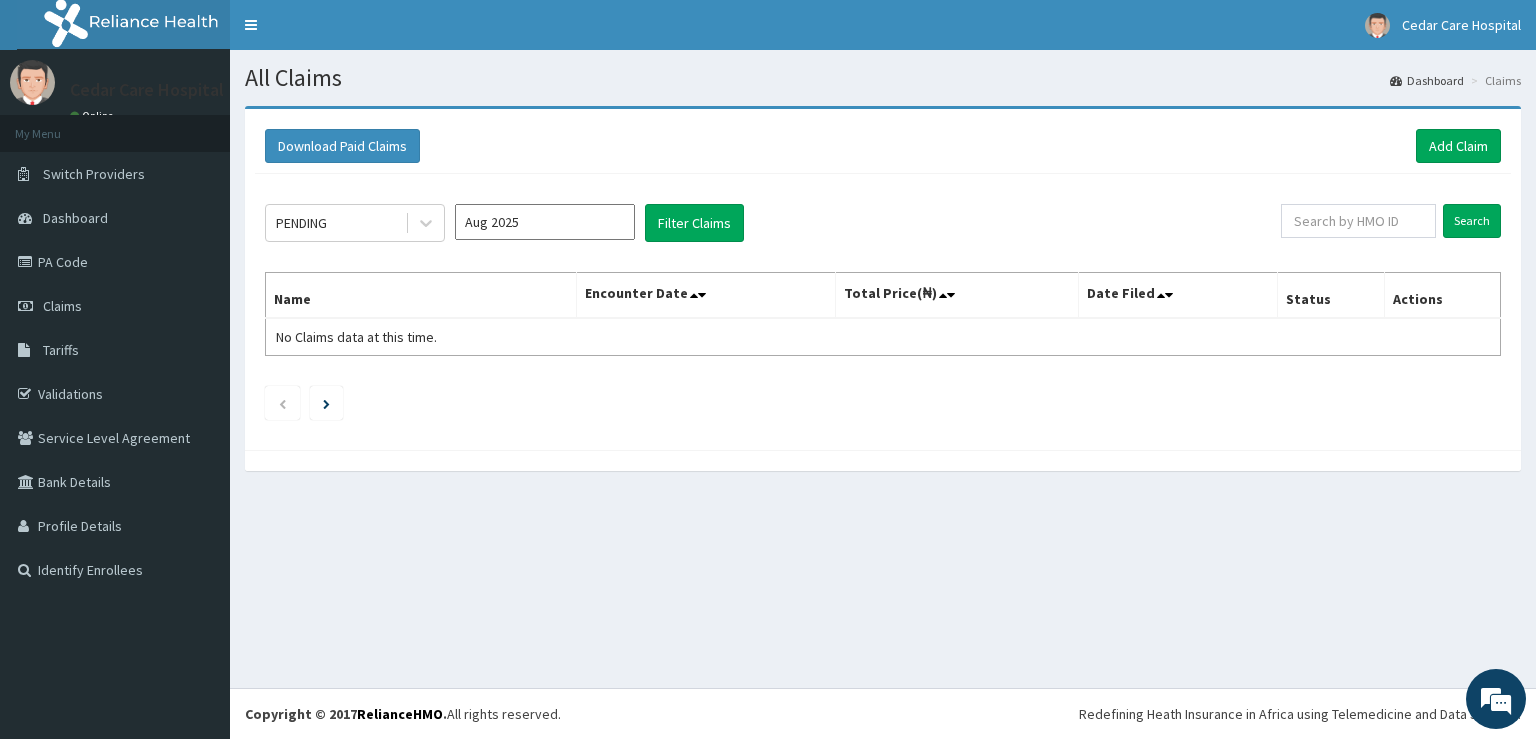 click on "Aug 2025" at bounding box center (545, 222) 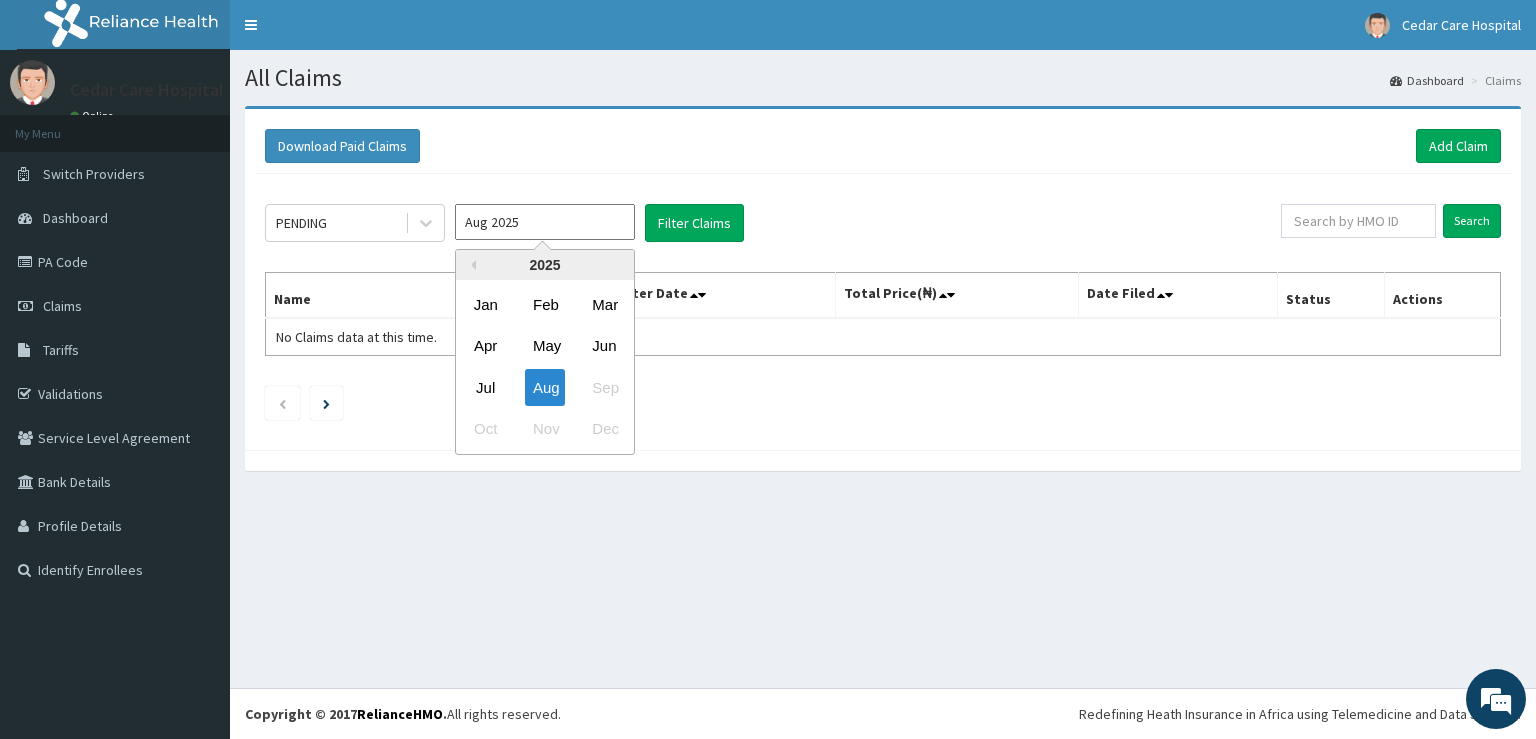 drag, startPoint x: 484, startPoint y: 402, endPoint x: 520, endPoint y: 286, distance: 121.45781 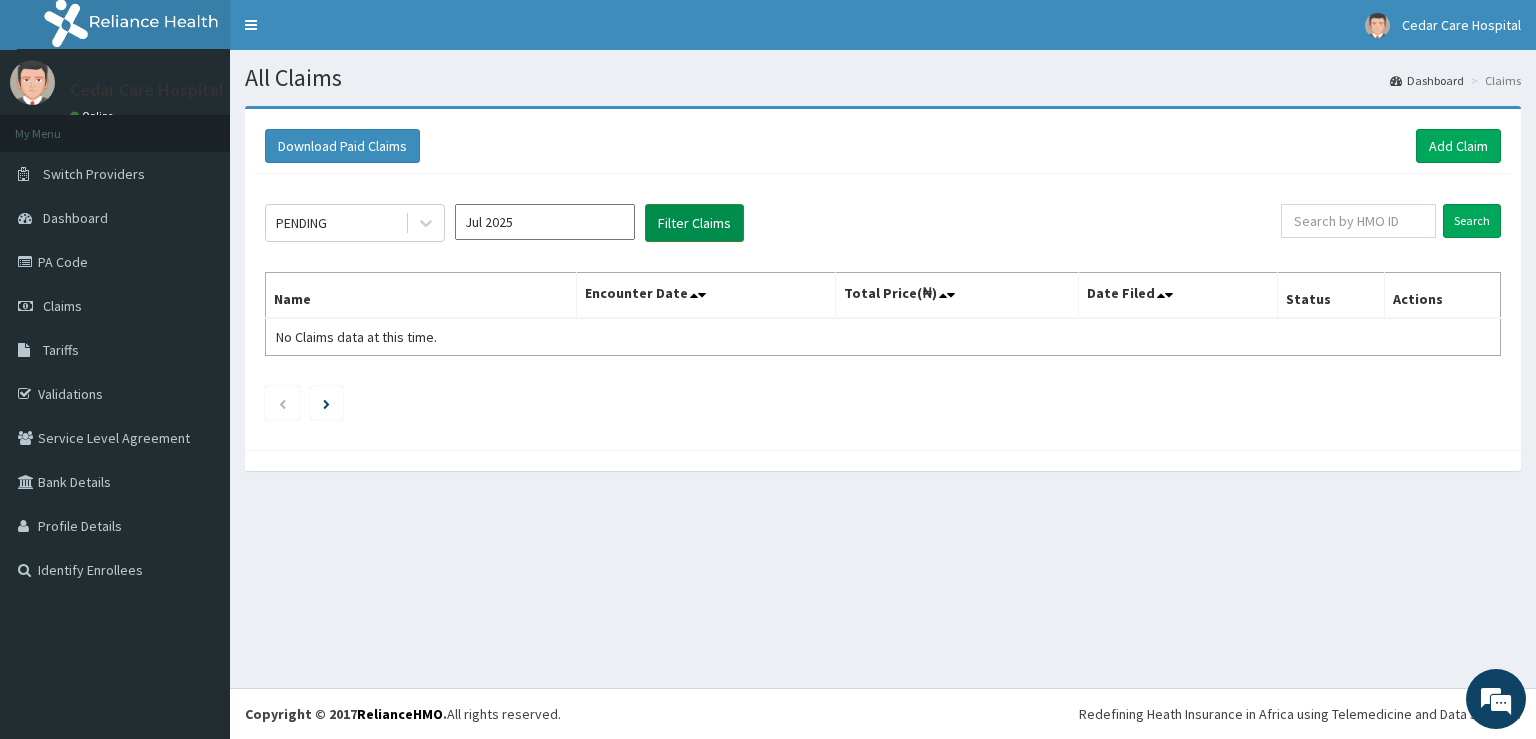 click on "Filter Claims" at bounding box center [694, 223] 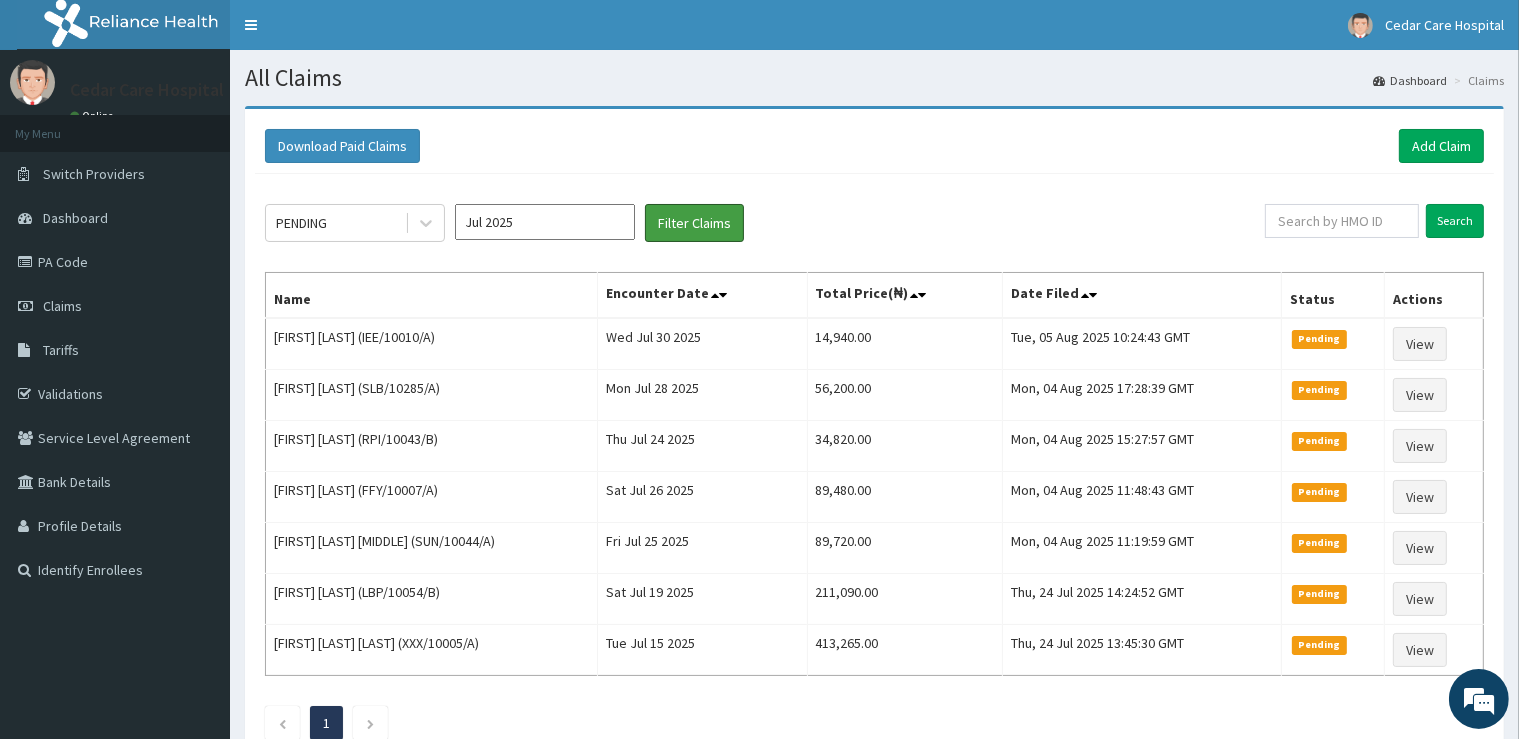 scroll, scrollTop: 0, scrollLeft: 0, axis: both 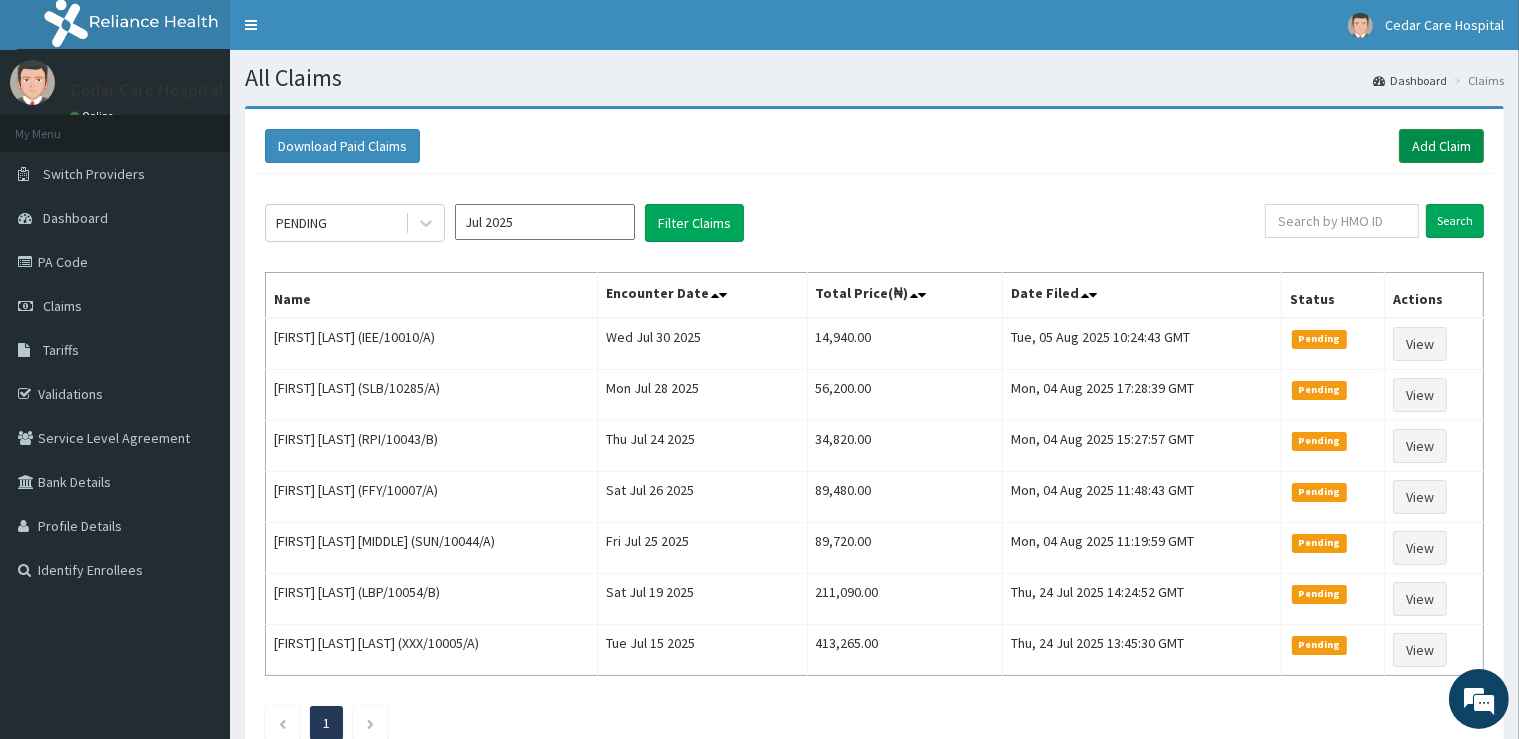 click on "Add Claim" at bounding box center (1441, 146) 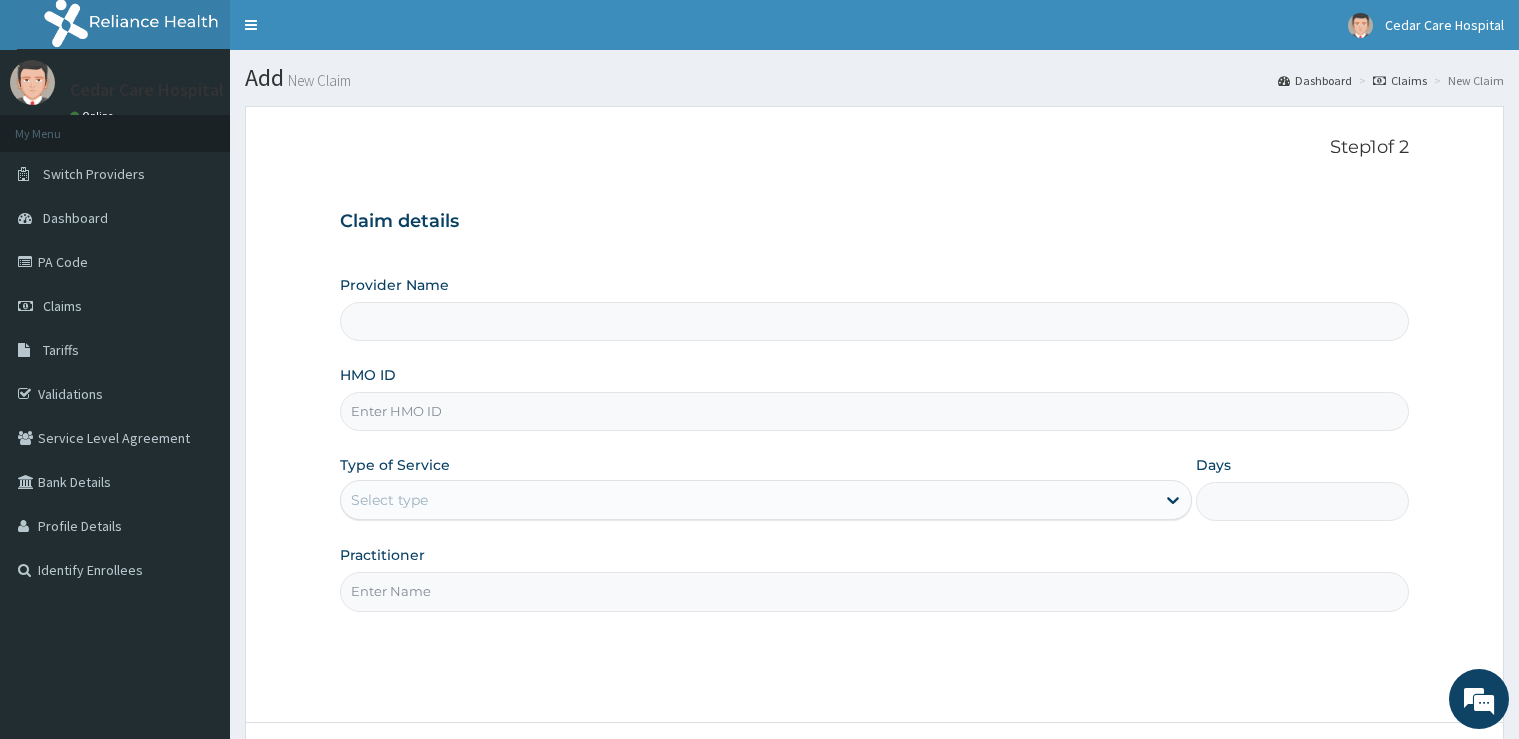 scroll, scrollTop: 0, scrollLeft: 0, axis: both 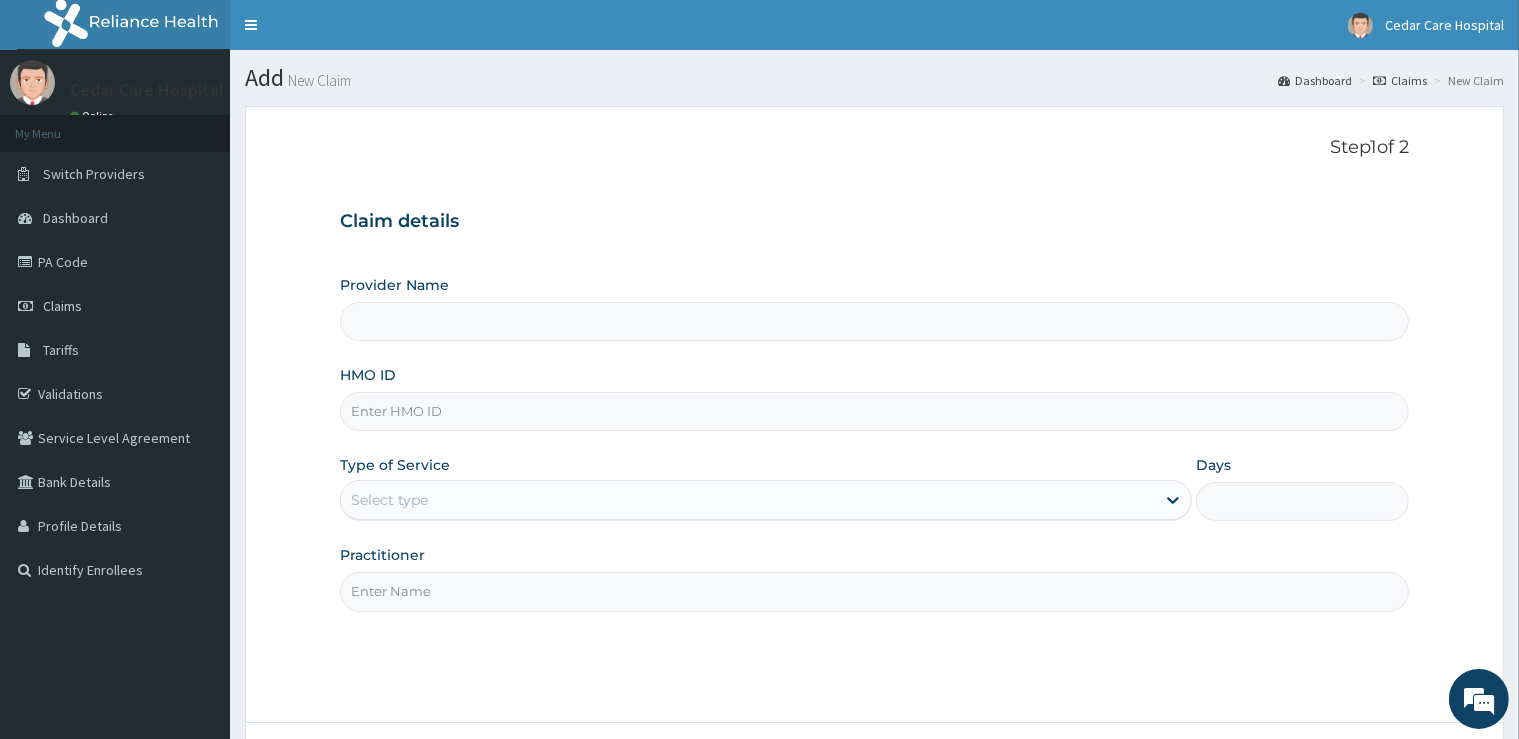 type on "Cedar Care Hospital" 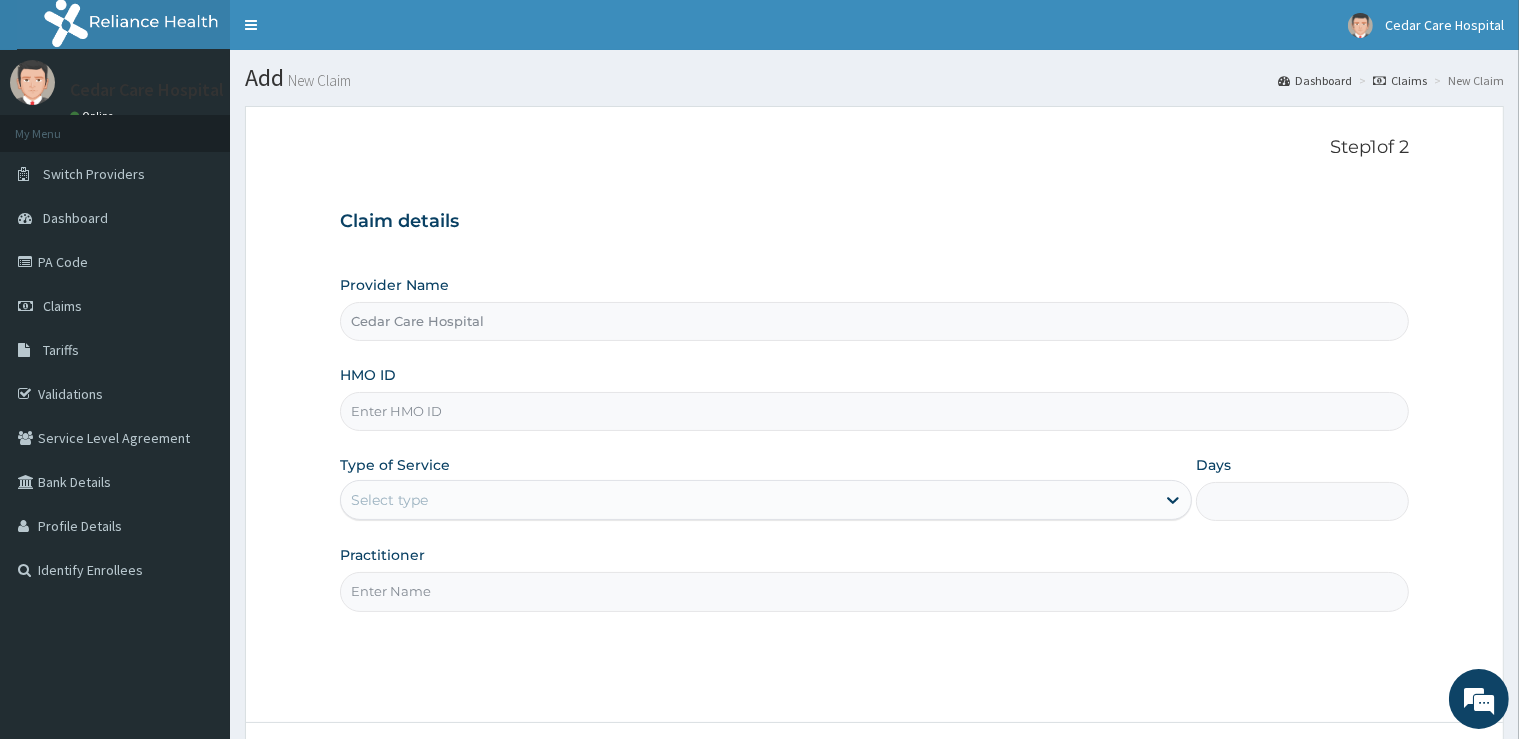 click on "HMO ID" at bounding box center [874, 411] 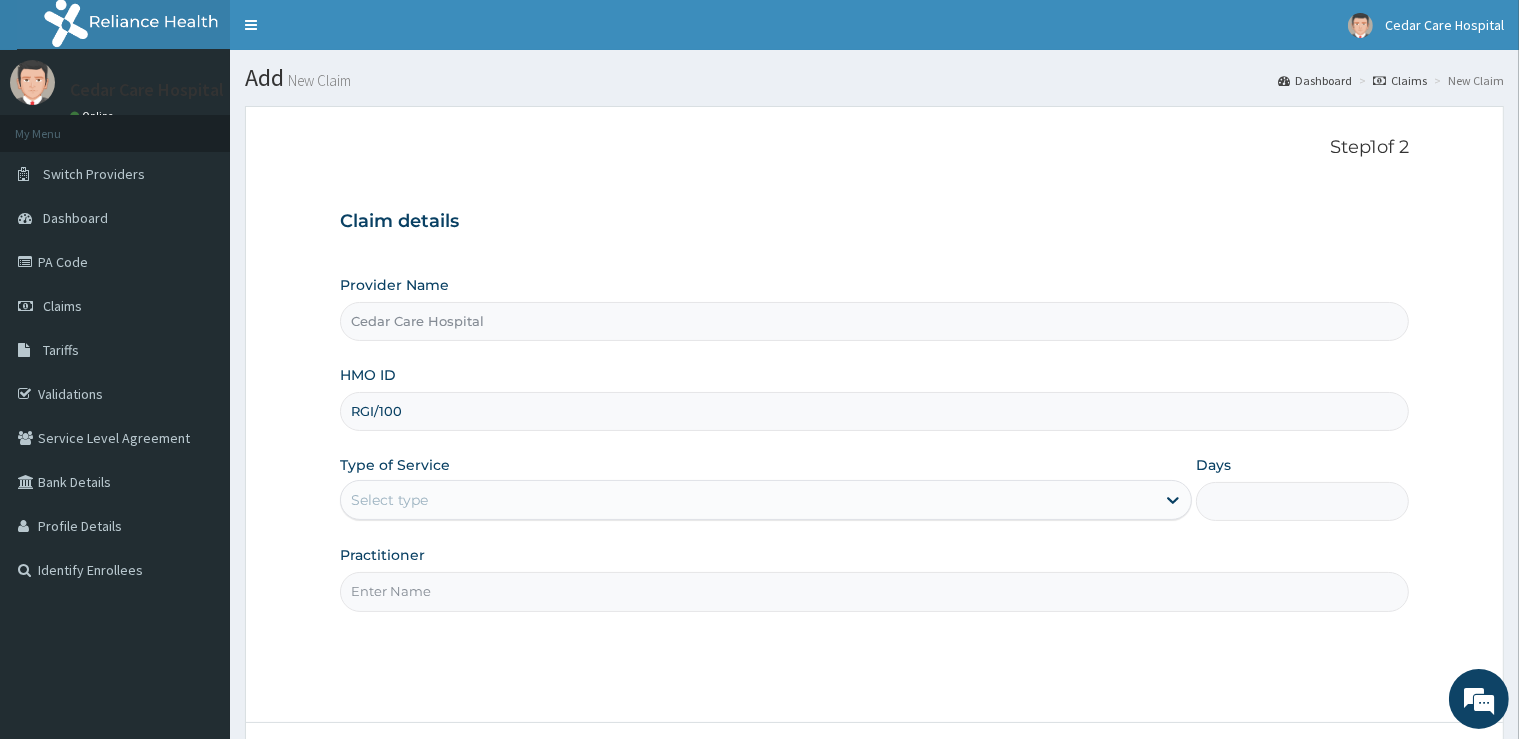 scroll, scrollTop: 0, scrollLeft: 0, axis: both 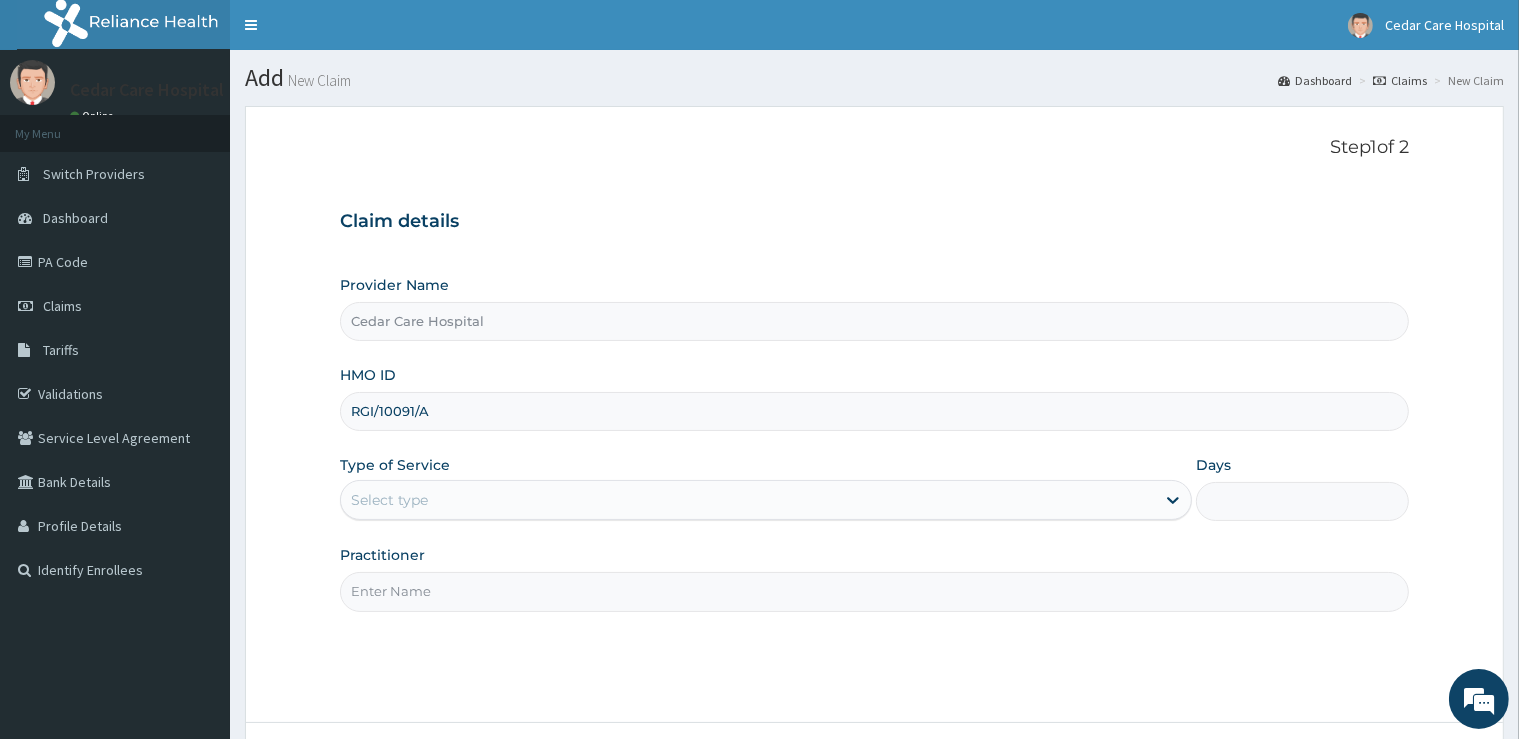 type on "RGI/10091/A" 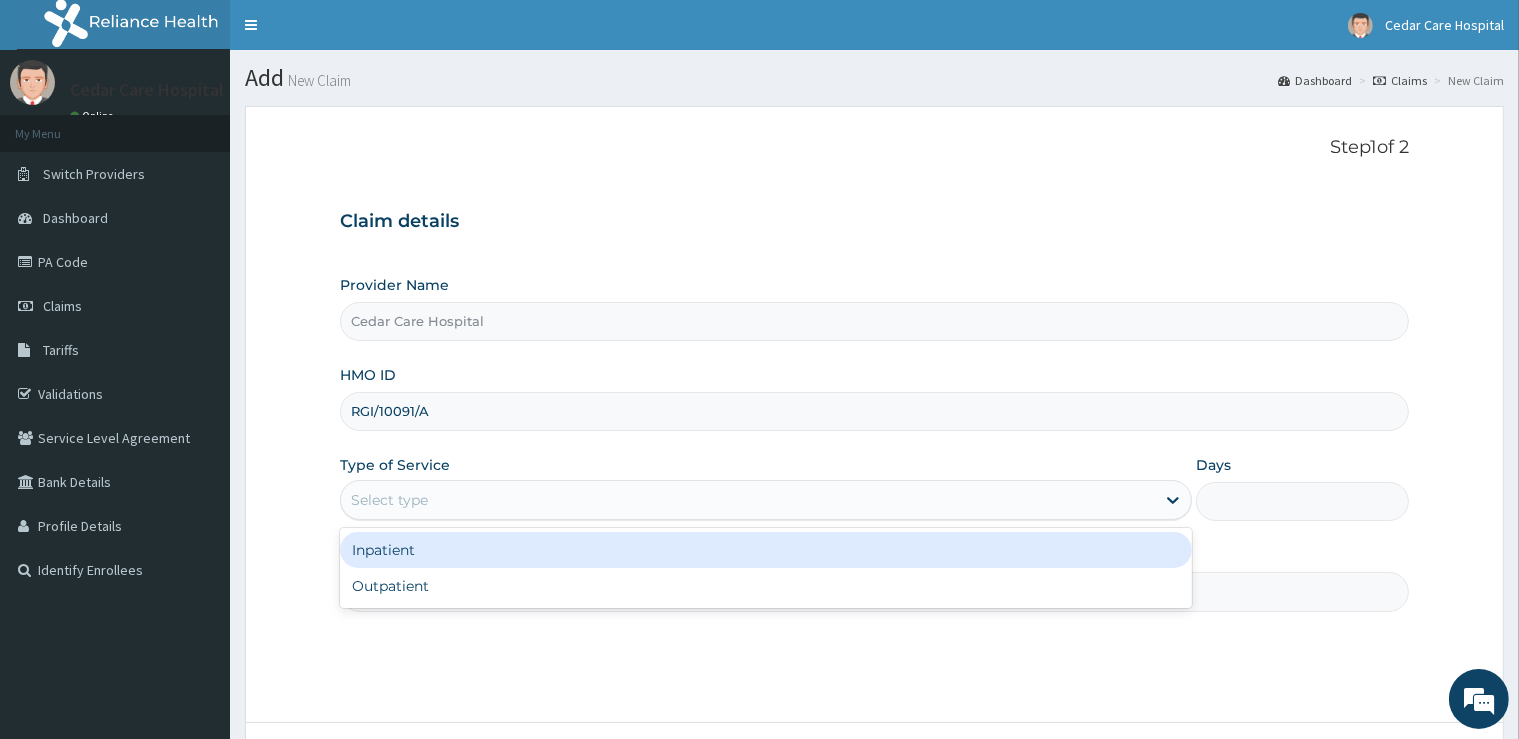 drag, startPoint x: 705, startPoint y: 496, endPoint x: 672, endPoint y: 521, distance: 41.400482 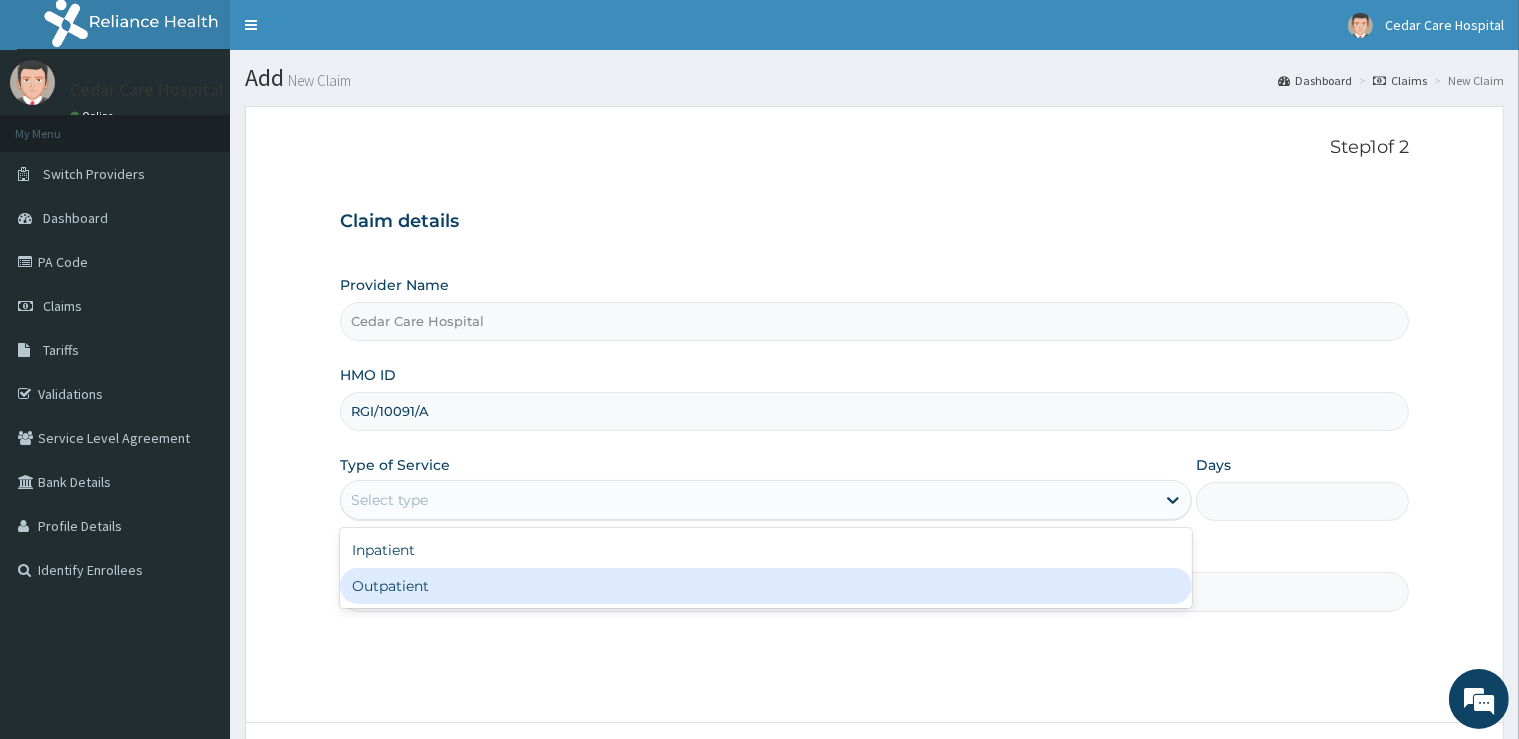 click on "Outpatient" at bounding box center (766, 586) 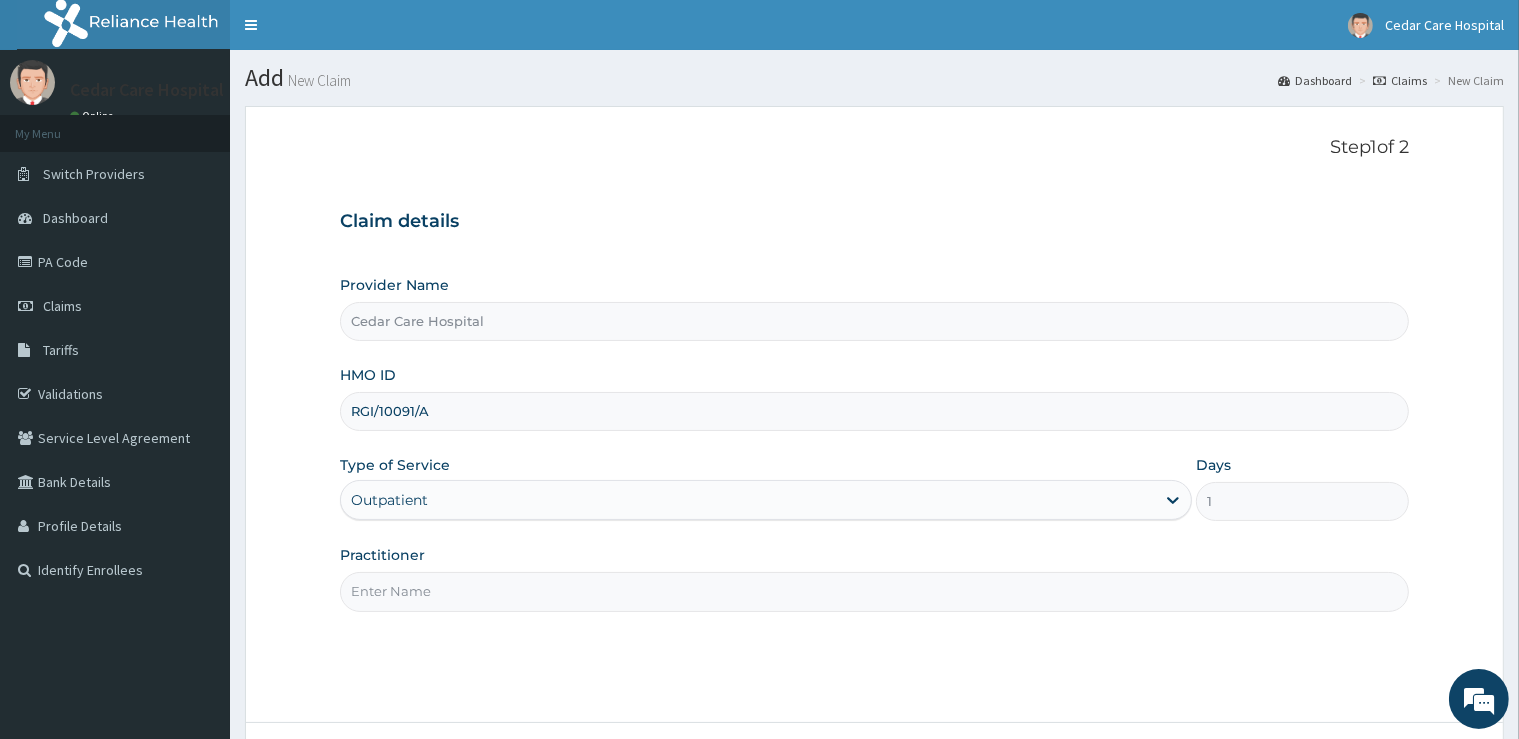click on "Practitioner" at bounding box center (874, 591) 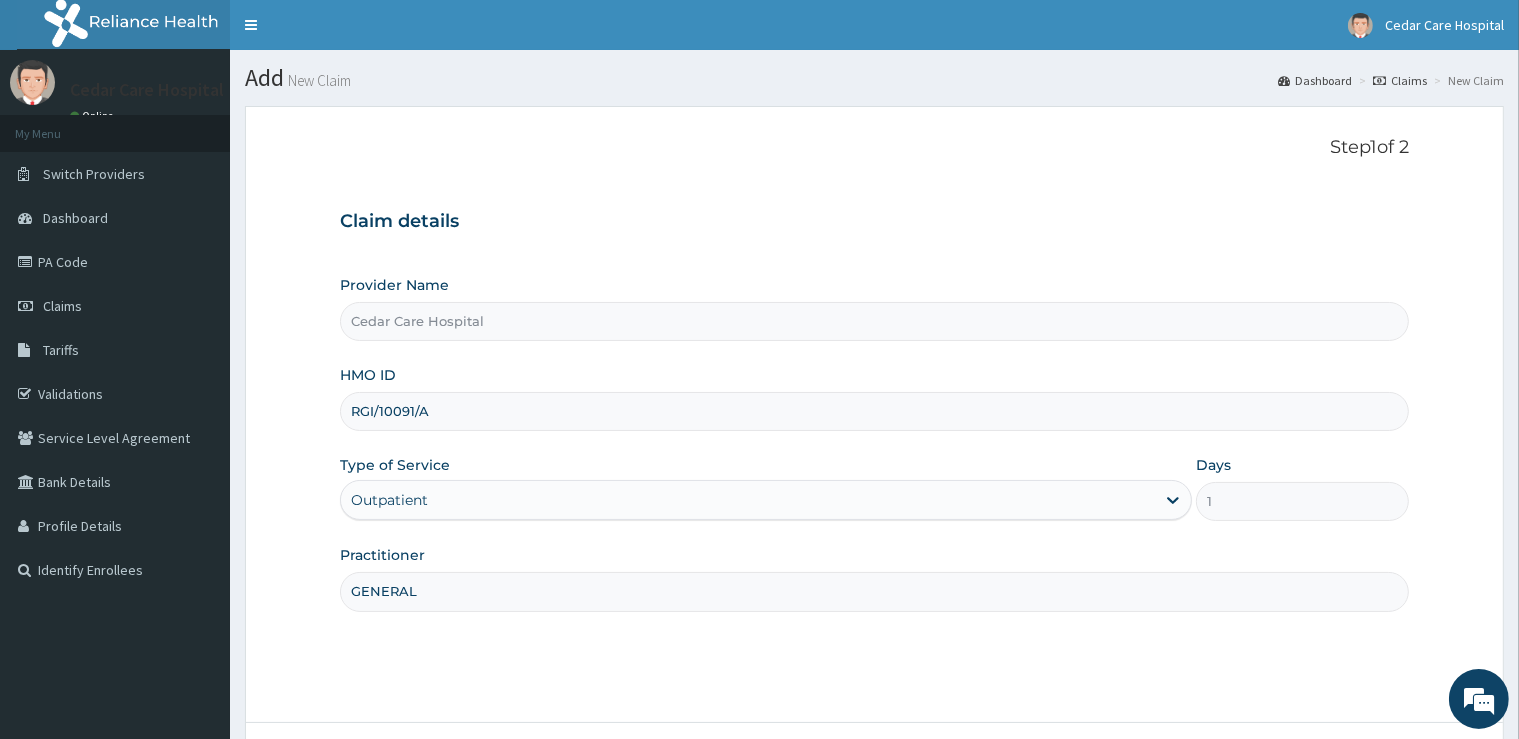 scroll, scrollTop: 162, scrollLeft: 0, axis: vertical 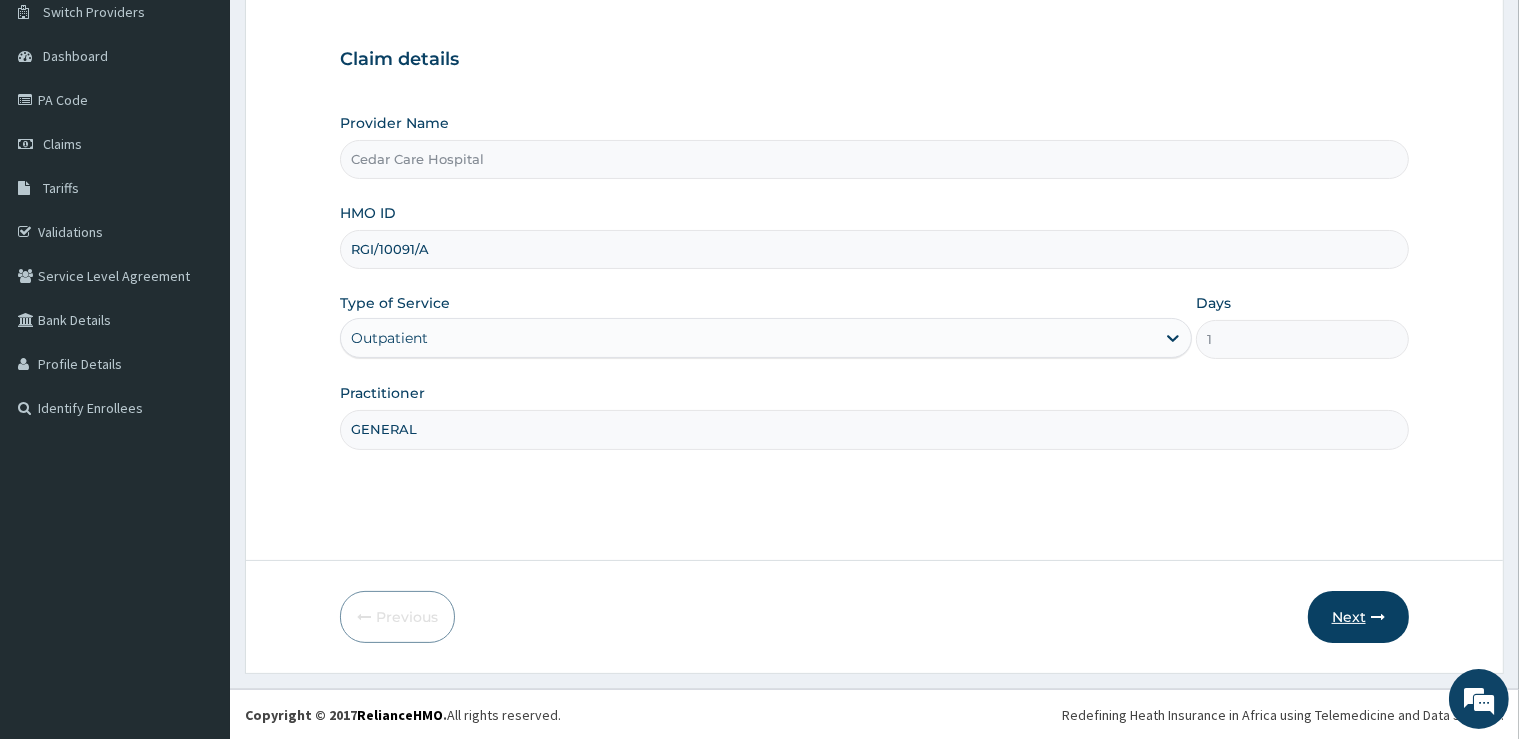 type on "GENERAL" 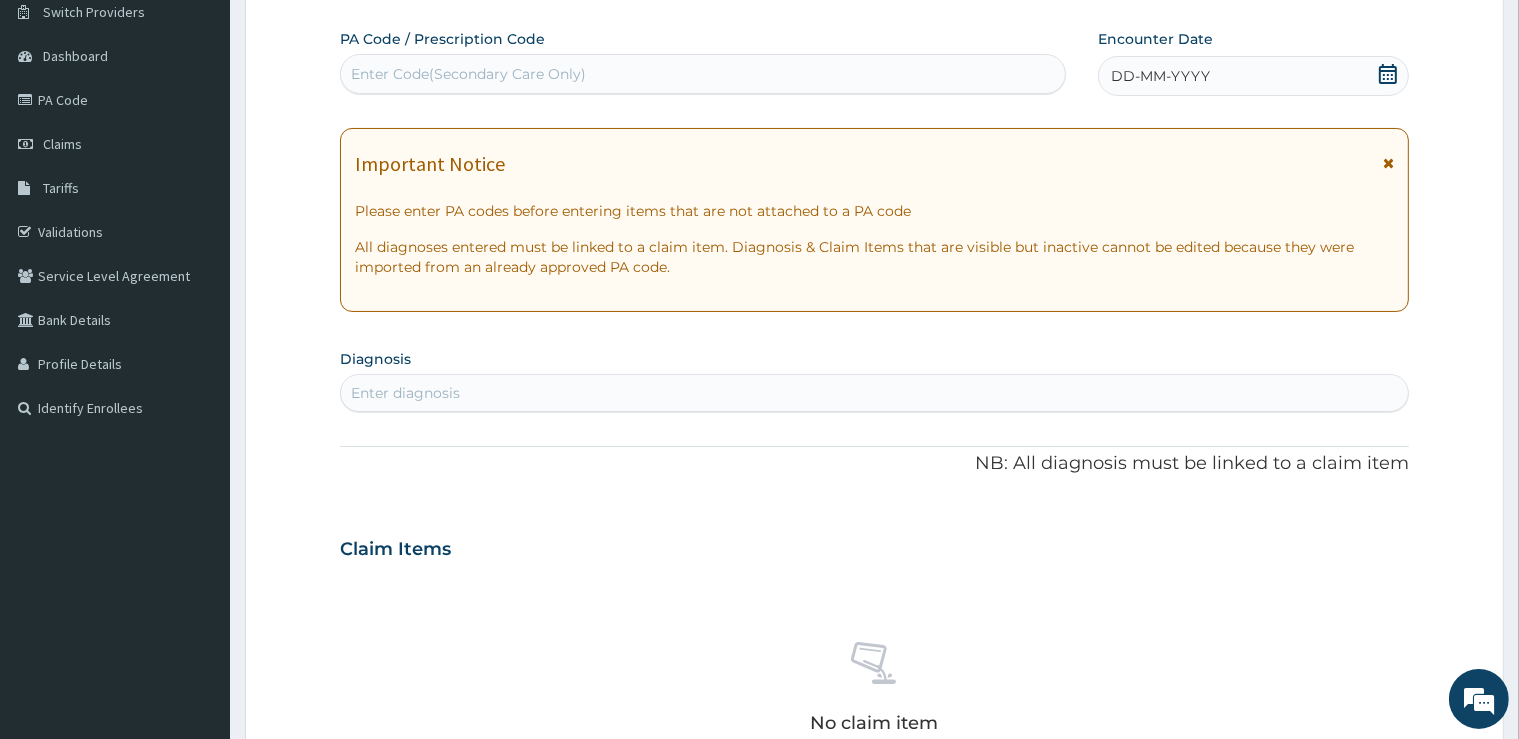 click on "Enter Code(Secondary Care Only)" at bounding box center (703, 74) 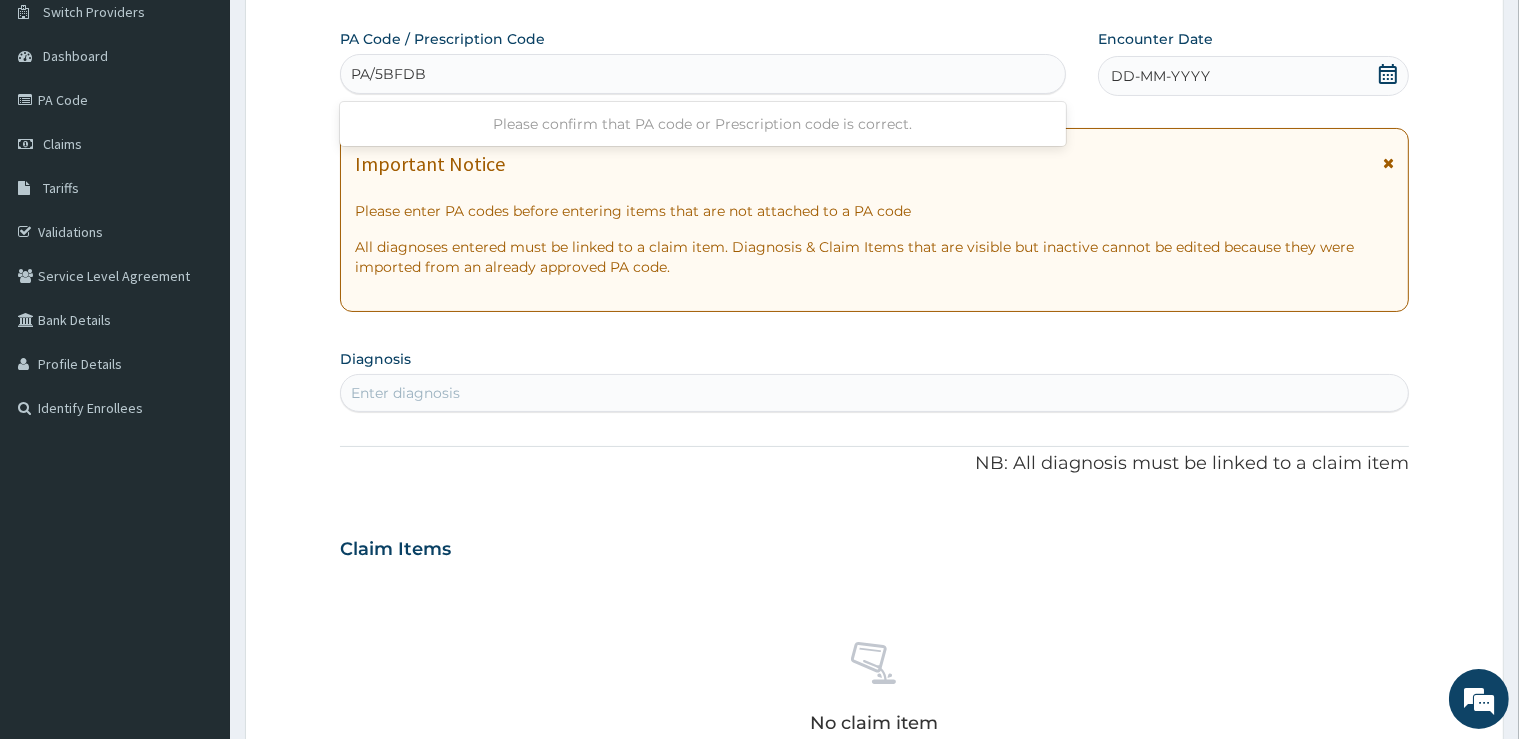 type on "PA/5BFDBC" 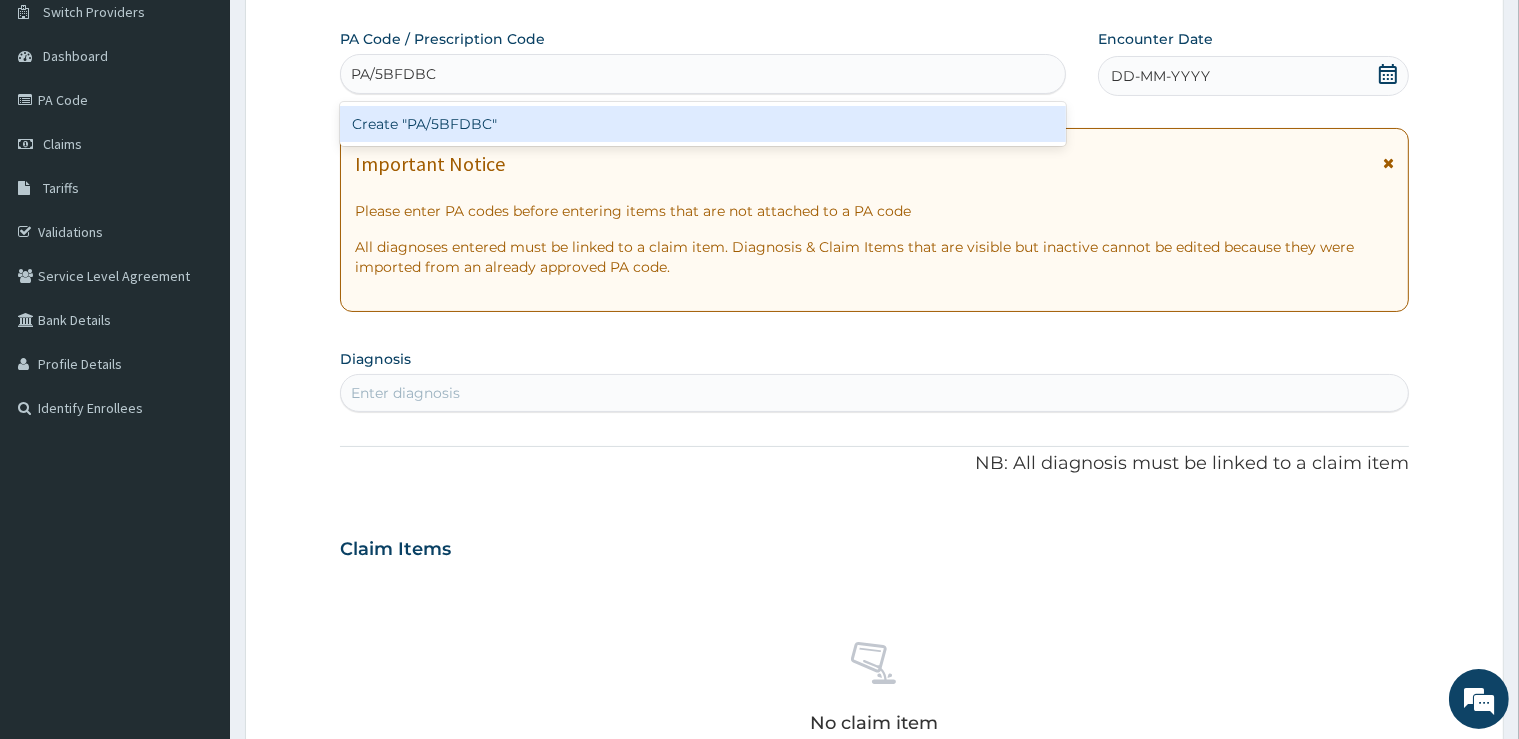 type 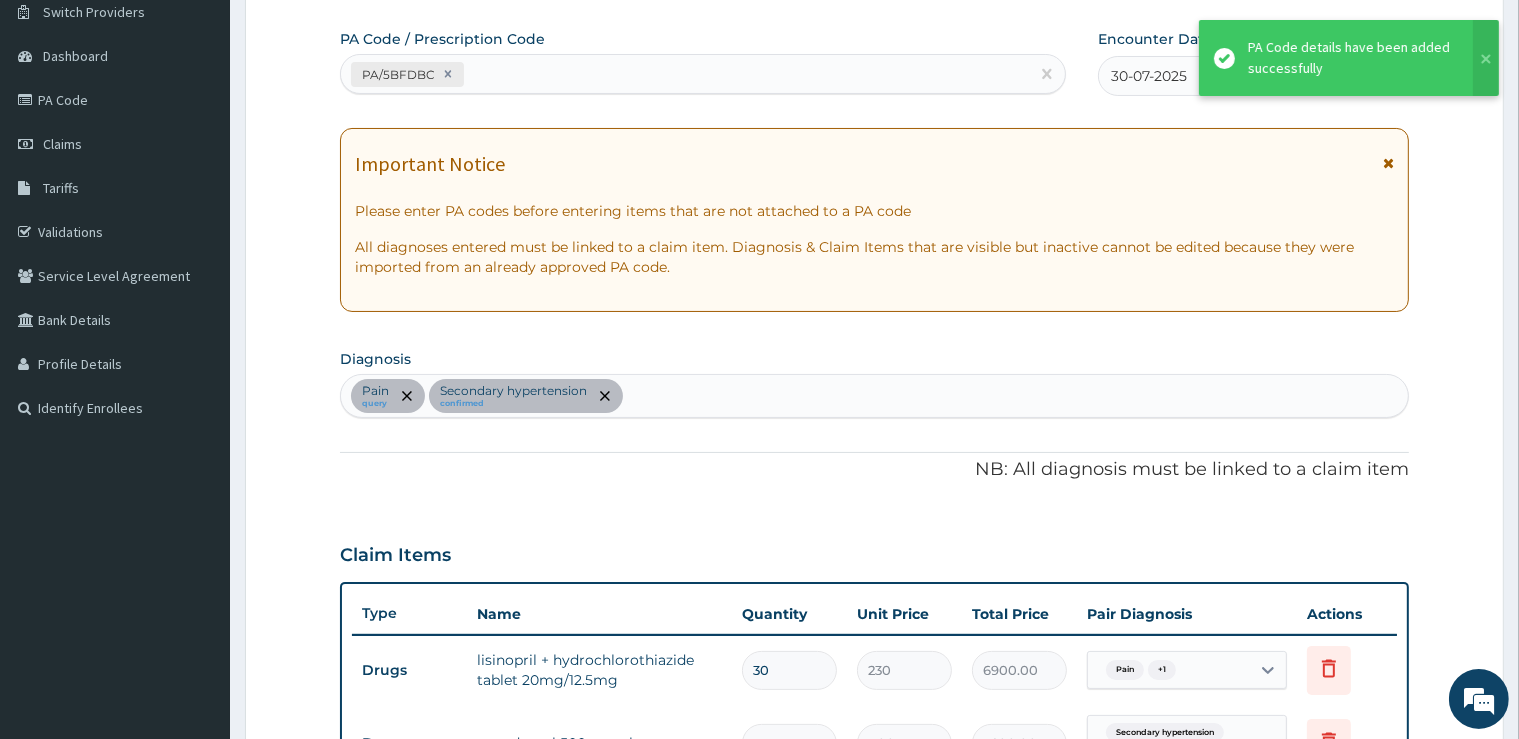 scroll, scrollTop: 679, scrollLeft: 0, axis: vertical 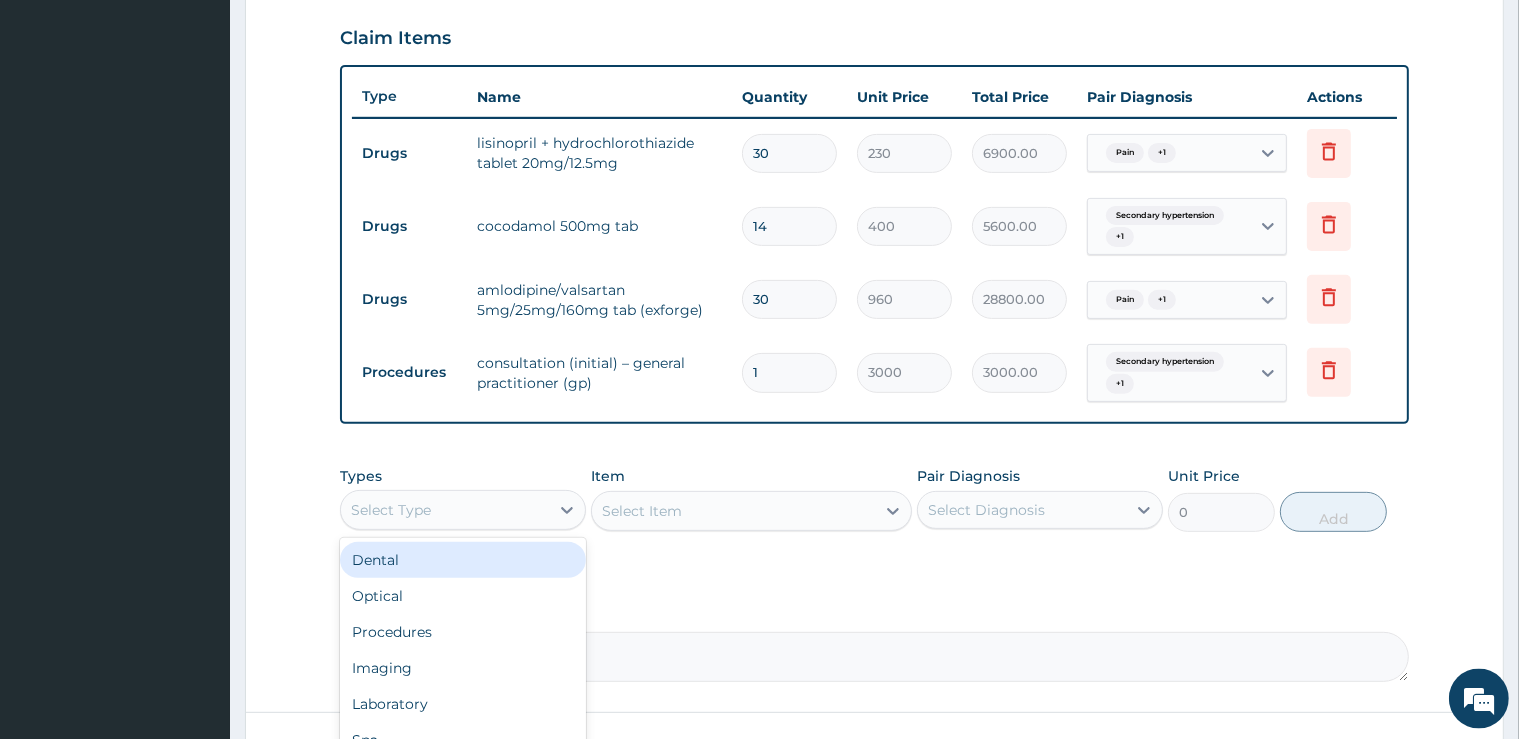 click on "Select Type" at bounding box center [445, 510] 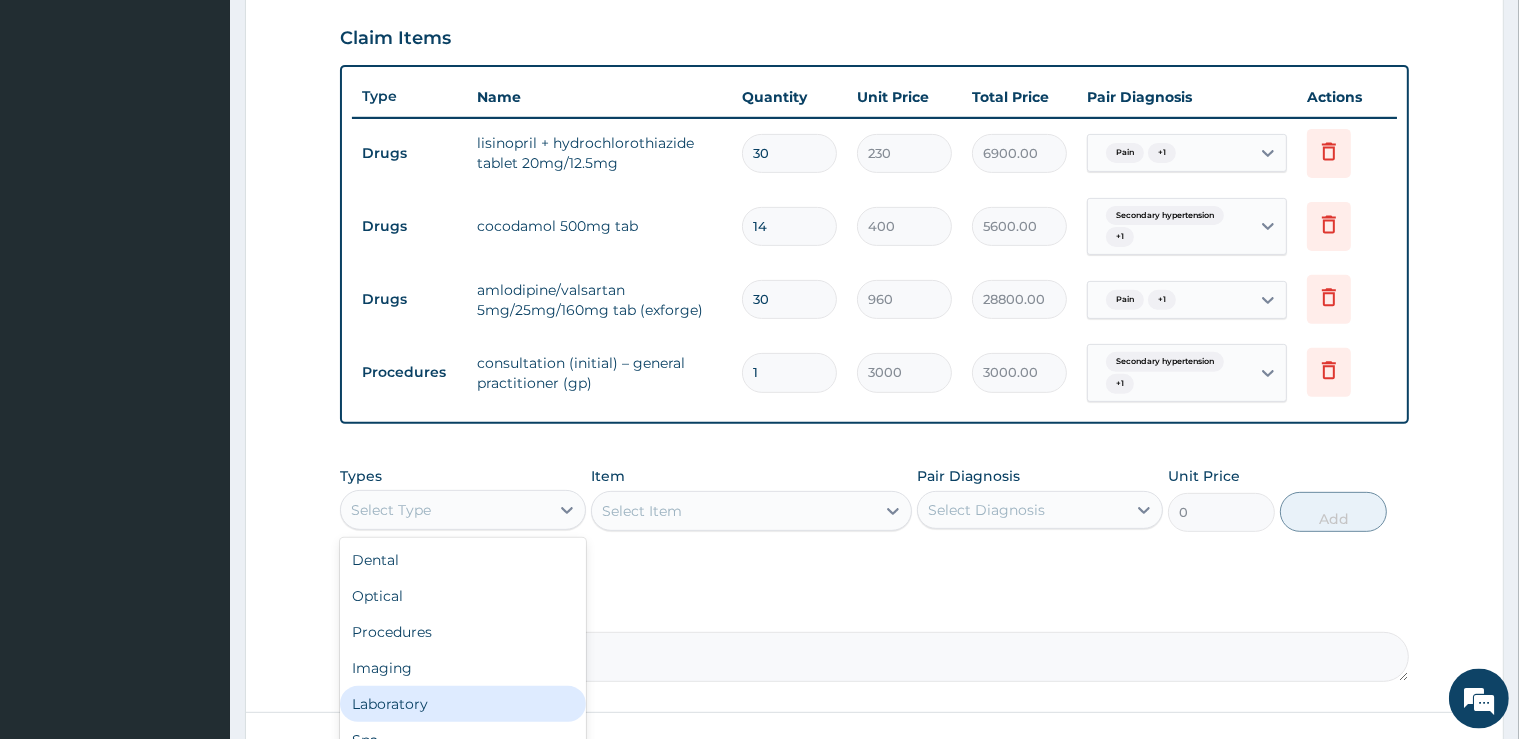 scroll, scrollTop: 68, scrollLeft: 0, axis: vertical 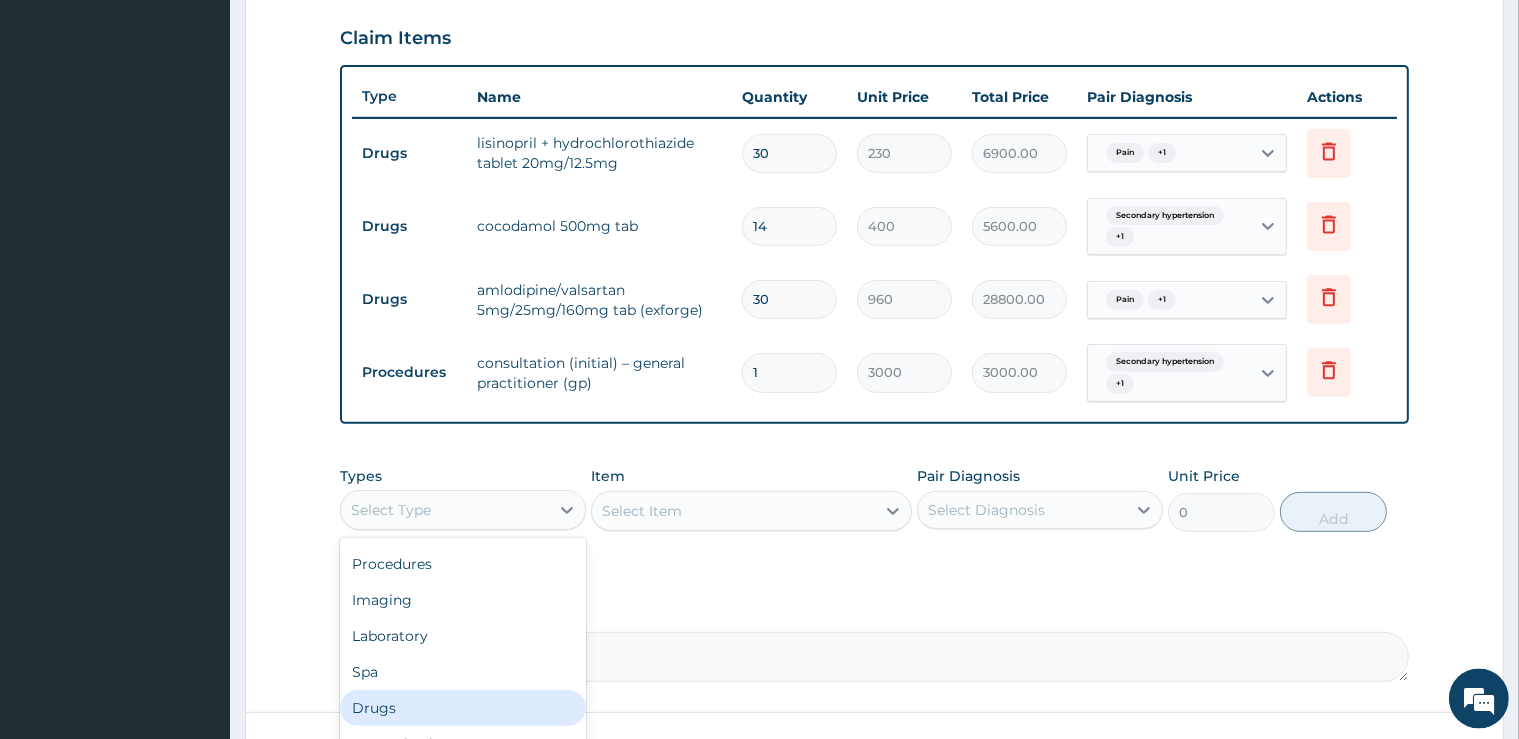 click on "Drugs" at bounding box center (463, 708) 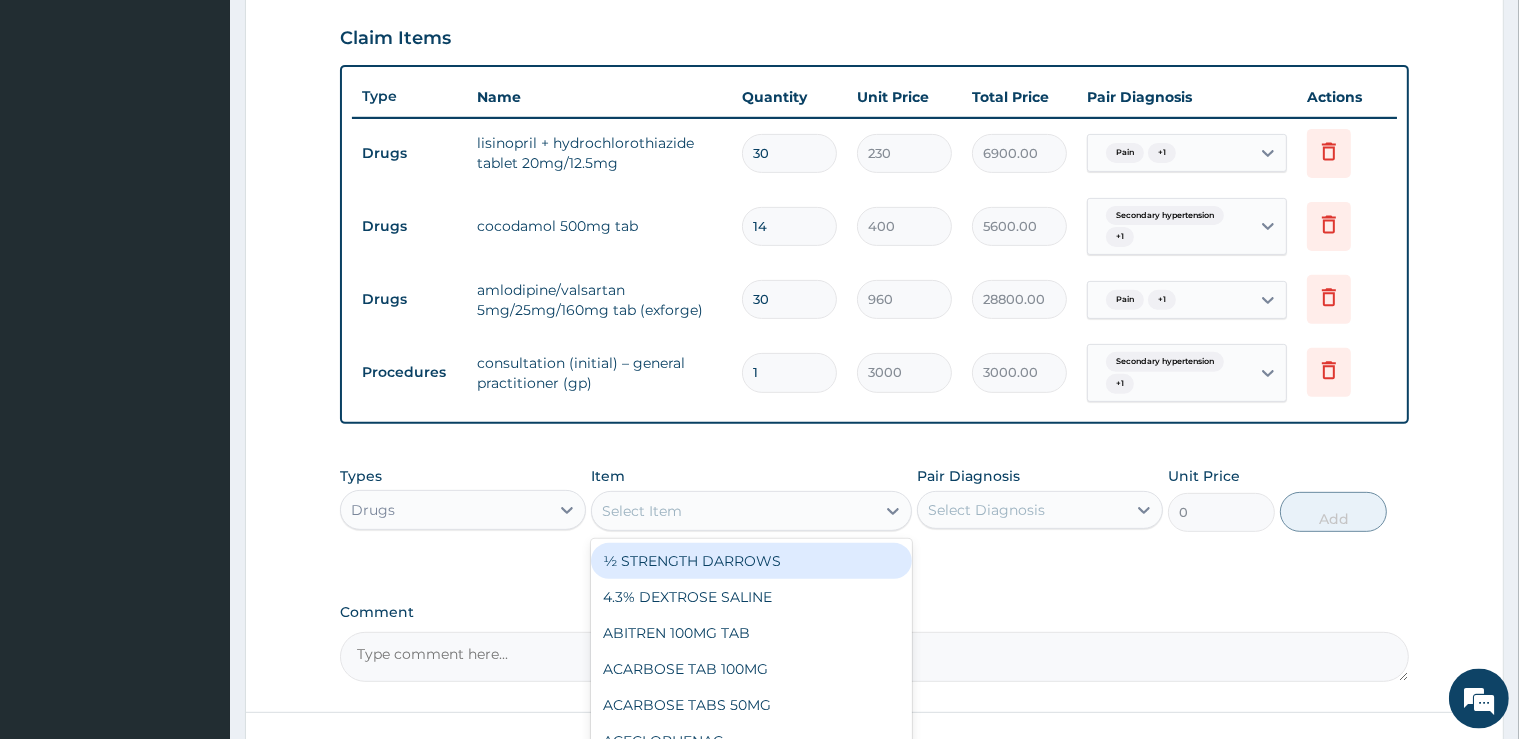 click on "Select Item" at bounding box center (733, 511) 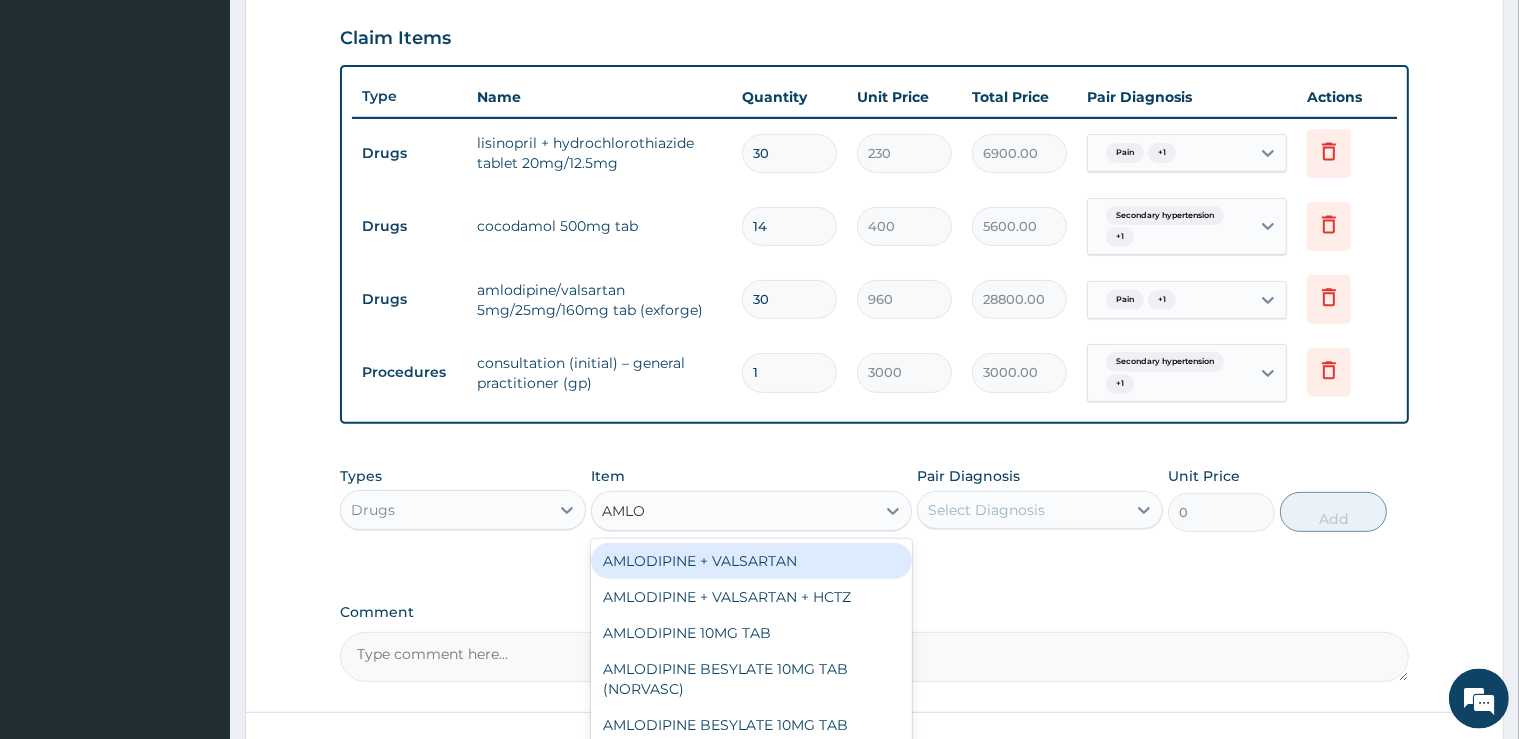 type on "AMLOD" 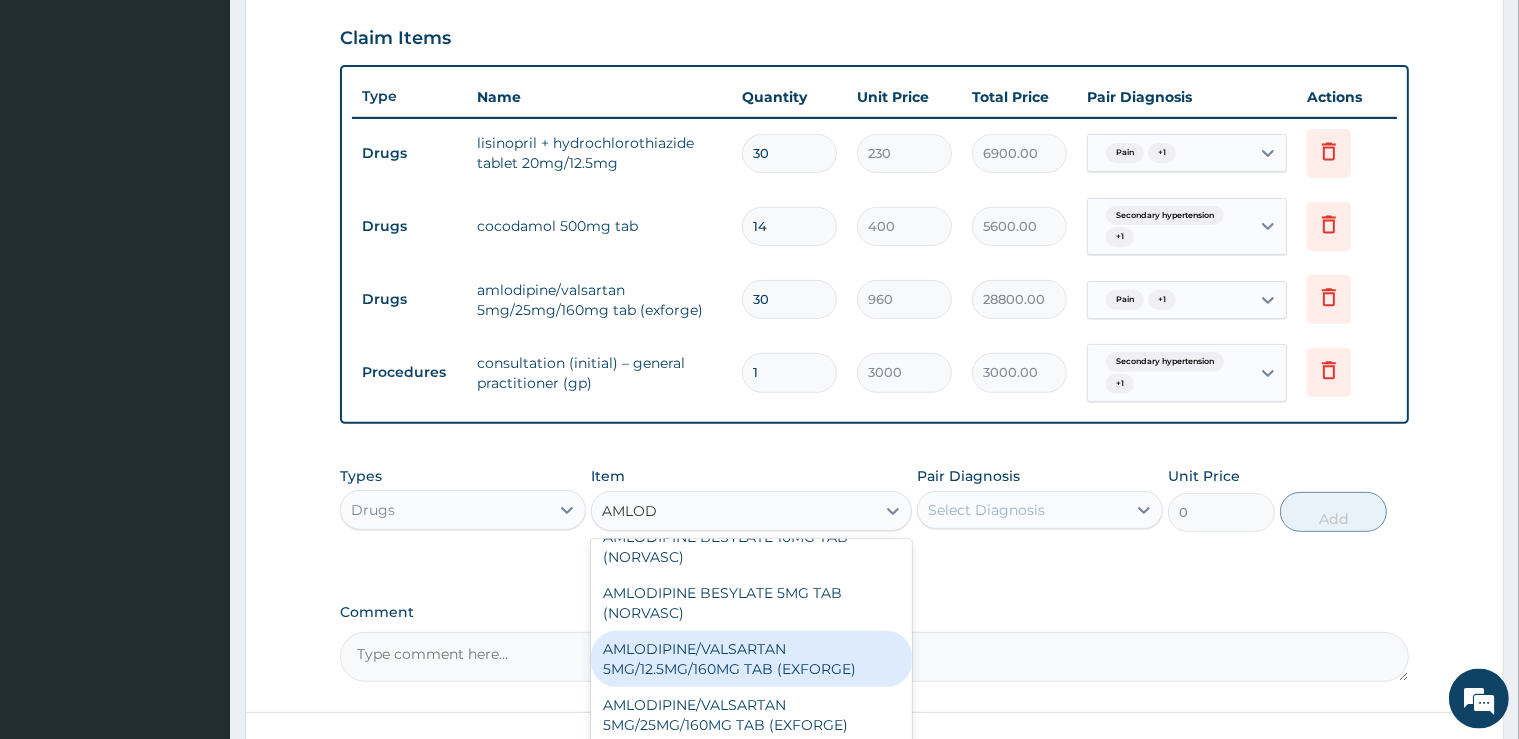 scroll, scrollTop: 0, scrollLeft: 0, axis: both 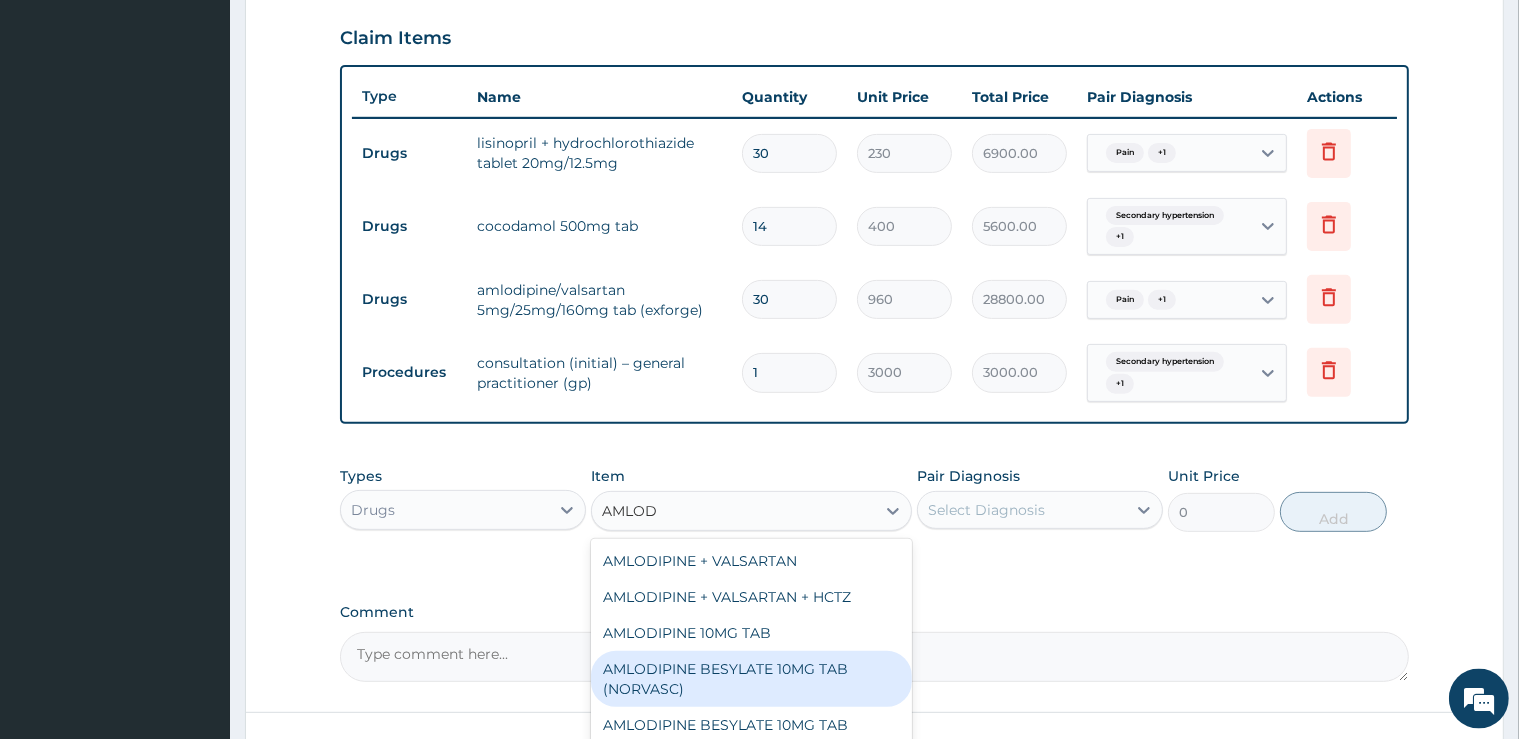 click on "AMLODIPINE BESYLATE 10MG TAB  (NORVASC)" at bounding box center (751, 679) 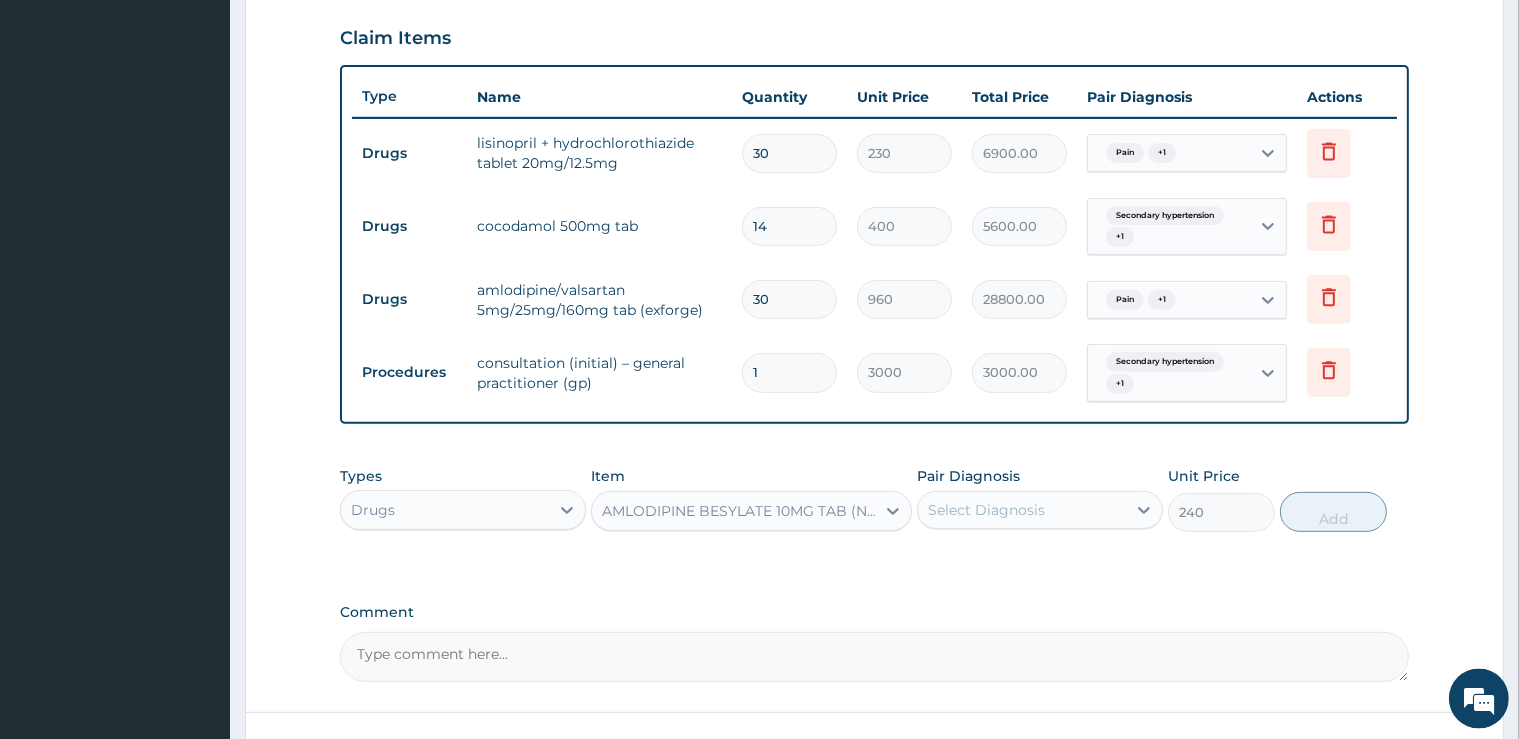 type 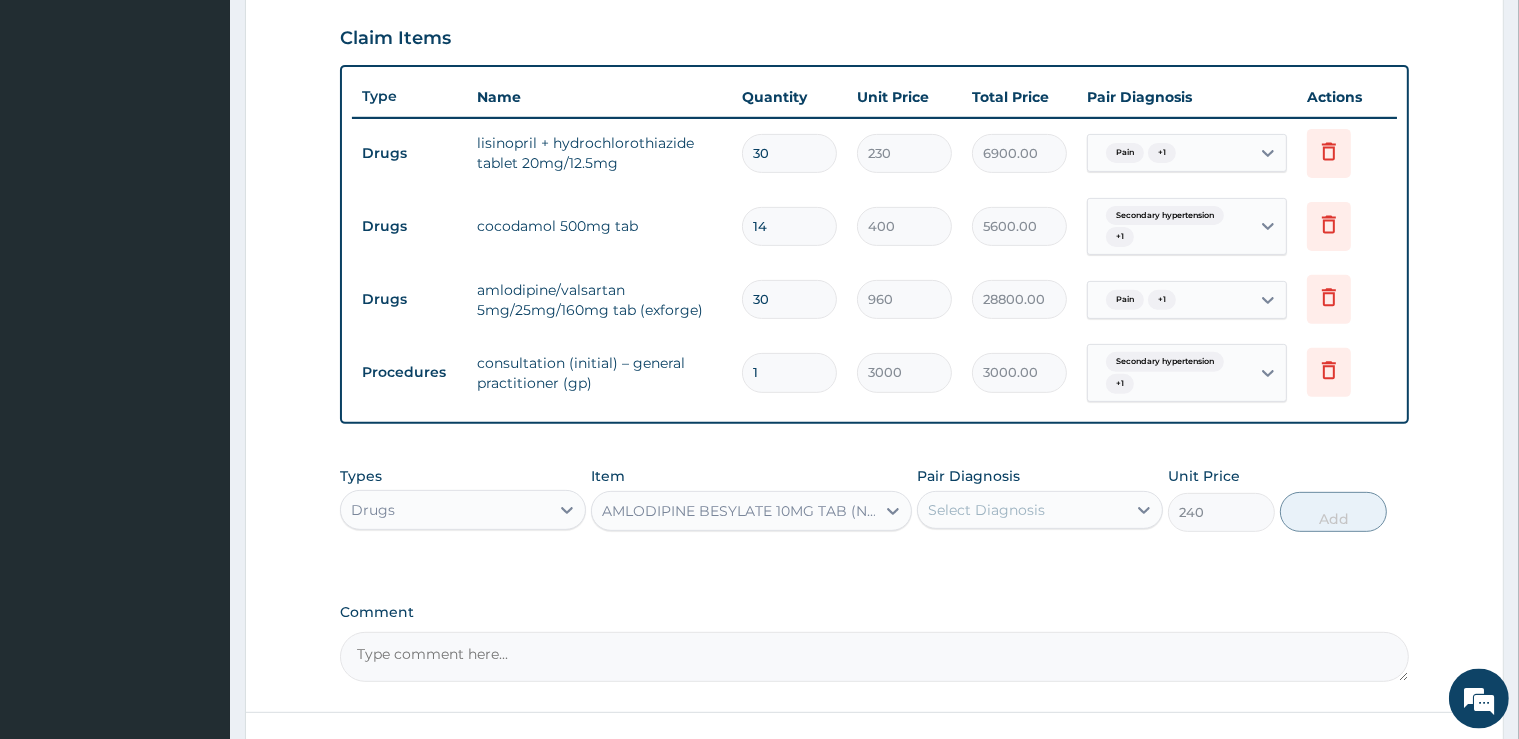 type on "240" 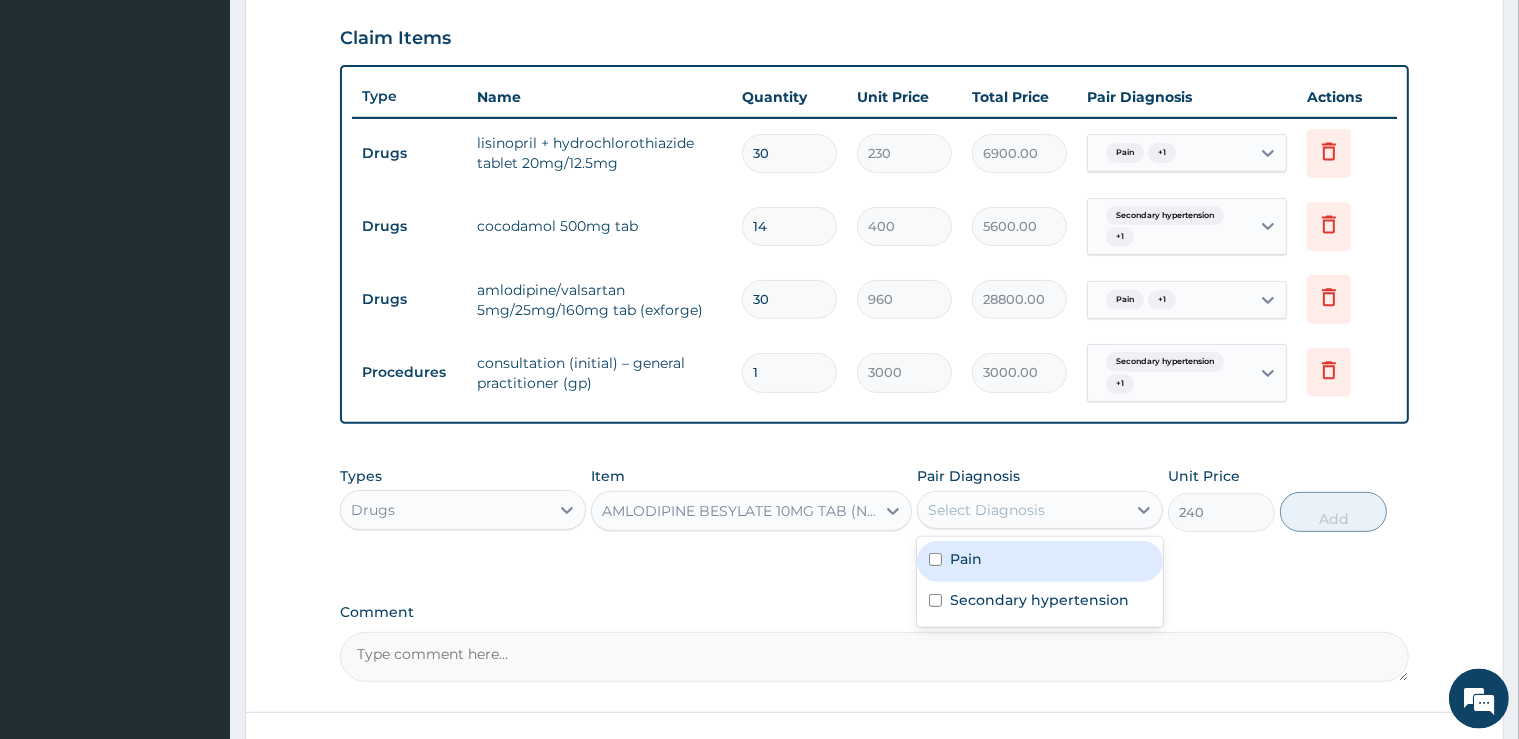 click on "Select Diagnosis" at bounding box center [1022, 510] 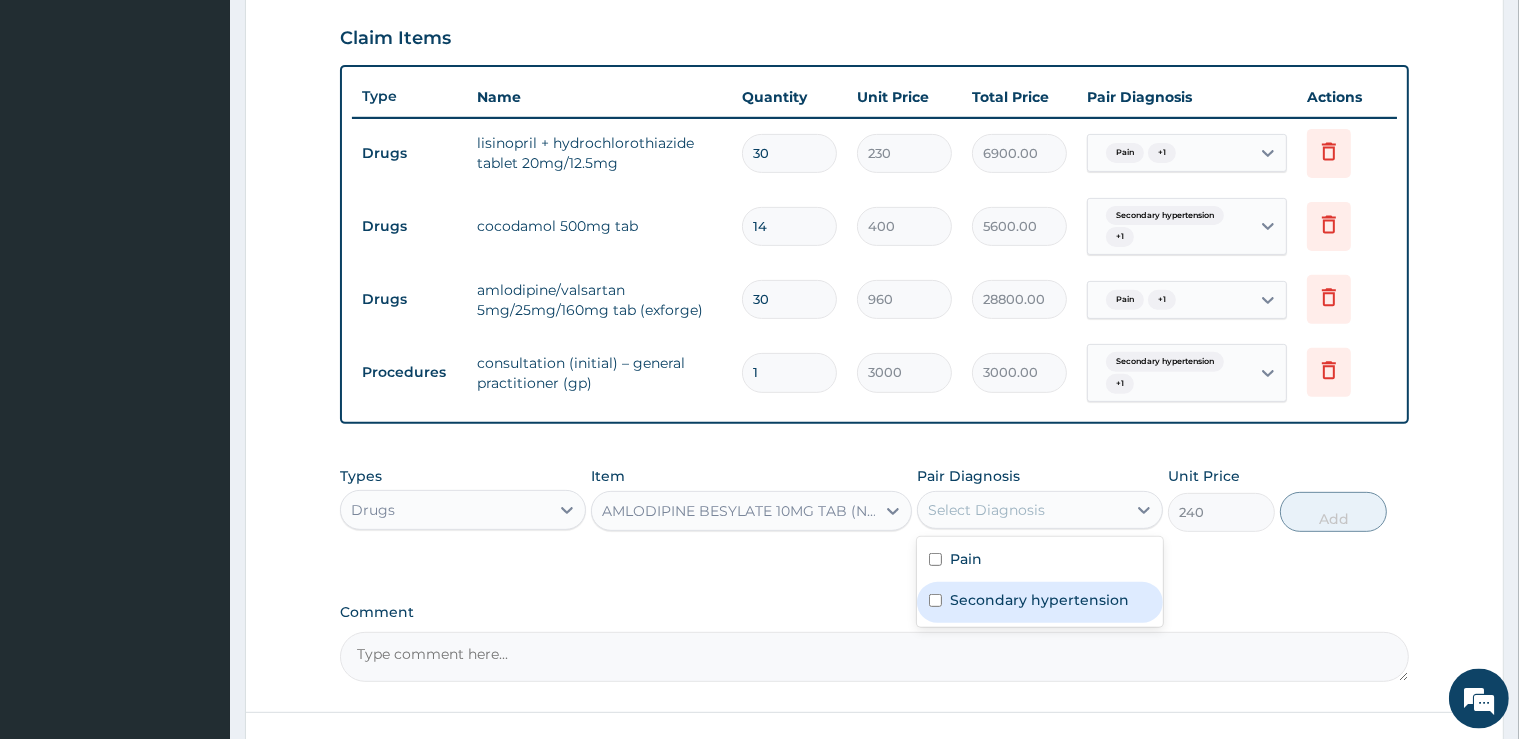 click on "Secondary hypertension" at bounding box center (1039, 600) 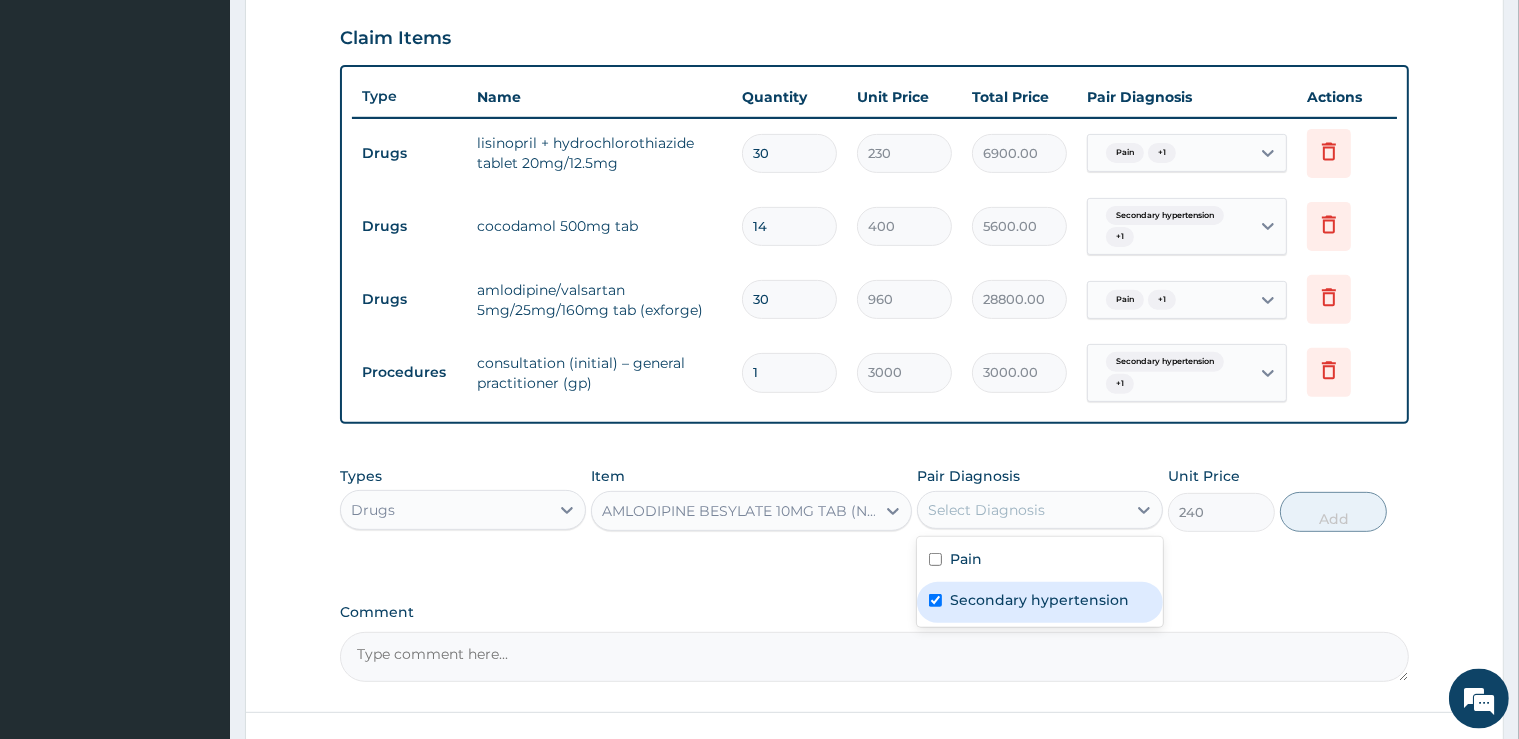 checkbox on "true" 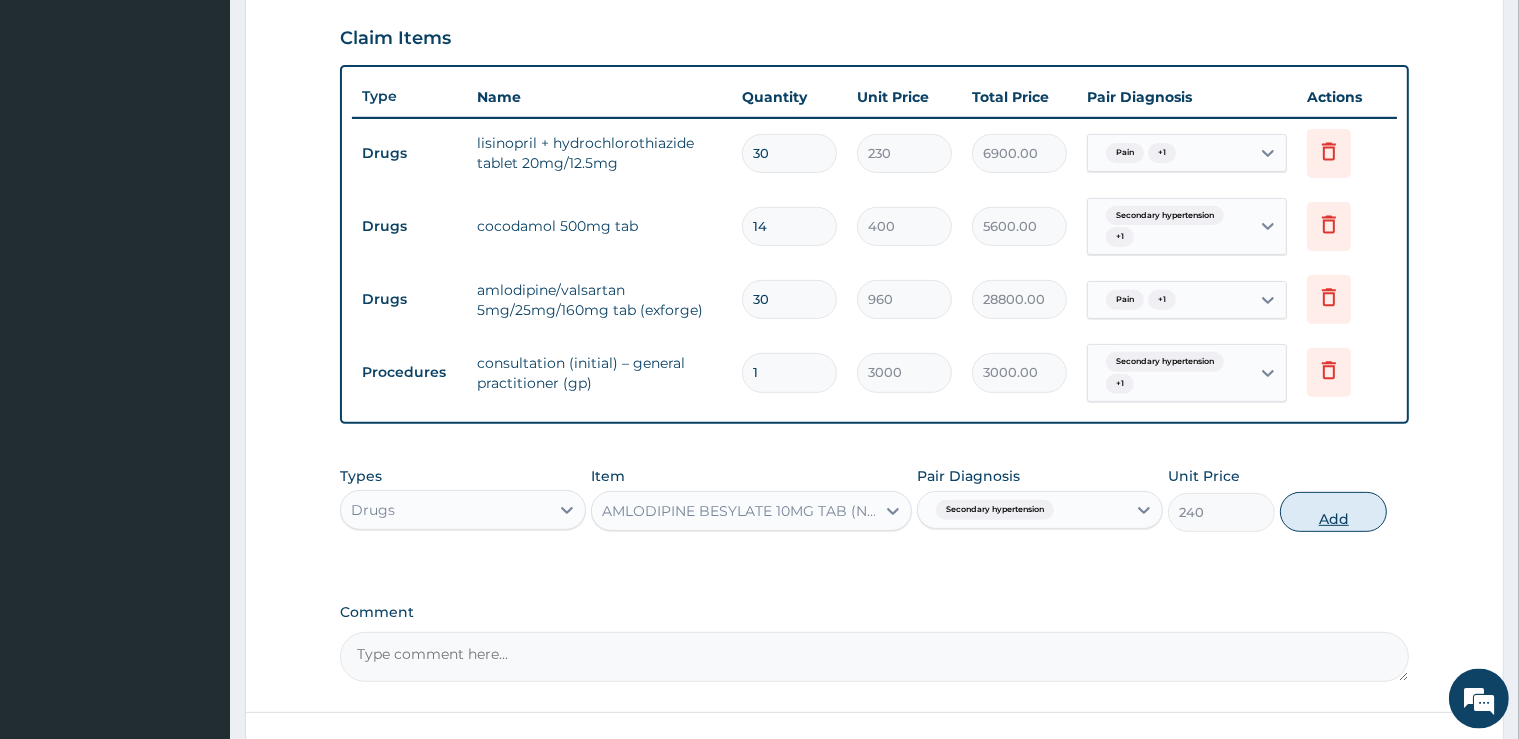 click on "Add" at bounding box center [1333, 512] 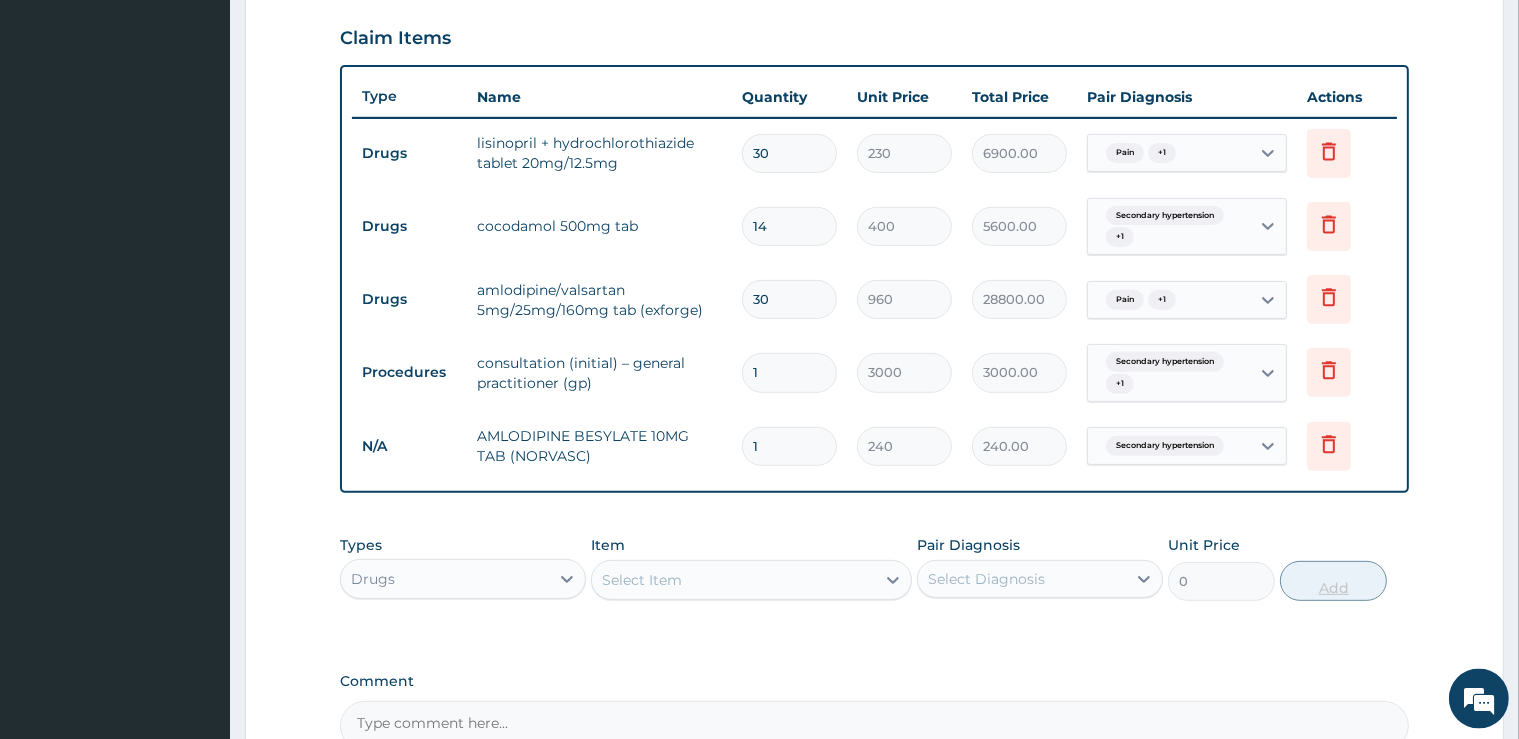 type 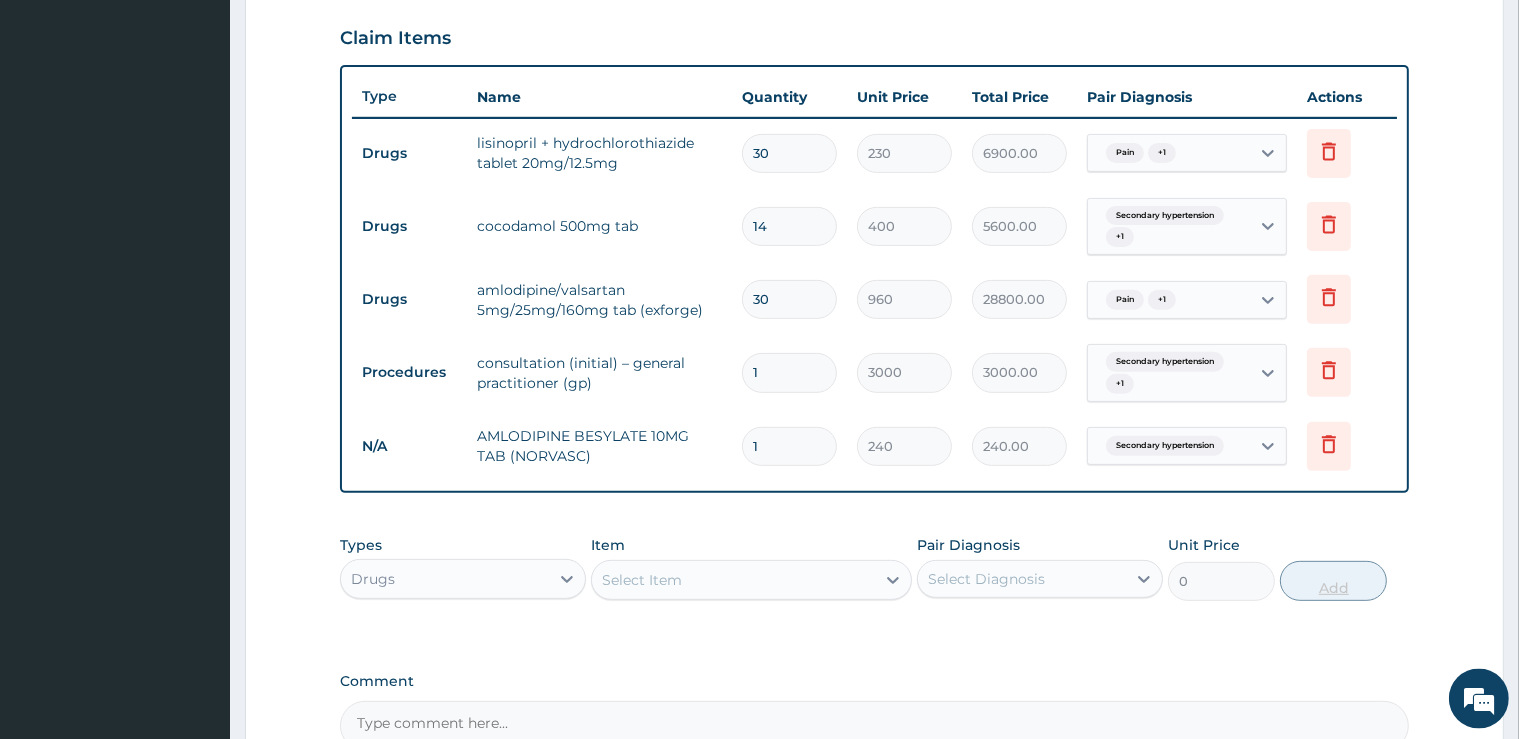 type on "0.00" 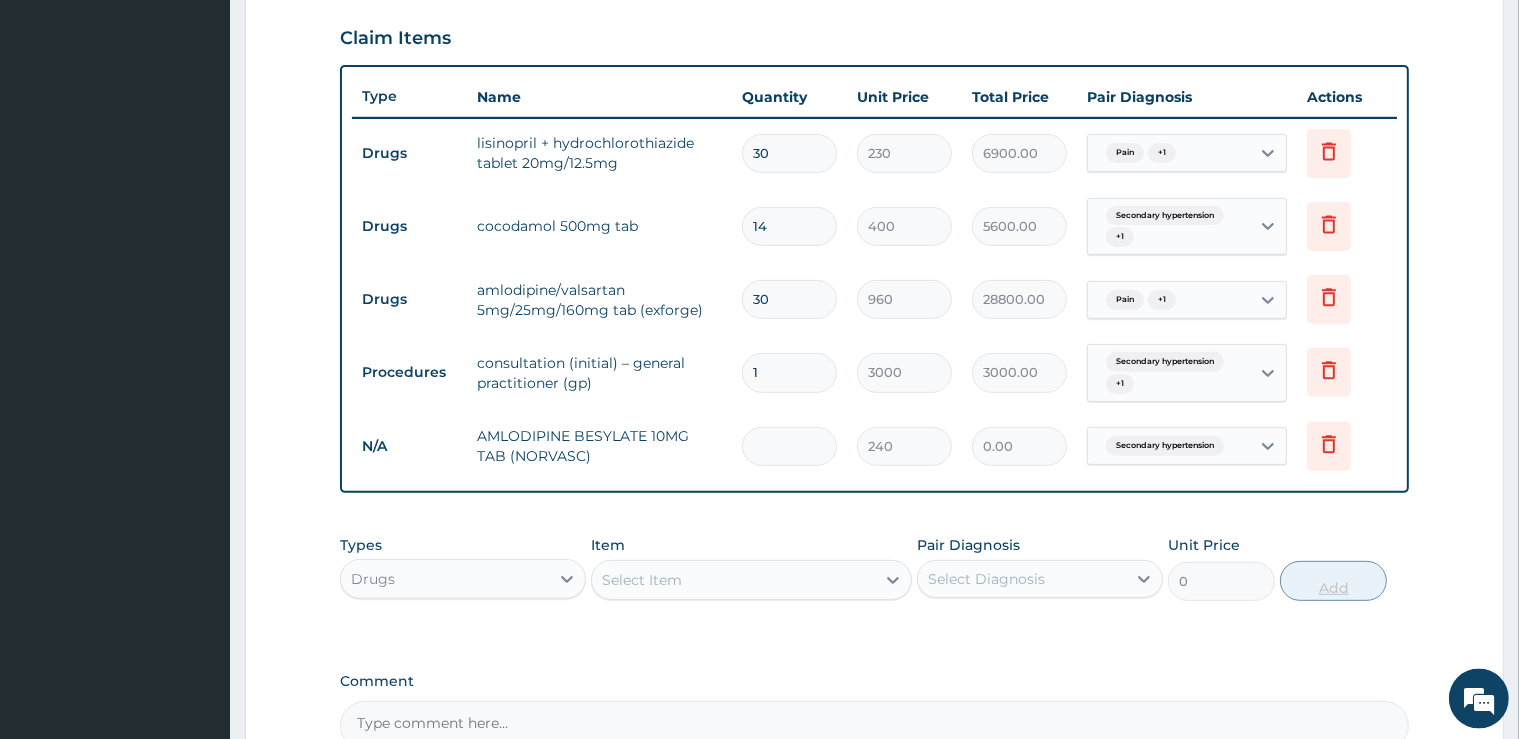 type on "3" 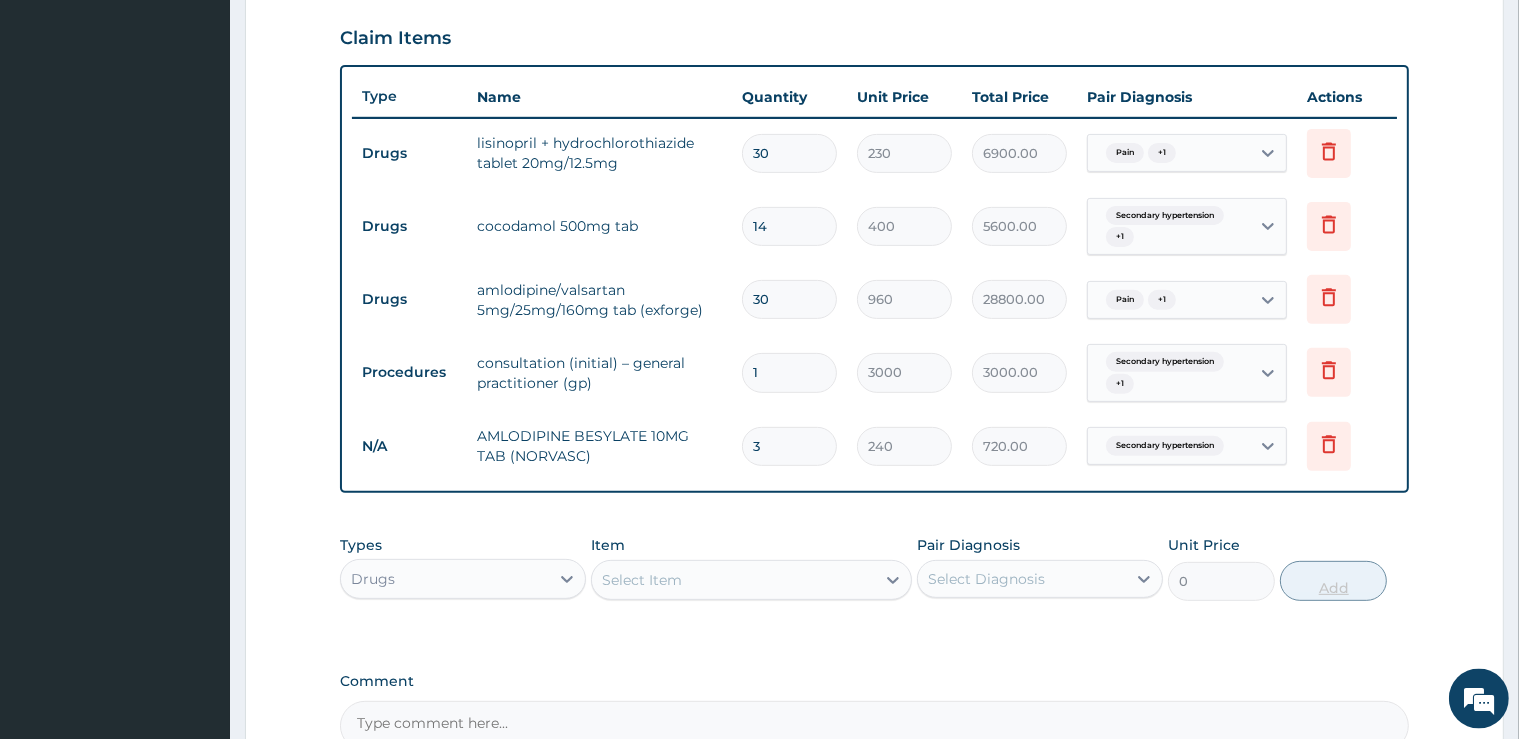 type on "30" 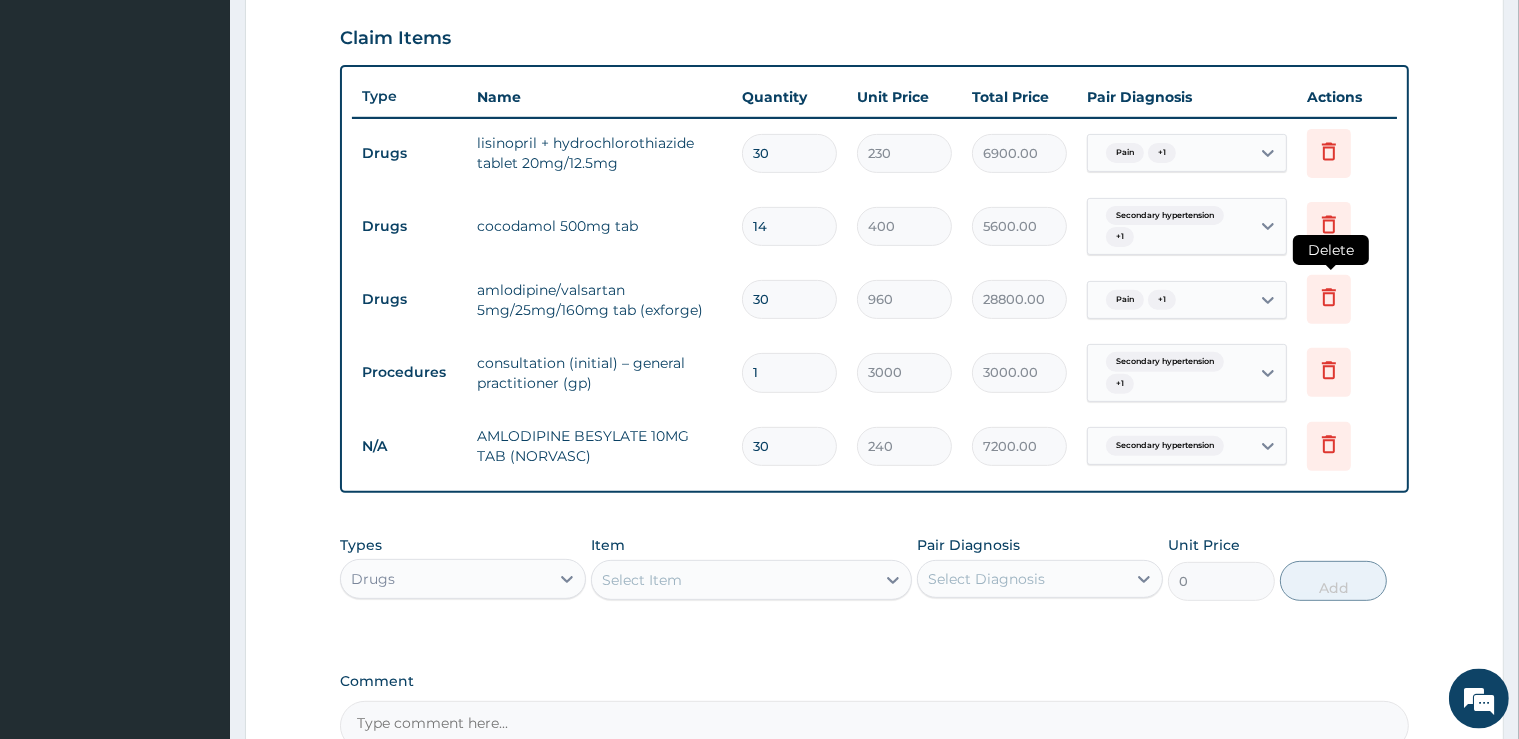type on "30" 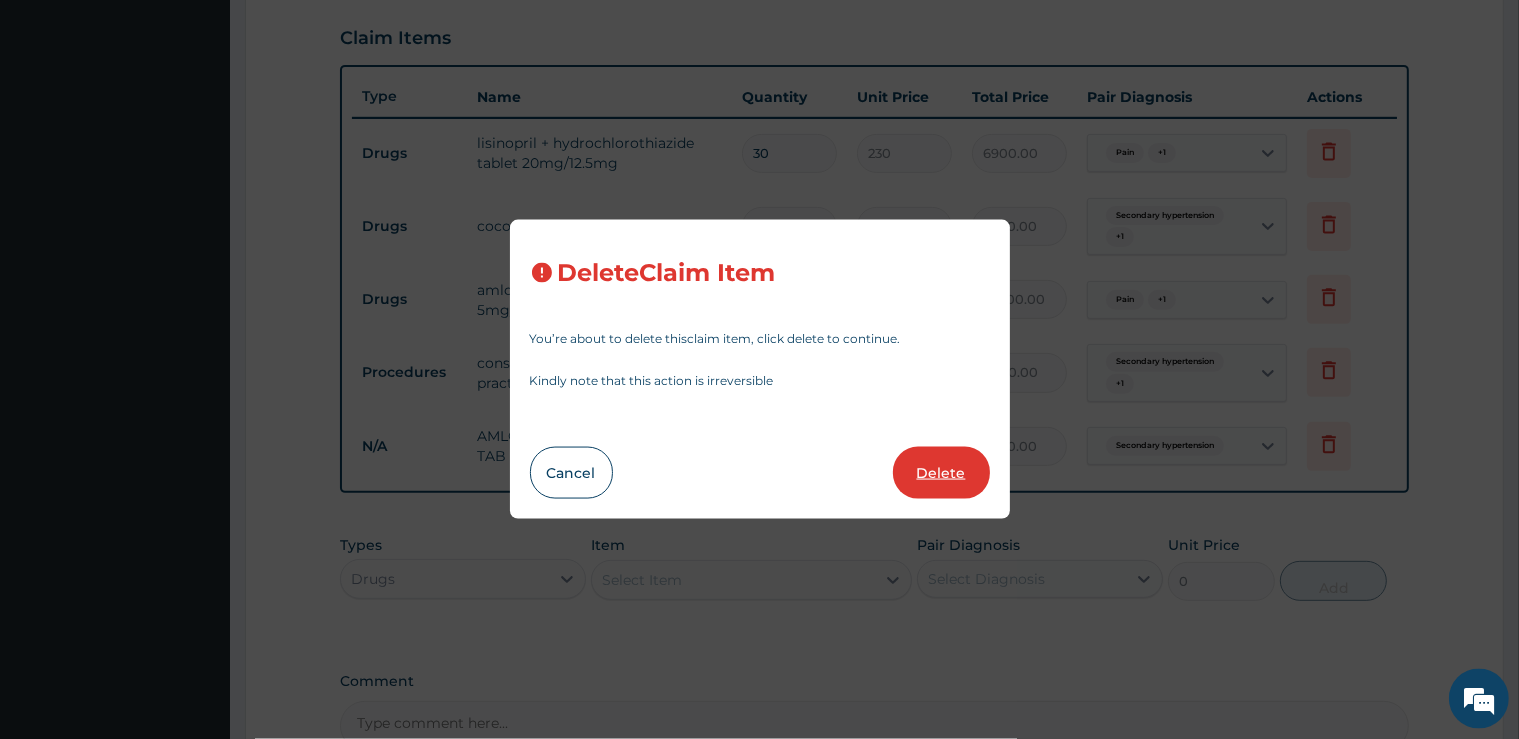 click on "Delete" at bounding box center (941, 473) 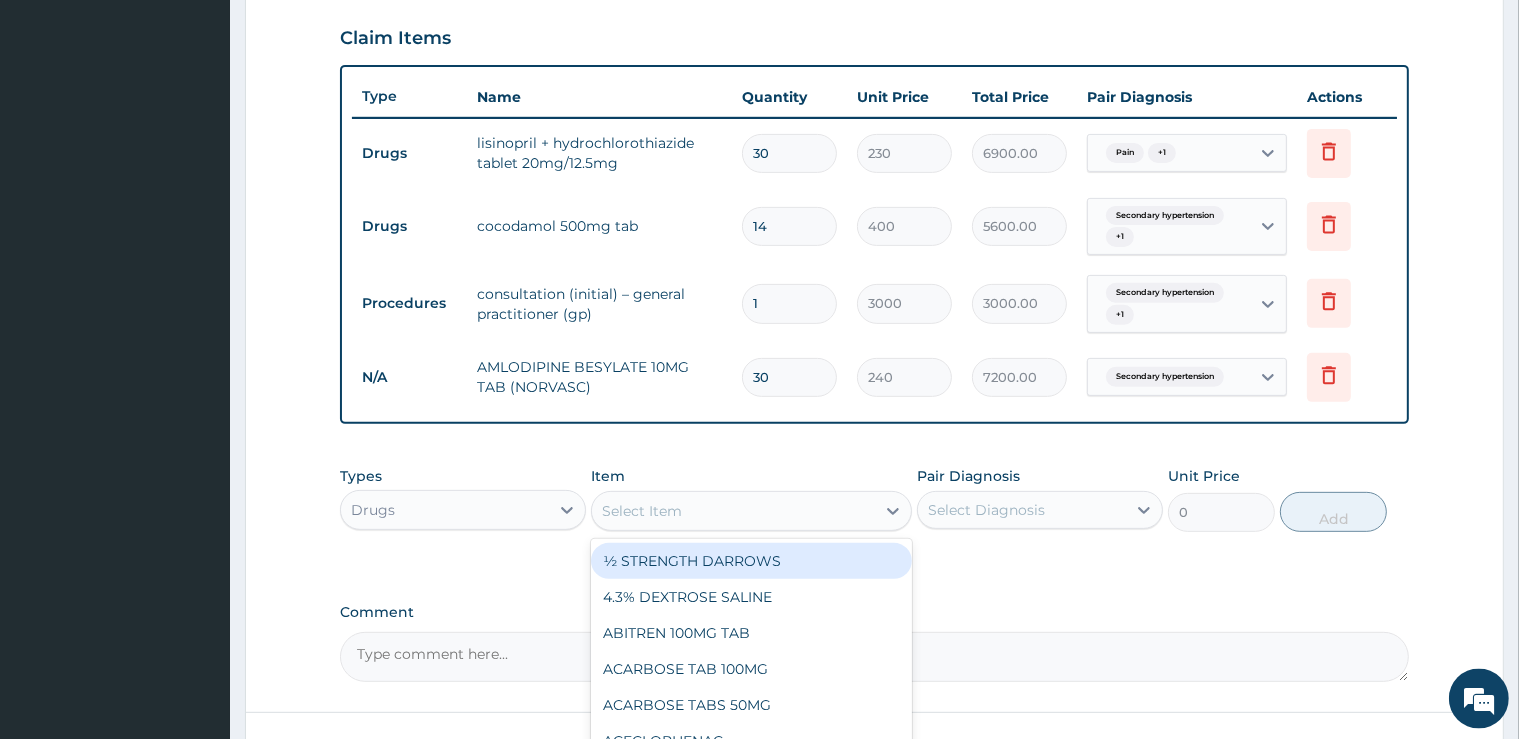 click on "Select Item" at bounding box center (751, 511) 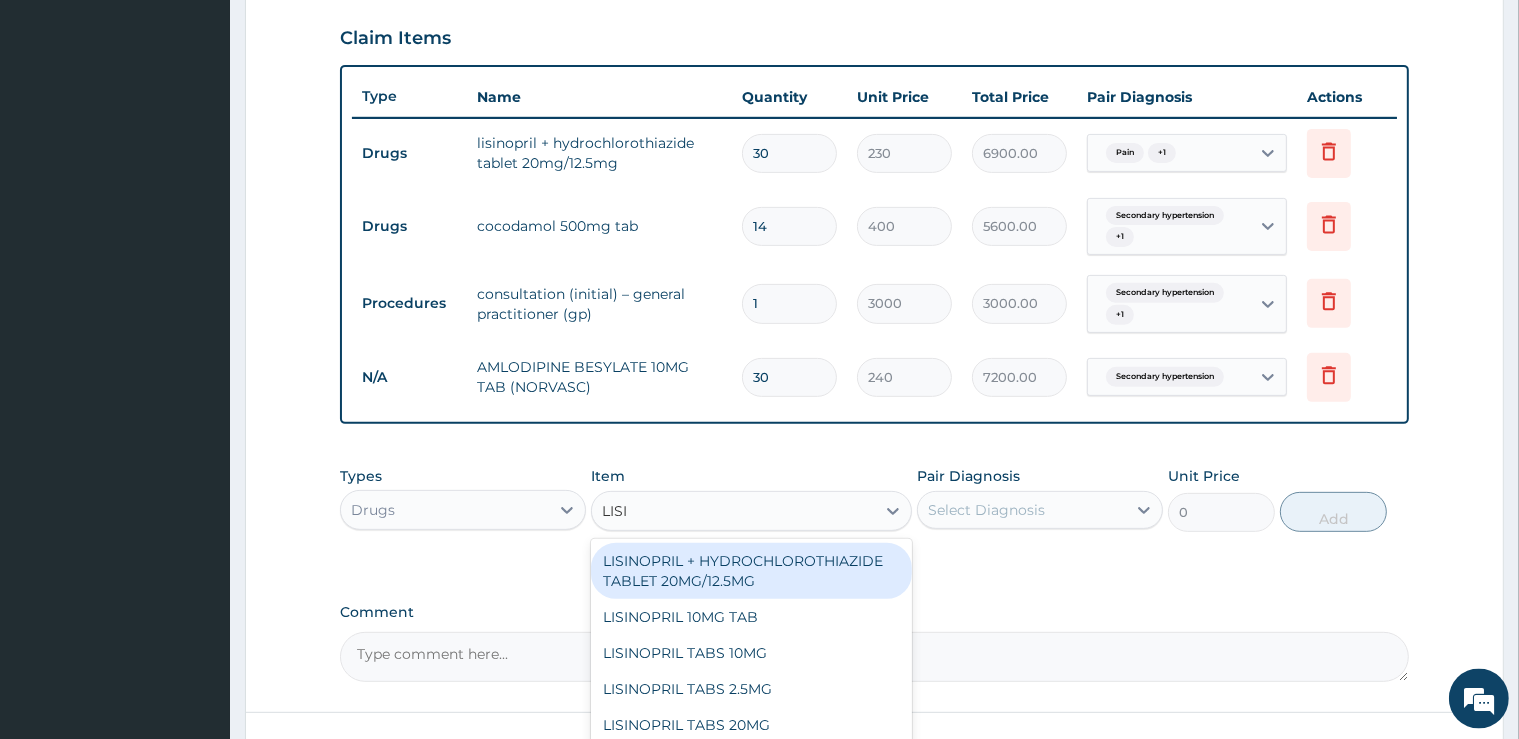 type on "LISIN" 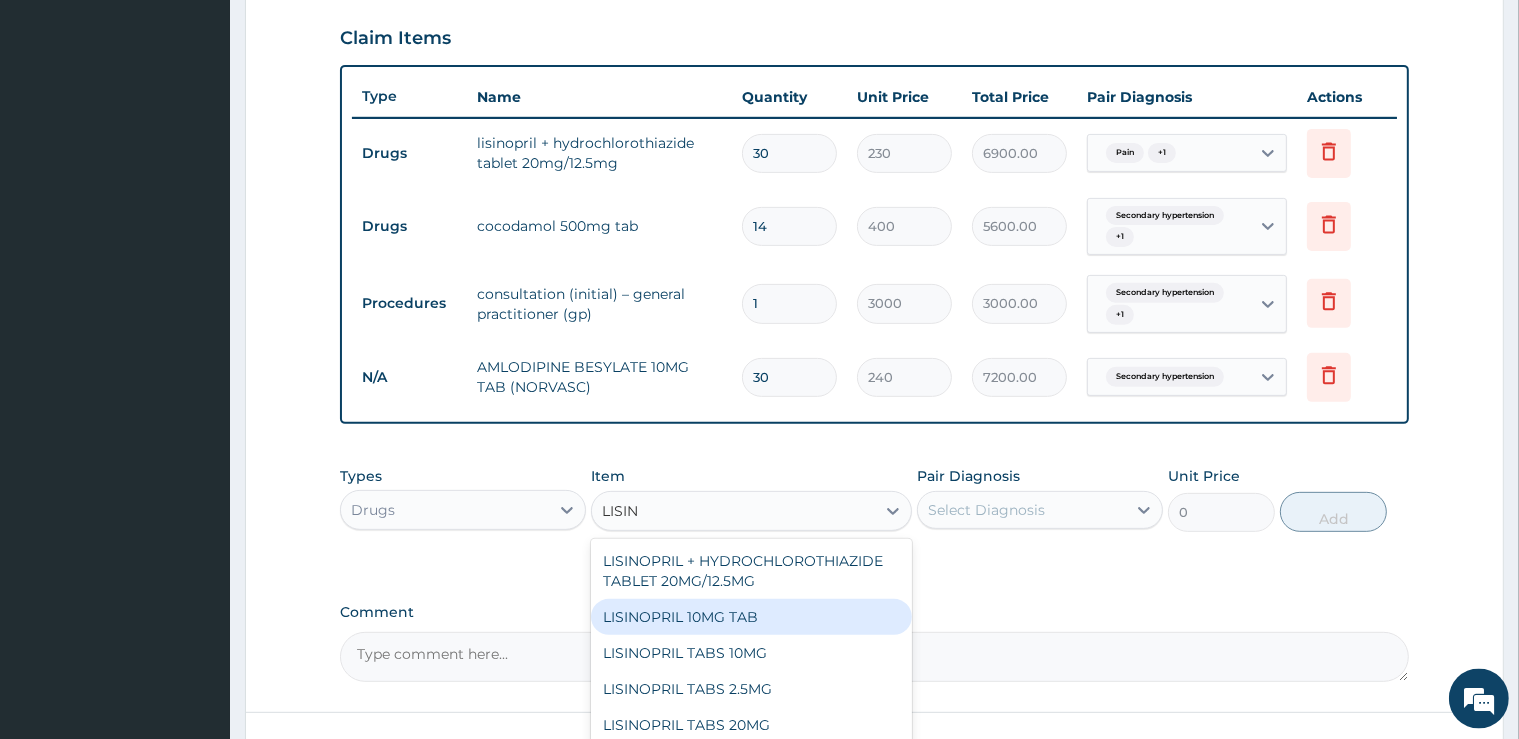 click on "LISINOPRIL 10MG TAB" at bounding box center [751, 617] 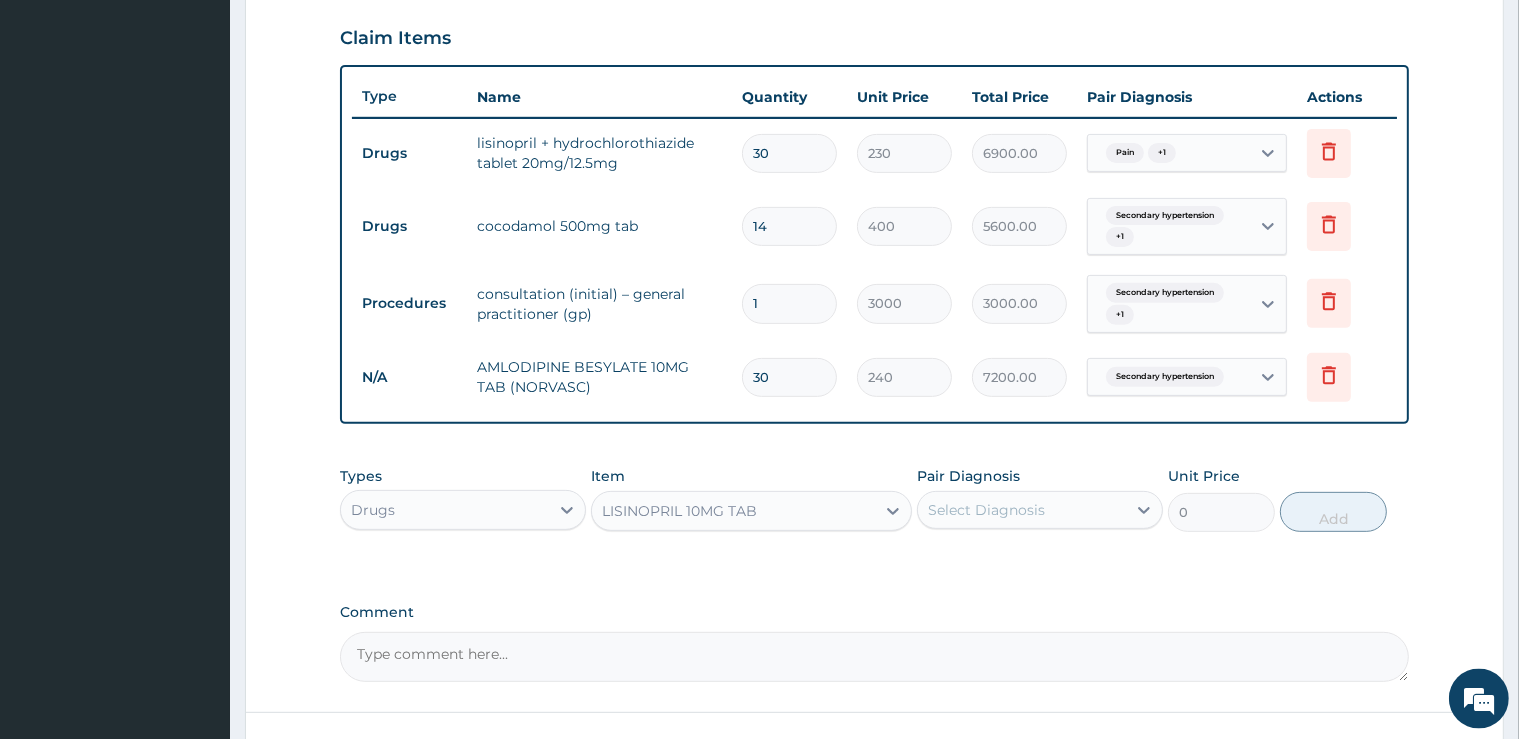 type 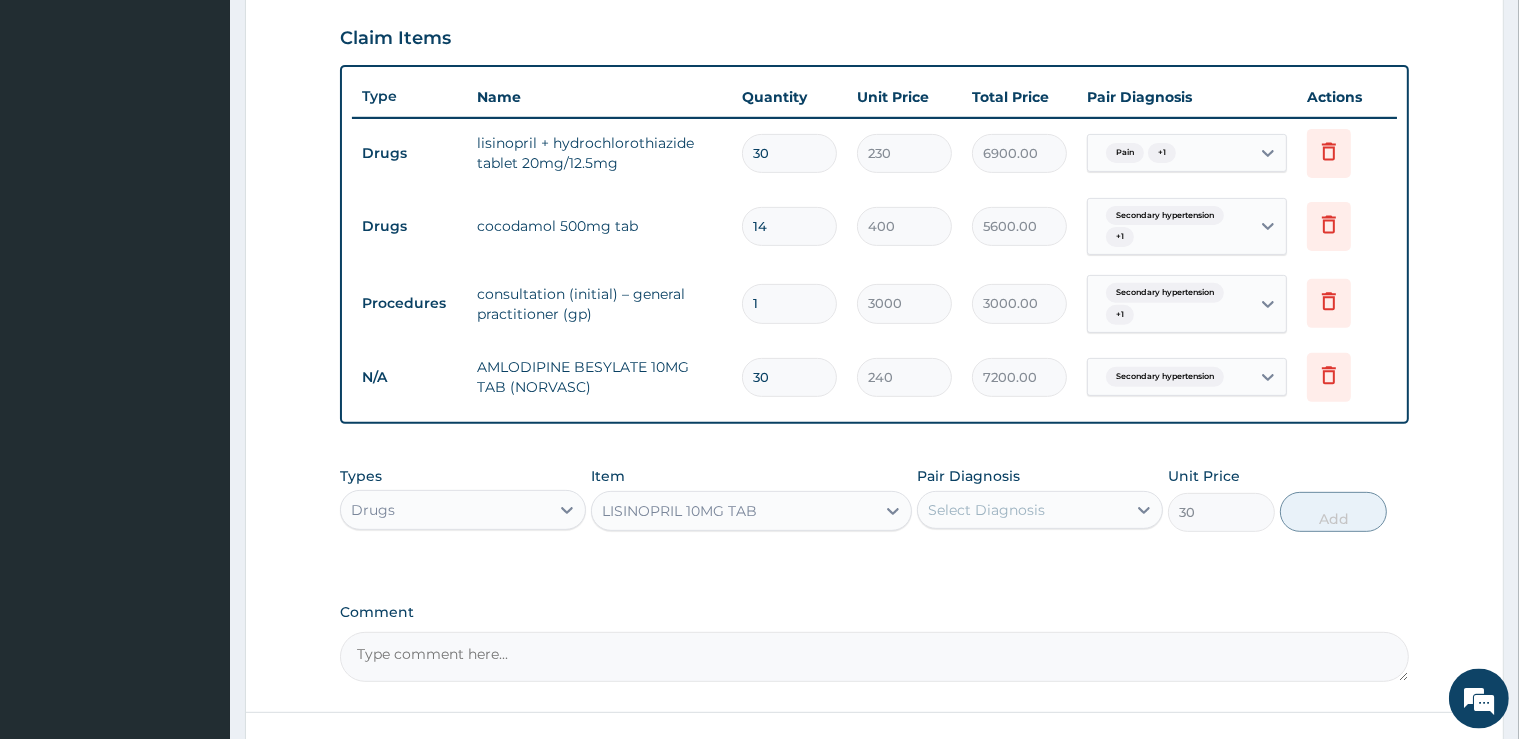 click on "LISINOPRIL 10MG TAB" at bounding box center [733, 511] 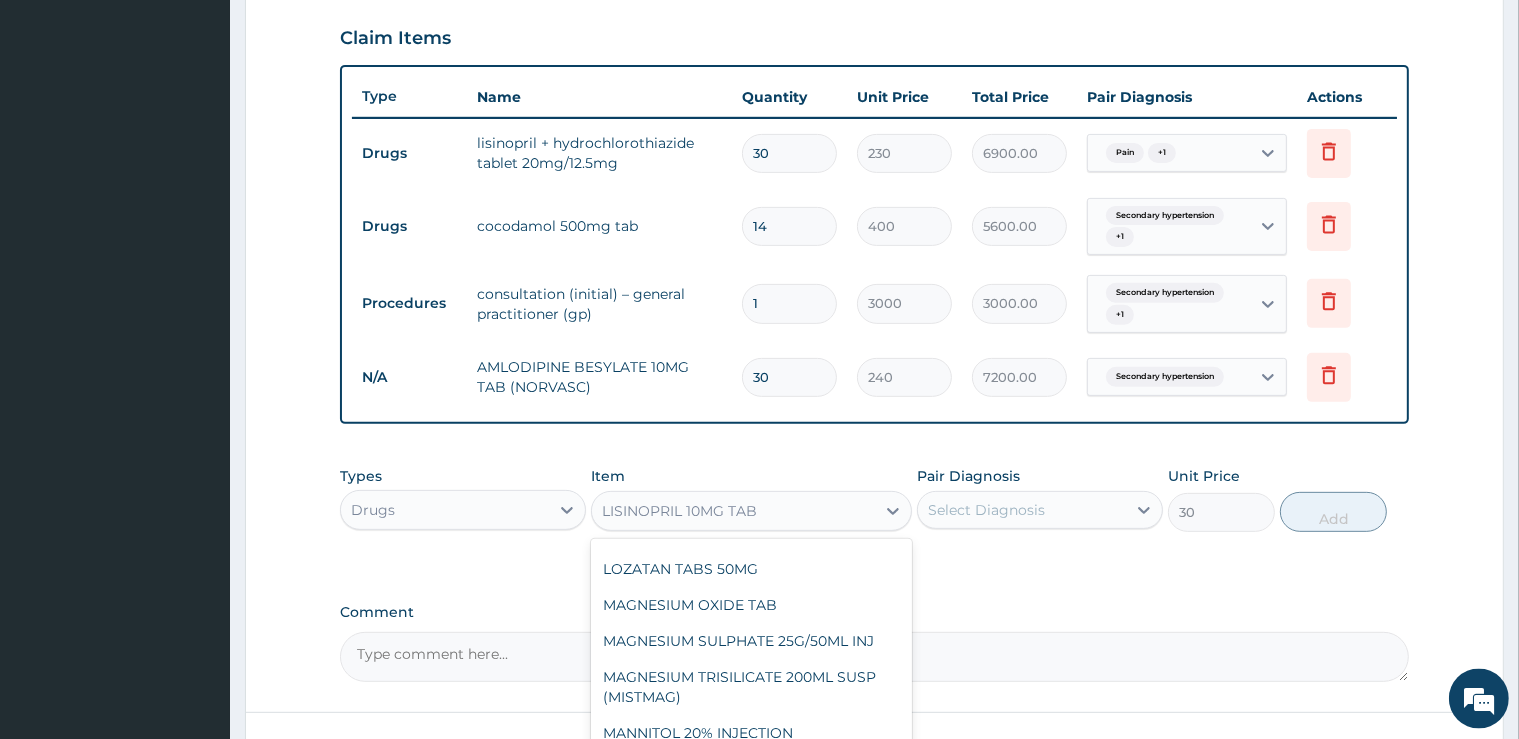 scroll, scrollTop: 29949, scrollLeft: 0, axis: vertical 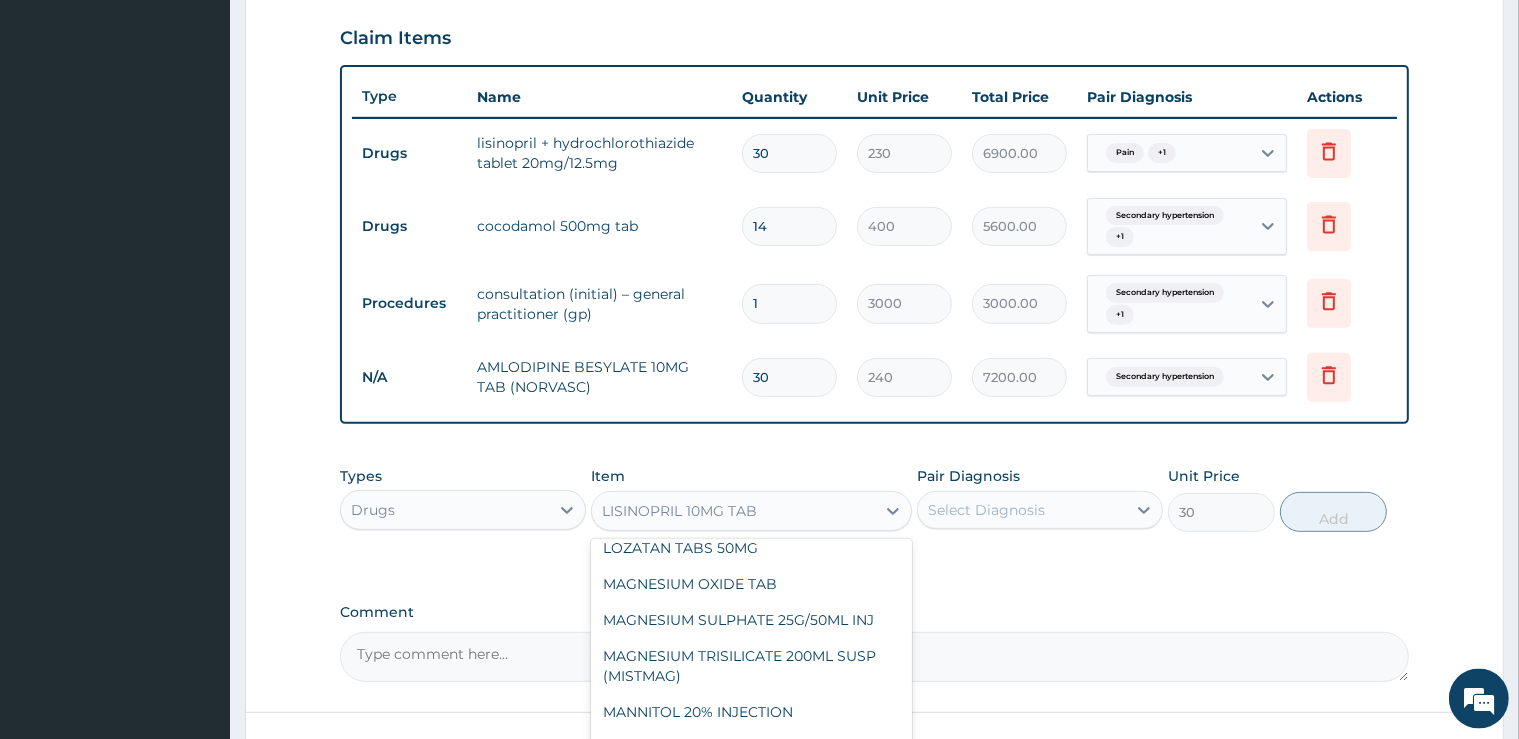 click on "LISINOPRIL TABS 10MG" at bounding box center (751, -156) 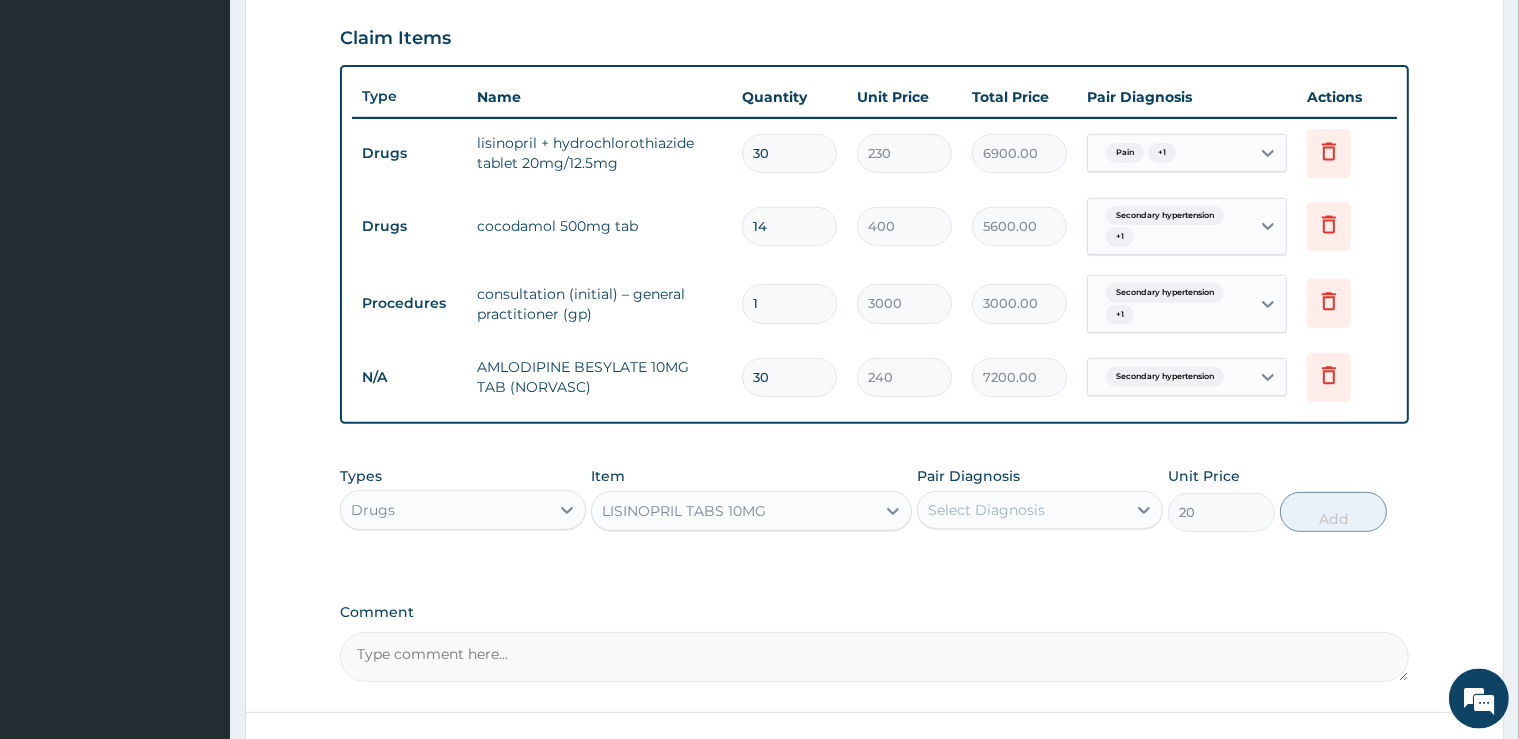 click on "LISINOPRIL TABS 10MG" at bounding box center [733, 511] 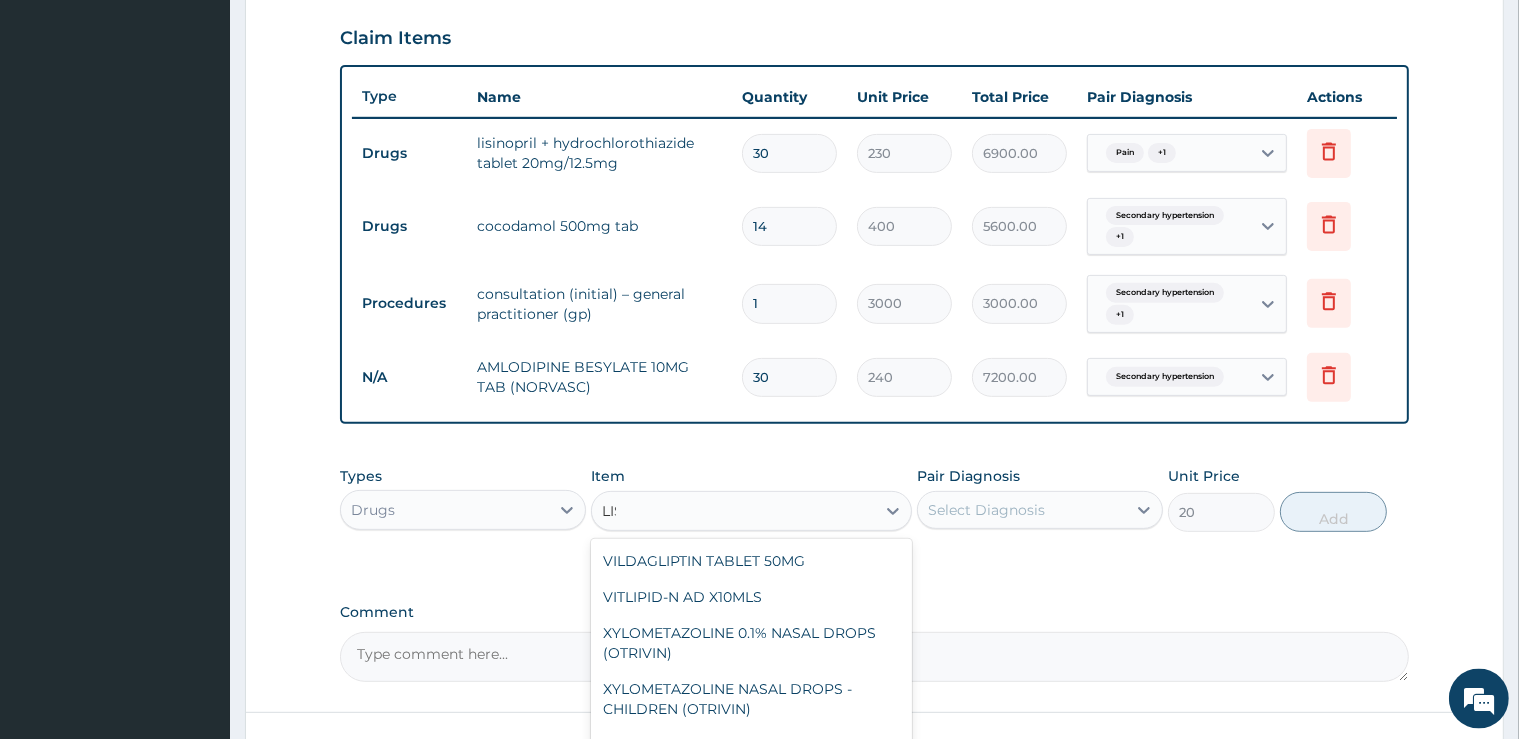 scroll, scrollTop: 72, scrollLeft: 0, axis: vertical 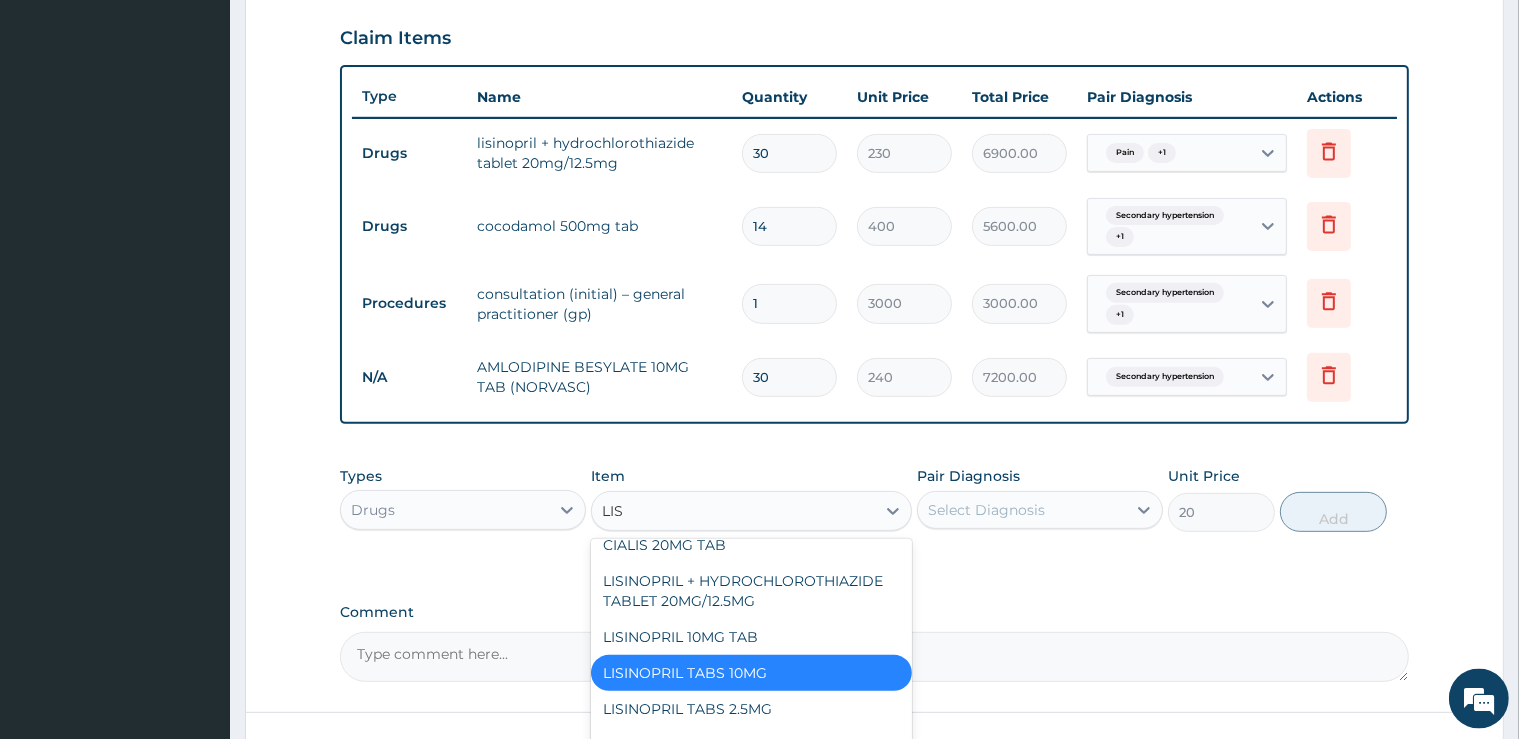 type on "LISI" 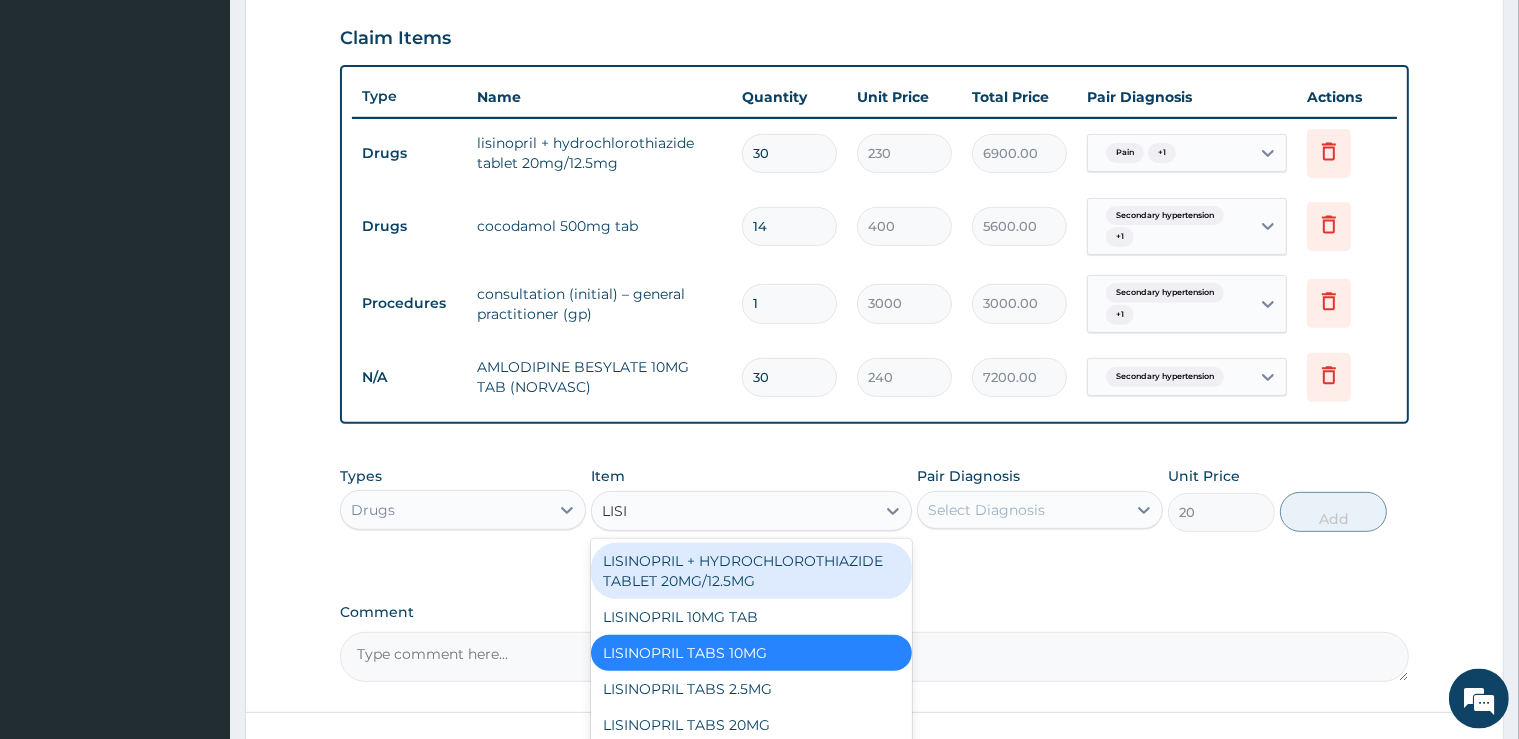scroll, scrollTop: 0, scrollLeft: 0, axis: both 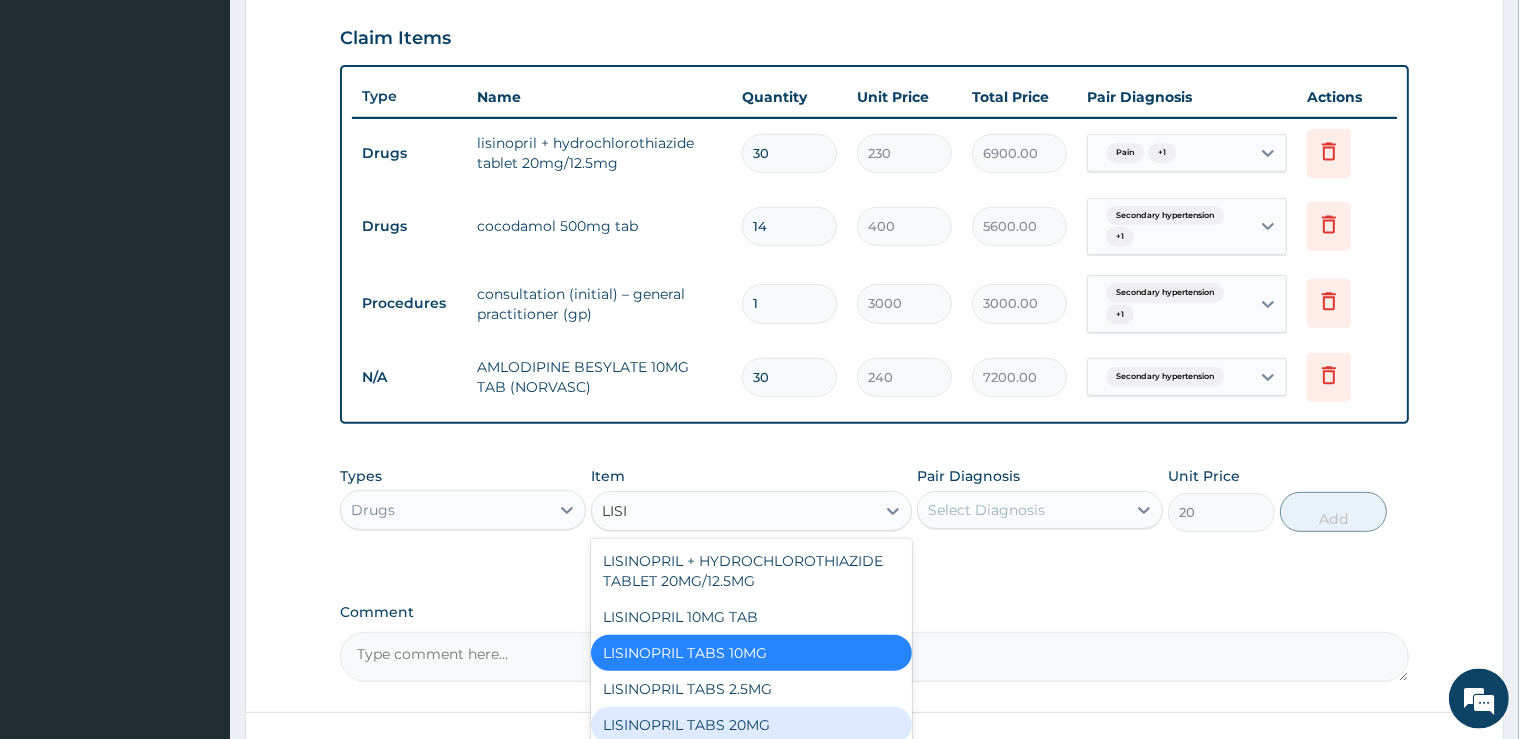 click on "LISINOPRIL TABS 20MG" at bounding box center (751, 725) 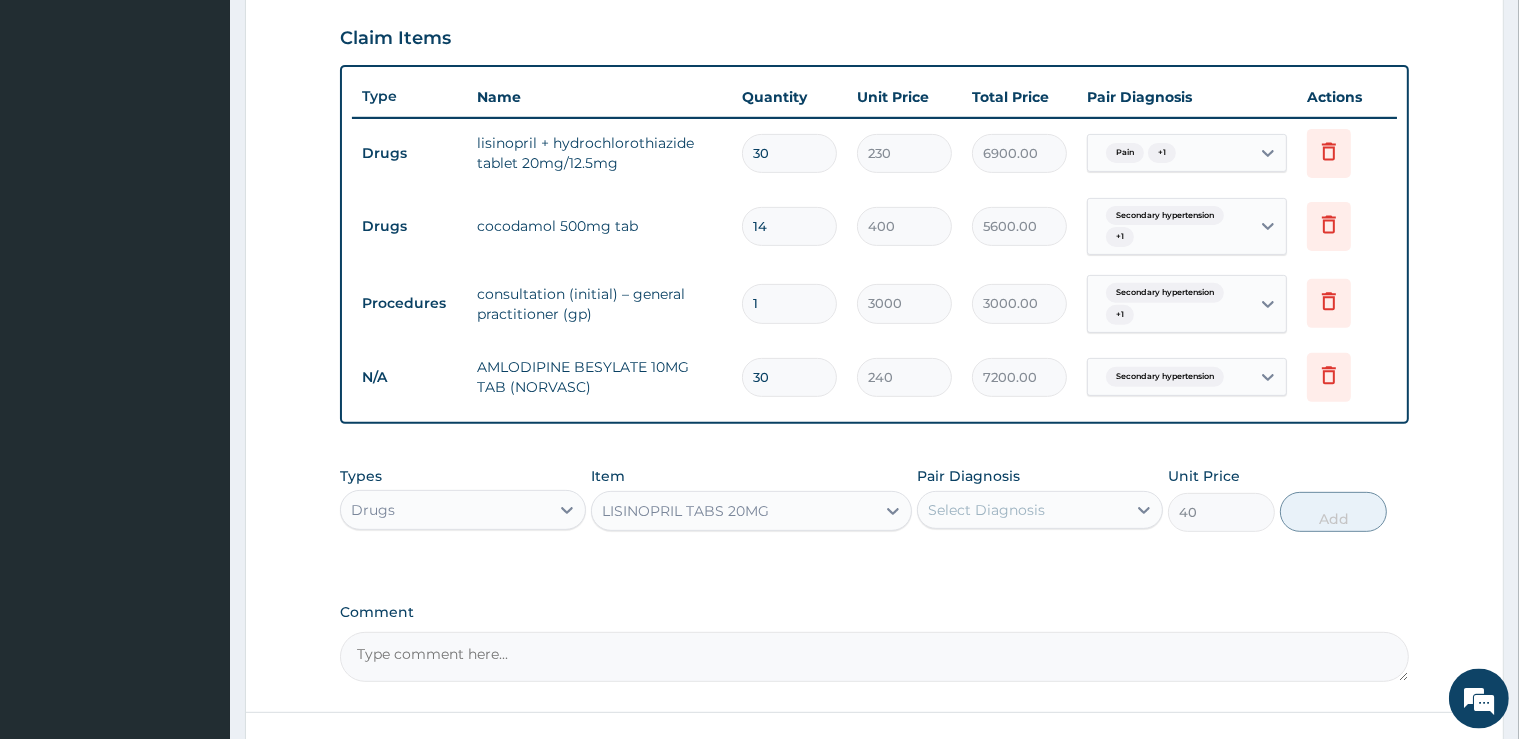 click on "Unit Price 40" at bounding box center (1221, 499) 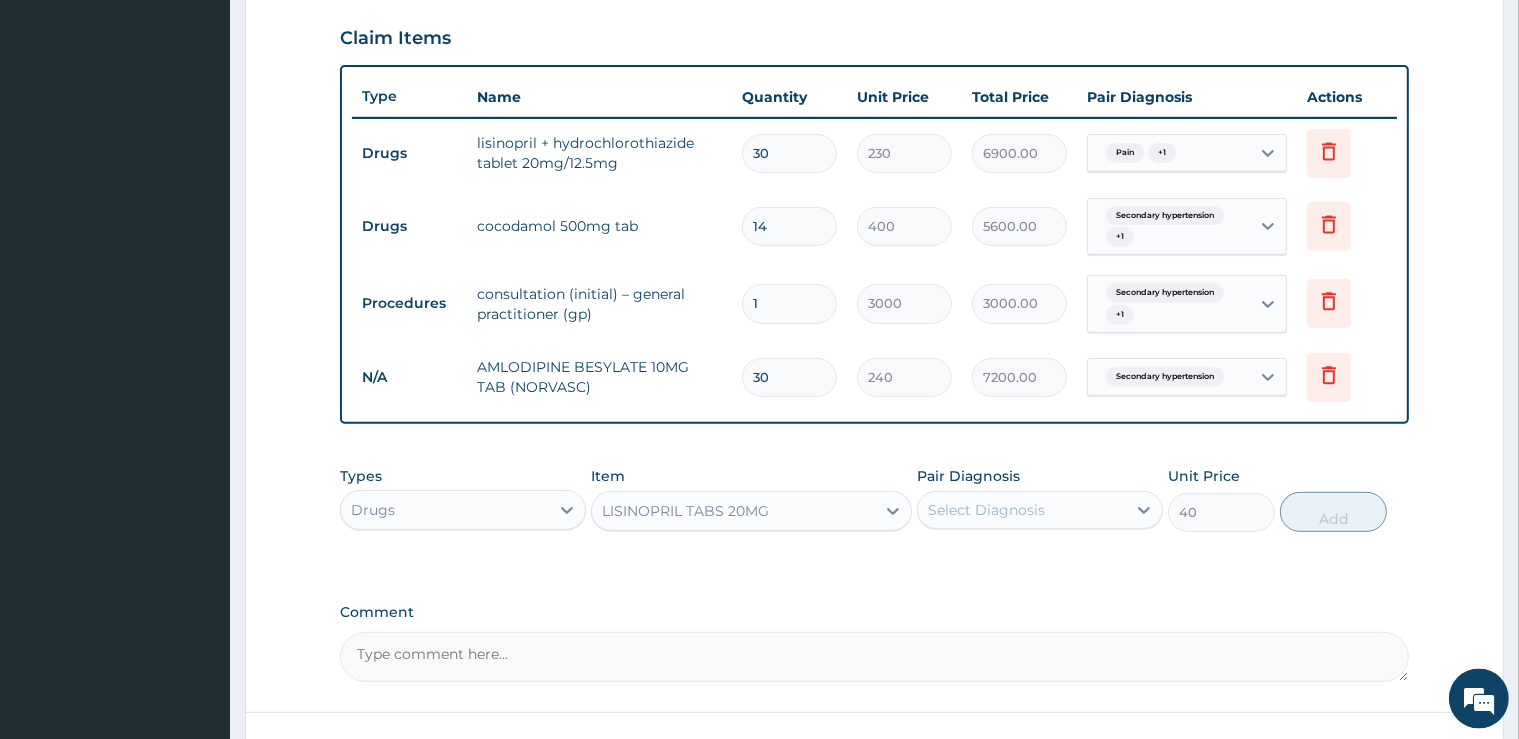 scroll, scrollTop: 827, scrollLeft: 0, axis: vertical 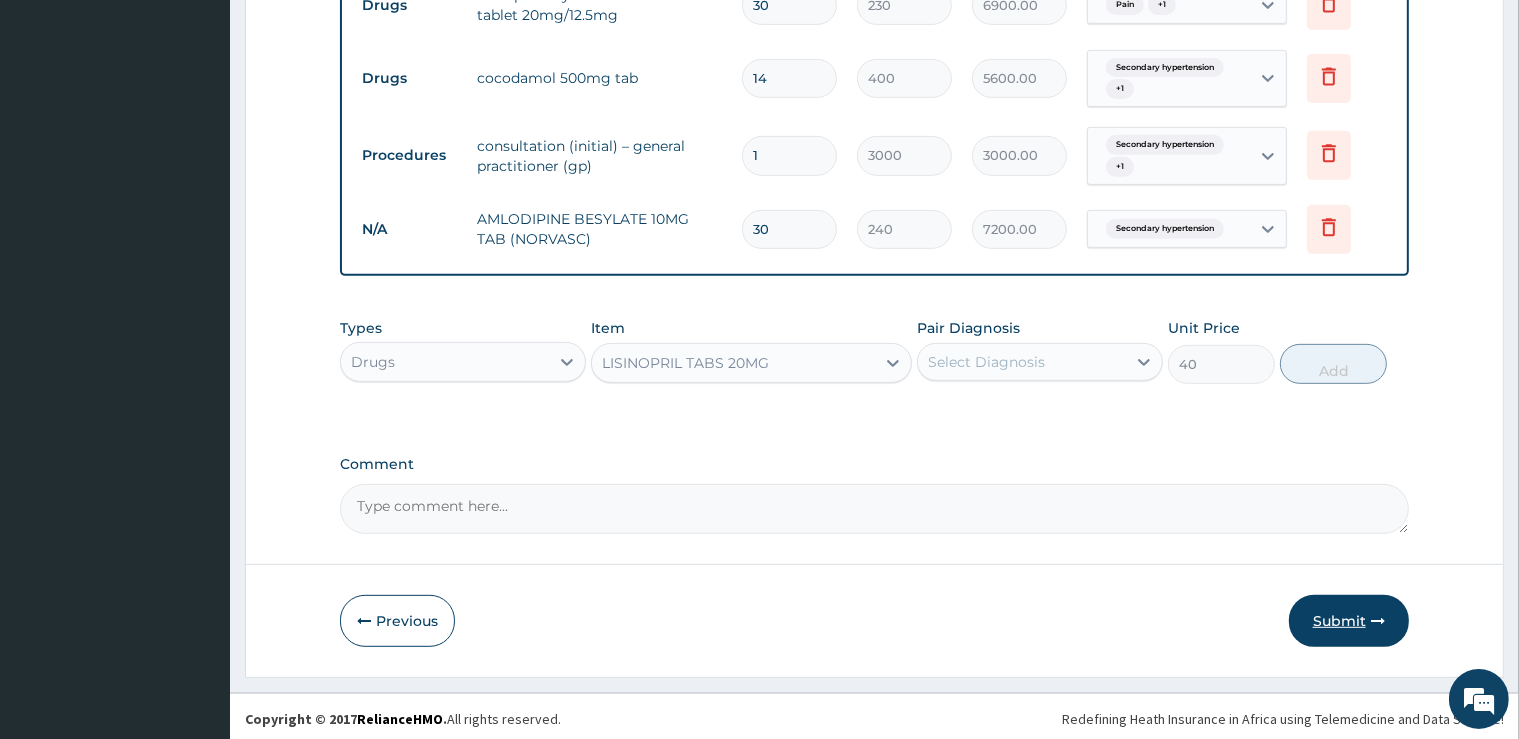 click on "Submit" at bounding box center (1349, 621) 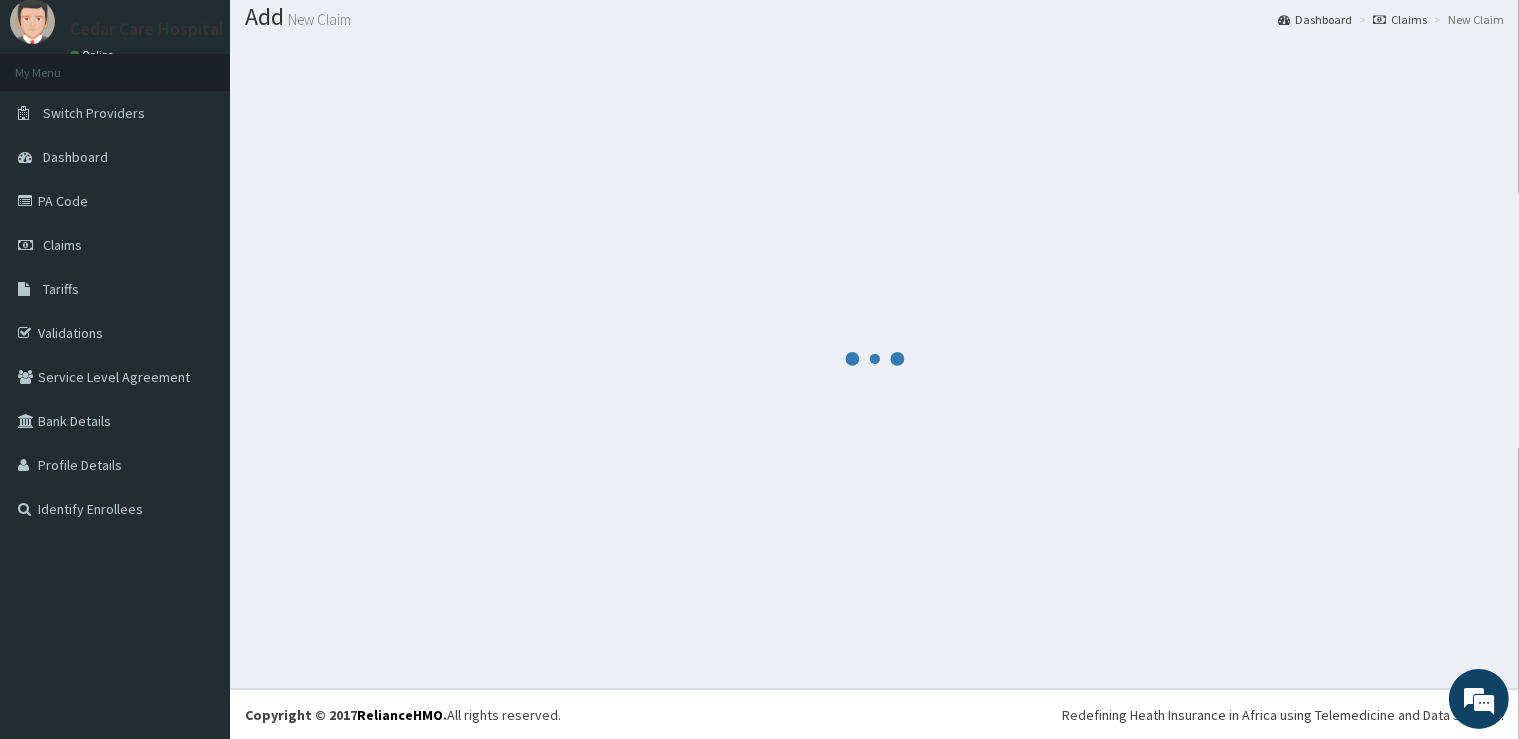 scroll, scrollTop: 0, scrollLeft: 0, axis: both 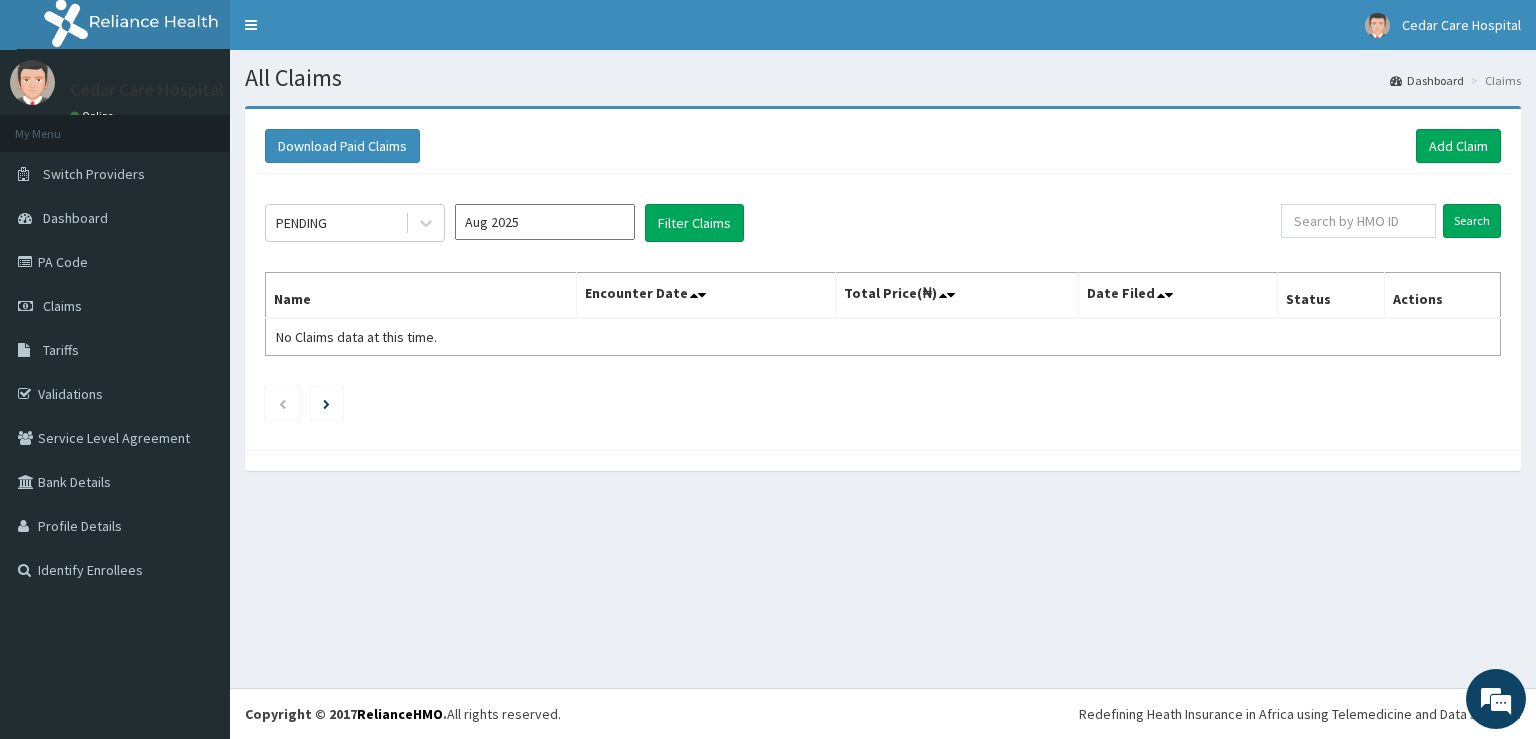 click on "Aug 2025" at bounding box center (545, 222) 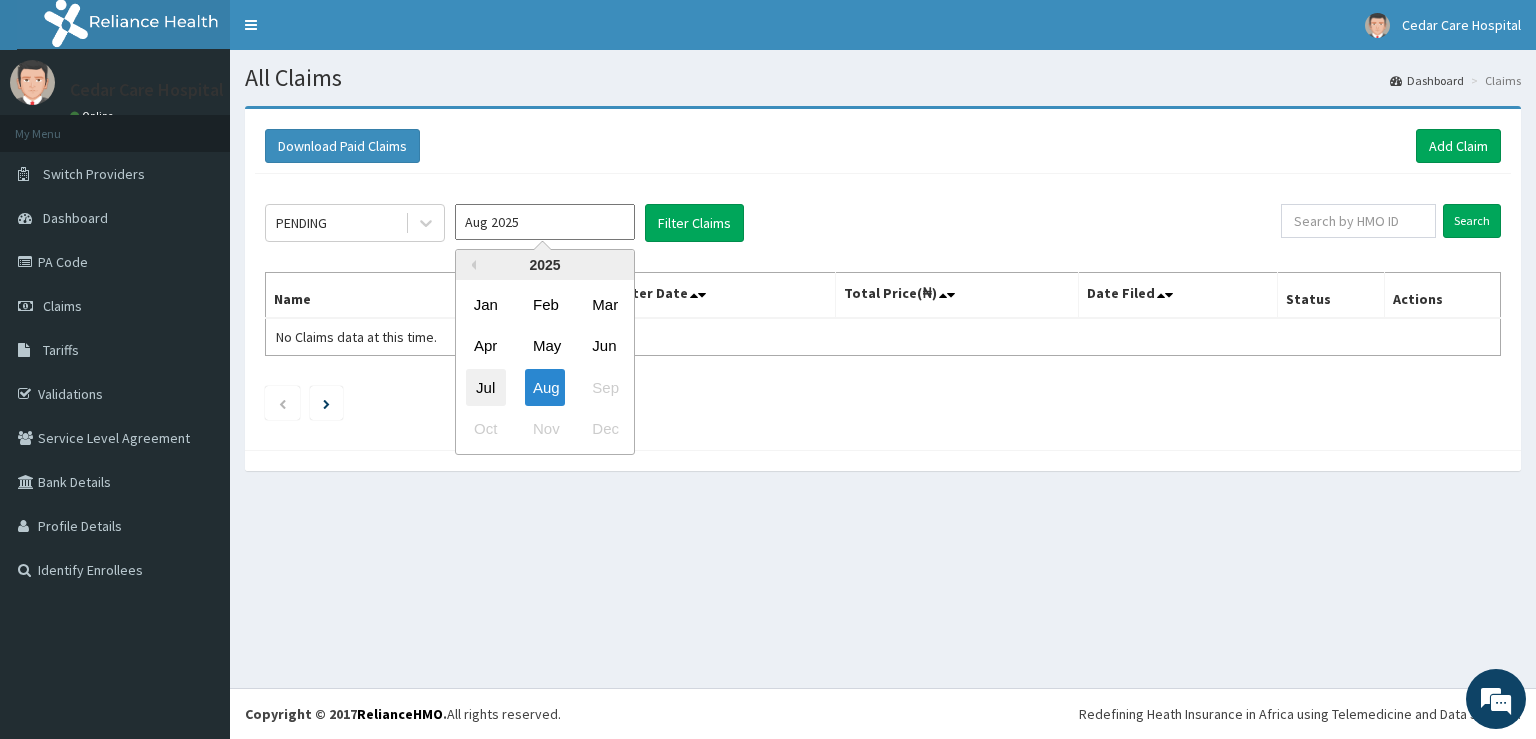 click on "Jul" at bounding box center (486, 387) 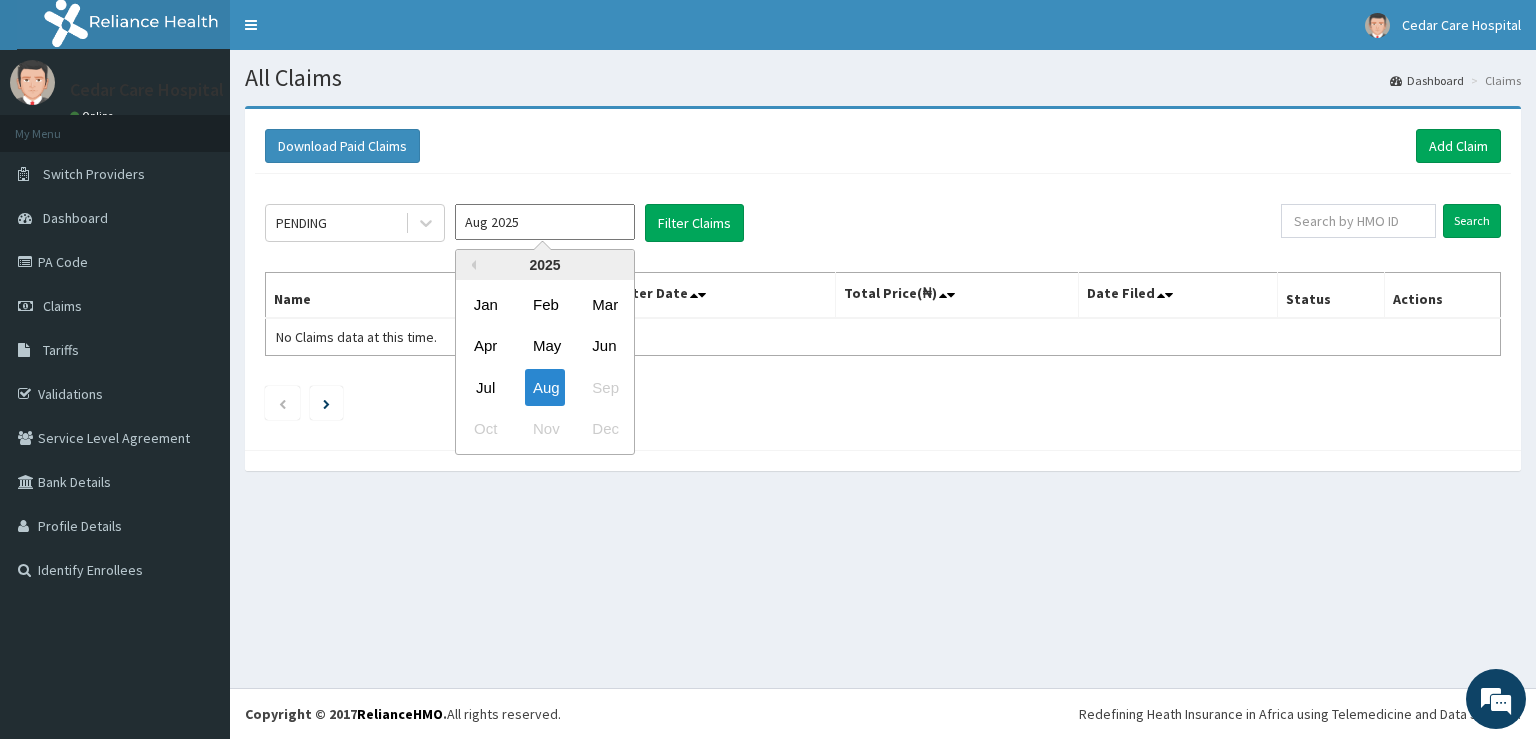 type on "Jul 2025" 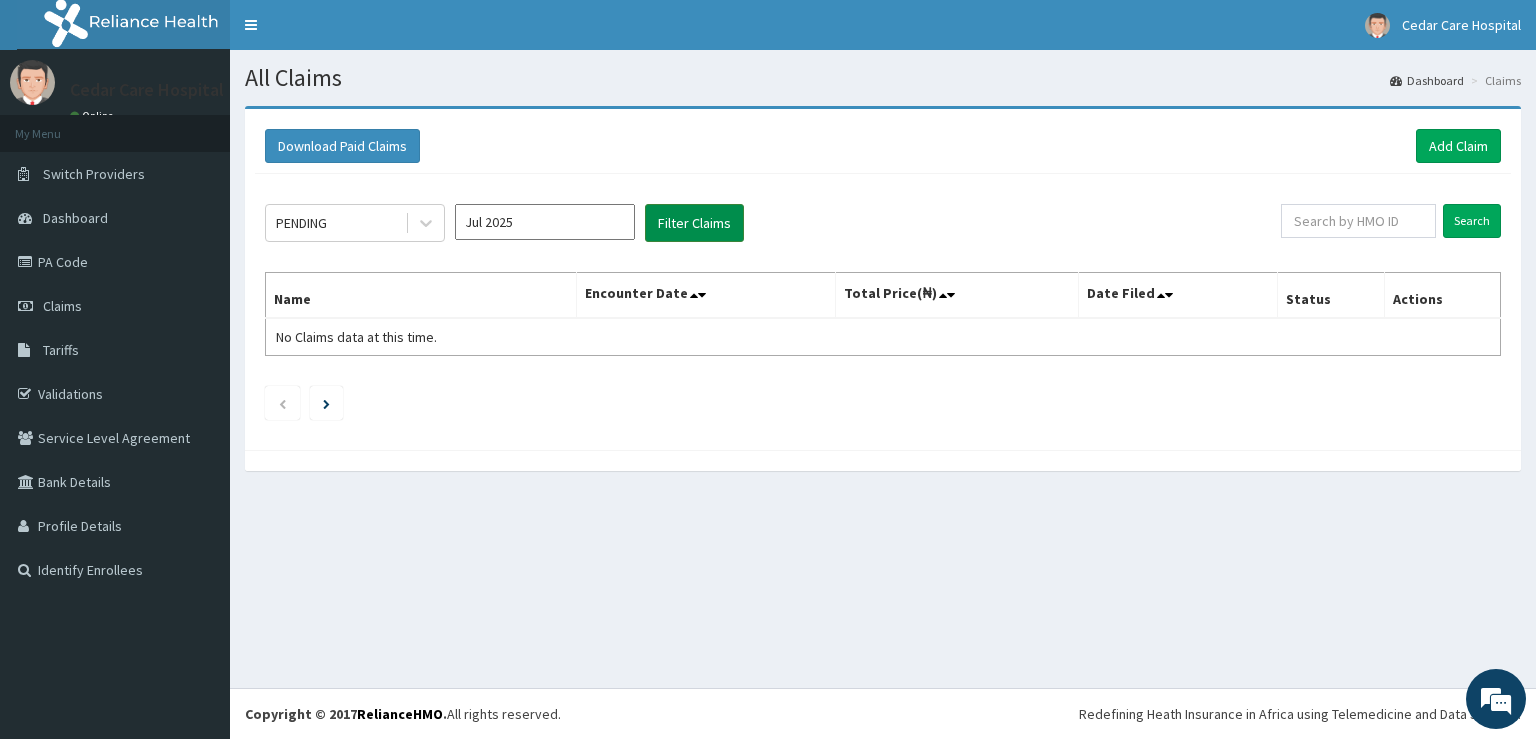 click on "Filter Claims" at bounding box center (694, 223) 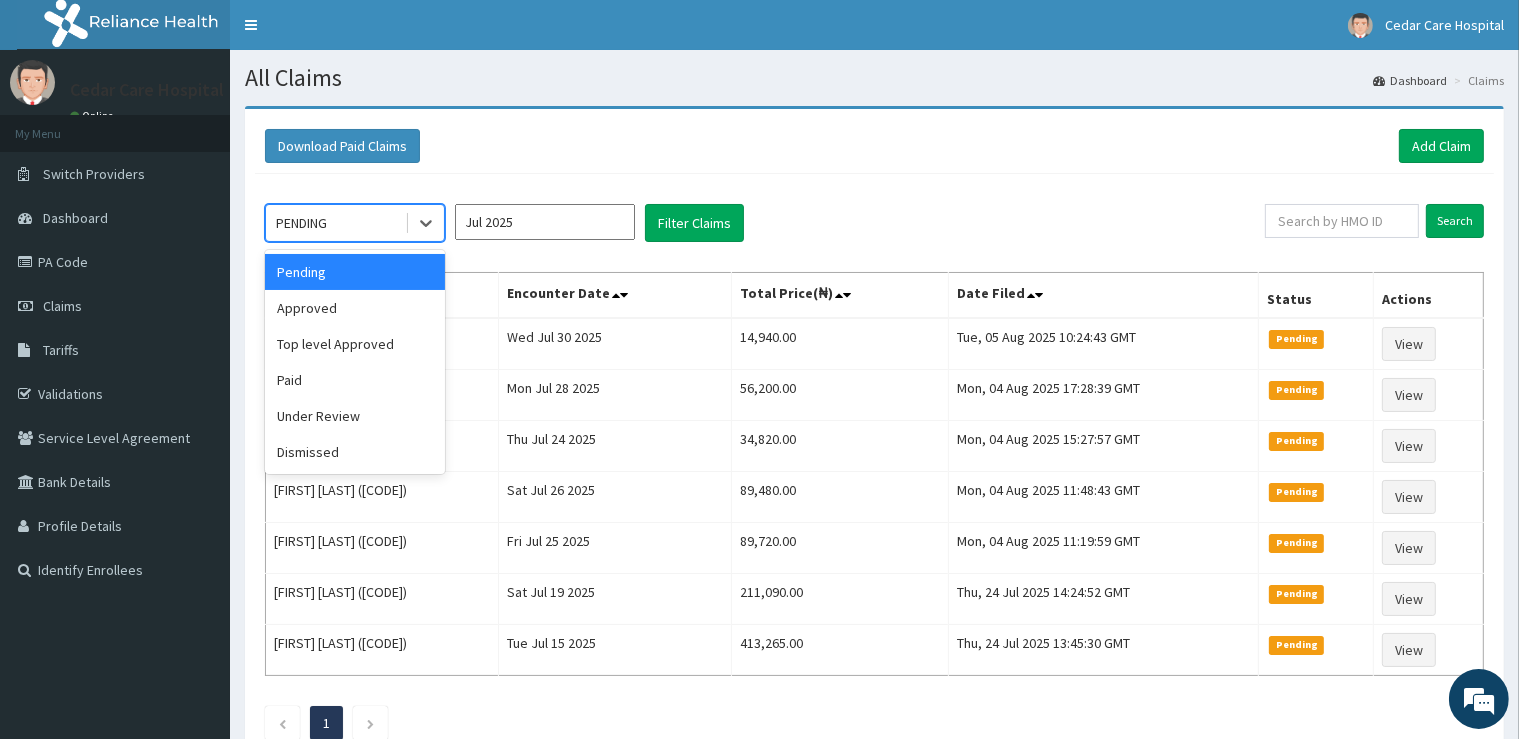 click on "PENDING" at bounding box center [335, 223] 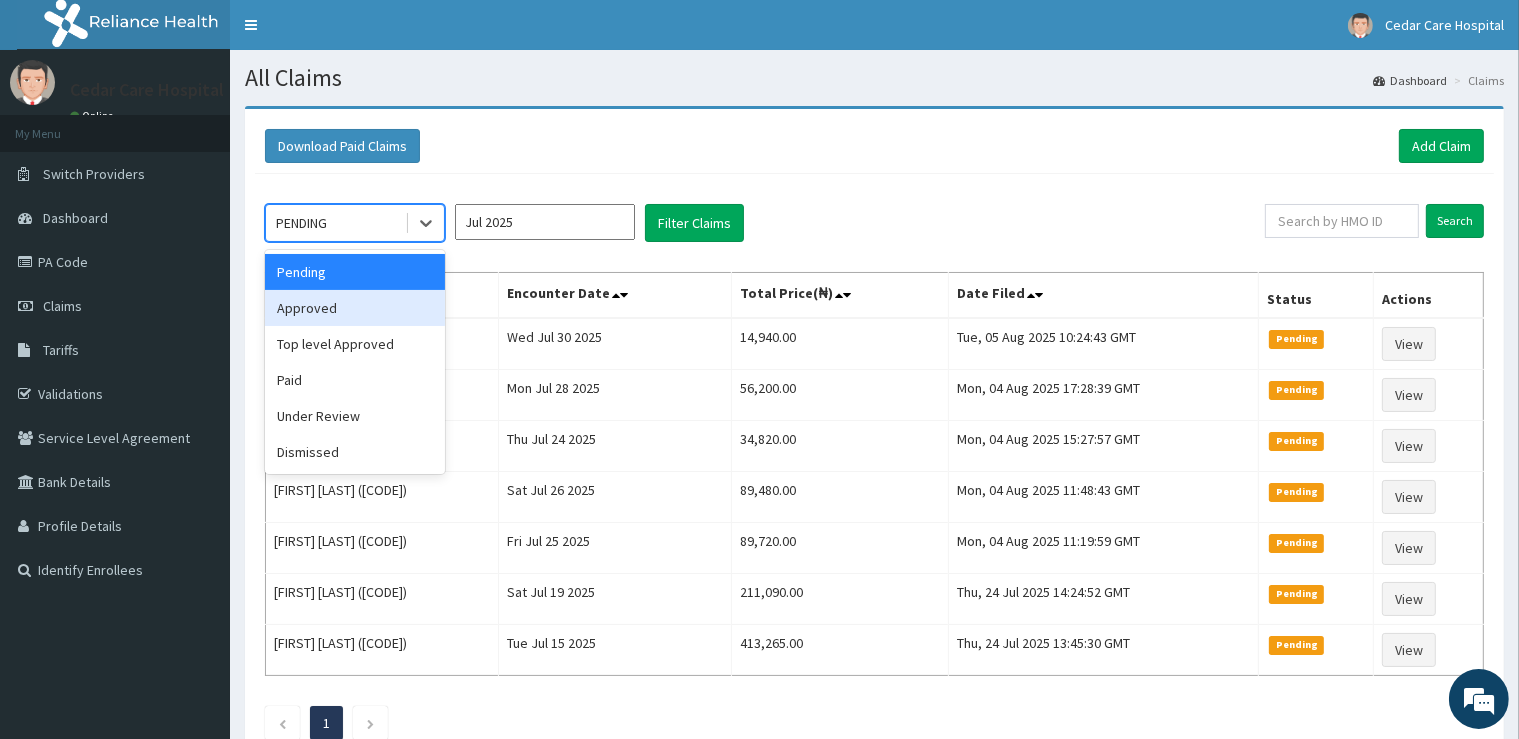 click on "Approved" at bounding box center (355, 308) 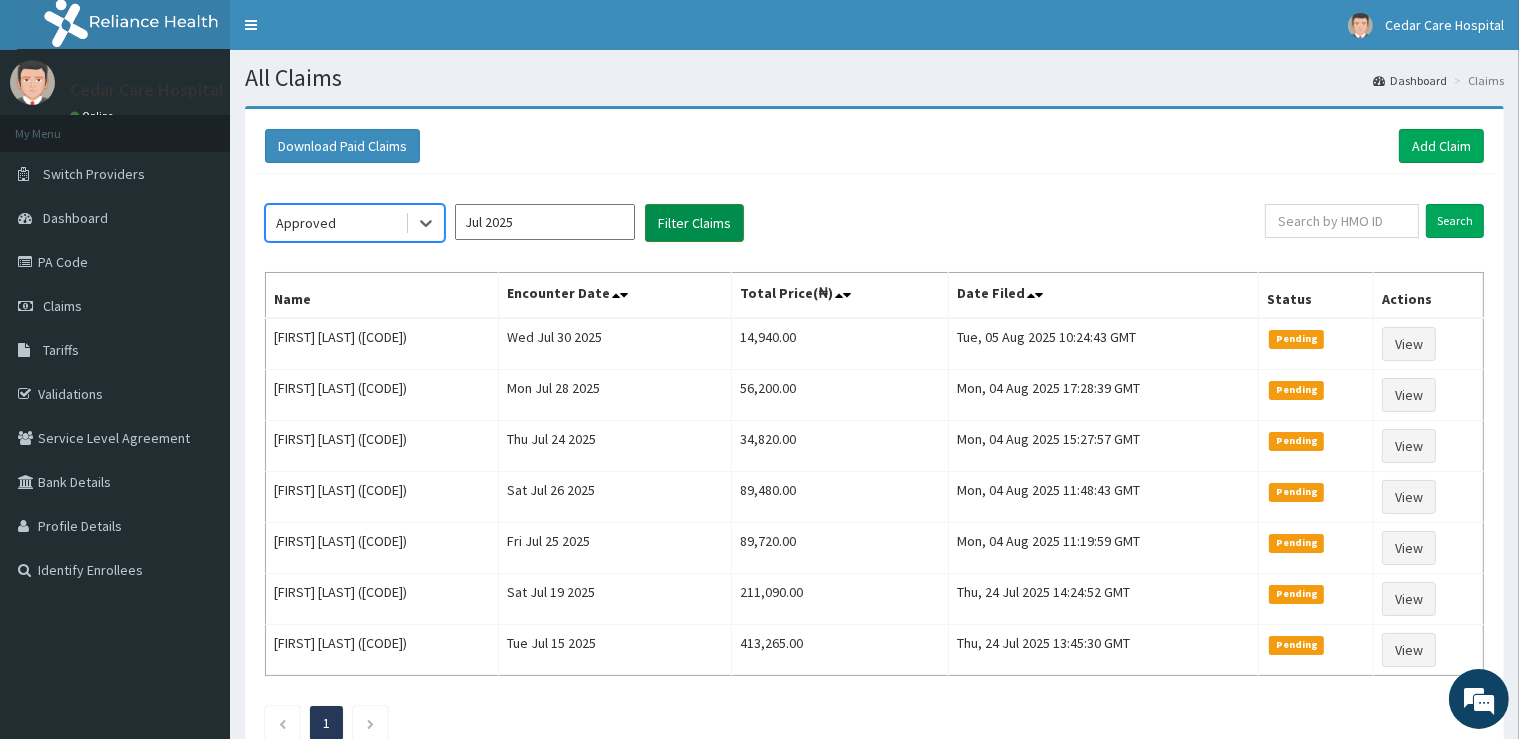 click on "Filter Claims" at bounding box center (694, 223) 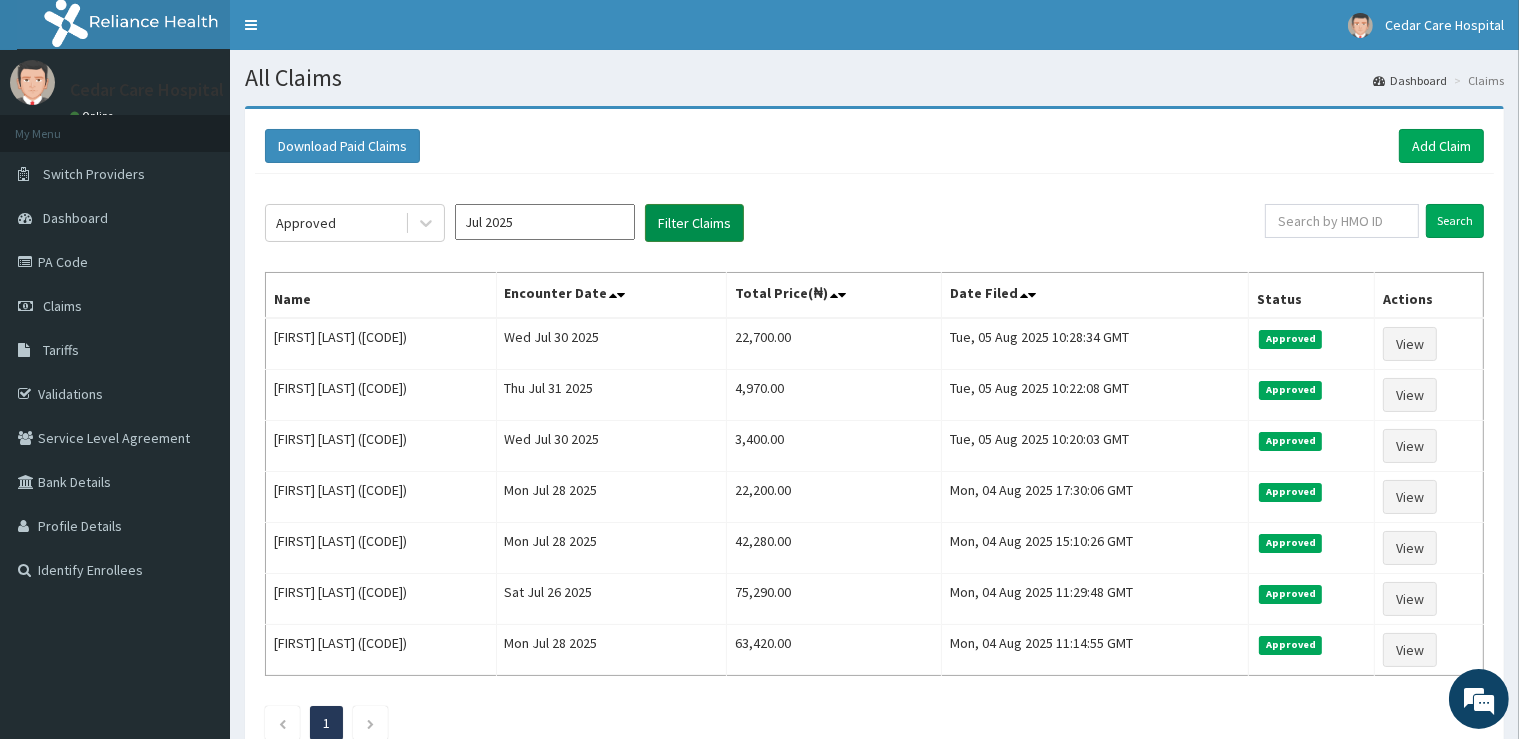 scroll, scrollTop: 0, scrollLeft: 0, axis: both 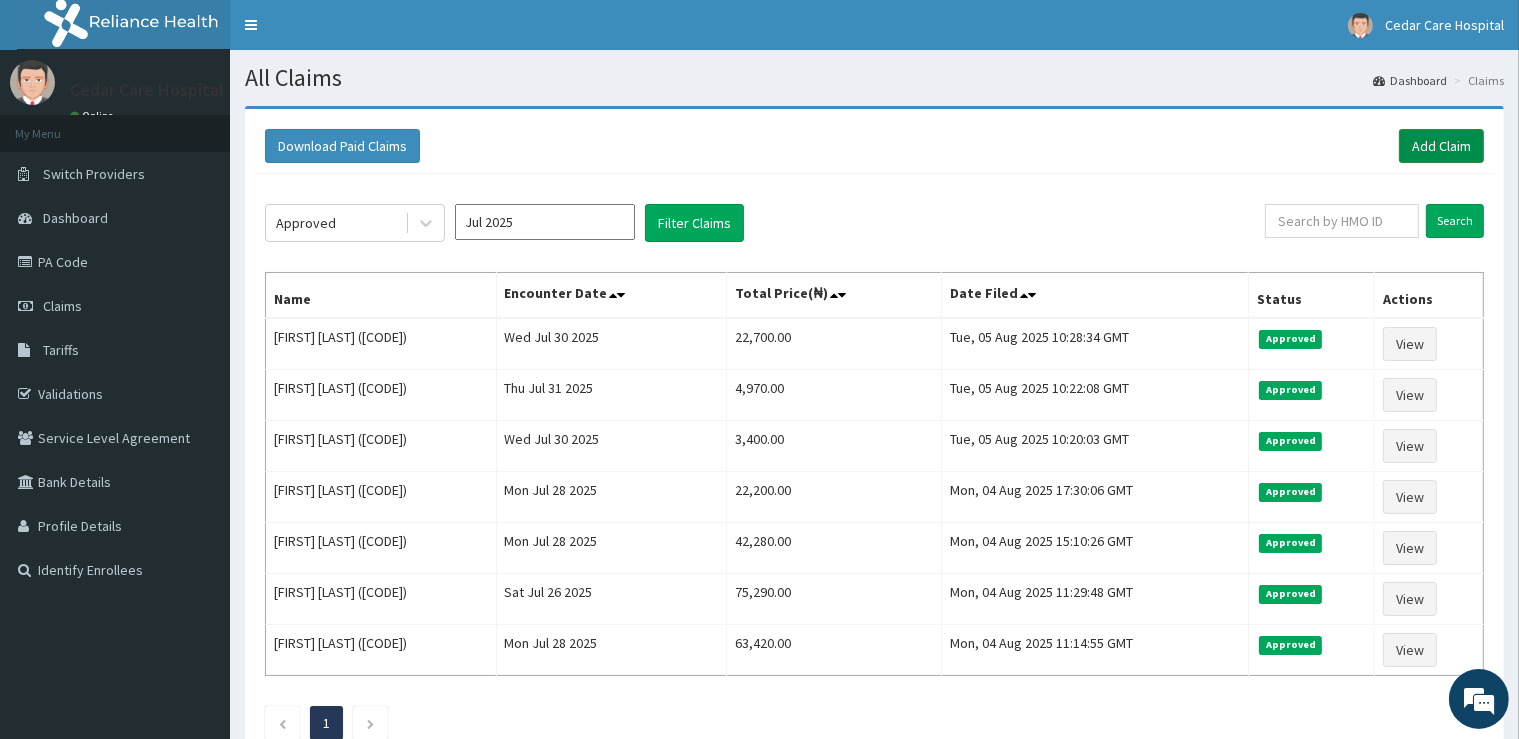 click on "Add Claim" at bounding box center [1441, 146] 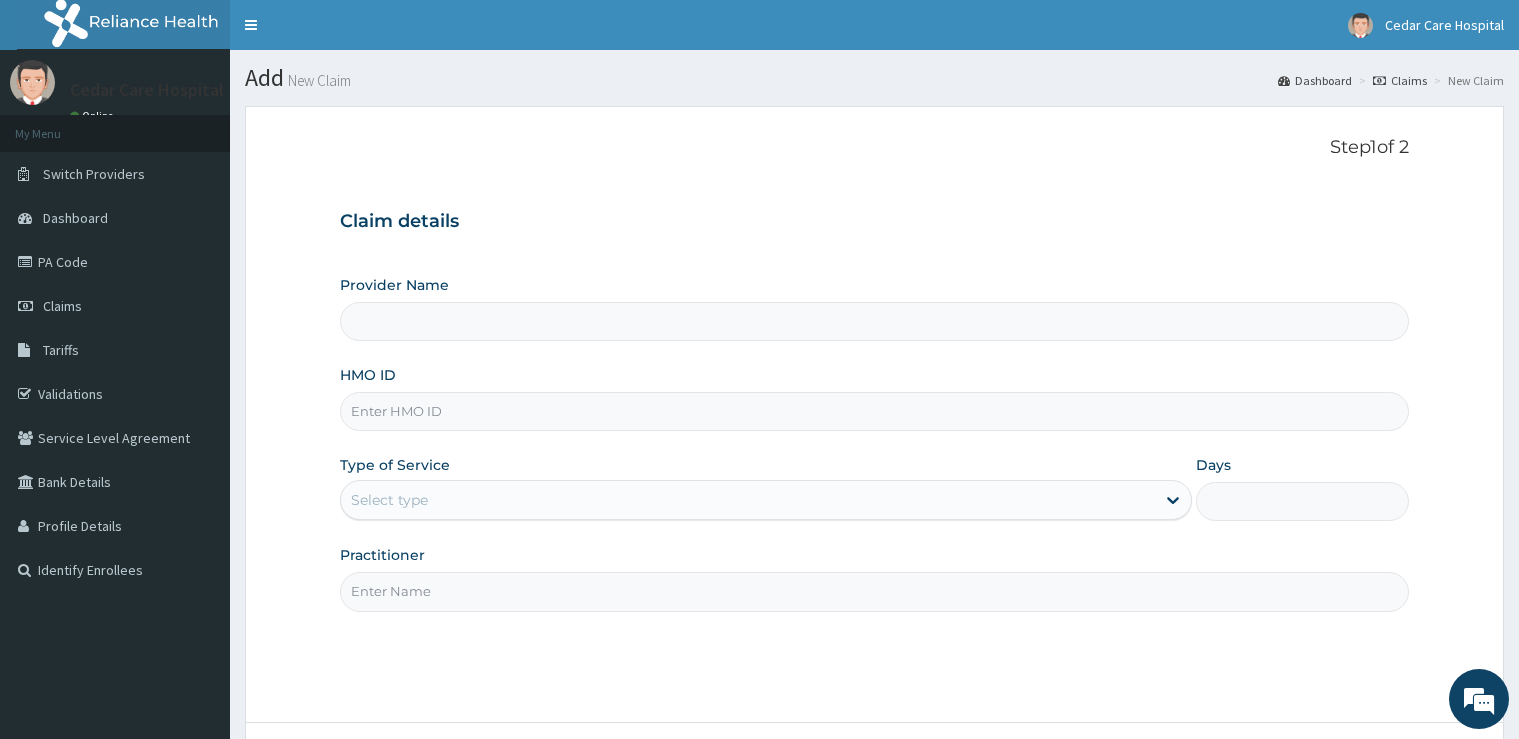 scroll, scrollTop: 0, scrollLeft: 0, axis: both 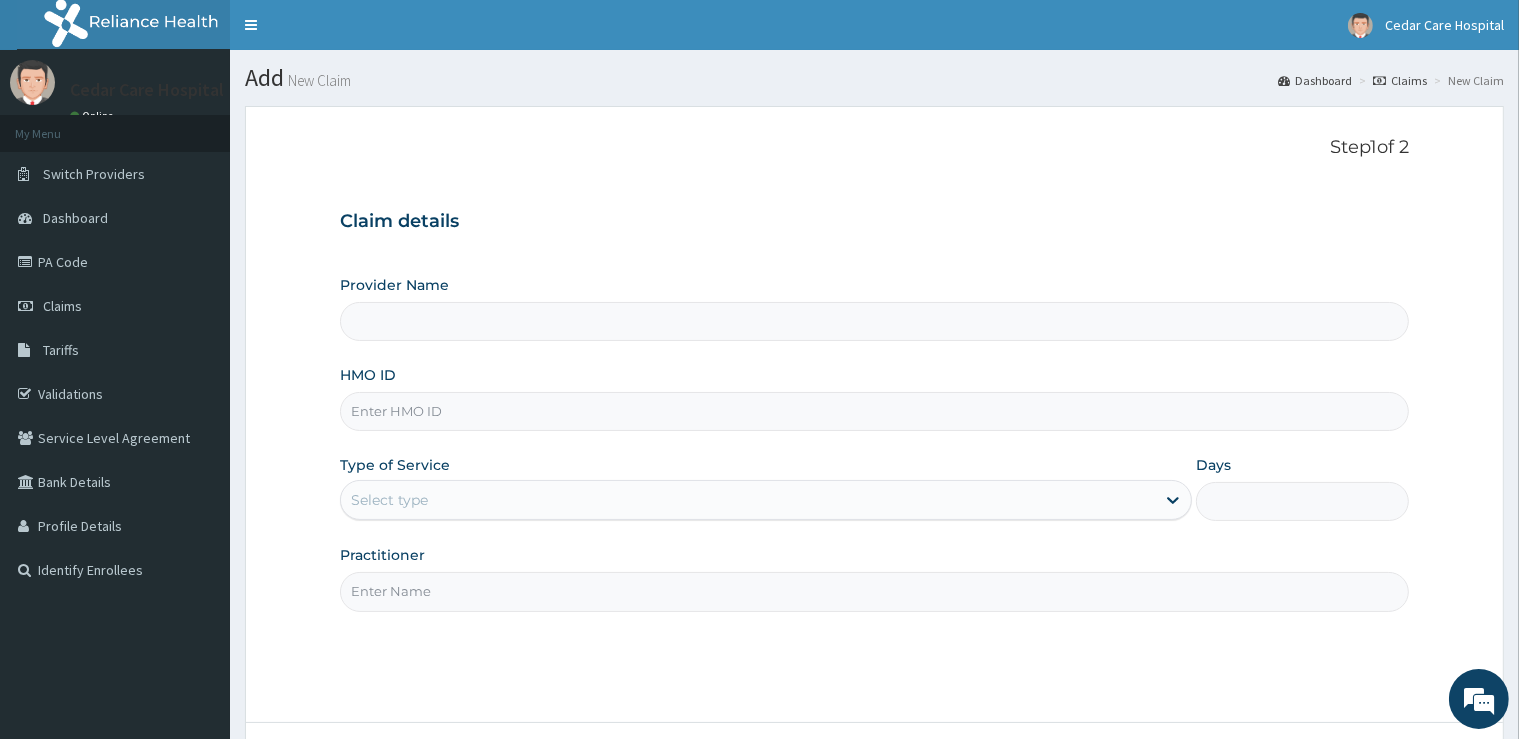 type on "Cedar Care Hospital" 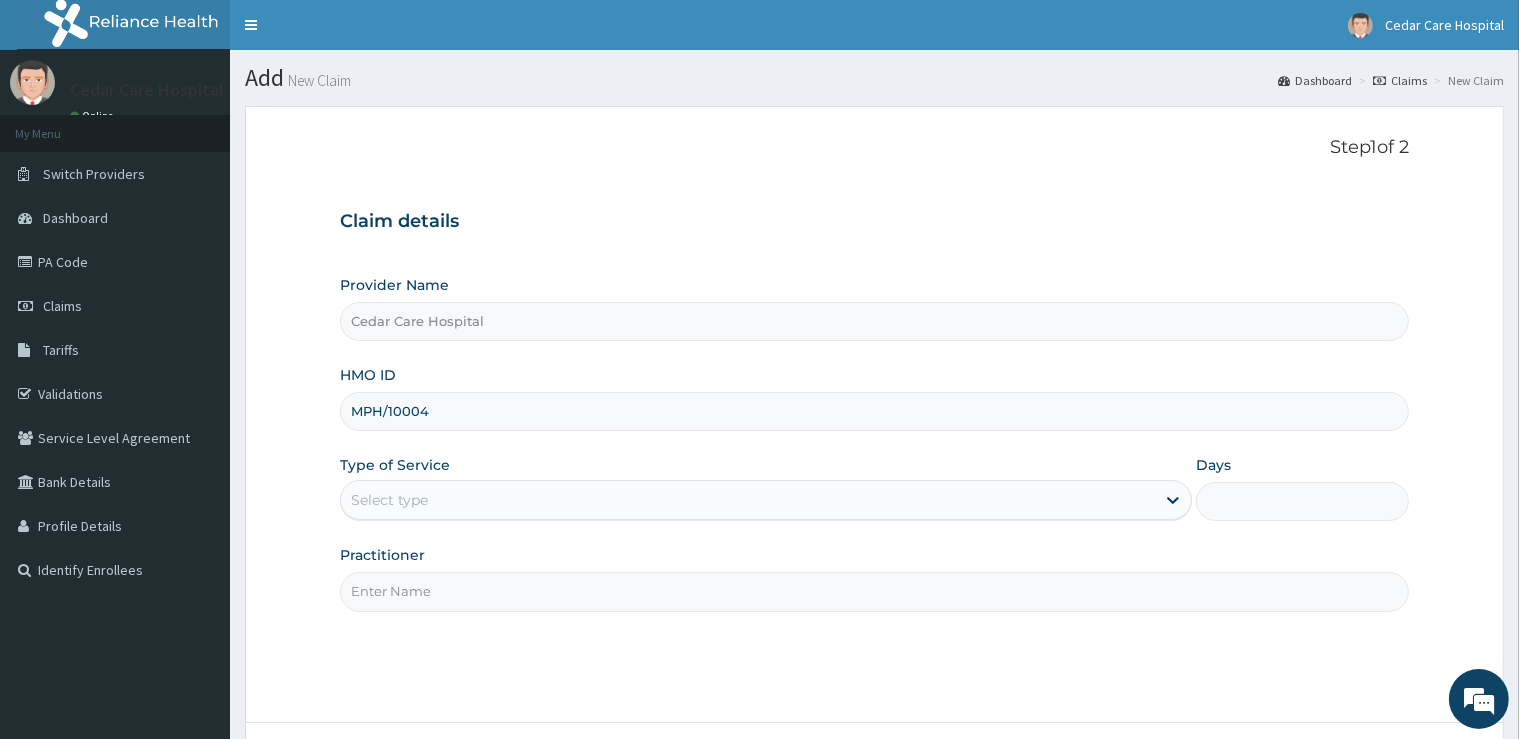 scroll, scrollTop: 0, scrollLeft: 0, axis: both 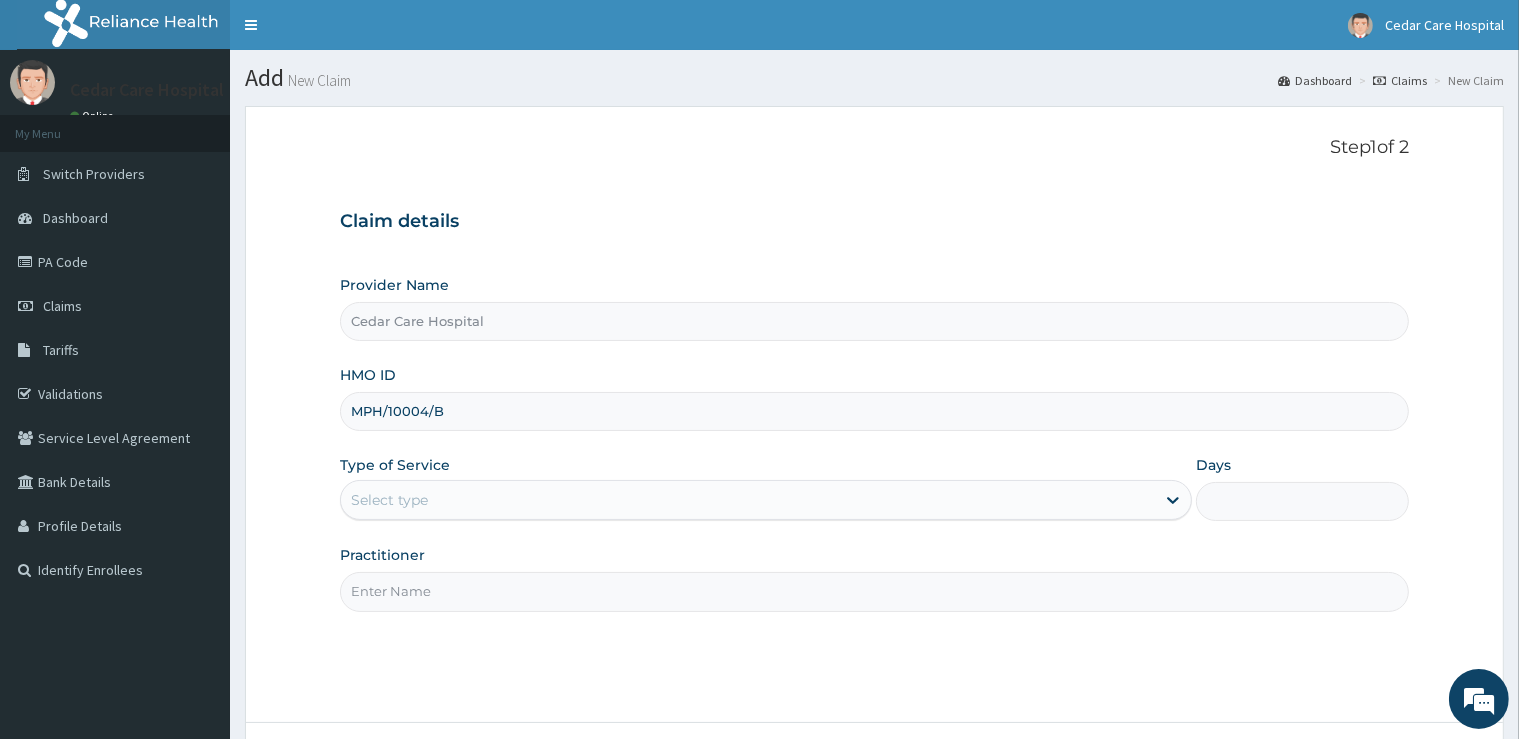 type on "MPH/10004/B" 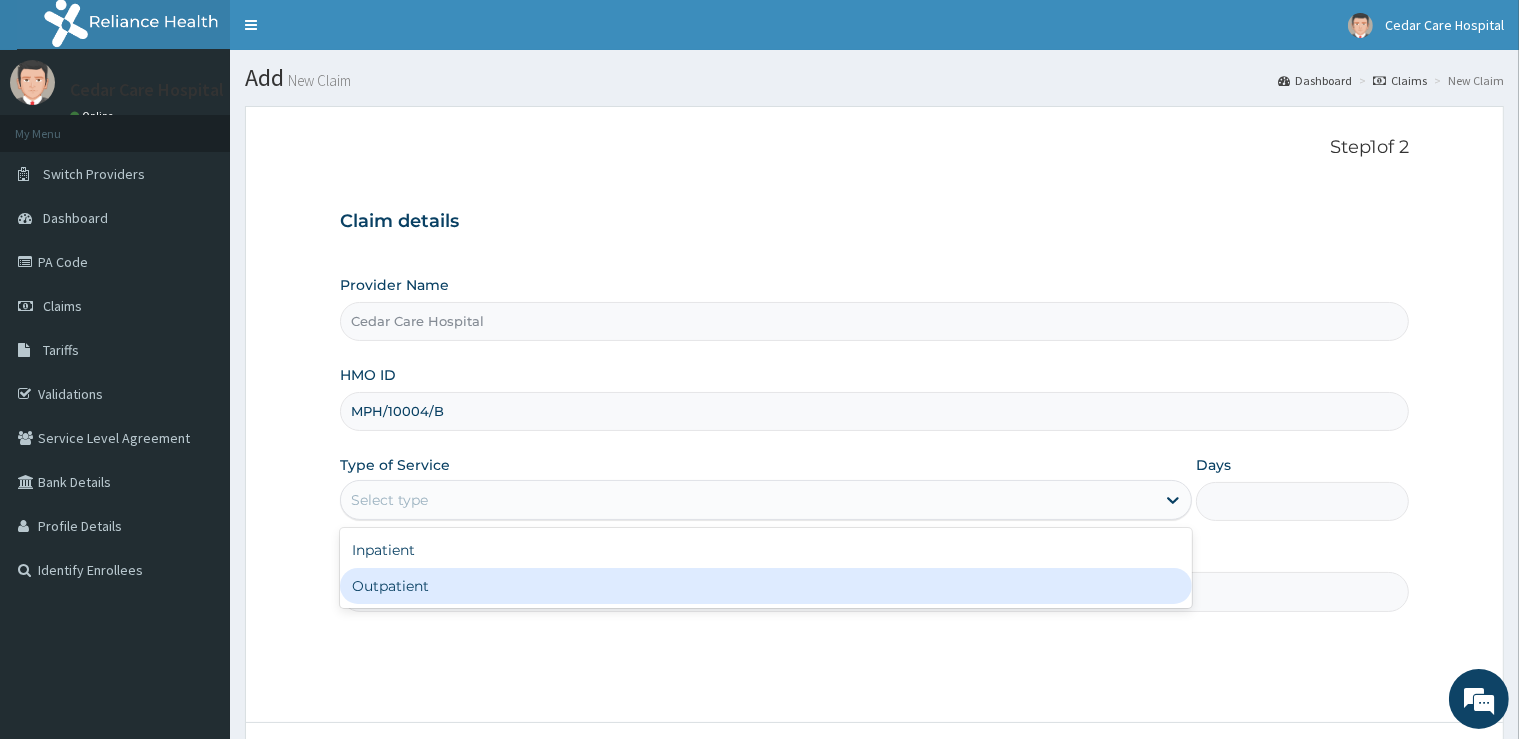 click on "Outpatient" at bounding box center (766, 586) 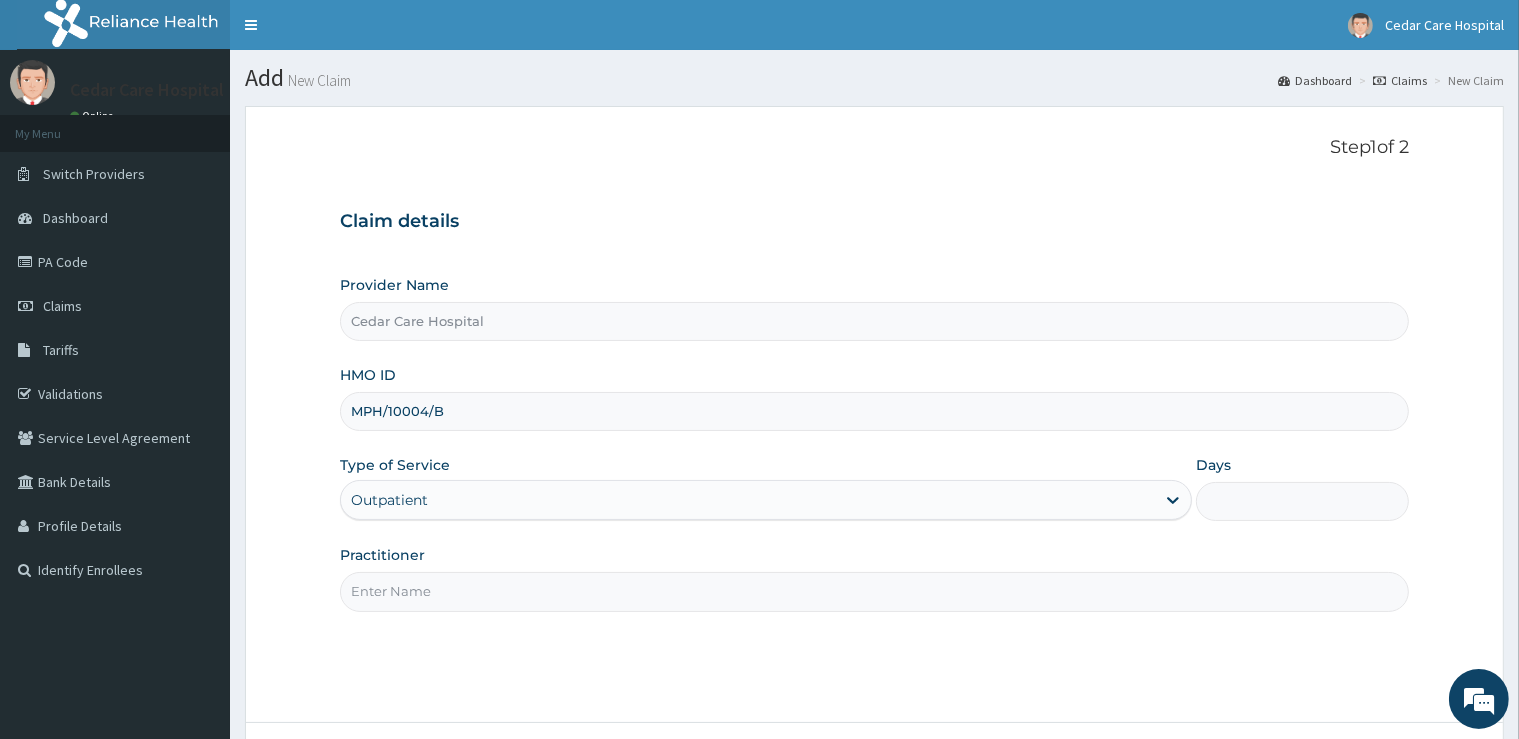 type on "1" 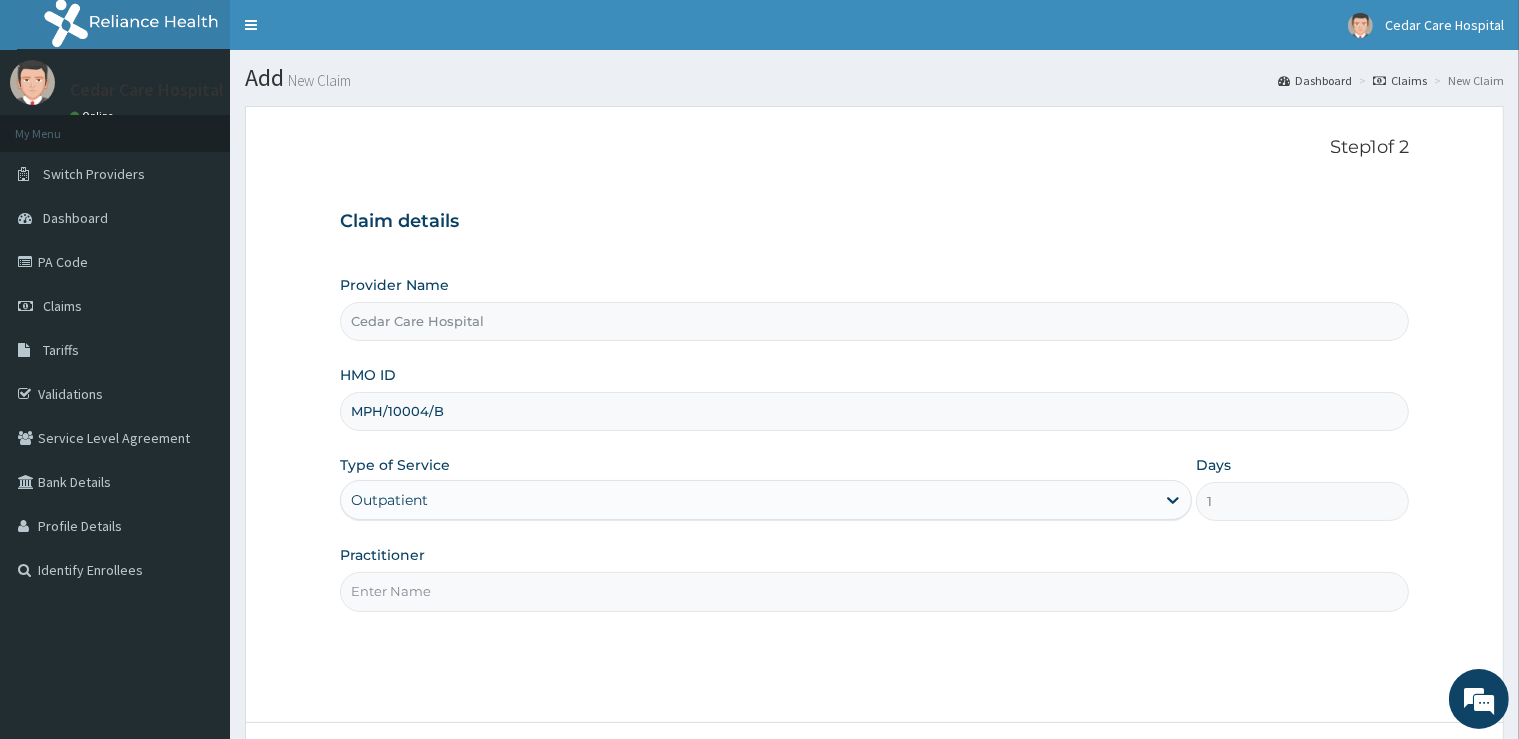 click on "Practitioner" at bounding box center (874, 591) 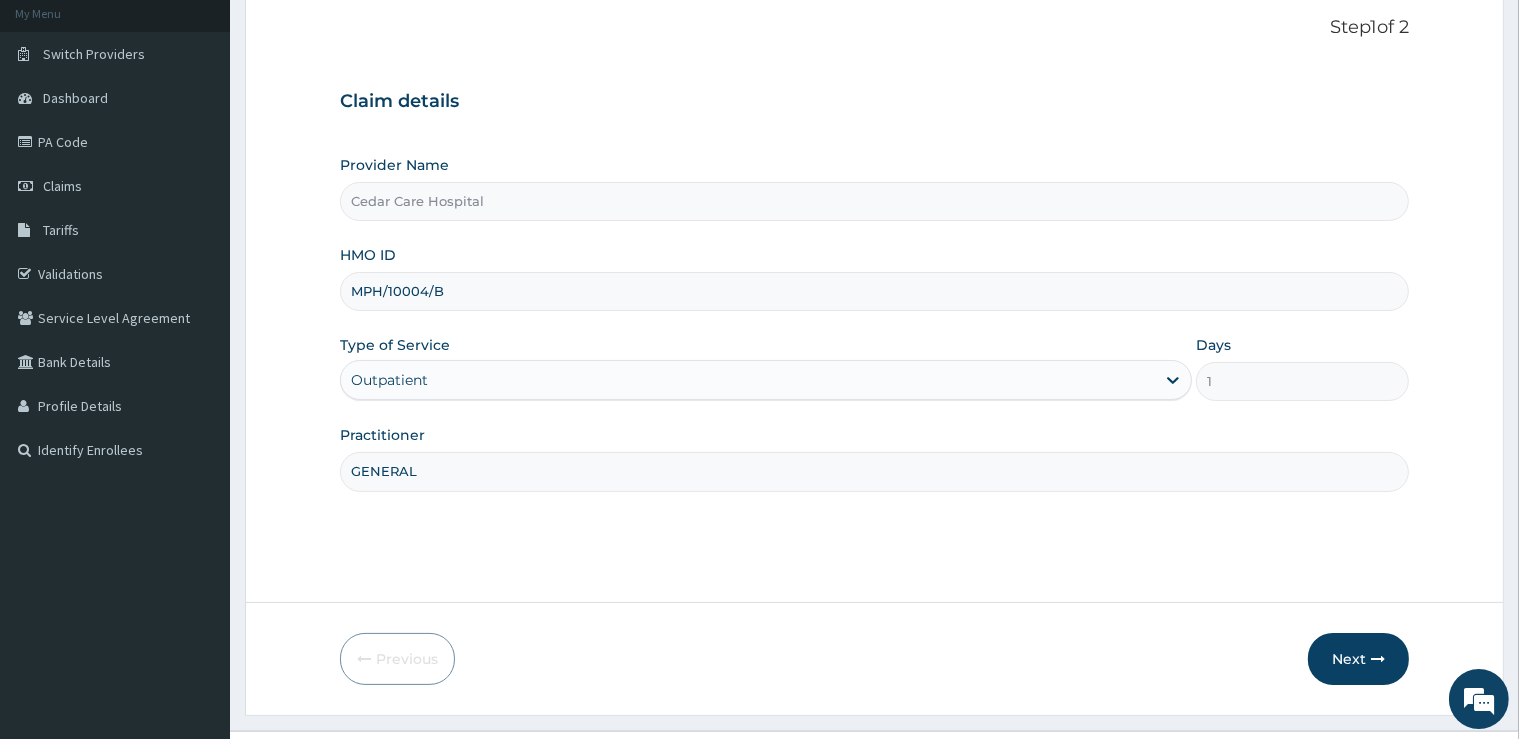 scroll, scrollTop: 162, scrollLeft: 0, axis: vertical 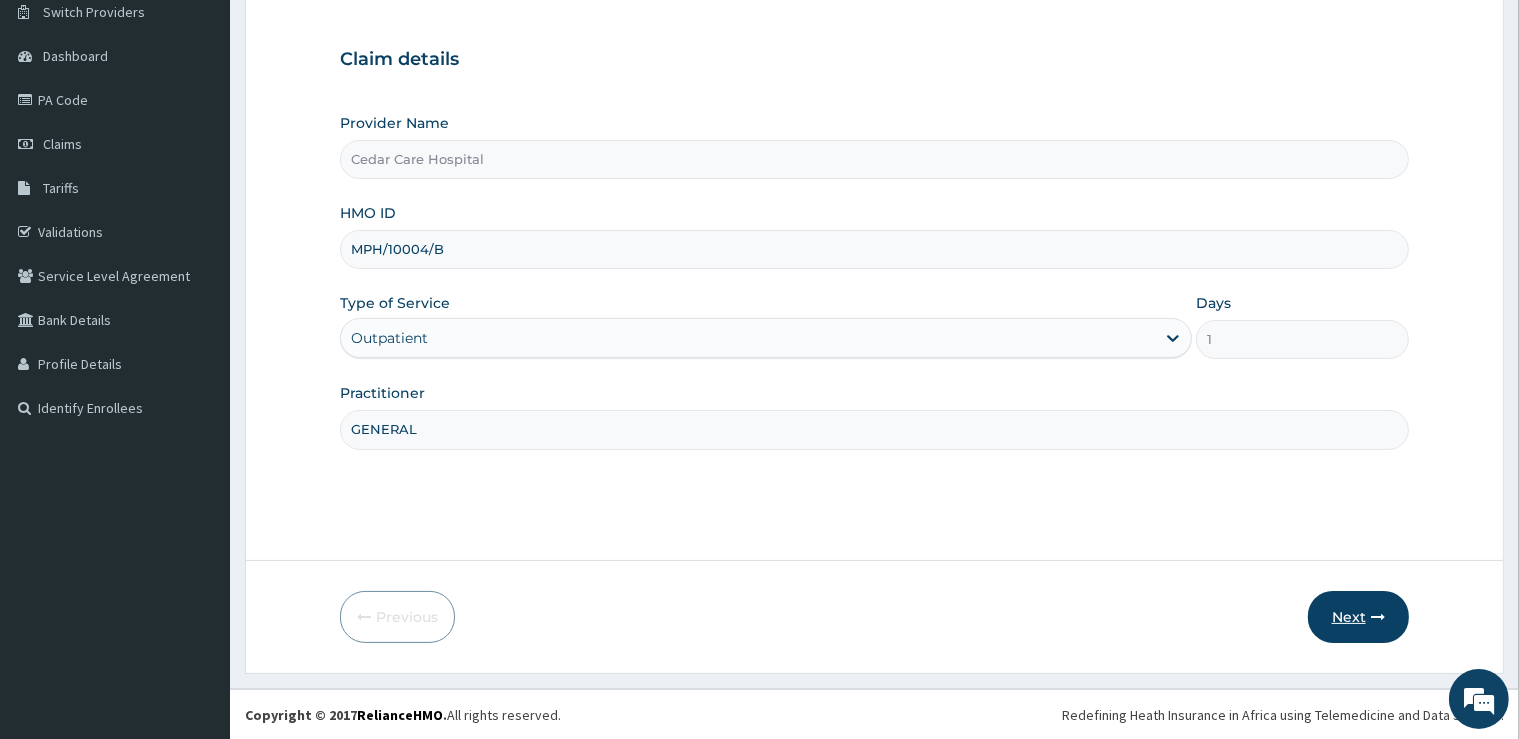 type on "GENERAL" 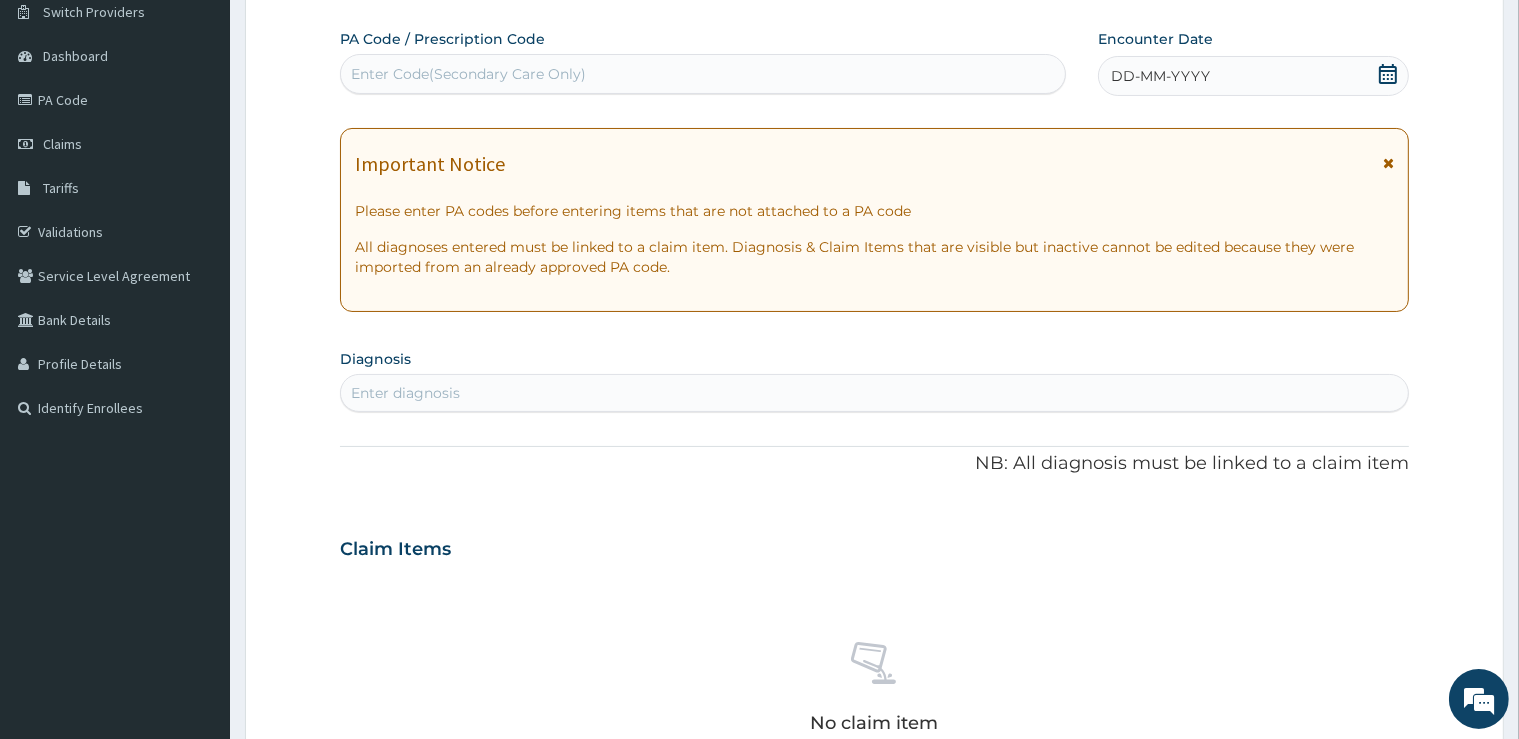click on "Enter Code(Secondary Care Only)" at bounding box center [703, 74] 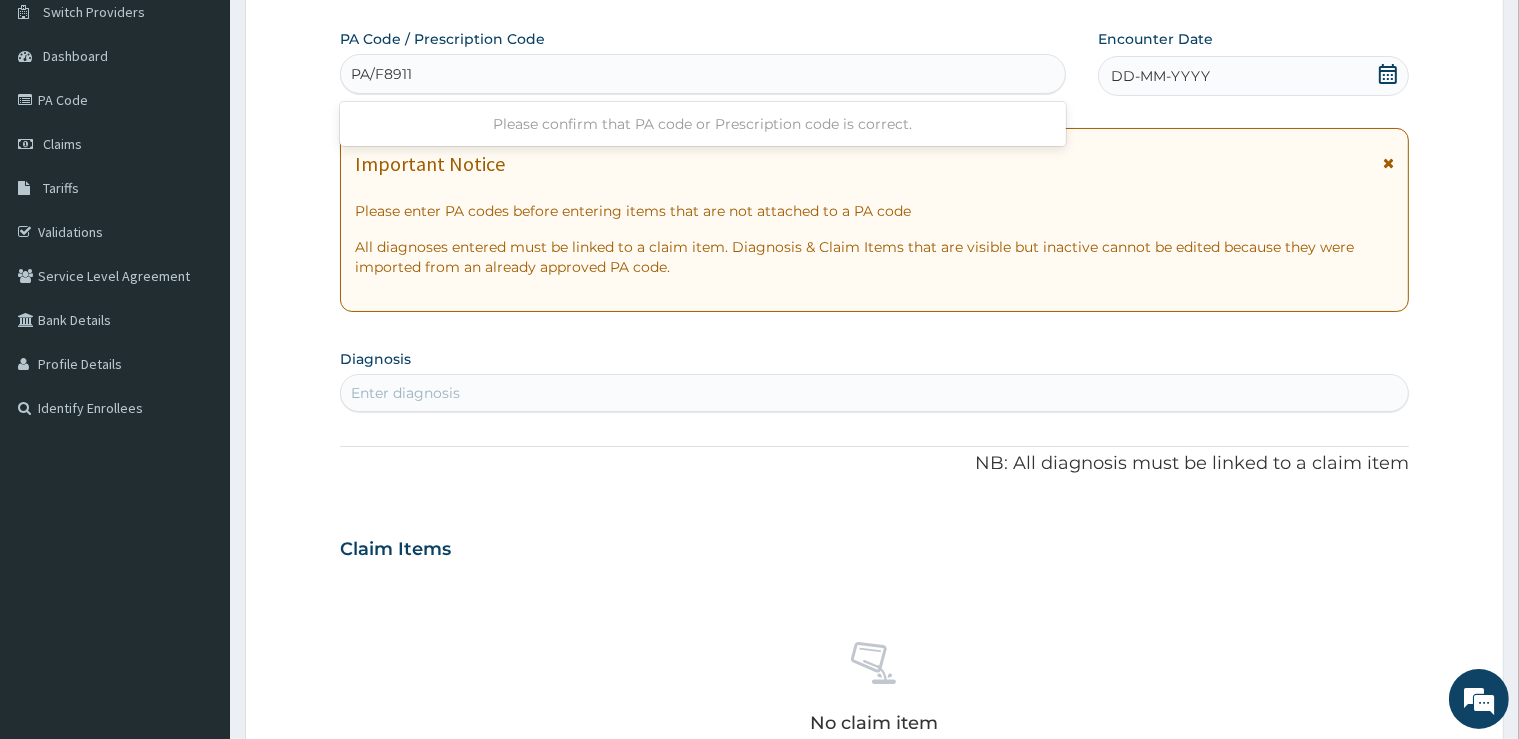 type on "PA/F8911E" 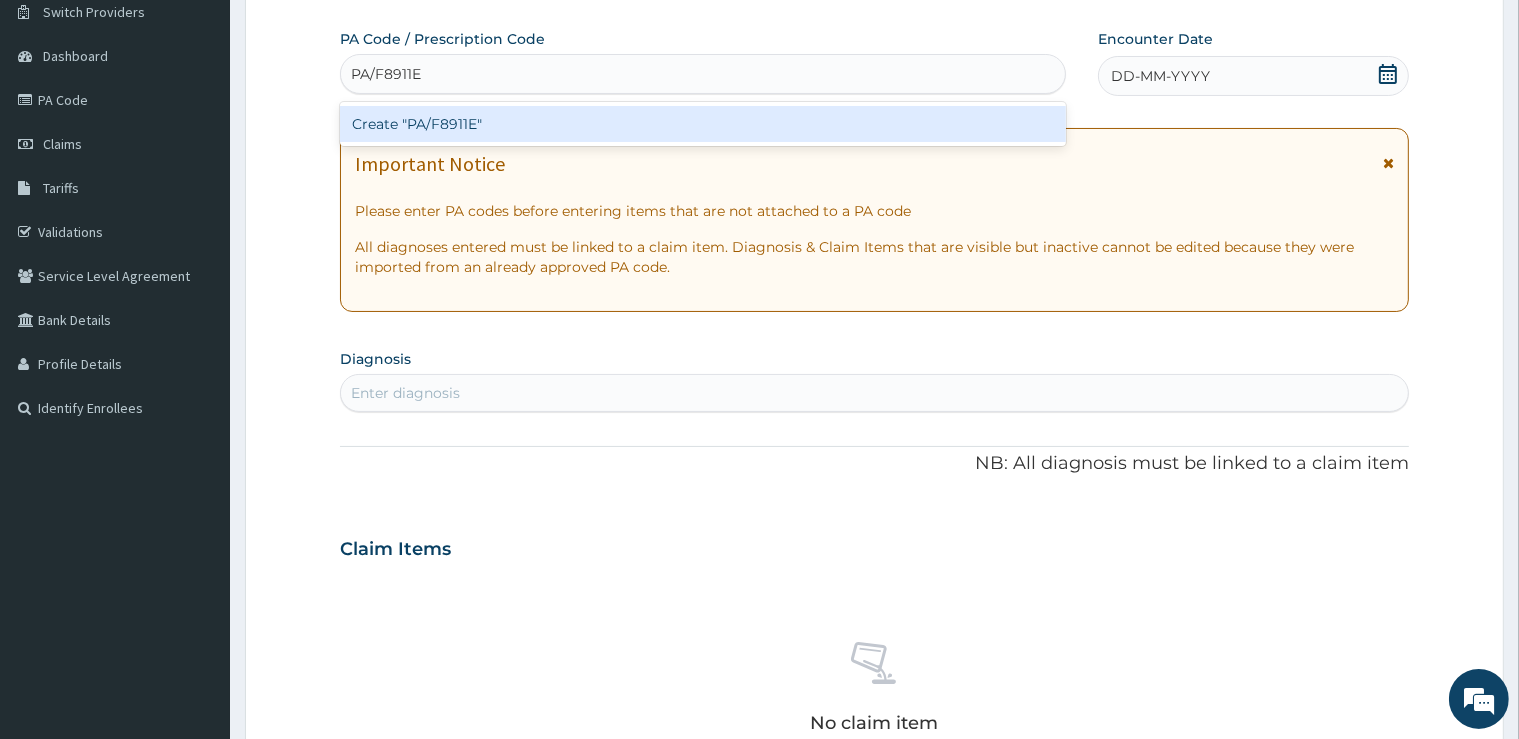 type 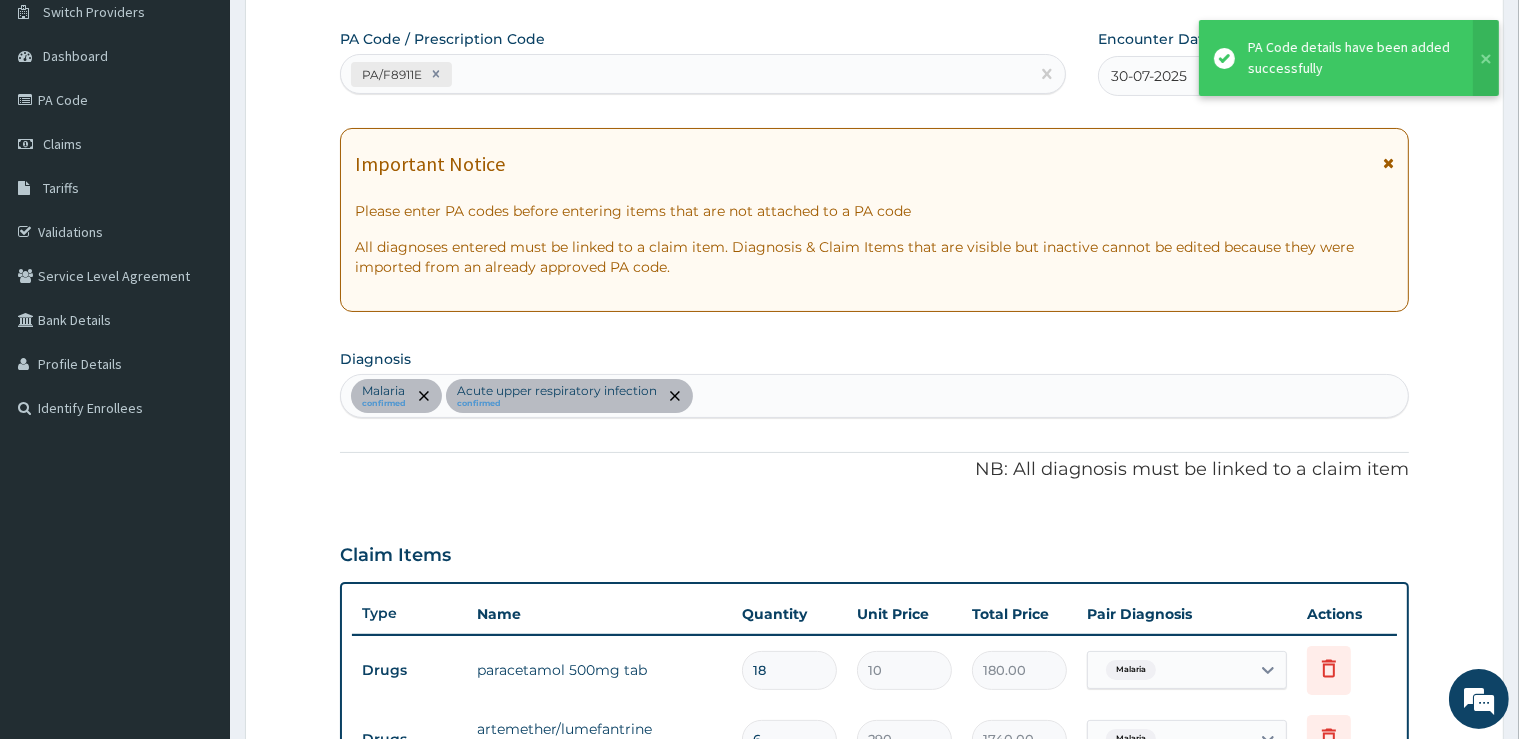 scroll, scrollTop: 736, scrollLeft: 0, axis: vertical 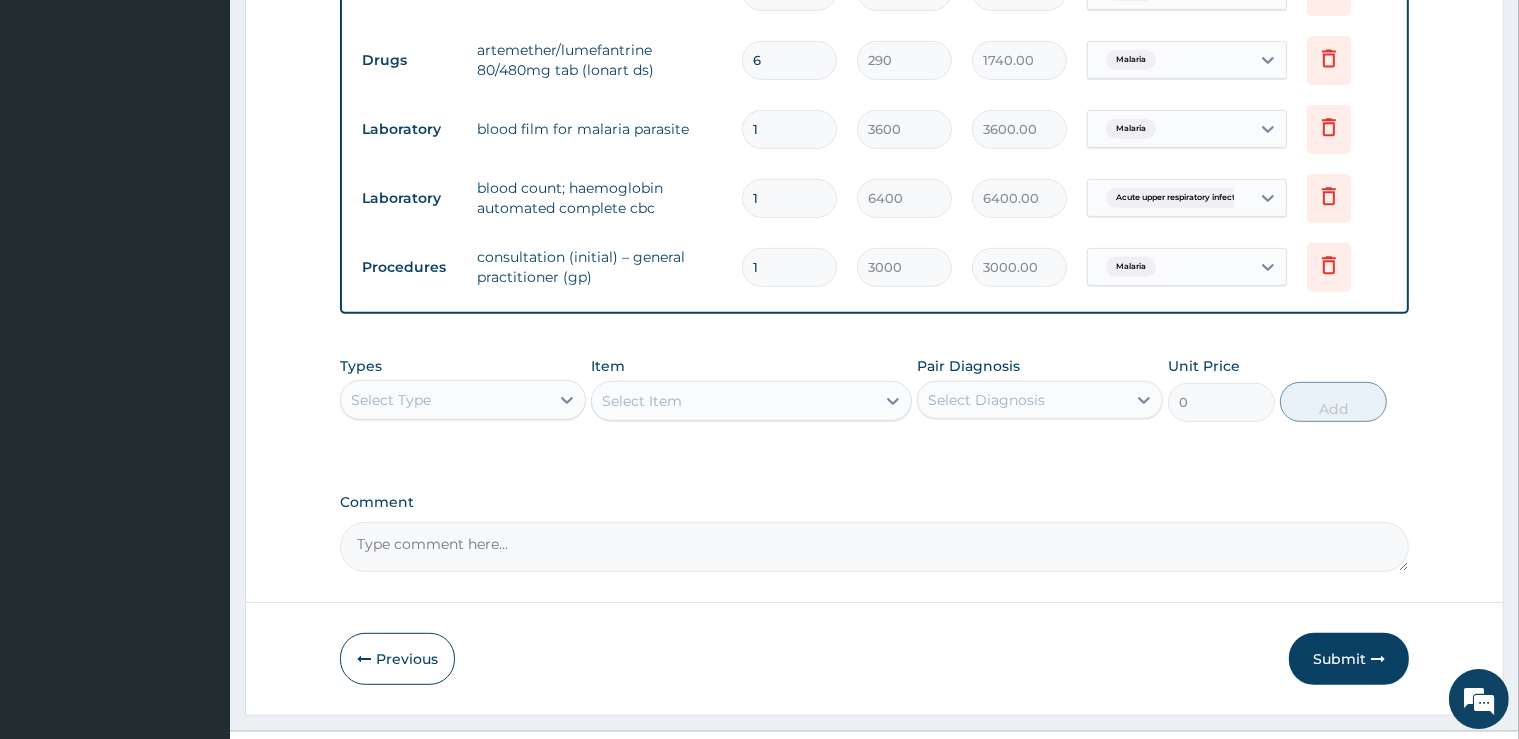 click on "Submit" at bounding box center (1349, 659) 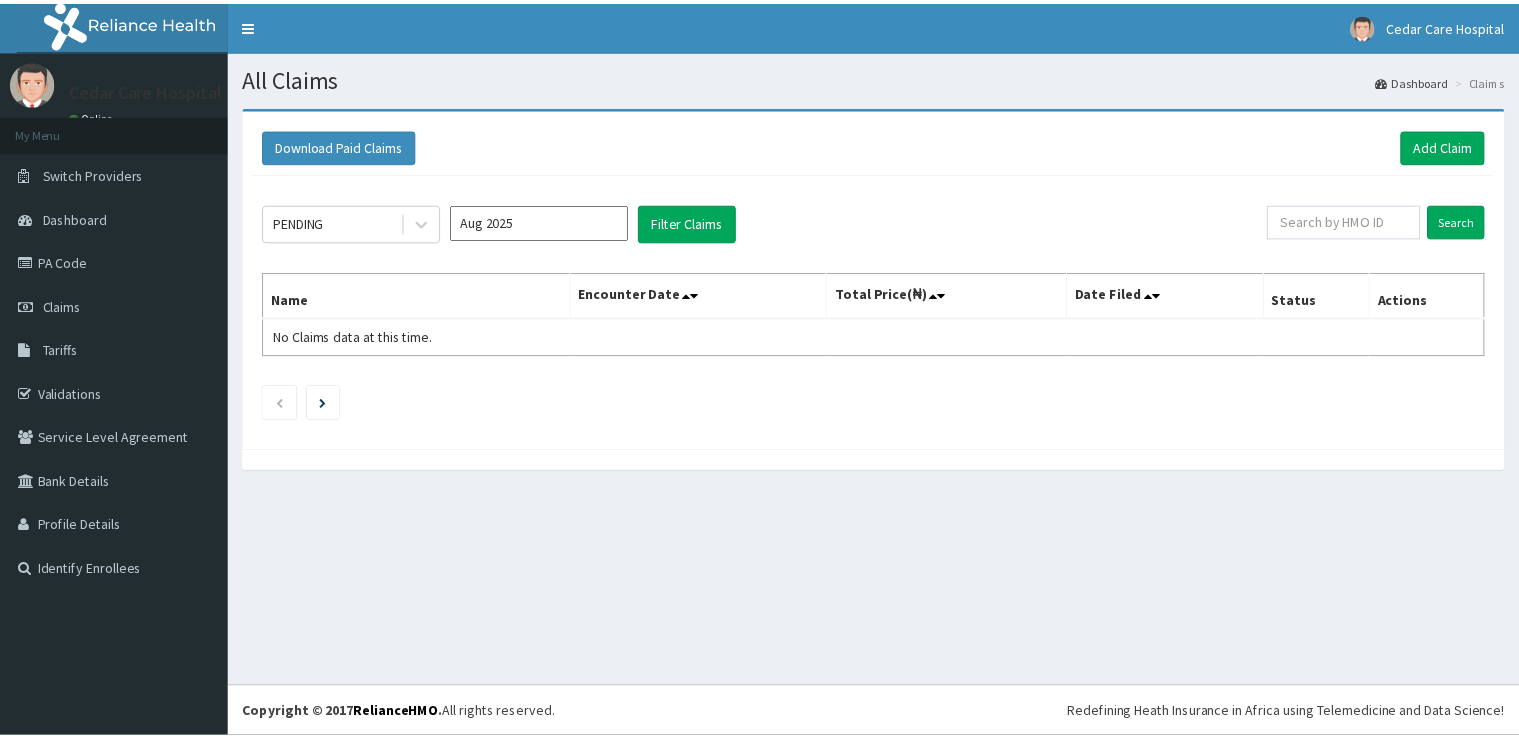 scroll, scrollTop: 0, scrollLeft: 0, axis: both 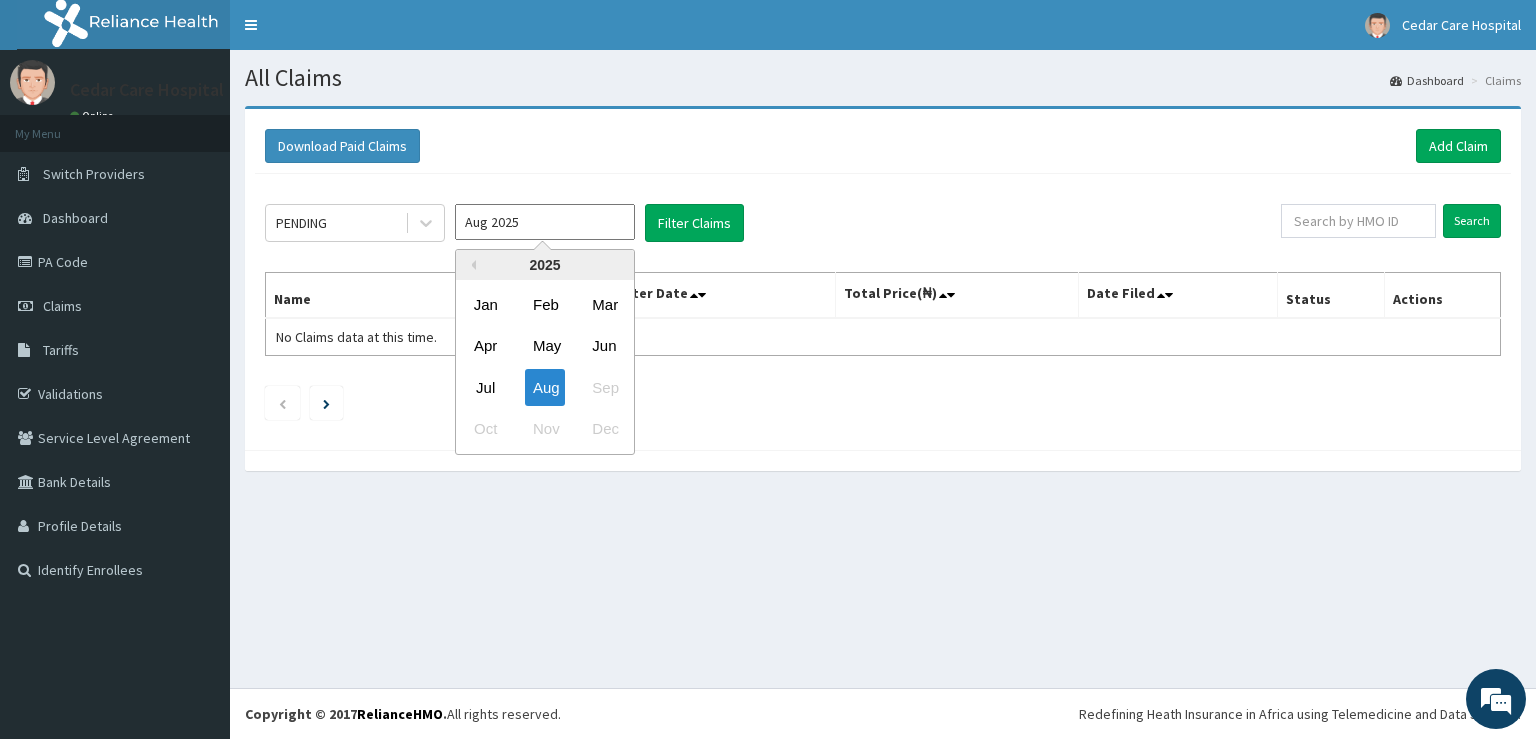 click on "Aug 2025" at bounding box center (545, 222) 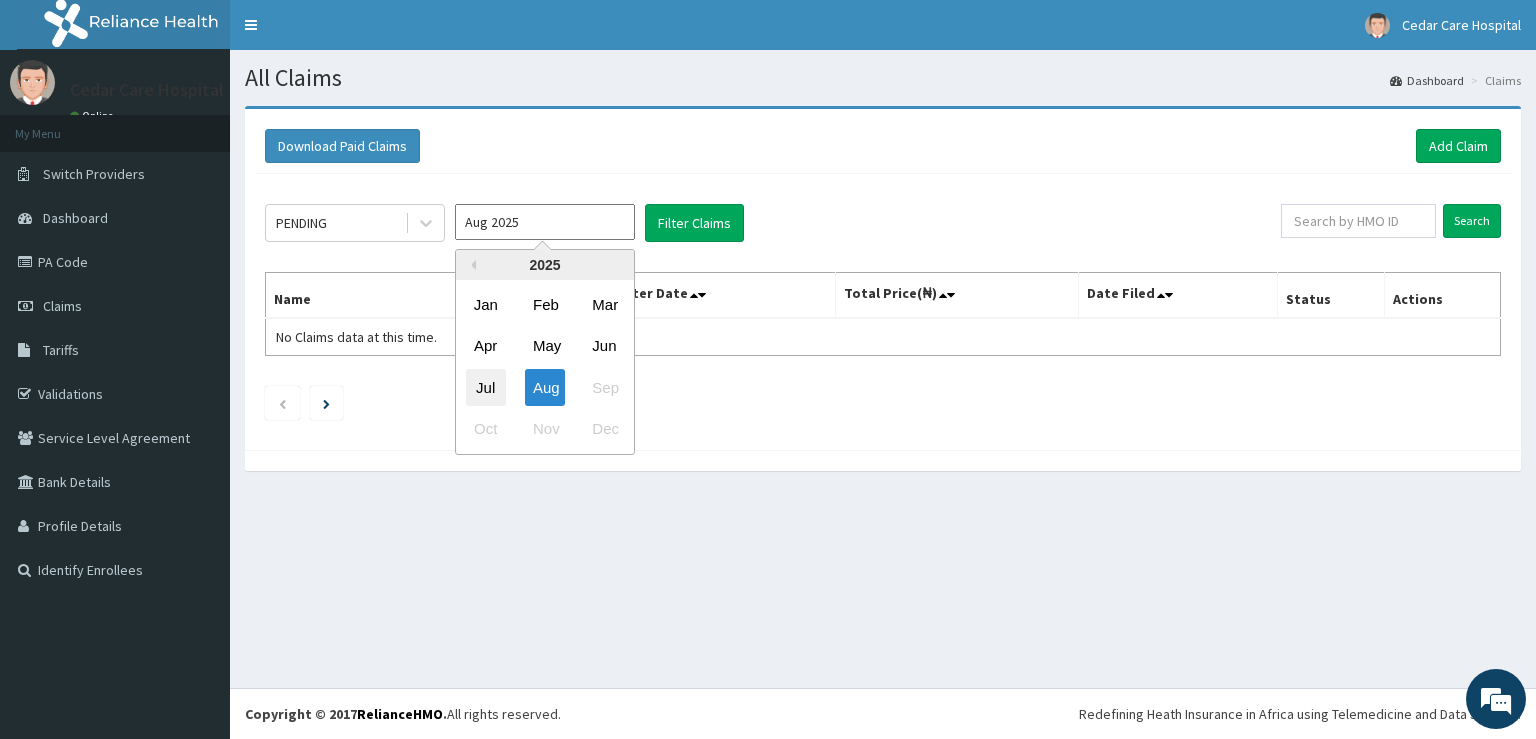 click on "Jul" at bounding box center [486, 387] 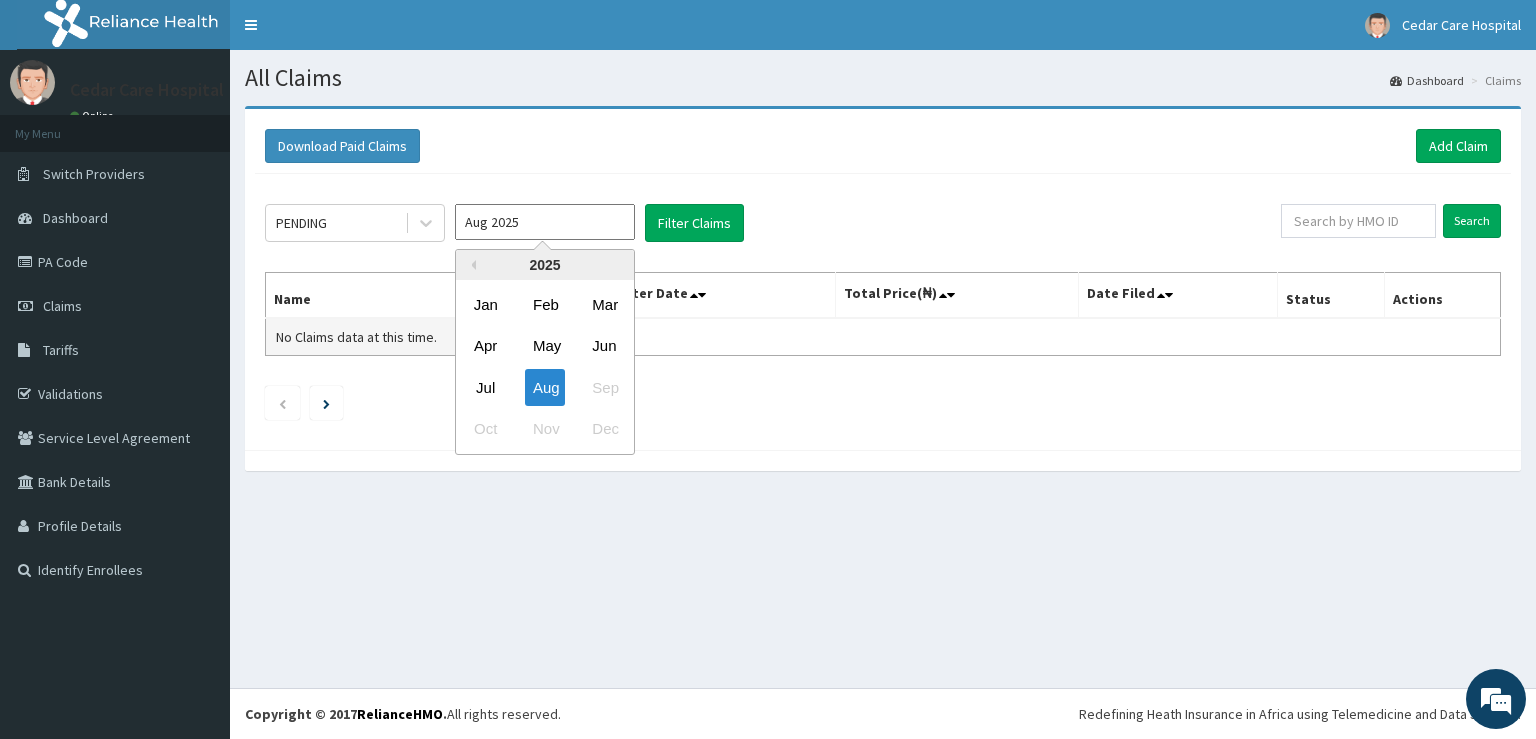 type on "Jul 2025" 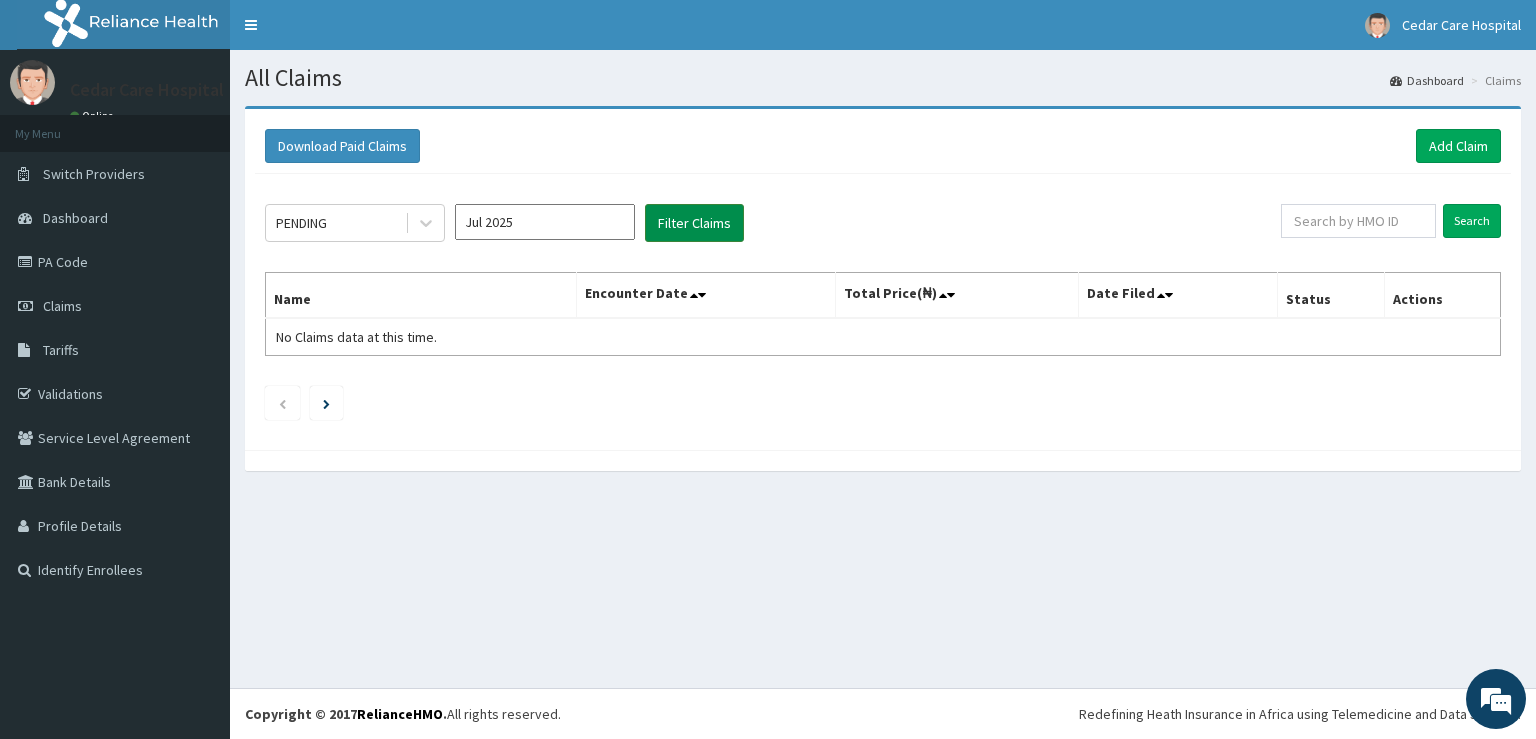 click on "Filter Claims" at bounding box center (694, 223) 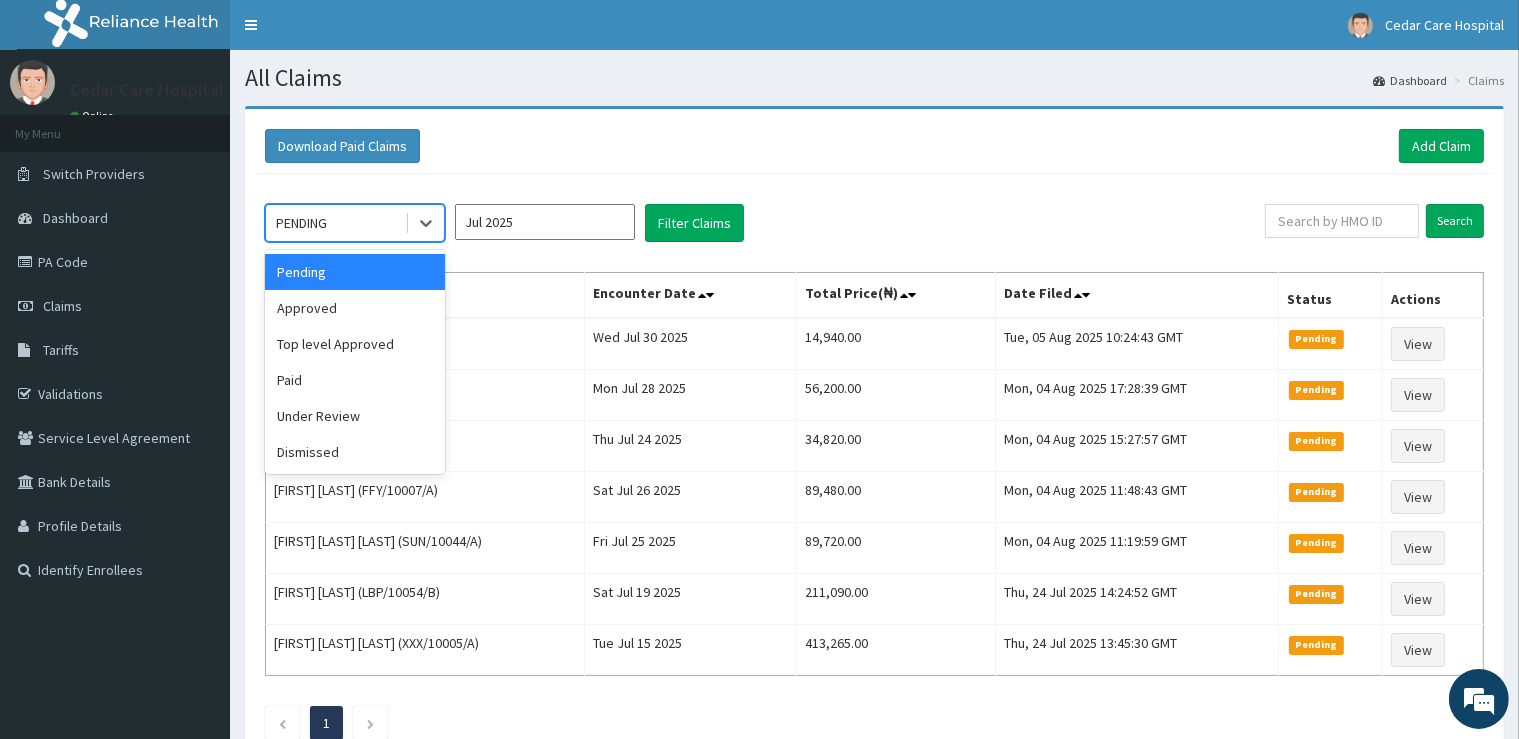 drag, startPoint x: 322, startPoint y: 216, endPoint x: 328, endPoint y: 266, distance: 50.358715 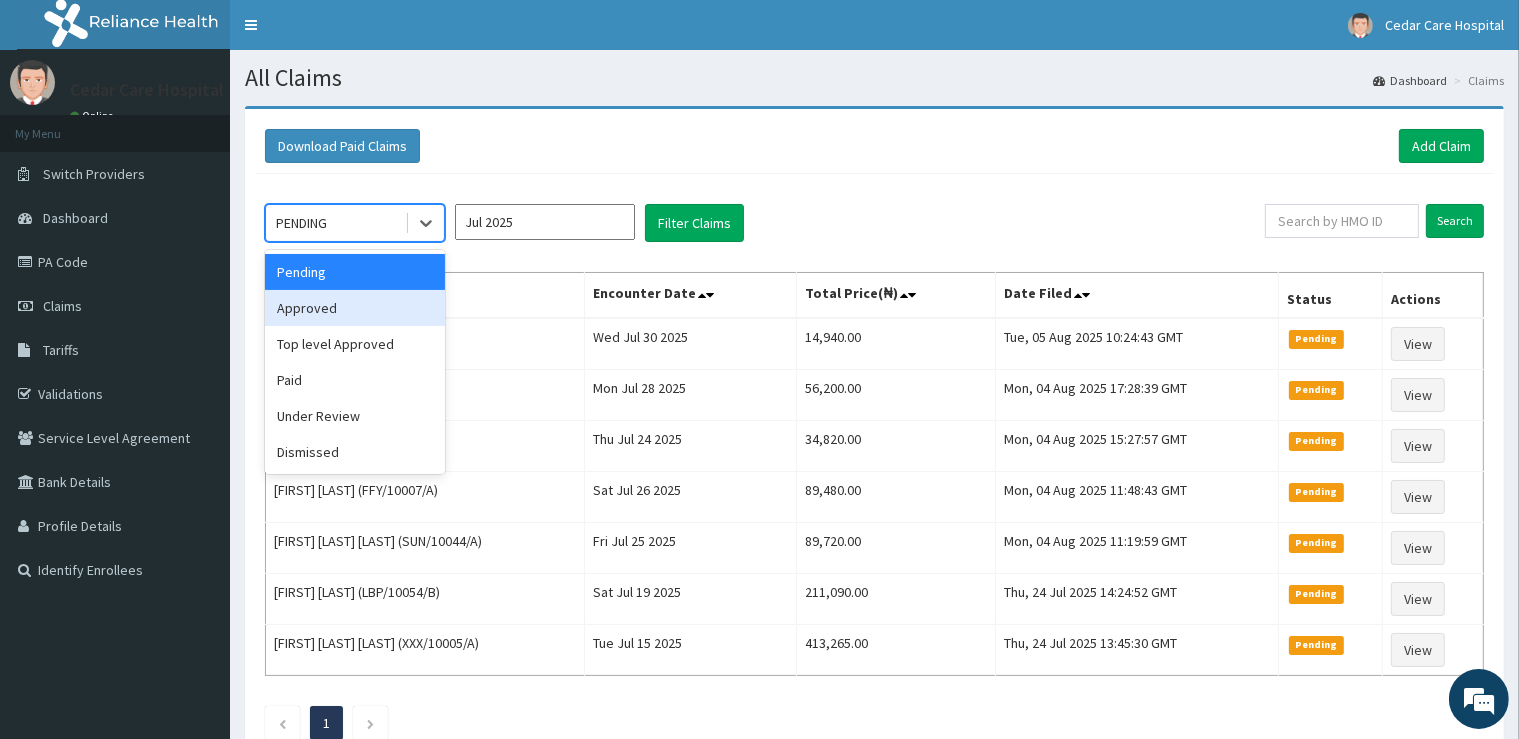 drag, startPoint x: 340, startPoint y: 318, endPoint x: 555, endPoint y: 239, distance: 229.05458 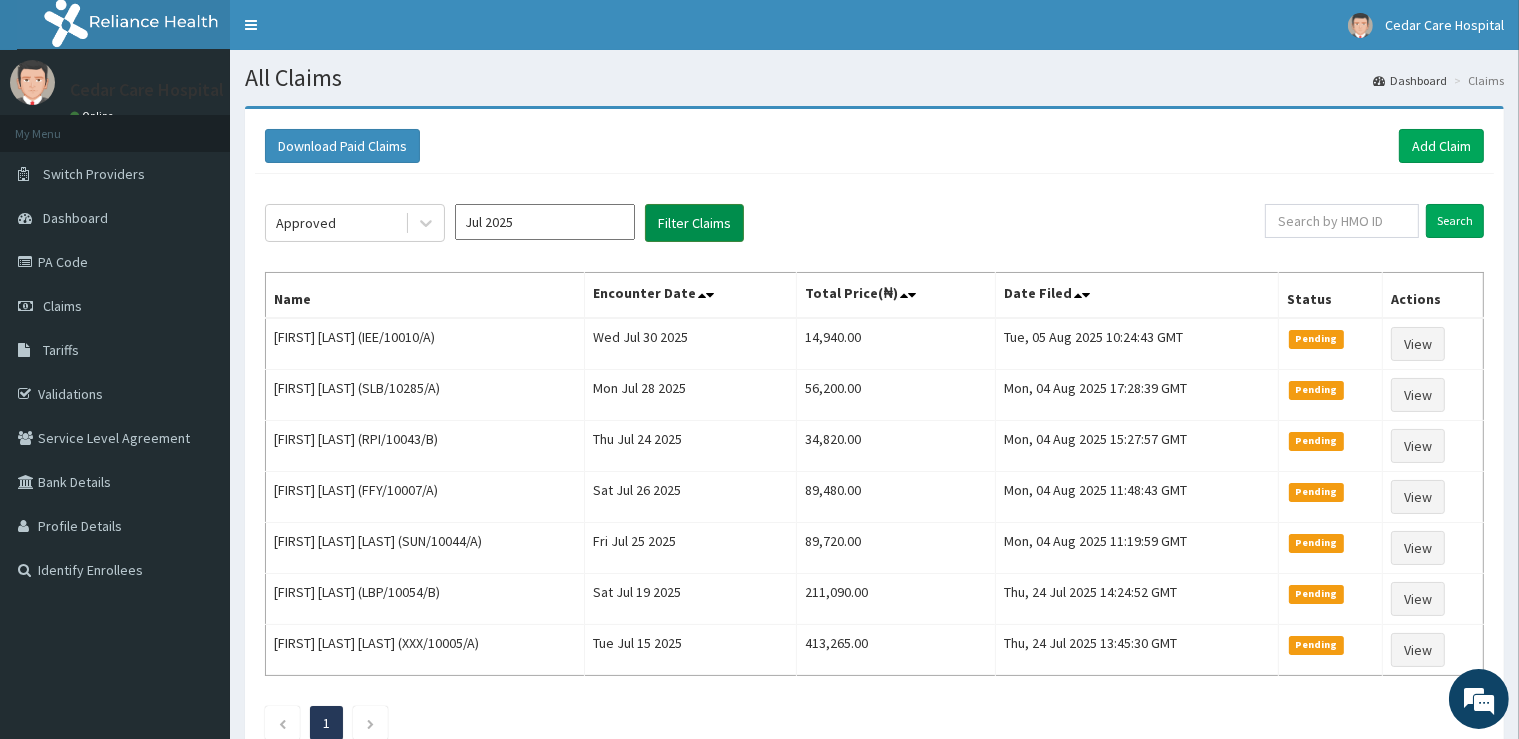 click on "Filter Claims" at bounding box center [694, 223] 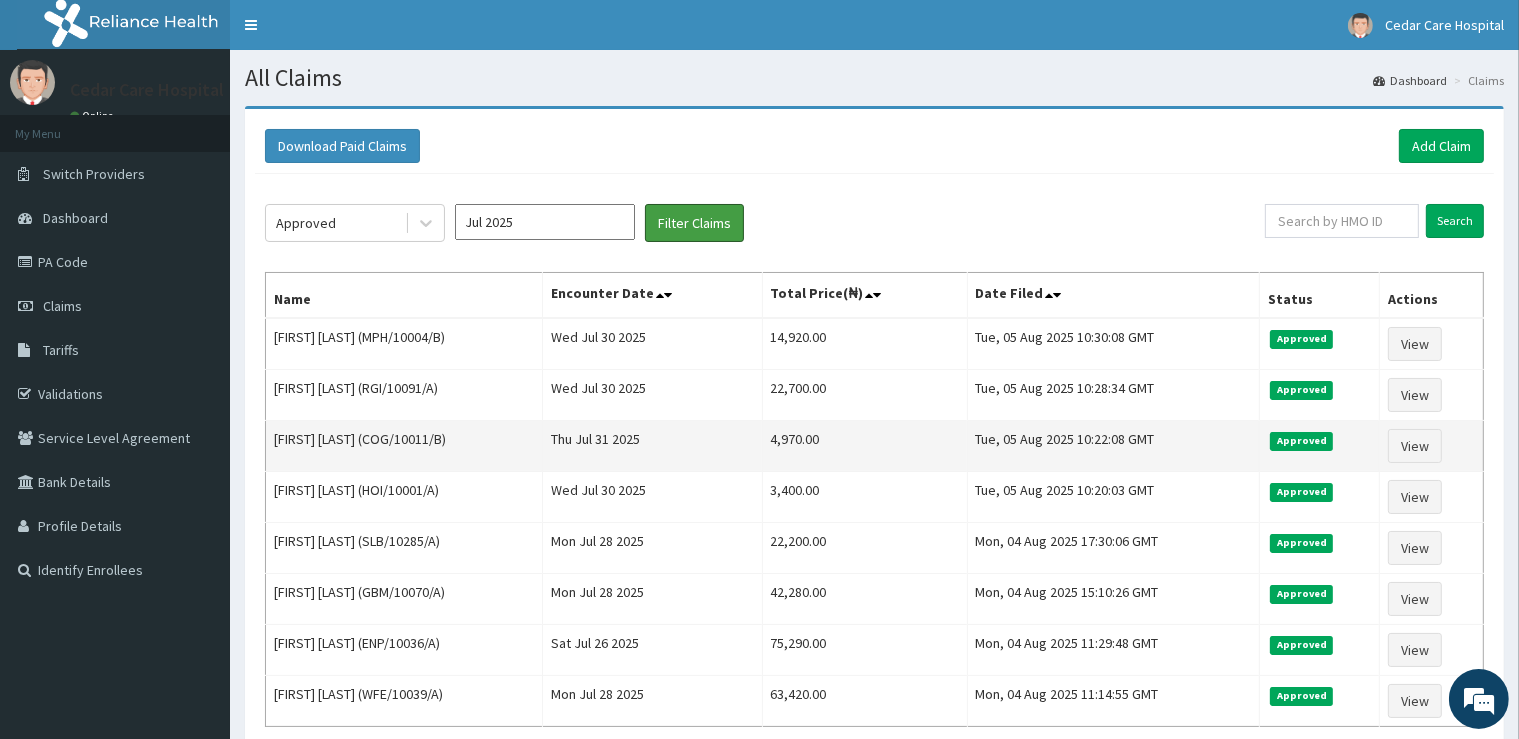 scroll, scrollTop: 0, scrollLeft: 0, axis: both 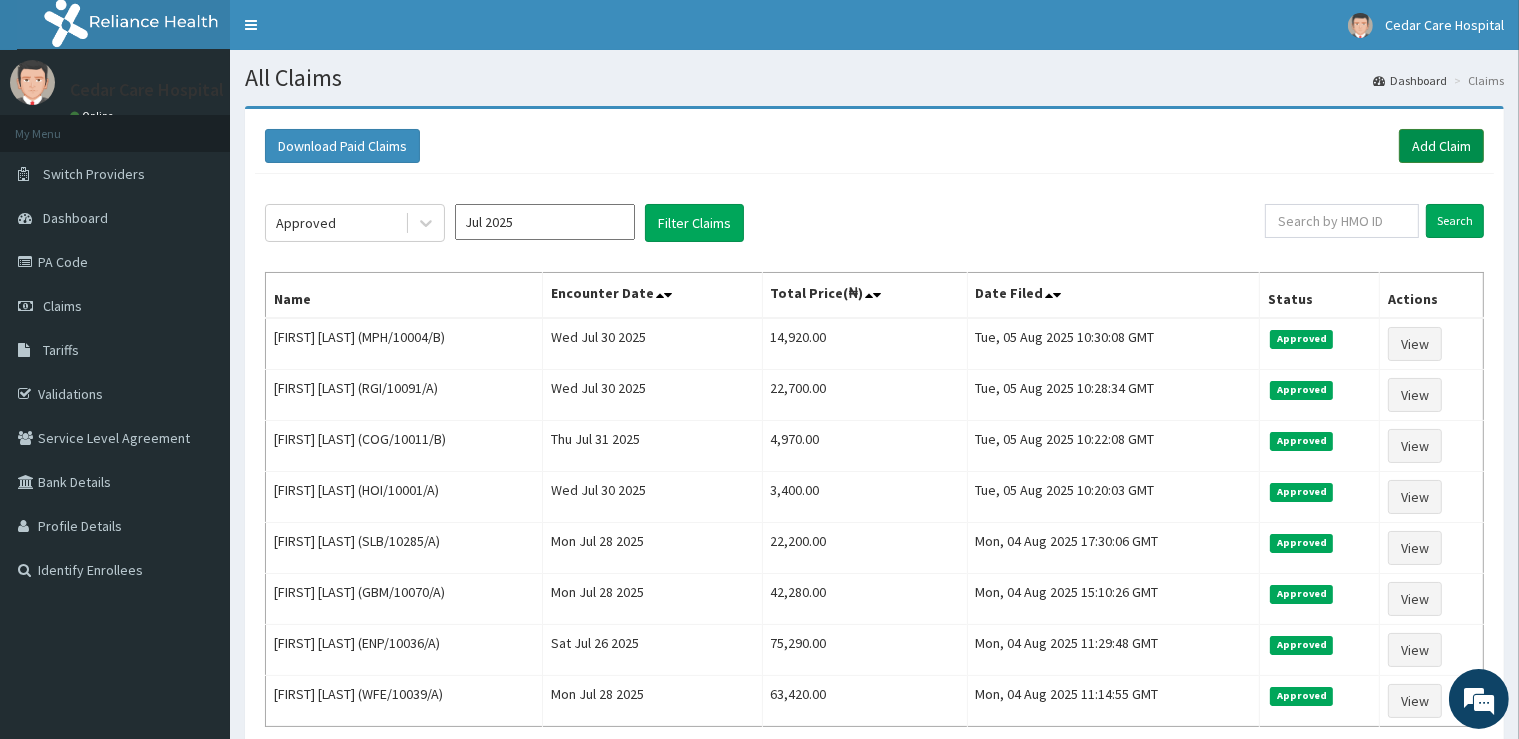 click on "Add Claim" at bounding box center (1441, 146) 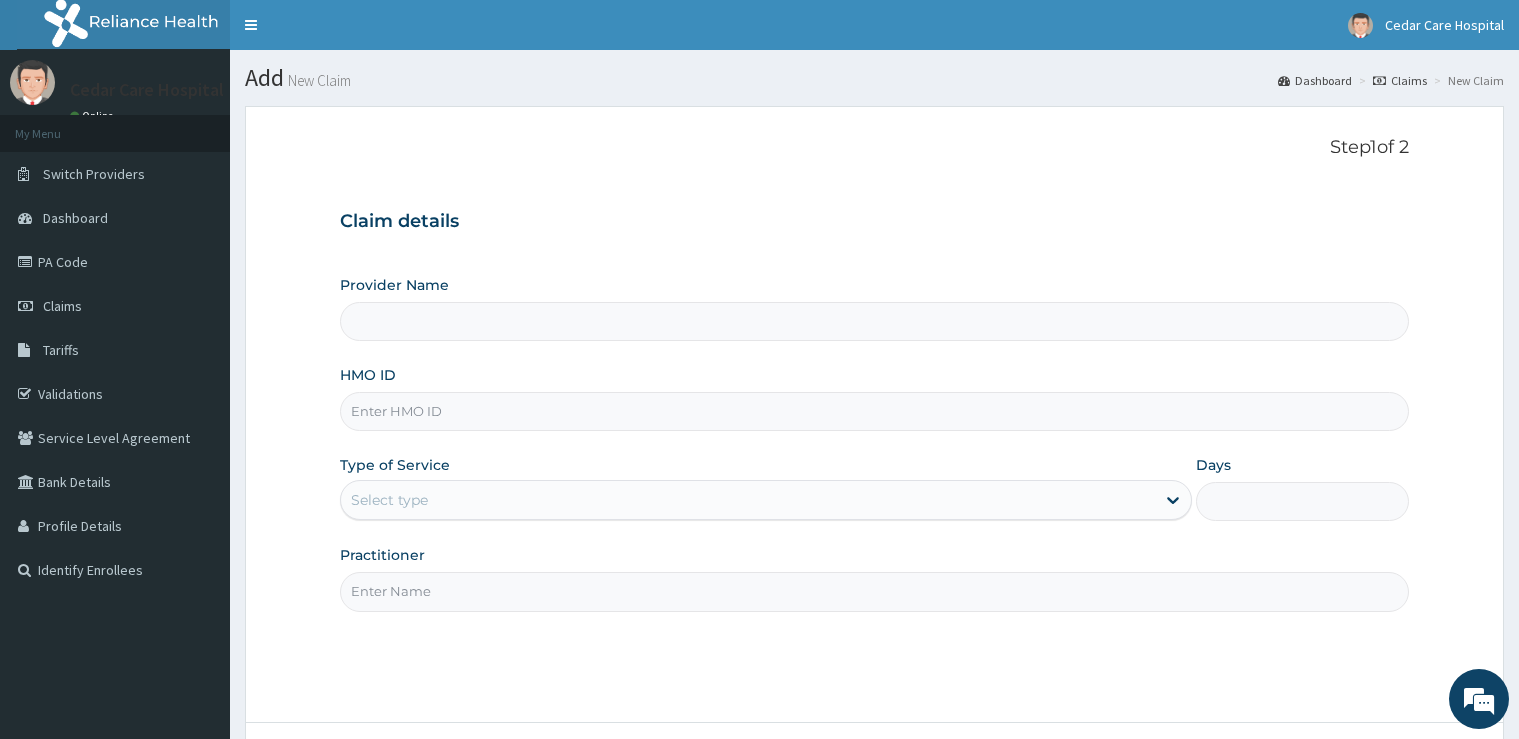 scroll, scrollTop: 0, scrollLeft: 0, axis: both 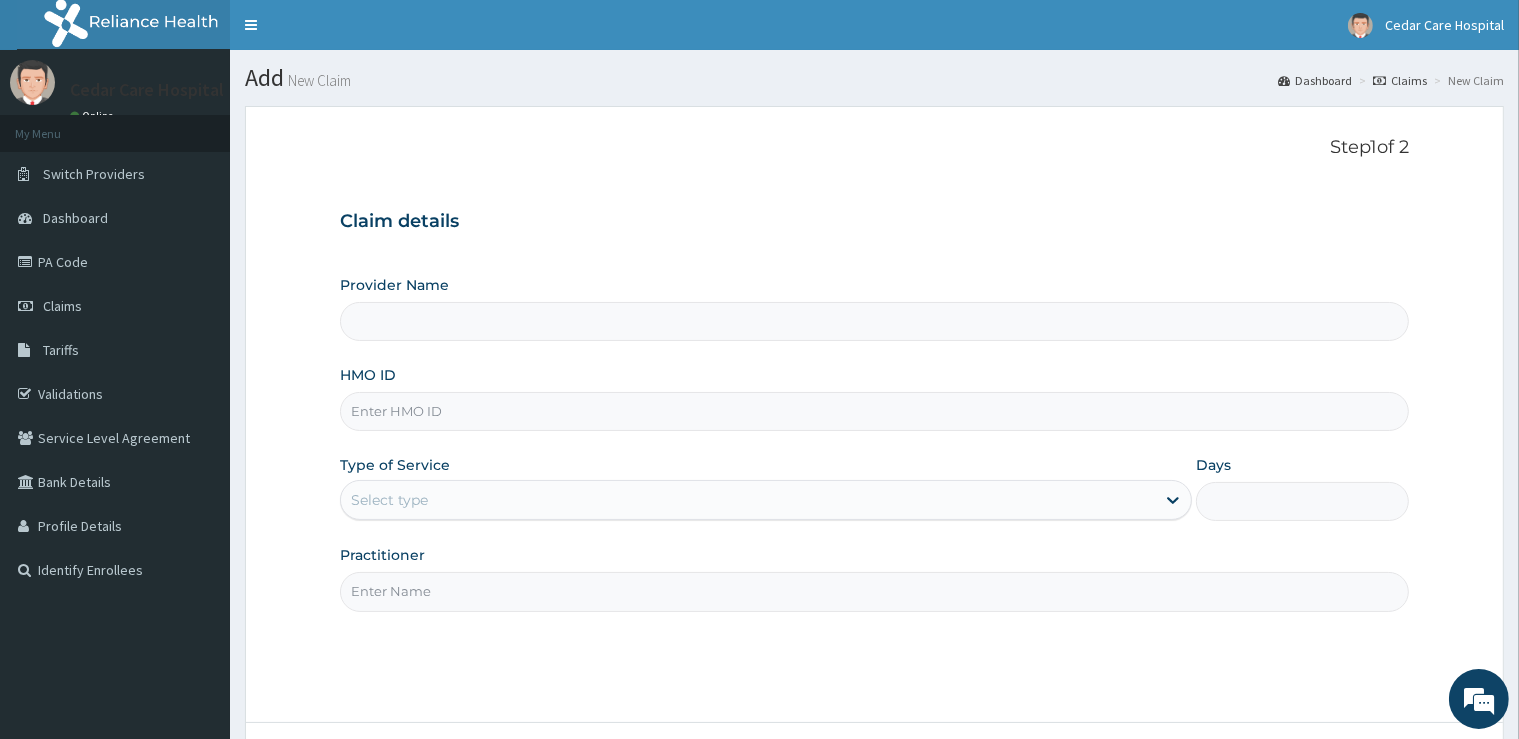 type on "Cedar Care Hospital" 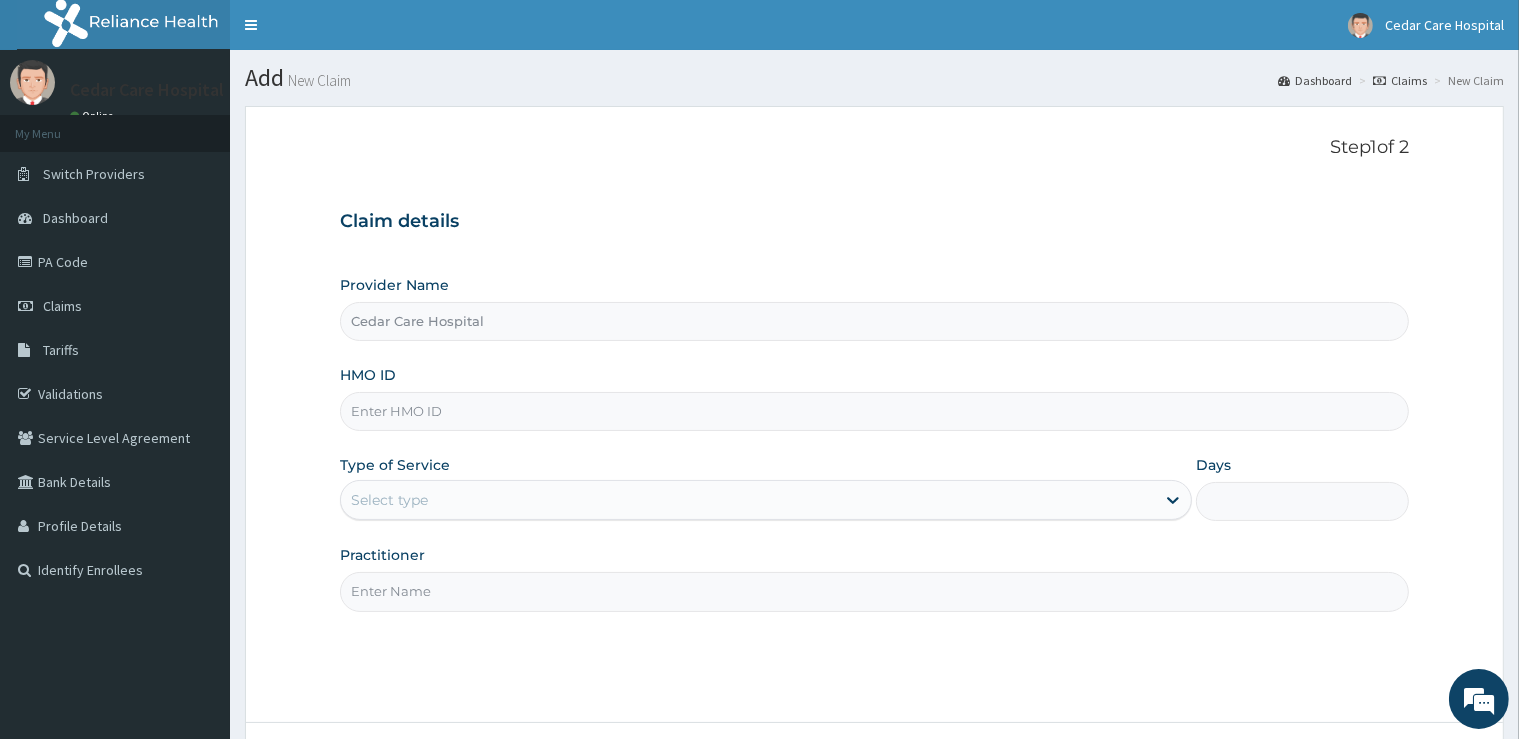 click on "HMO ID" at bounding box center [874, 411] 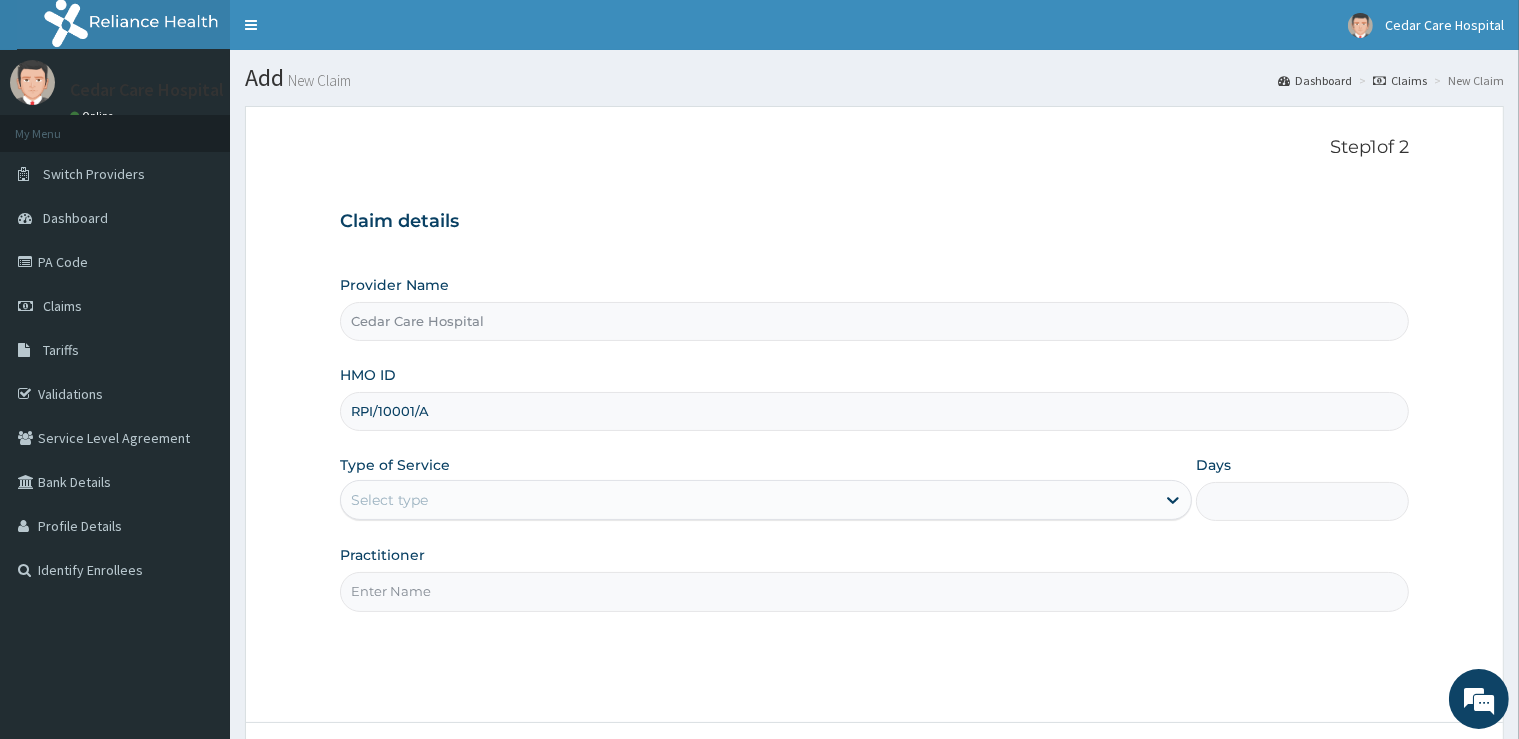 type on "RPI/10001/A" 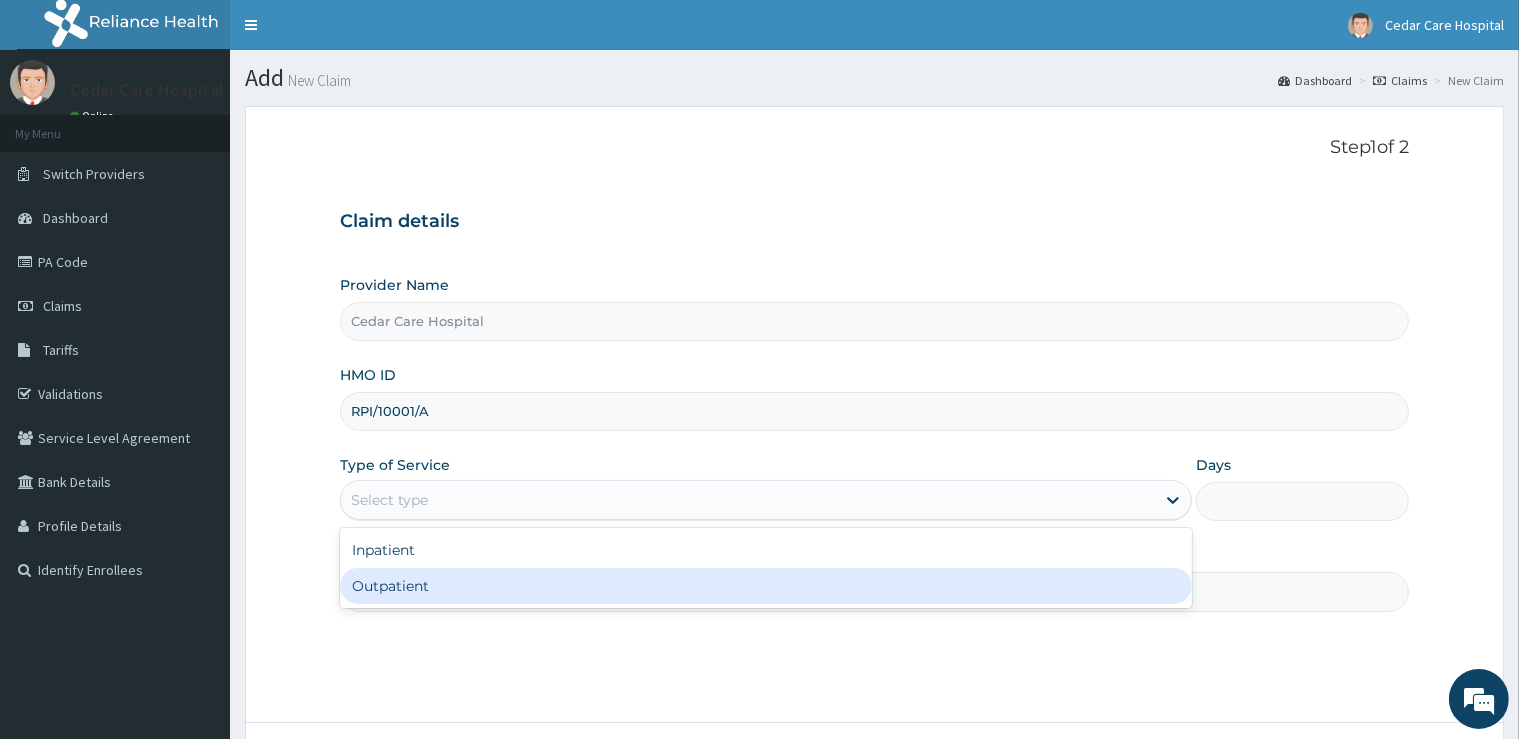 click on "Outpatient" at bounding box center (766, 586) 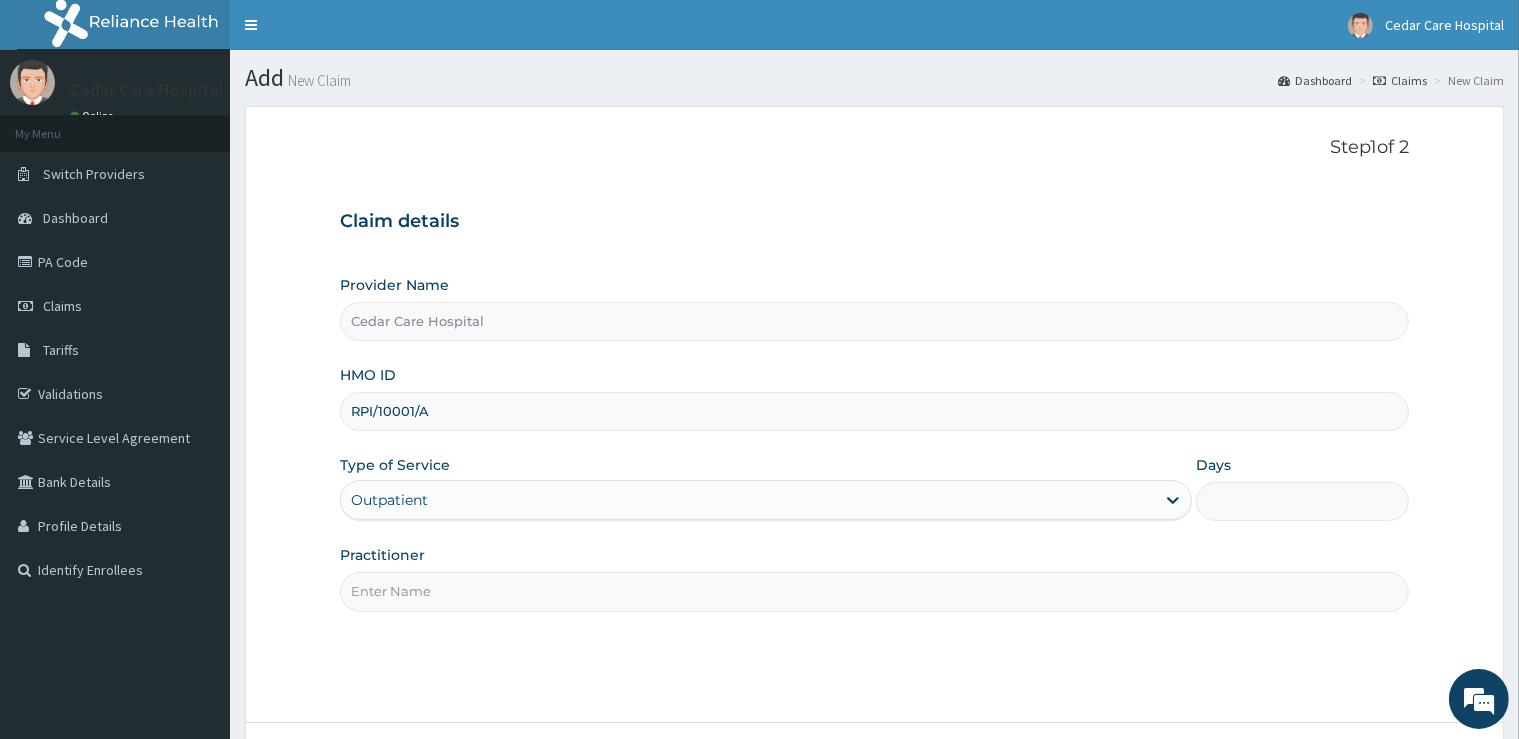 type on "1" 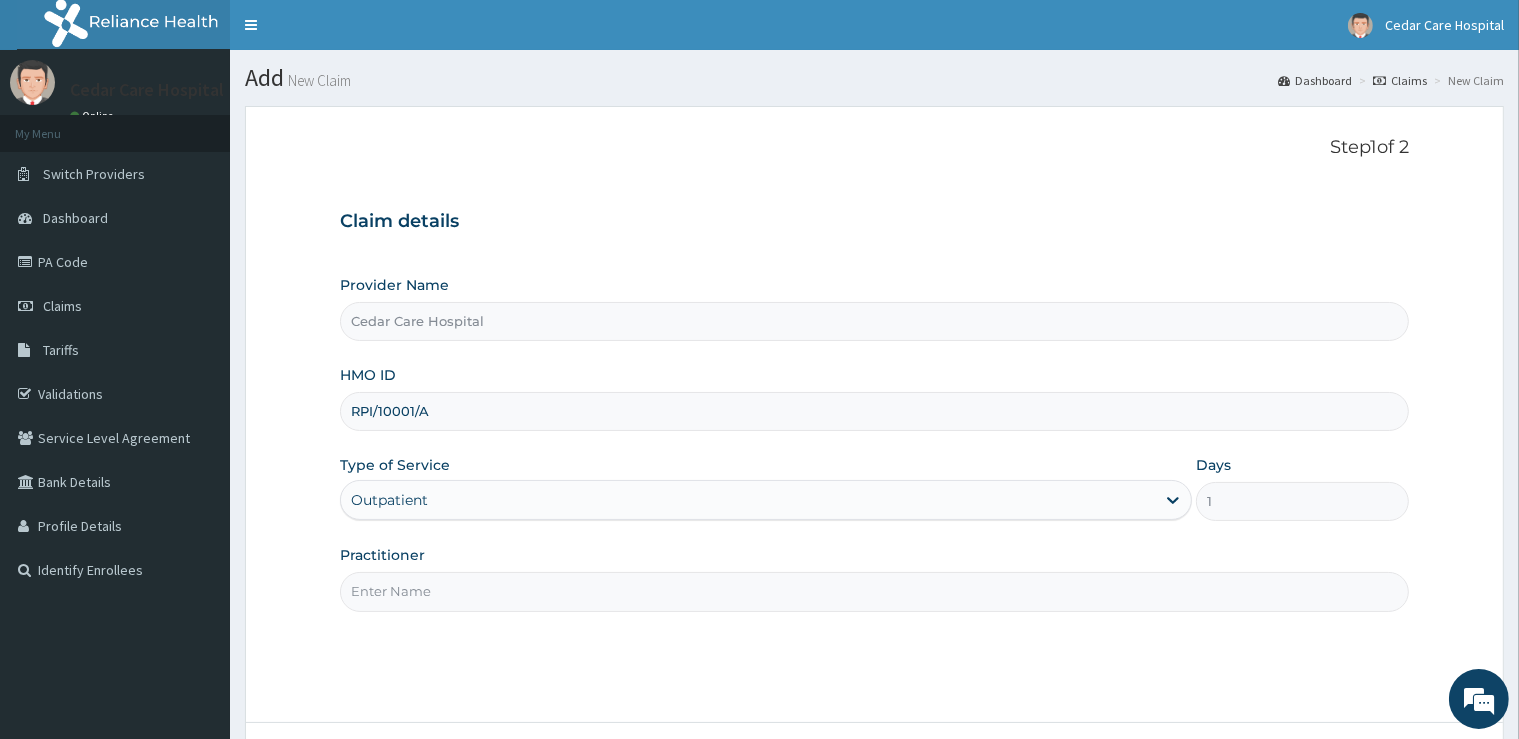 click on "Practitioner" at bounding box center [874, 591] 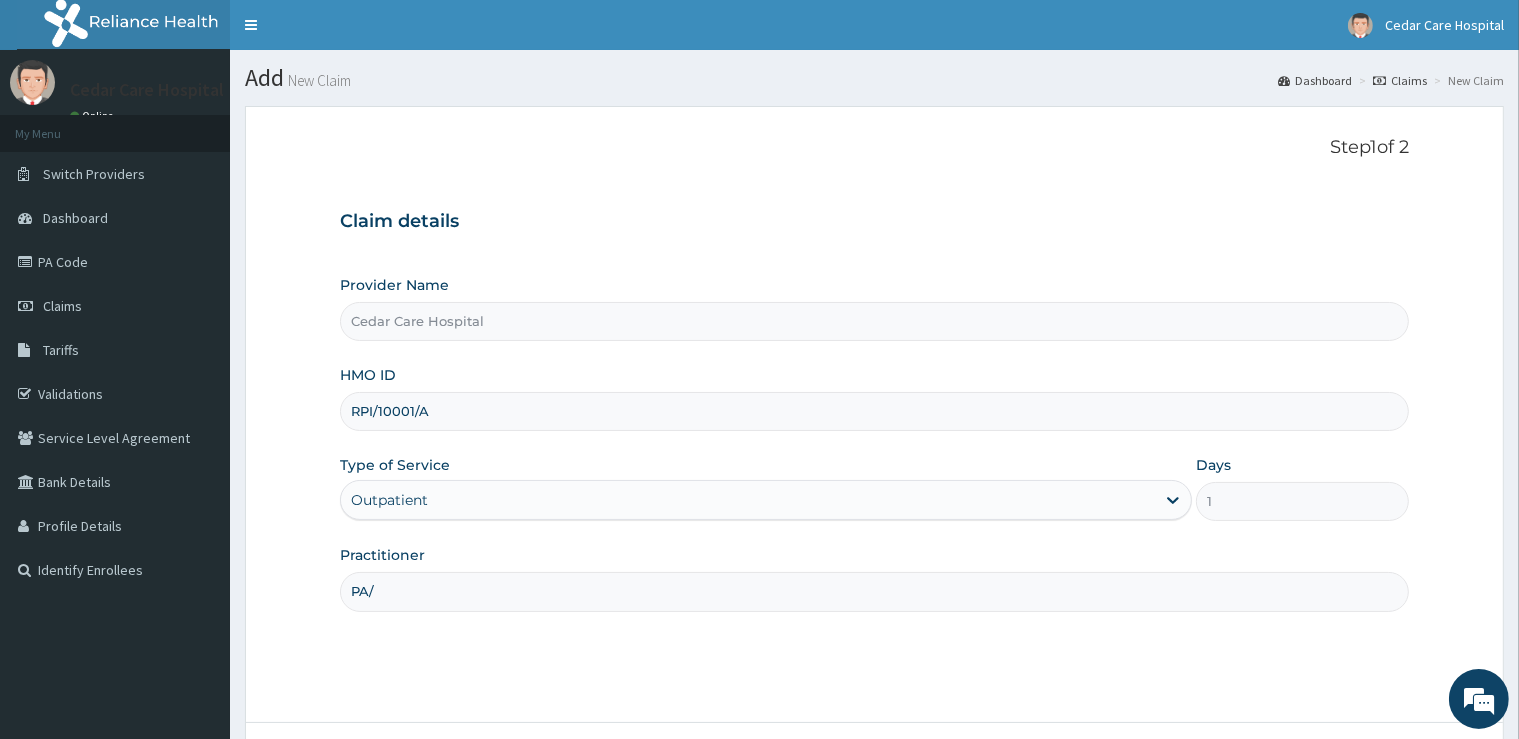 scroll, scrollTop: 0, scrollLeft: 0, axis: both 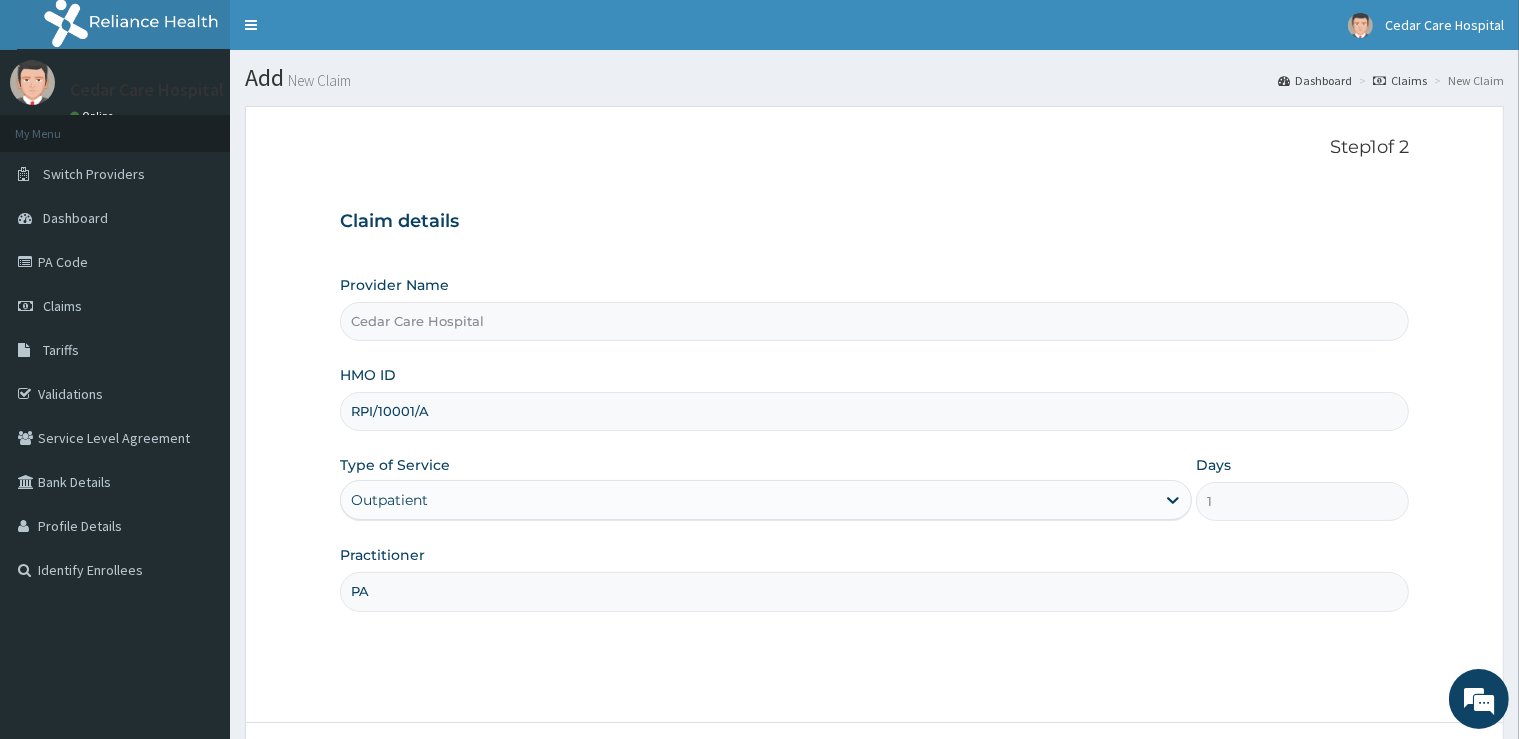 type on "P" 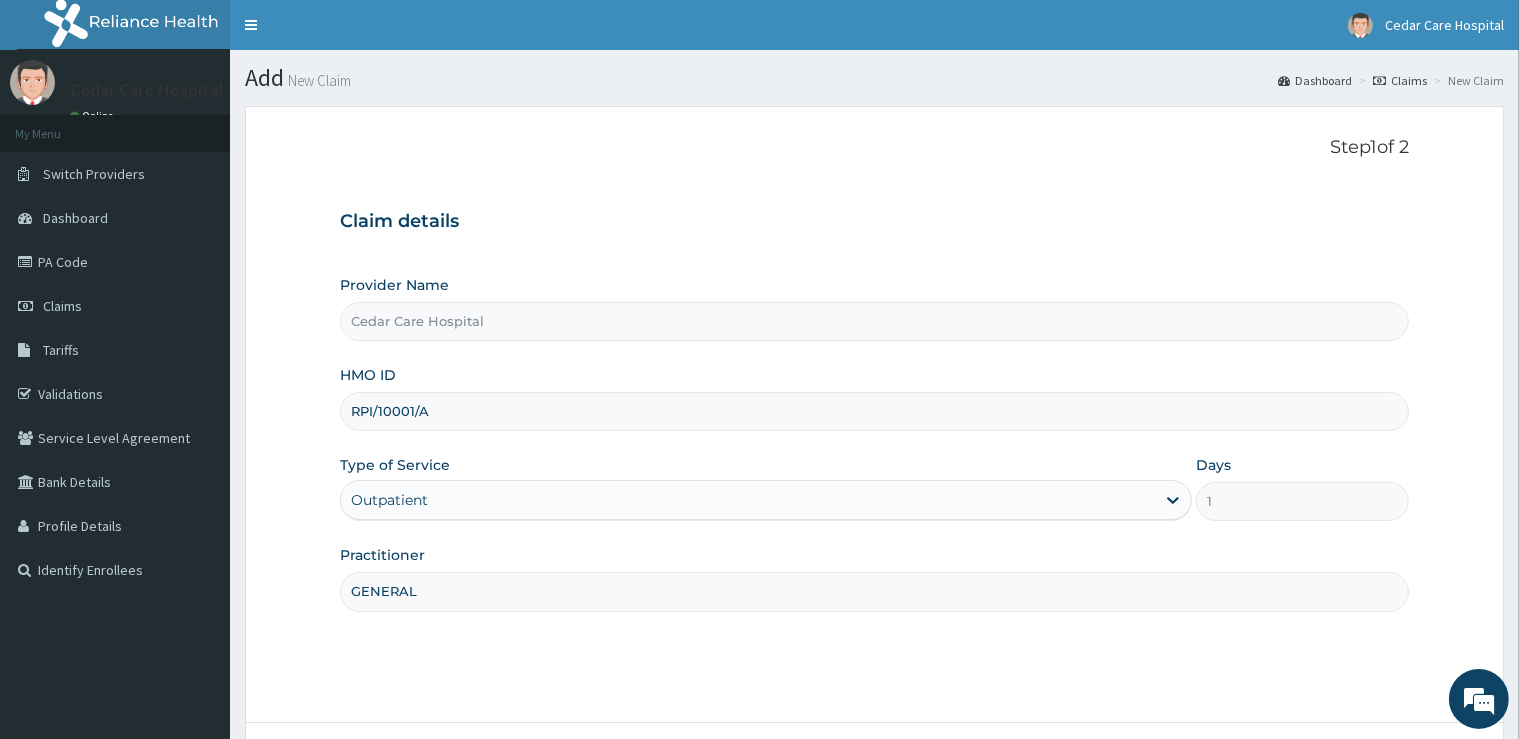 scroll, scrollTop: 162, scrollLeft: 0, axis: vertical 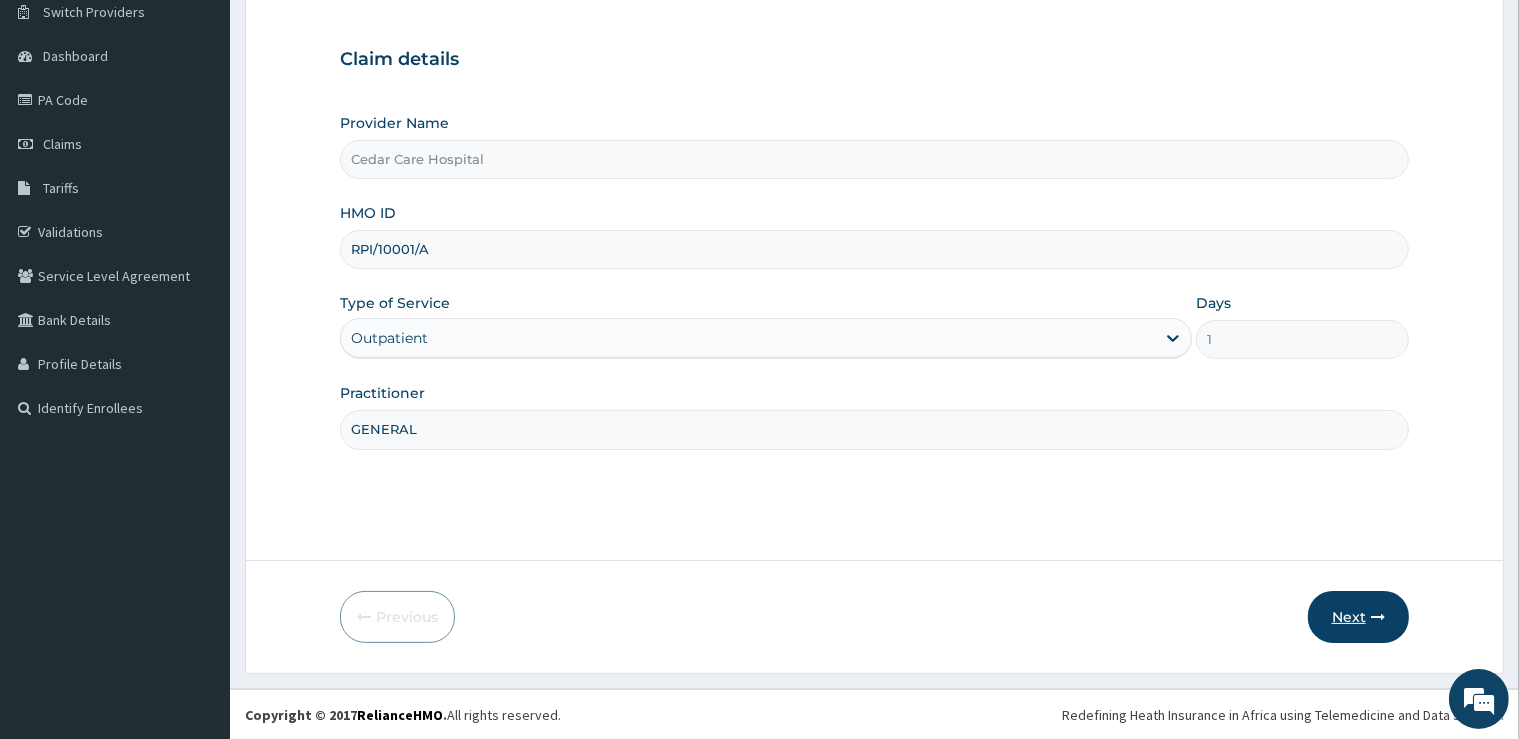 type on "GENERAL" 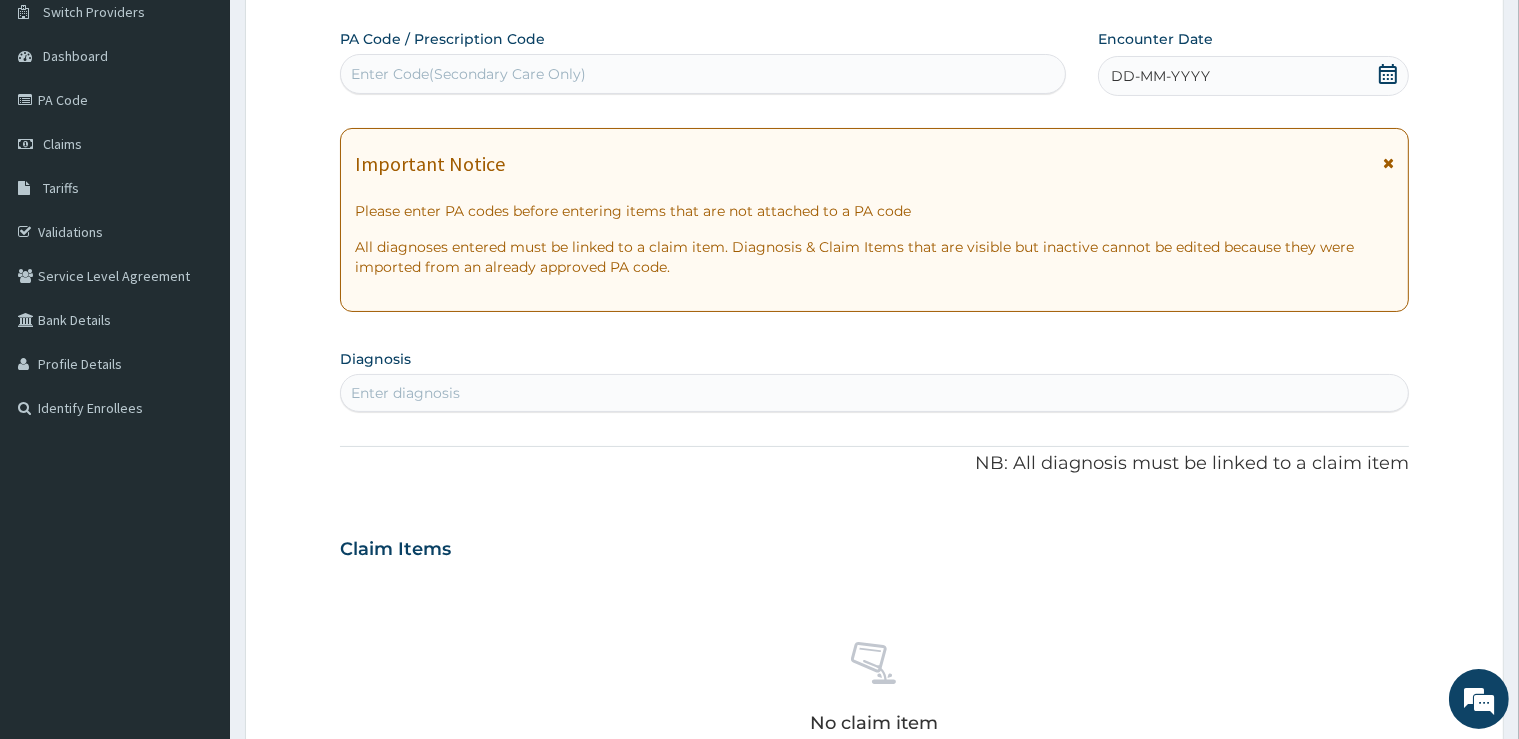 click on "Enter Code(Secondary Care Only)" at bounding box center (703, 74) 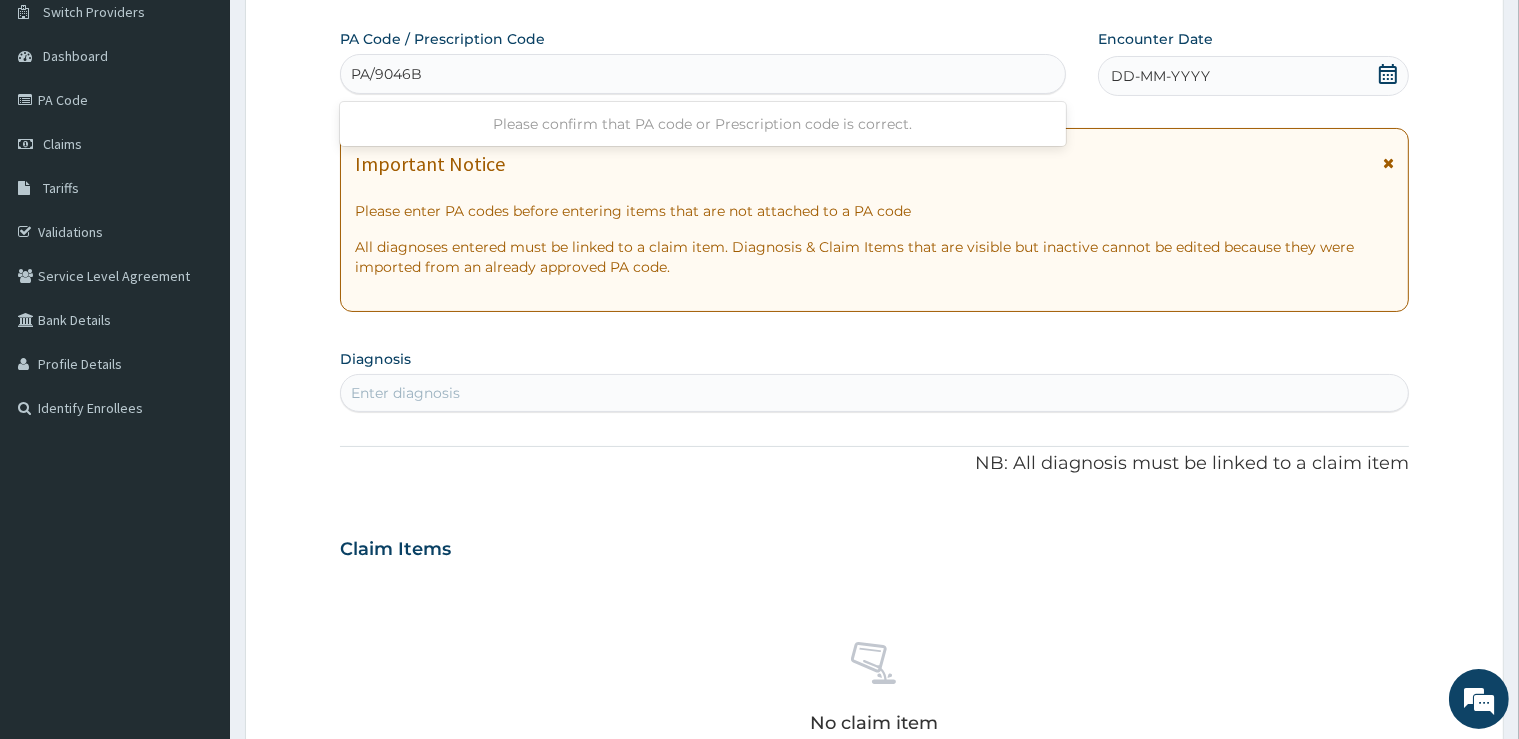 type on "PA/9046B1" 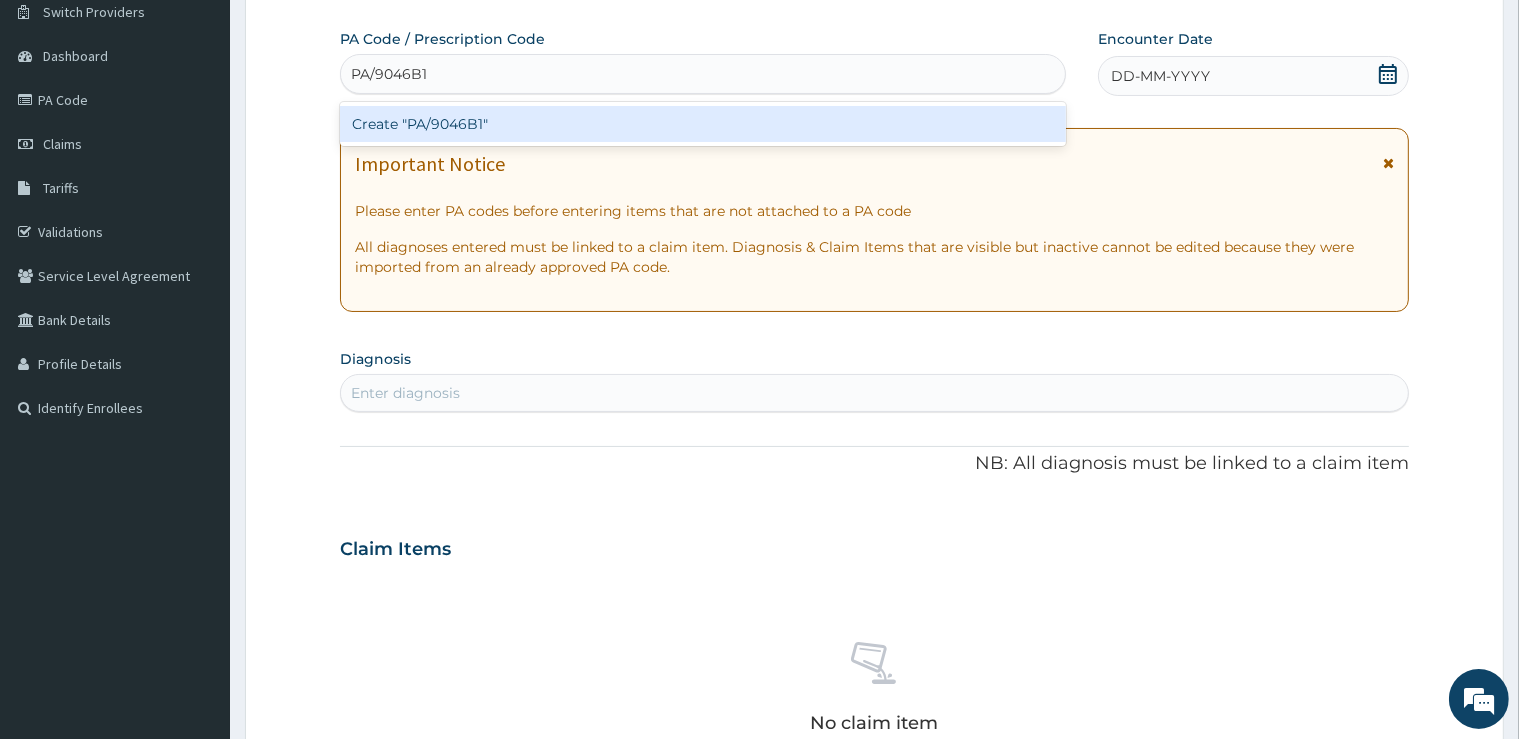type 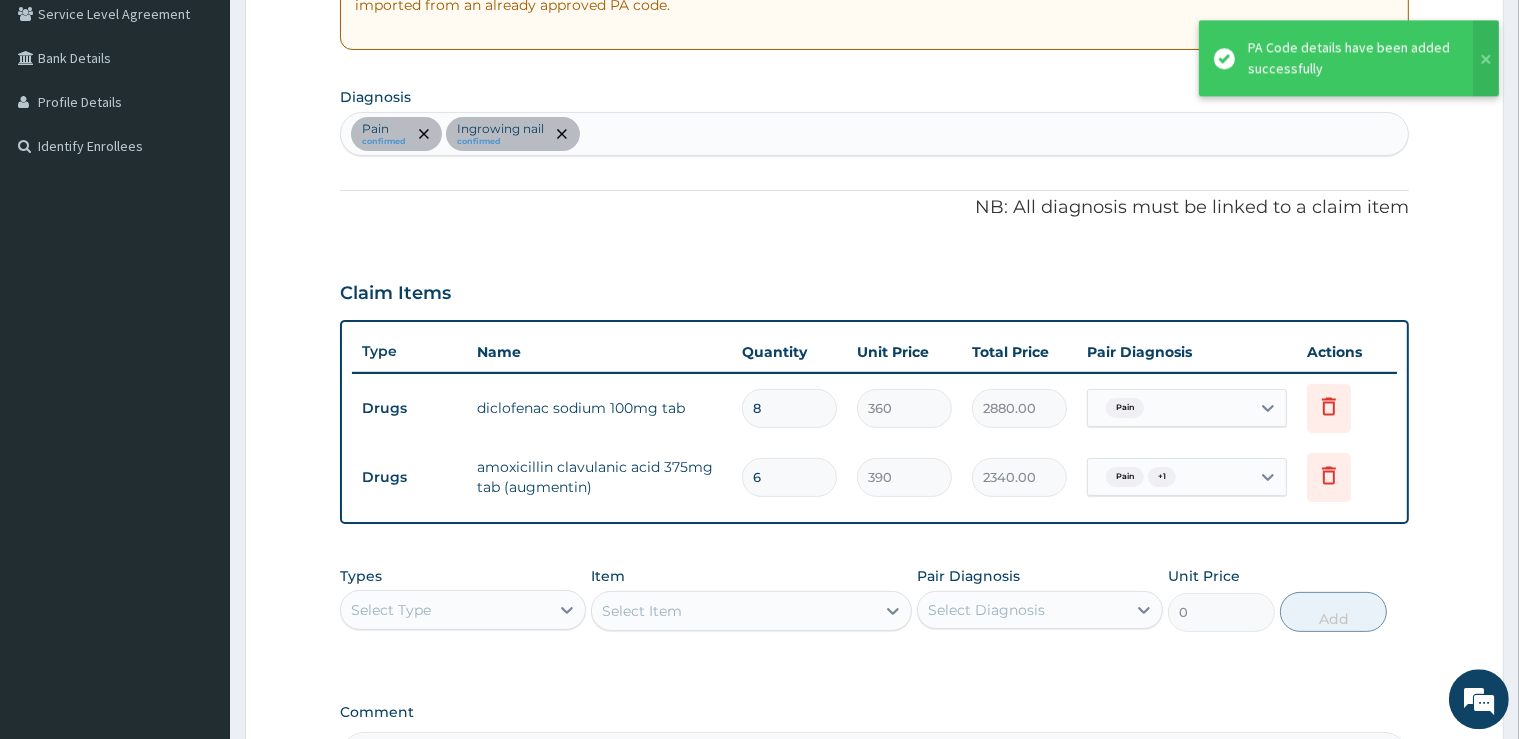 scroll, scrollTop: 484, scrollLeft: 0, axis: vertical 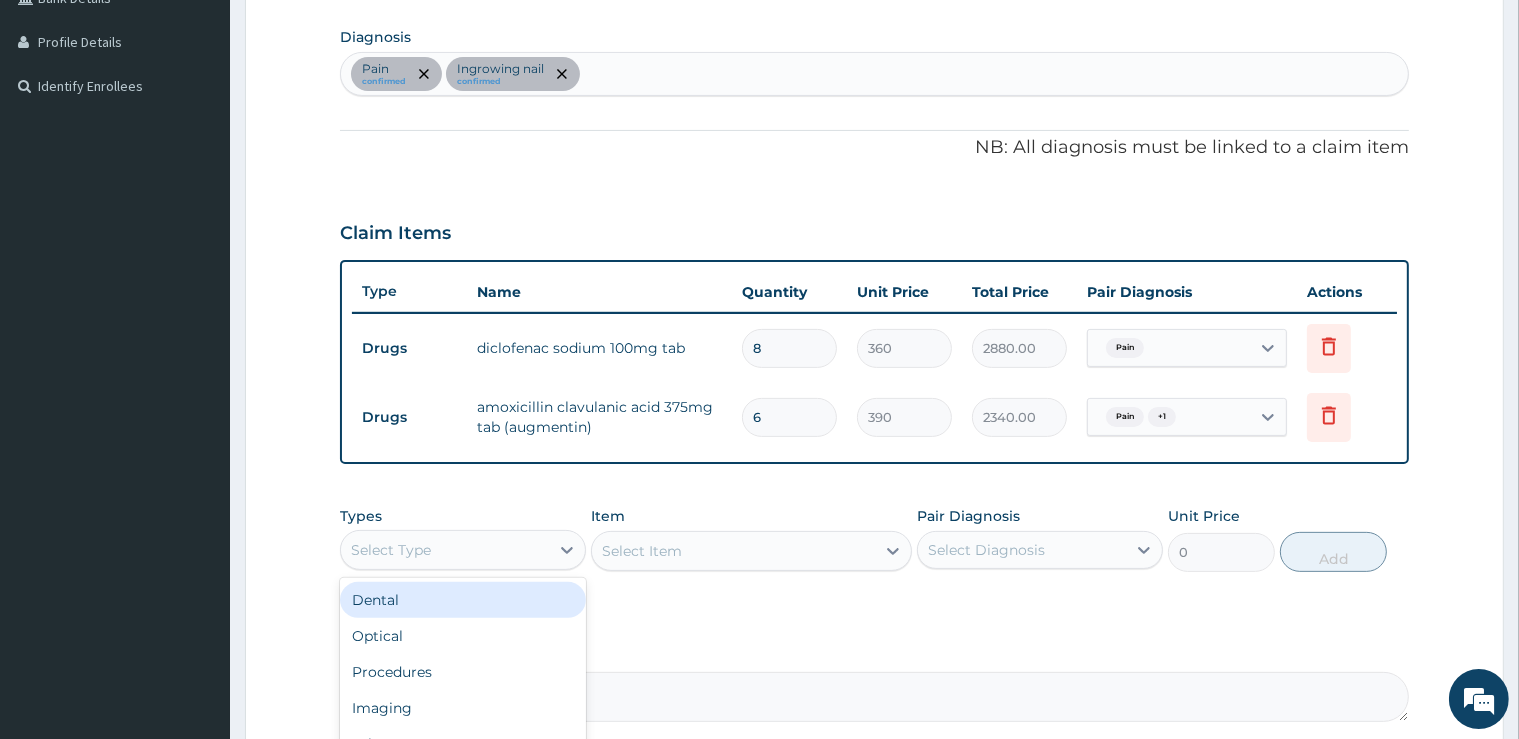 click on "Select Type" at bounding box center (445, 550) 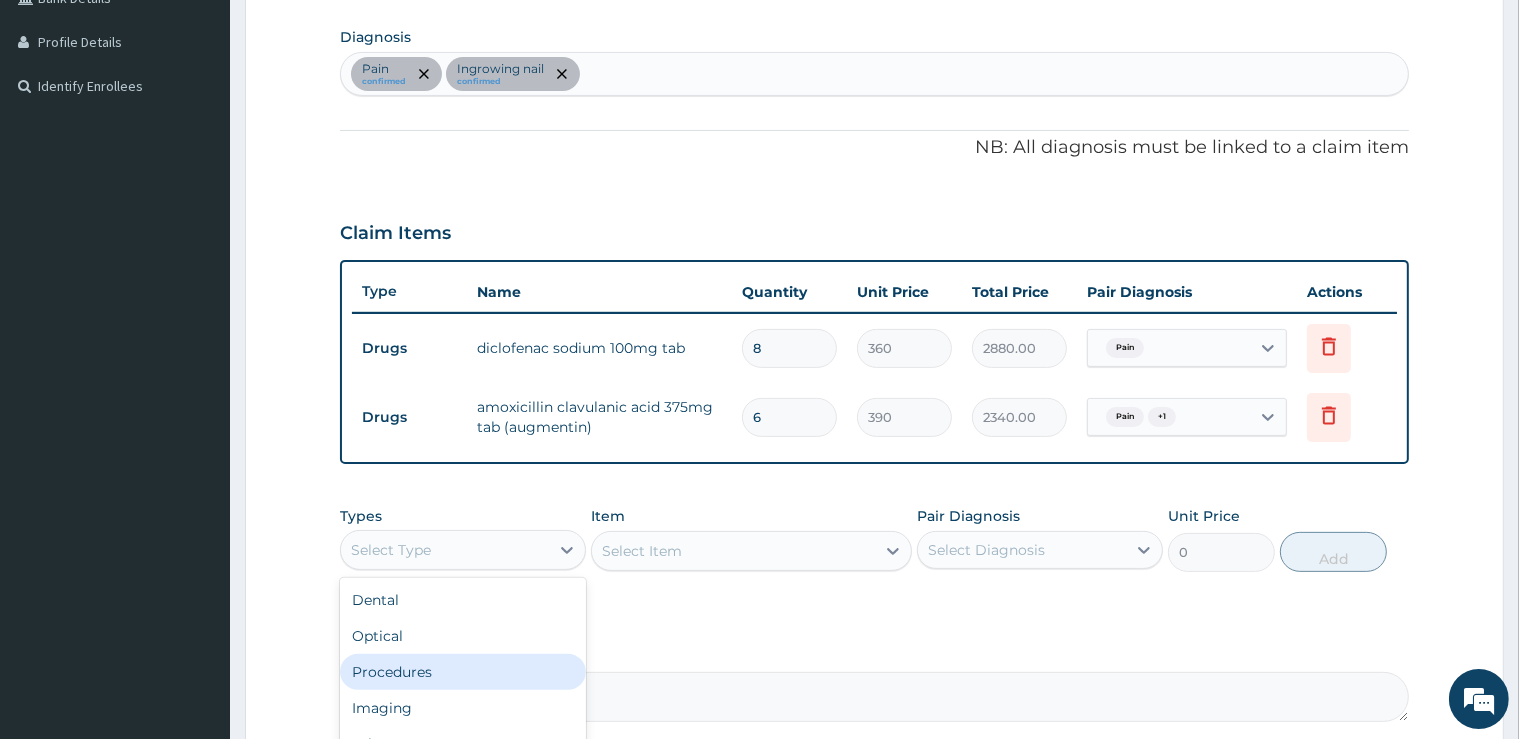 drag, startPoint x: 479, startPoint y: 666, endPoint x: 641, endPoint y: 652, distance: 162.6038 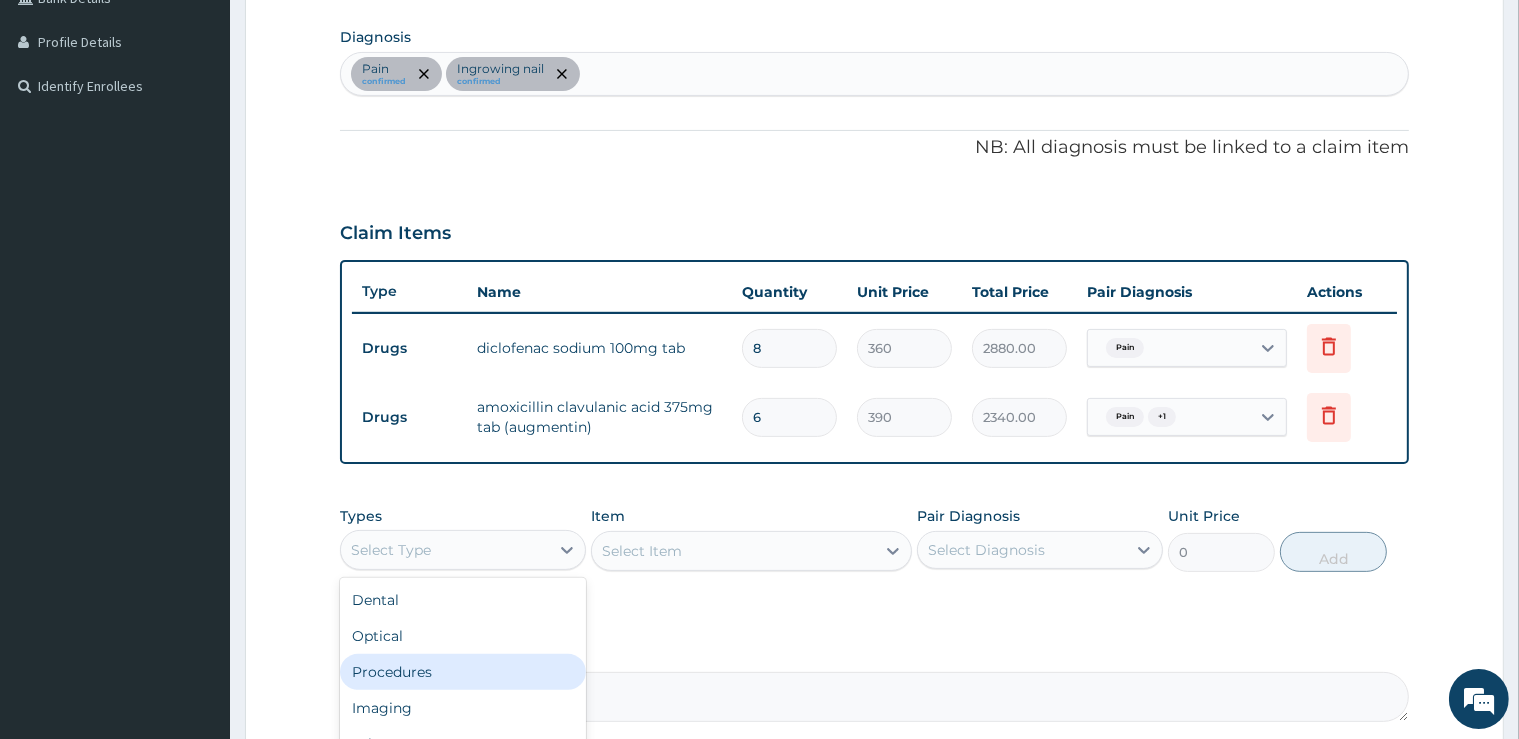 click on "Procedures" at bounding box center (463, 672) 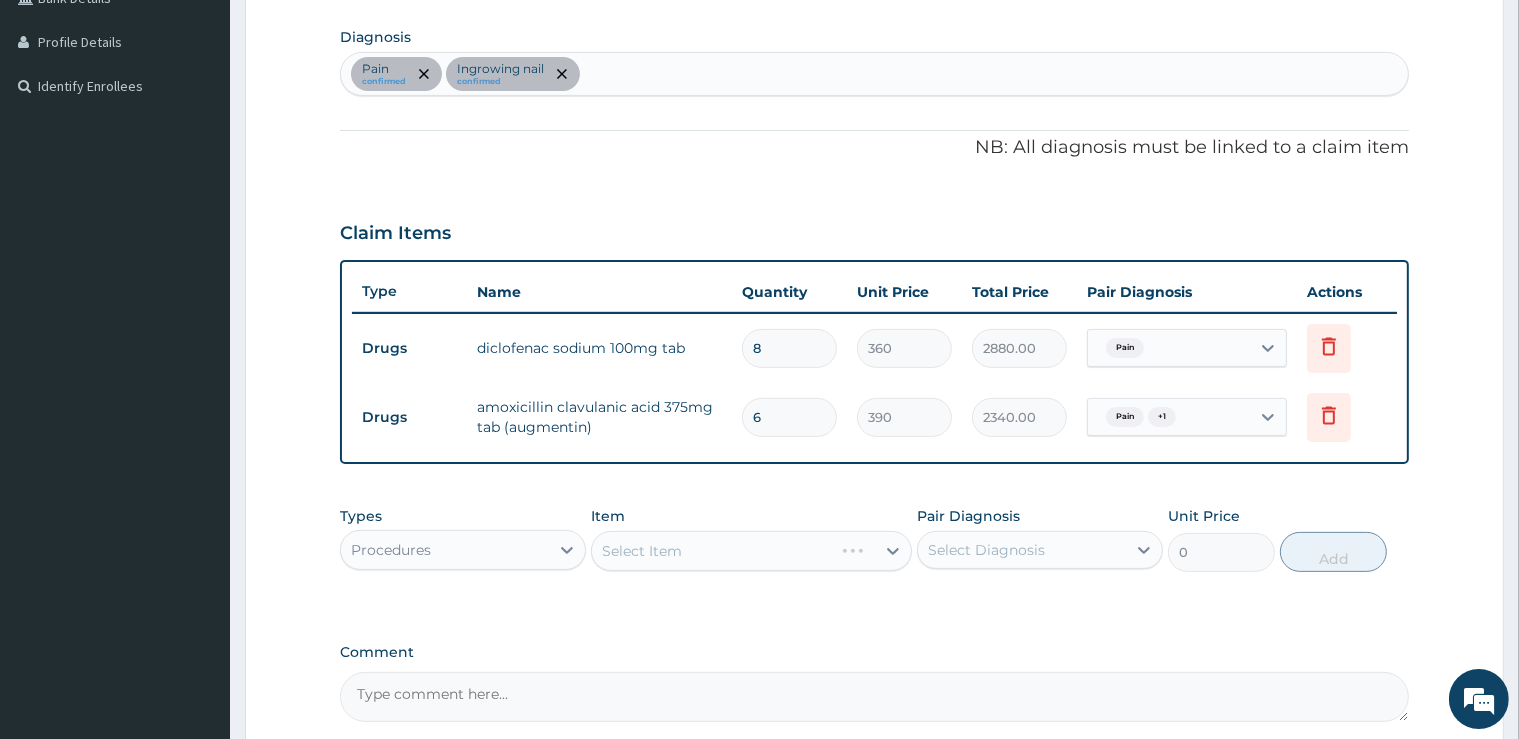 click on "Select Item" at bounding box center [751, 551] 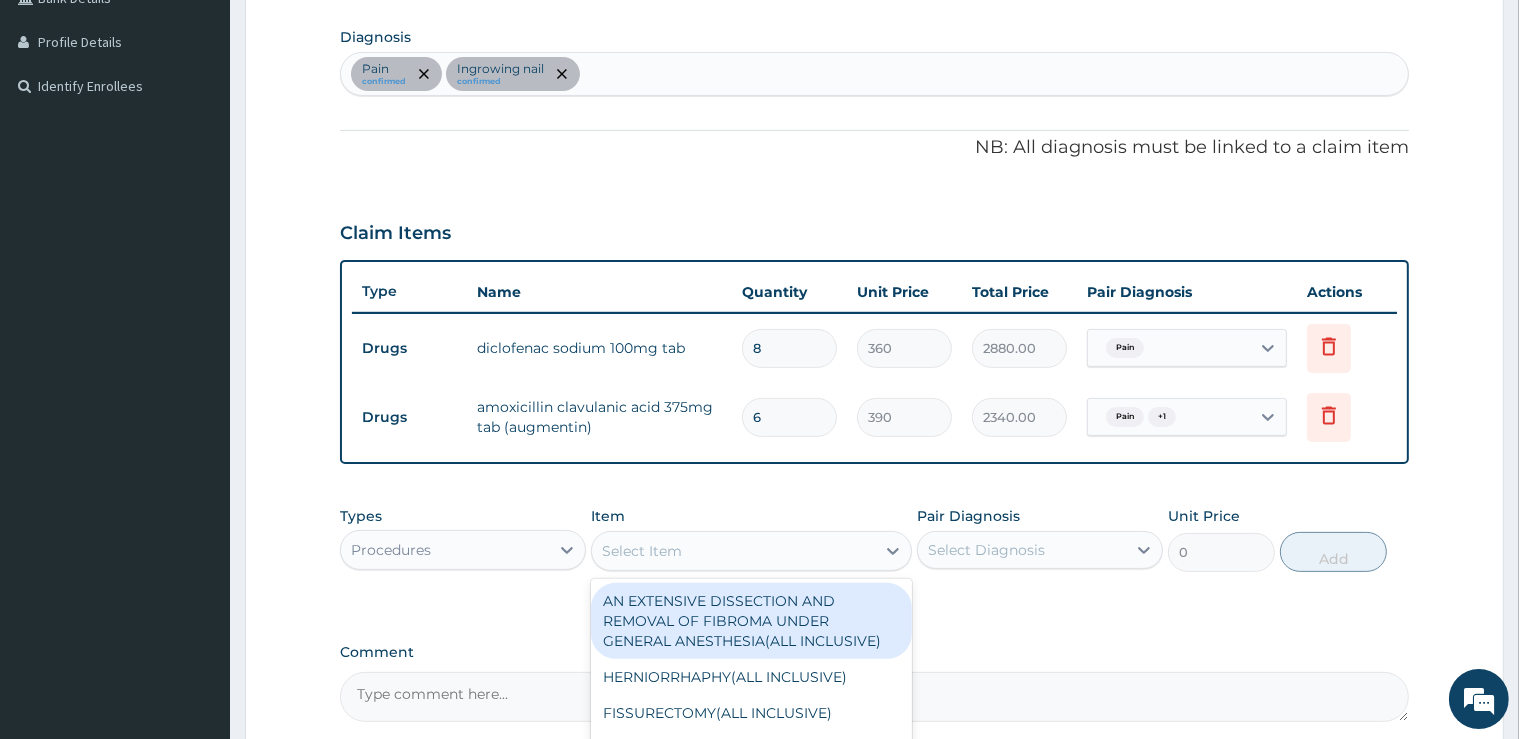 click on "Select Item" at bounding box center [733, 551] 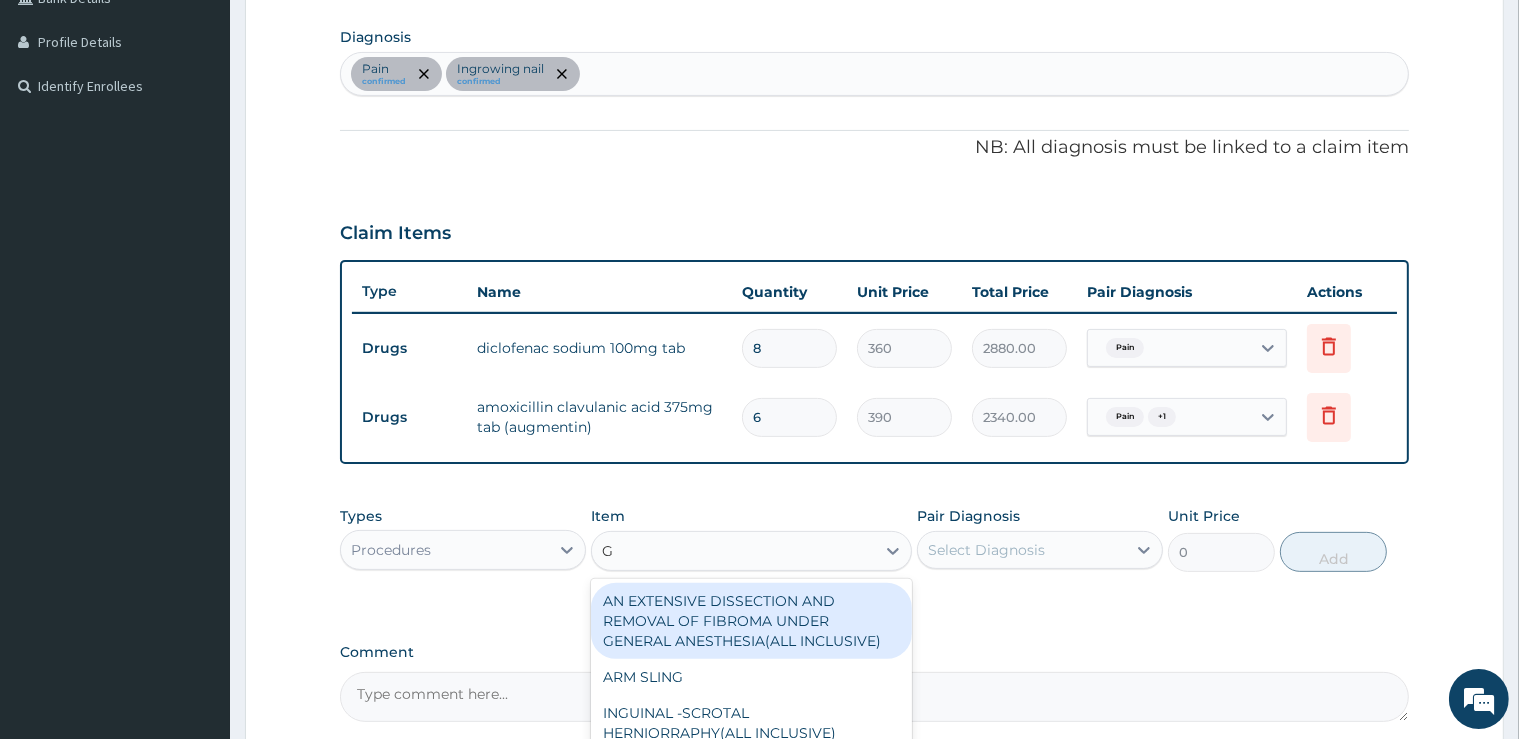 type on "GP" 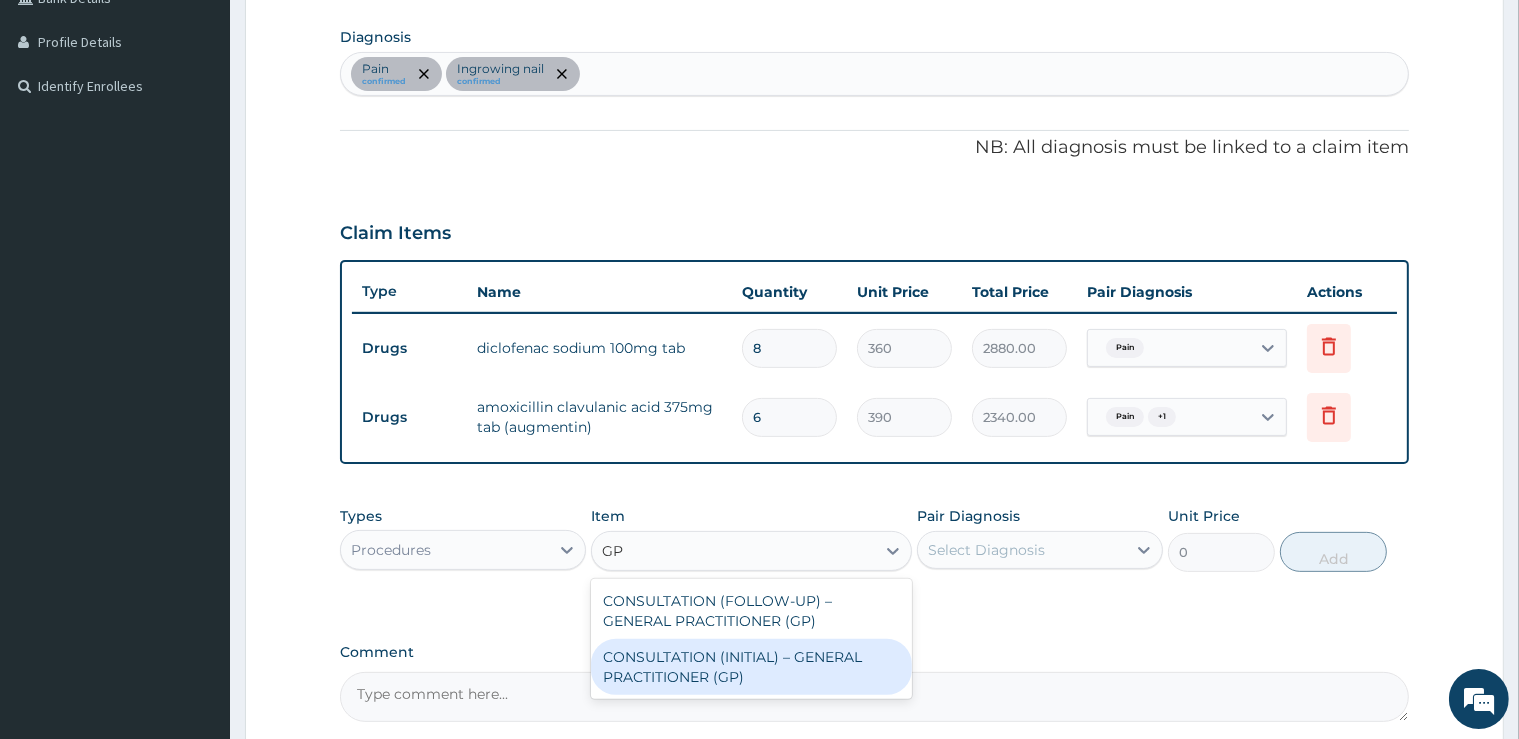 click on "CONSULTATION (INITIAL) – GENERAL PRACTITIONER (GP)" at bounding box center (751, 667) 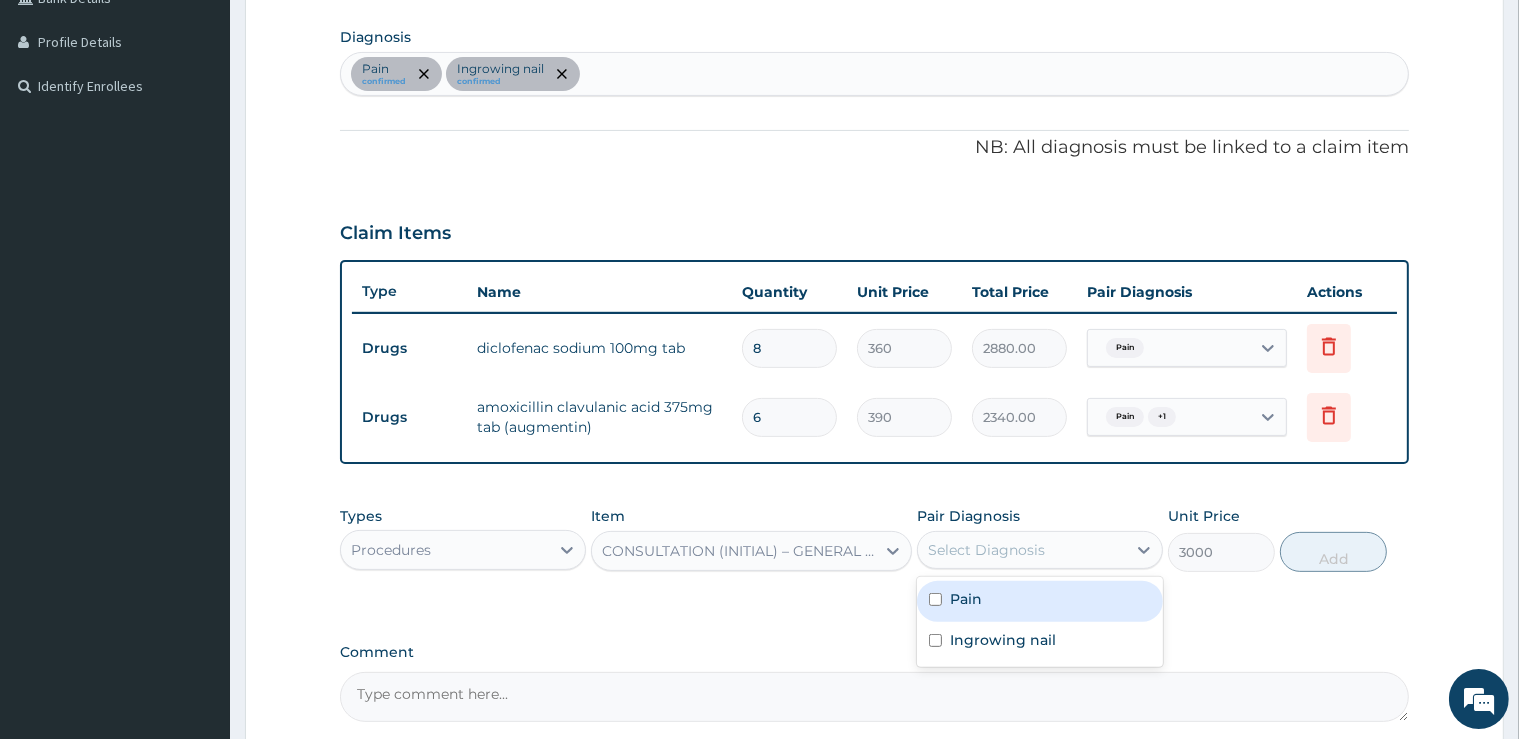 drag, startPoint x: 980, startPoint y: 551, endPoint x: 1007, endPoint y: 634, distance: 87.28116 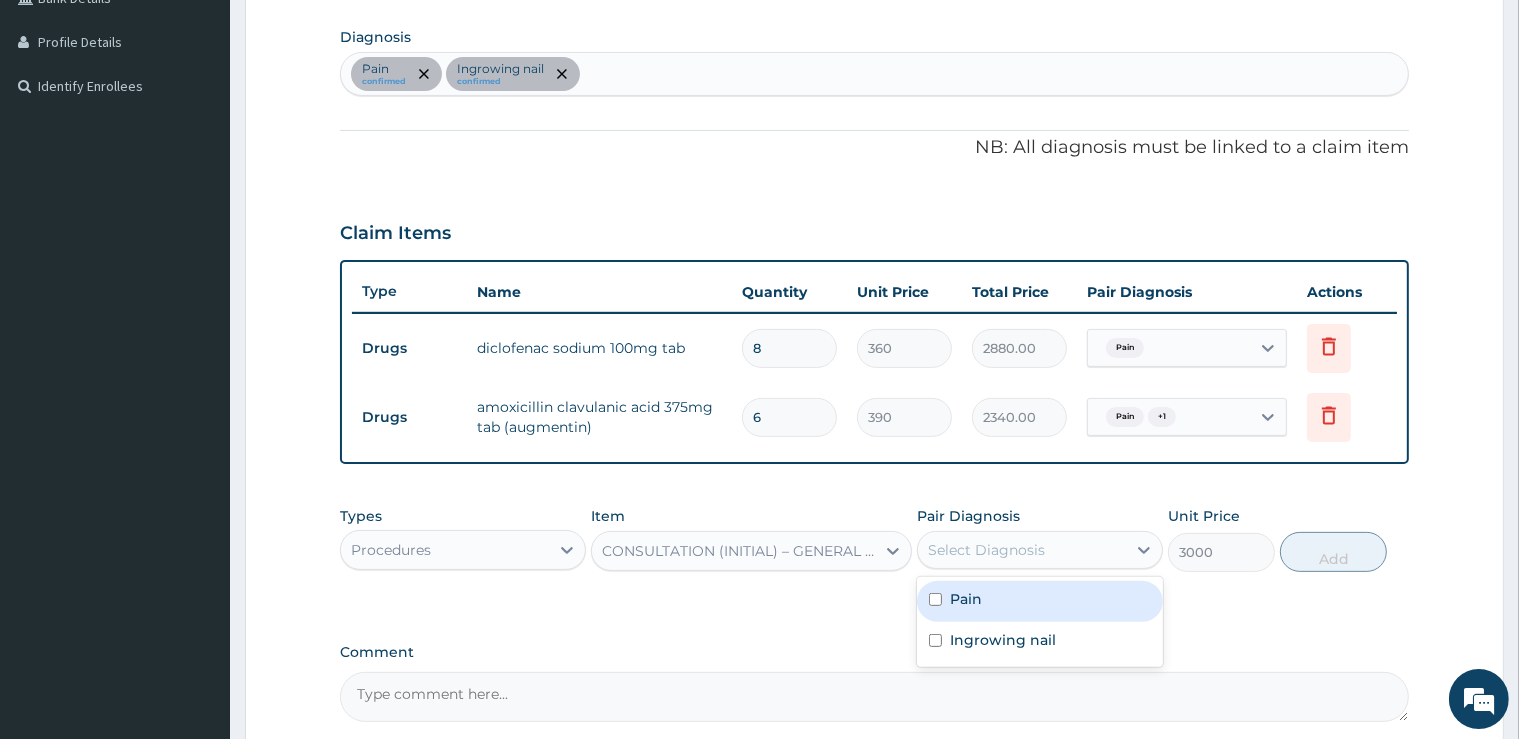 click on "Select Diagnosis" at bounding box center [986, 550] 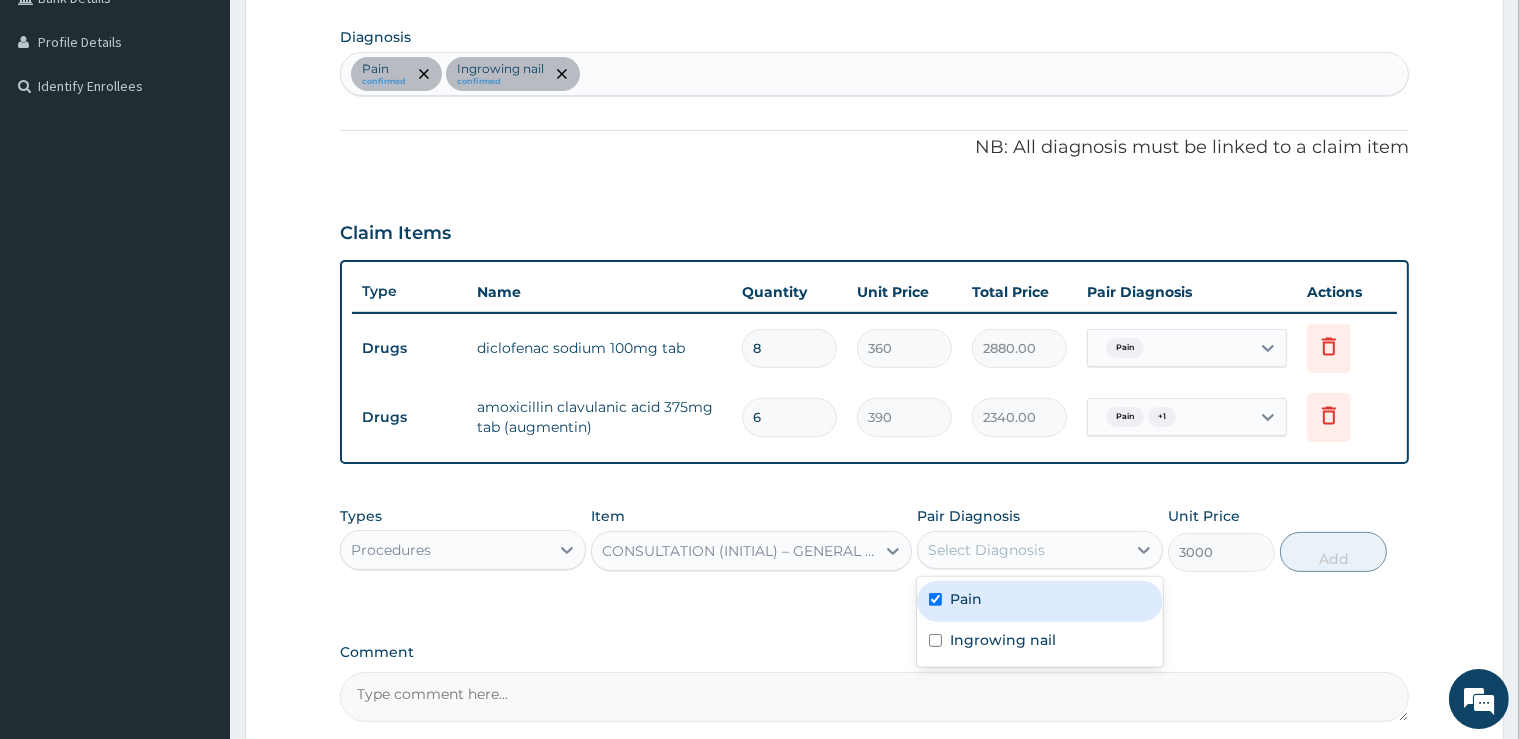 checkbox on "true" 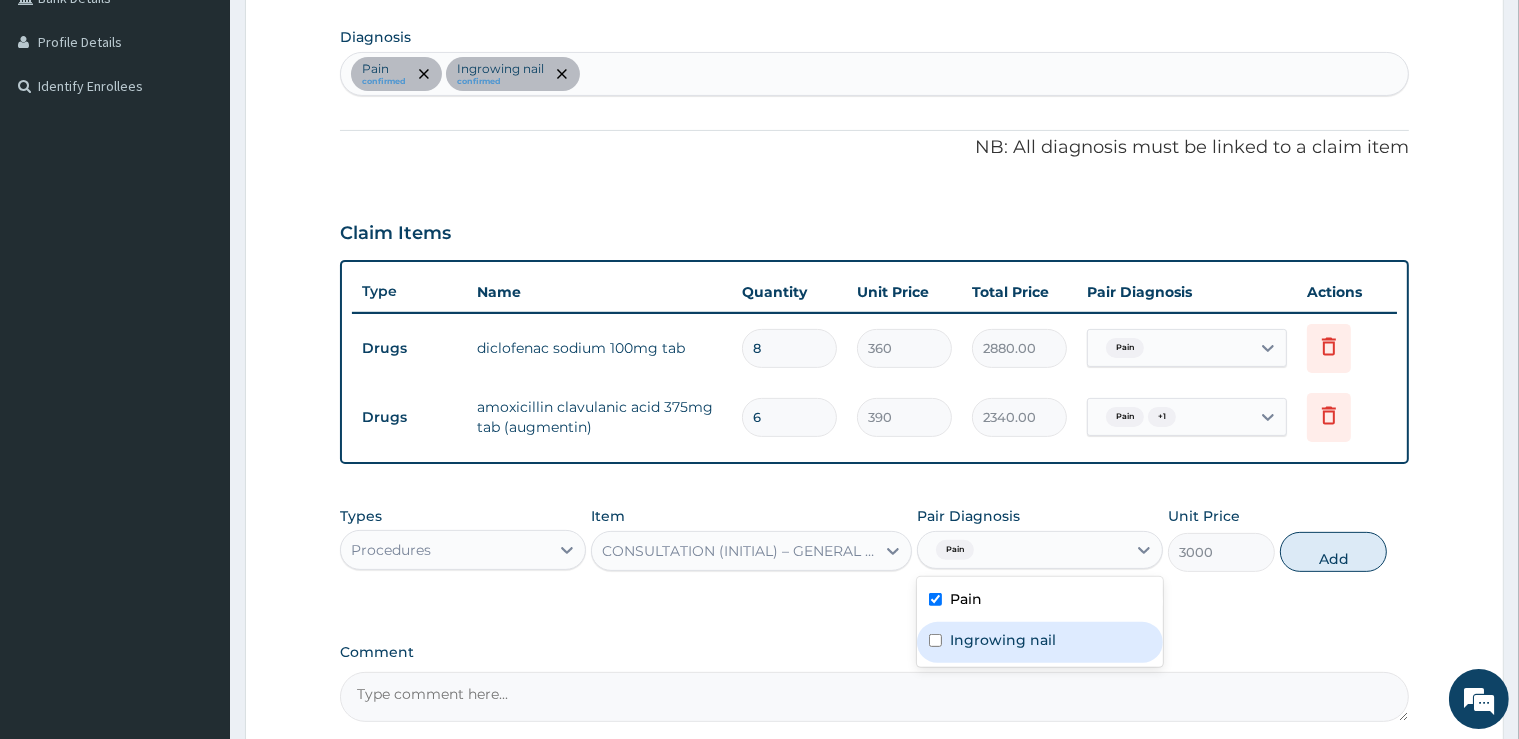 drag, startPoint x: 1008, startPoint y: 649, endPoint x: 1062, endPoint y: 607, distance: 68.41052 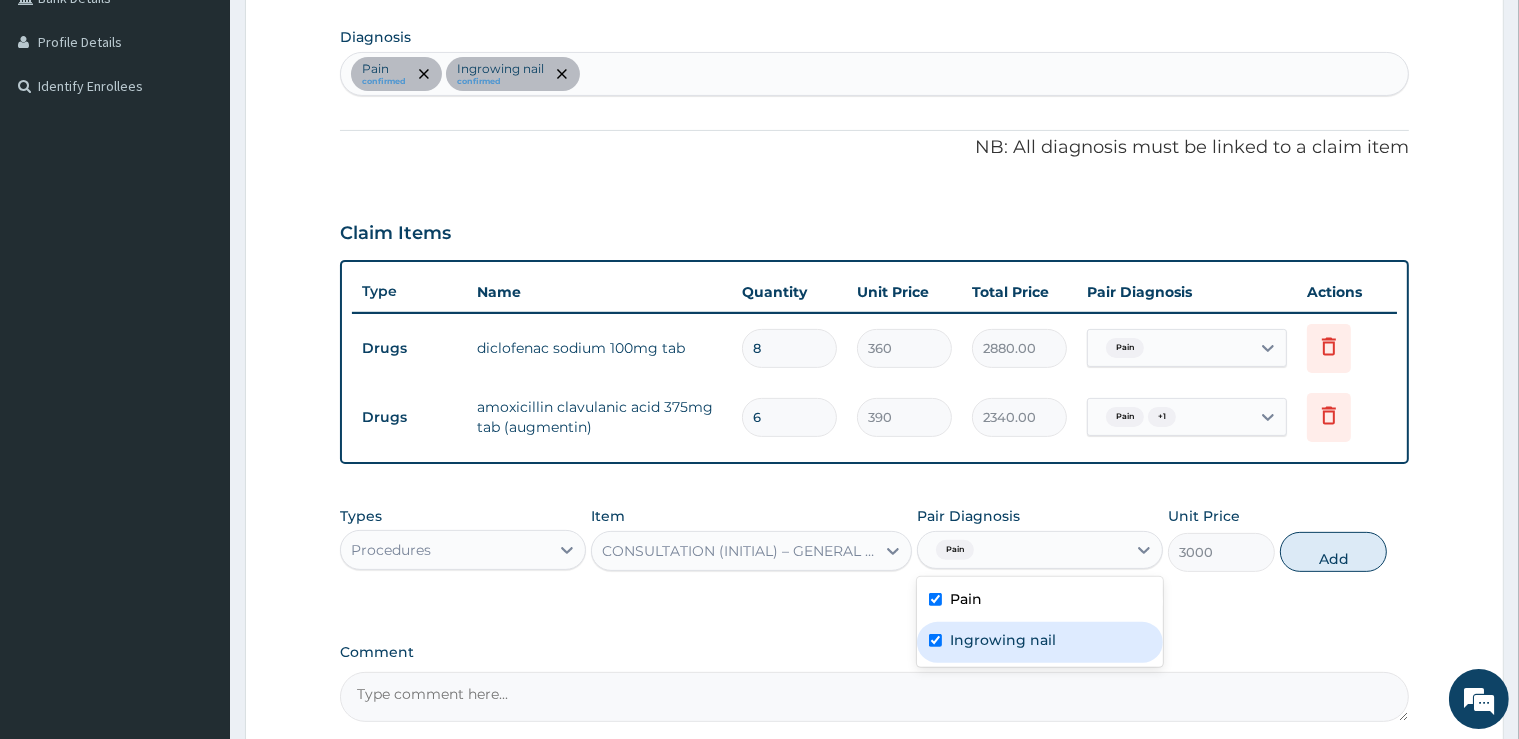 checkbox on "true" 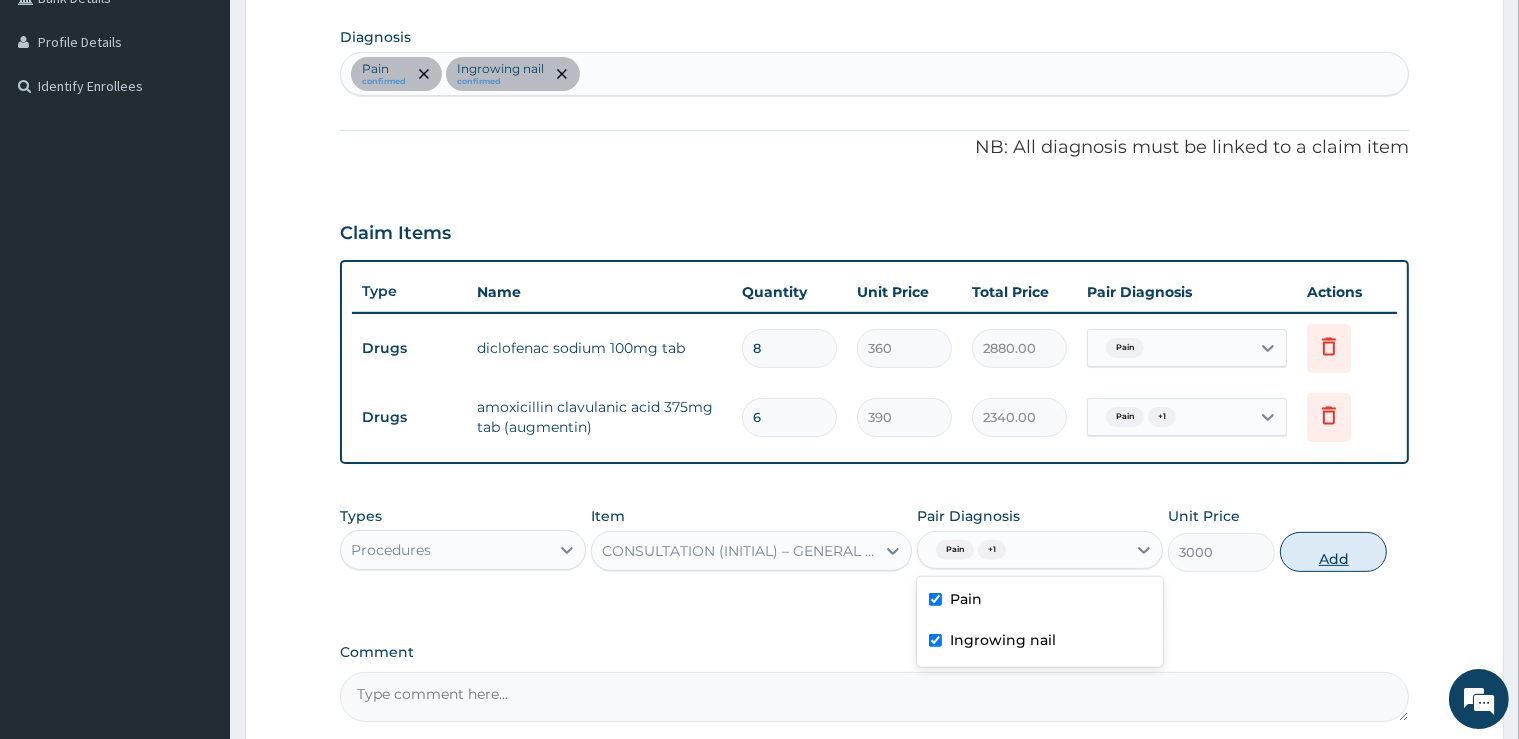 click on "Add" at bounding box center (1333, 552) 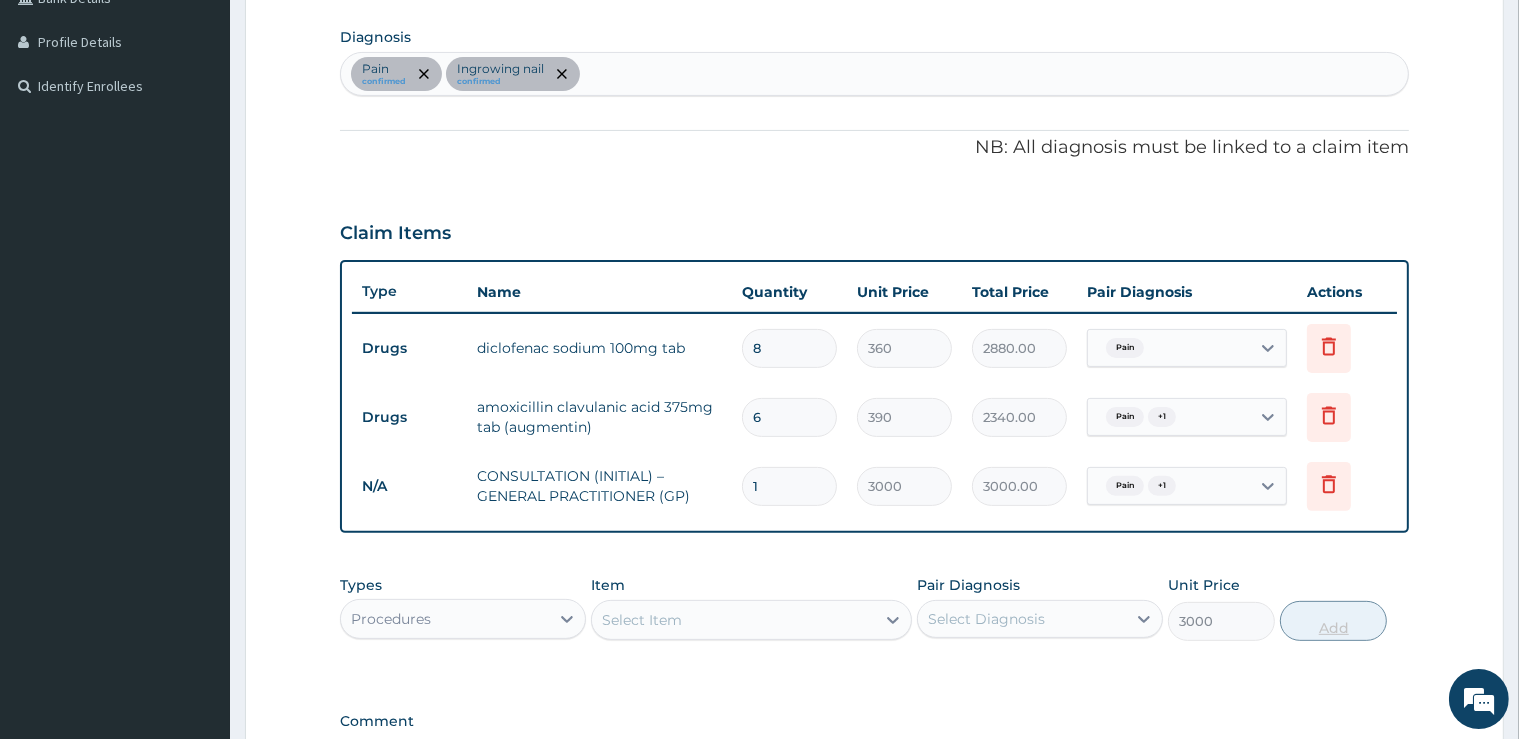 type on "0" 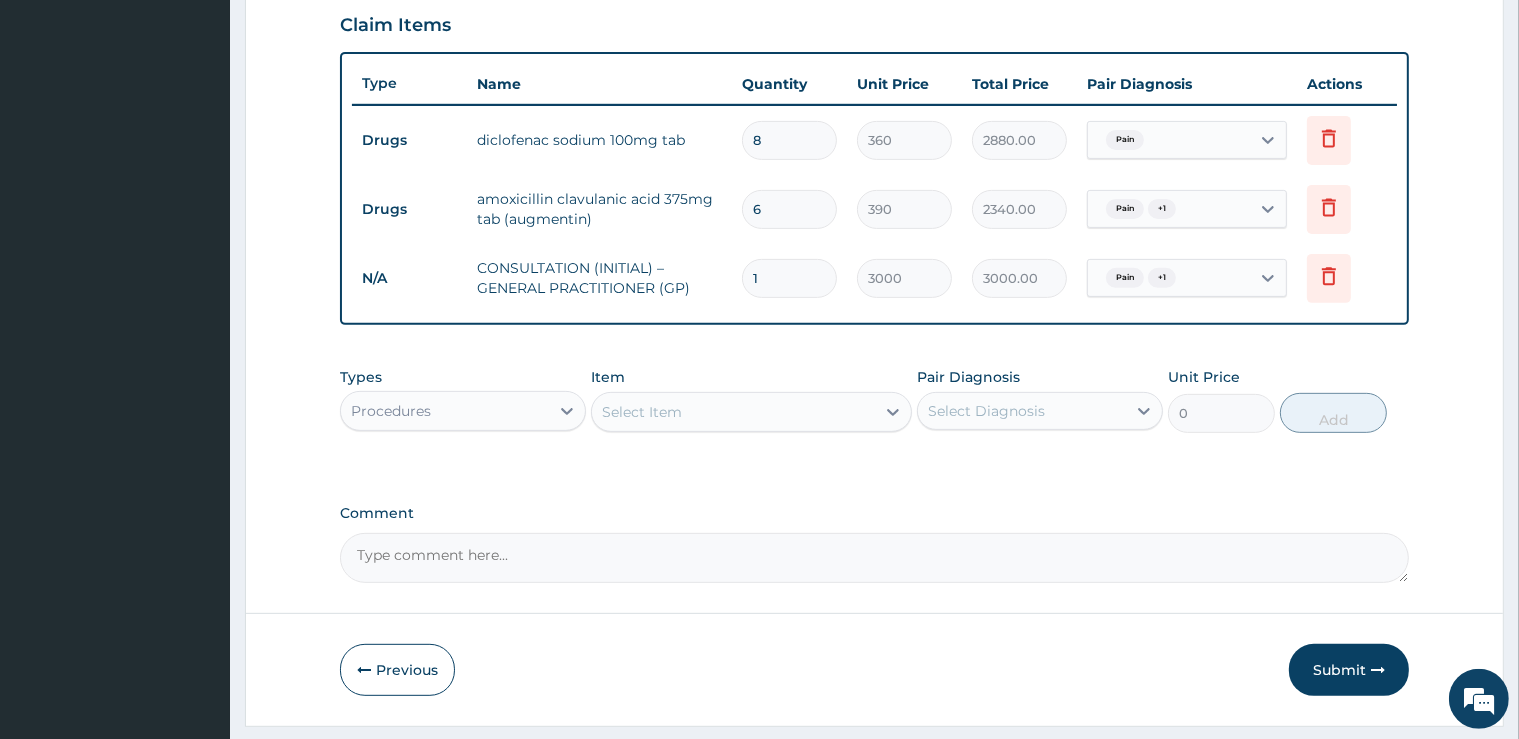 scroll, scrollTop: 696, scrollLeft: 0, axis: vertical 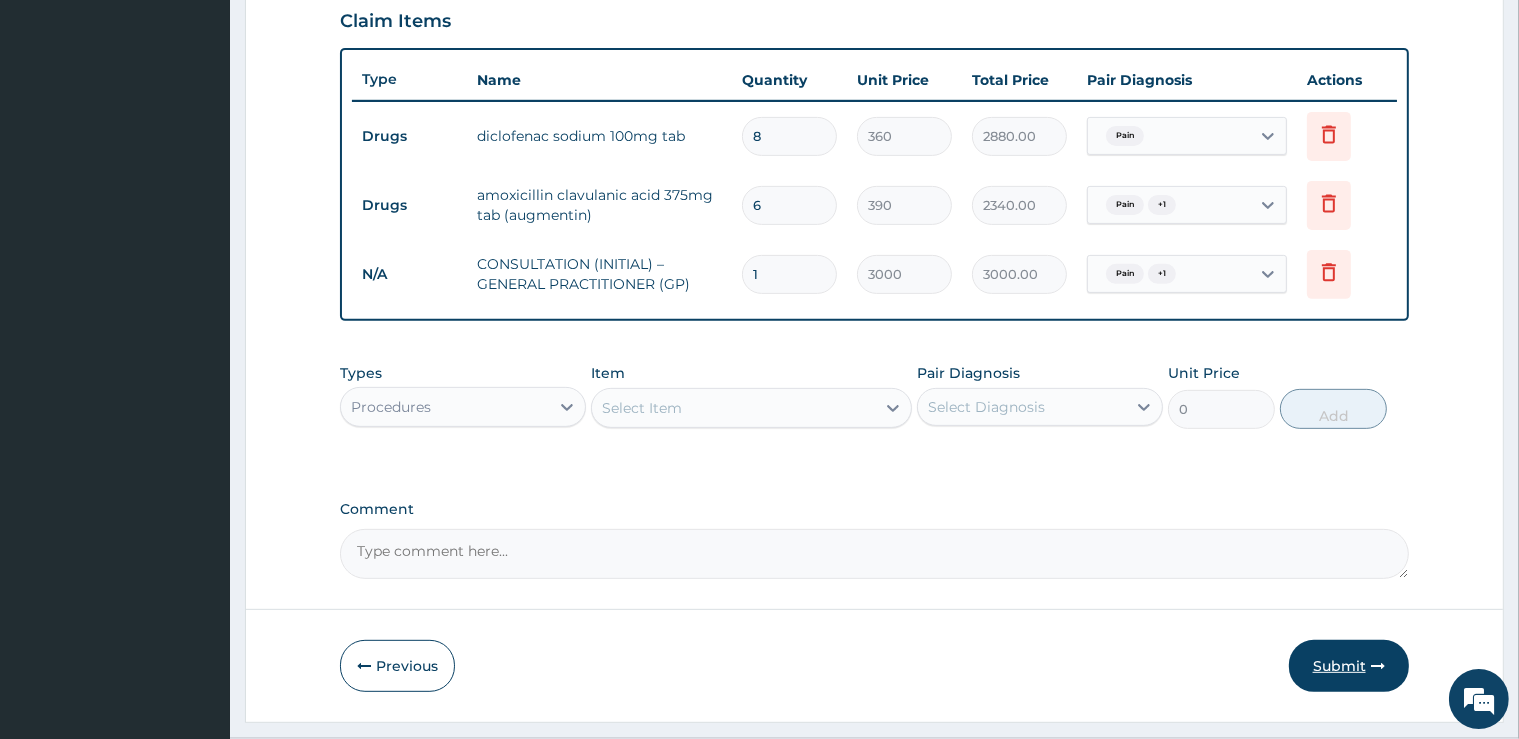 click on "Submit" at bounding box center [1349, 666] 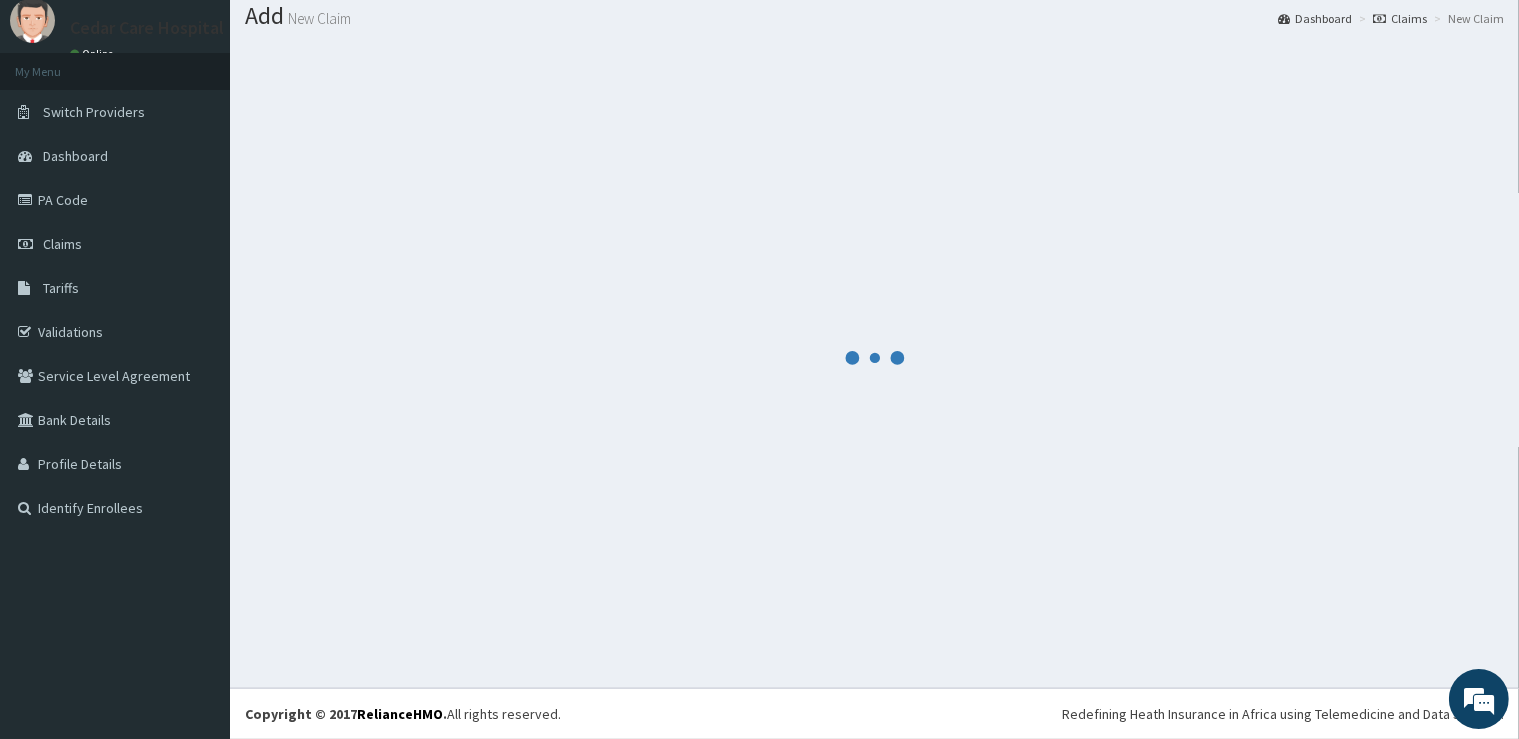 scroll, scrollTop: 61, scrollLeft: 0, axis: vertical 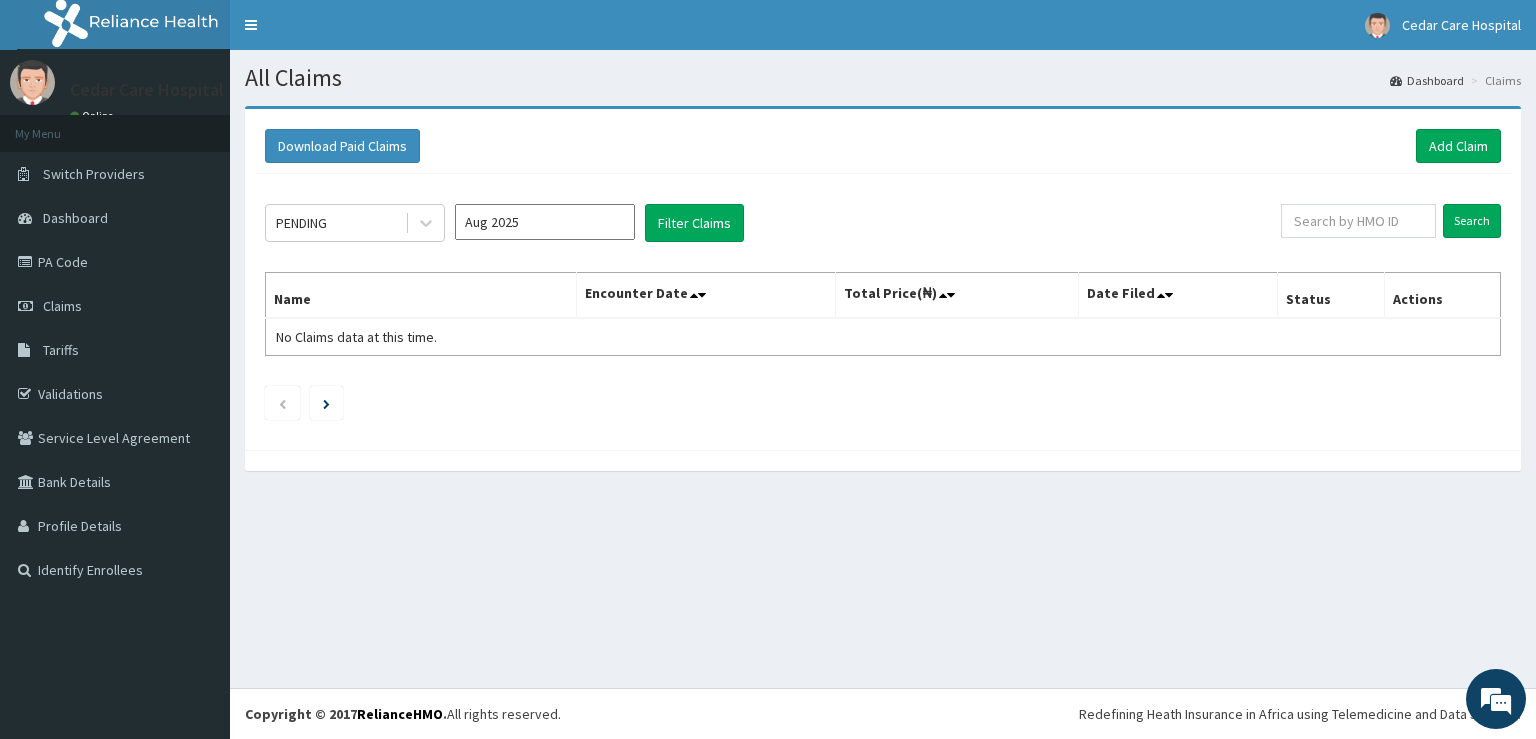 click on "Aug 2025" at bounding box center (545, 222) 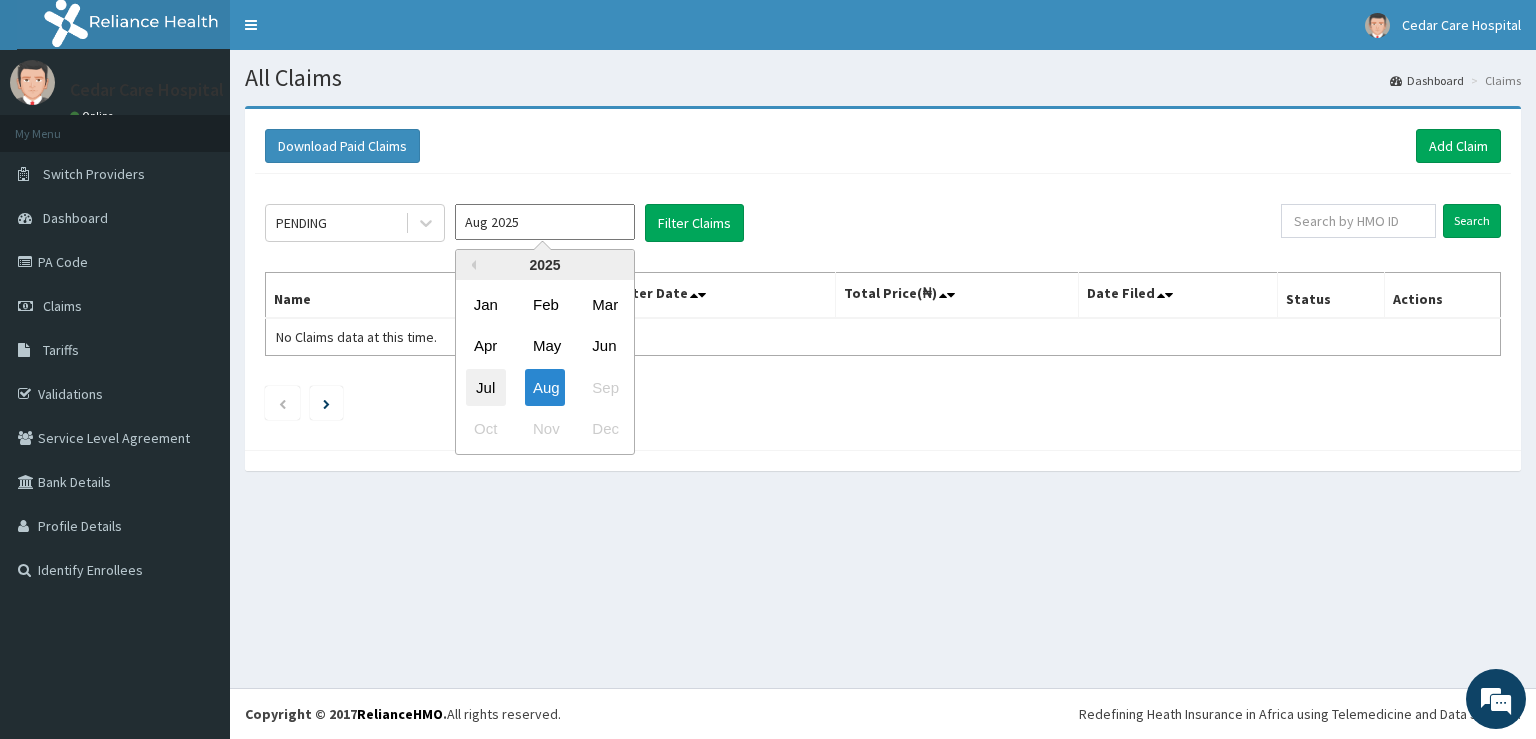 click on "Jul" at bounding box center (486, 387) 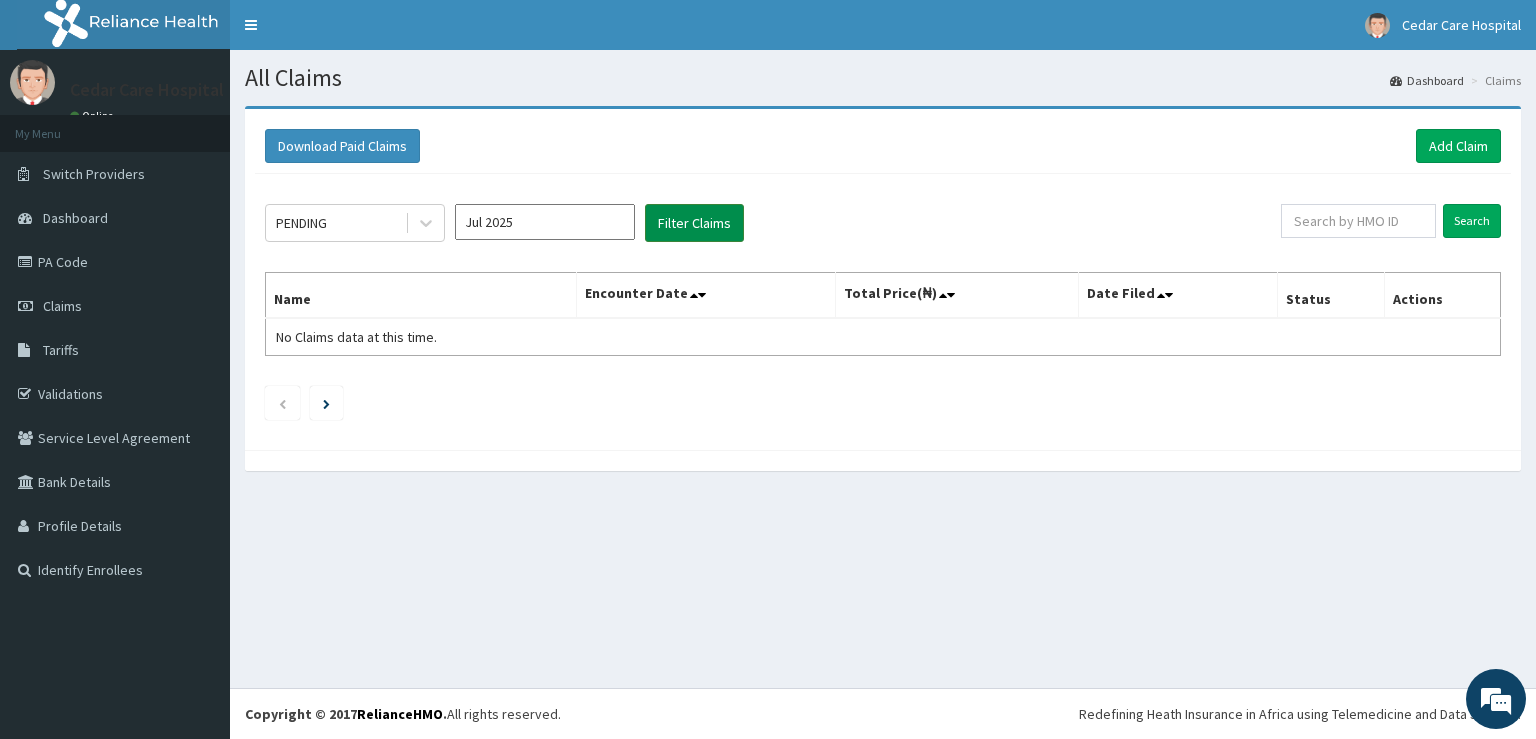 click on "Filter Claims" at bounding box center [694, 223] 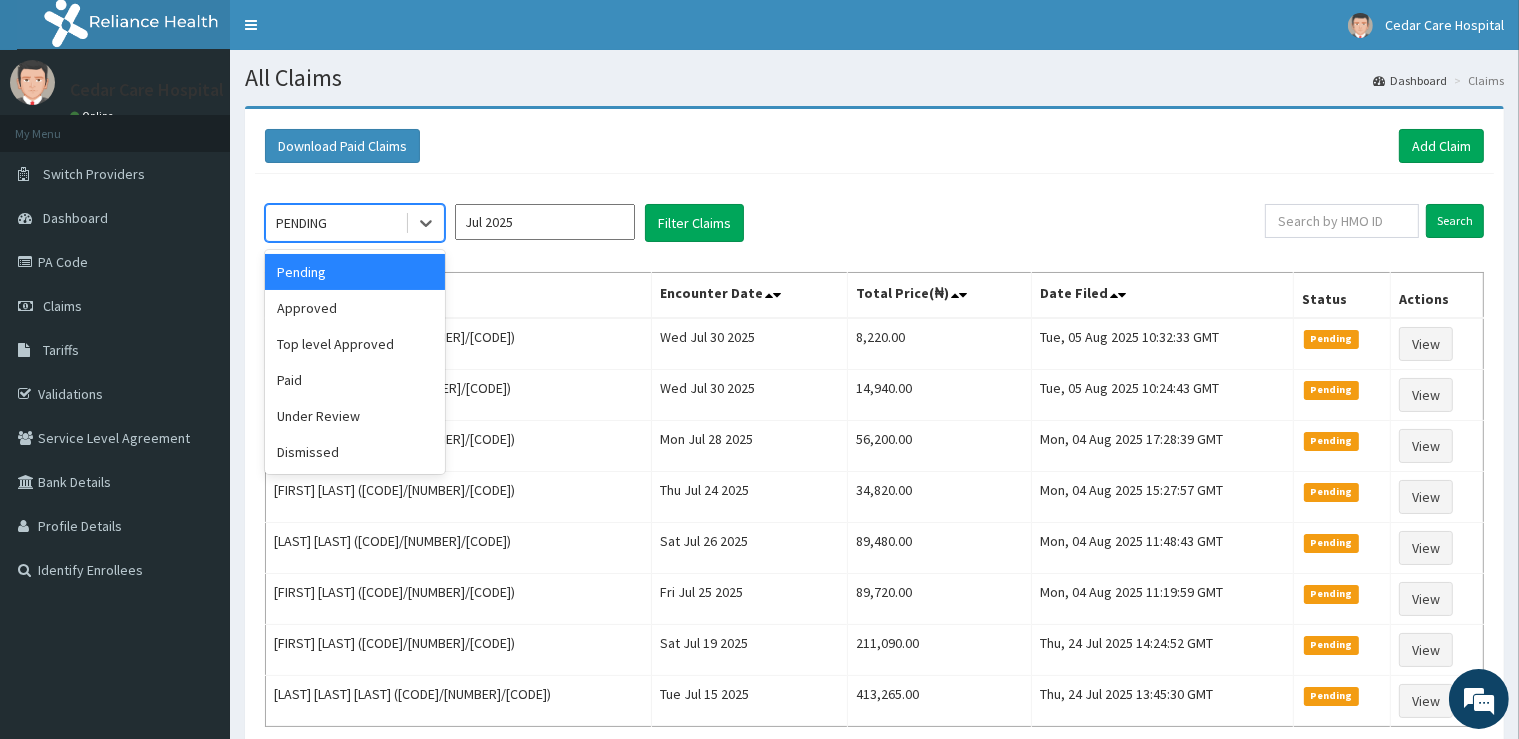 click on "PENDING" at bounding box center [335, 223] 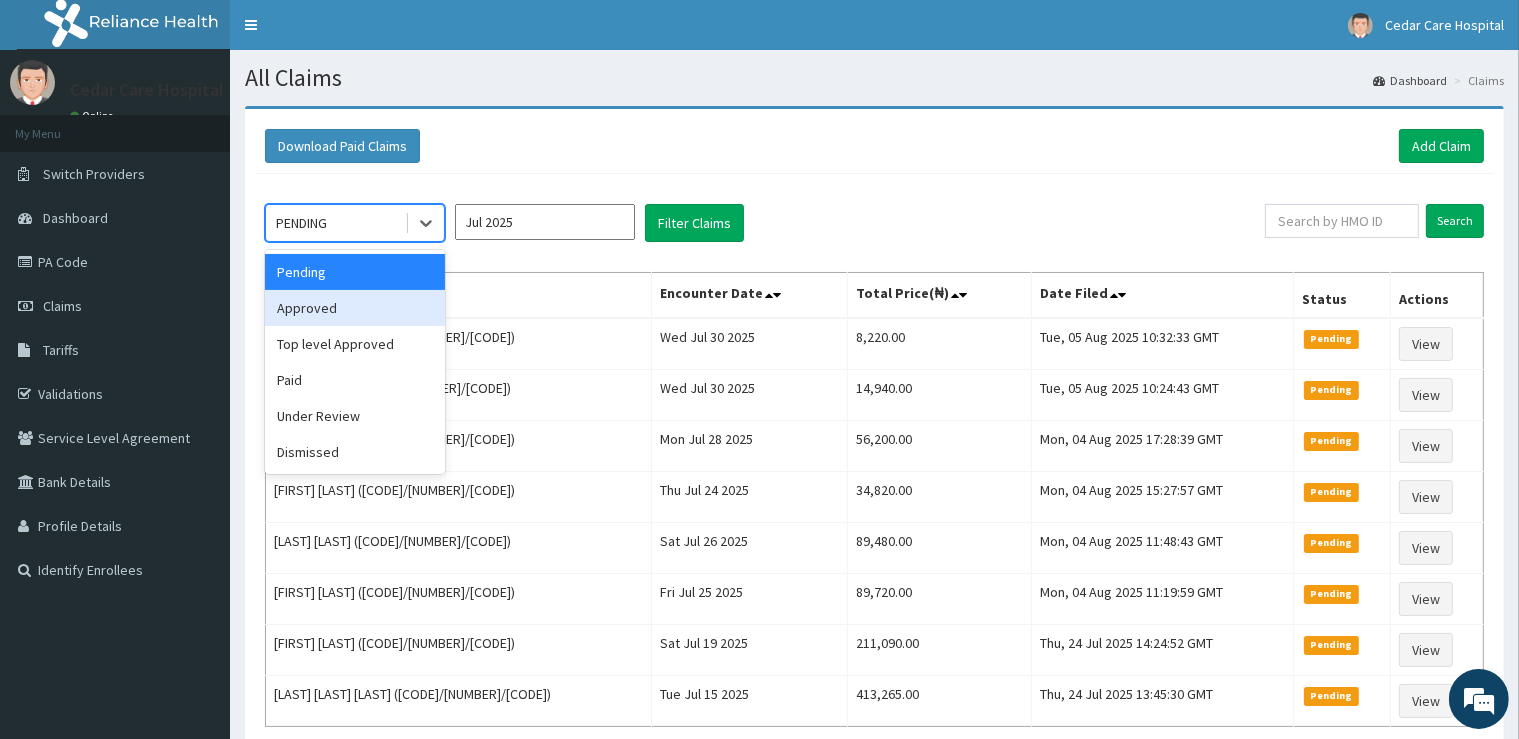 click on "Approved" at bounding box center [355, 308] 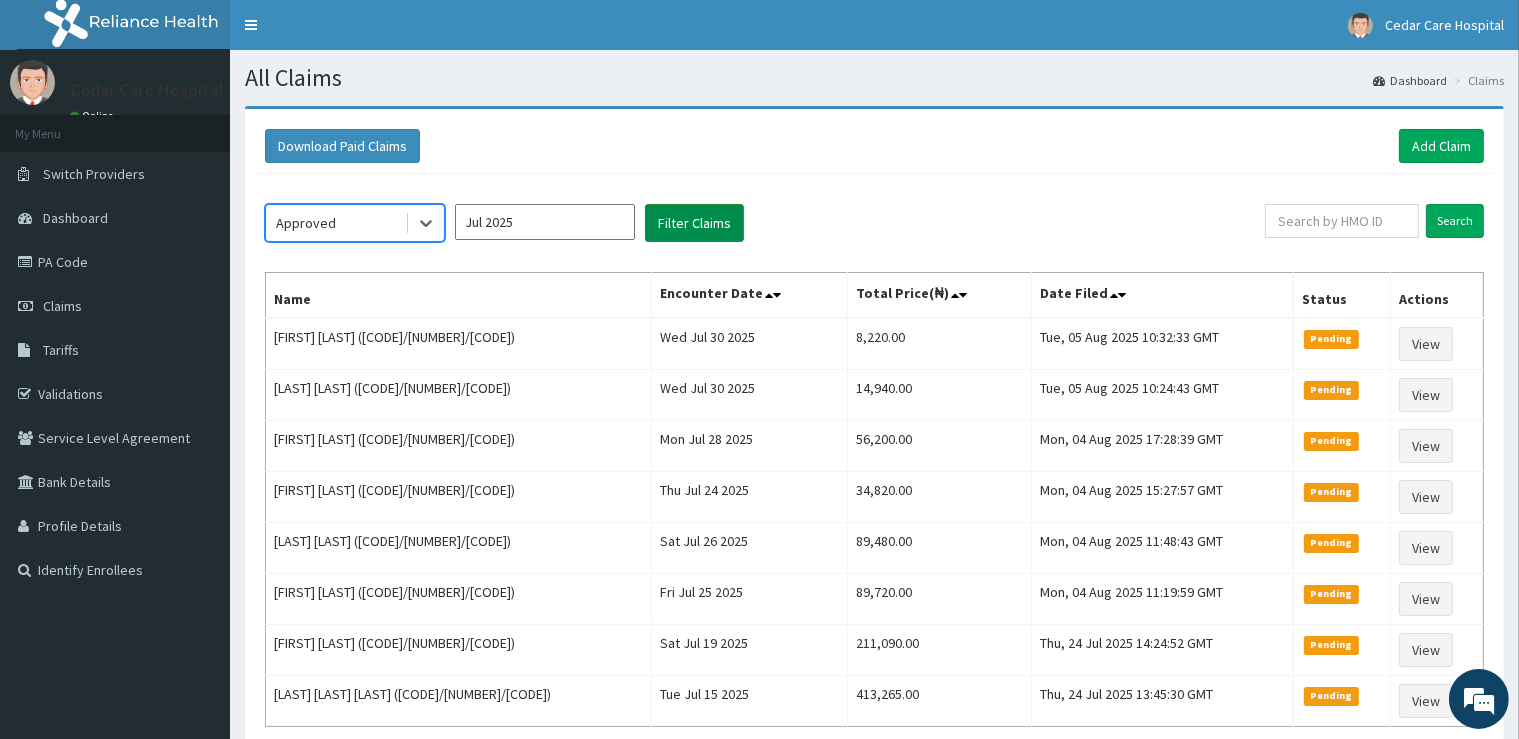click on "Filter Claims" at bounding box center [694, 223] 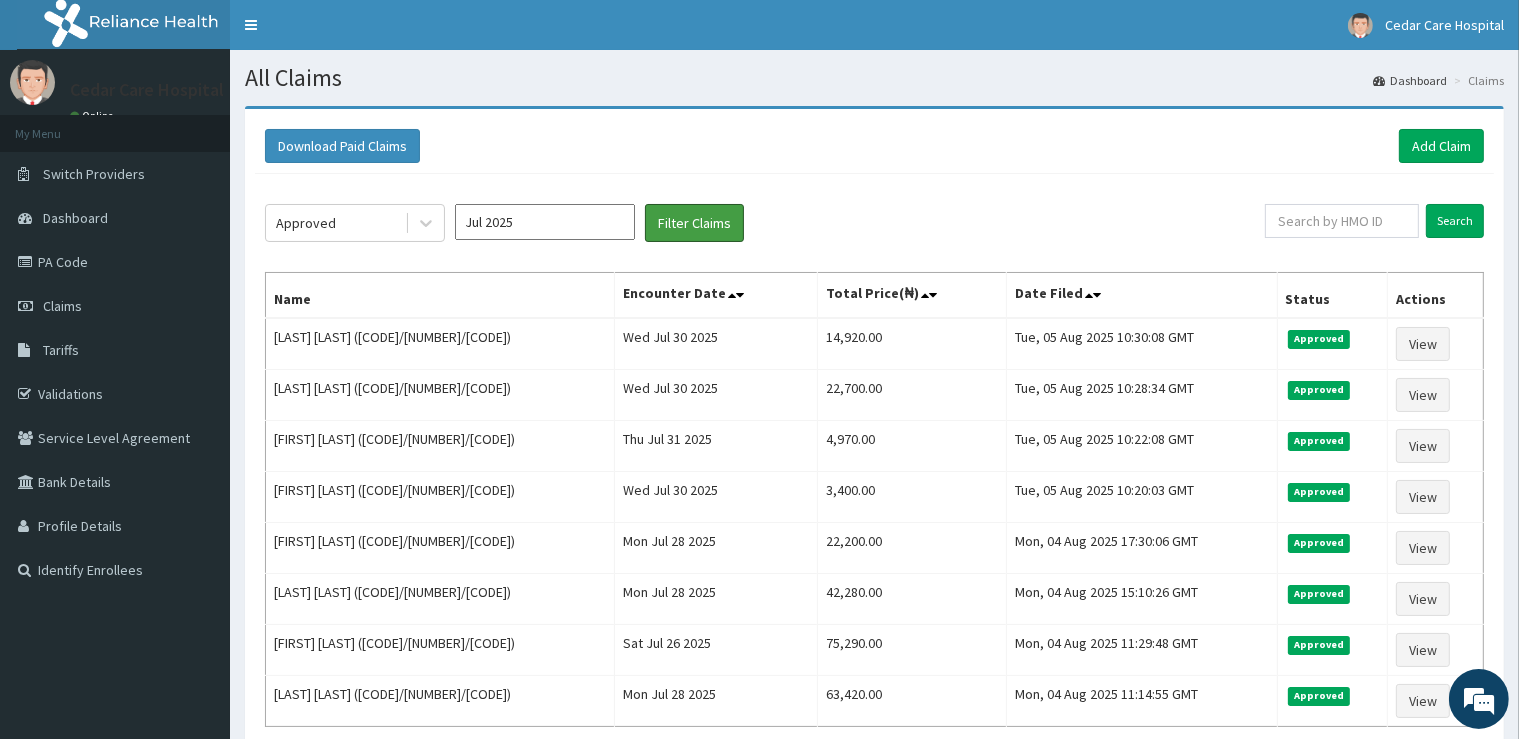 scroll, scrollTop: 0, scrollLeft: 0, axis: both 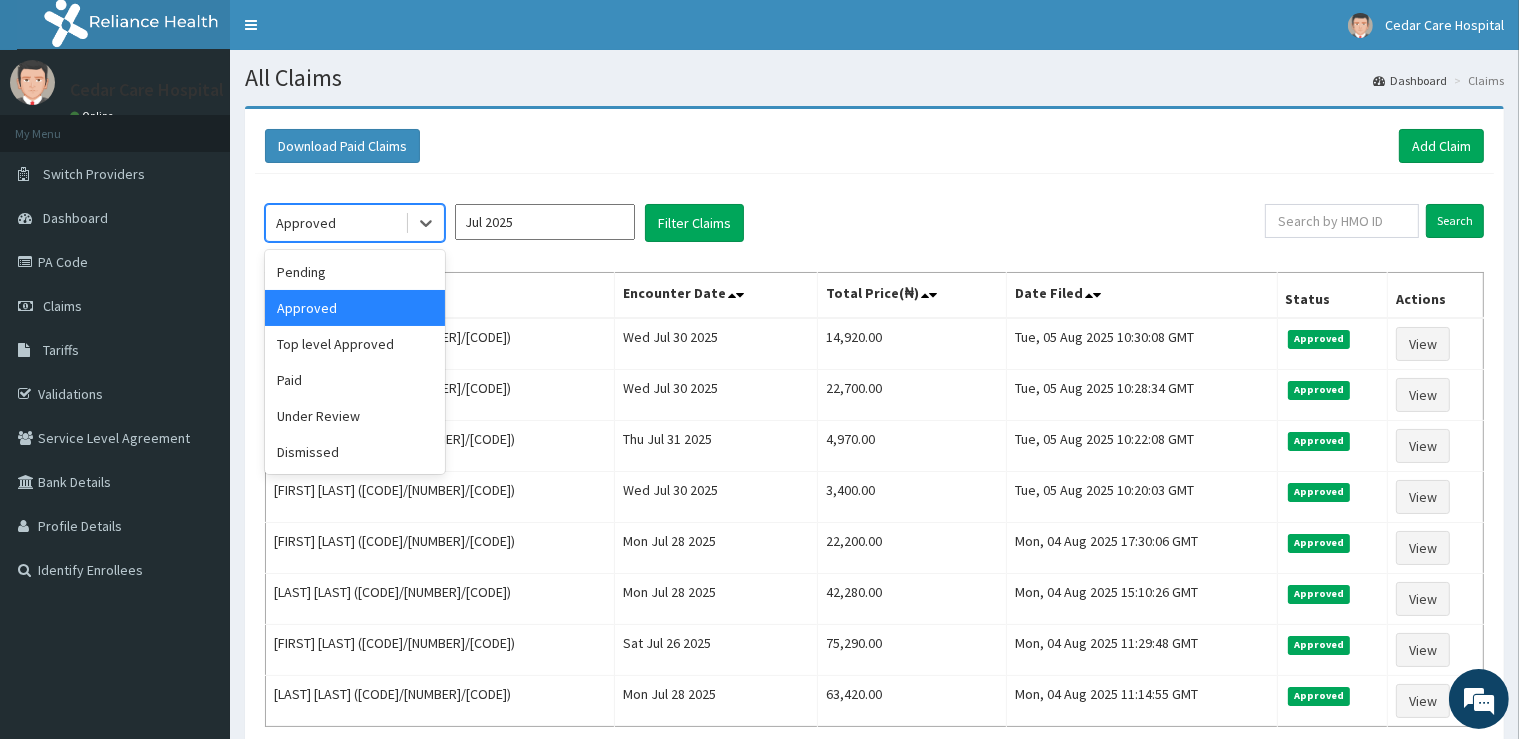 click on "Approved" at bounding box center [335, 223] 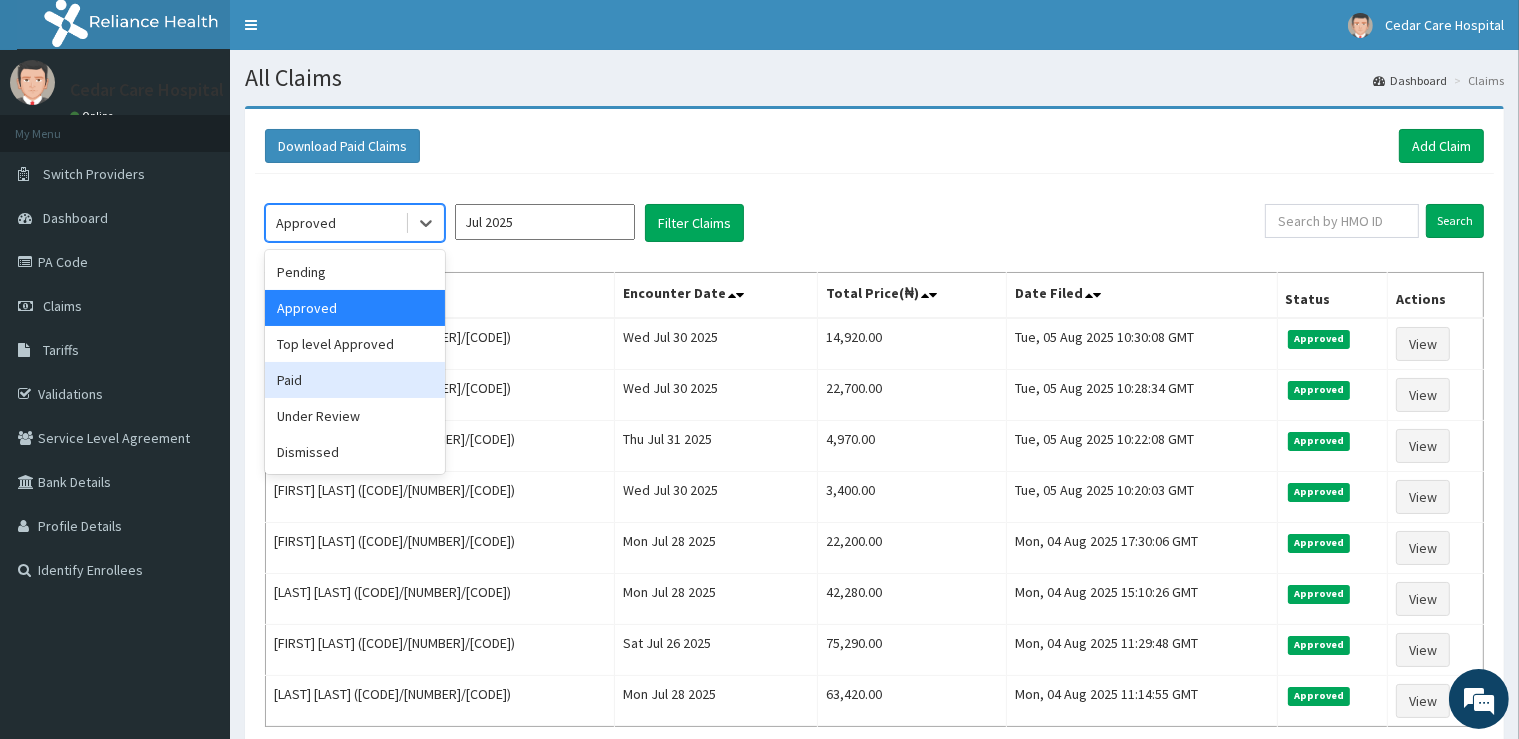 click on "Paid" at bounding box center [355, 380] 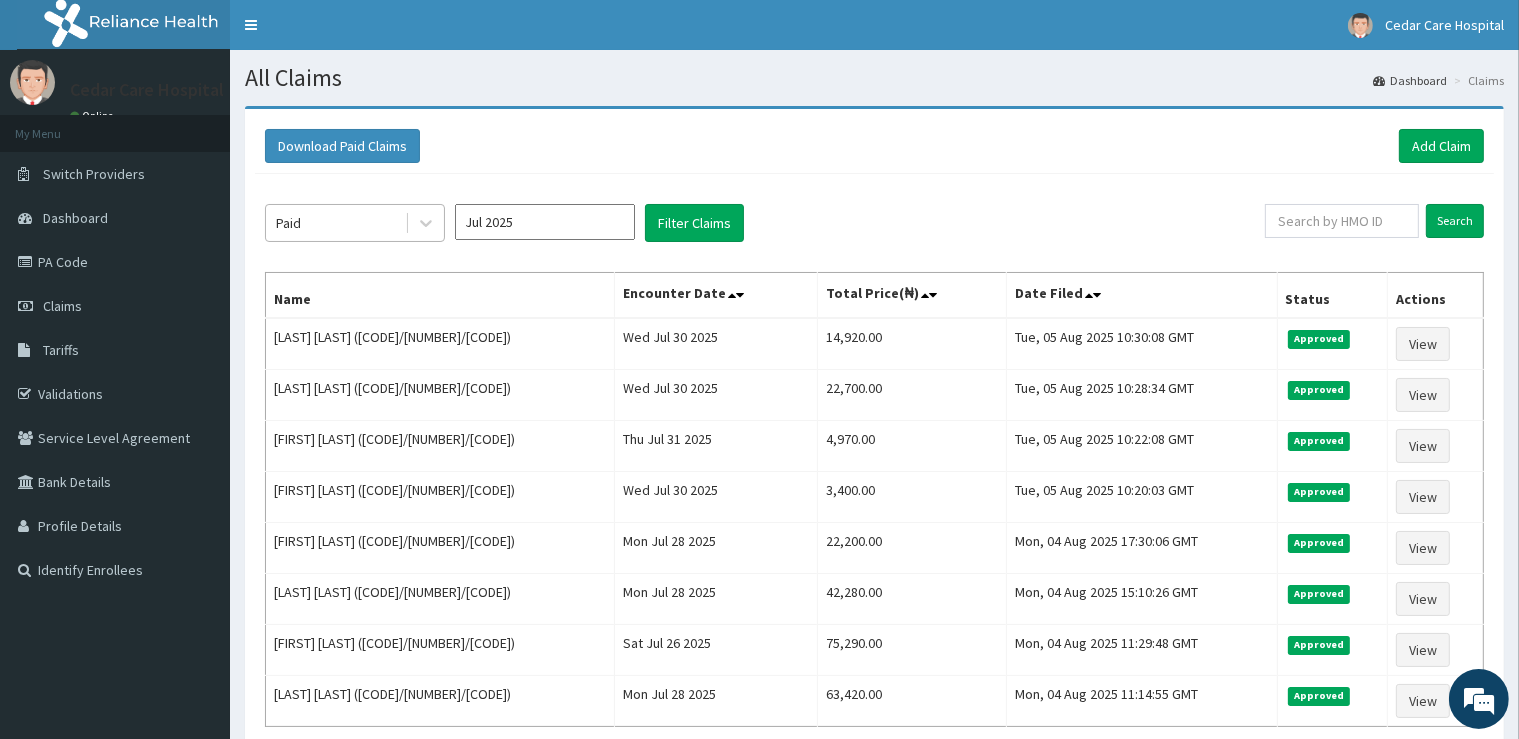 drag, startPoint x: 318, startPoint y: 202, endPoint x: 313, endPoint y: 240, distance: 38.327538 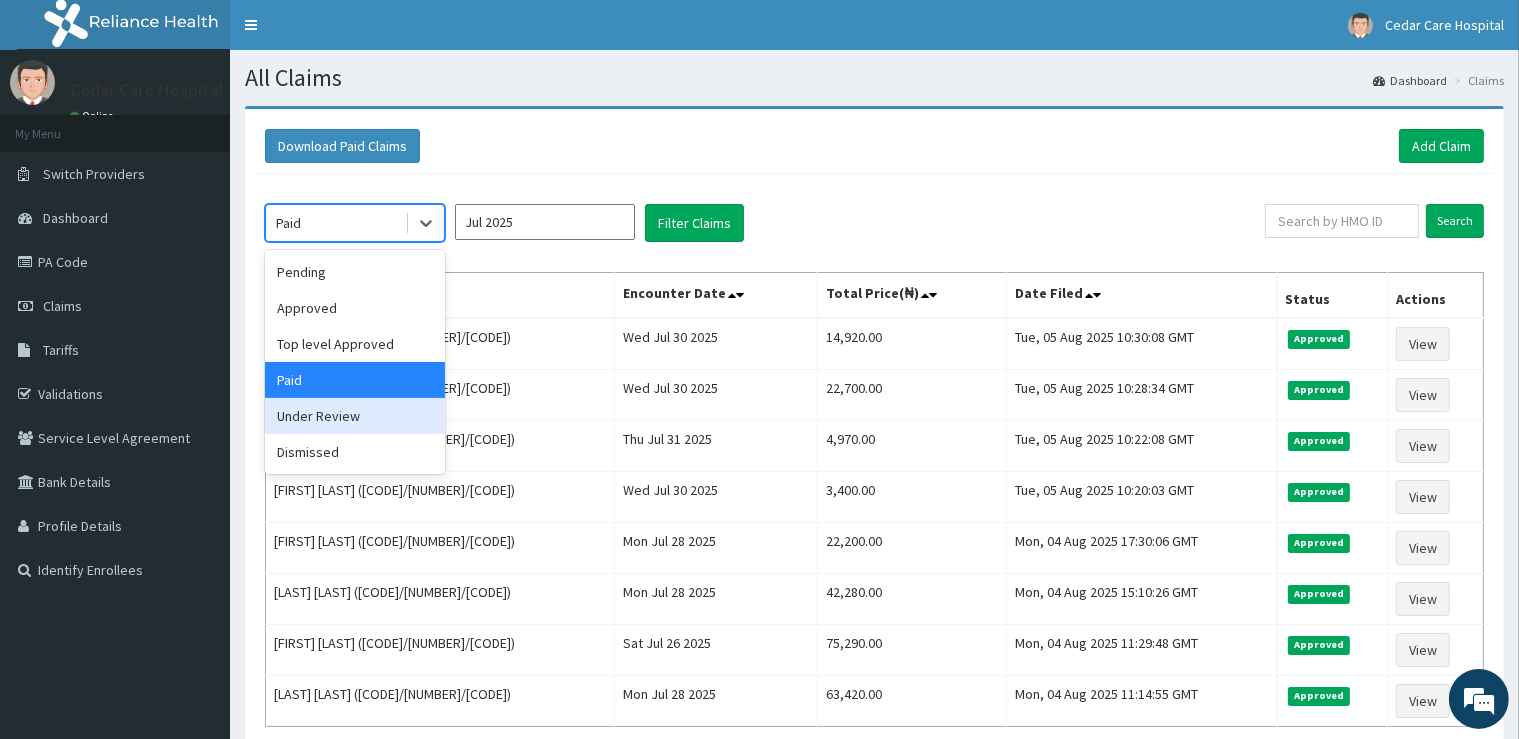 click on "Under Review" at bounding box center [355, 416] 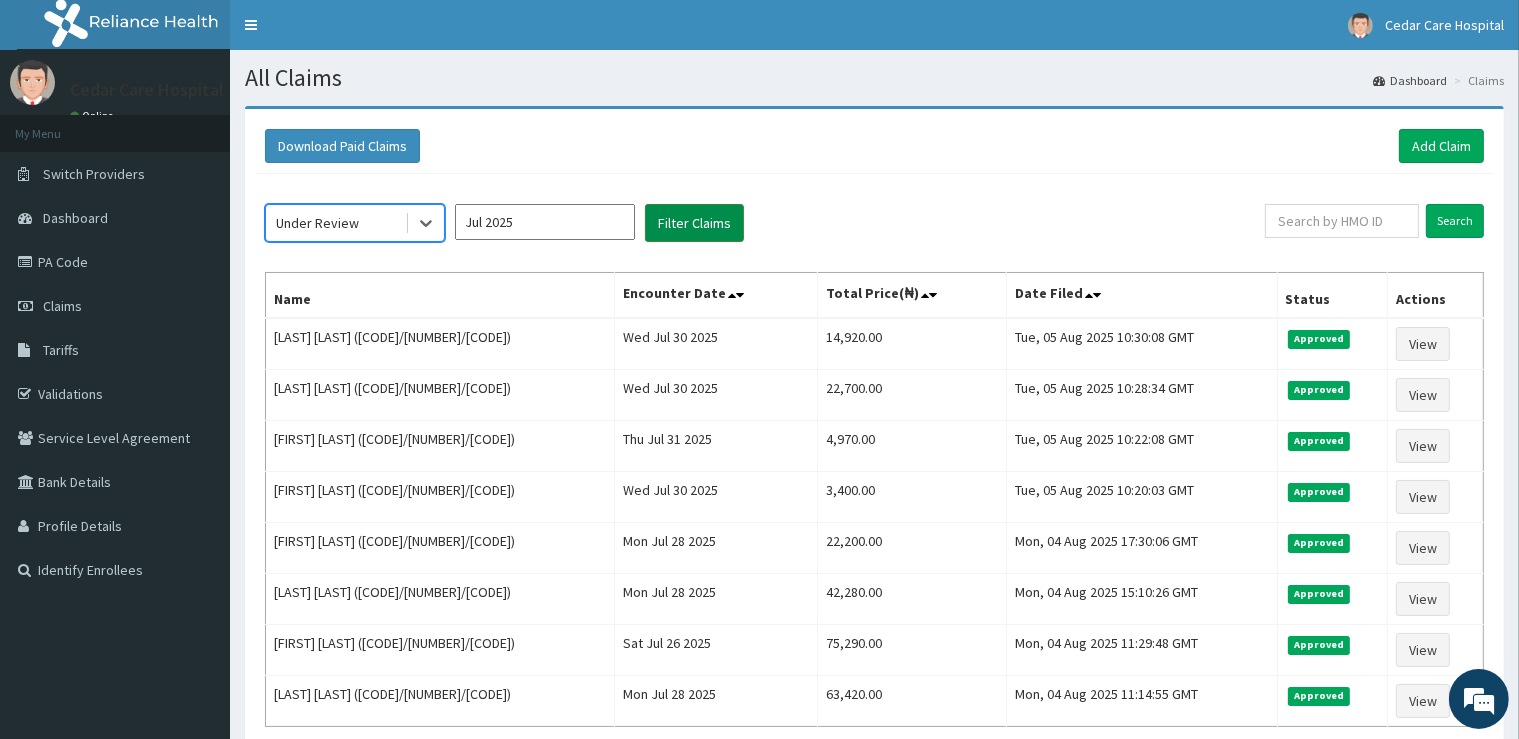 click on "Filter Claims" at bounding box center [694, 223] 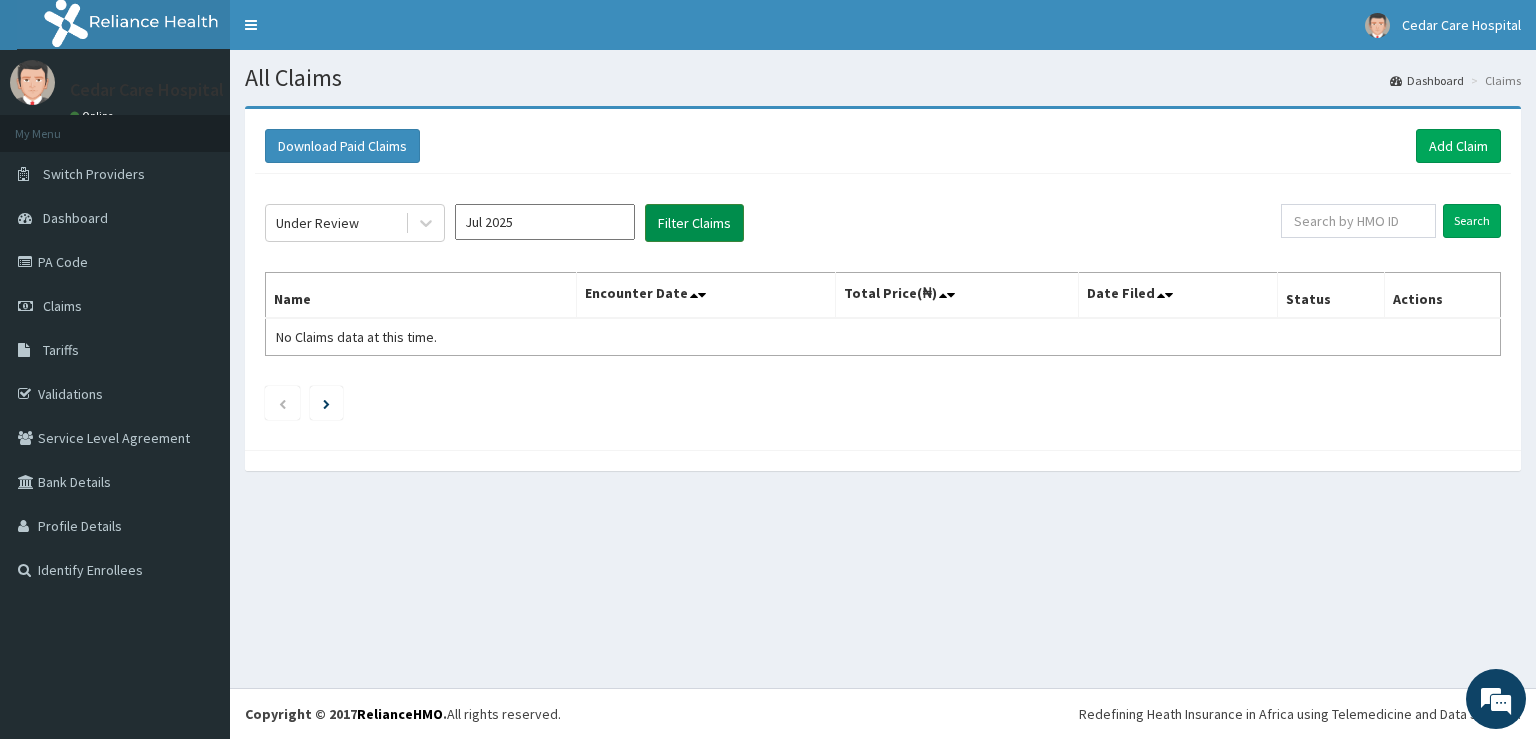 click on "Filter Claims" at bounding box center (694, 223) 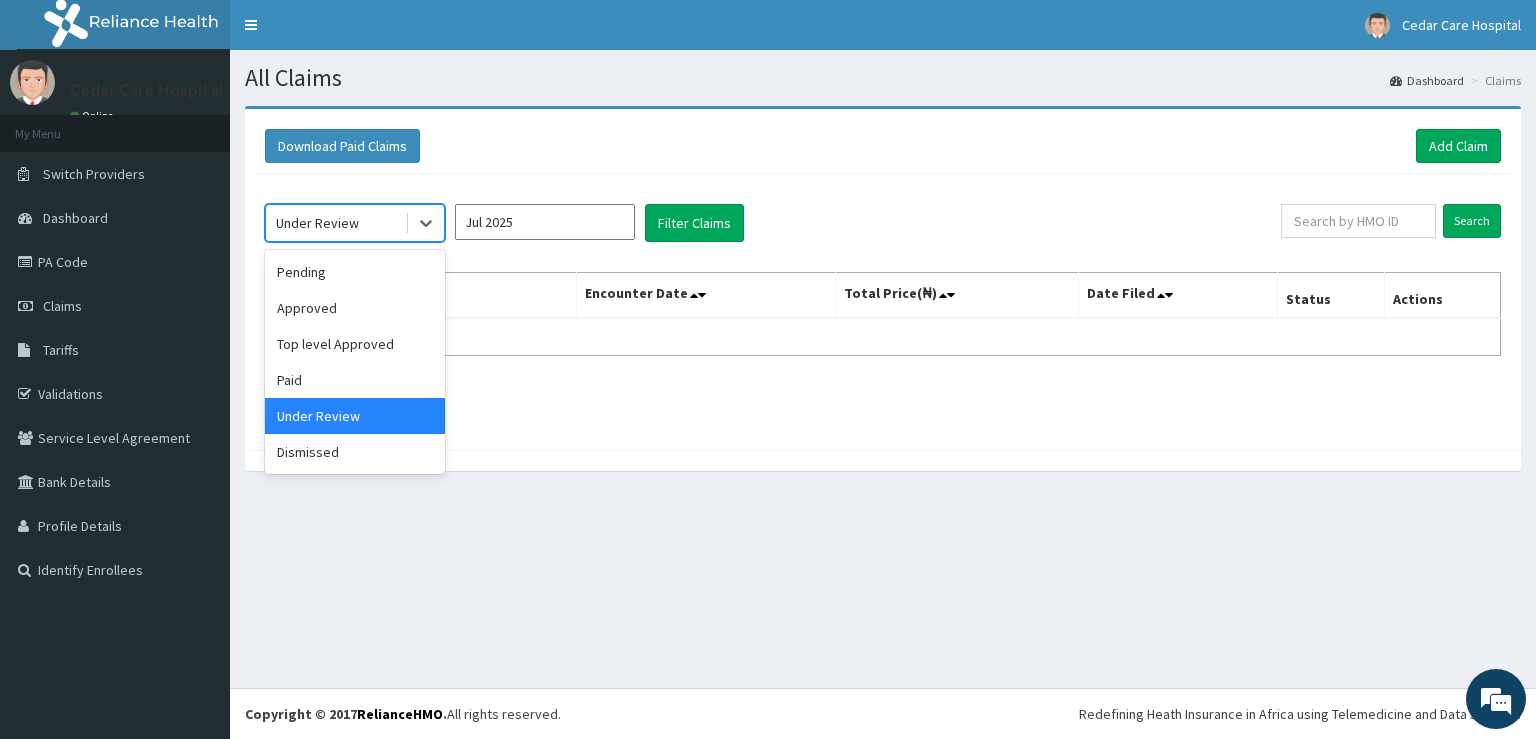 click on "Under Review" at bounding box center (317, 223) 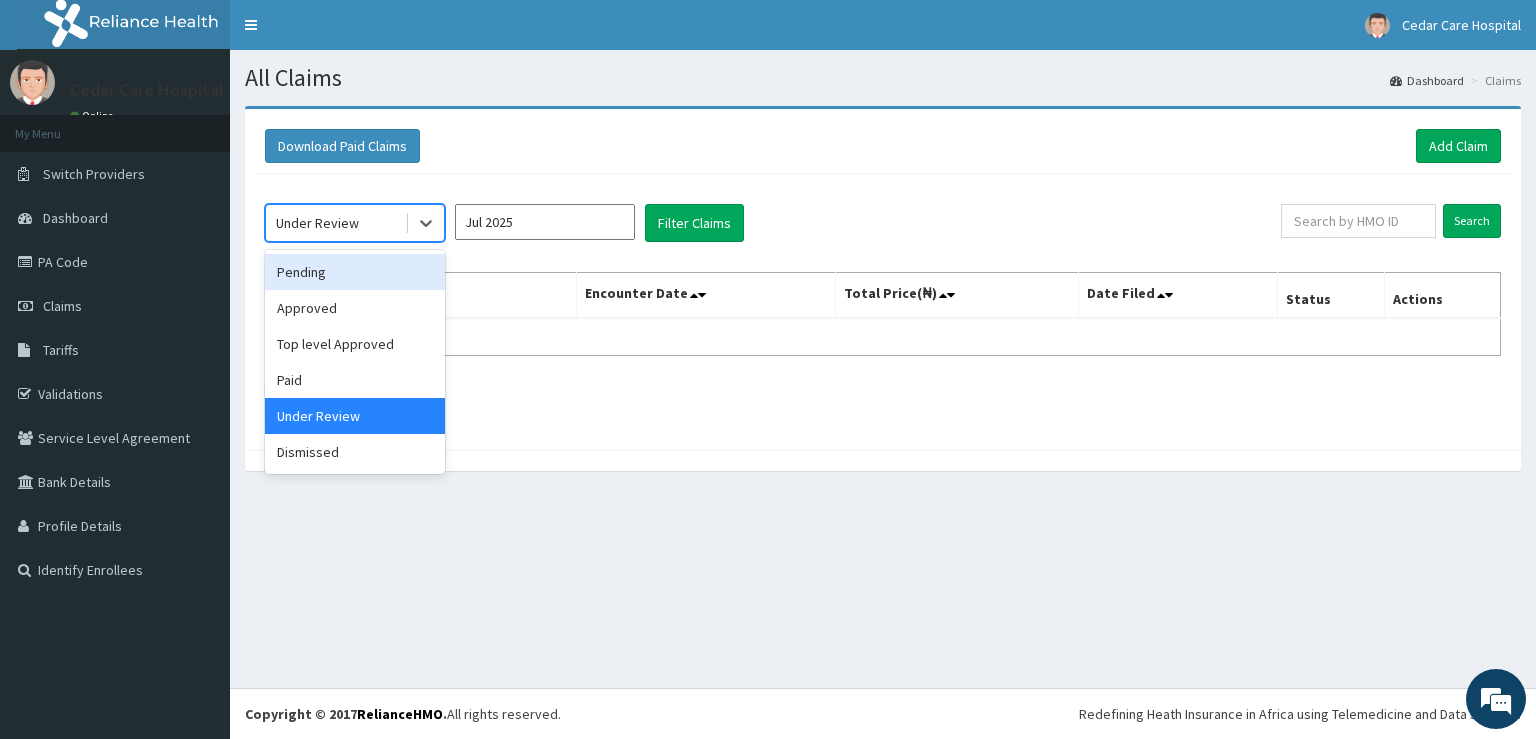 click on "Pending" at bounding box center [355, 272] 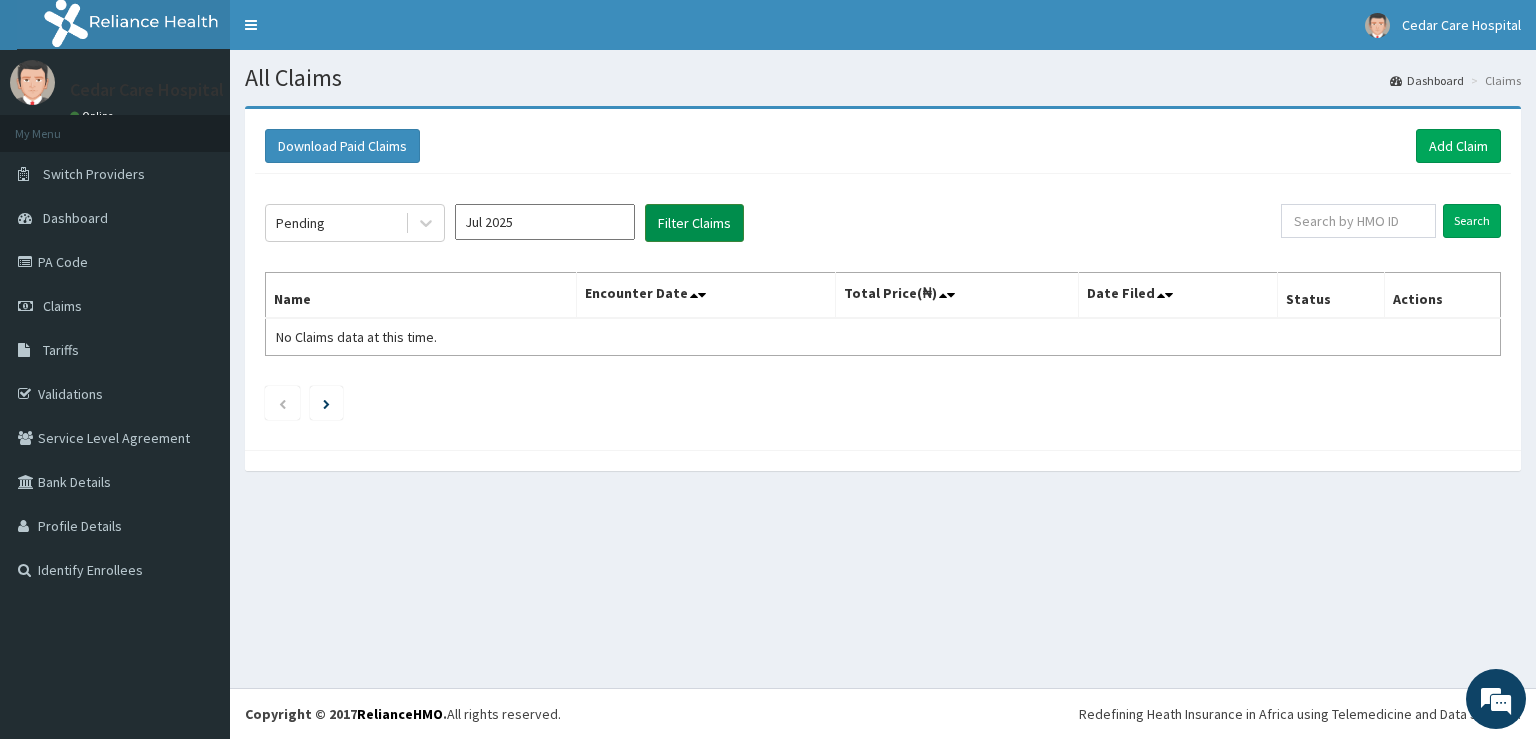 click on "Filter Claims" at bounding box center (694, 223) 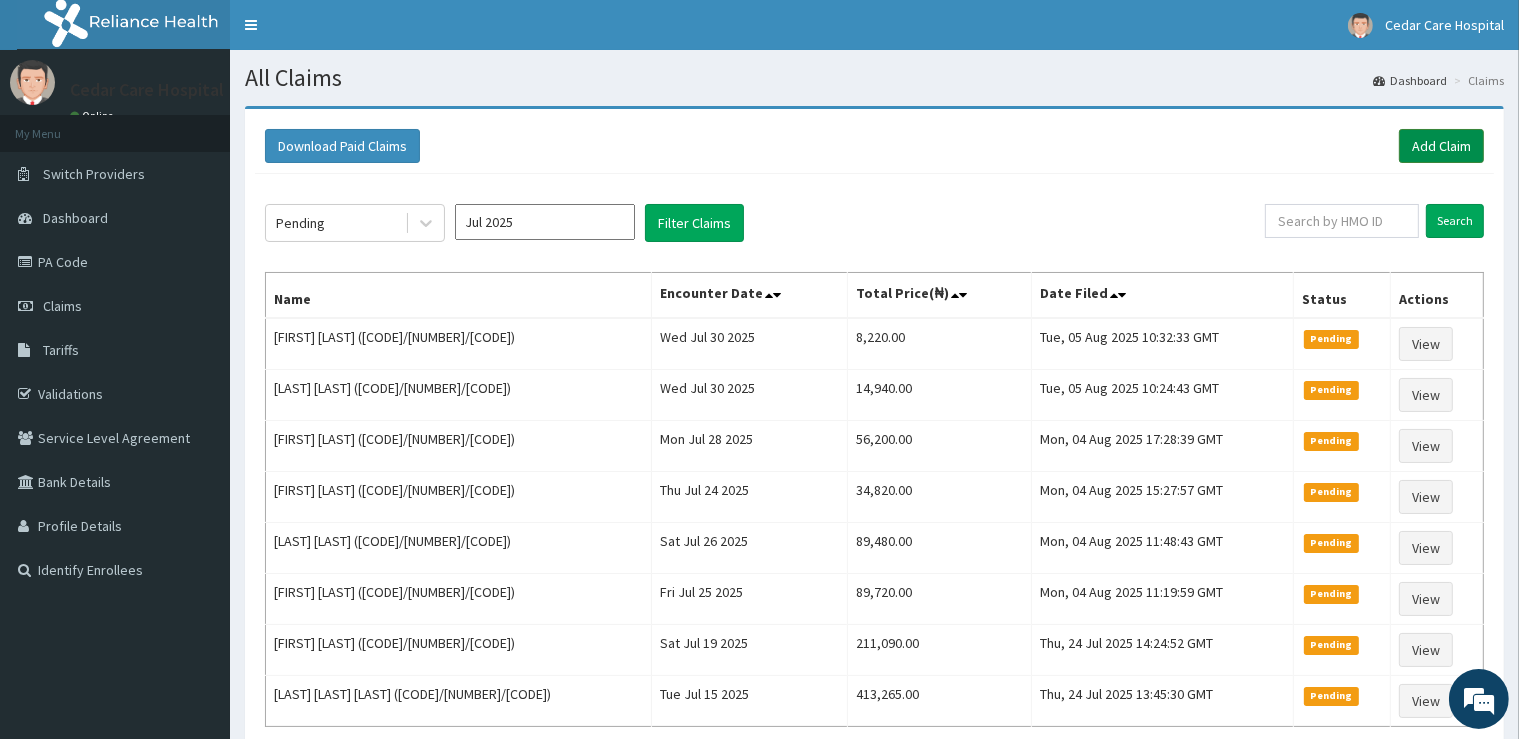 click on "Add Claim" at bounding box center [1441, 146] 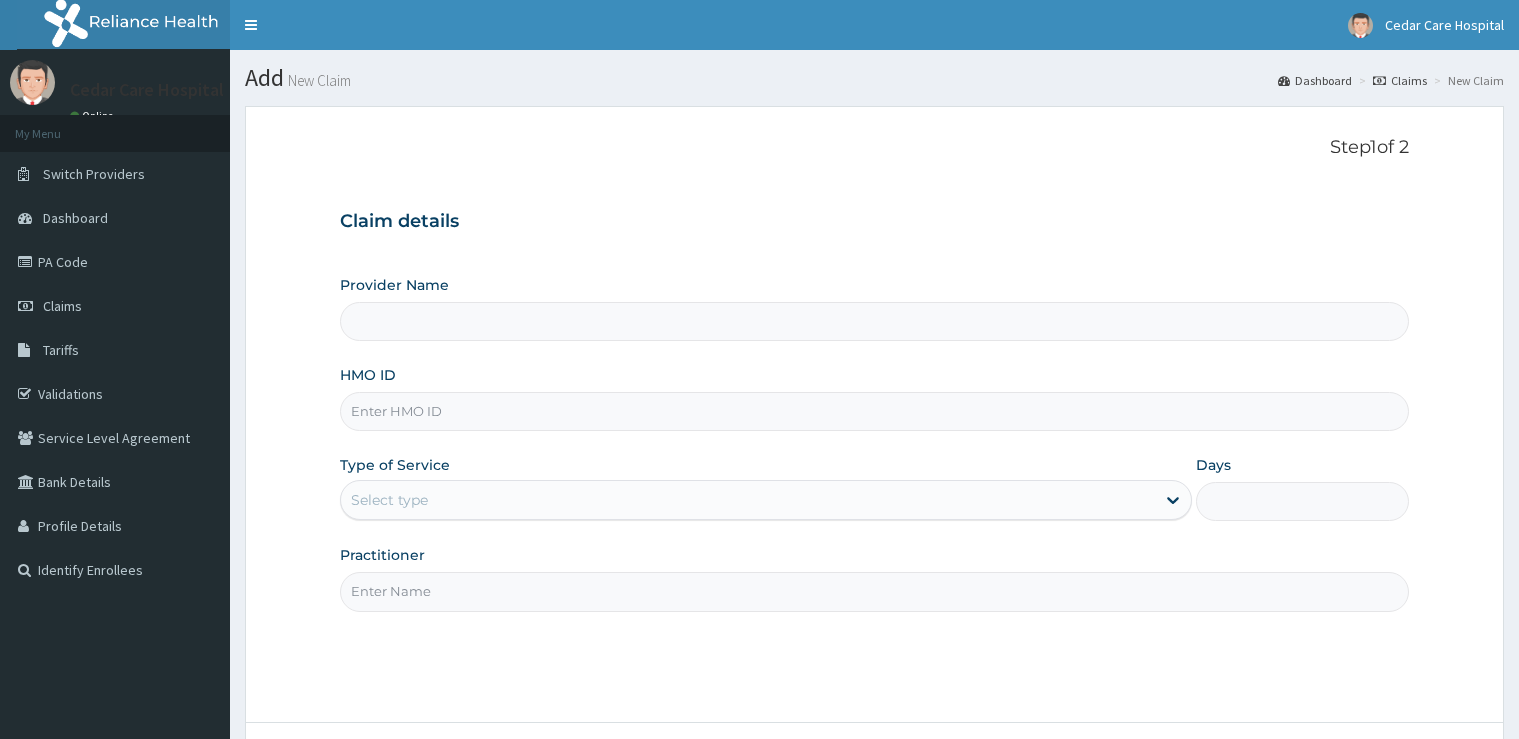 scroll, scrollTop: 0, scrollLeft: 0, axis: both 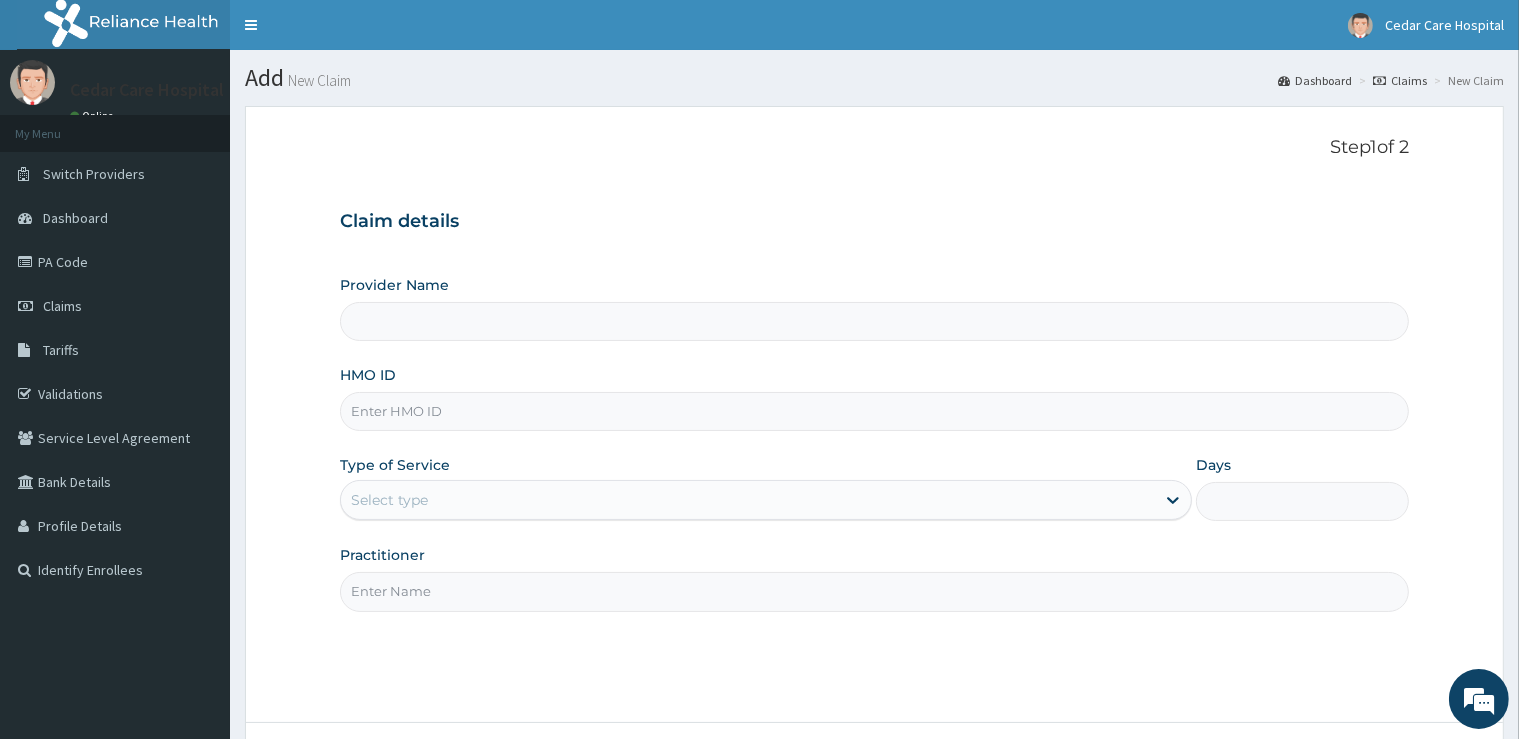 type on "Cedar Care Hospital" 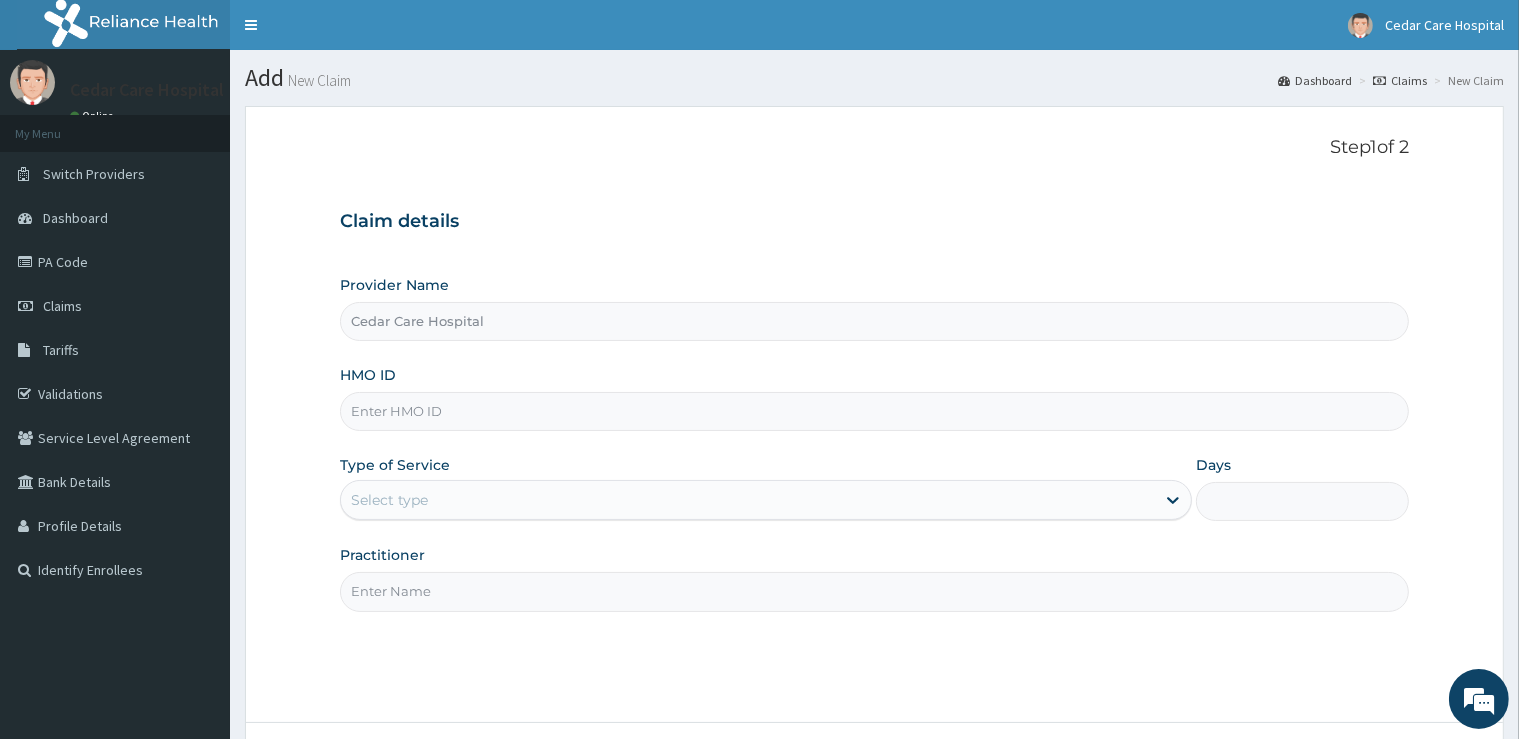 click on "Provider Name Cedar Care Hospital HMO ID Type of Service Select type Days Practitioner" at bounding box center (874, 443) 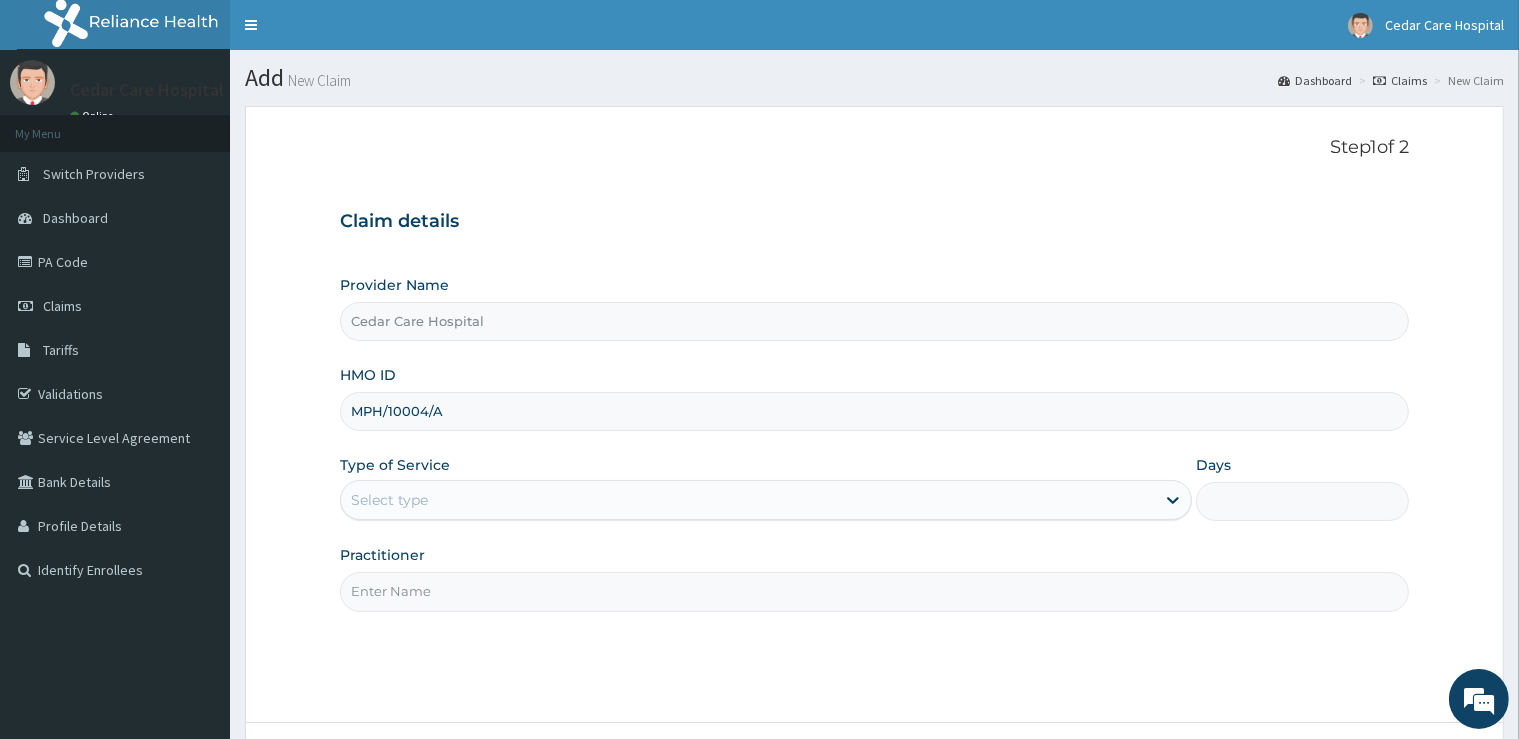 type on "MPH/10004/A" 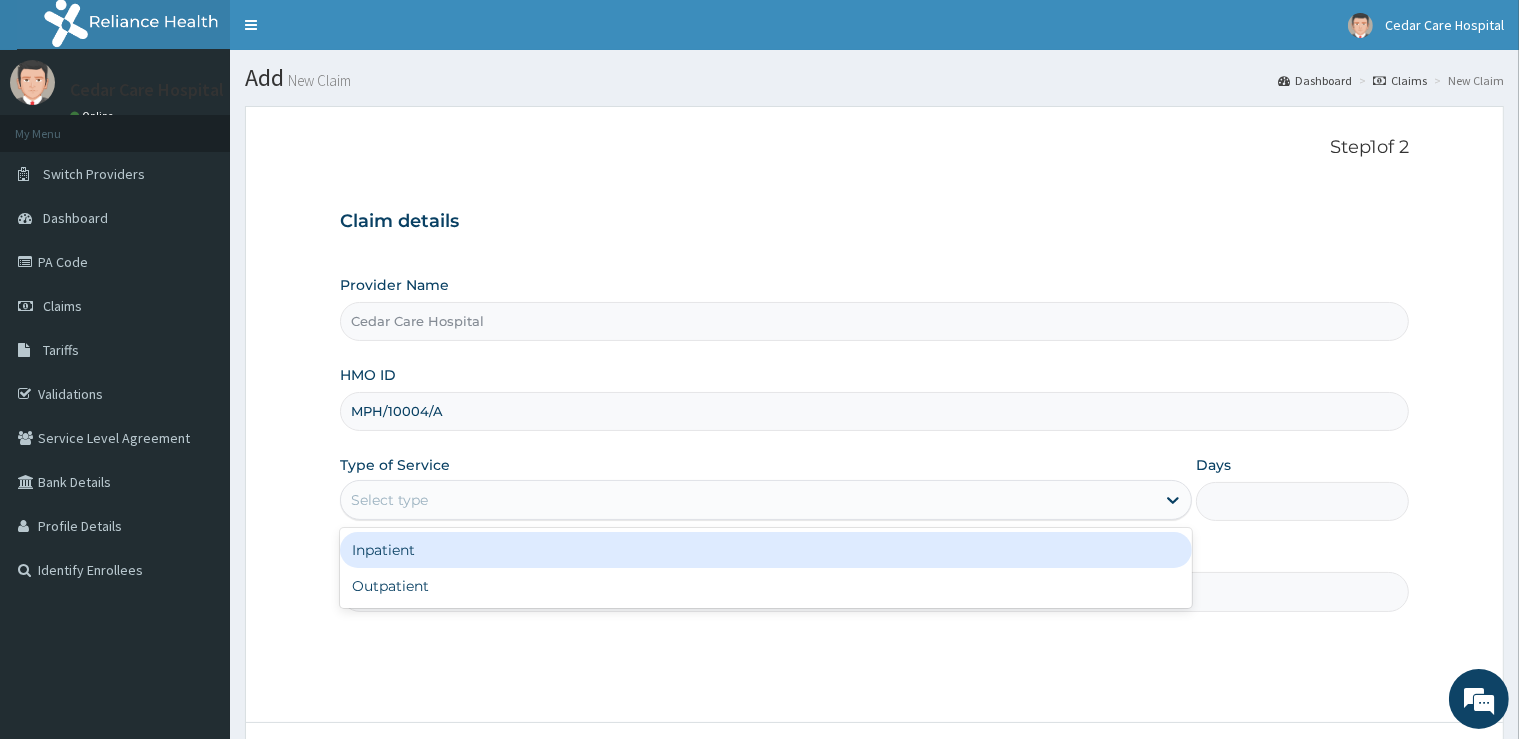 click on "Select type" at bounding box center [748, 500] 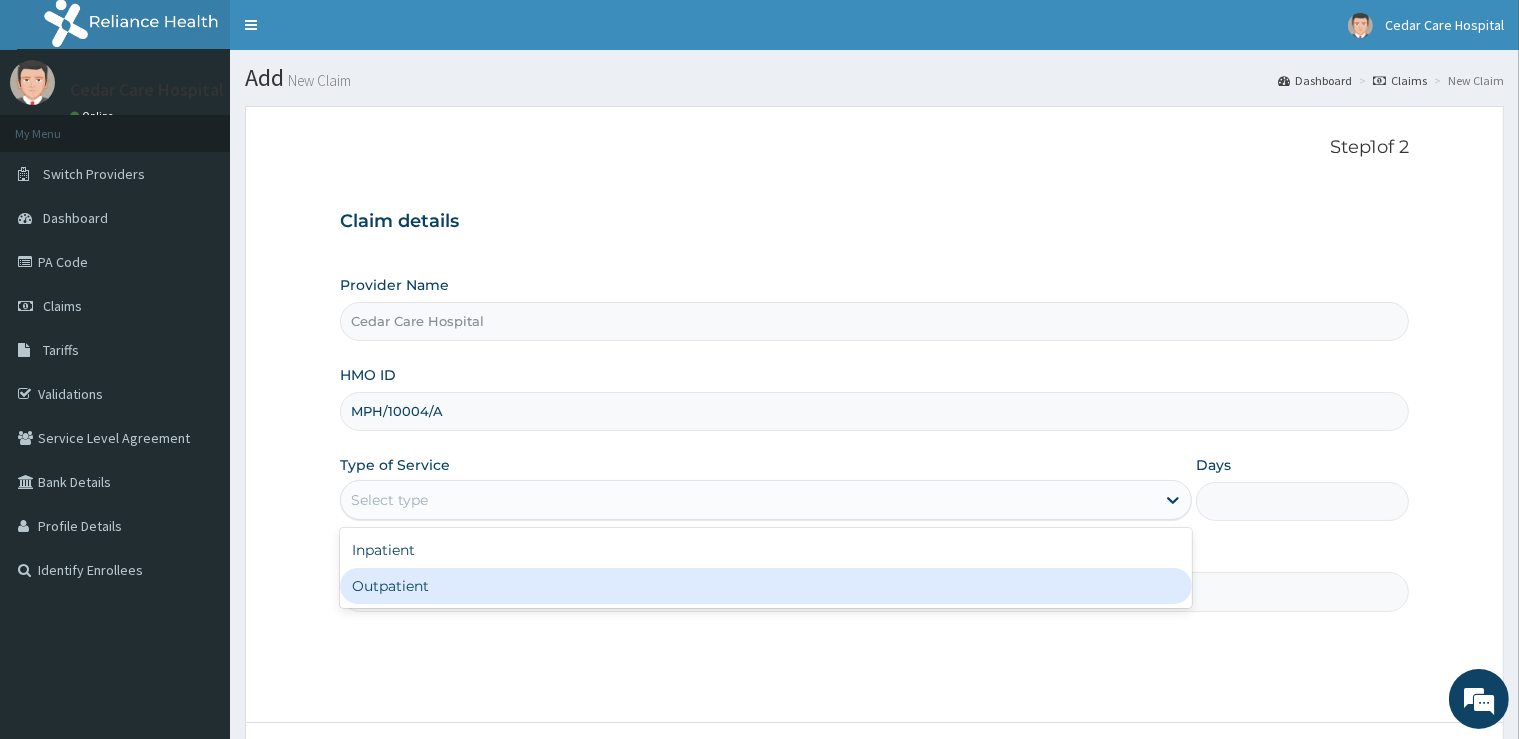 click on "Outpatient" at bounding box center (766, 586) 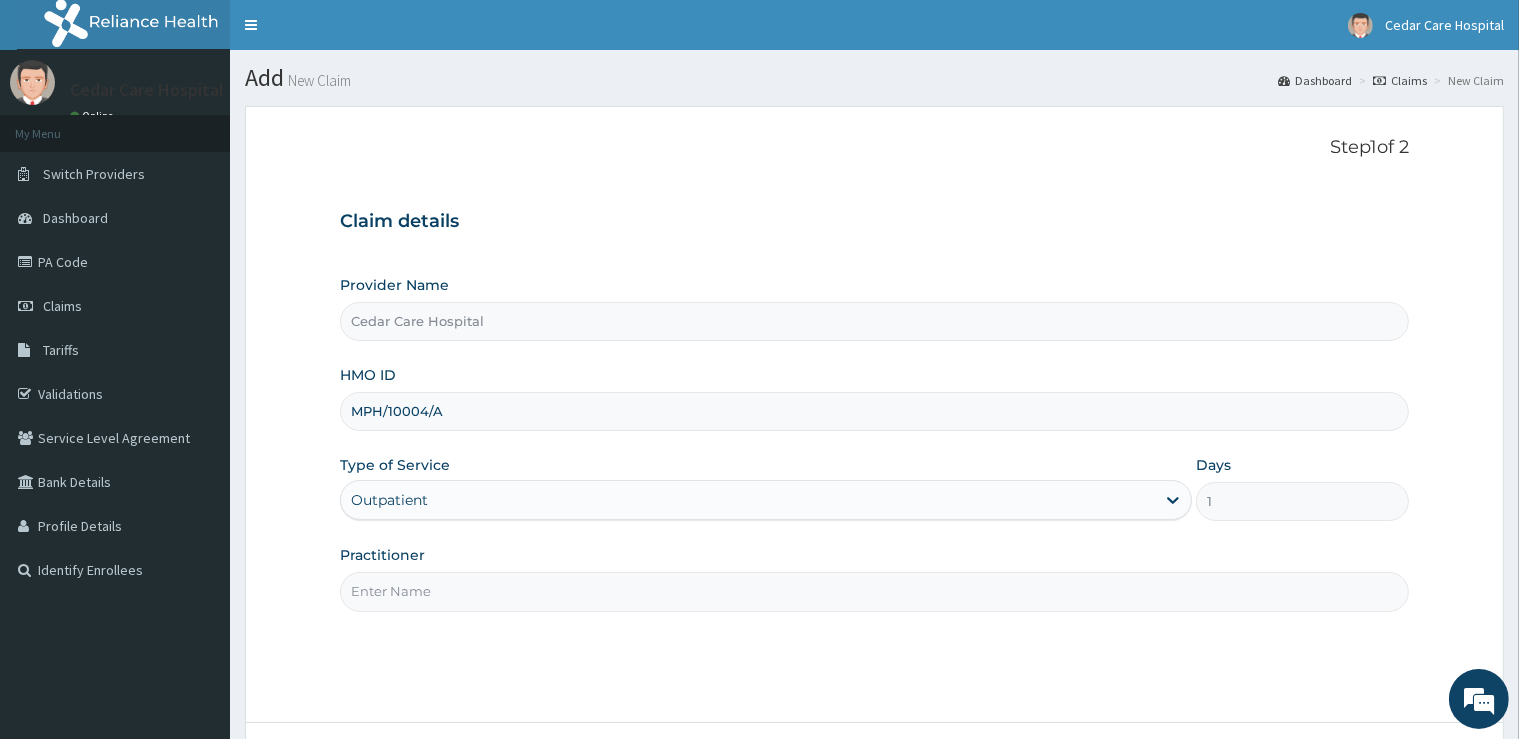 click on "Practitioner" at bounding box center (874, 591) 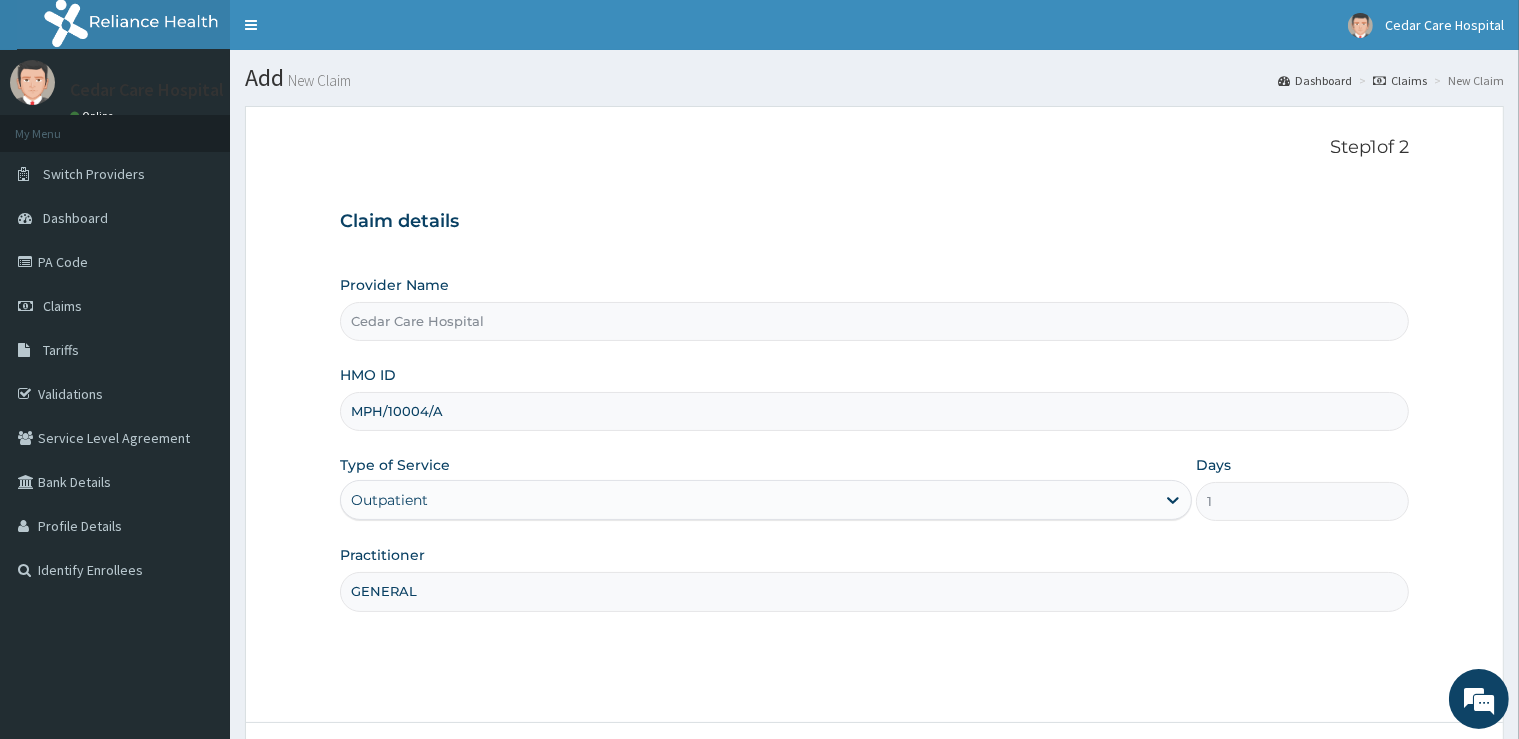 scroll, scrollTop: 162, scrollLeft: 0, axis: vertical 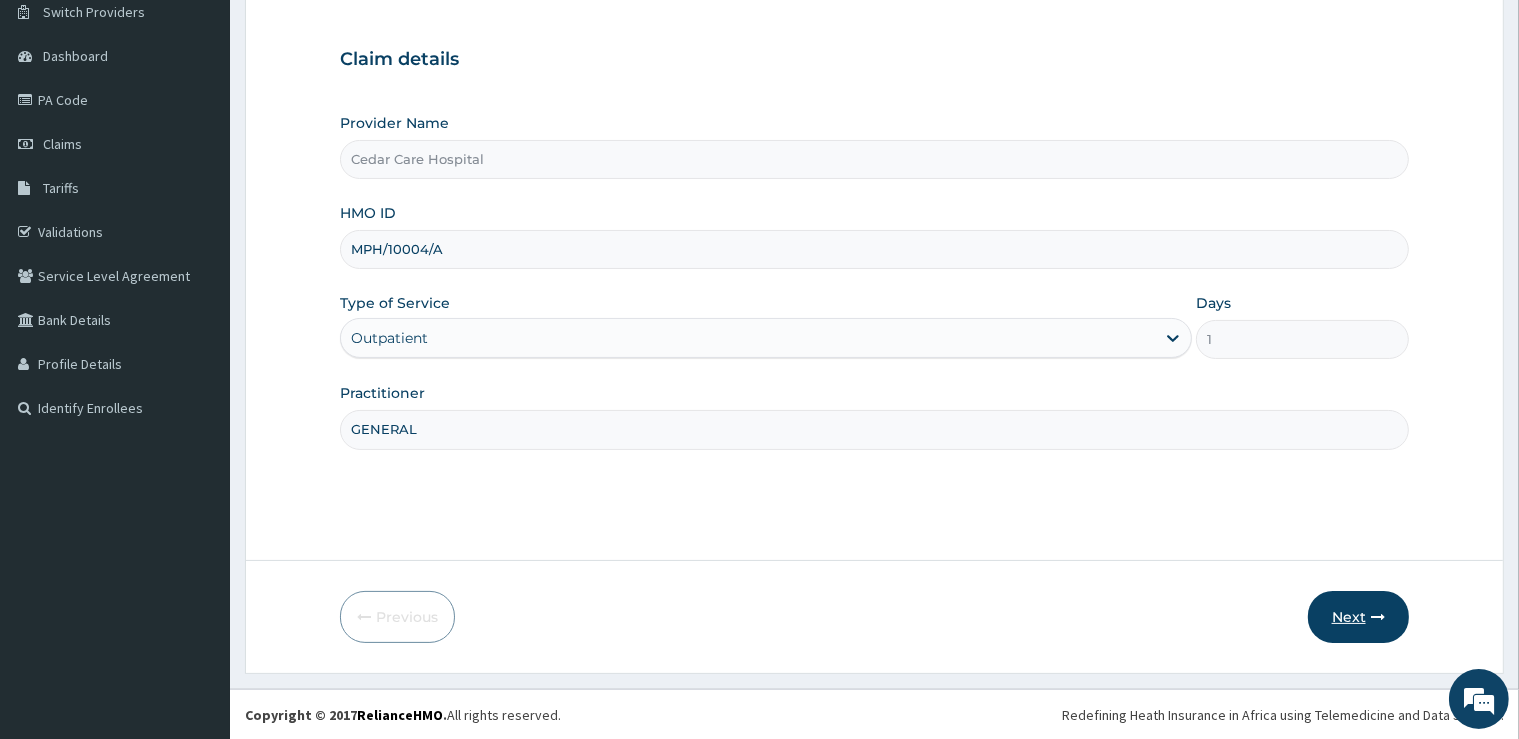 type on "GENERAL" 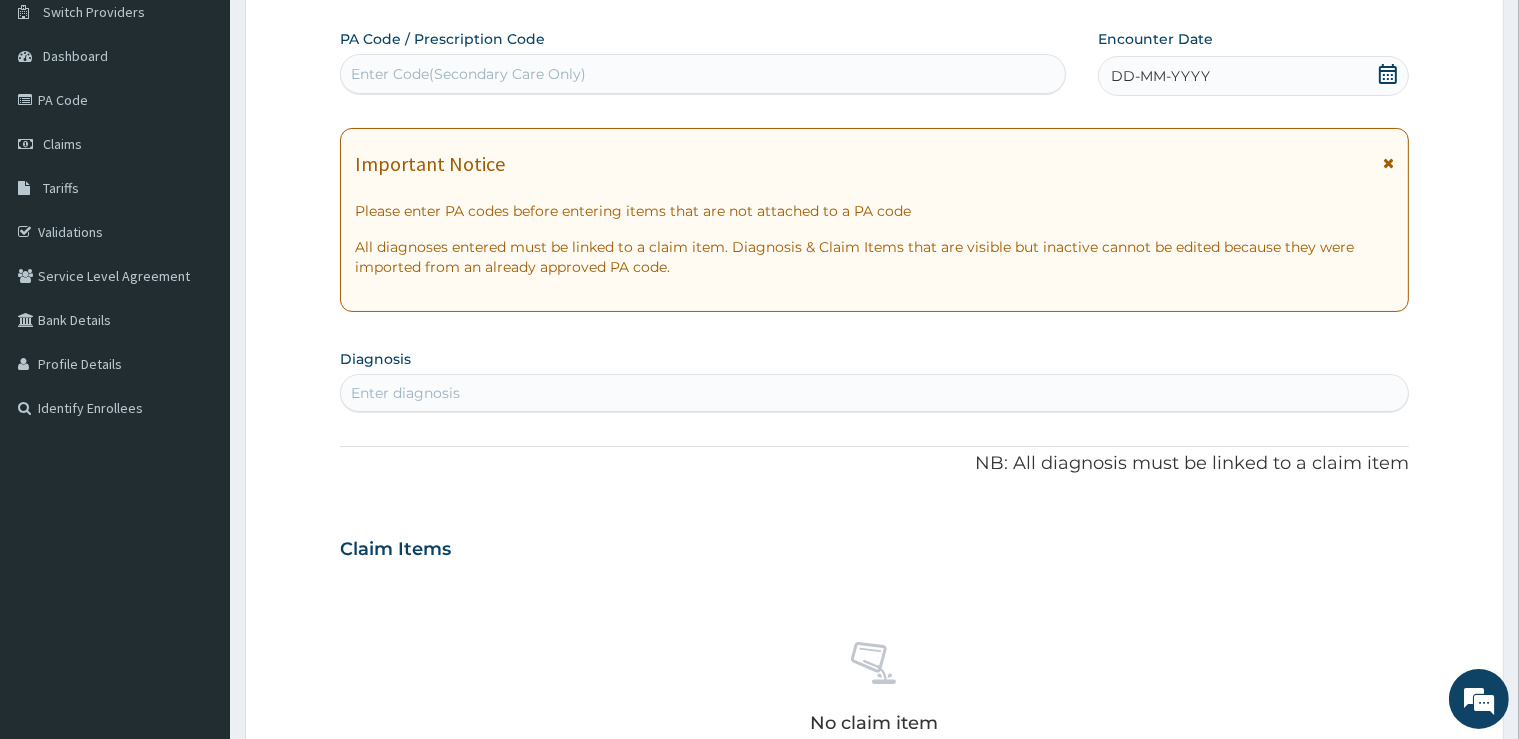 click on "Enter Code(Secondary Care Only)" at bounding box center [703, 74] 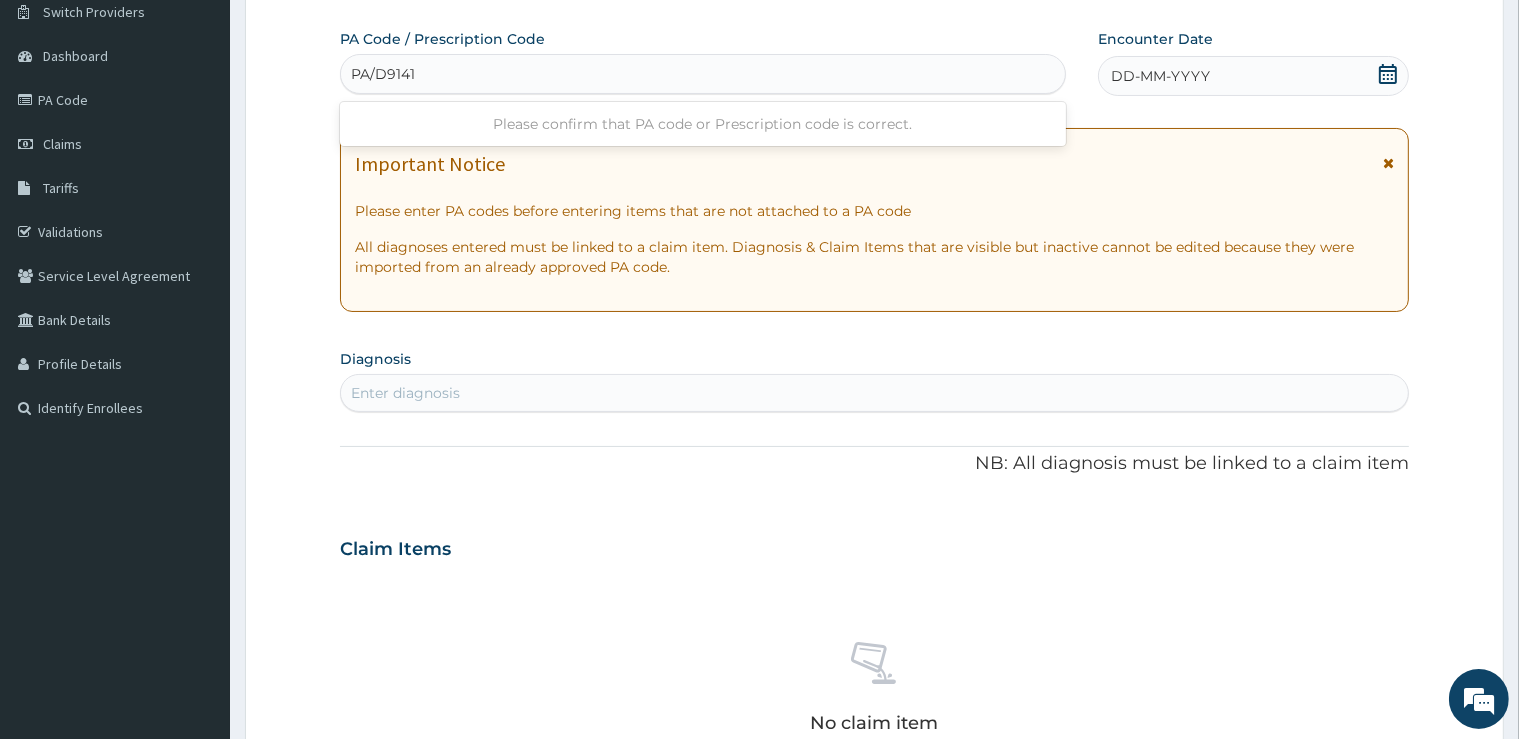 type on "PA/D9141A" 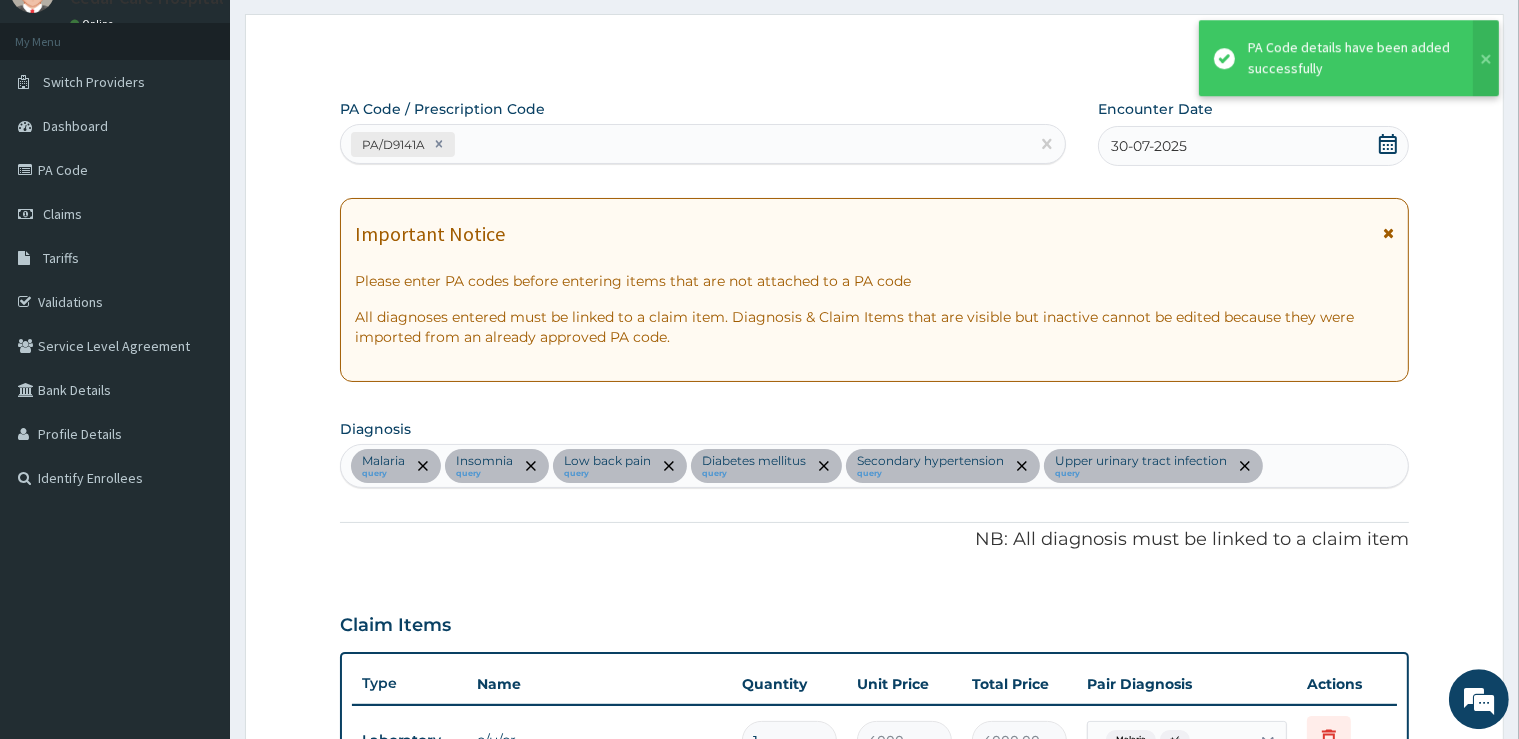 scroll, scrollTop: 49, scrollLeft: 0, axis: vertical 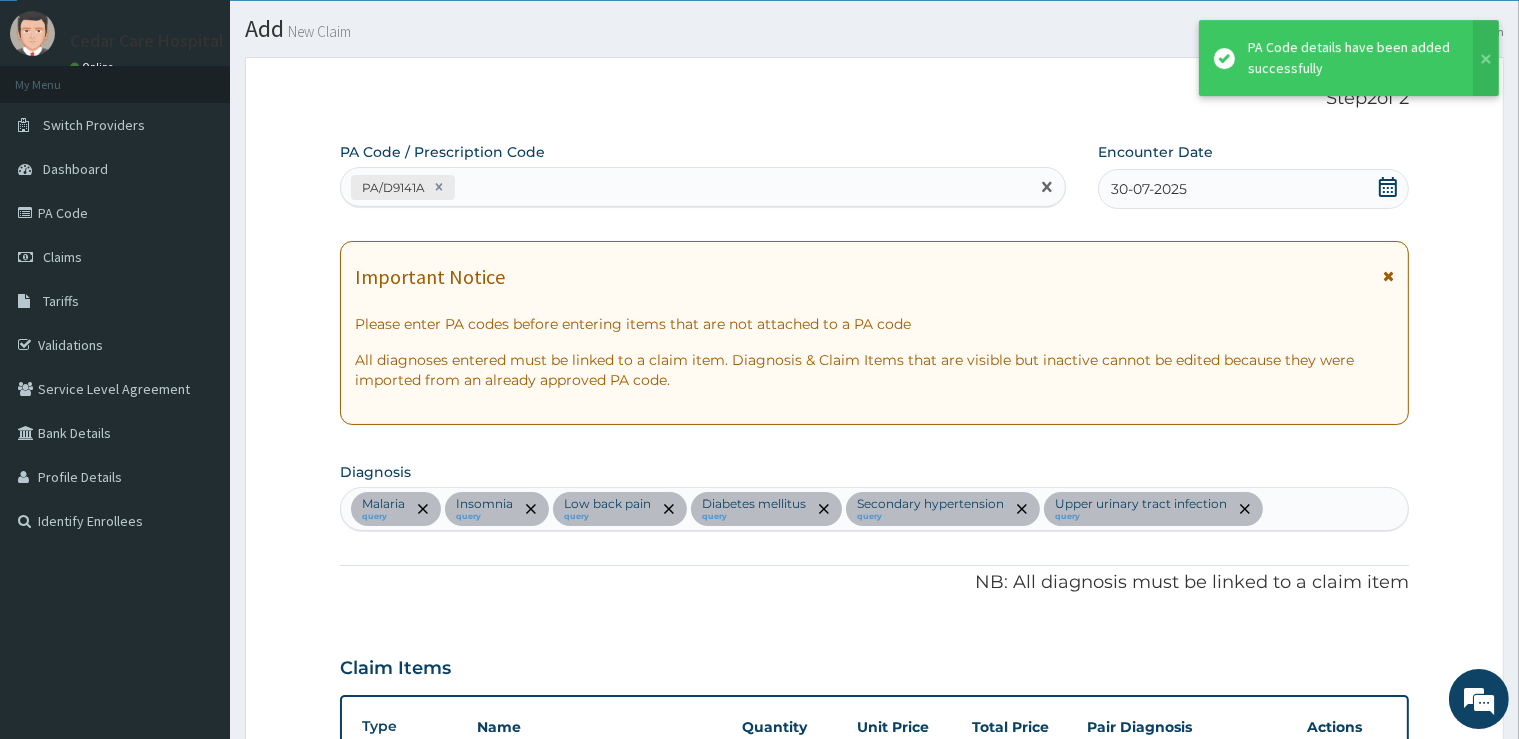 click on "PA/D9141A" at bounding box center (685, 187) 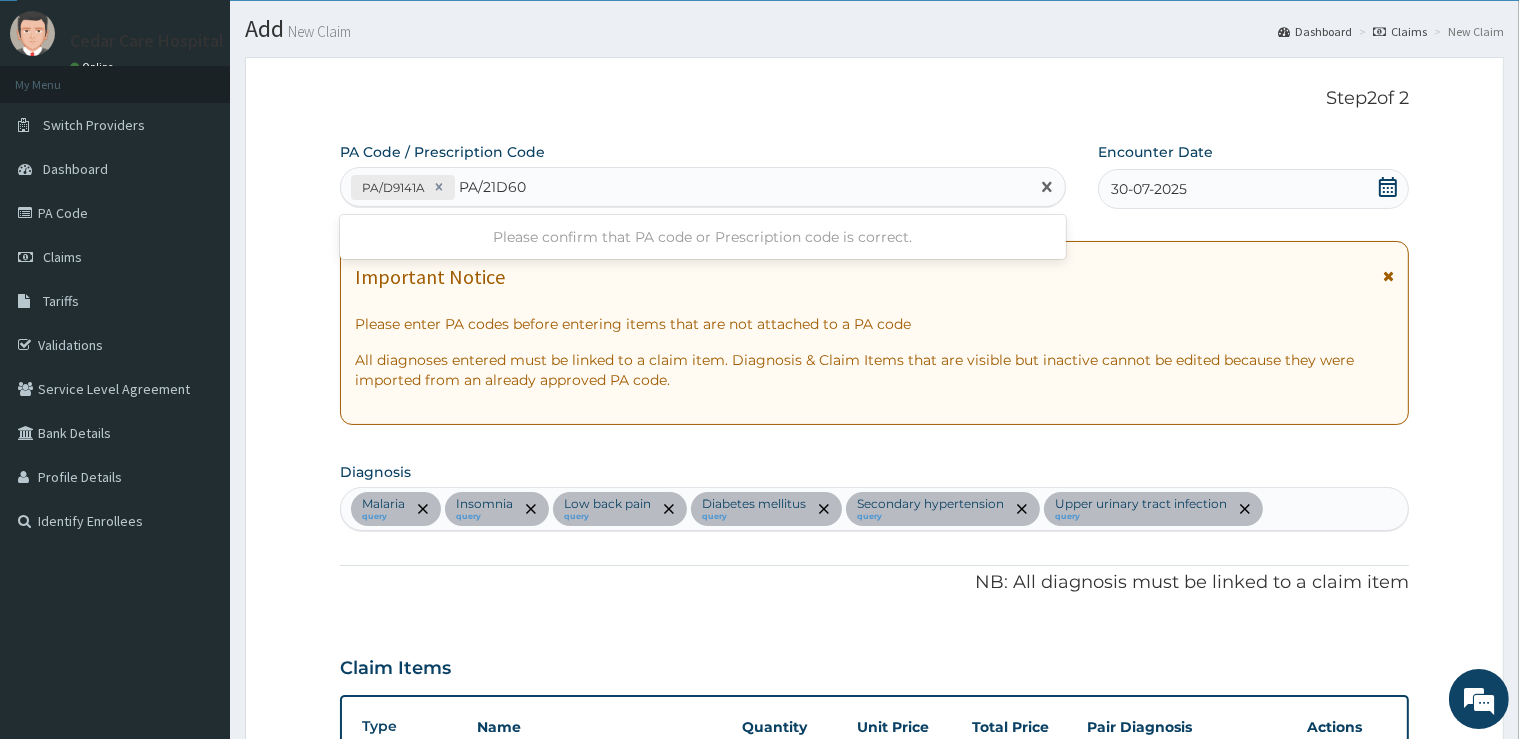 type on "PA/21D60A" 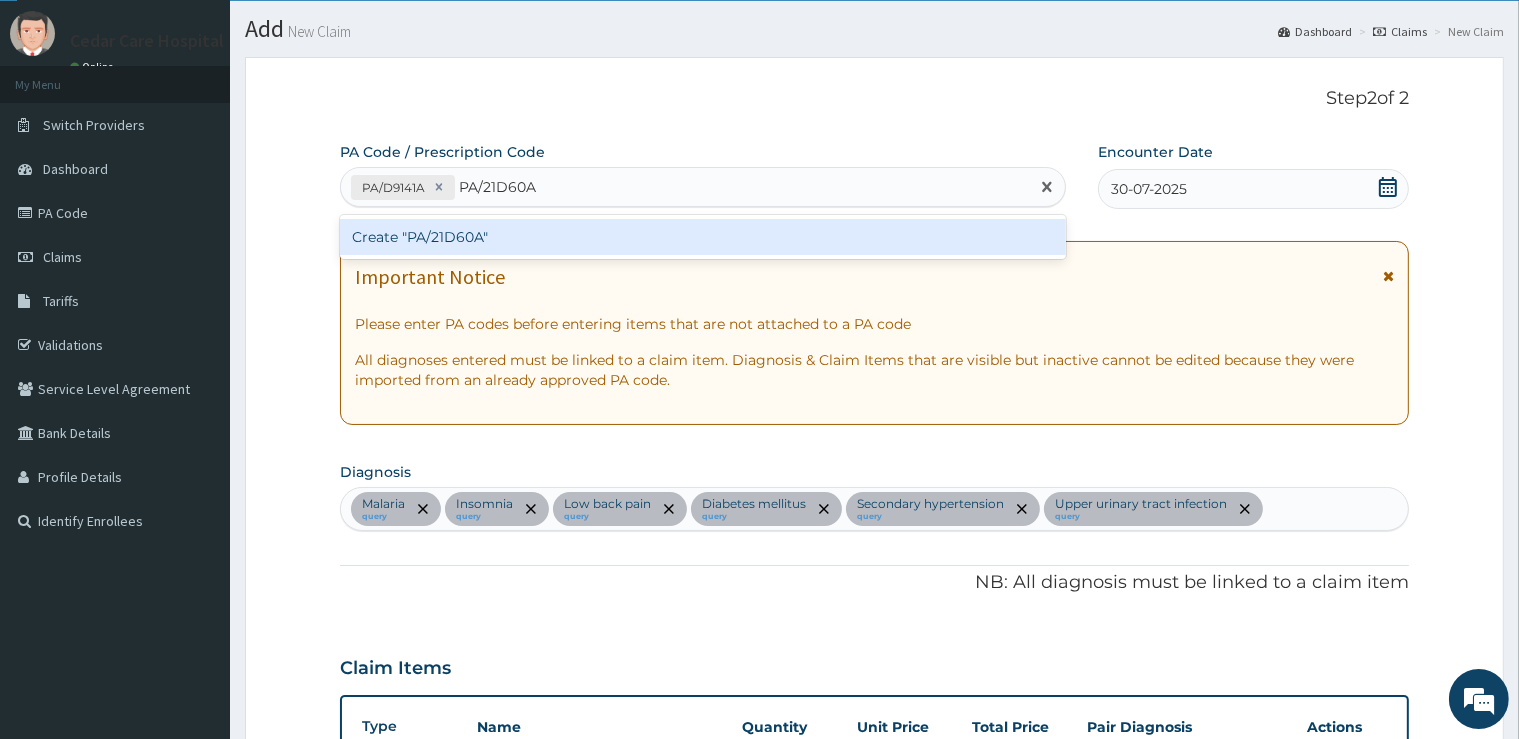 type 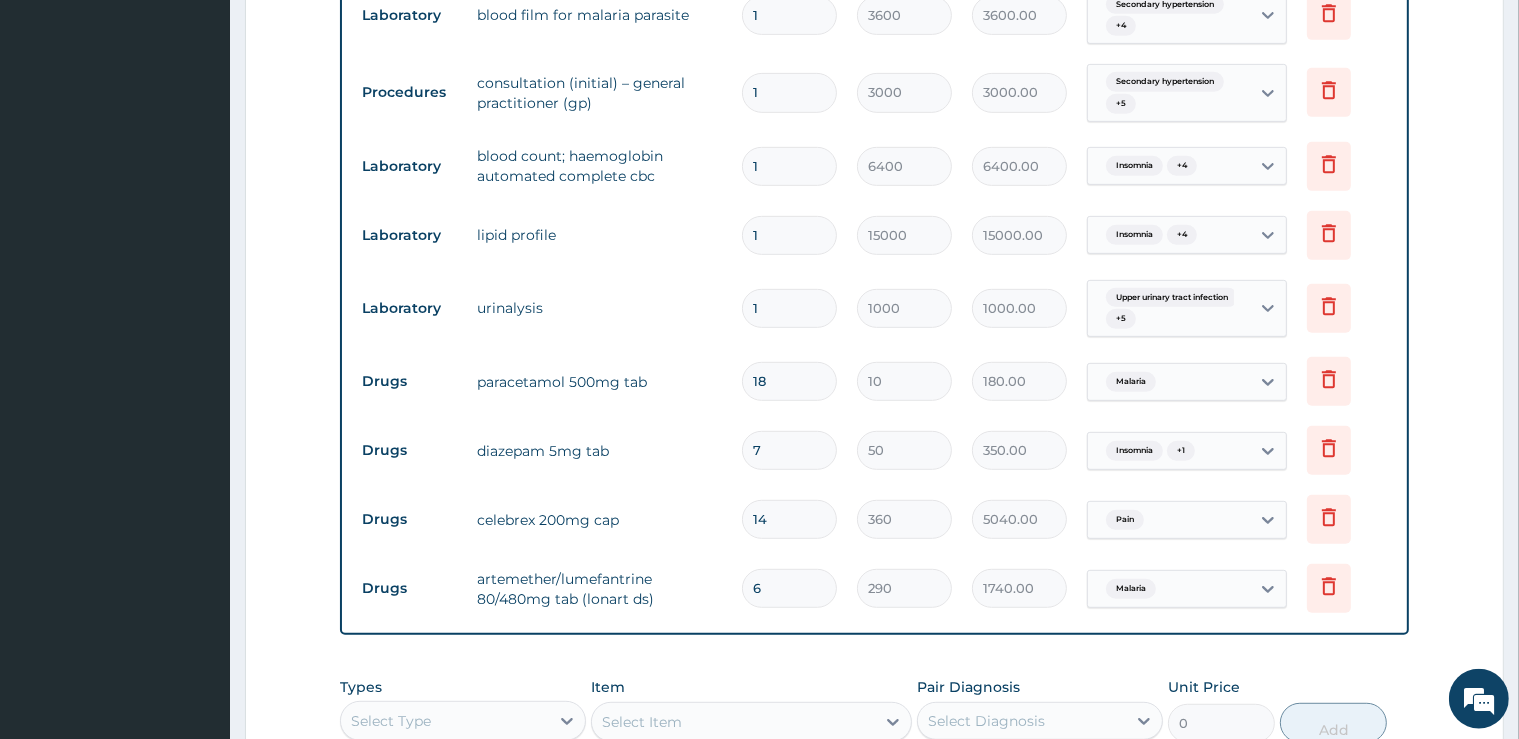 scroll, scrollTop: 962, scrollLeft: 0, axis: vertical 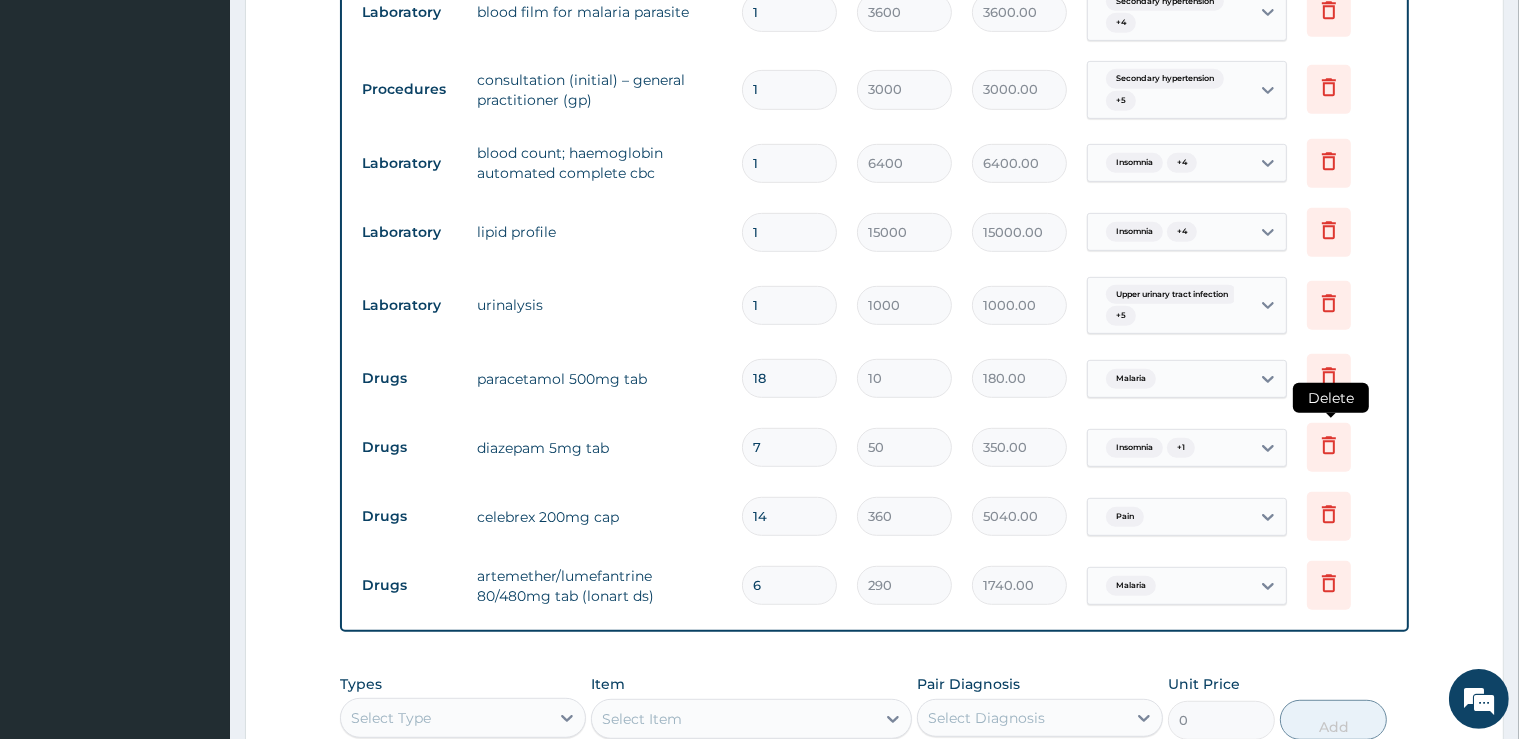 click 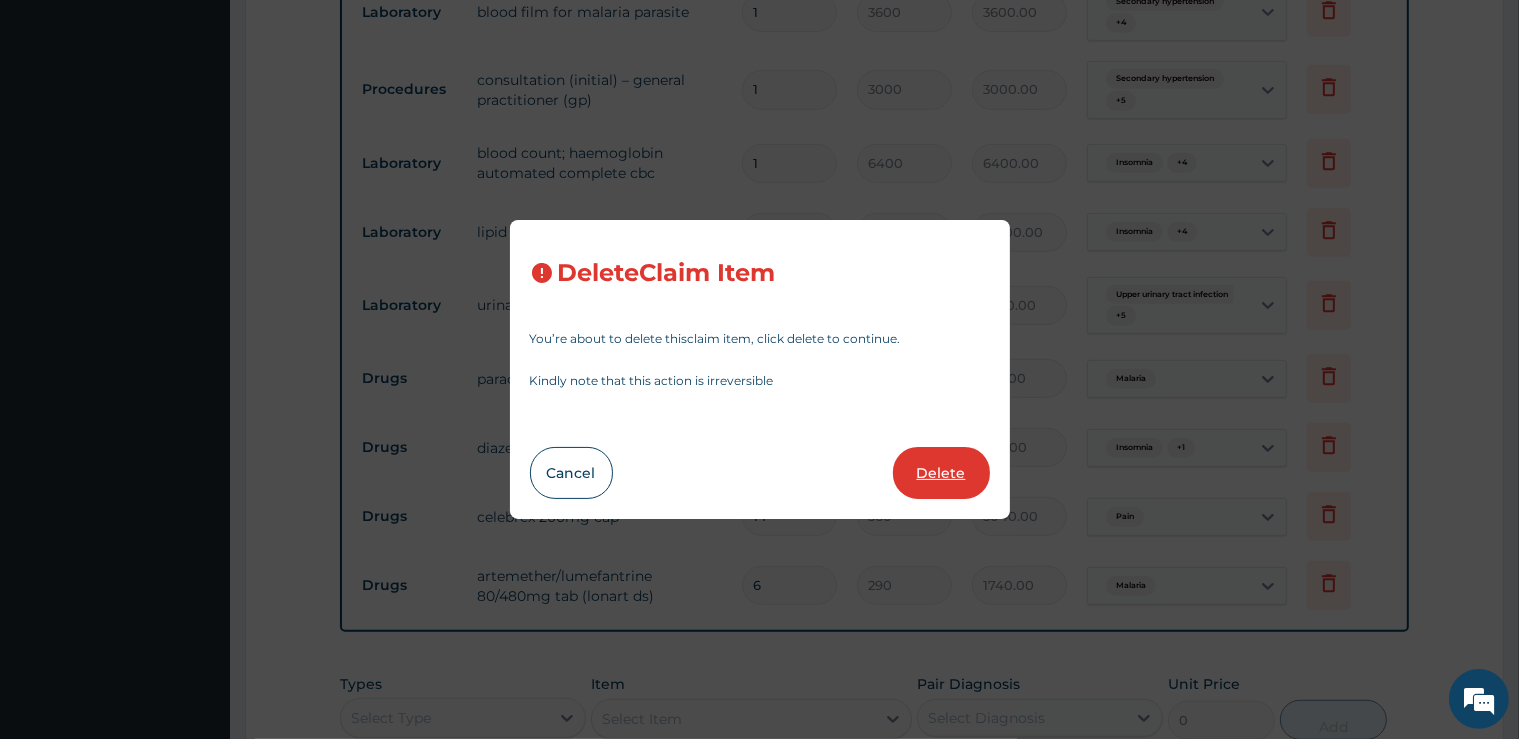 click on "Delete" at bounding box center [941, 473] 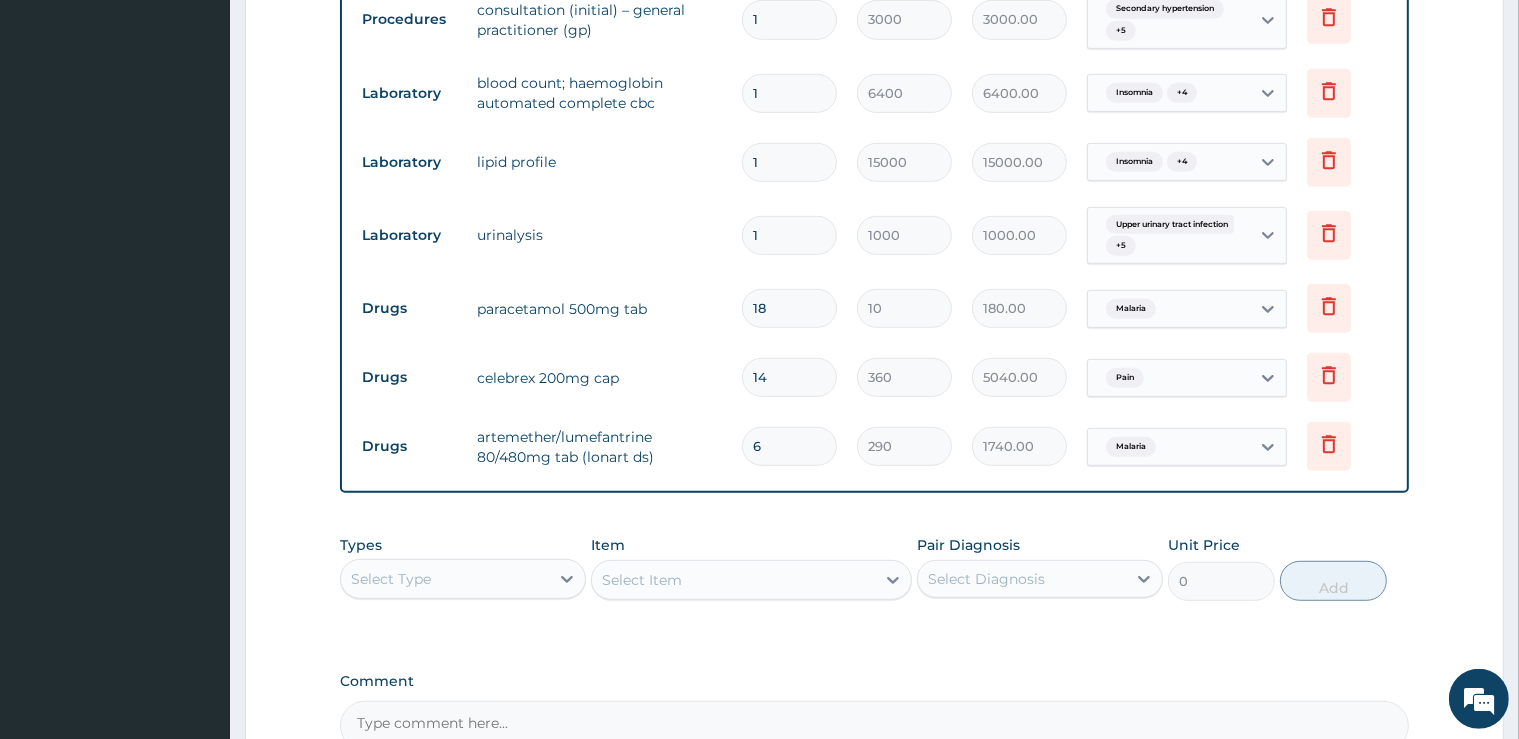 scroll, scrollTop: 1068, scrollLeft: 0, axis: vertical 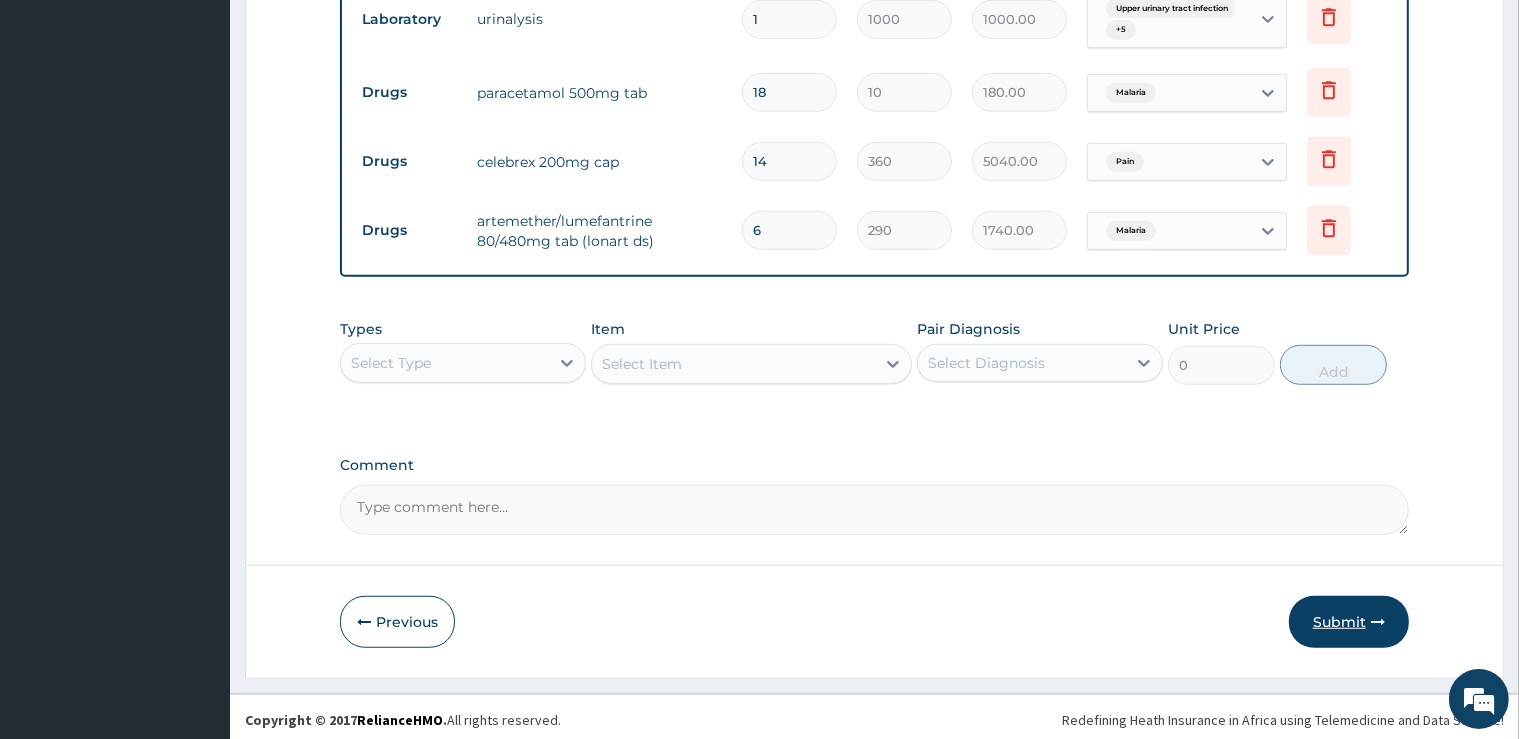 click on "Submit" at bounding box center [1349, 622] 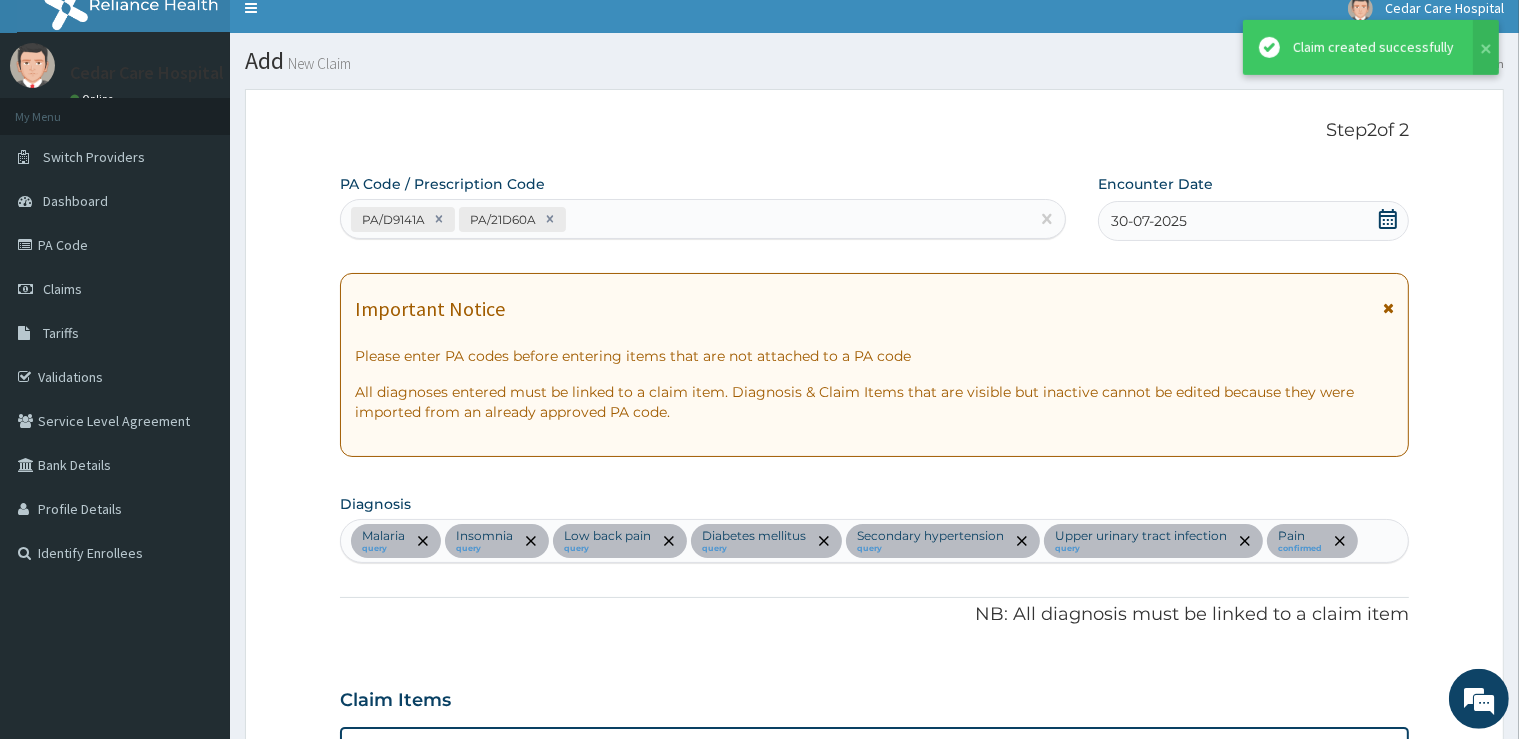 scroll, scrollTop: 0, scrollLeft: 0, axis: both 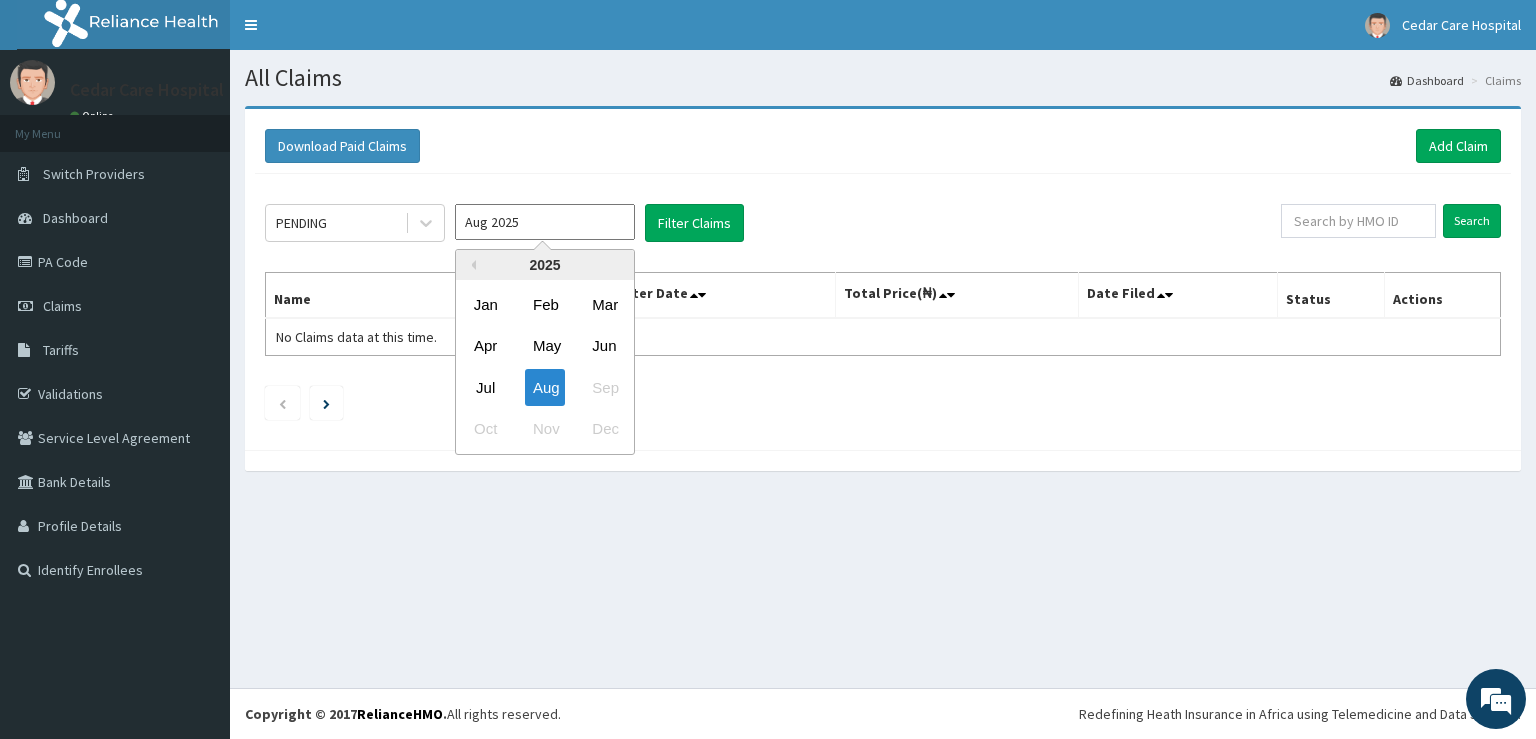 click on "Aug 2025" at bounding box center [545, 222] 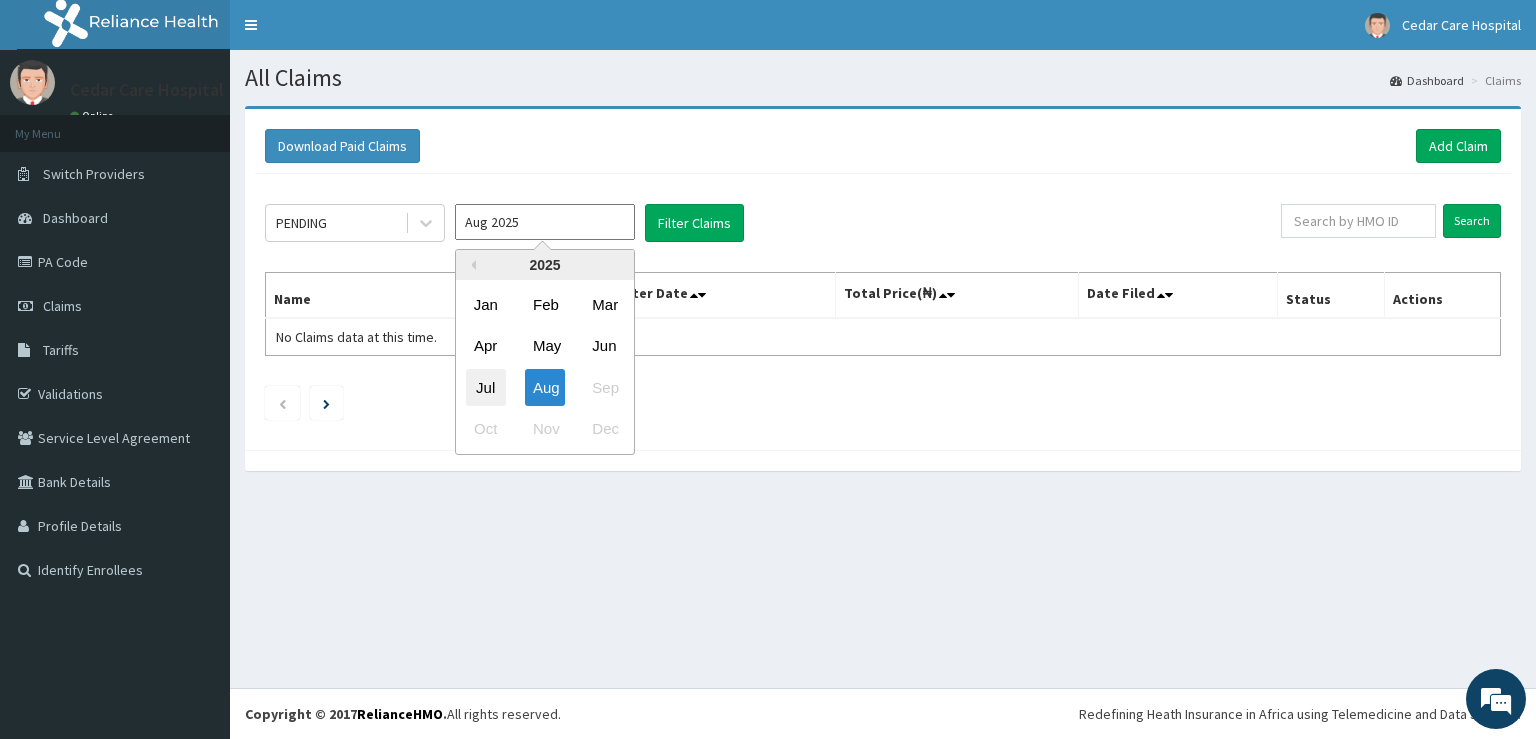 click on "Jul" at bounding box center [486, 387] 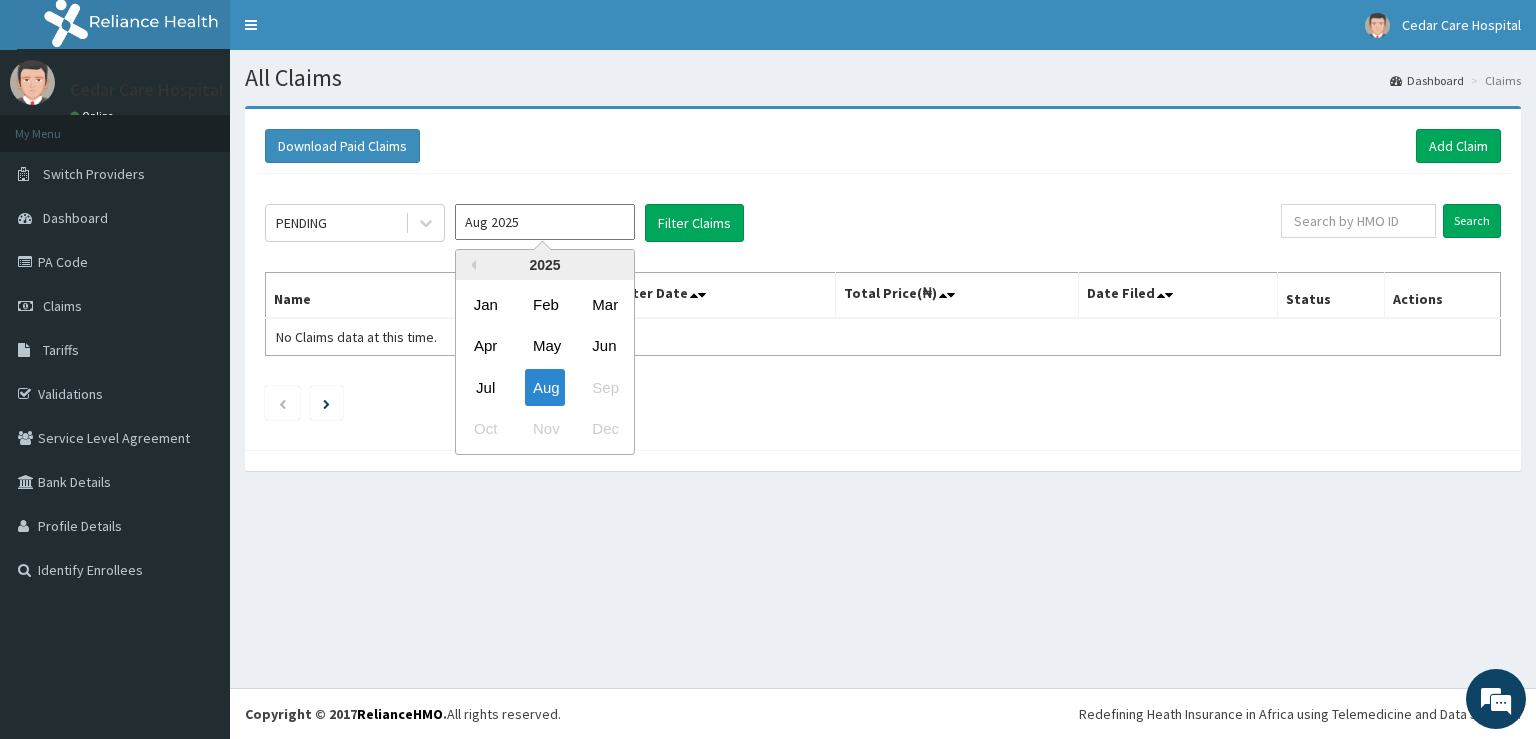 type on "Jul 2025" 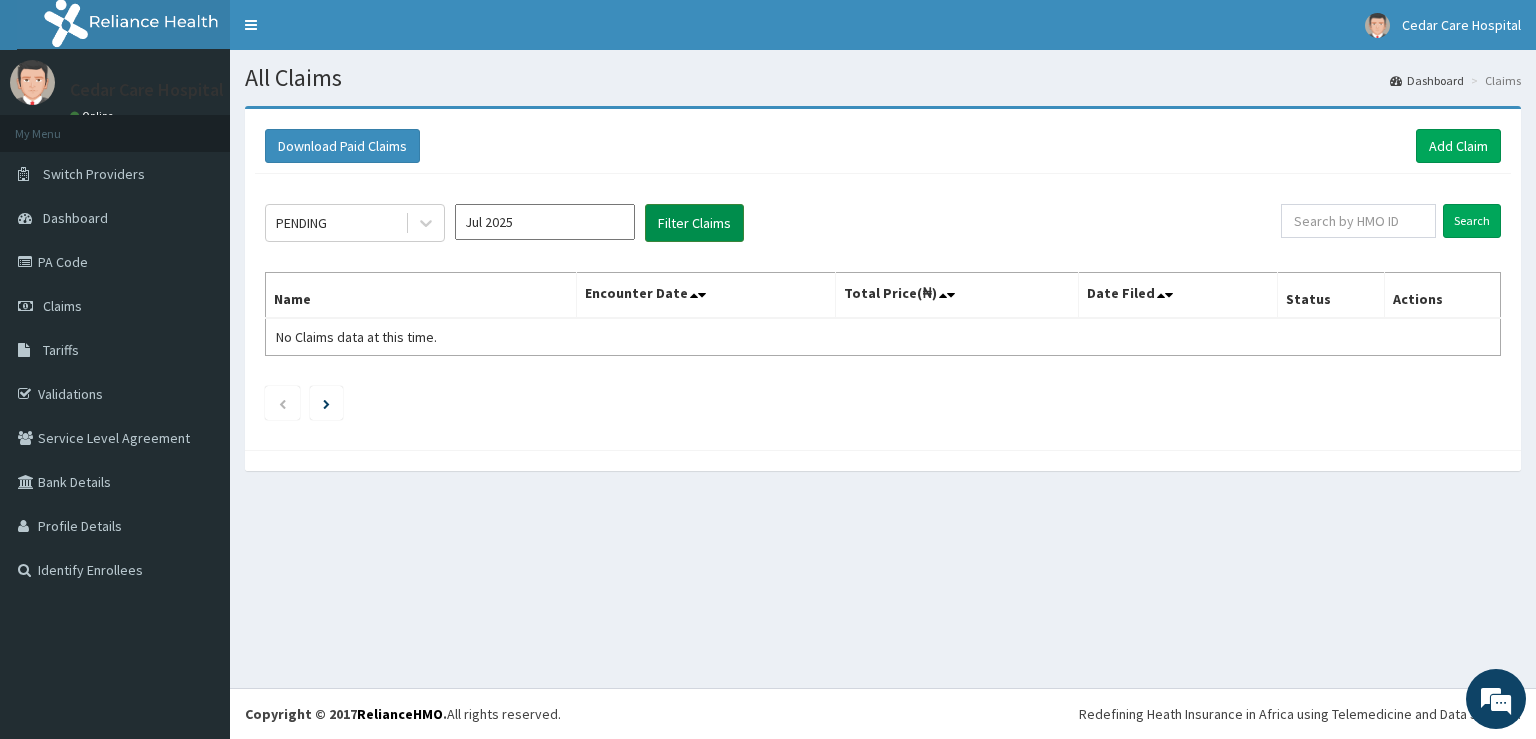 click on "Filter Claims" at bounding box center (694, 223) 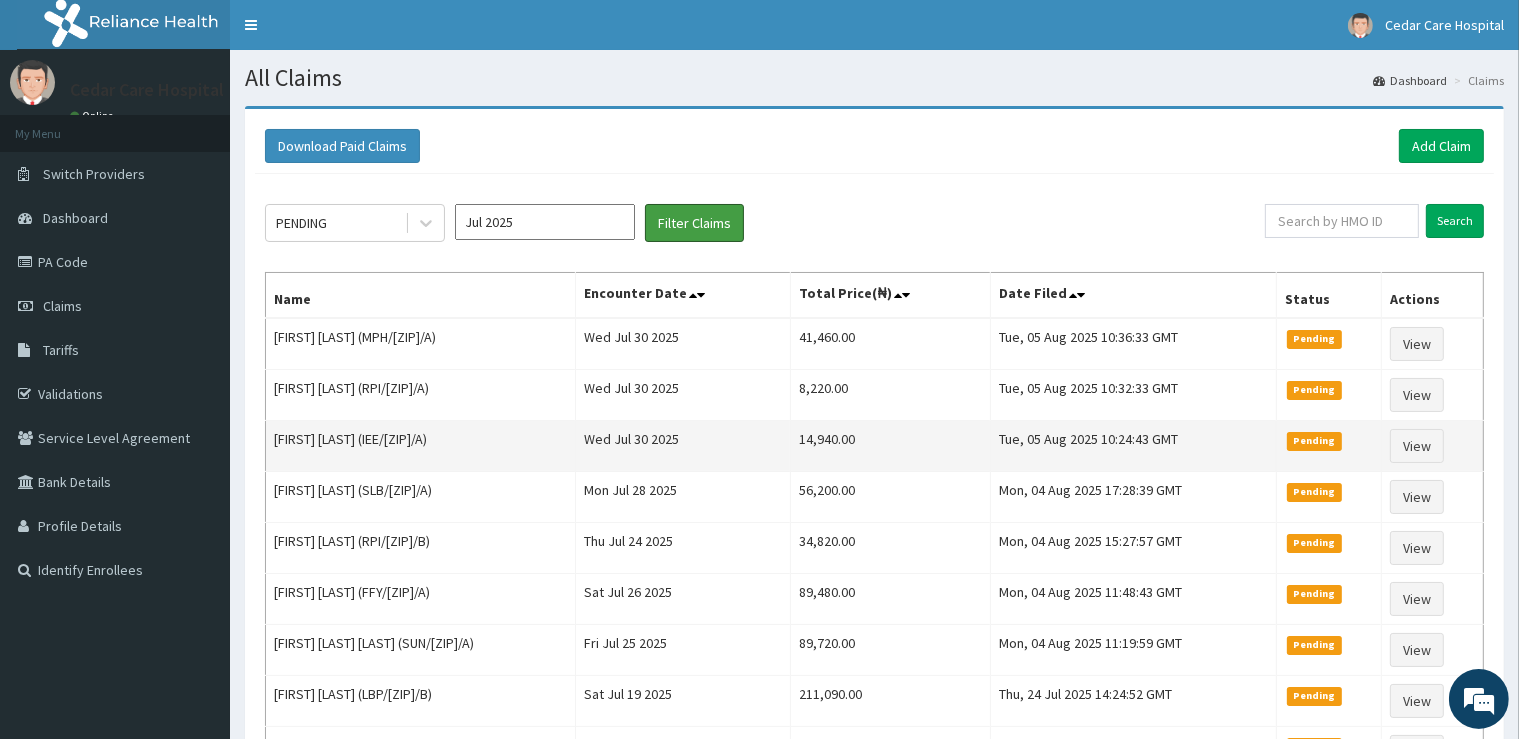 scroll, scrollTop: 0, scrollLeft: 0, axis: both 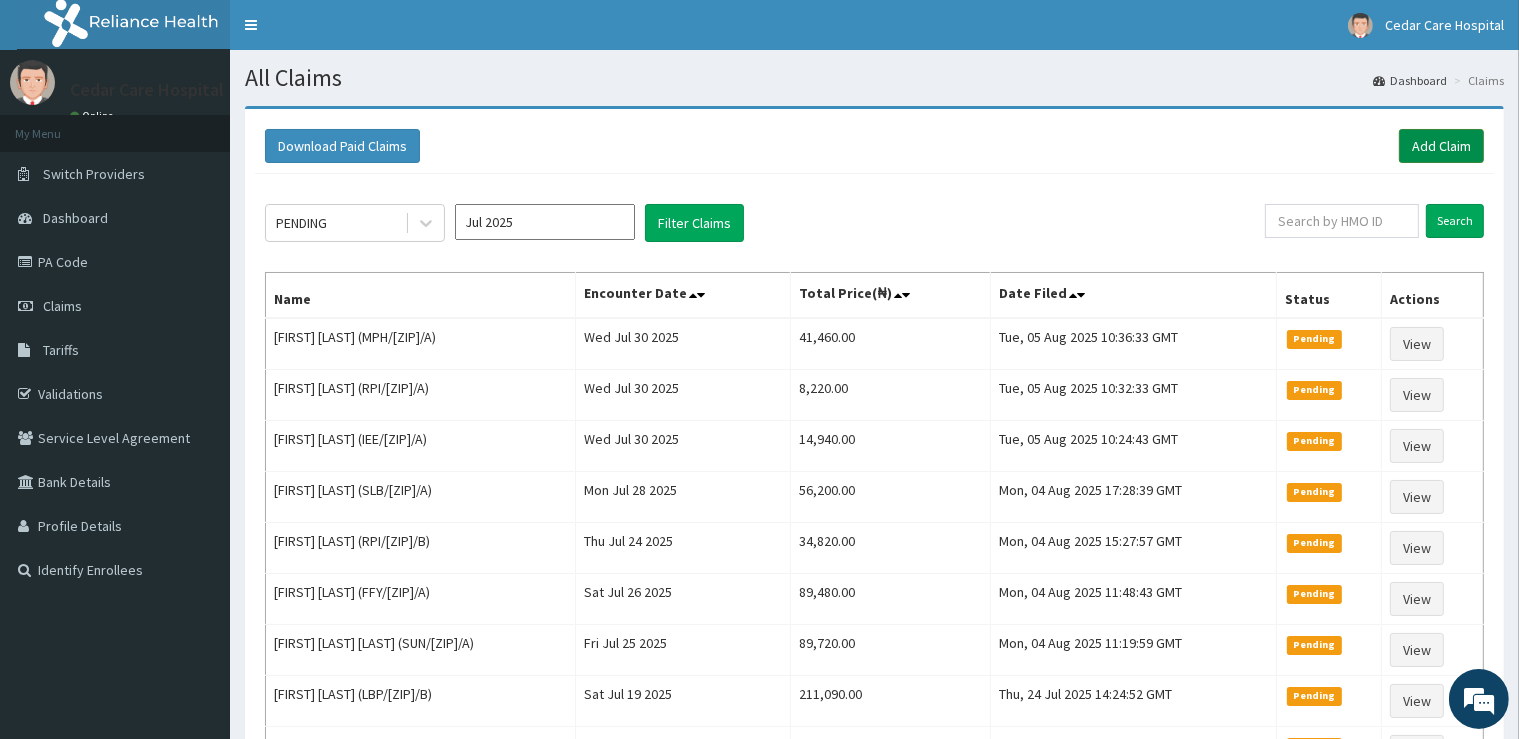 click on "Add Claim" at bounding box center (1441, 146) 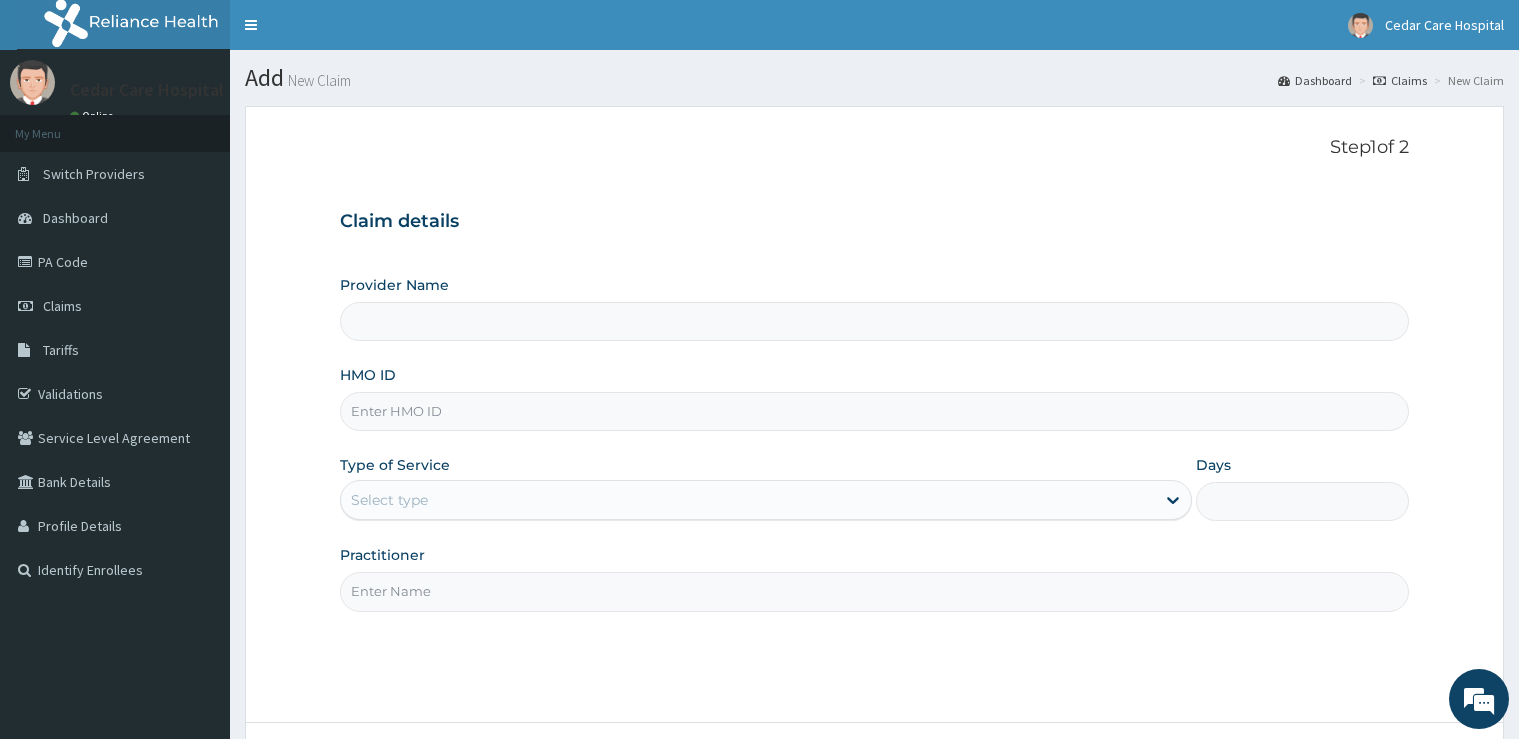 click on "HMO ID" at bounding box center (874, 411) 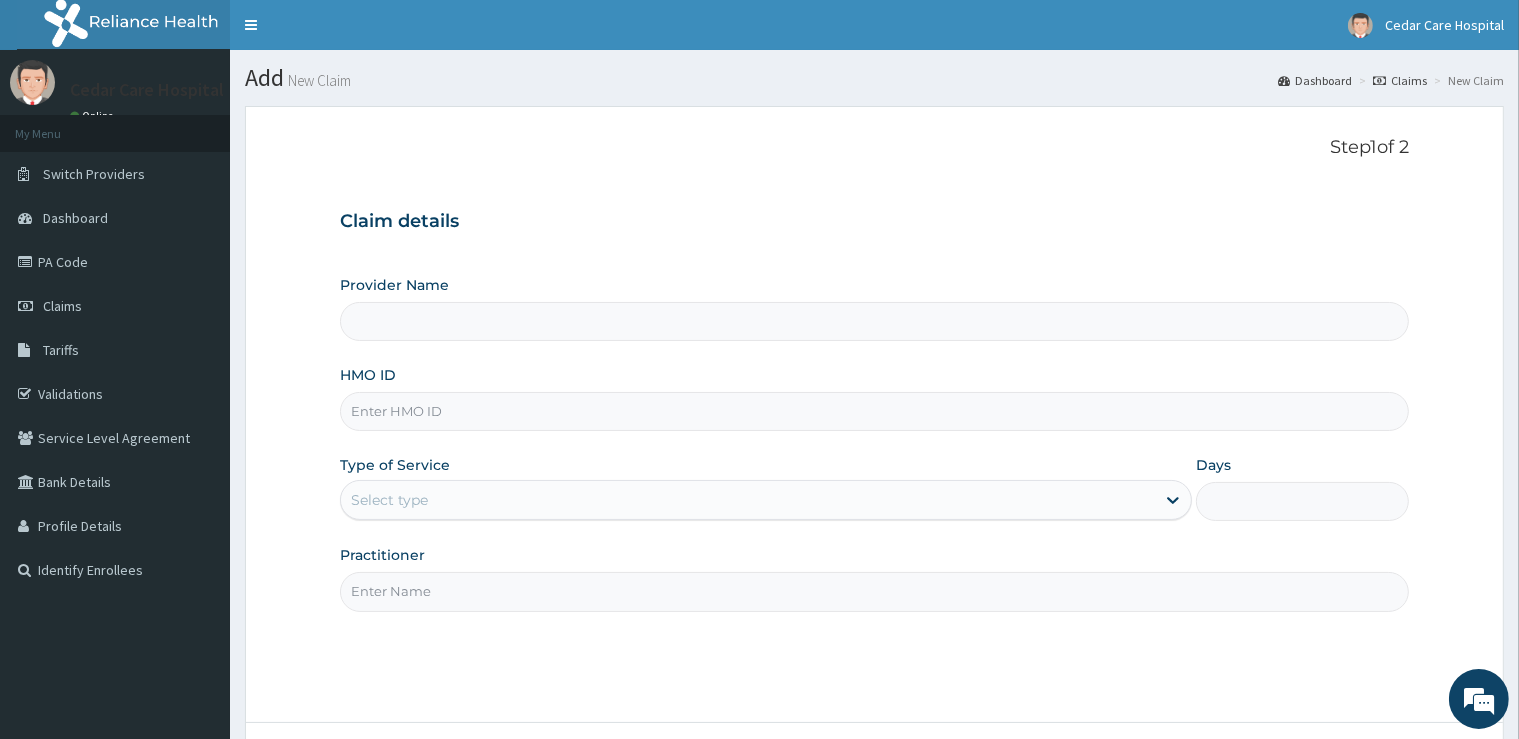 type on "Cedar Care Hospital" 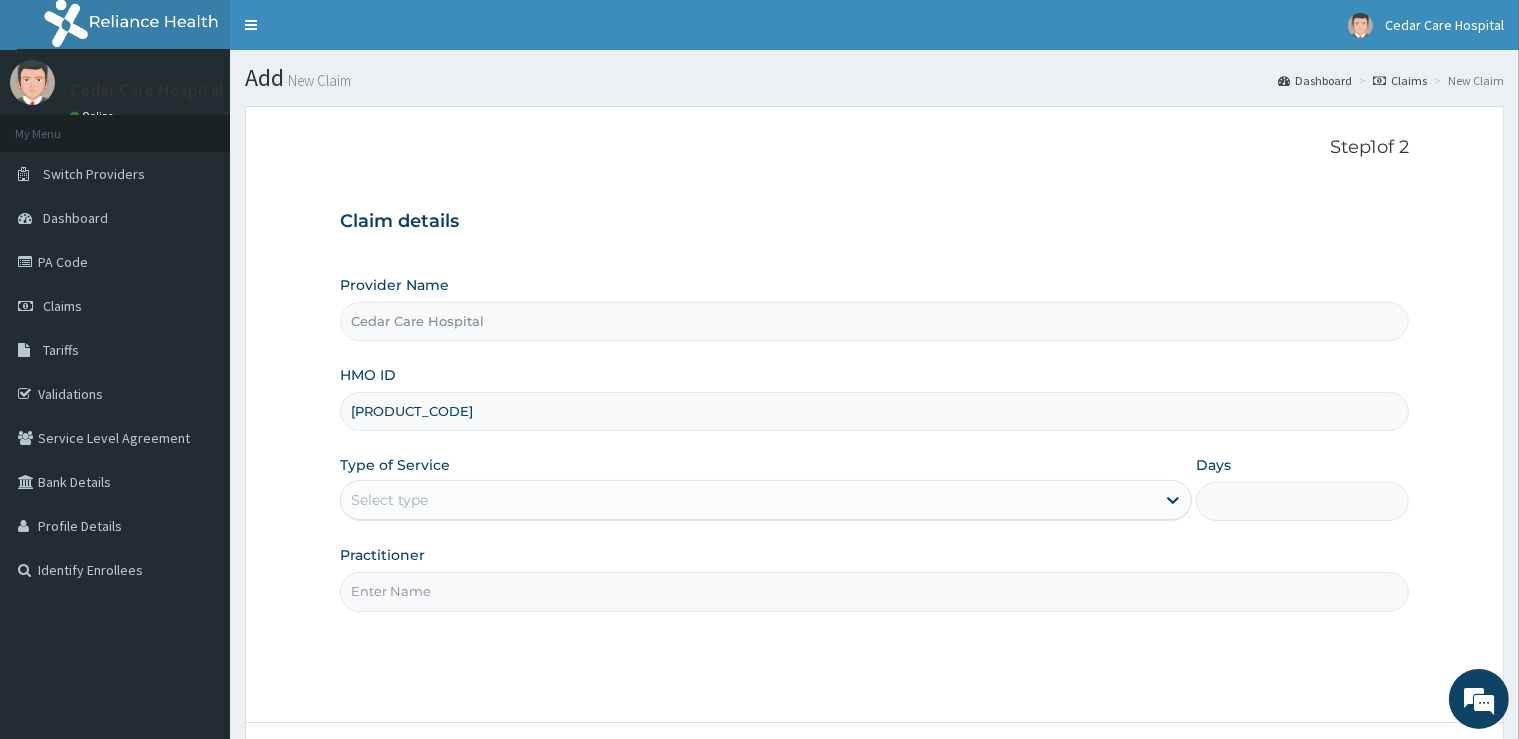 type on "MPH/10004/C" 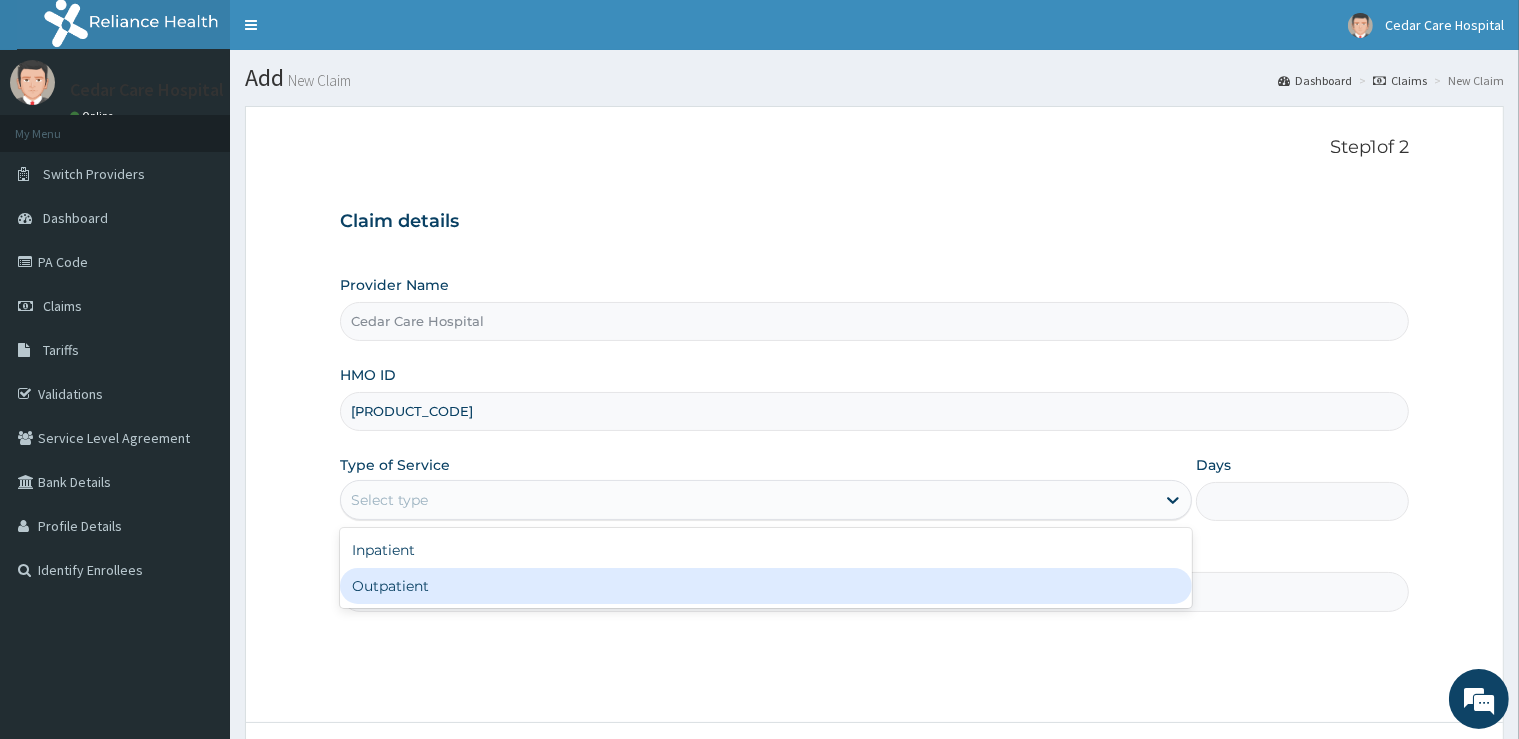 click on "Outpatient" at bounding box center (766, 586) 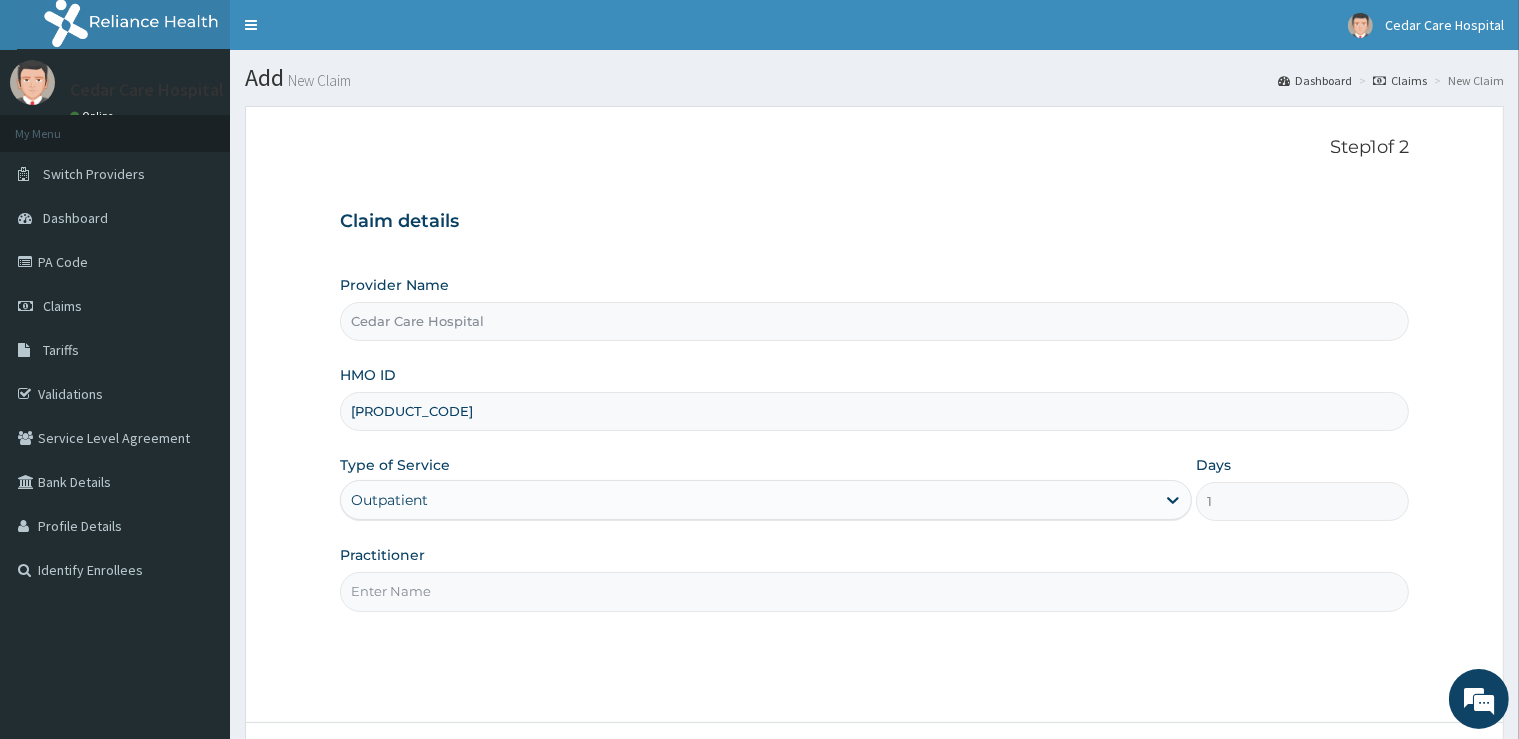 click on "Practitioner" at bounding box center (874, 591) 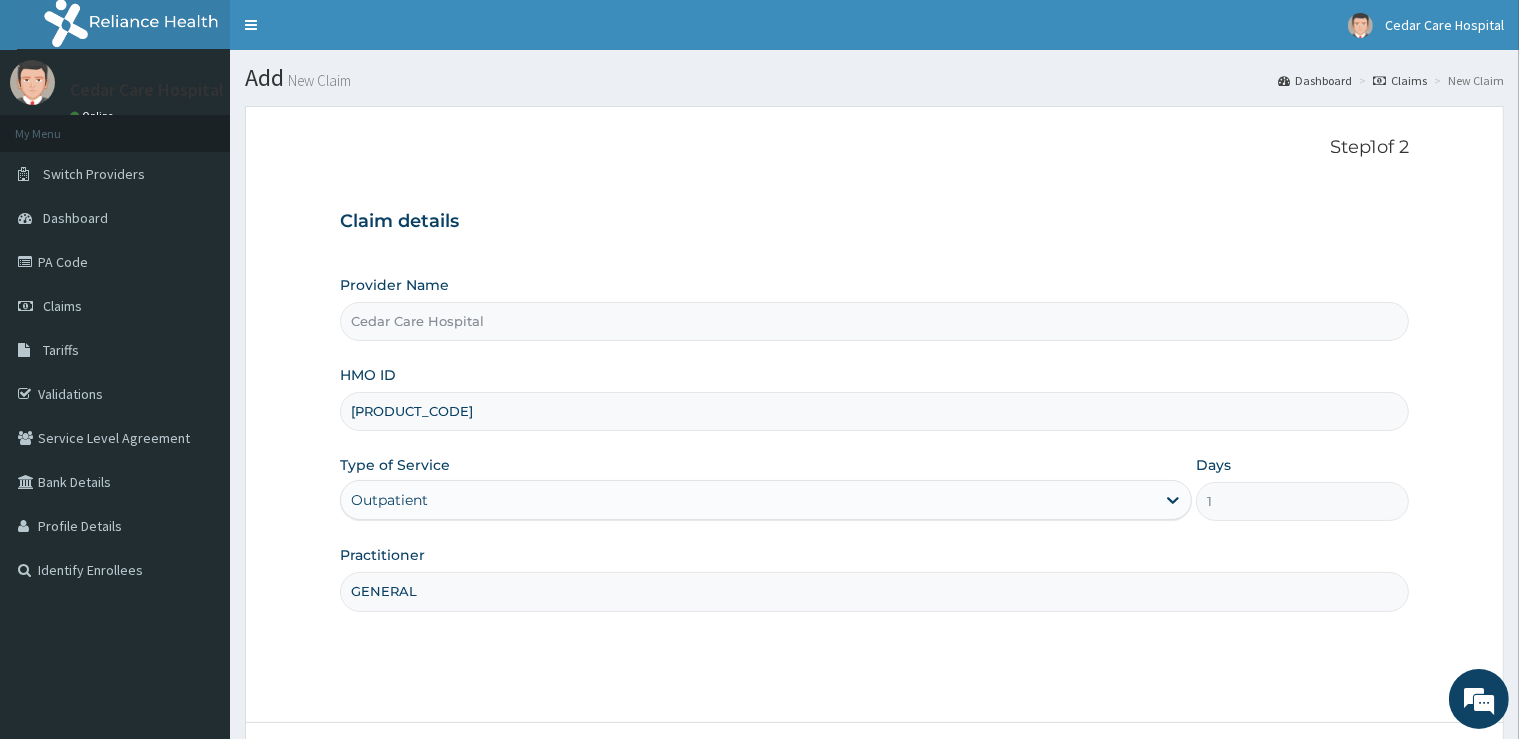 scroll, scrollTop: 162, scrollLeft: 0, axis: vertical 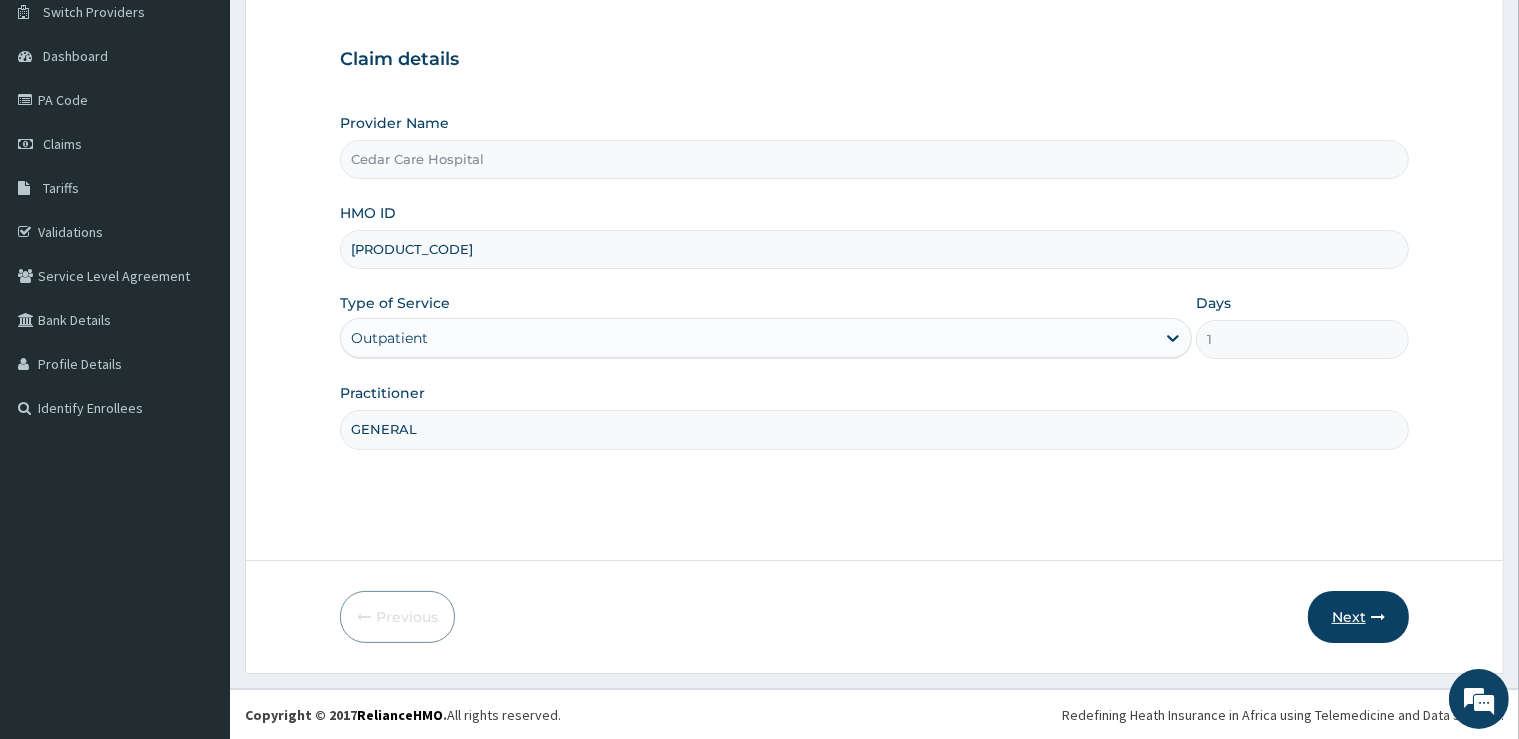 type on "GENERAL" 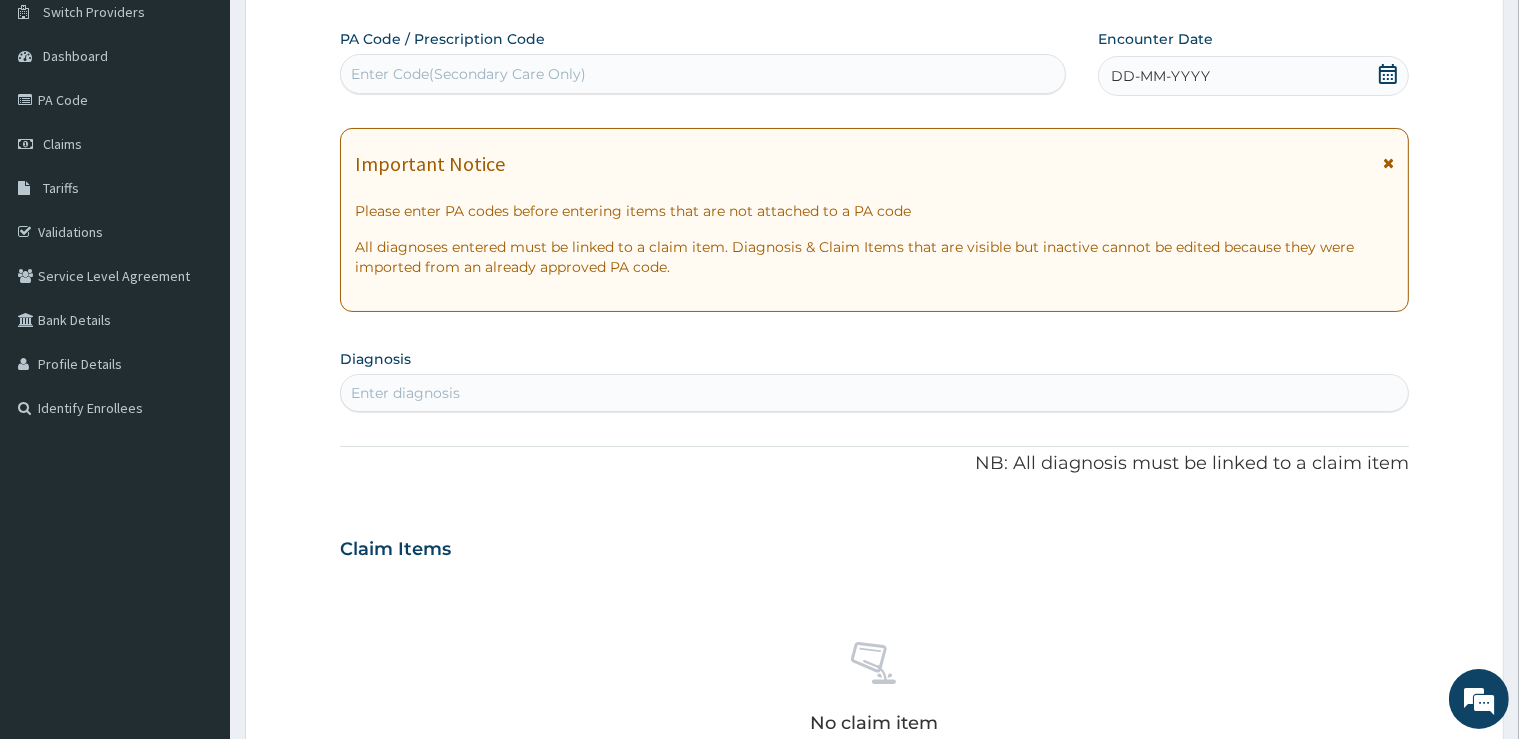 click on "Enter Code(Secondary Care Only)" at bounding box center (468, 74) 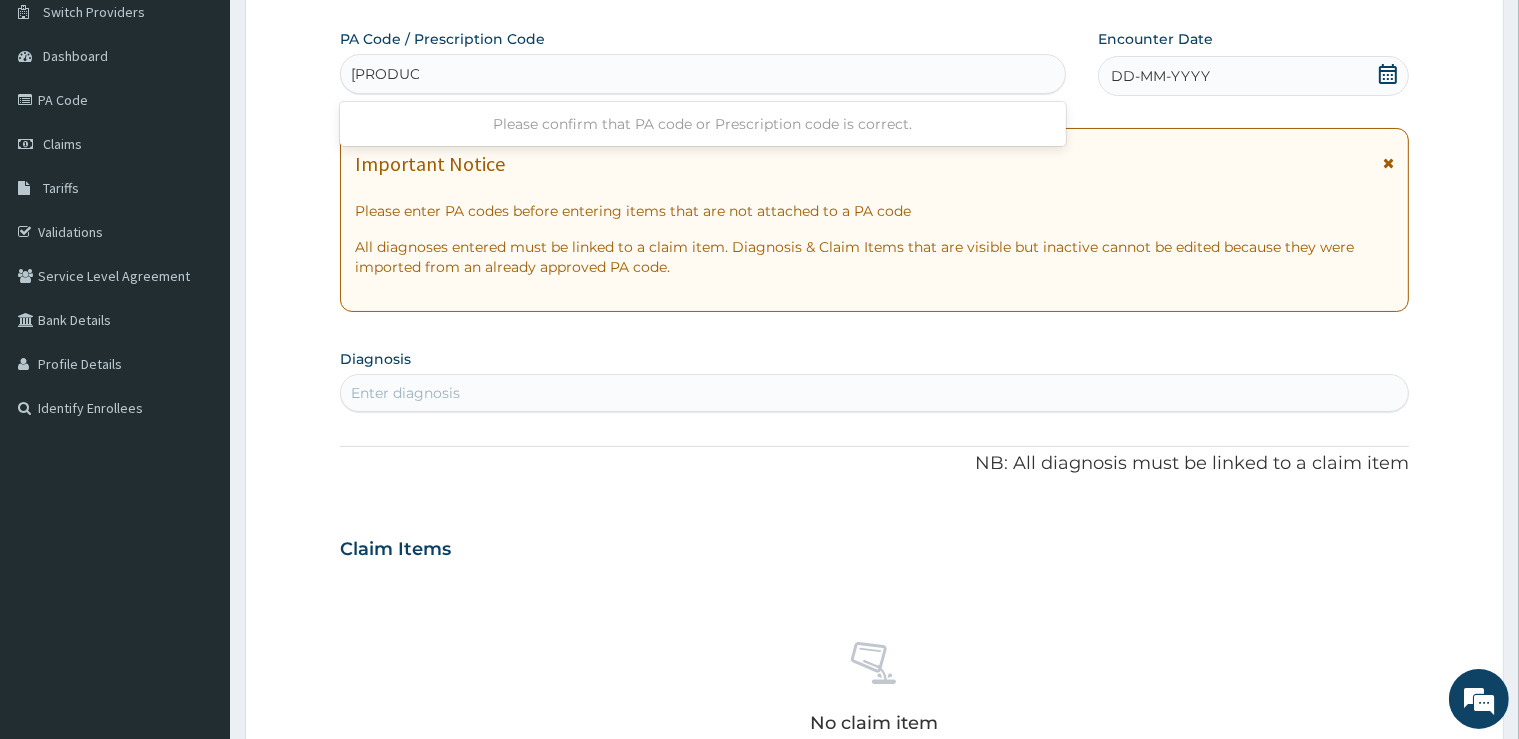 type on "PA/4532CD" 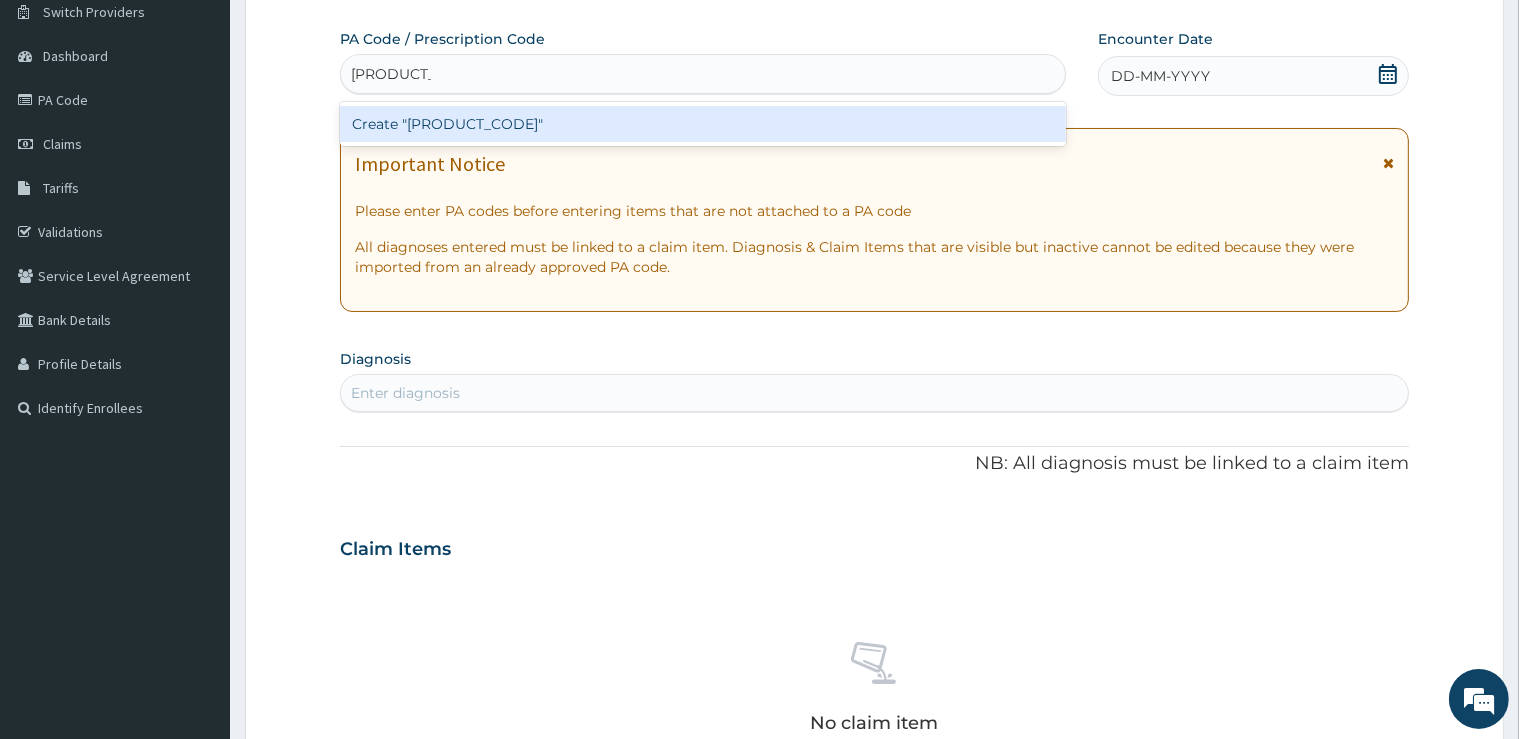 type 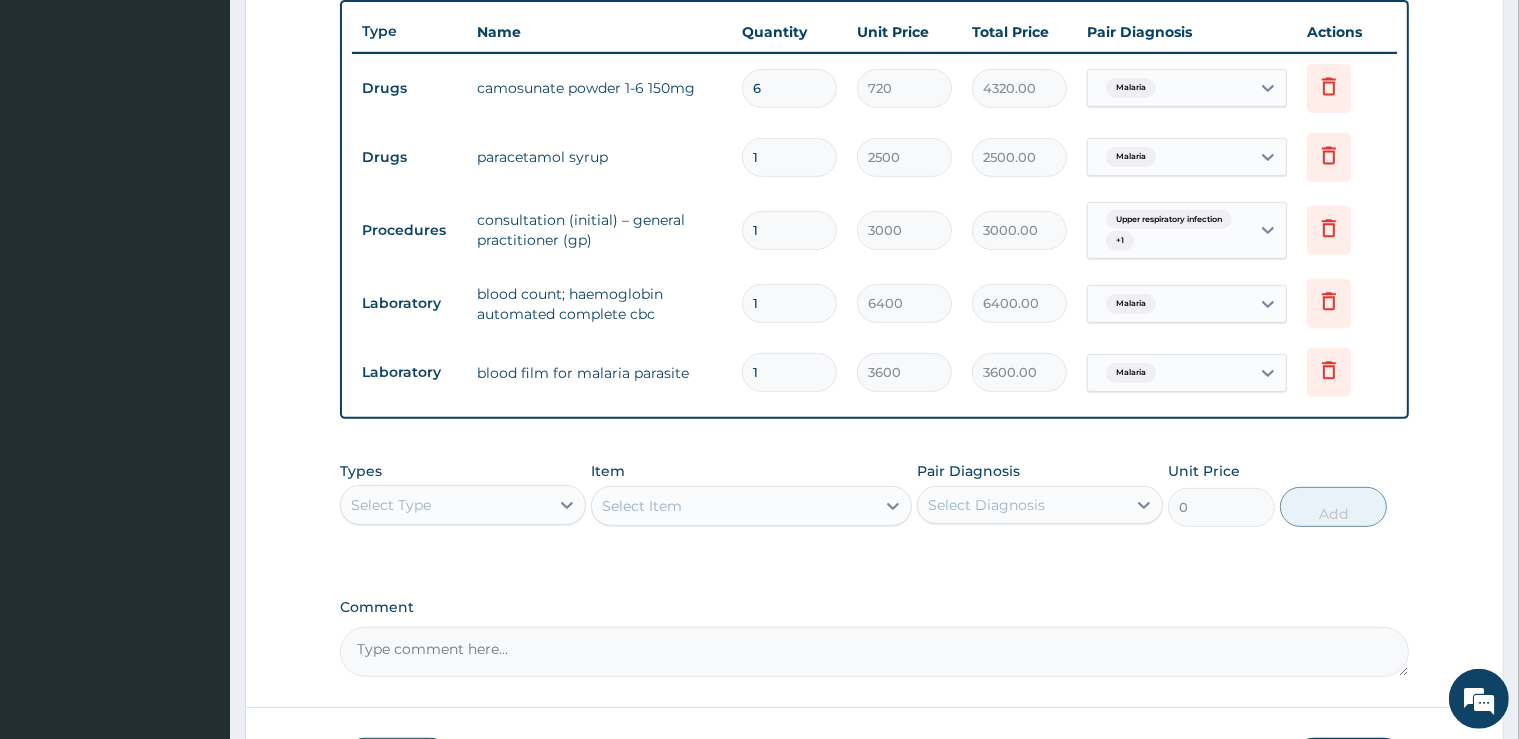 scroll, scrollTop: 888, scrollLeft: 0, axis: vertical 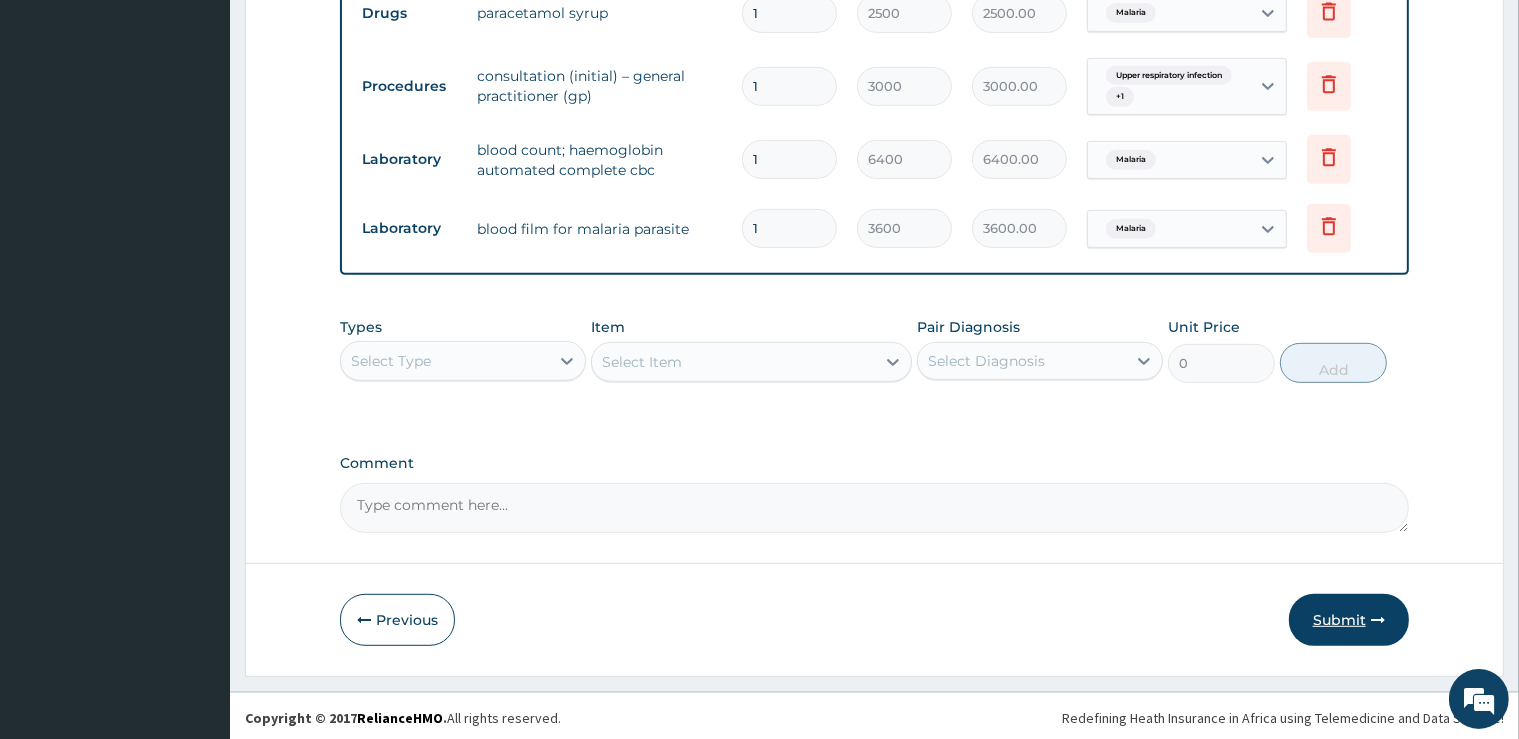 click on "Submit" at bounding box center [1349, 620] 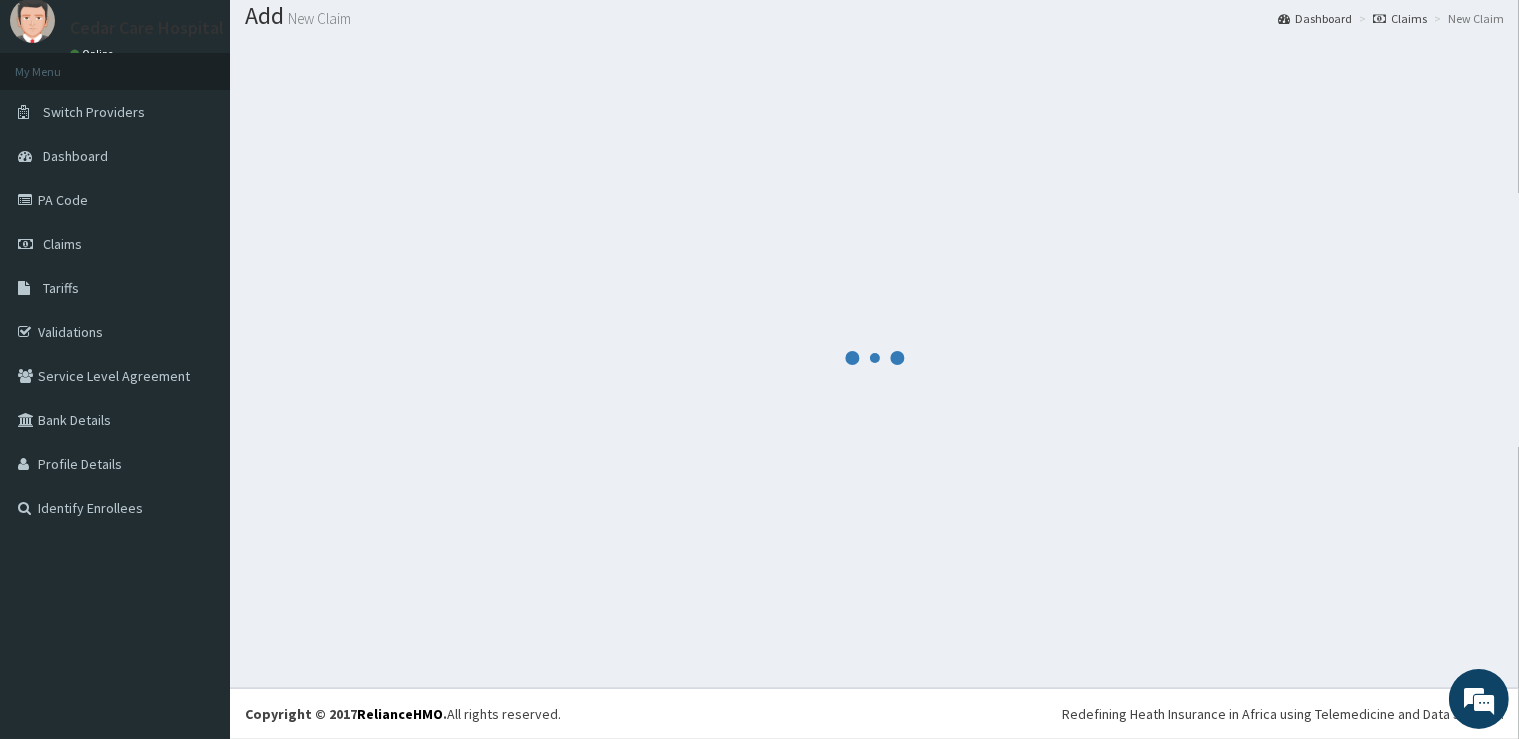 scroll, scrollTop: 61, scrollLeft: 0, axis: vertical 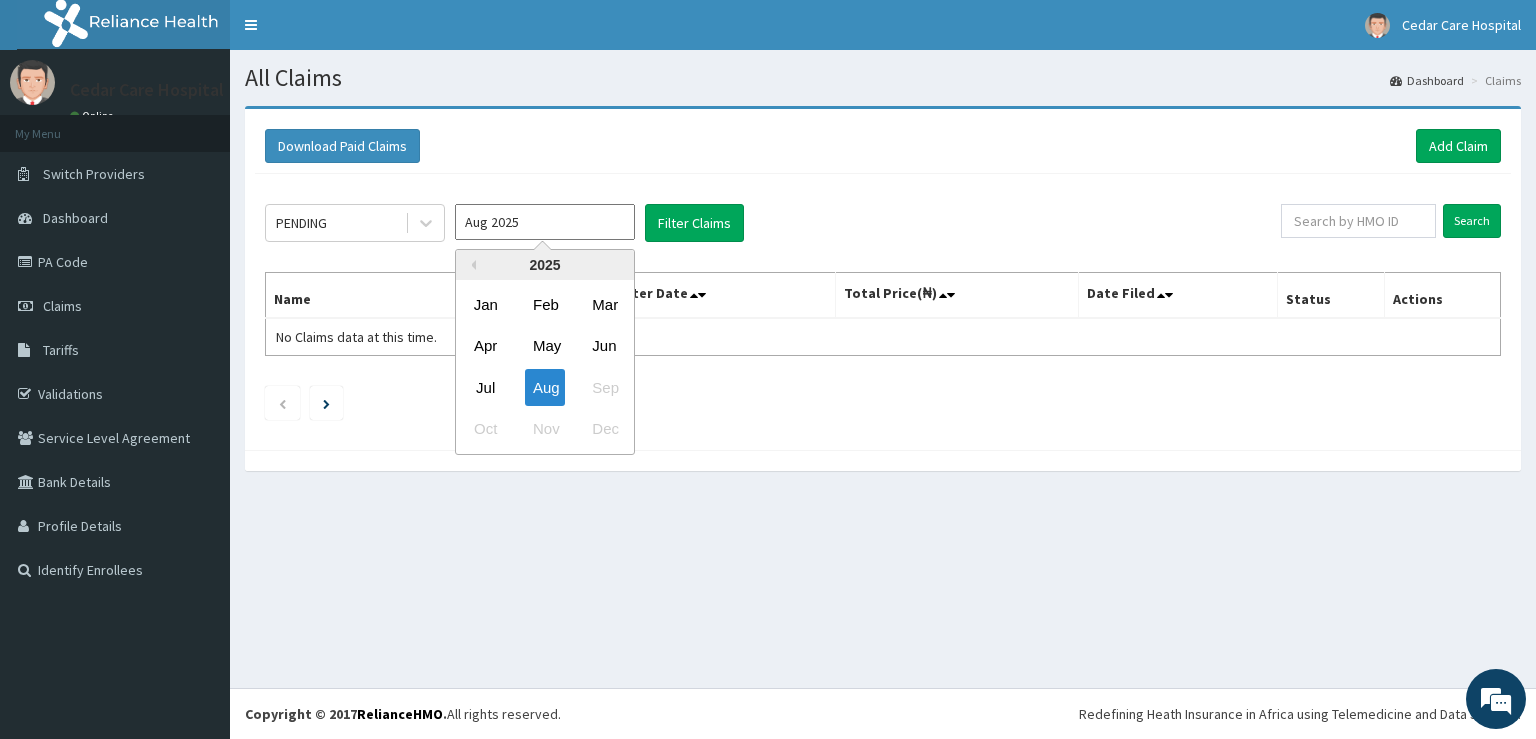 click on "Aug 2025" at bounding box center (545, 222) 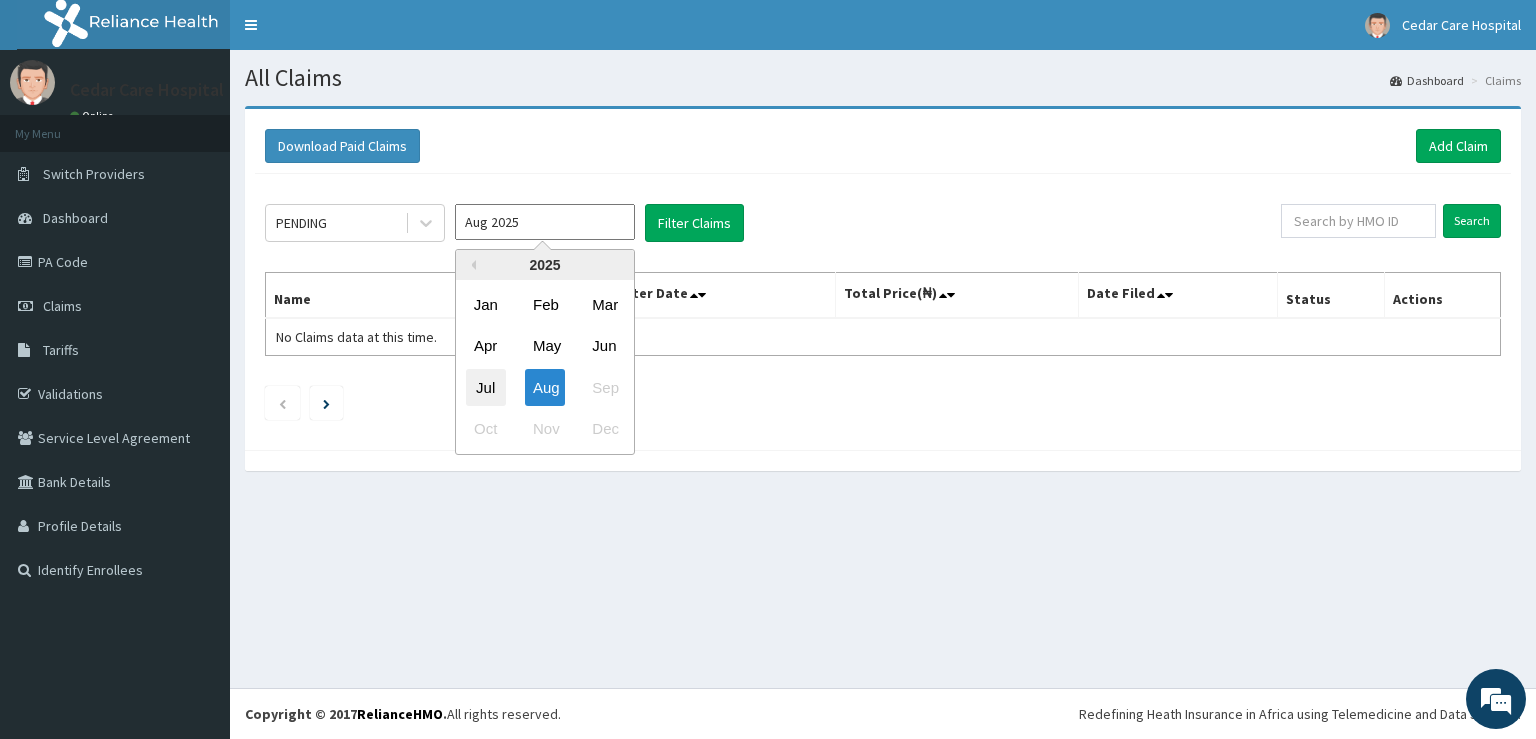 click on "Jul" at bounding box center [486, 387] 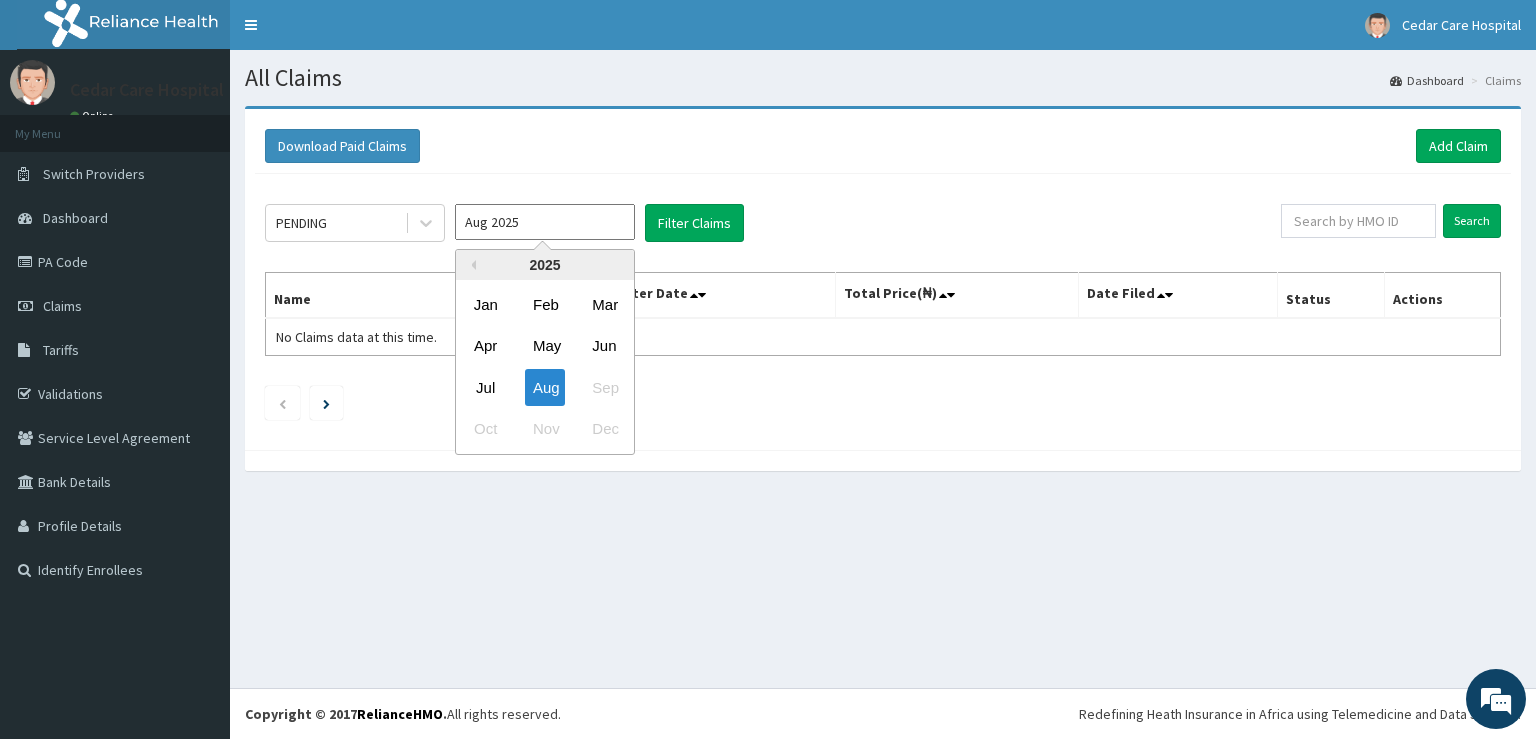 type on "Jul 2025" 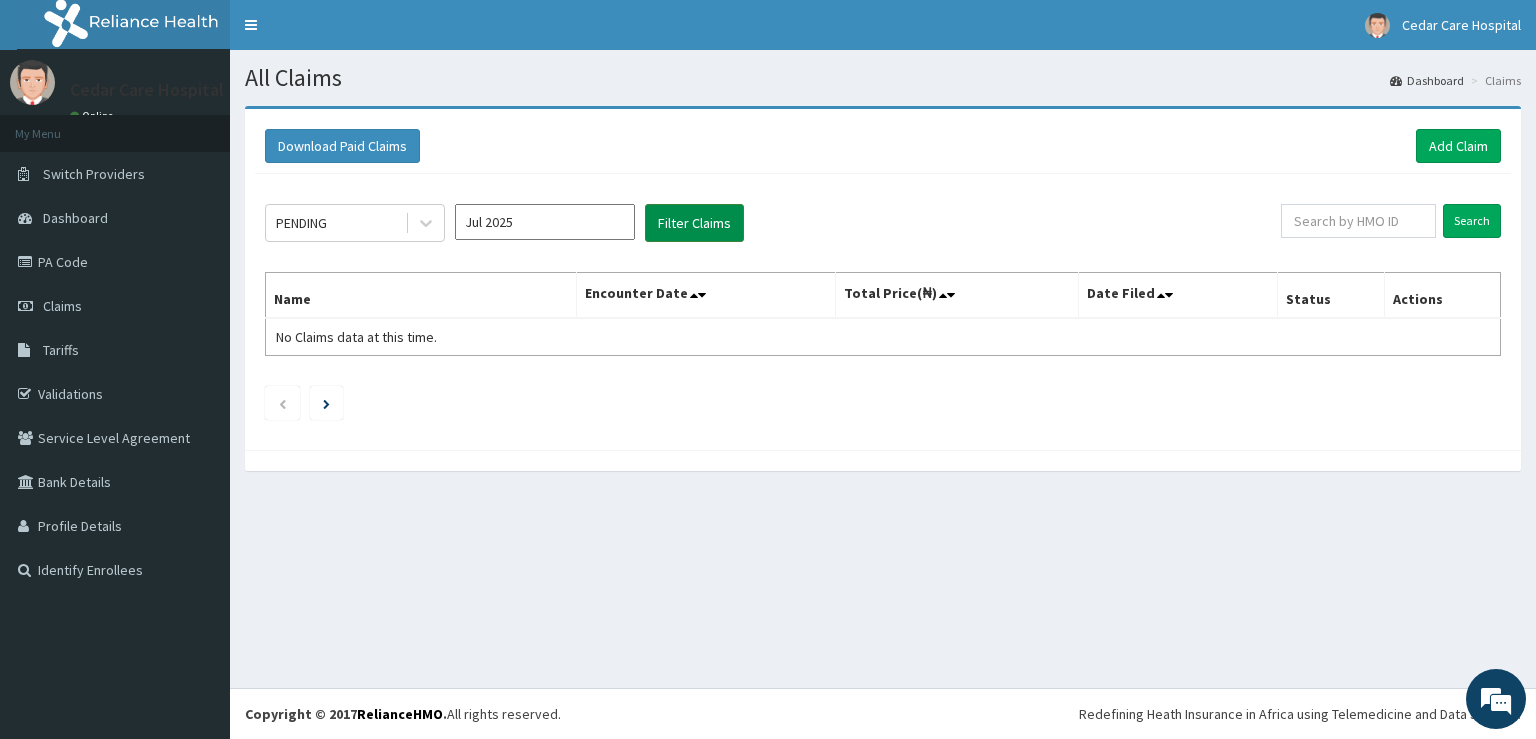 click on "Filter Claims" at bounding box center [694, 223] 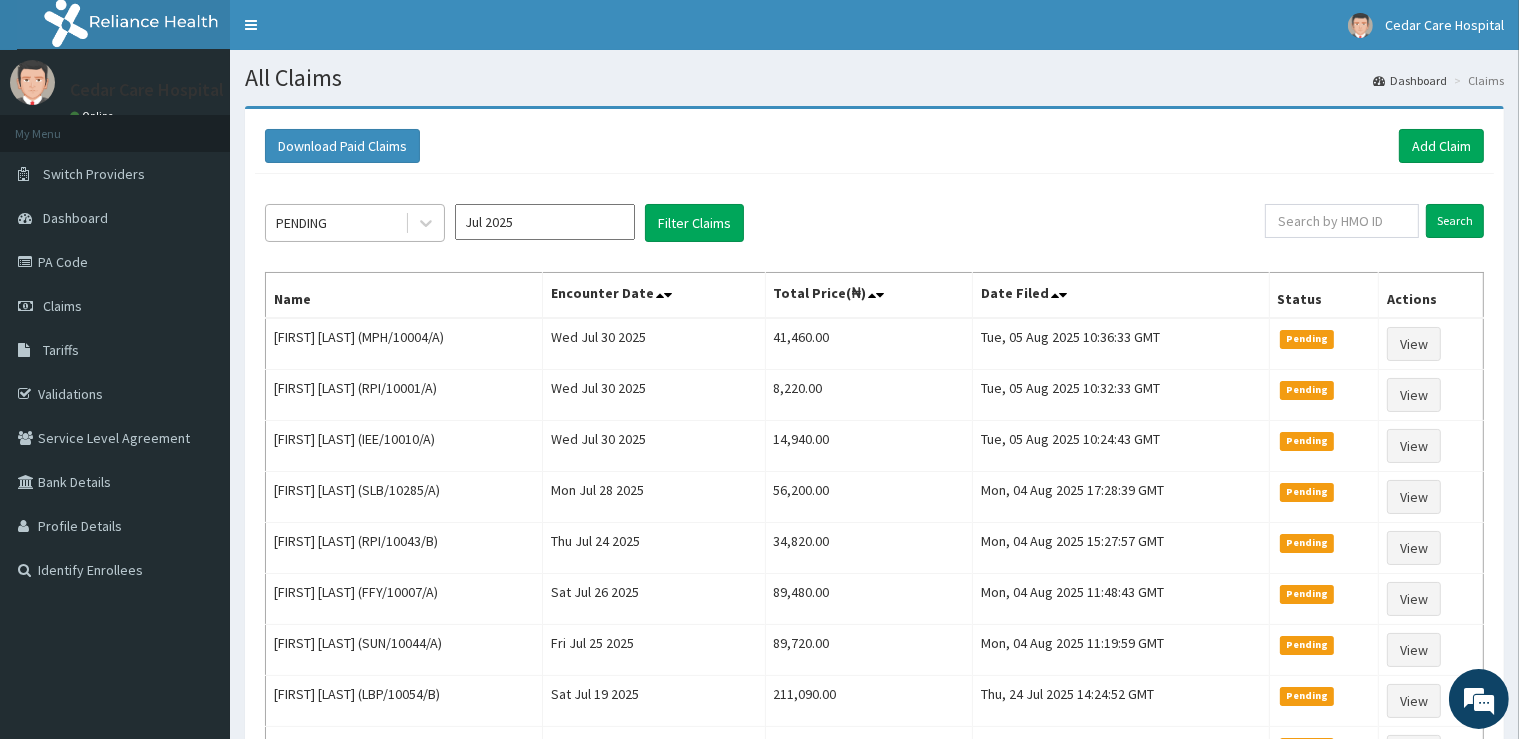 click on "PENDING" at bounding box center (335, 223) 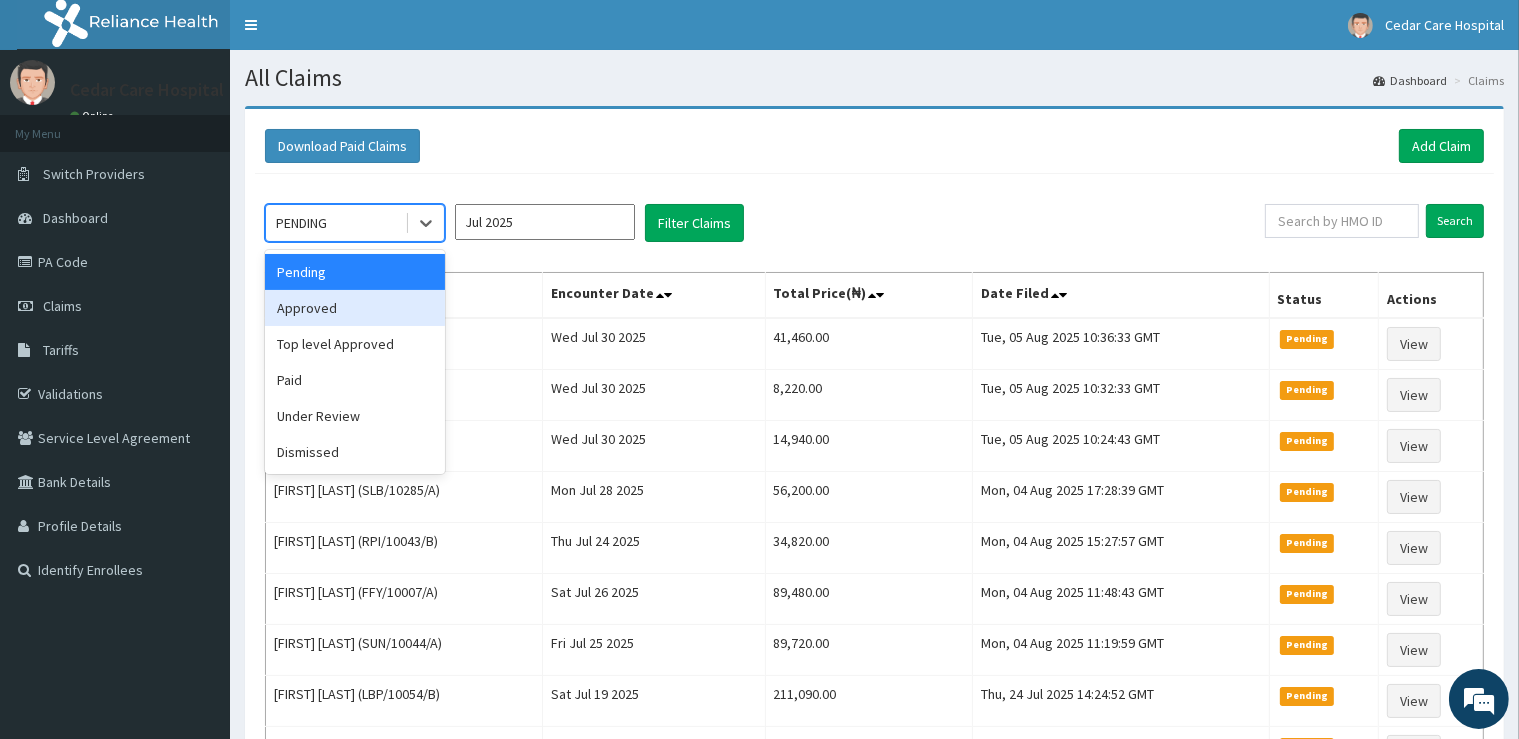 drag, startPoint x: 341, startPoint y: 303, endPoint x: 367, endPoint y: 303, distance: 26 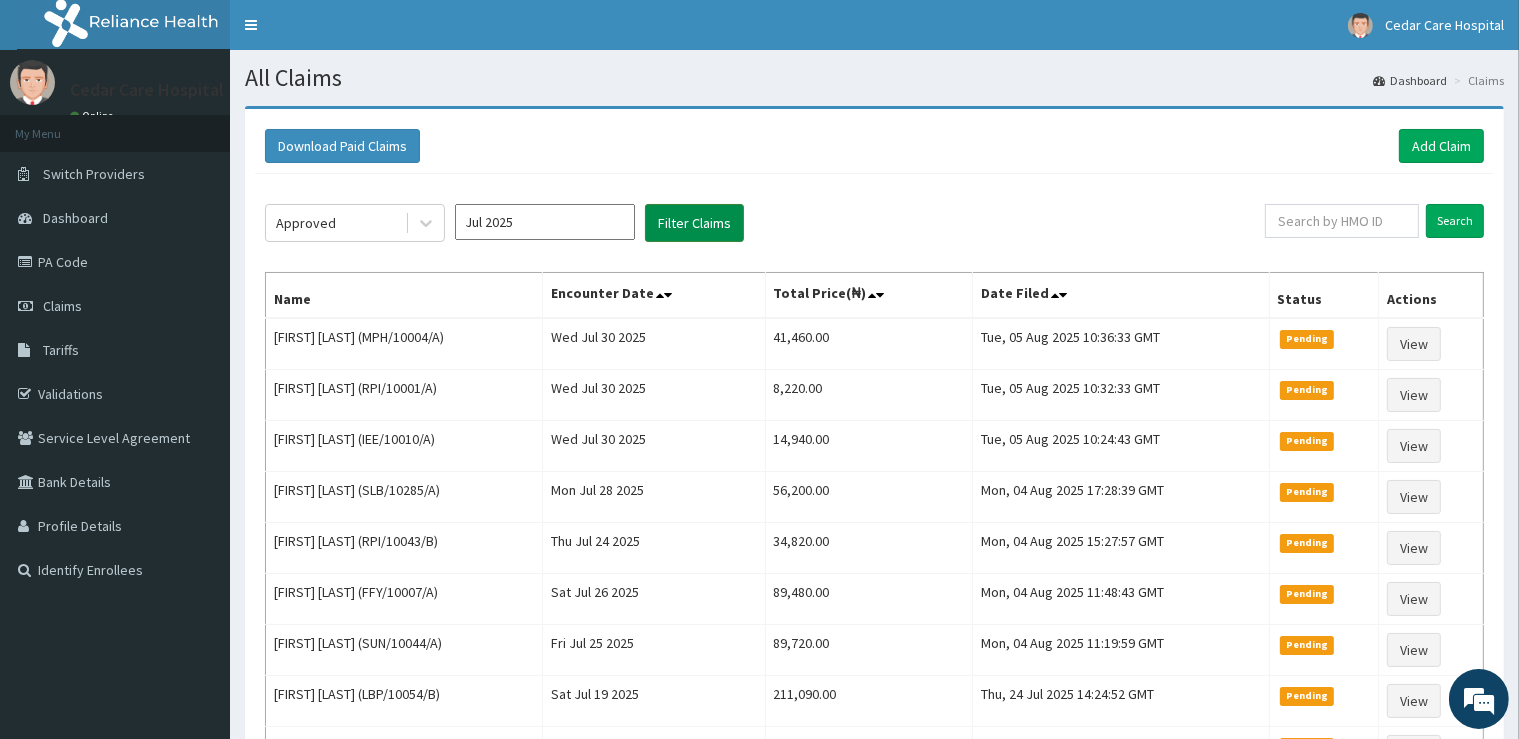 click on "Filter Claims" at bounding box center (694, 223) 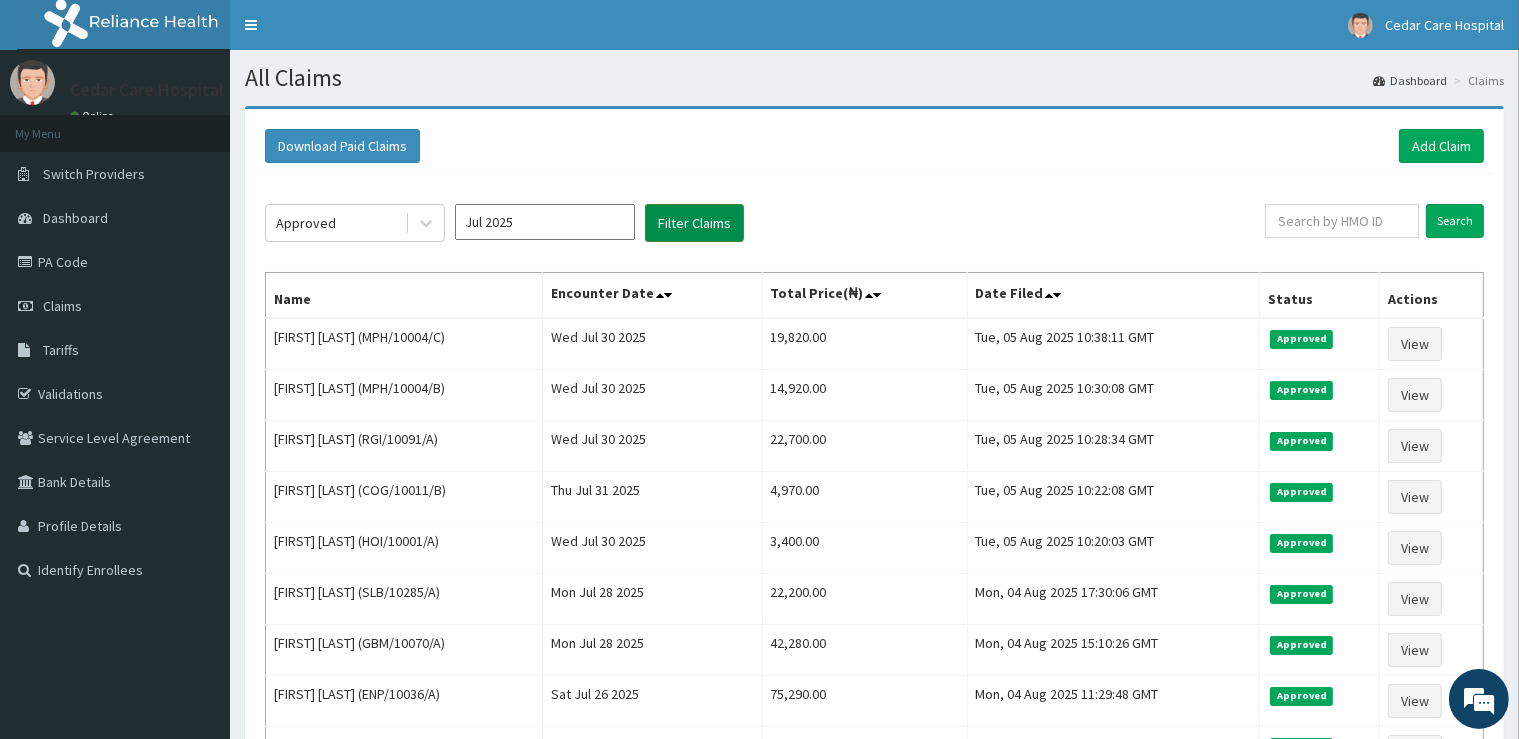 scroll, scrollTop: 0, scrollLeft: 0, axis: both 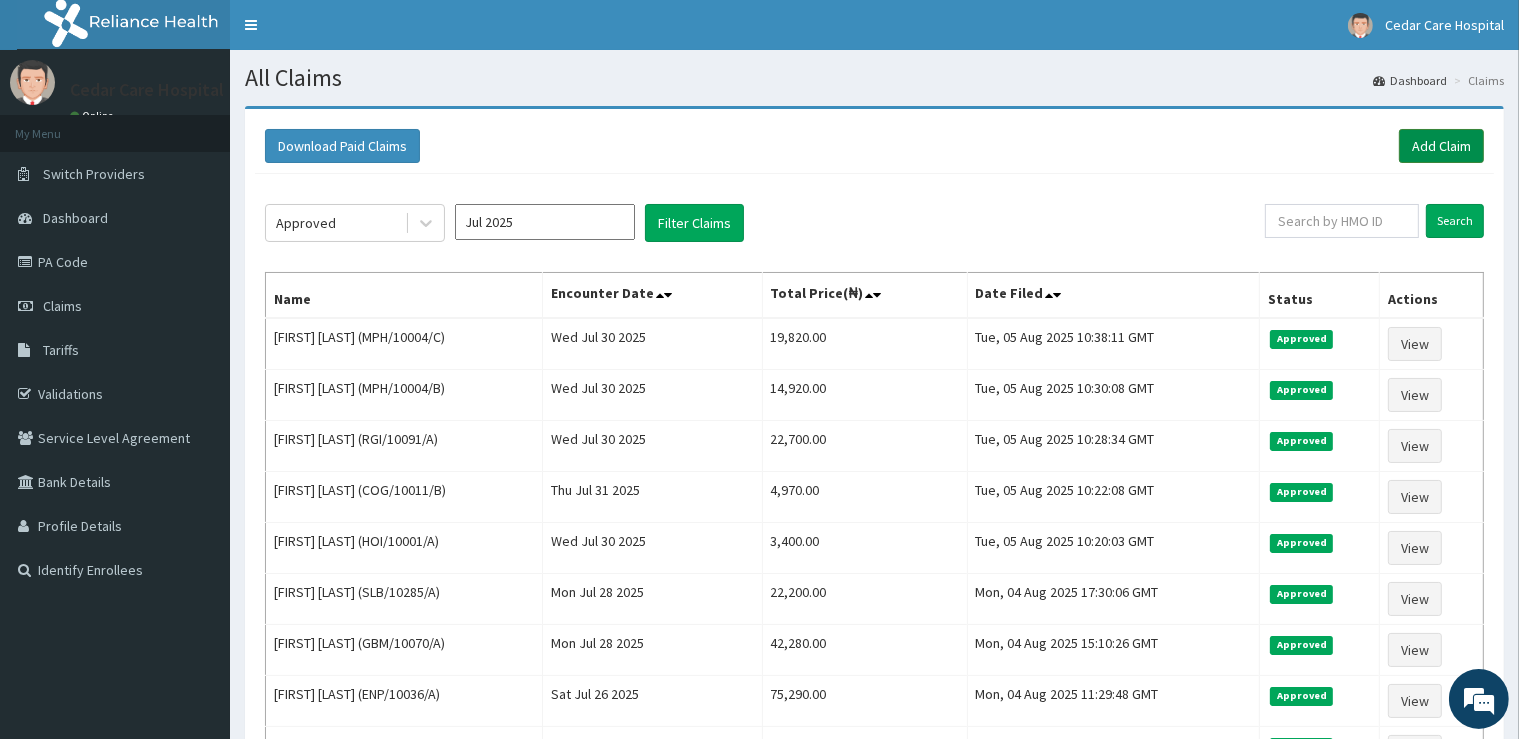 drag, startPoint x: 1446, startPoint y: 118, endPoint x: 1443, endPoint y: 131, distance: 13.341664 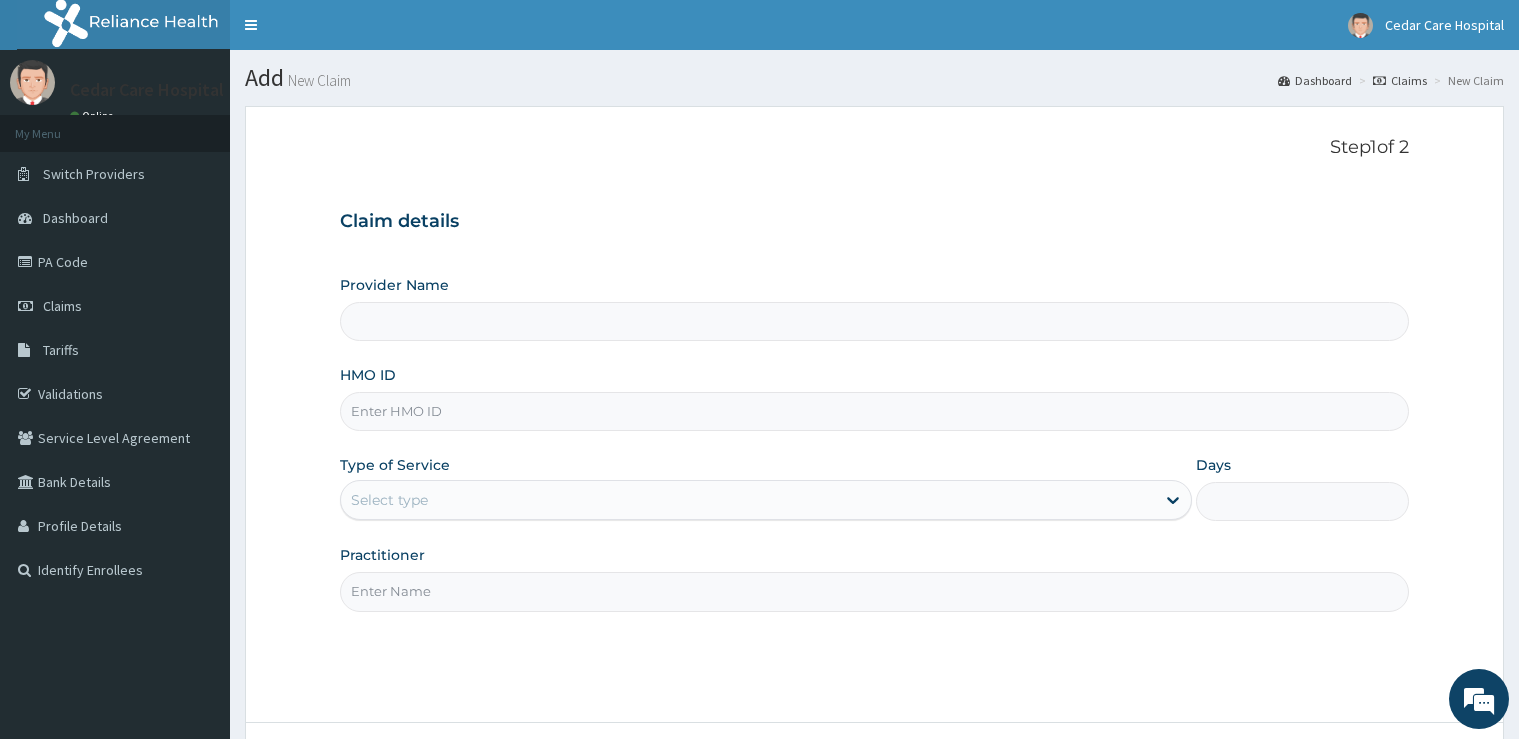 scroll, scrollTop: 0, scrollLeft: 0, axis: both 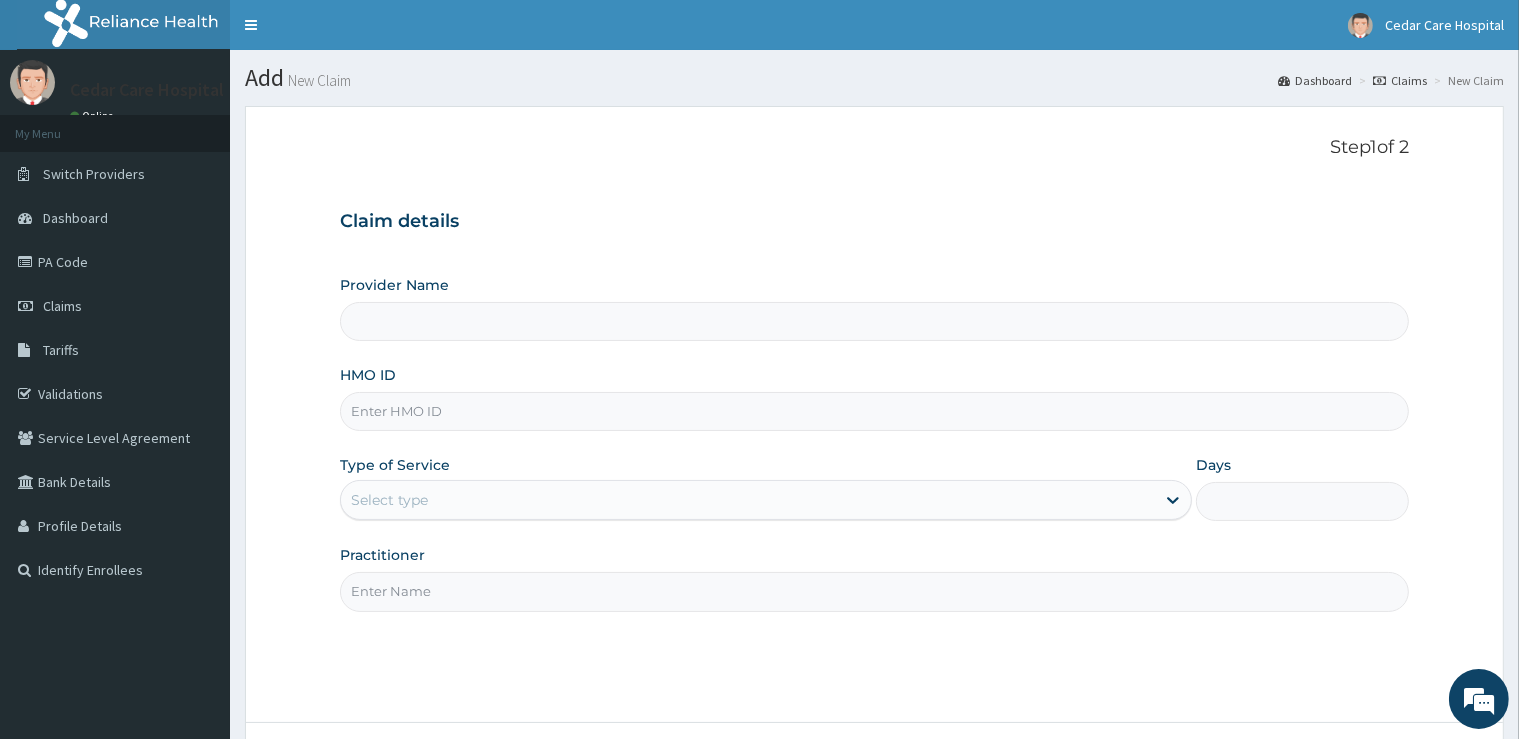 type on "Cedar Care Hospital" 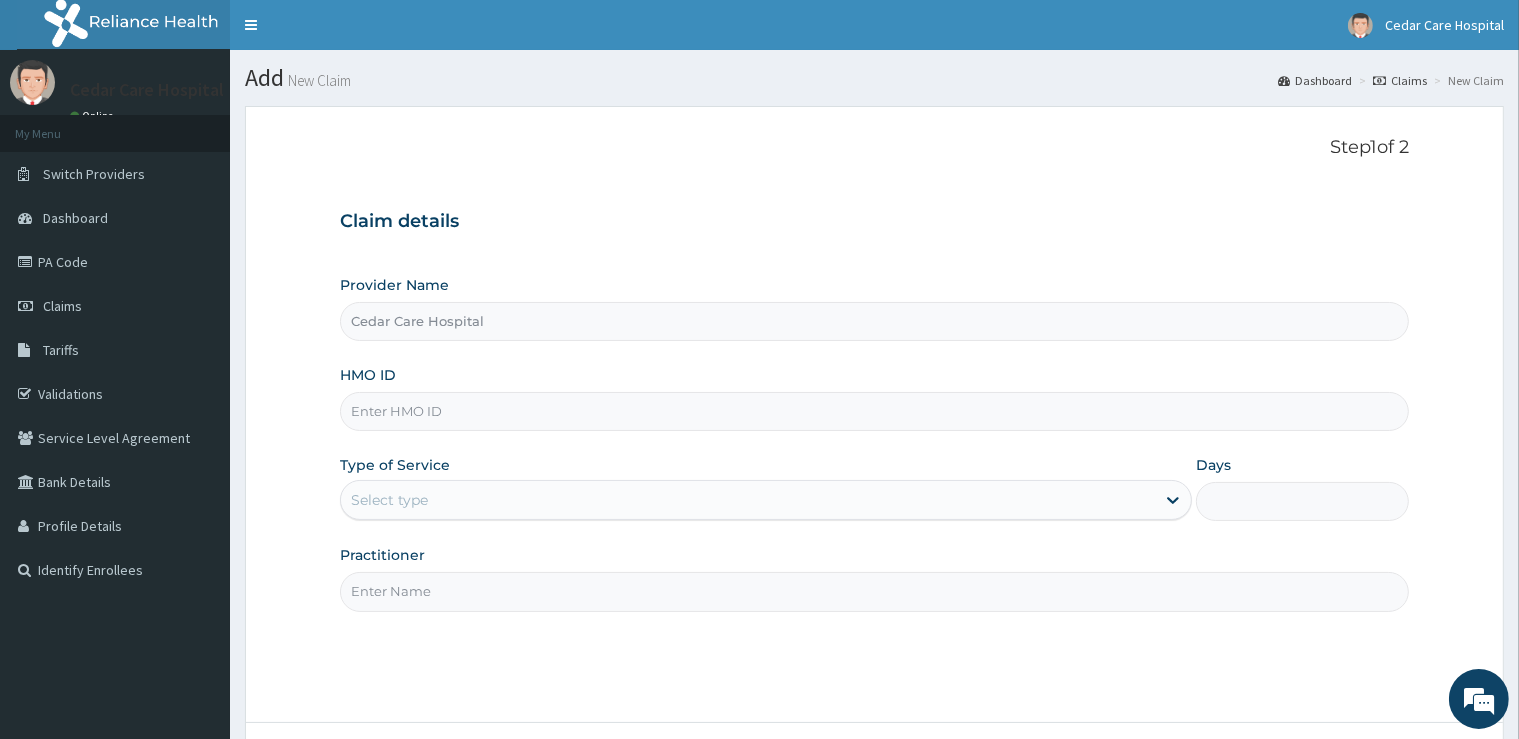 click on "HMO ID" at bounding box center [874, 411] 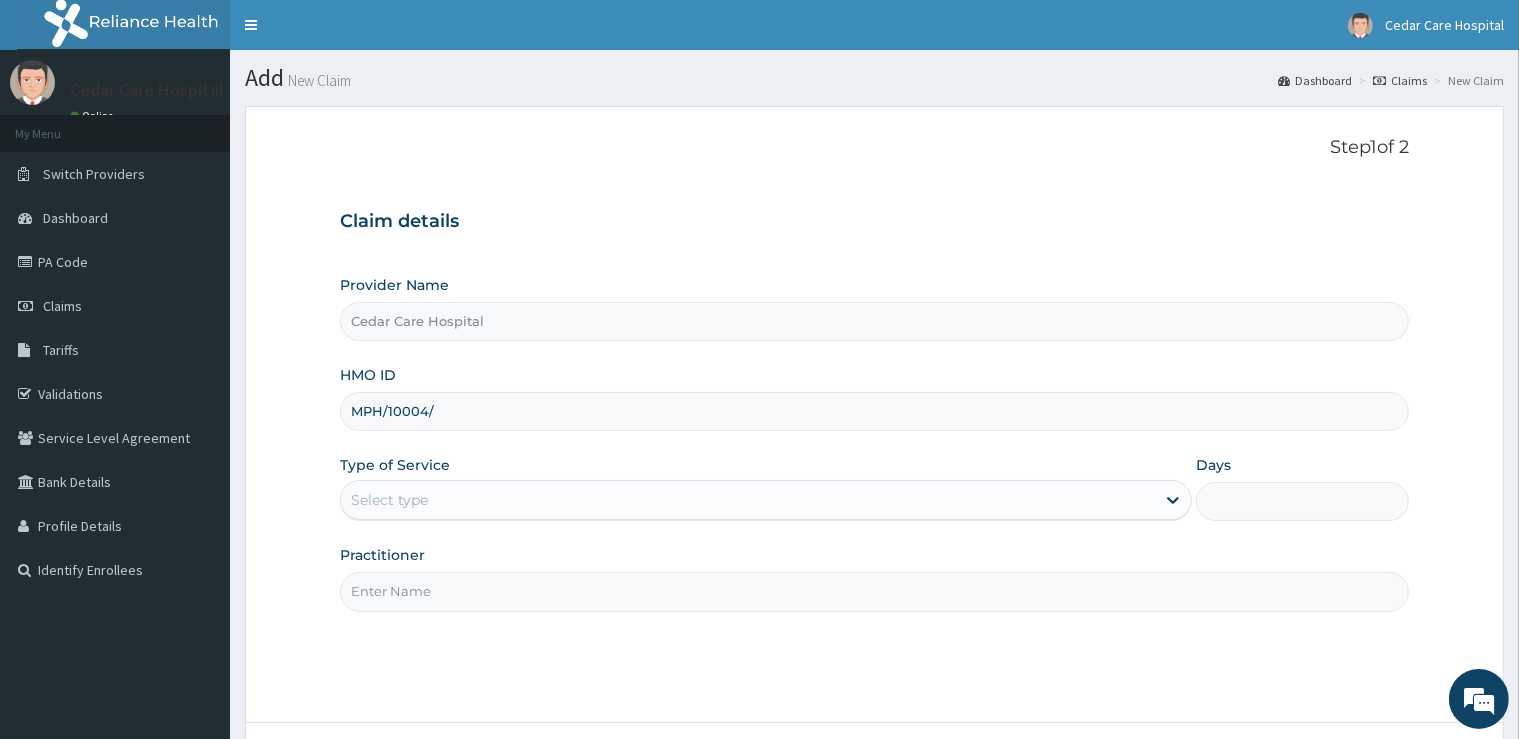 scroll, scrollTop: 0, scrollLeft: 0, axis: both 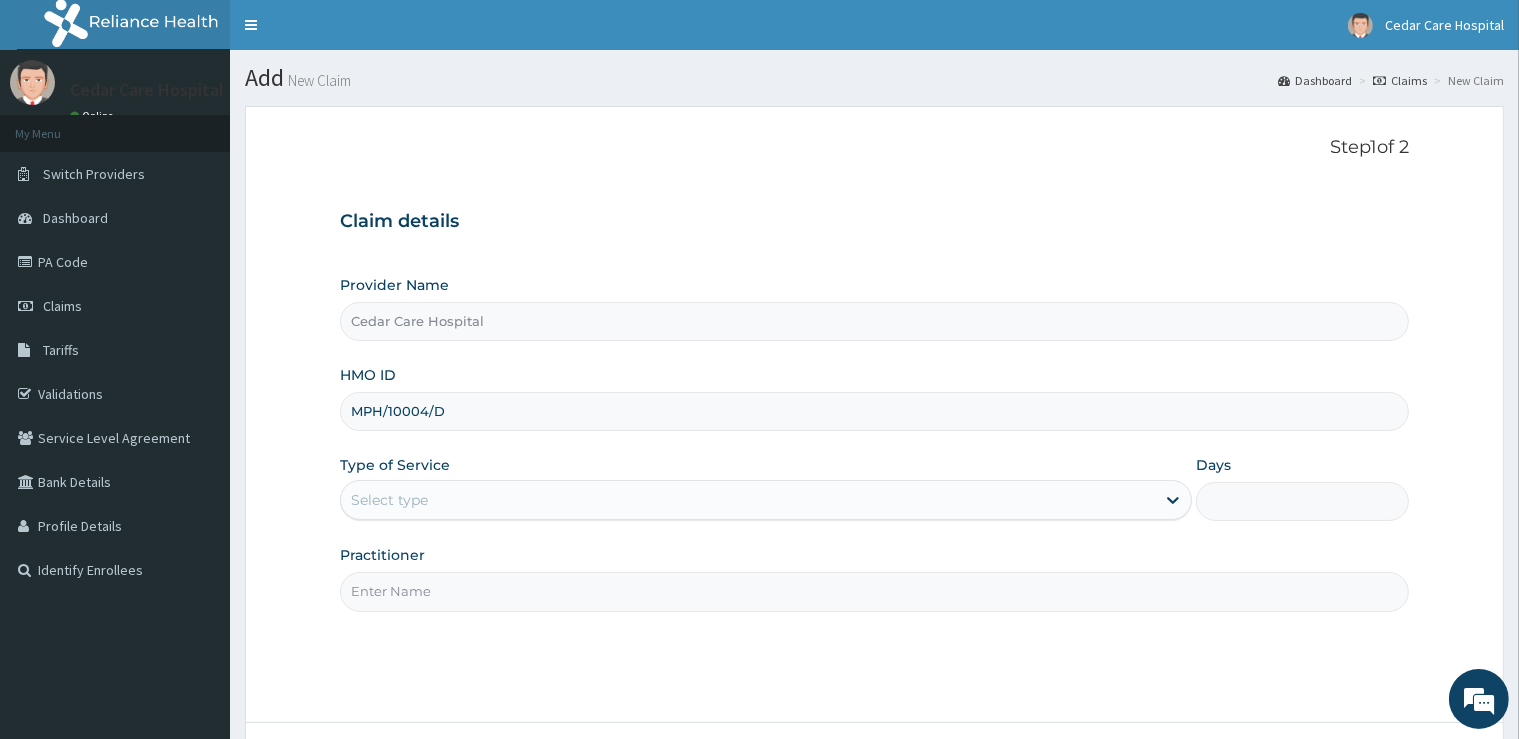 type on "MPH/10004/D" 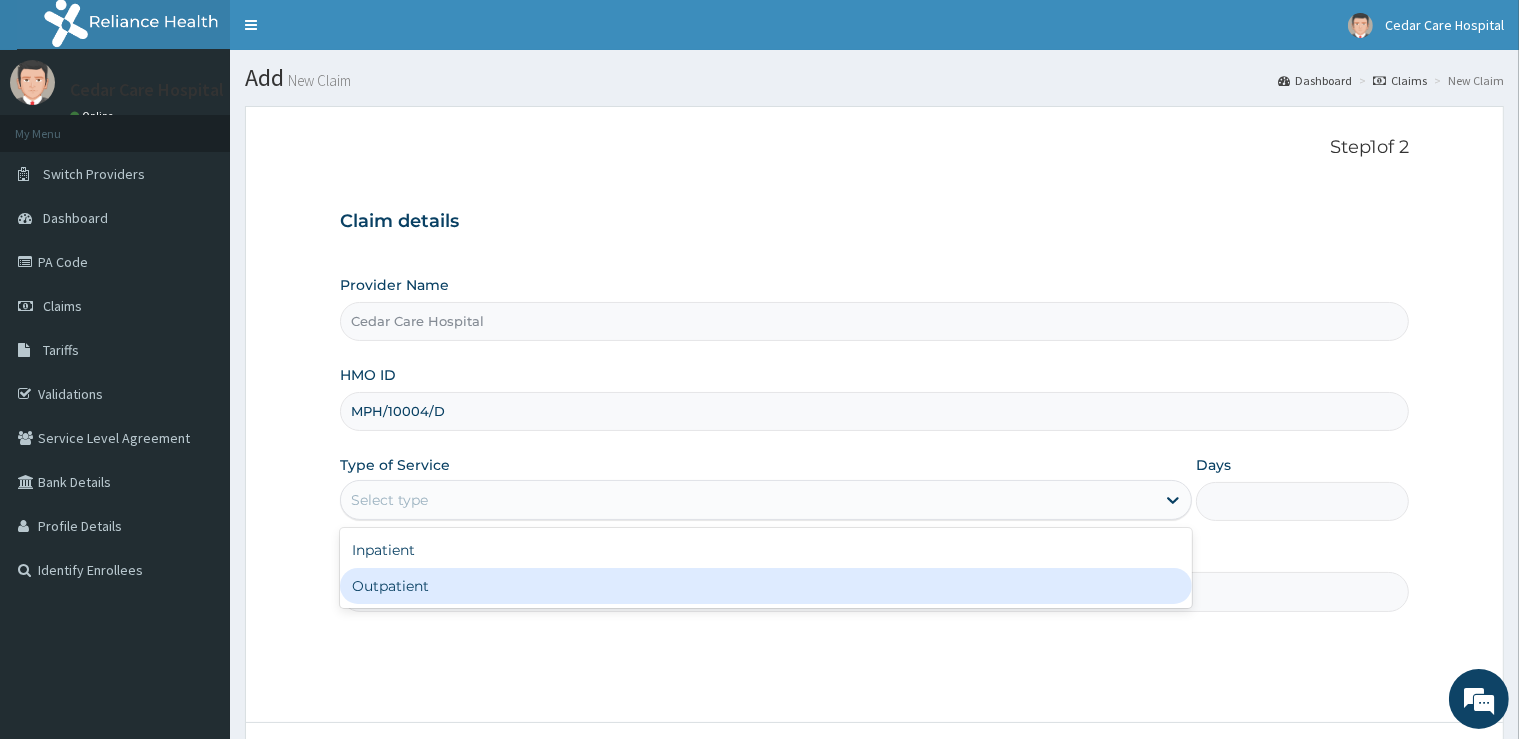 click on "Outpatient" at bounding box center (766, 586) 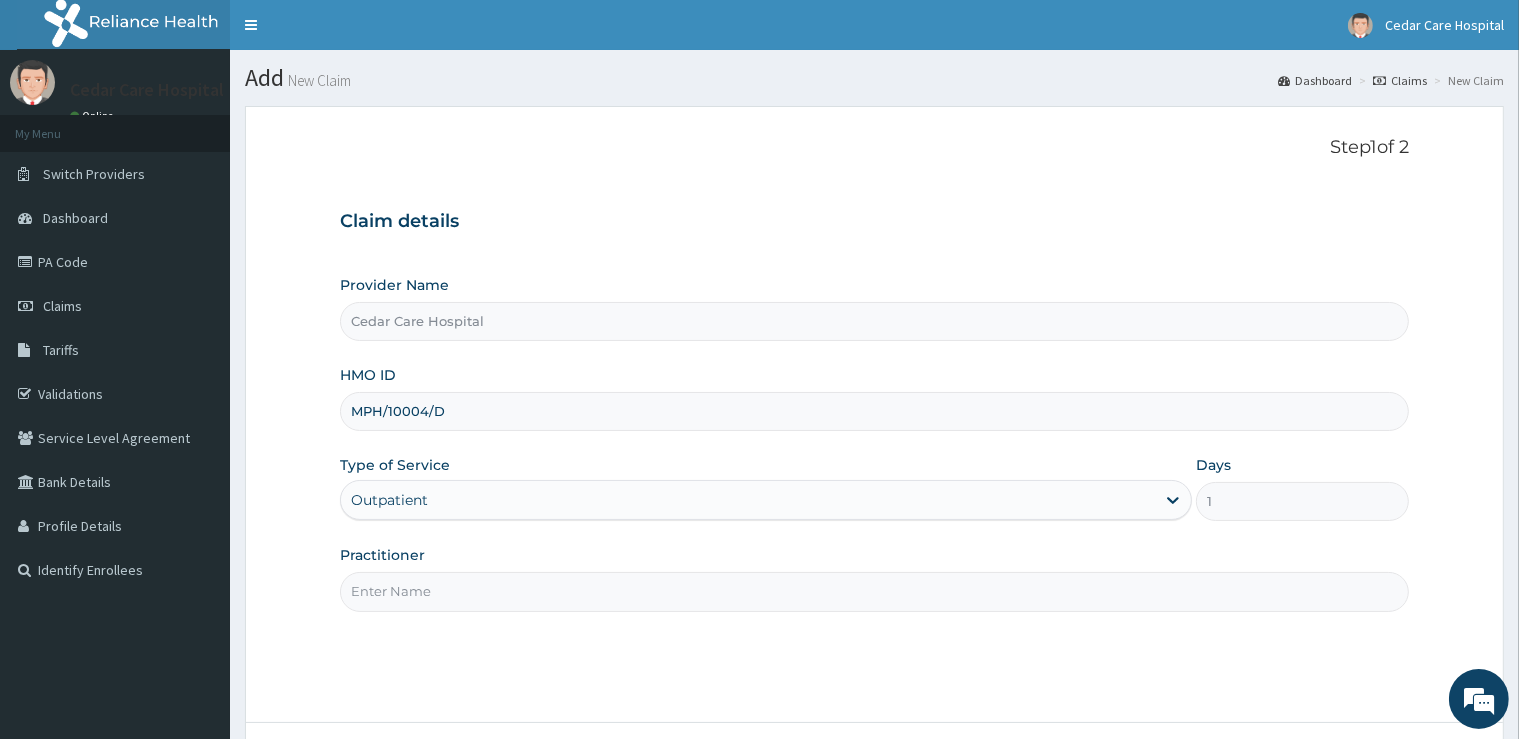 click on "Practitioner" at bounding box center (874, 591) 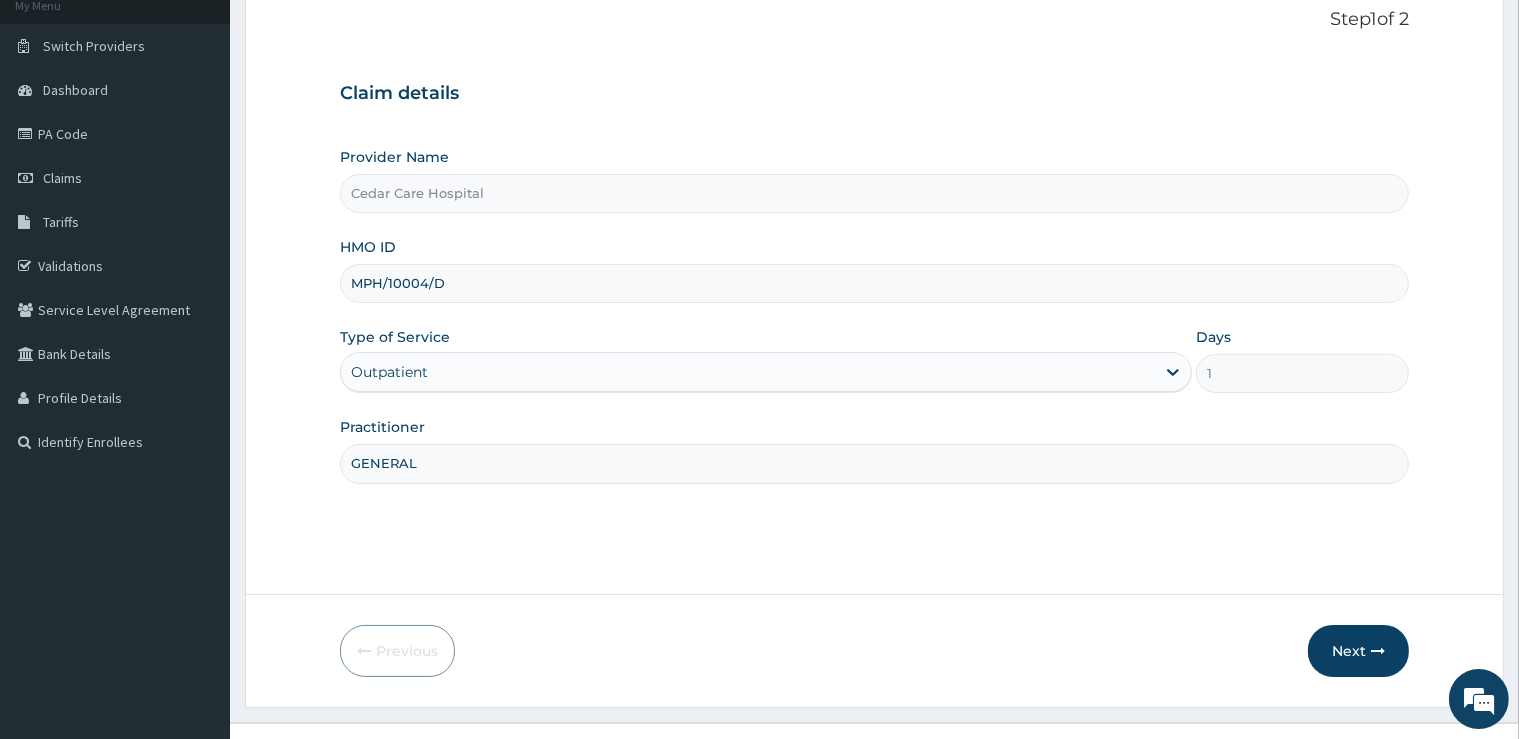 scroll, scrollTop: 162, scrollLeft: 0, axis: vertical 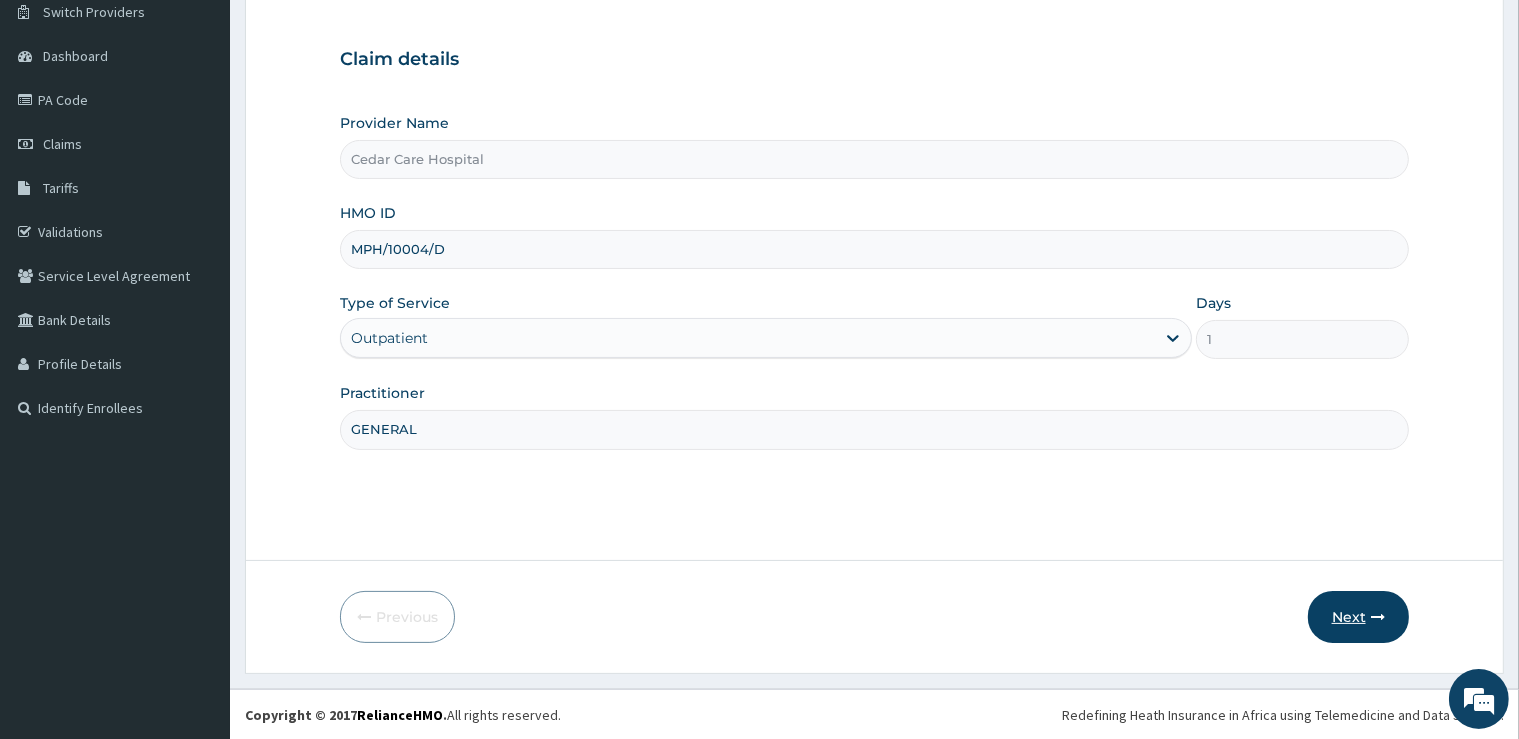 type on "GENERAL" 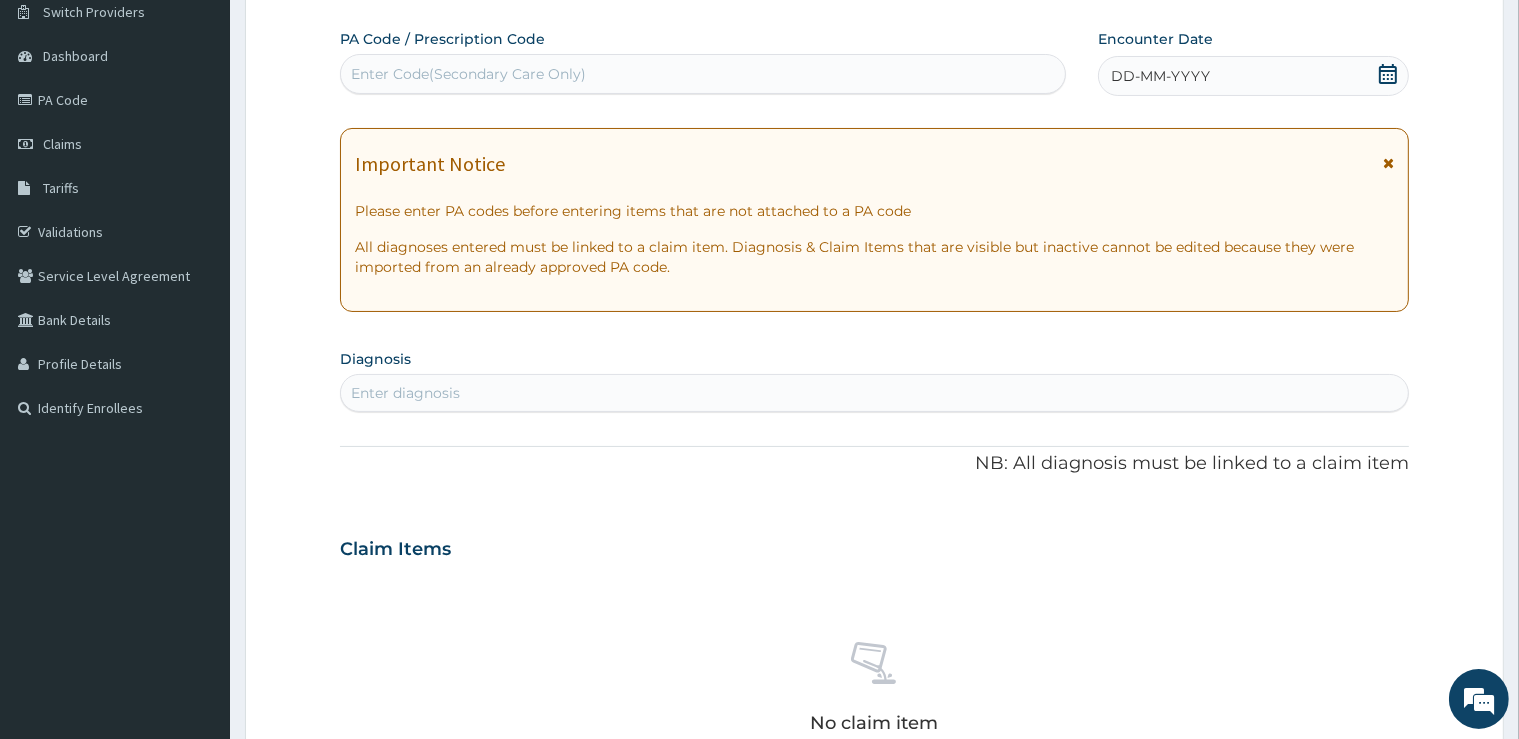 click on "Enter Code(Secondary Care Only)" at bounding box center [703, 74] 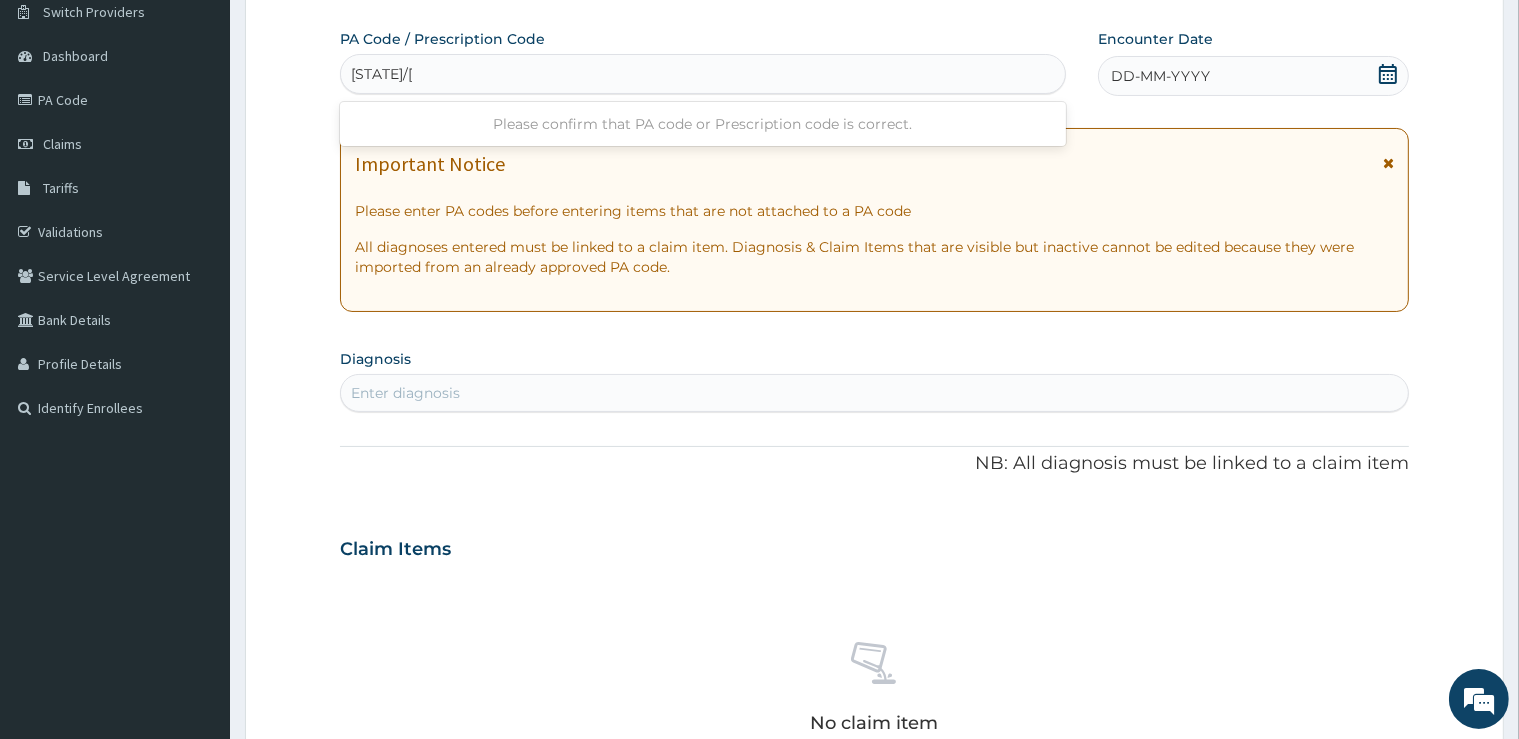 type on "PA/631712" 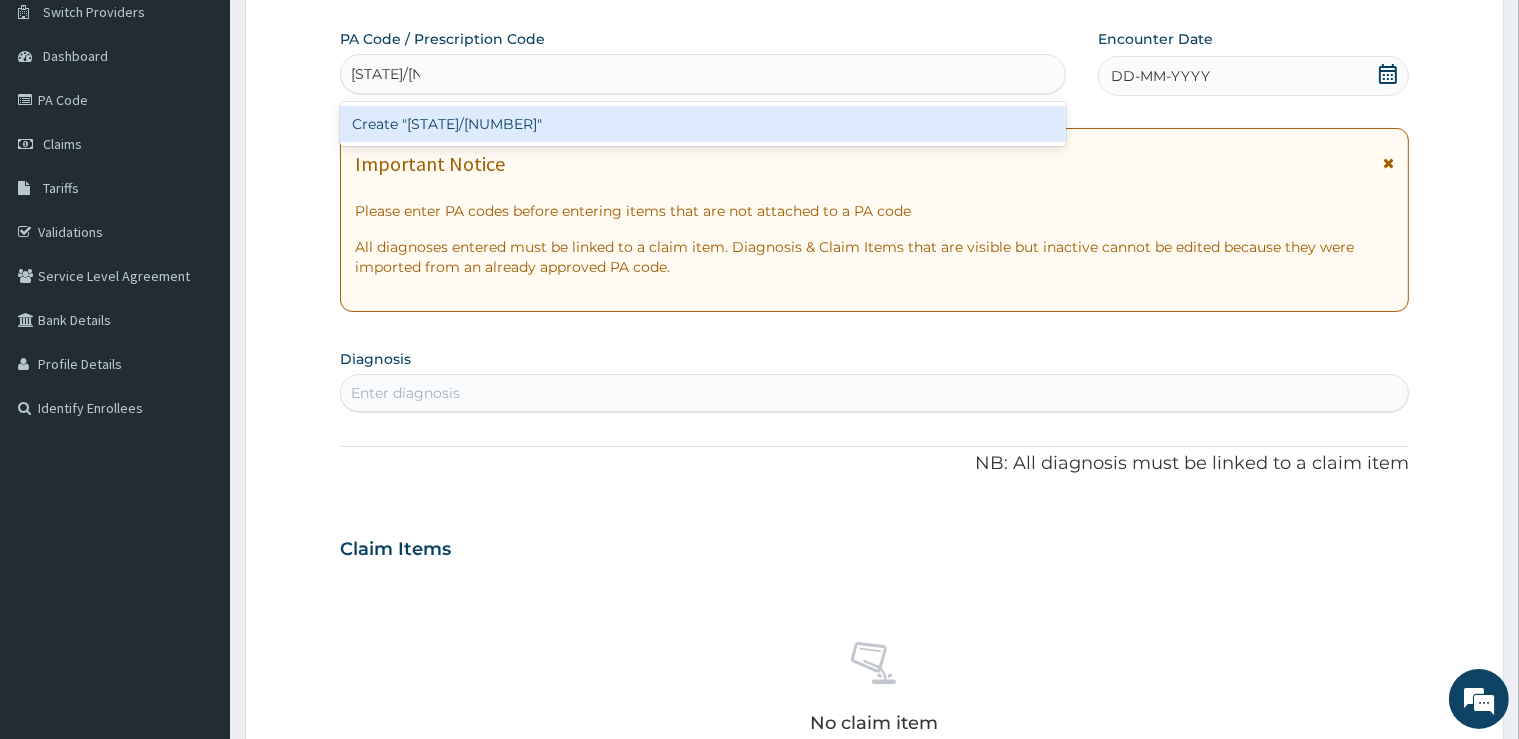 type 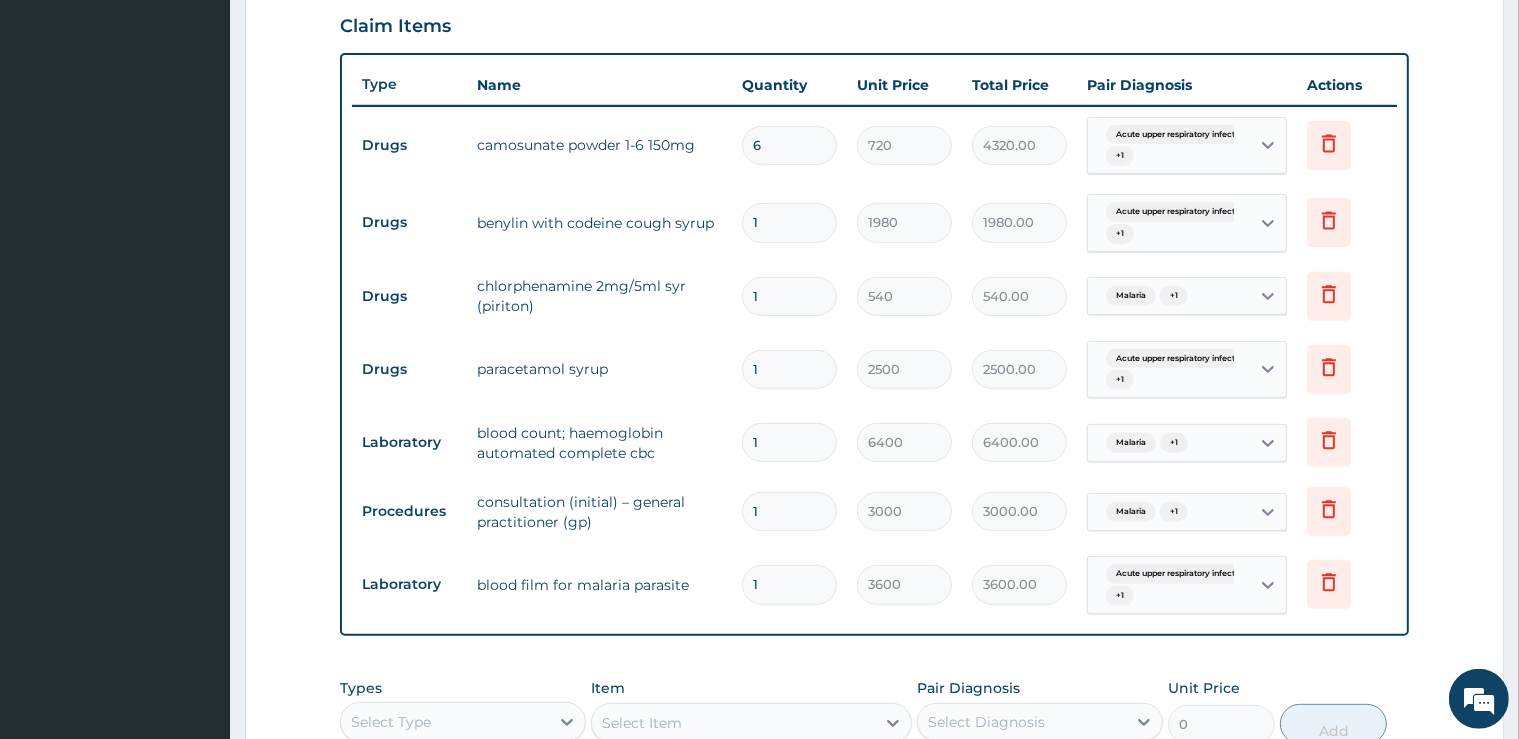 scroll, scrollTop: 1050, scrollLeft: 0, axis: vertical 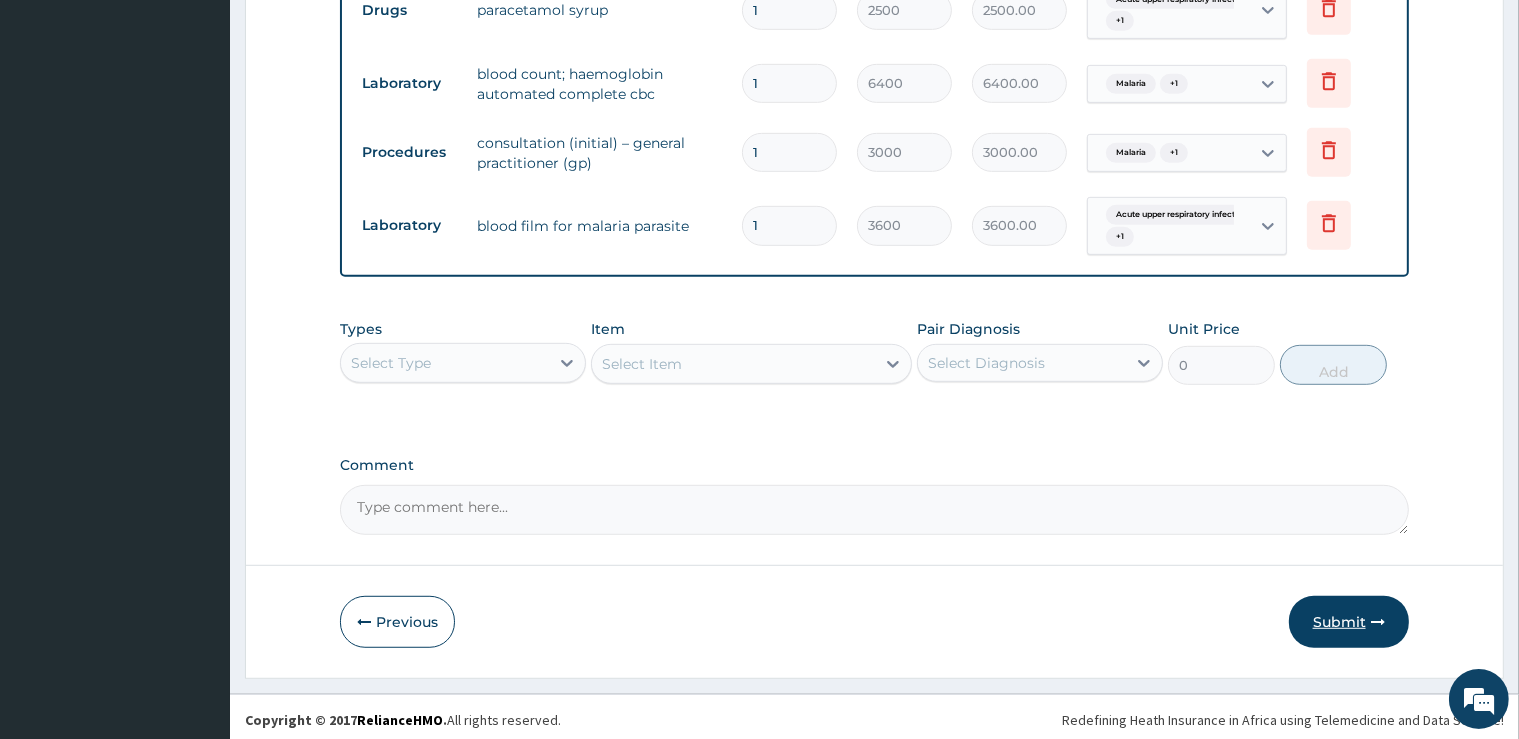 click on "Submit" at bounding box center (1349, 622) 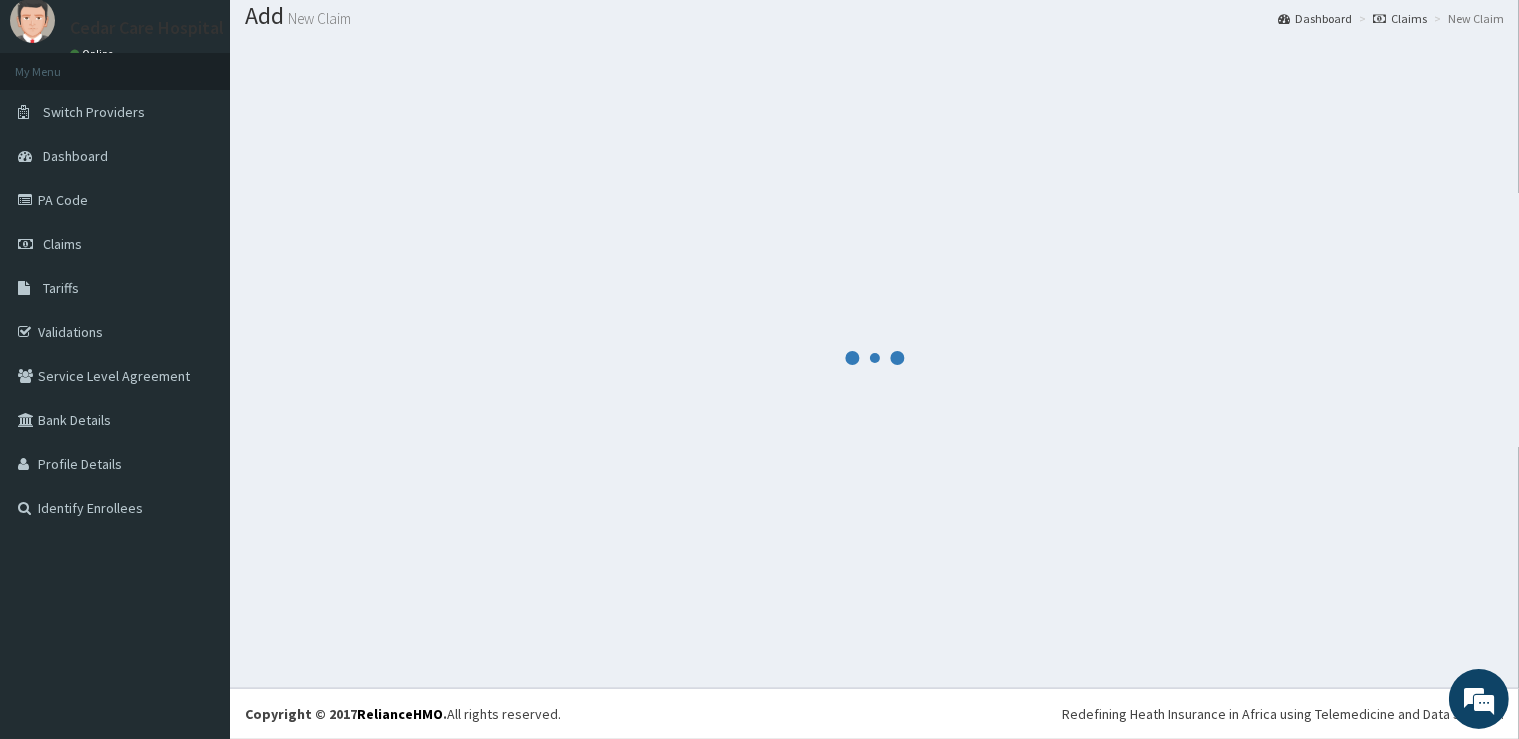 scroll, scrollTop: 61, scrollLeft: 0, axis: vertical 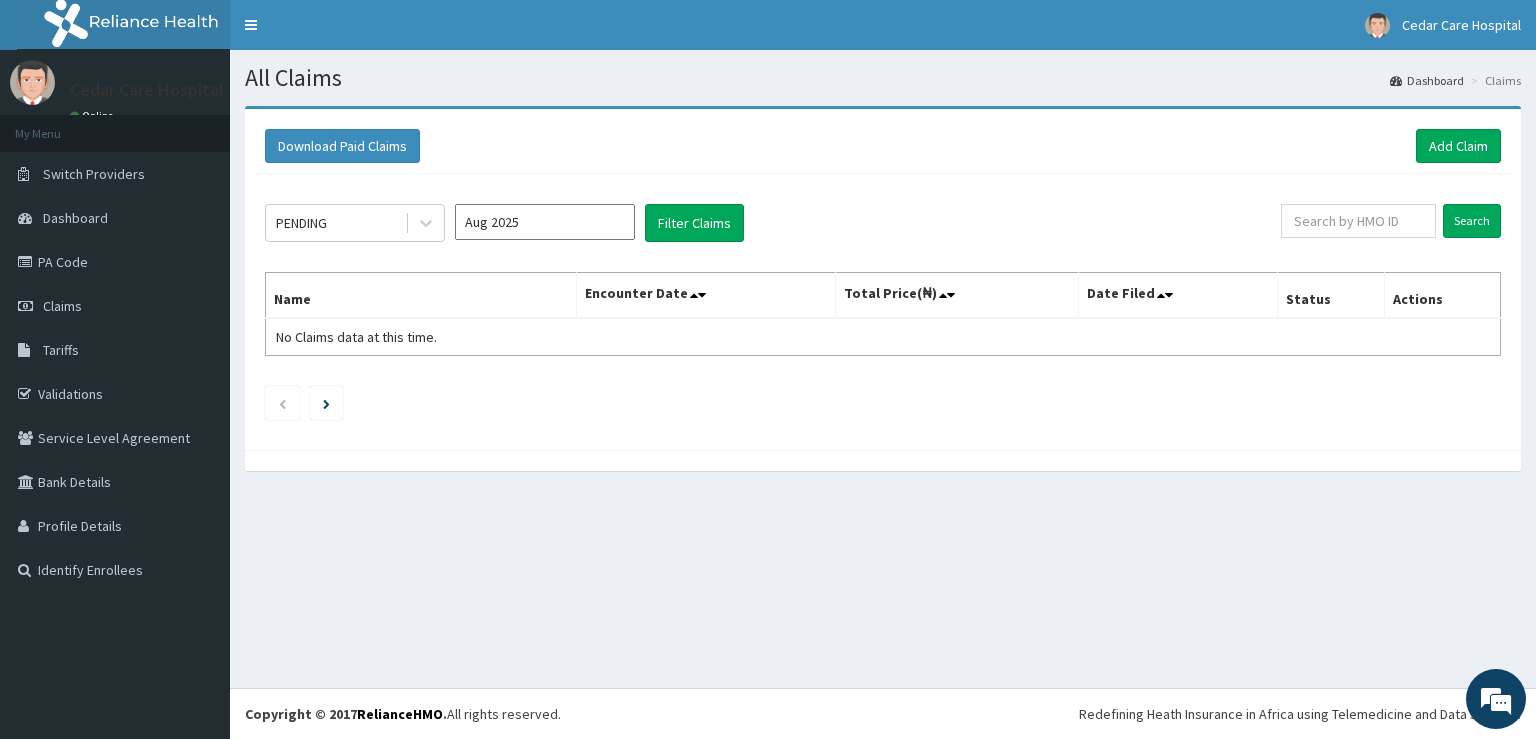 click on "Aug 2025" at bounding box center (545, 222) 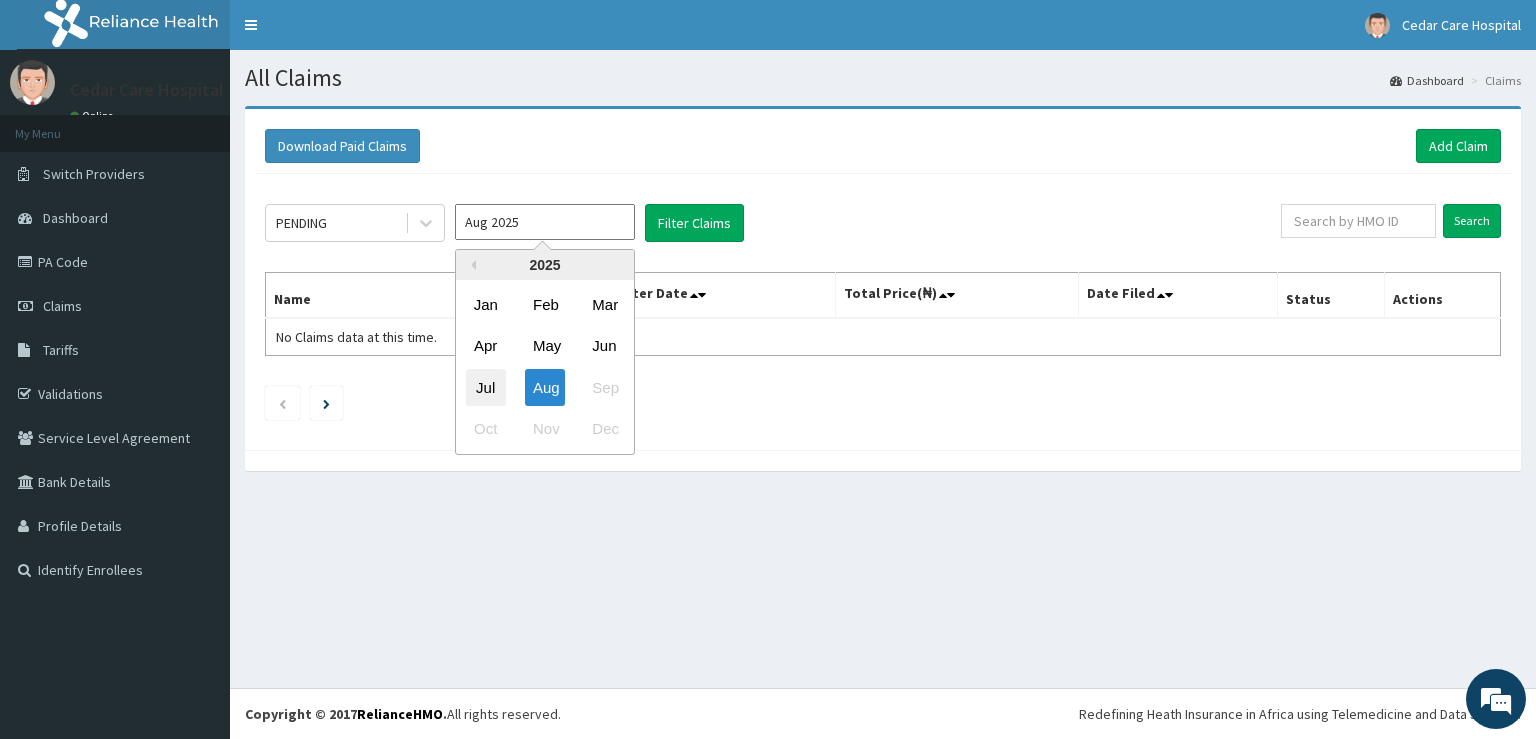 click on "Jul" at bounding box center [486, 387] 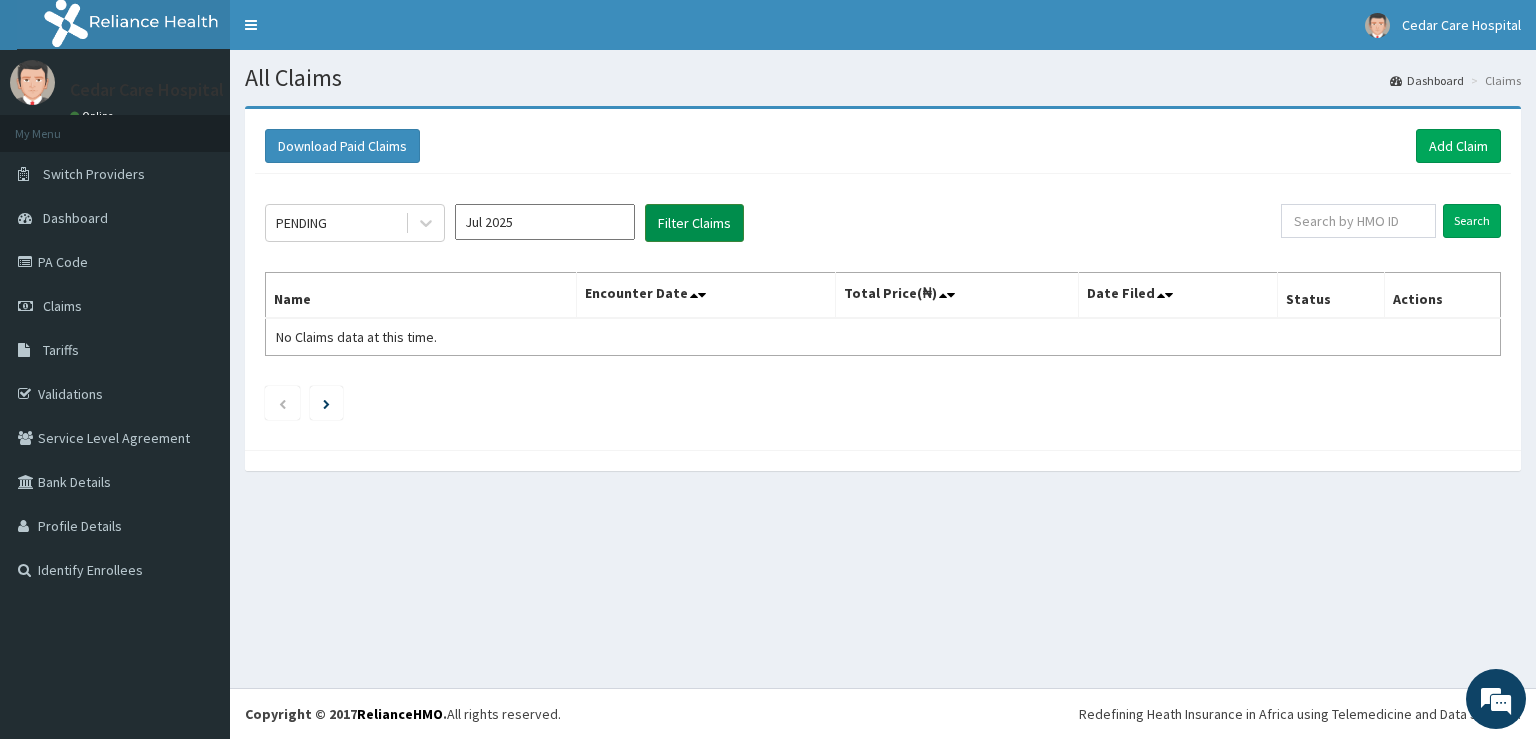click on "Filter Claims" at bounding box center [694, 223] 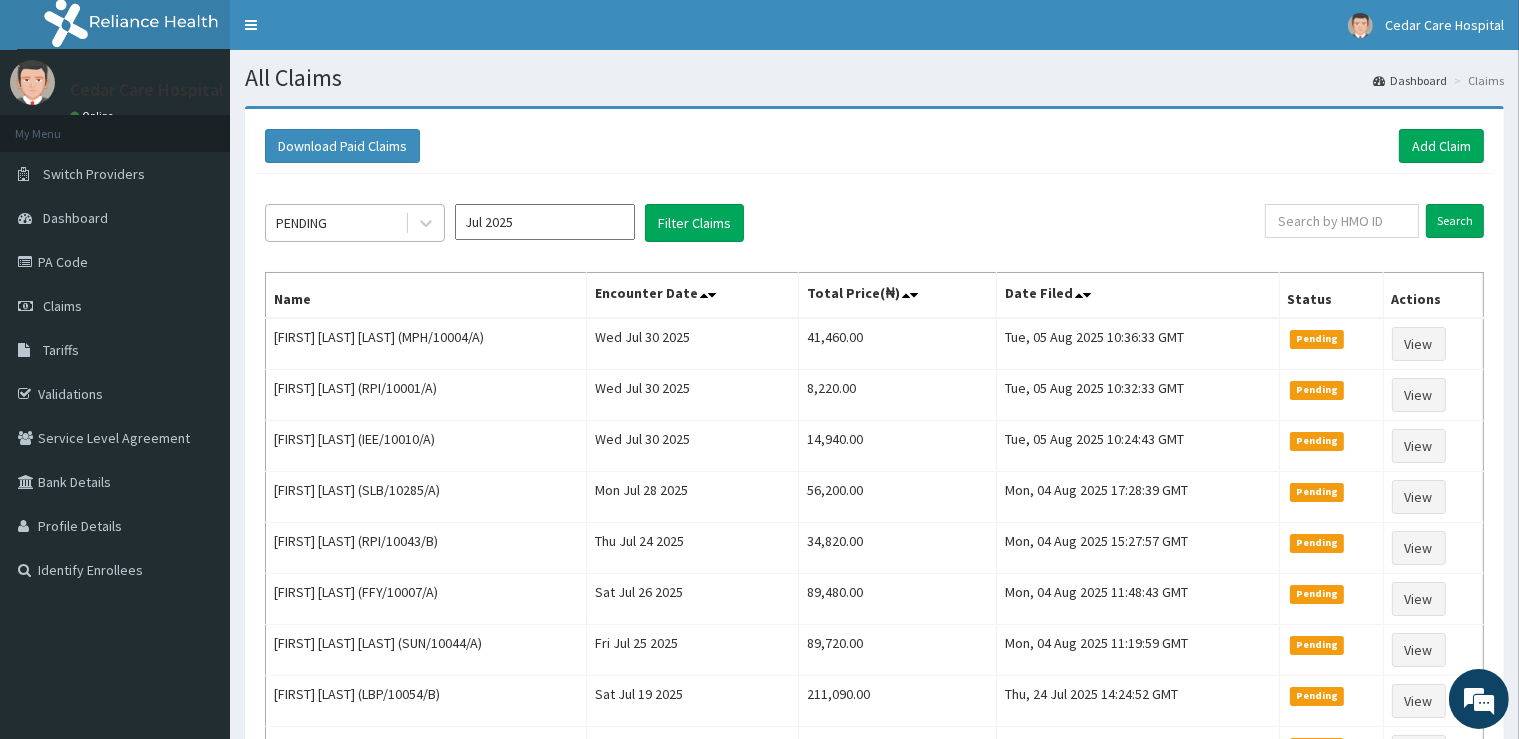 click on "PENDING" at bounding box center [335, 223] 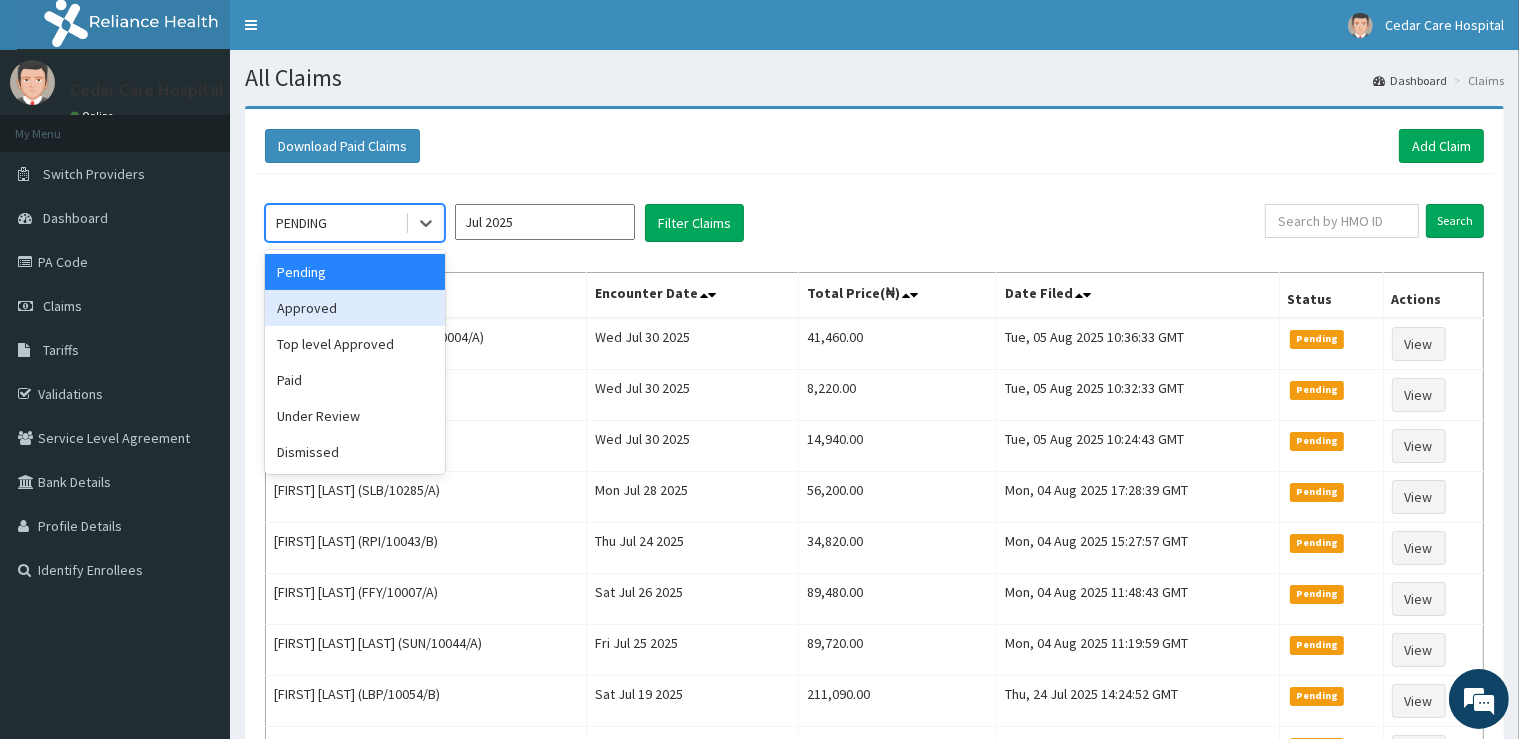 click on "Approved" at bounding box center [355, 308] 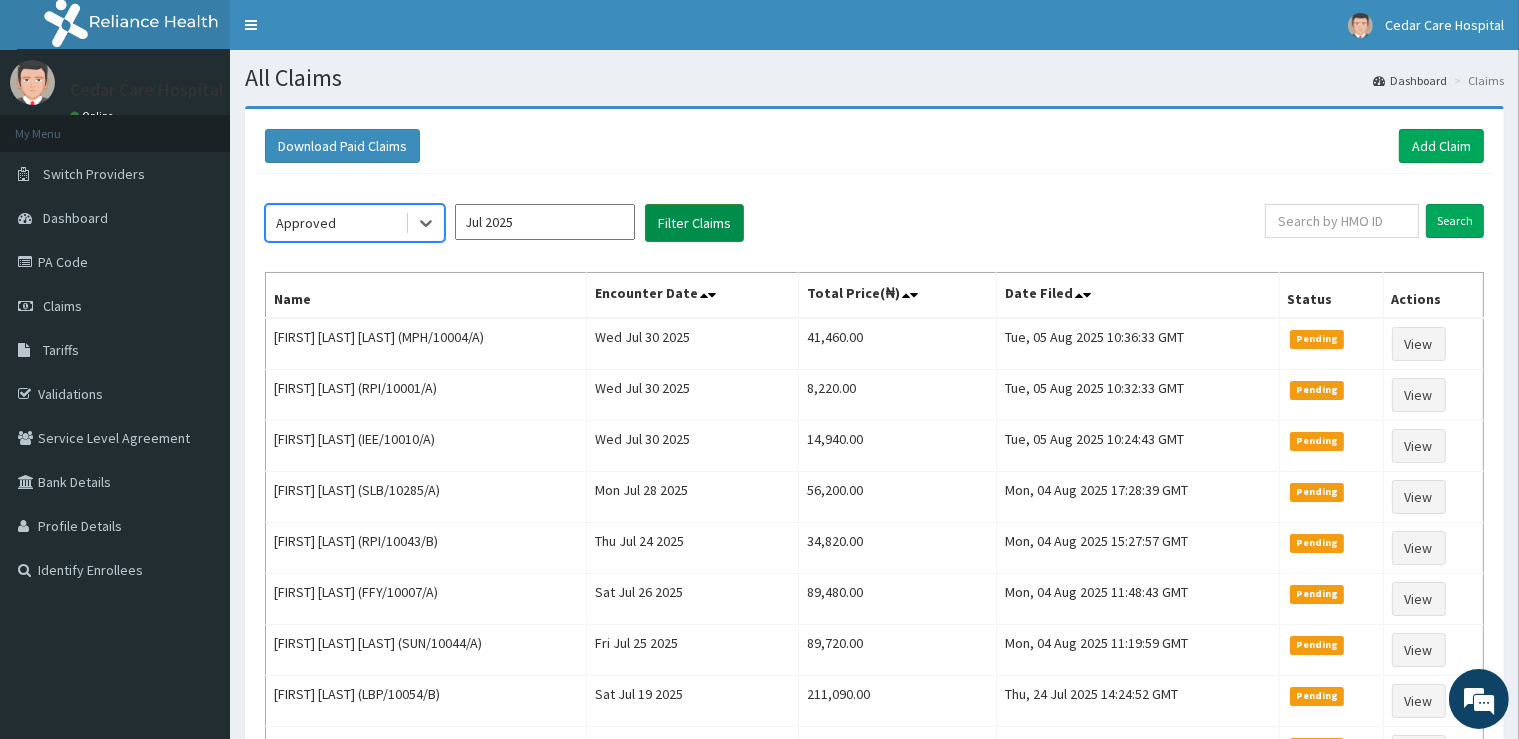 click on "Filter Claims" at bounding box center (694, 223) 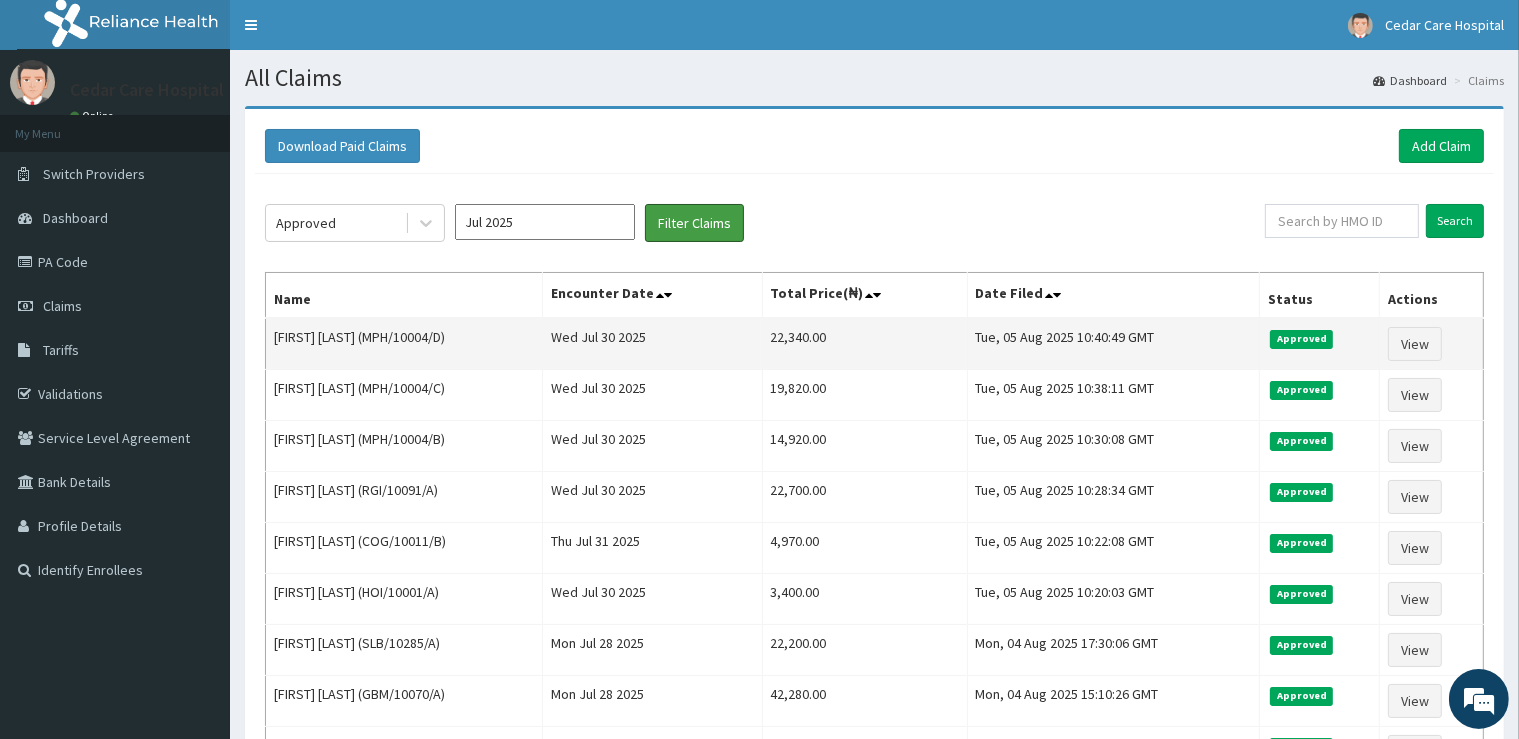 scroll, scrollTop: 0, scrollLeft: 0, axis: both 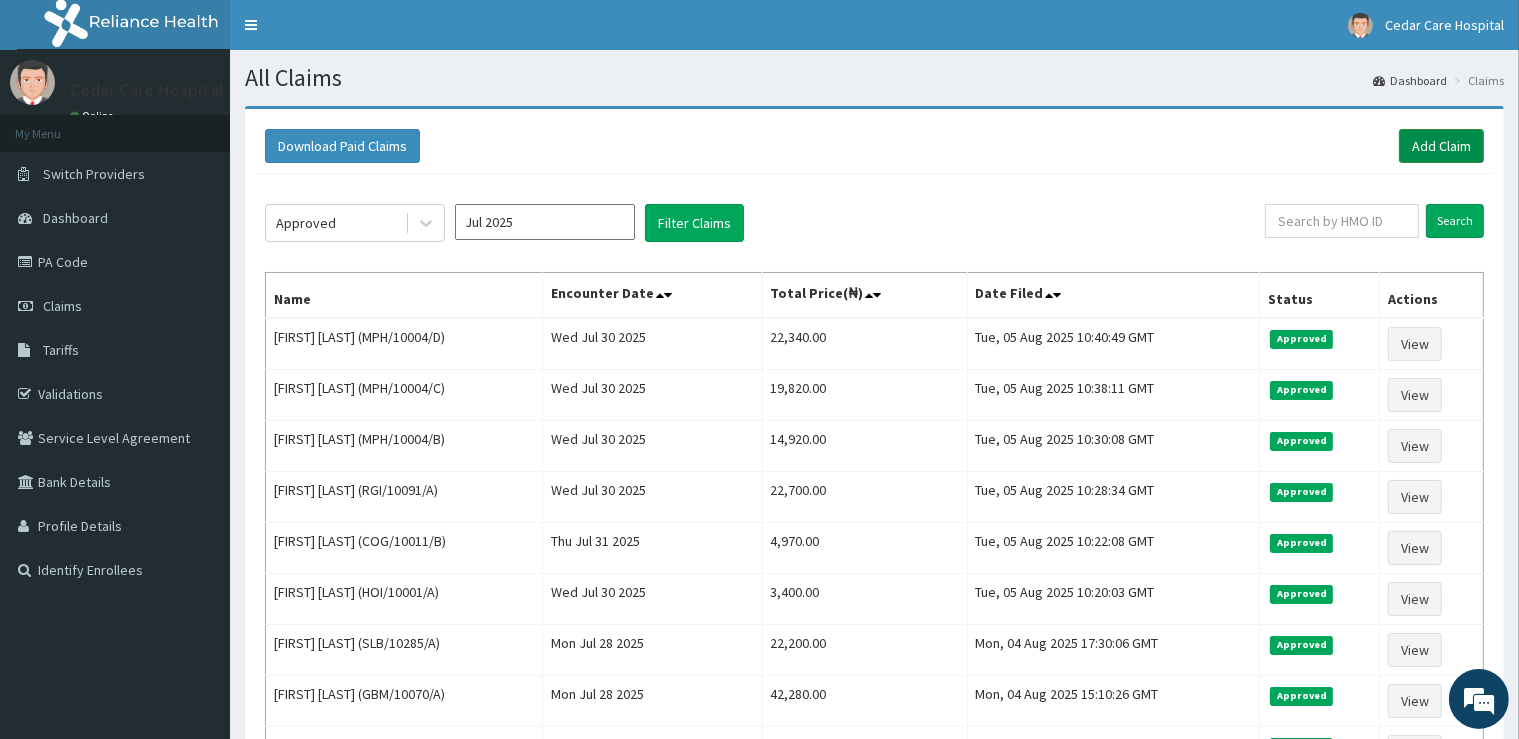 click on "Add Claim" at bounding box center [1441, 146] 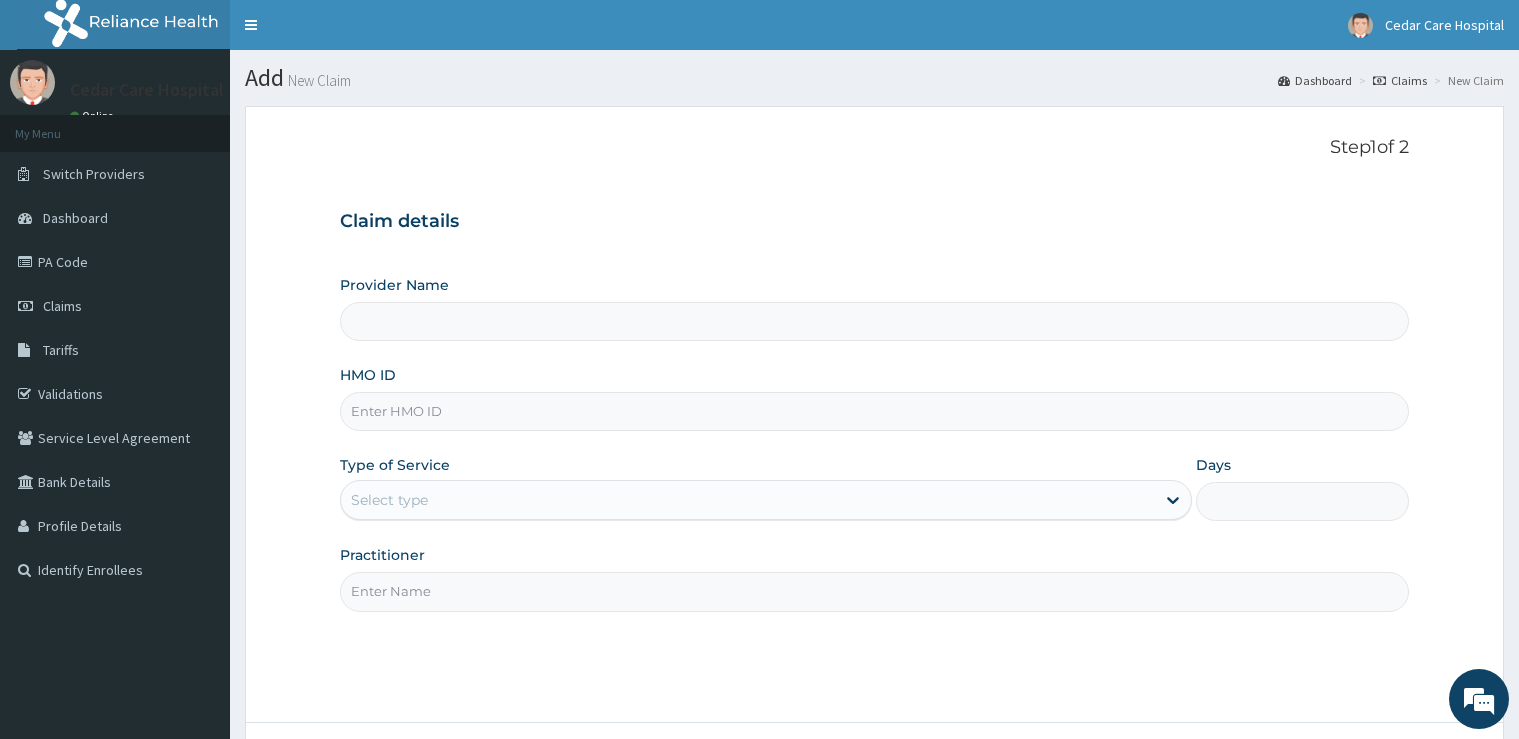 scroll, scrollTop: 0, scrollLeft: 0, axis: both 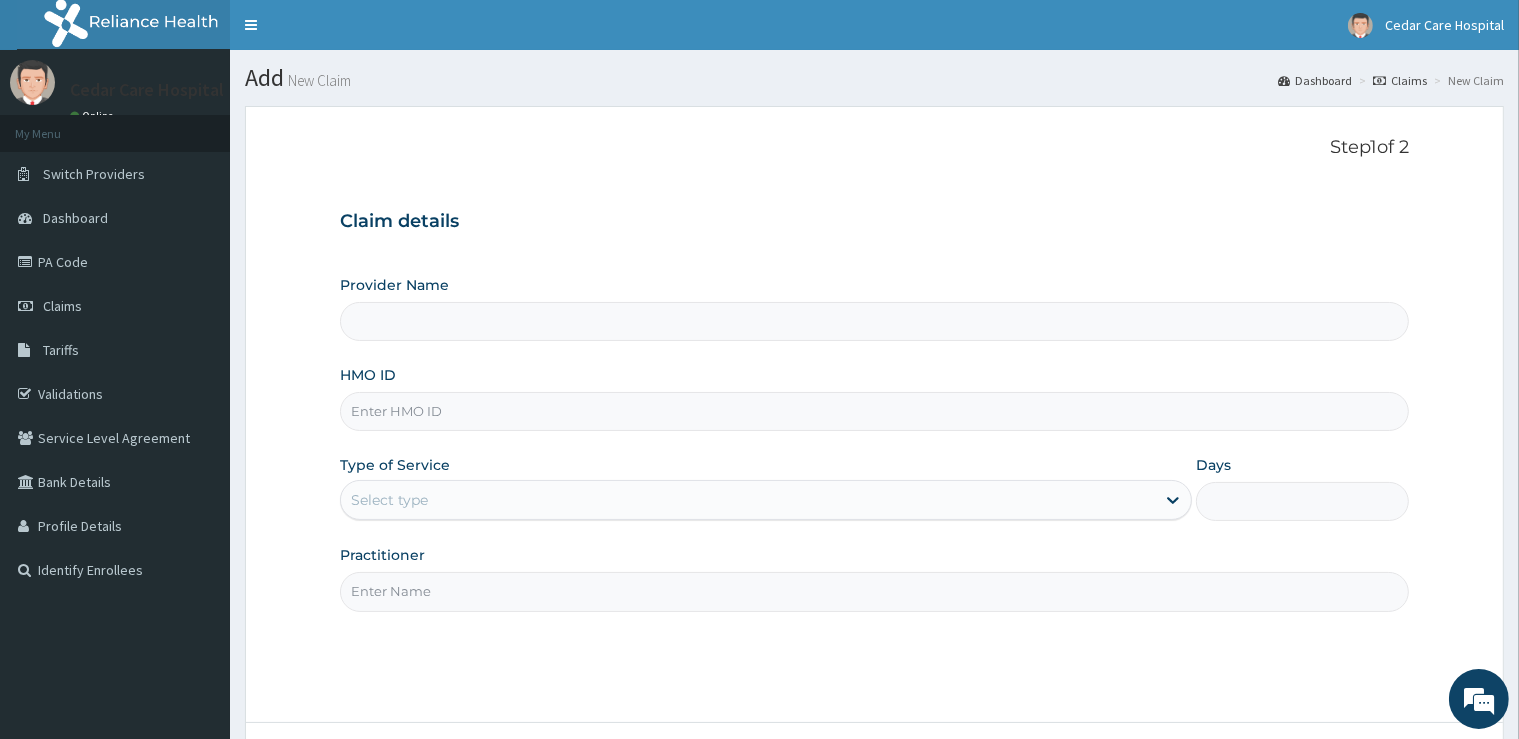 type on "Cedar Care Hospital" 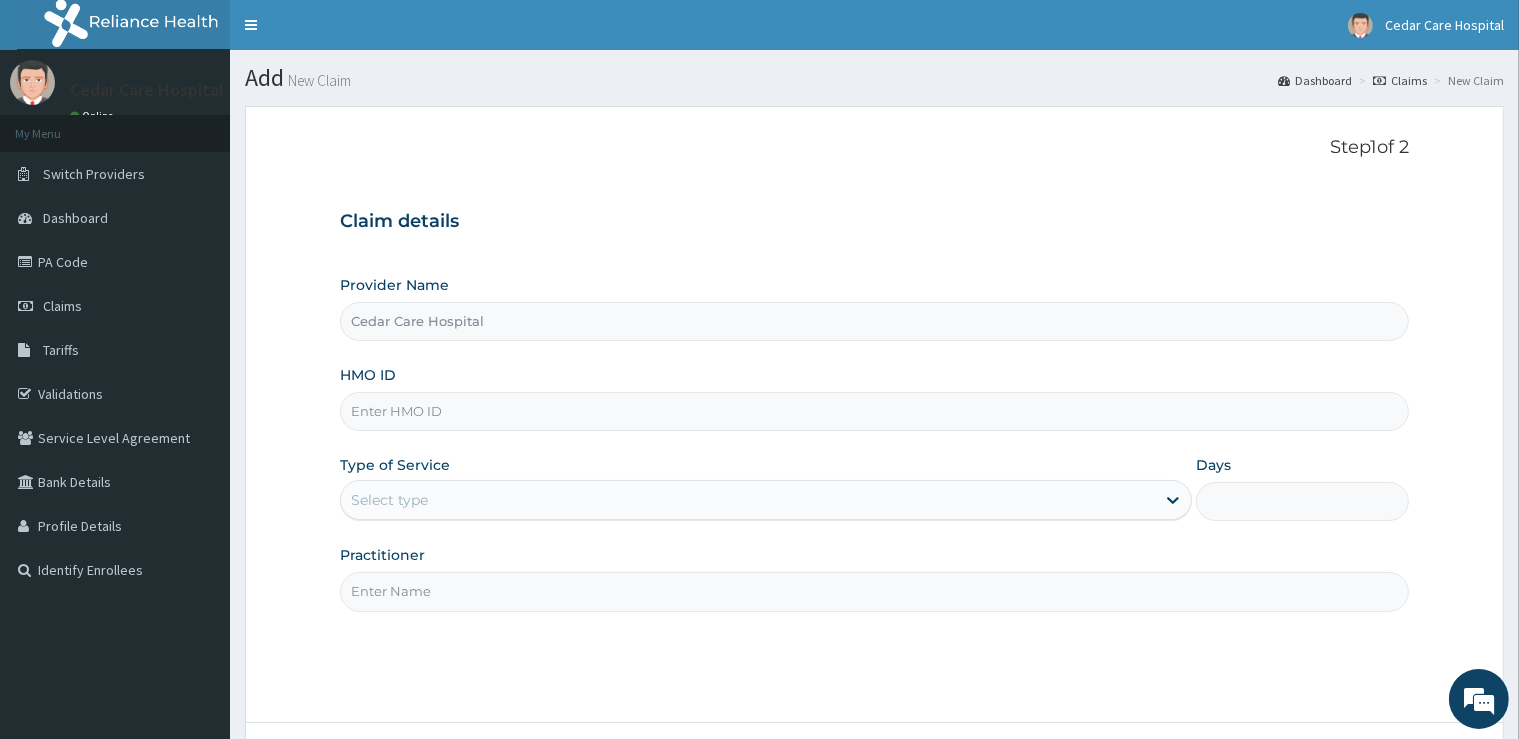 click on "HMO ID" at bounding box center [874, 411] 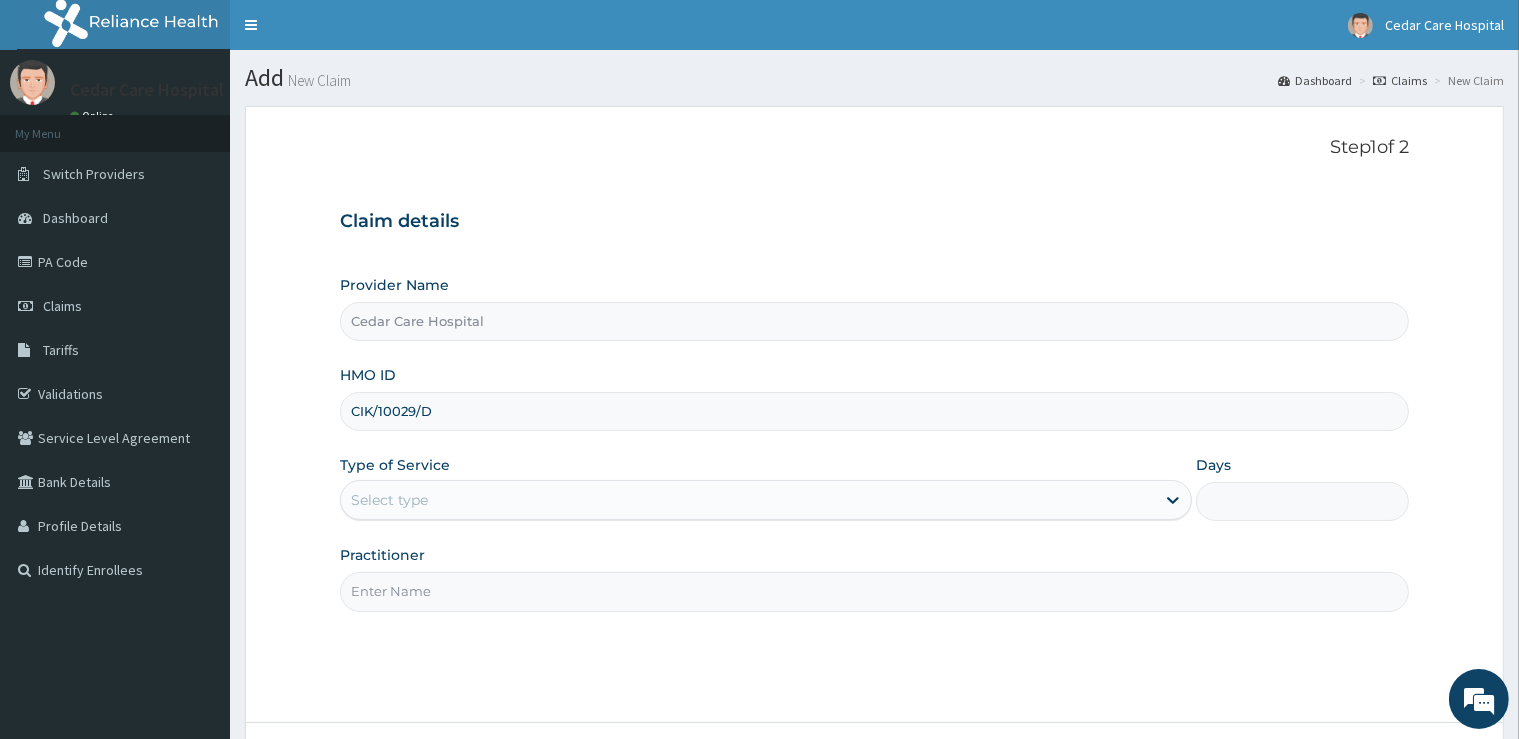 scroll, scrollTop: 0, scrollLeft: 0, axis: both 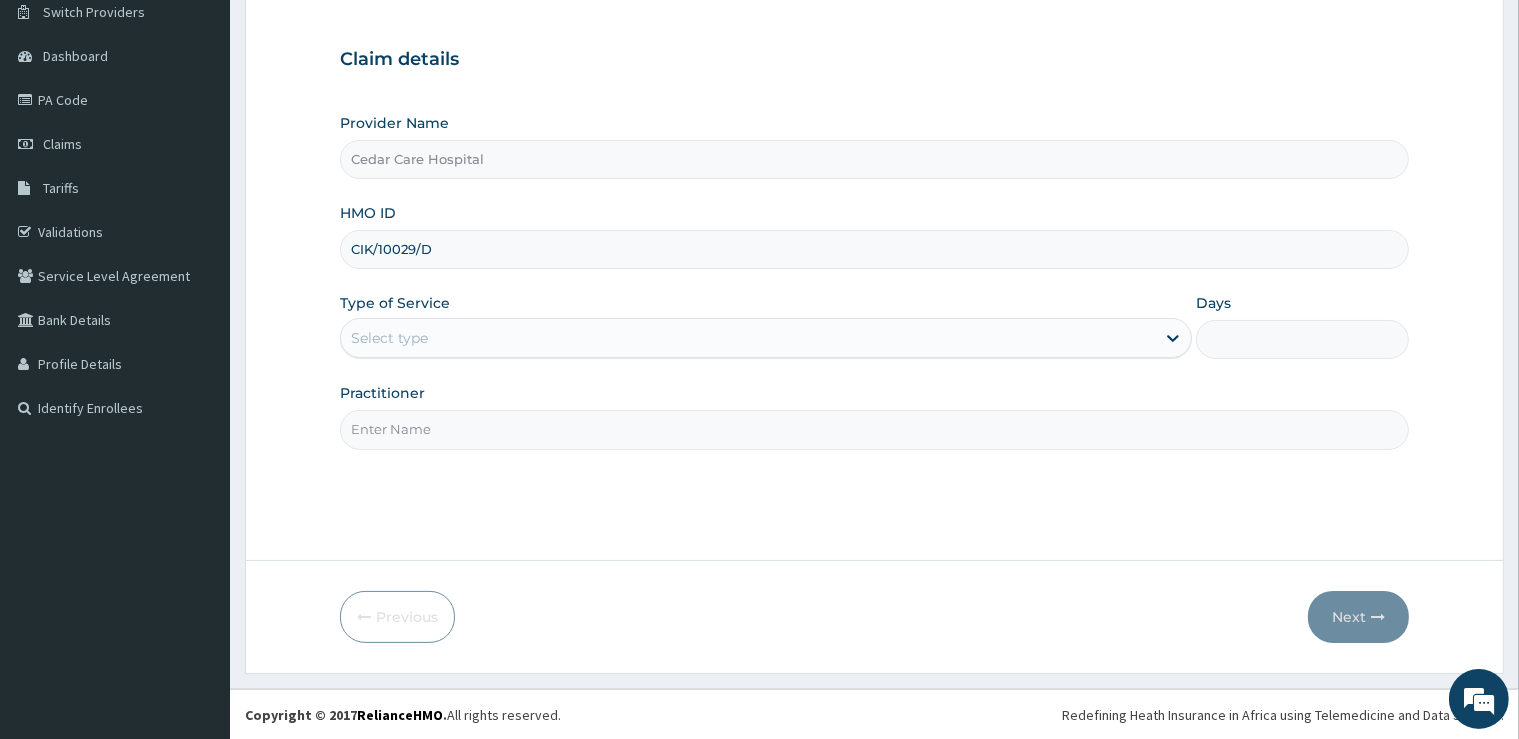 type on "CIK/10029/D" 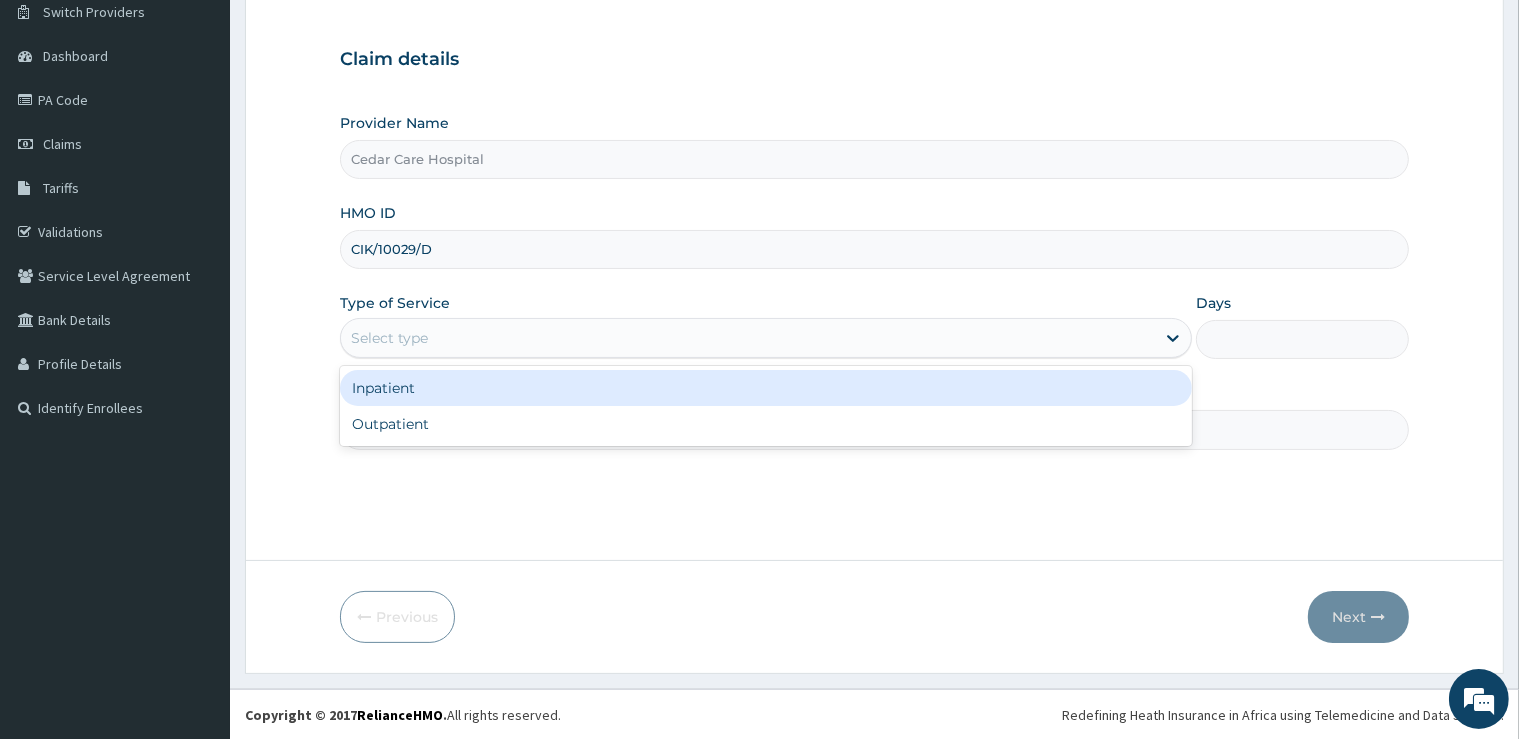 click on "Select type" at bounding box center [748, 338] 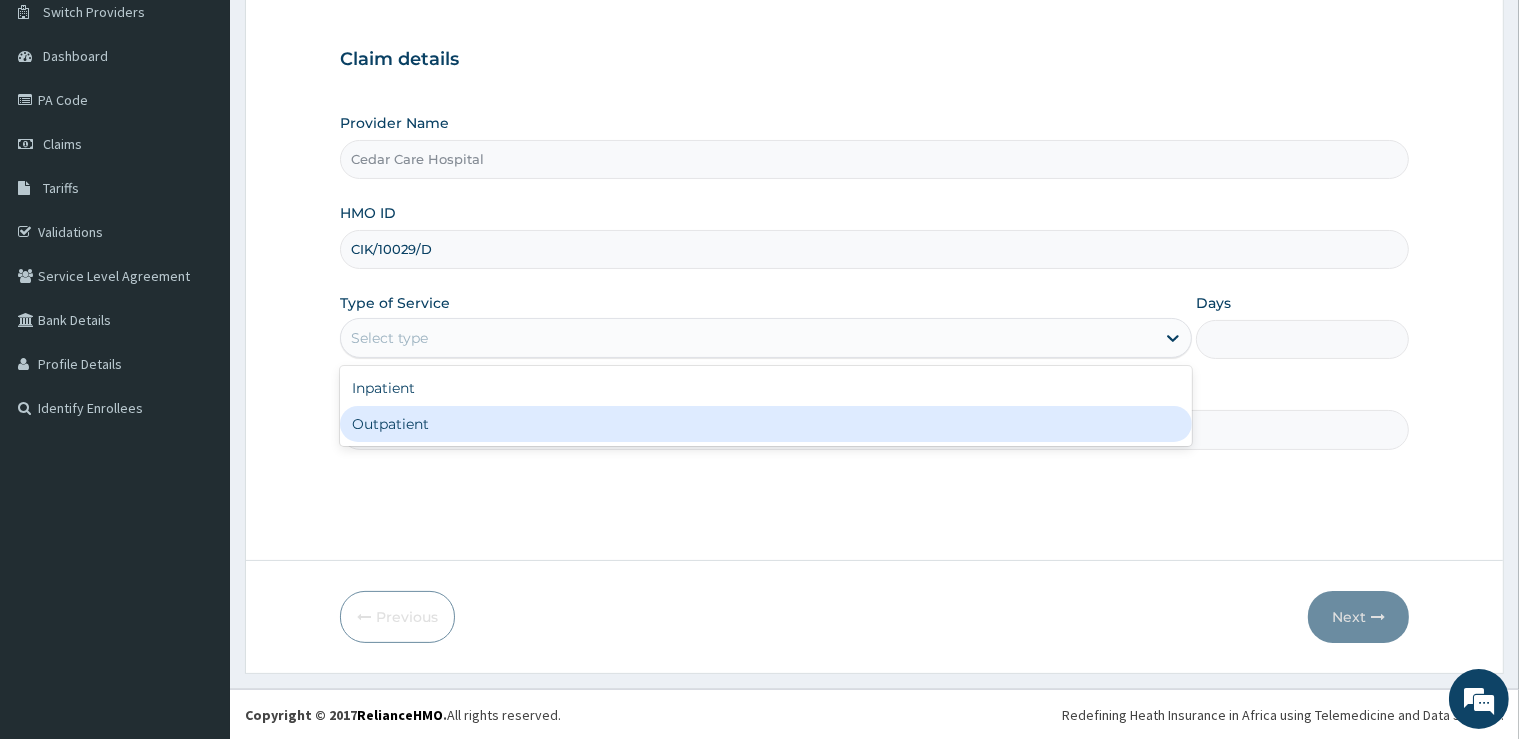 click on "Outpatient" at bounding box center (766, 424) 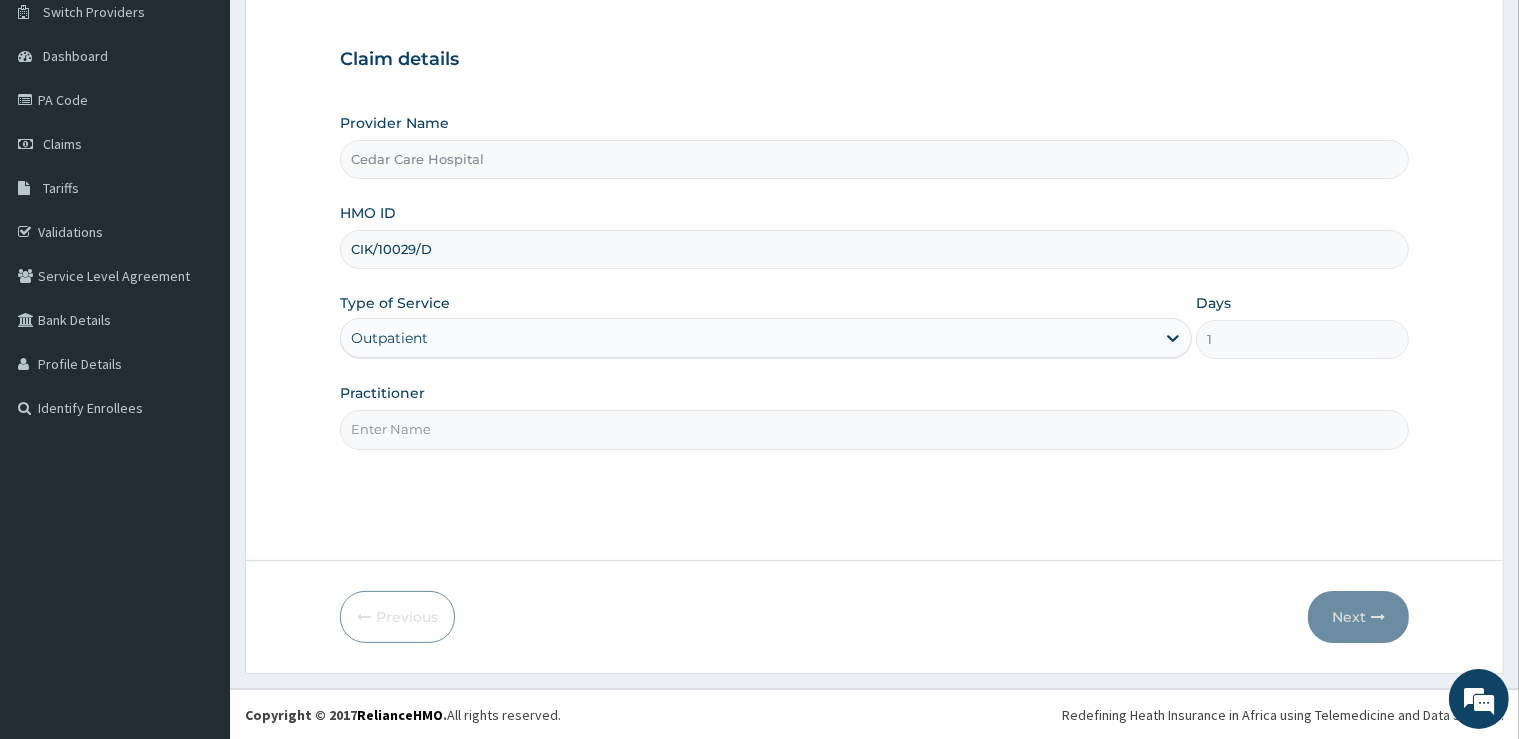 click on "Practitioner" at bounding box center (874, 429) 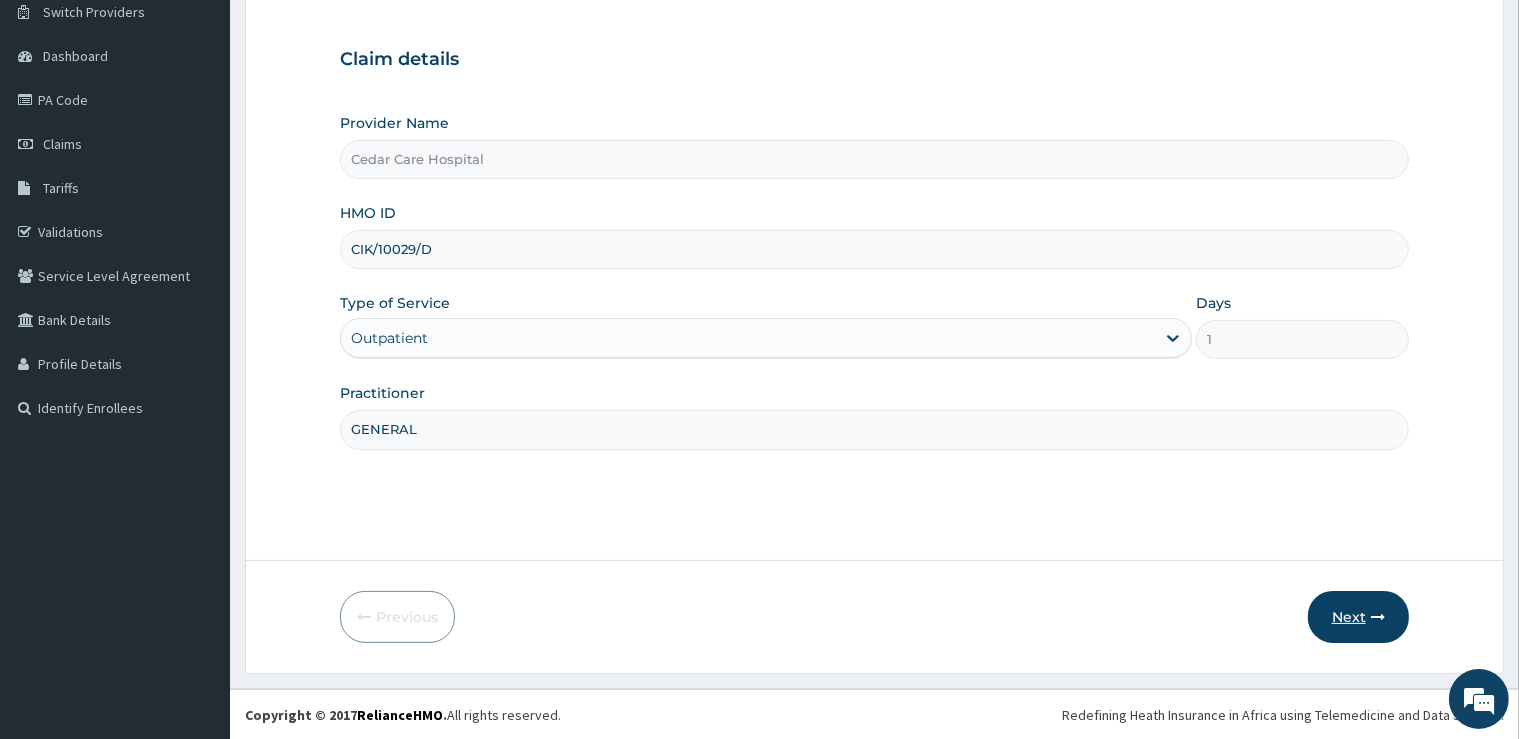 type on "GENERAL" 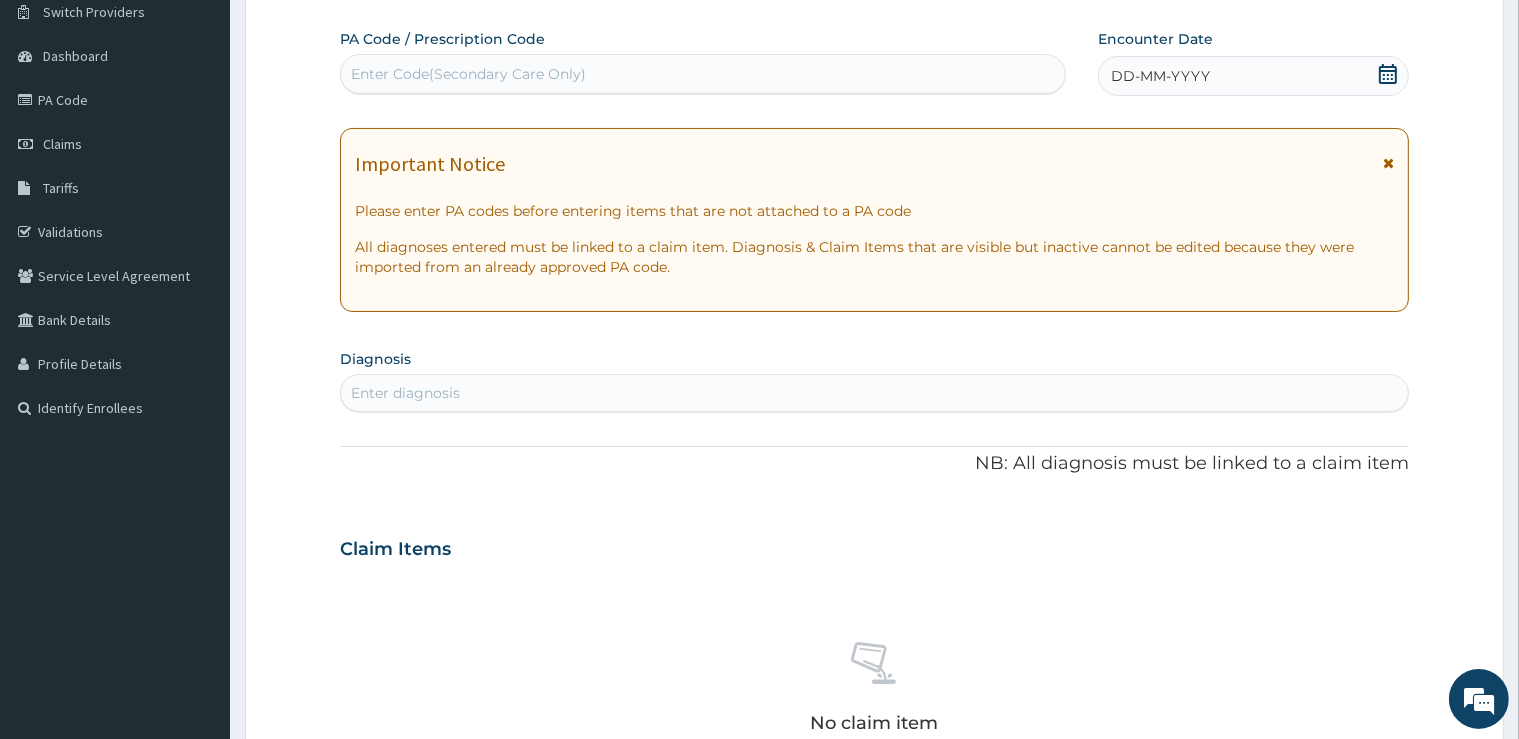 click on "Enter Code(Secondary Care Only)" at bounding box center [703, 74] 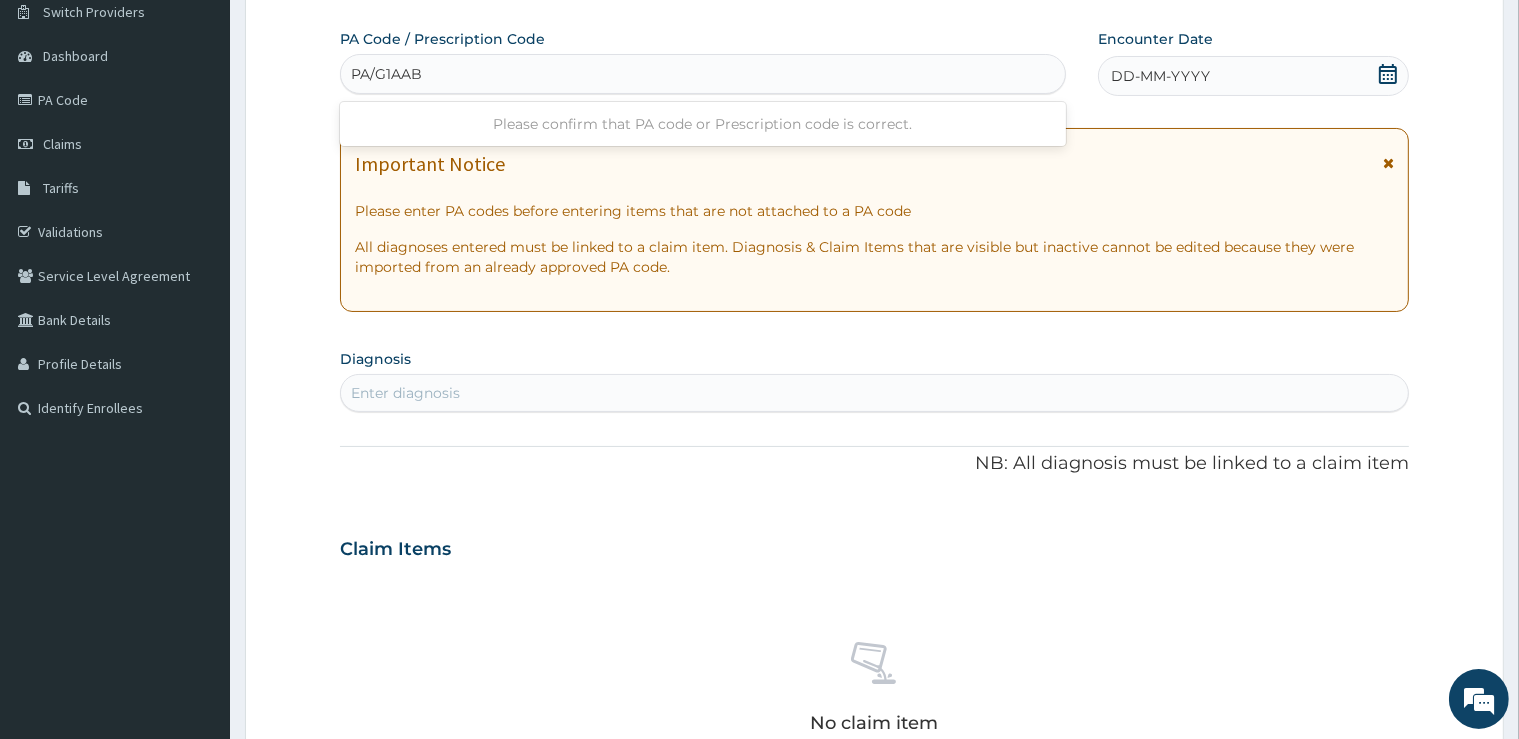 type on "PA/G1AAB0" 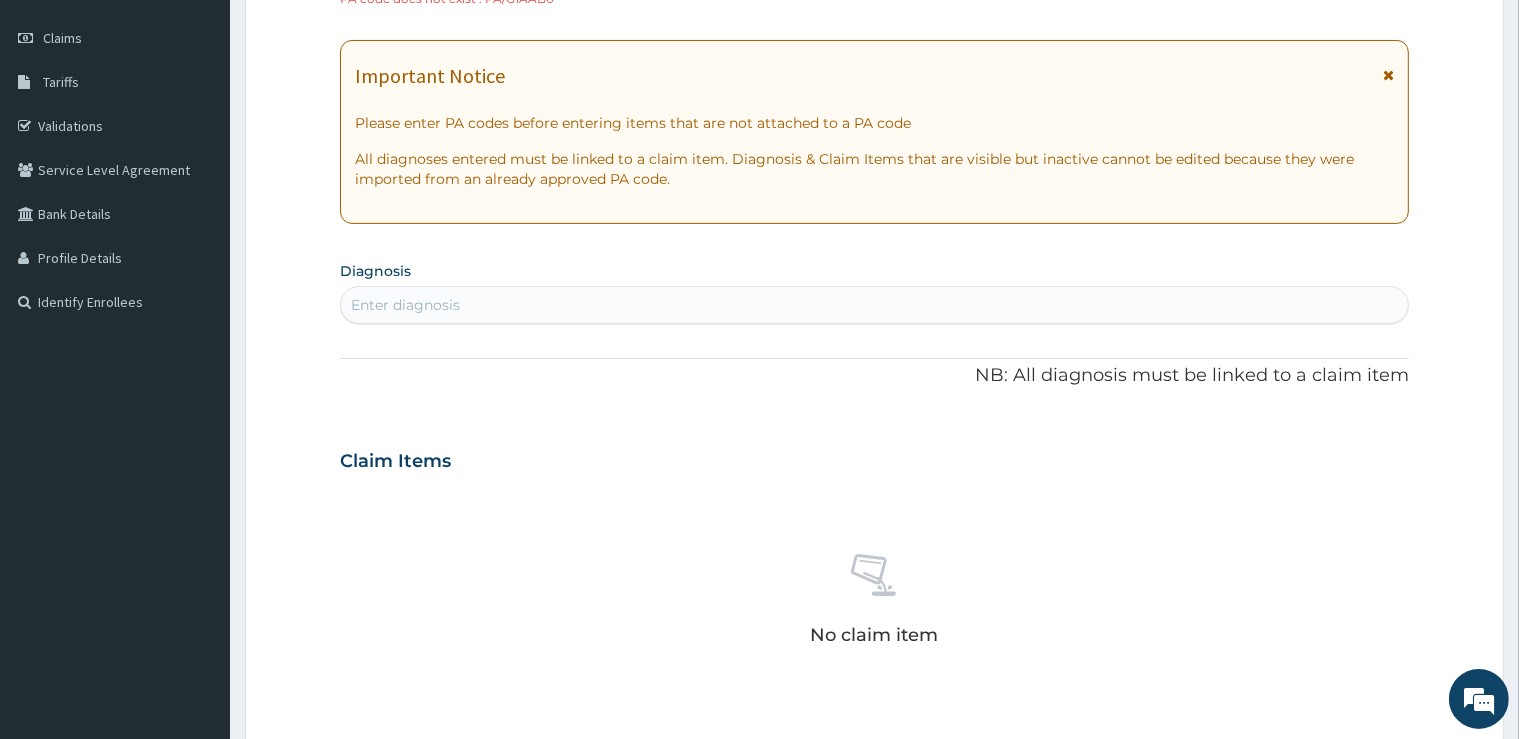 scroll, scrollTop: 0, scrollLeft: 0, axis: both 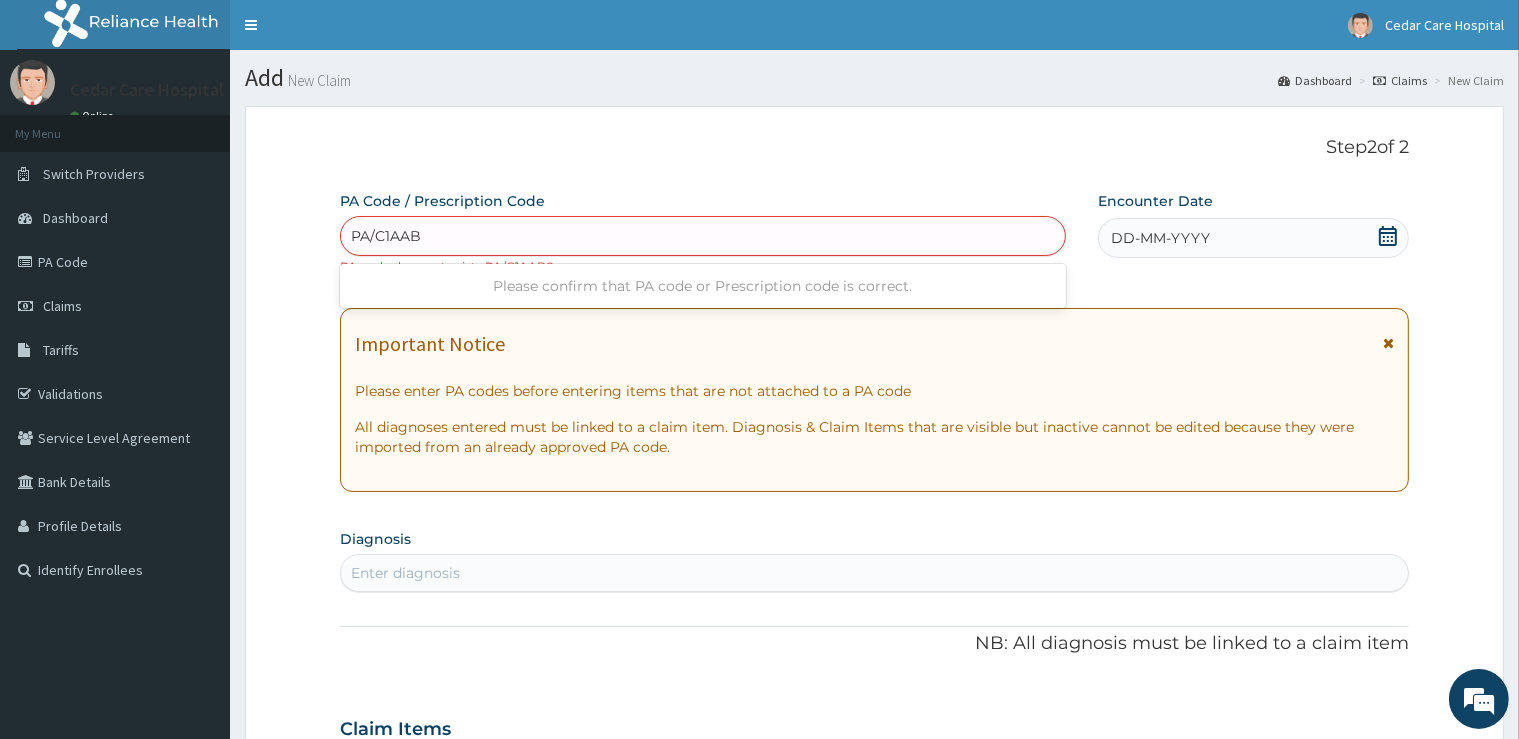type on "PA/C1AAB0" 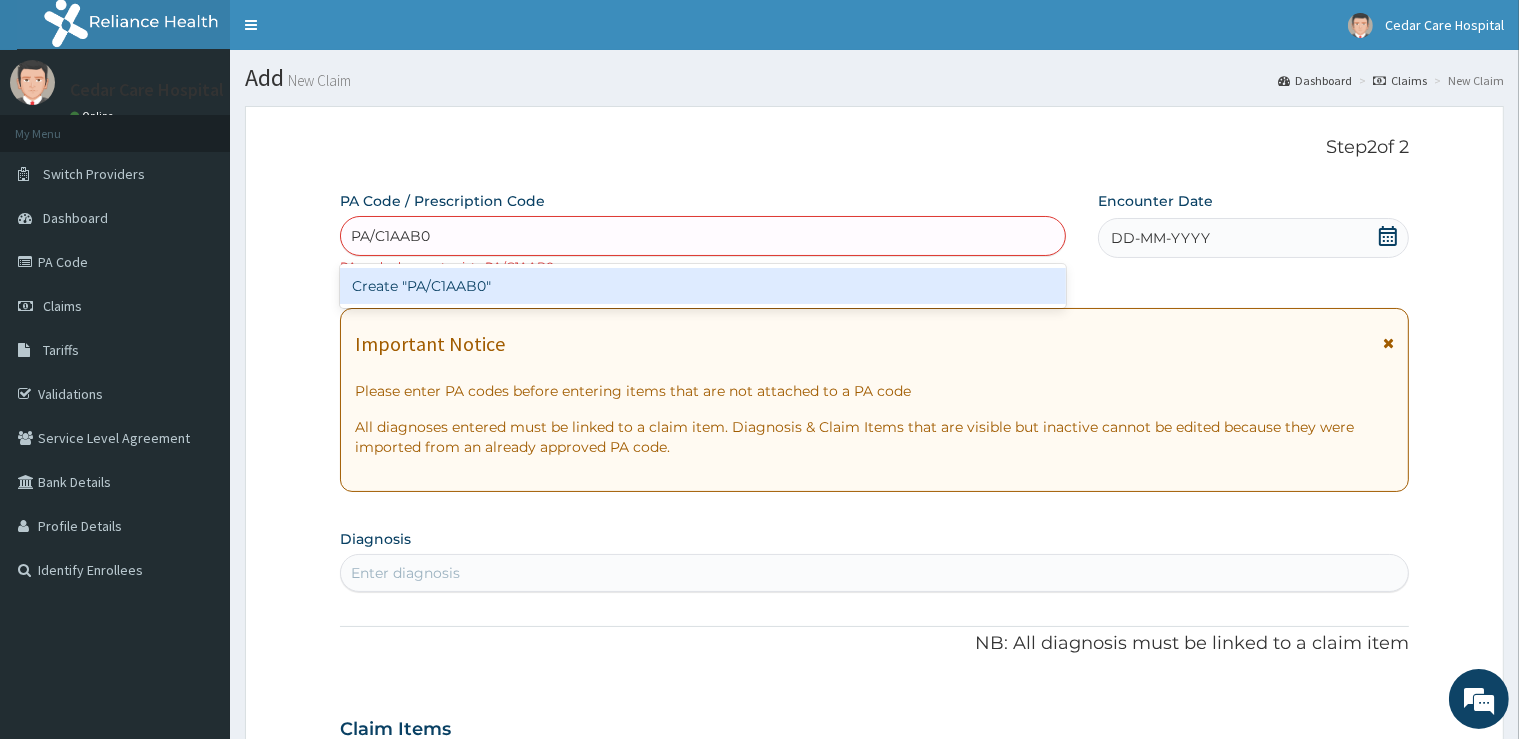 type 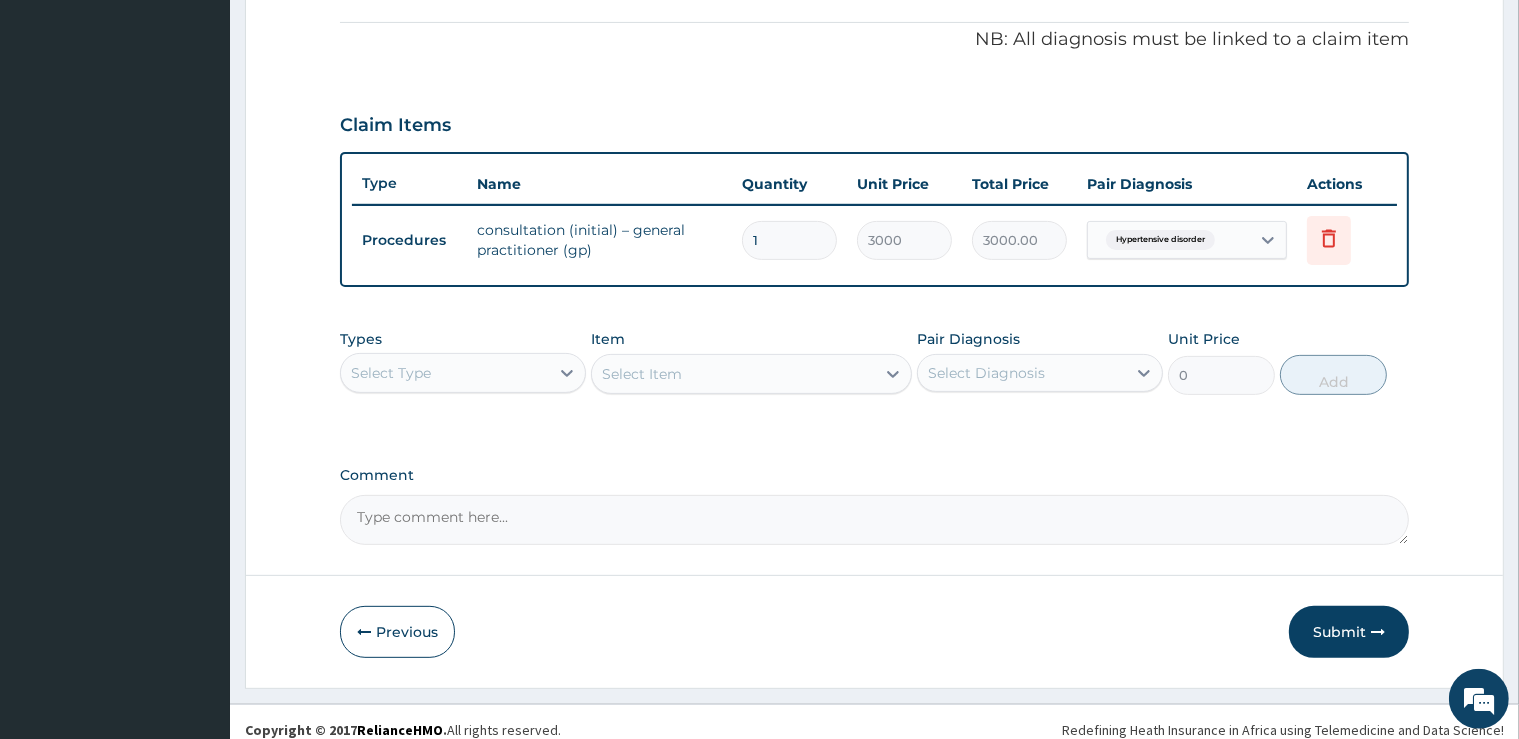 scroll, scrollTop: 604, scrollLeft: 0, axis: vertical 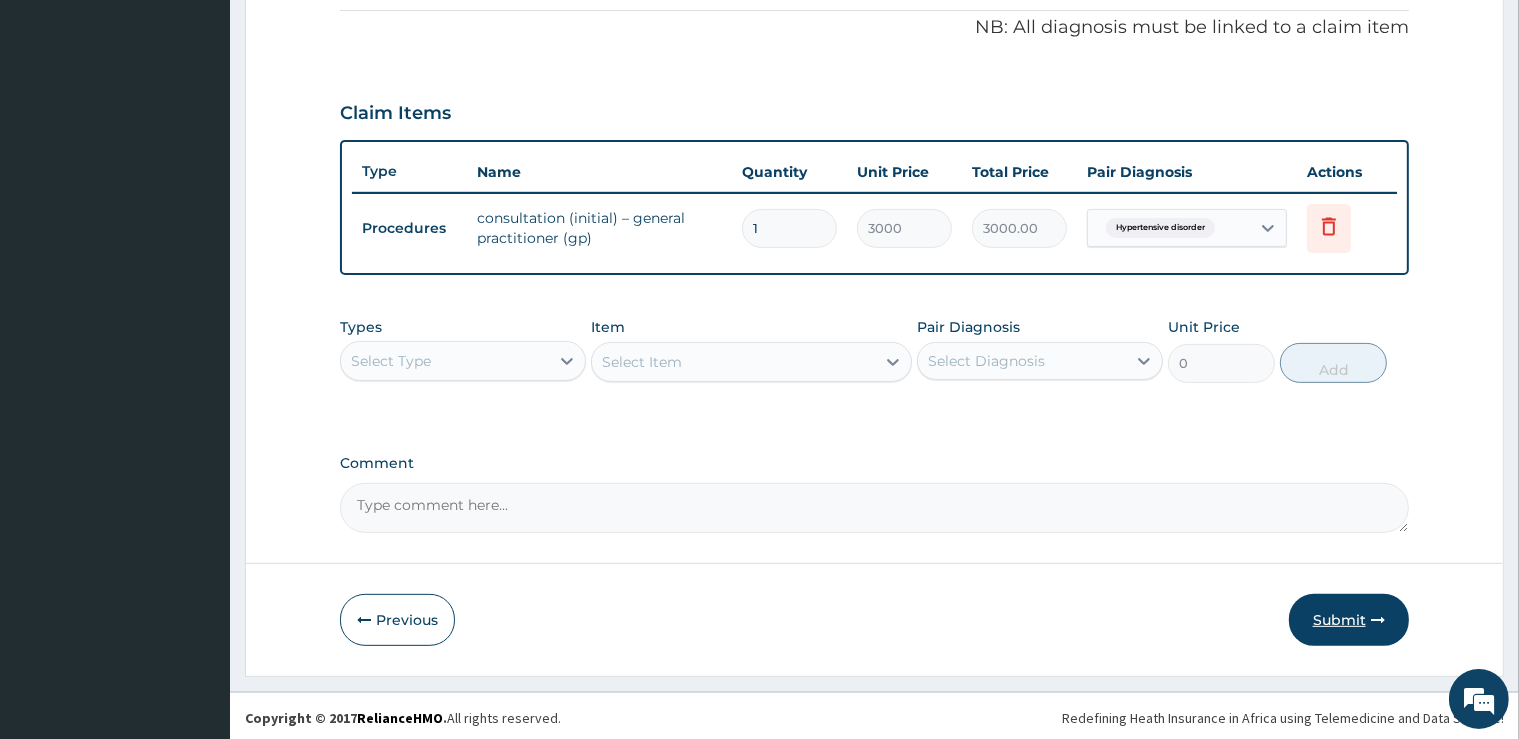 click on "Submit" at bounding box center (1349, 620) 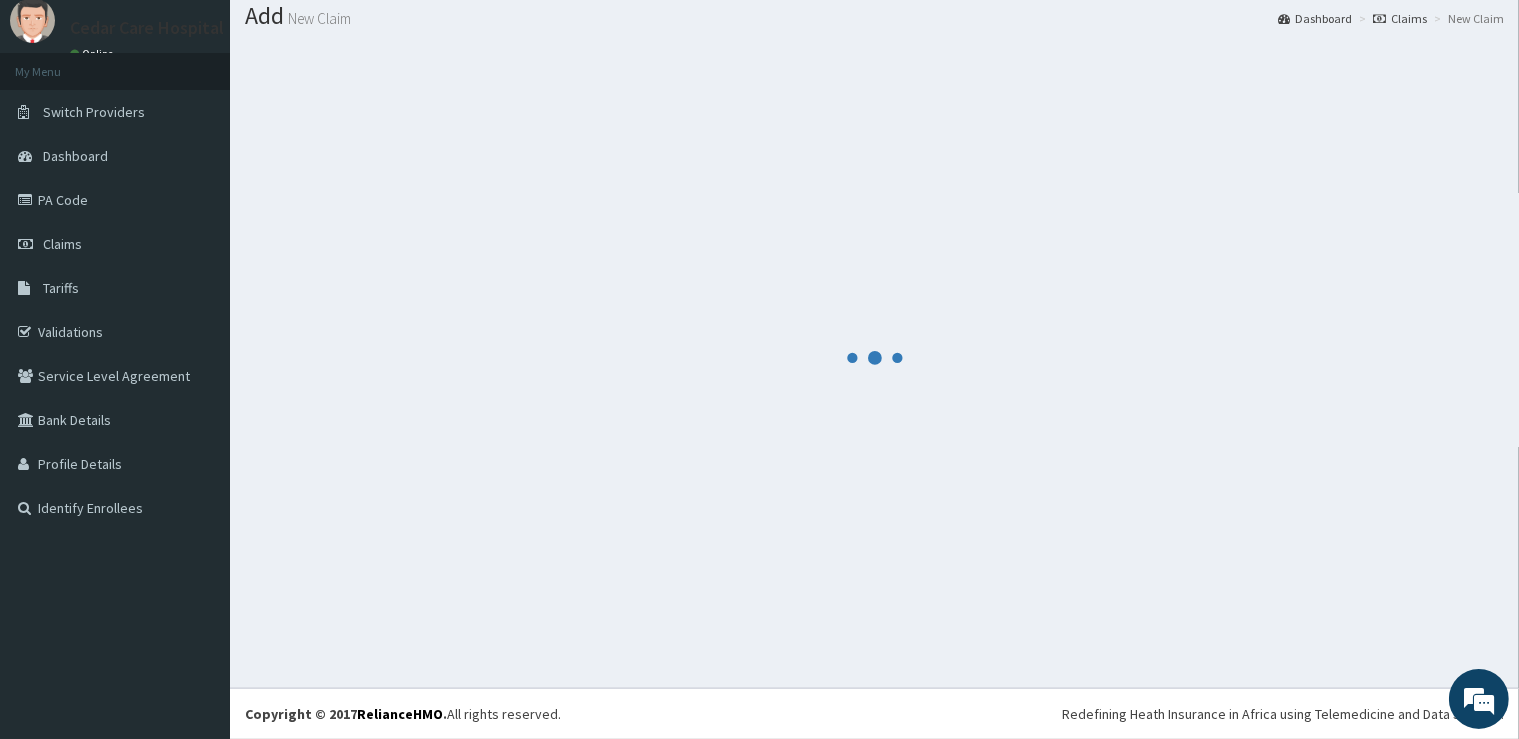 scroll, scrollTop: 61, scrollLeft: 0, axis: vertical 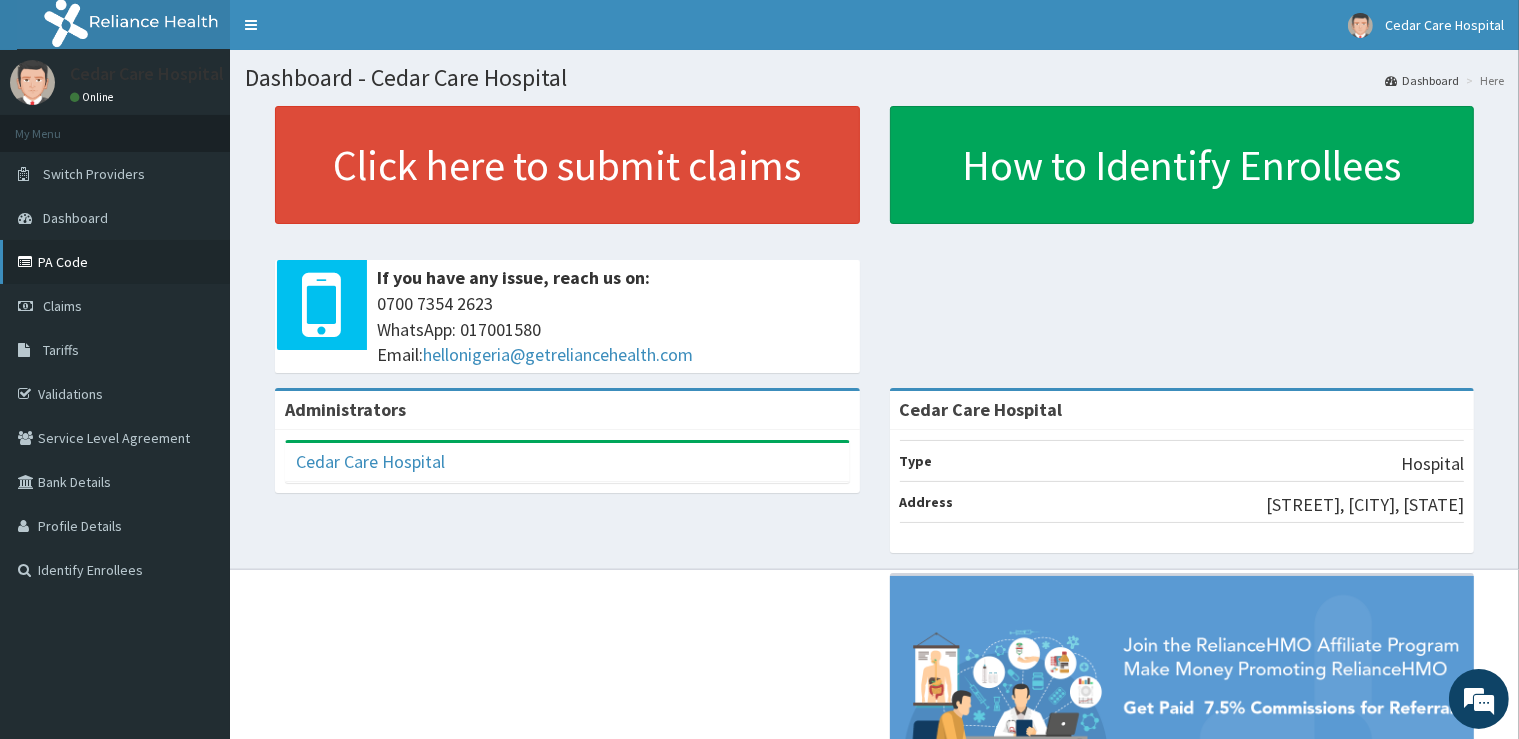 click on "PA Code" at bounding box center (115, 262) 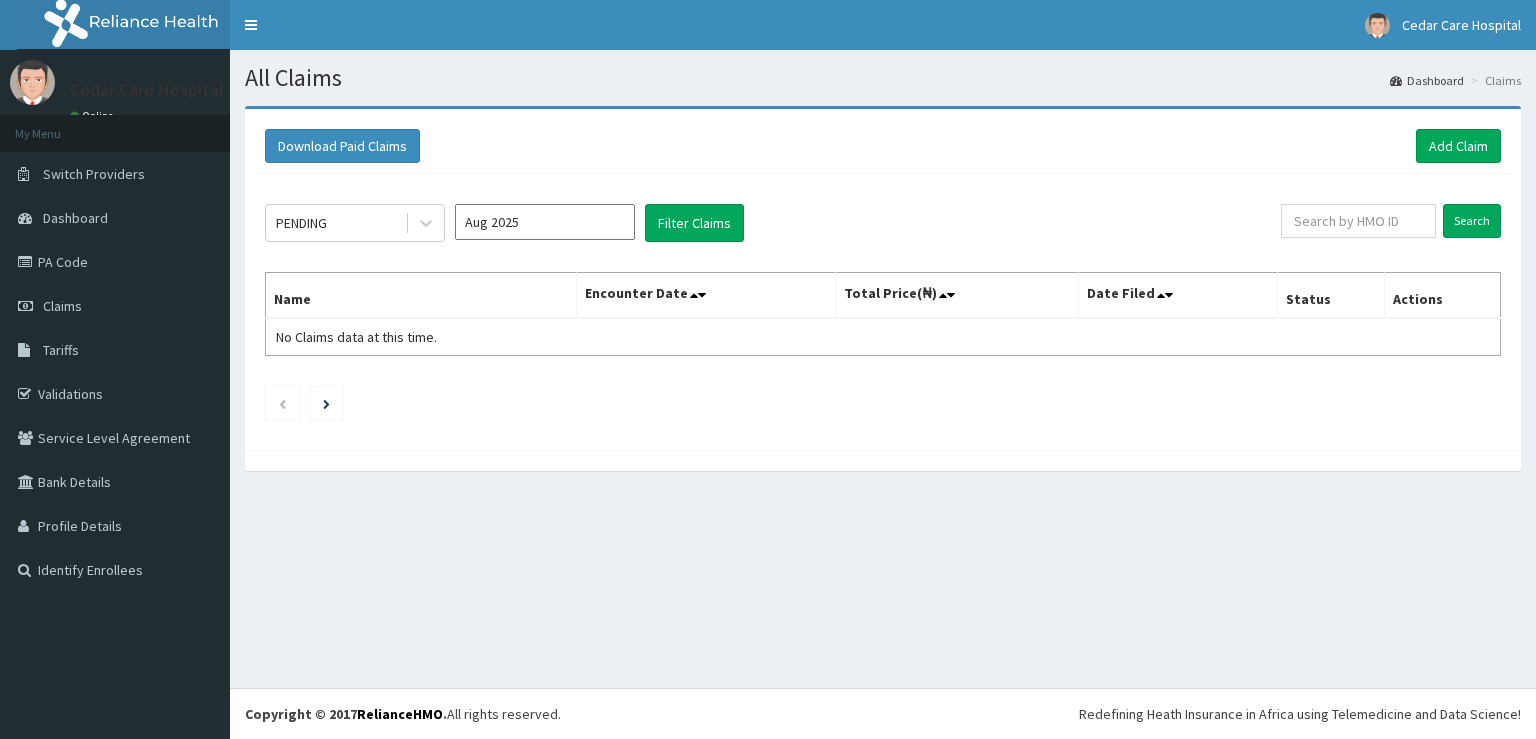 scroll, scrollTop: 0, scrollLeft: 0, axis: both 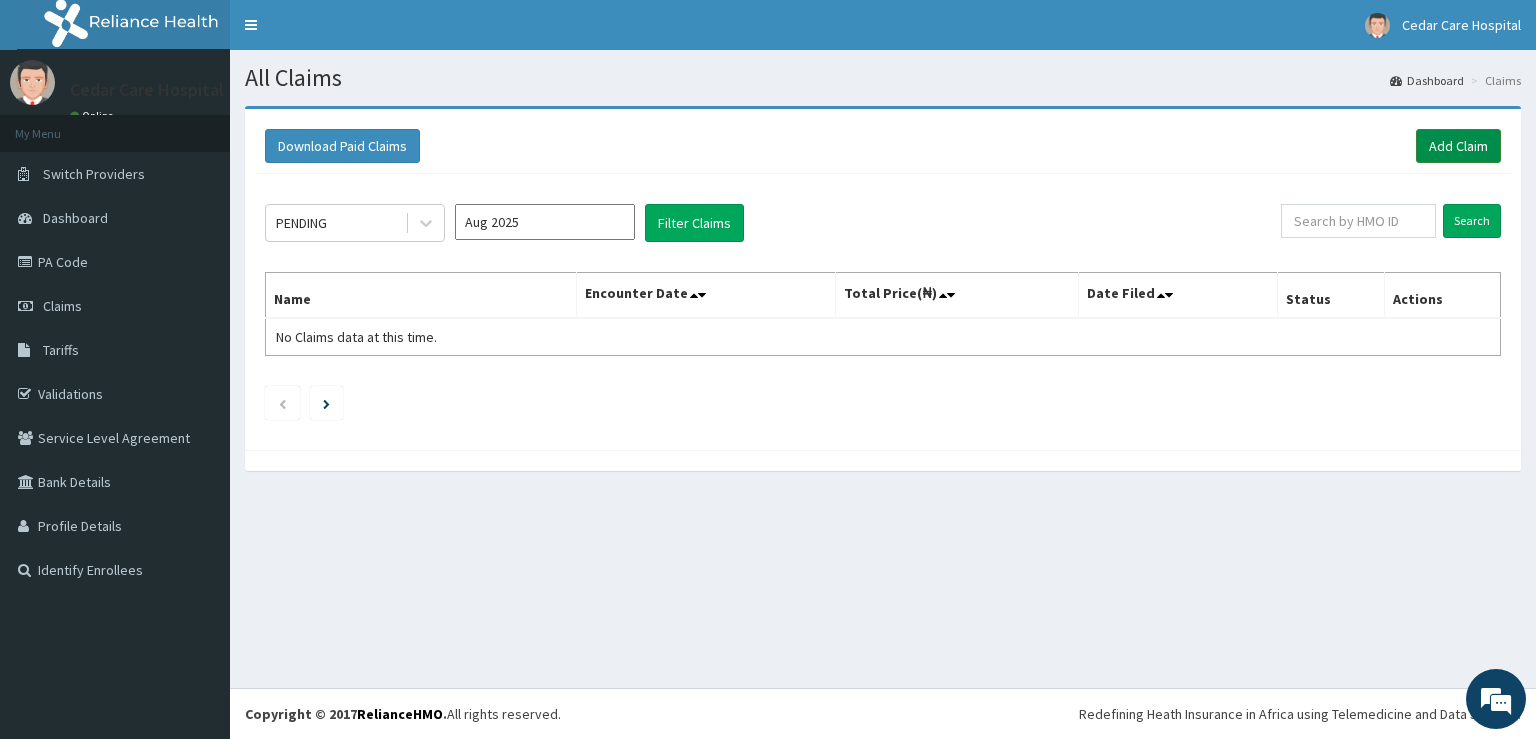 click on "Add Claim" at bounding box center [1458, 146] 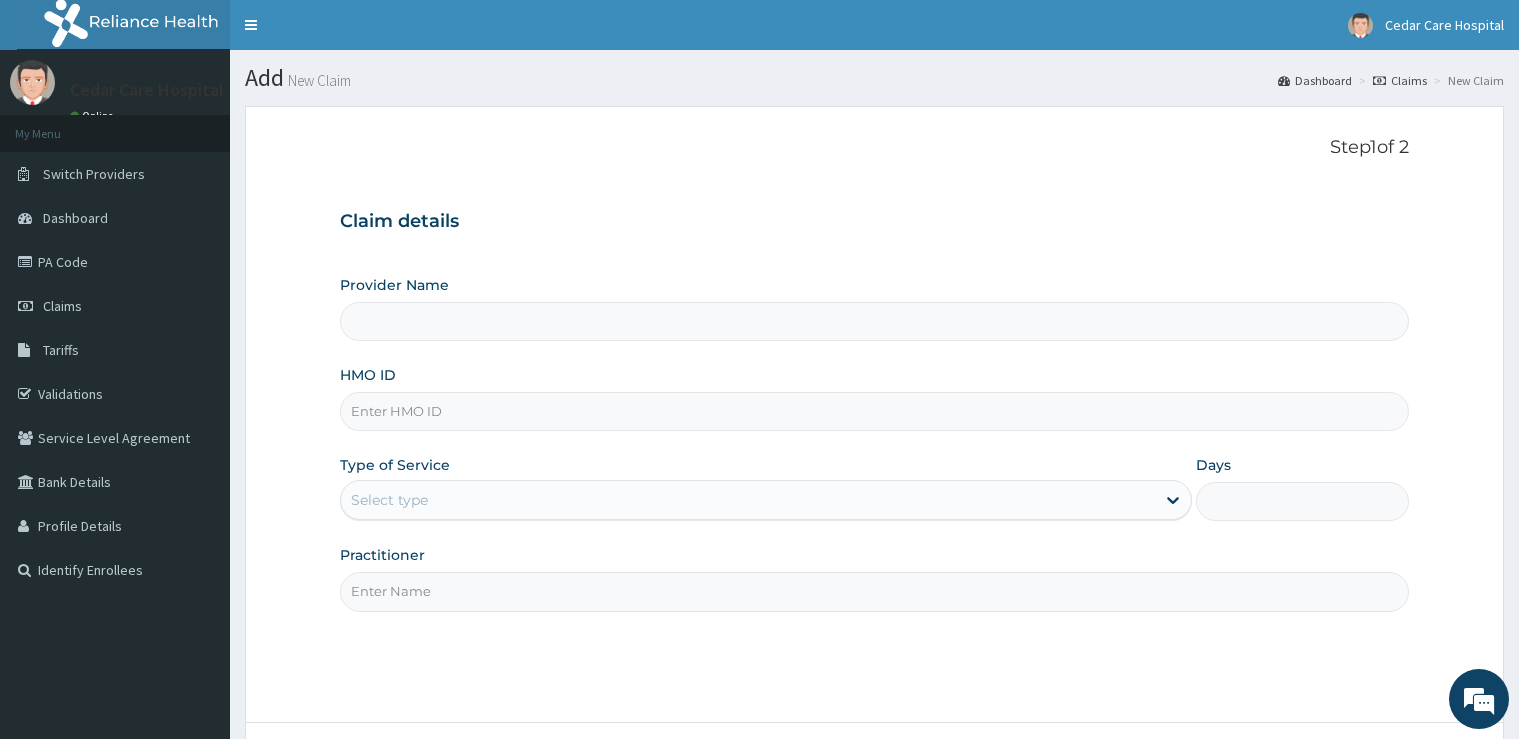 scroll, scrollTop: 0, scrollLeft: 0, axis: both 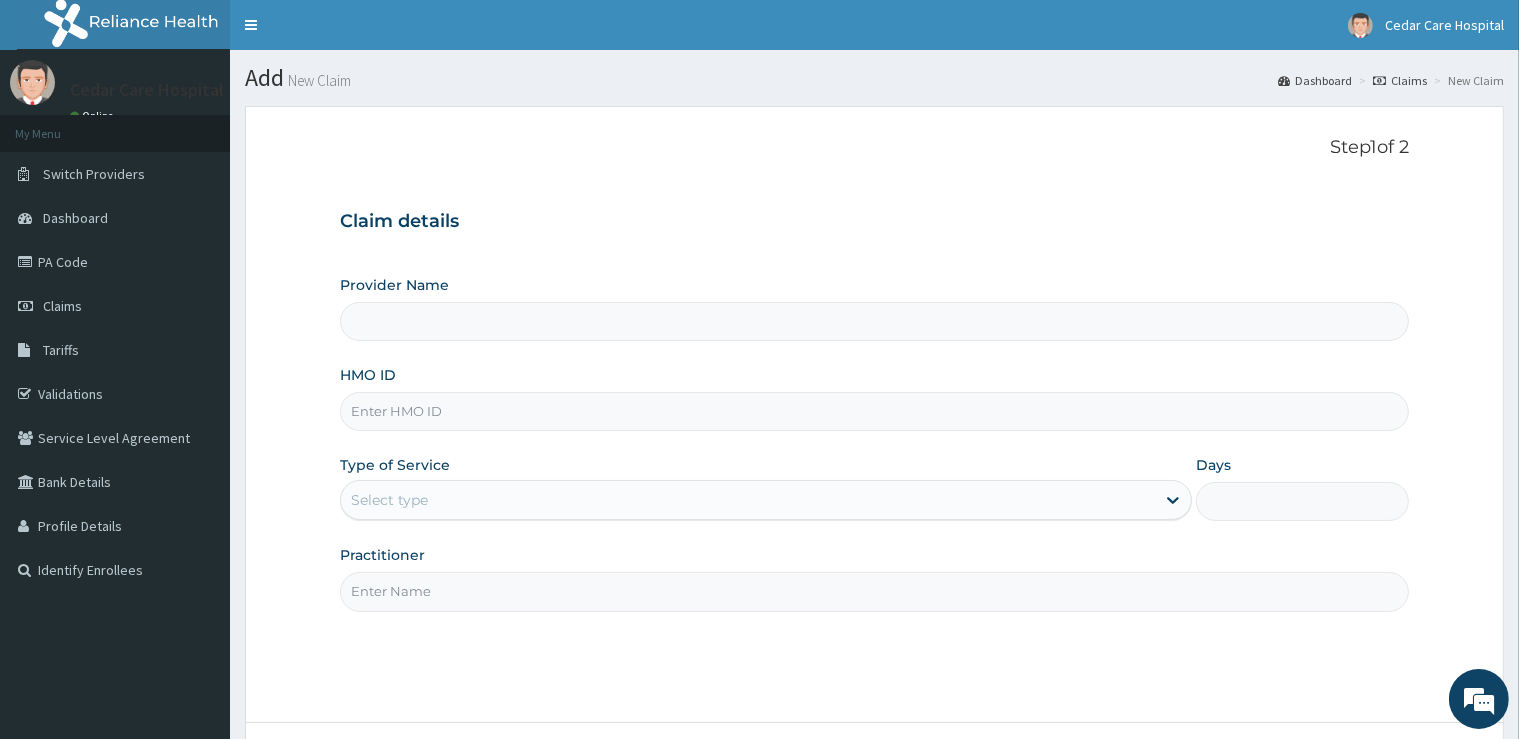 type on "Cedar Care Hospital" 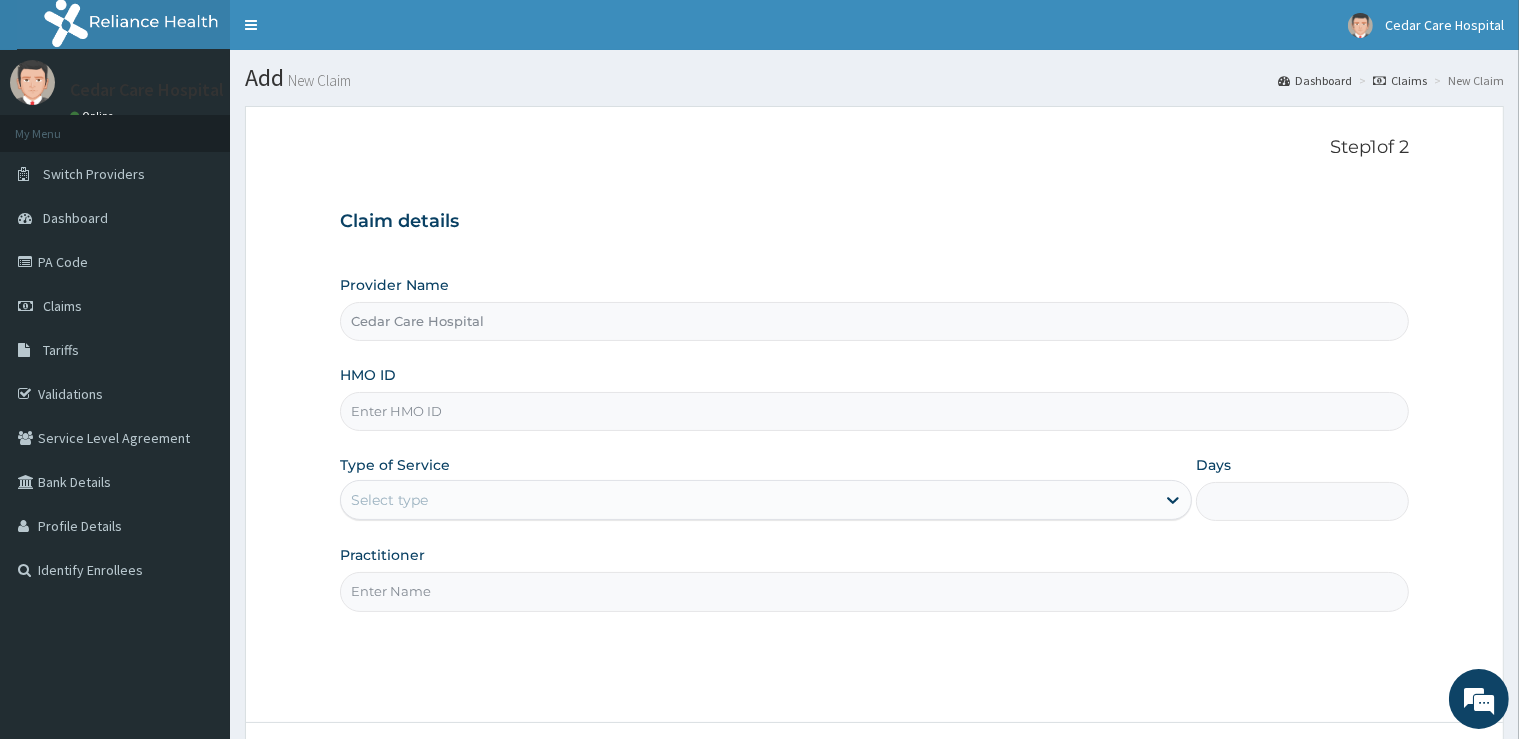 click on "HMO ID" at bounding box center (874, 411) 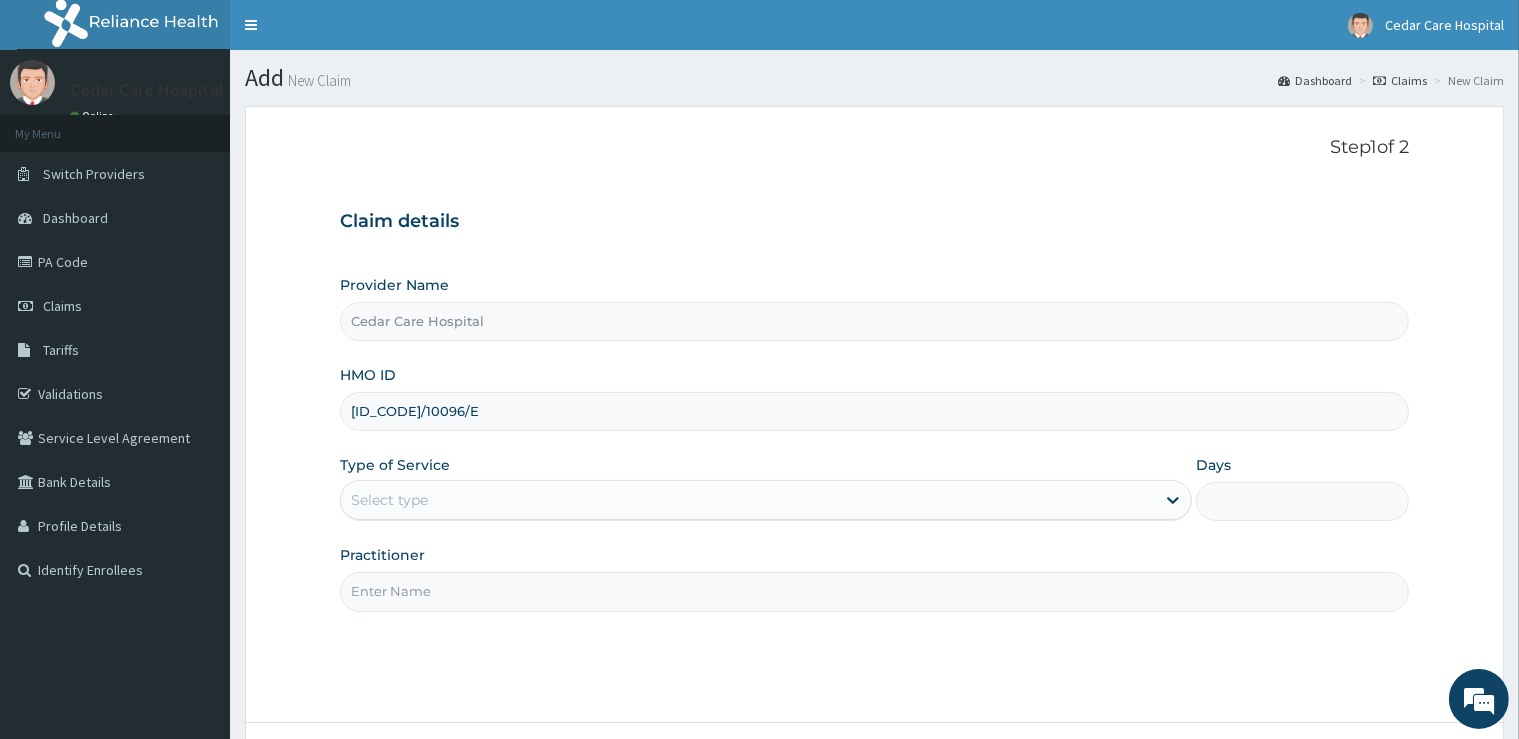 scroll, scrollTop: 0, scrollLeft: 0, axis: both 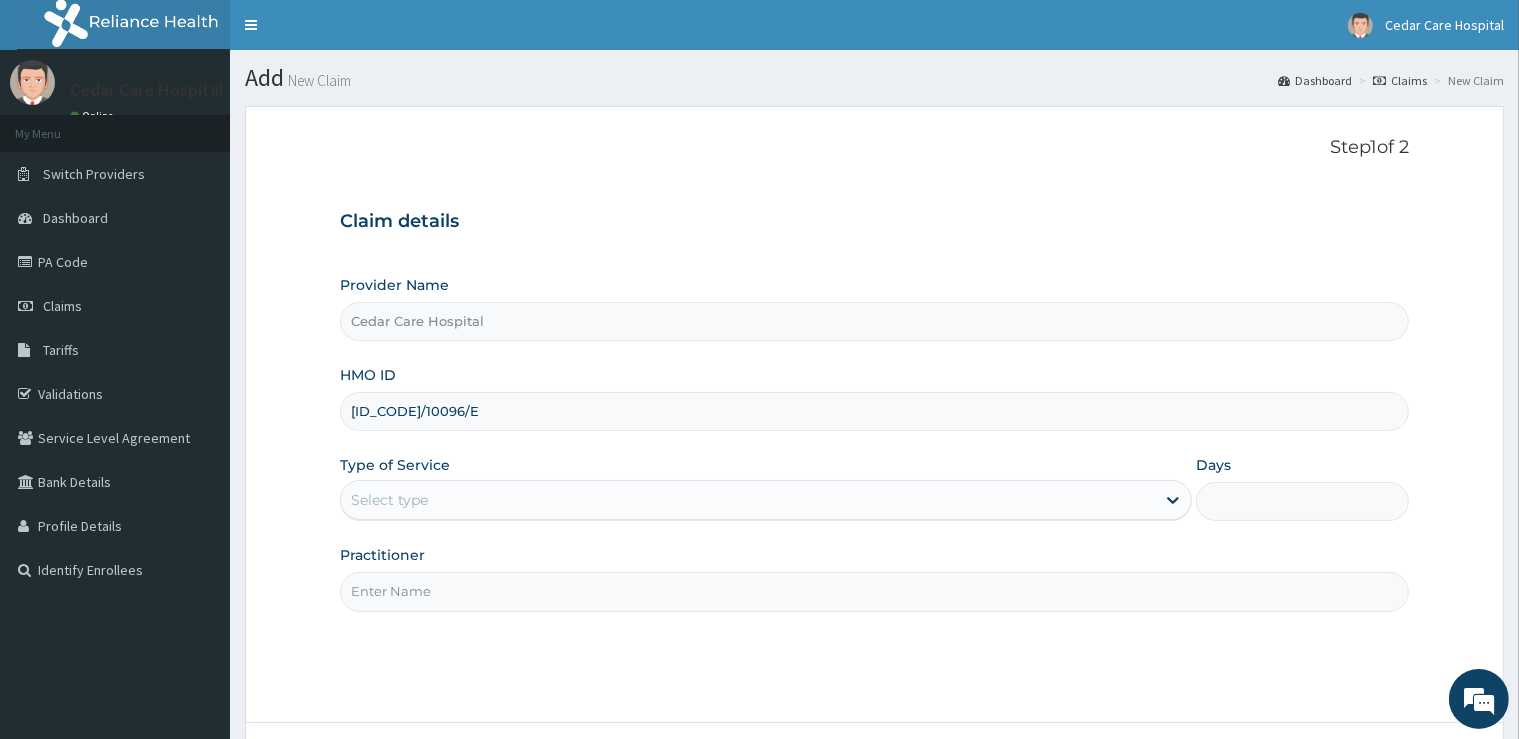 type on "ELI/10096/E" 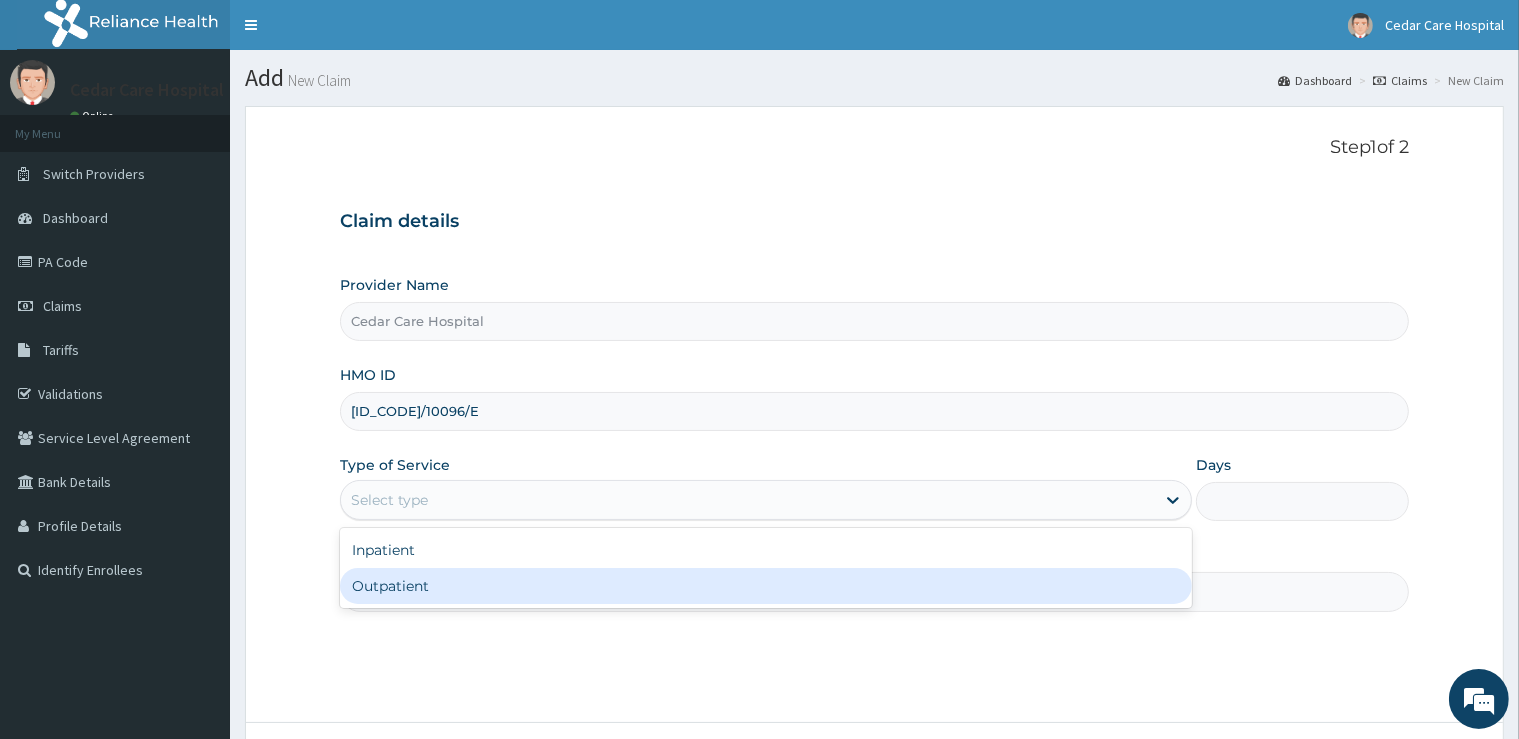 click on "Outpatient" at bounding box center (766, 586) 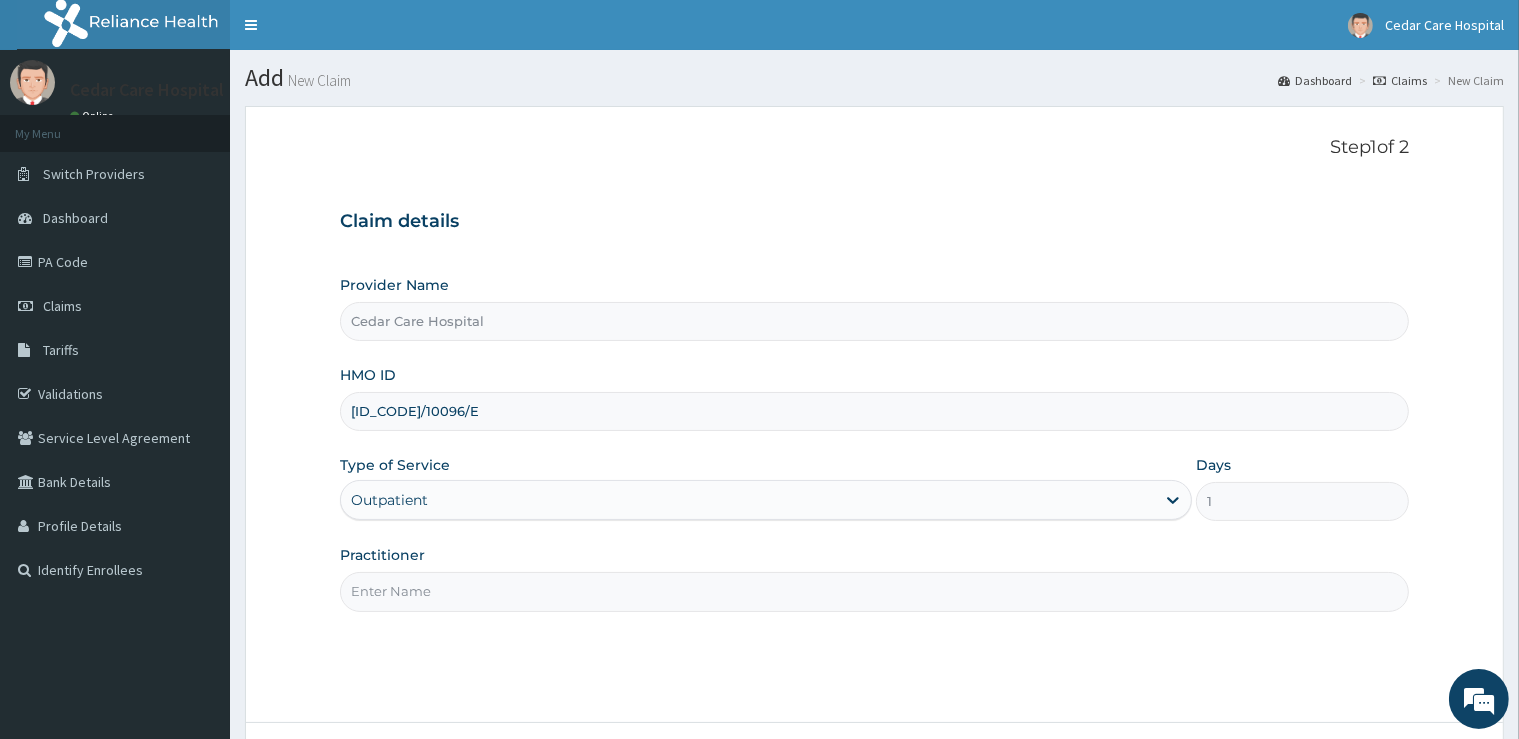click on "Practitioner" at bounding box center (874, 591) 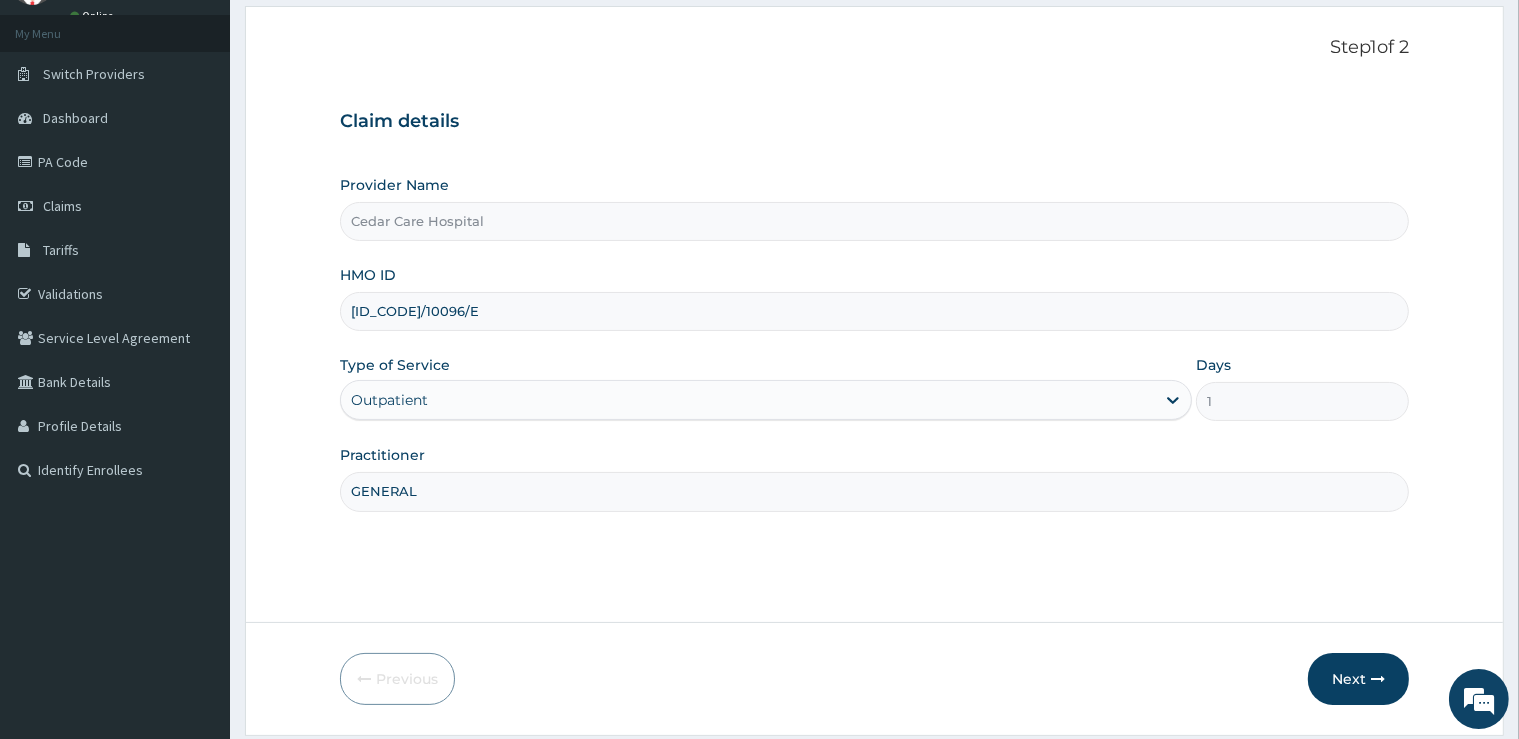 scroll, scrollTop: 162, scrollLeft: 0, axis: vertical 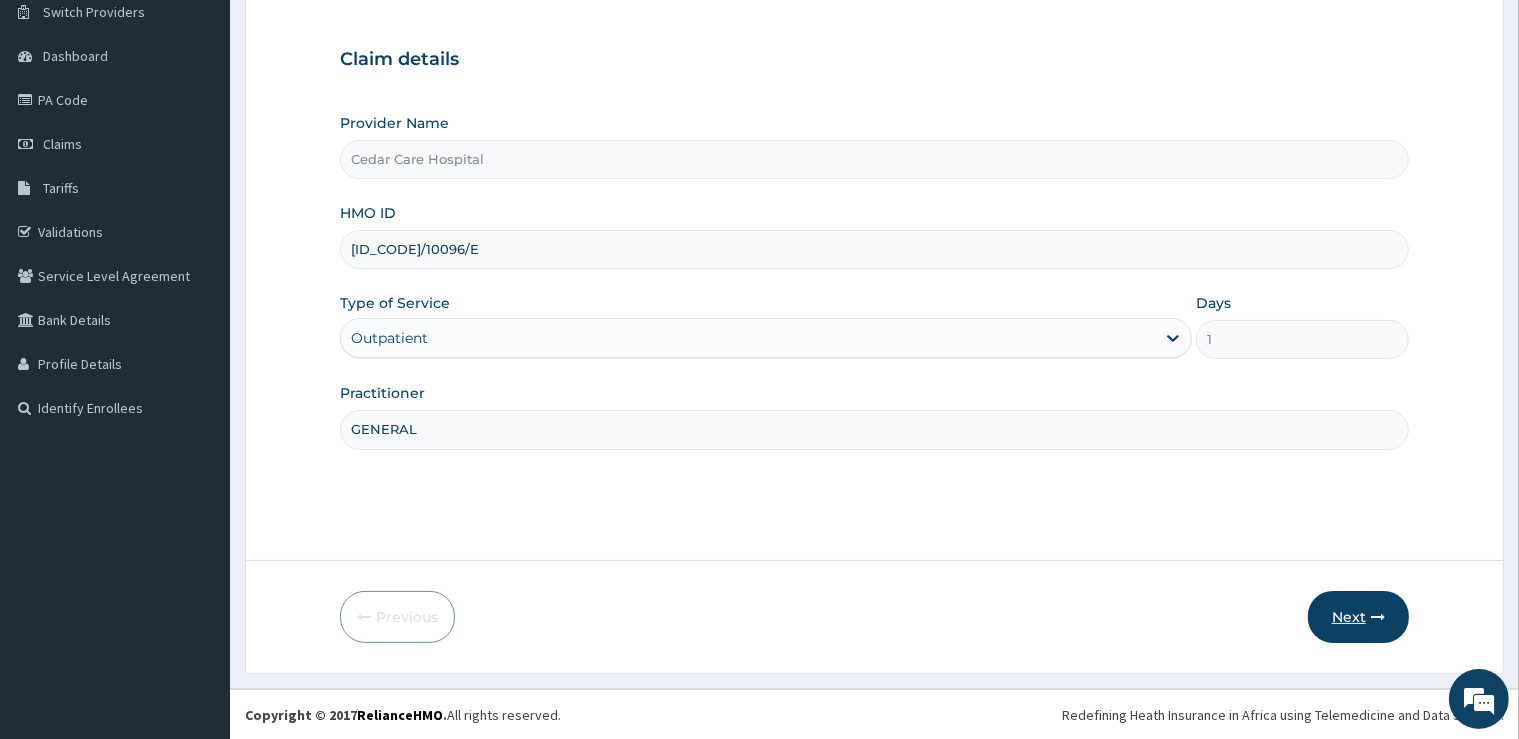type on "GENERAL" 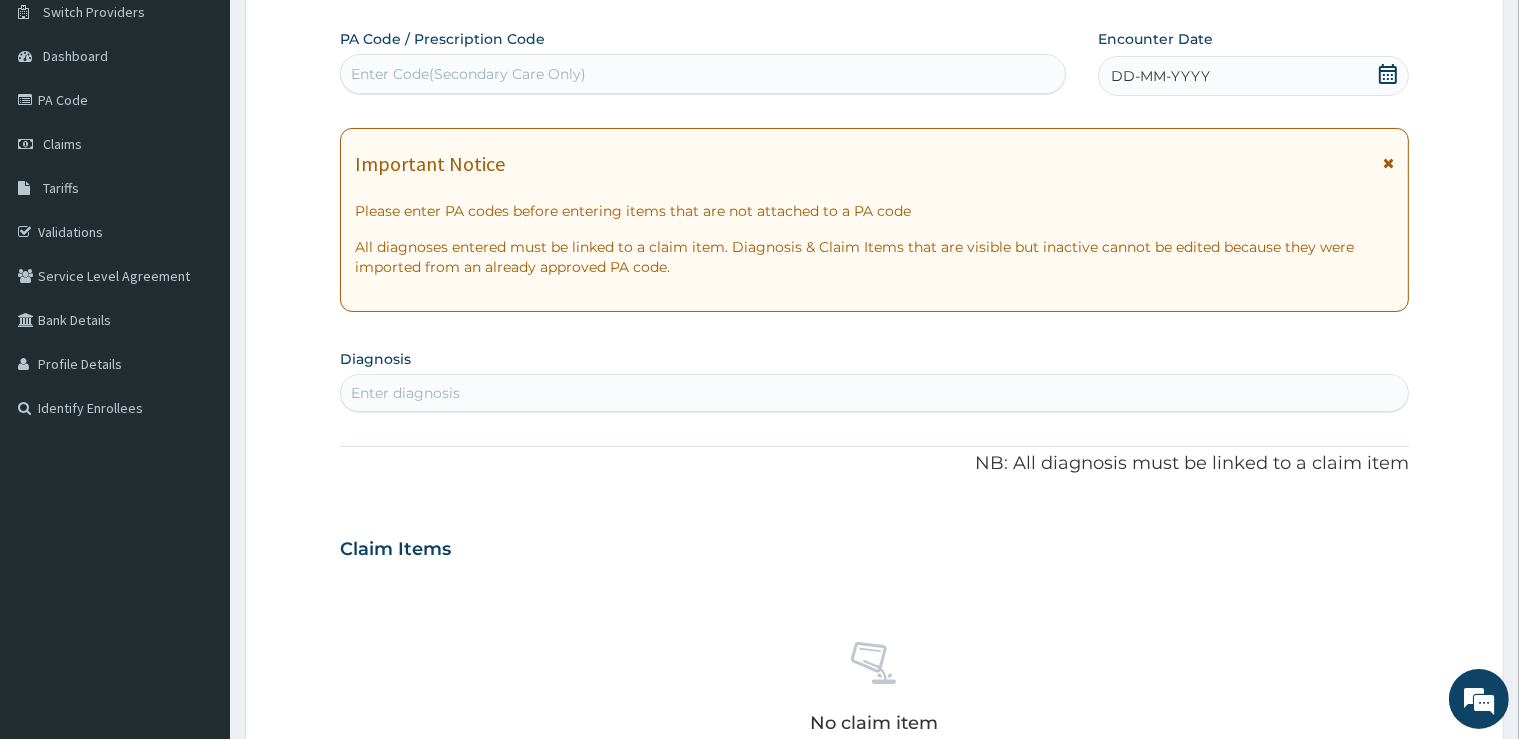 click on "Enter Code(Secondary Care Only)" at bounding box center [703, 74] 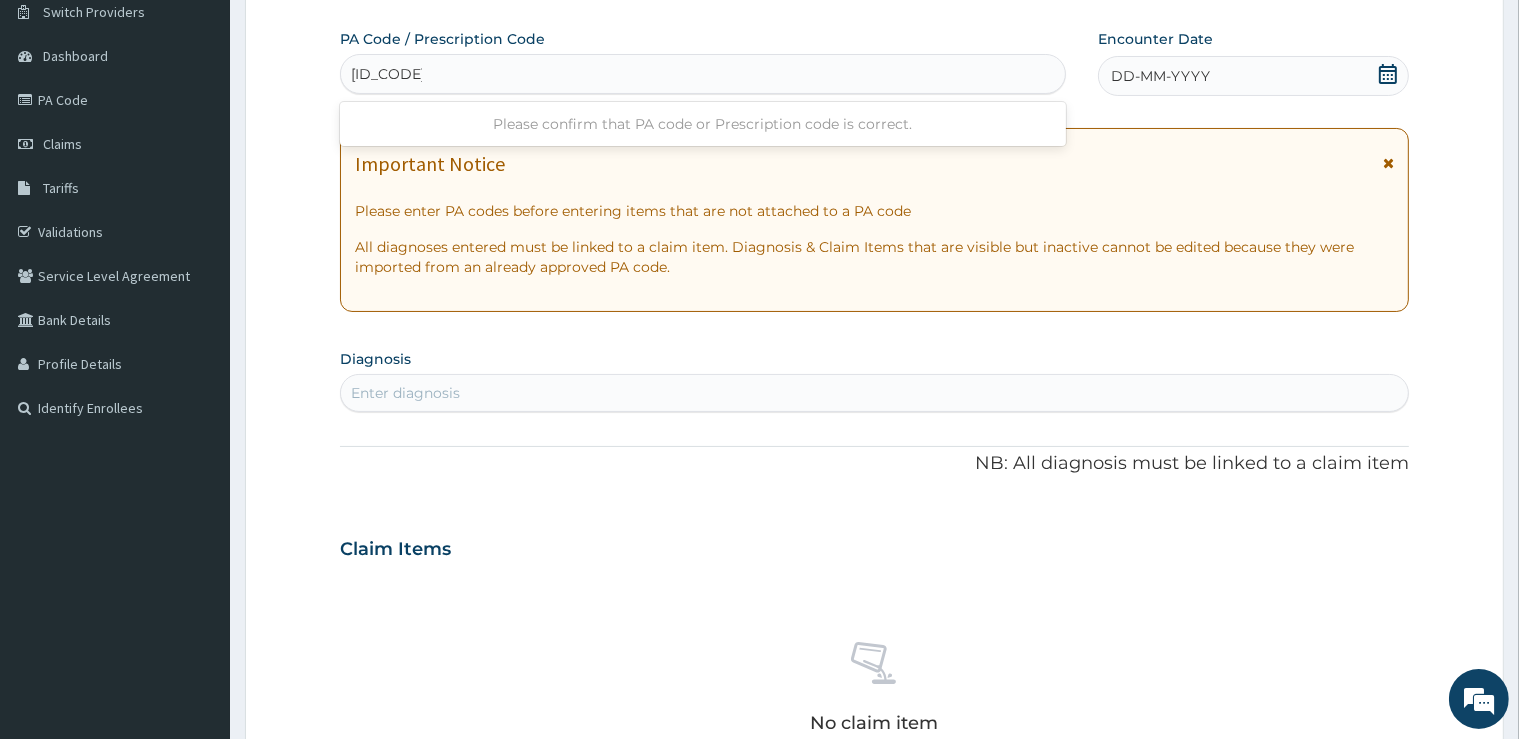 type on "PA/C48E56" 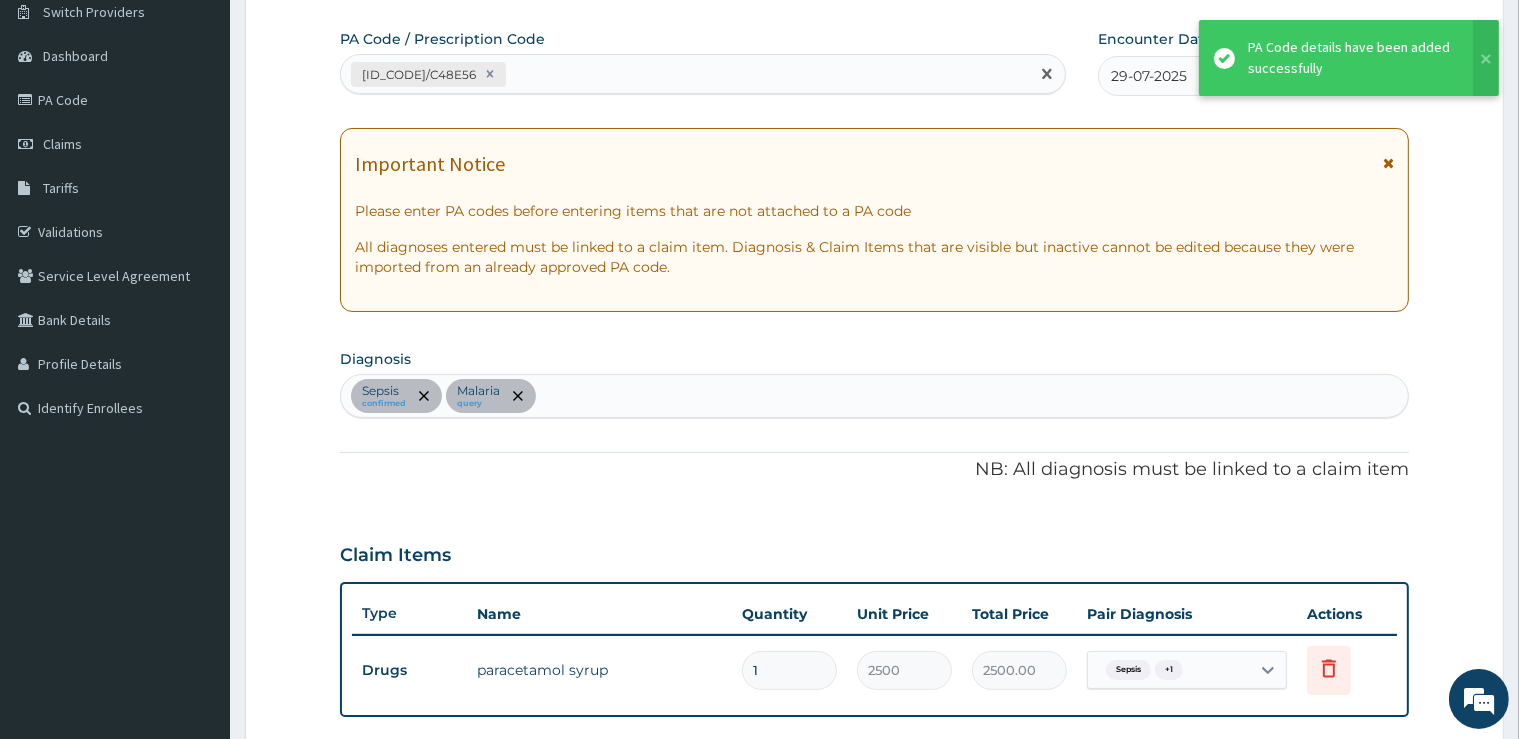 click on "PA/C48E56" at bounding box center [685, 74] 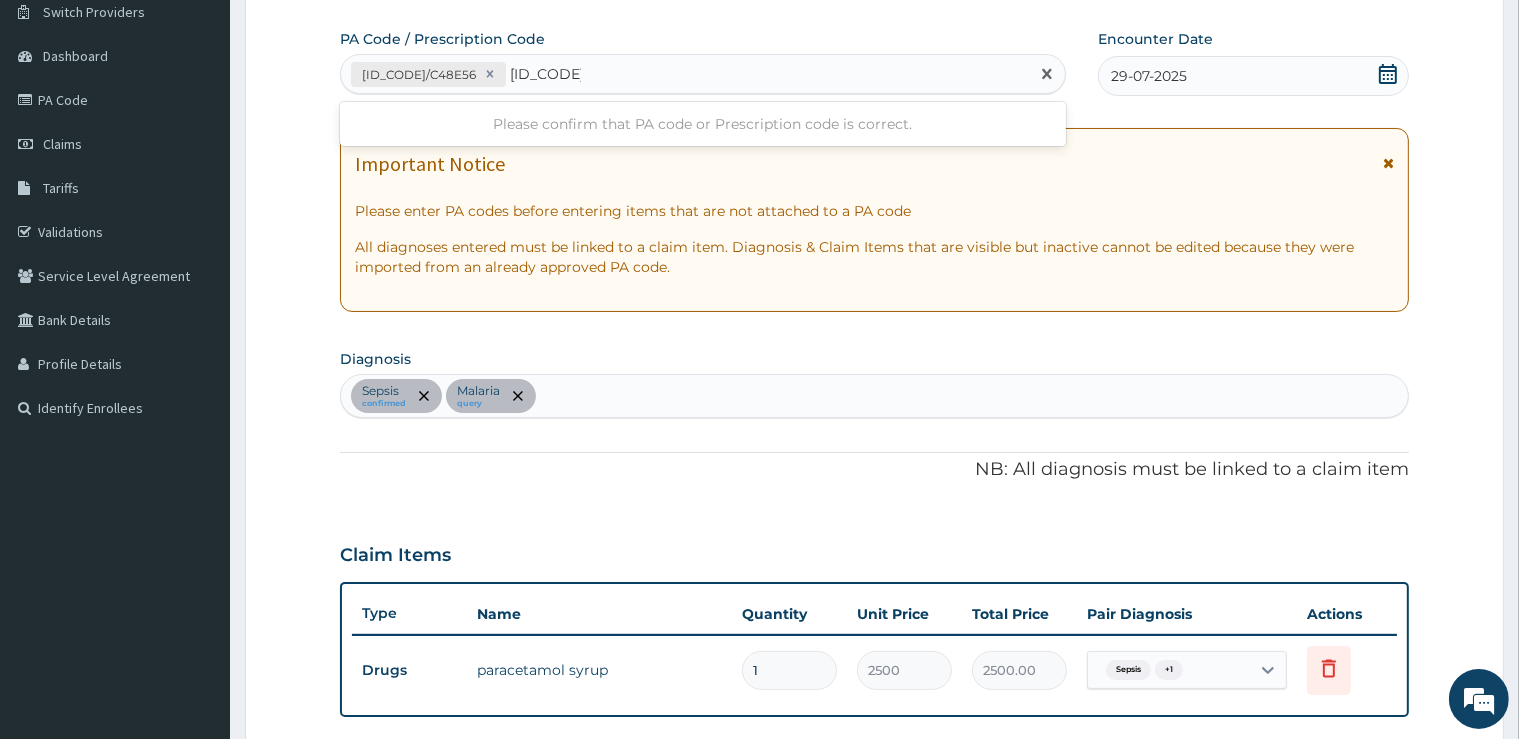 type on "PA/1D03A1" 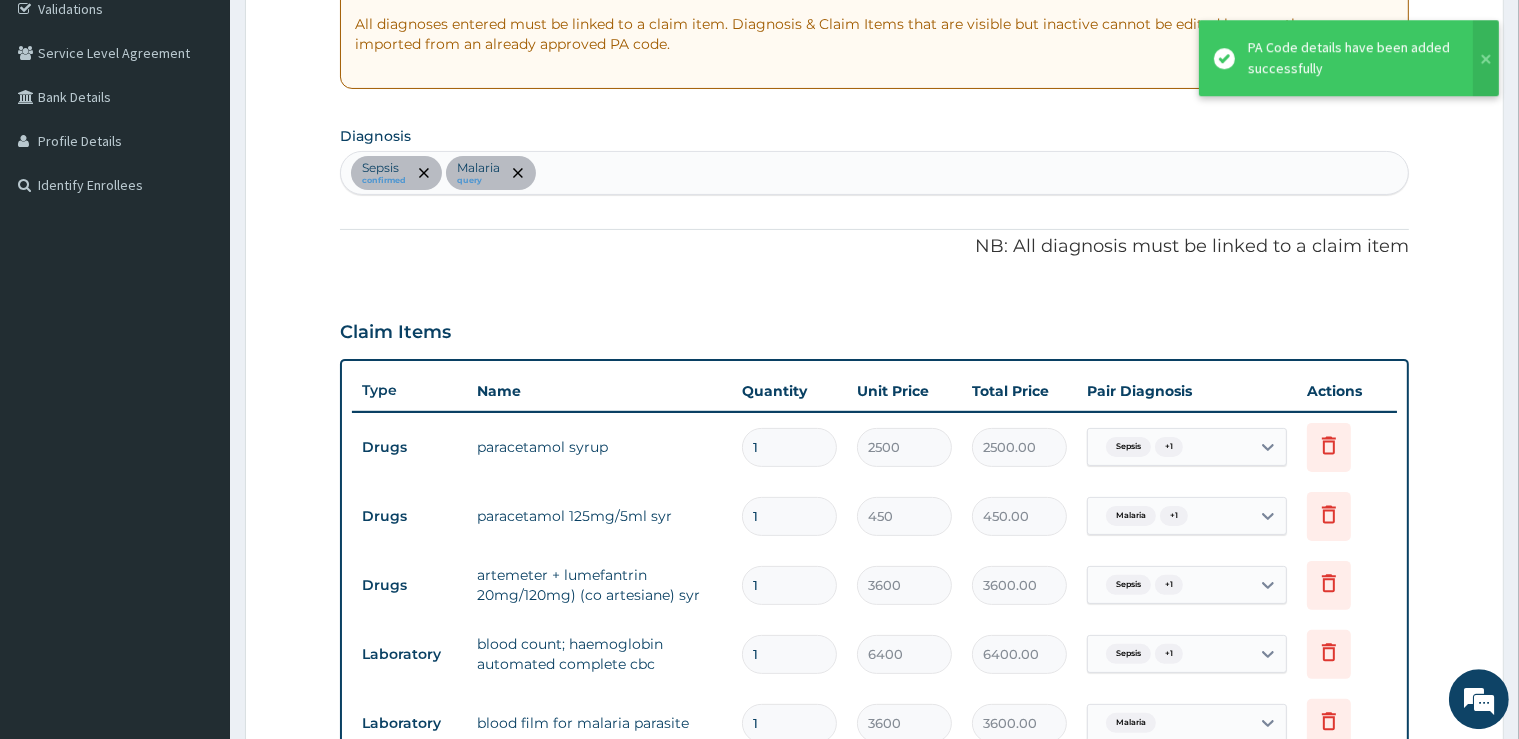 scroll, scrollTop: 171, scrollLeft: 0, axis: vertical 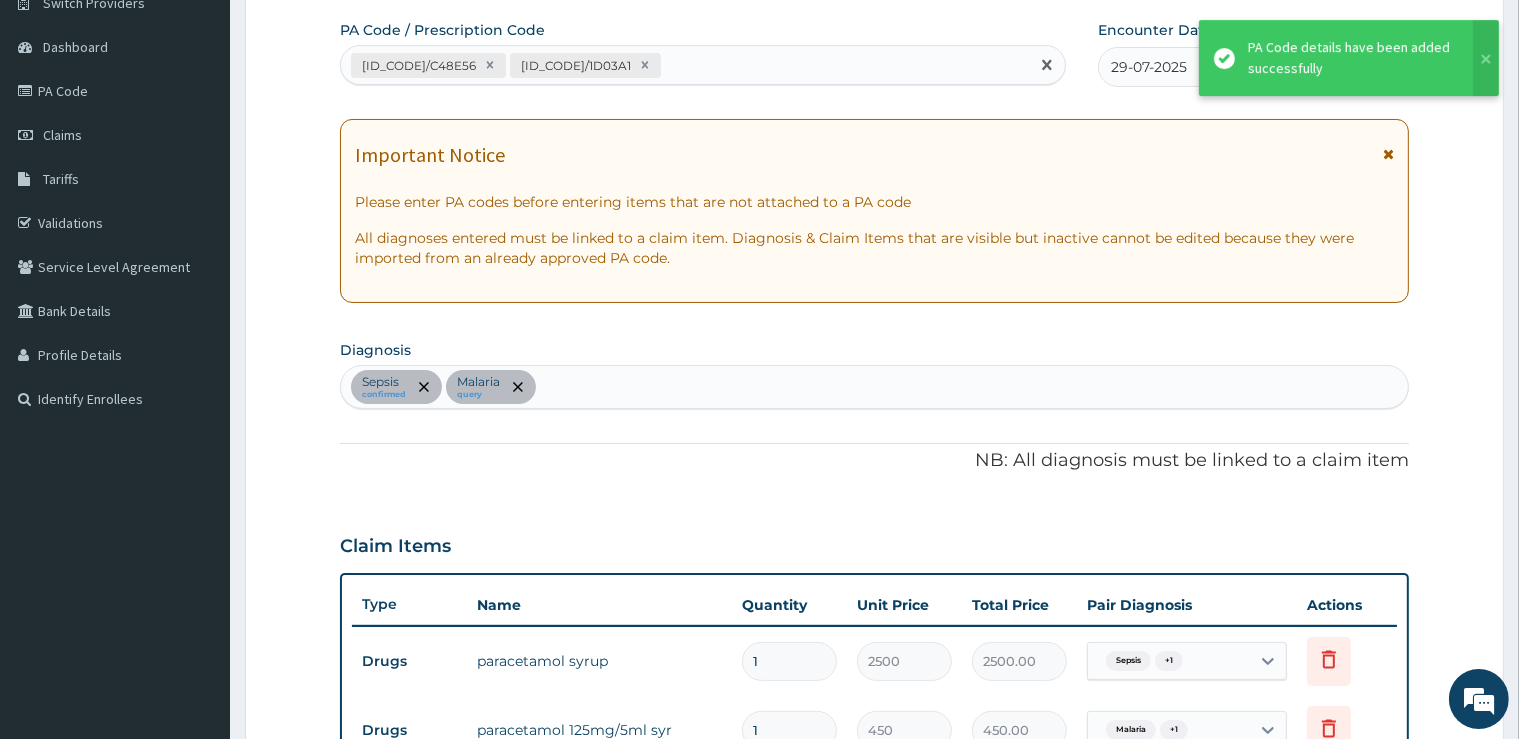 click on "PA/C48E56 PA/1D03A1" at bounding box center [703, 65] 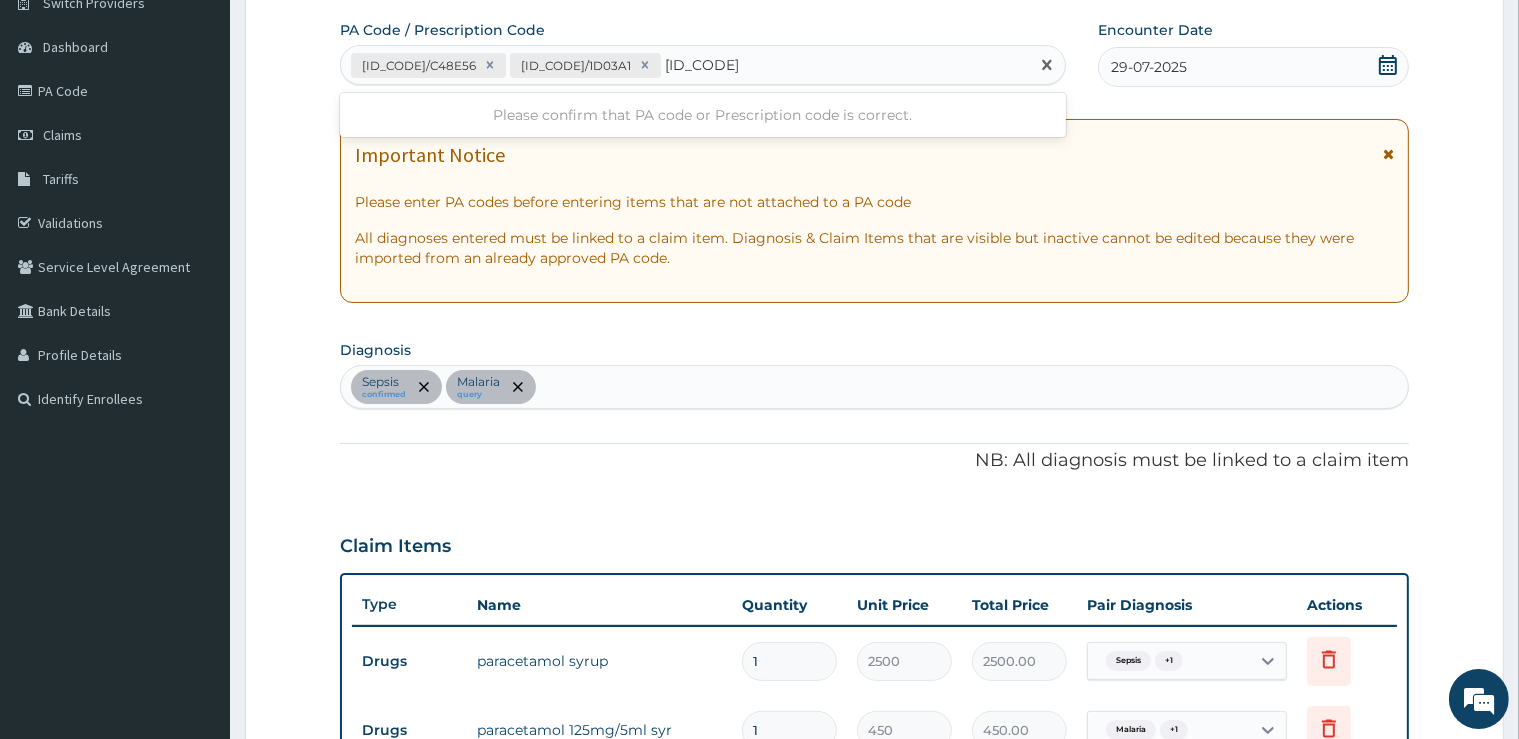 type on "PA/4EB4E3" 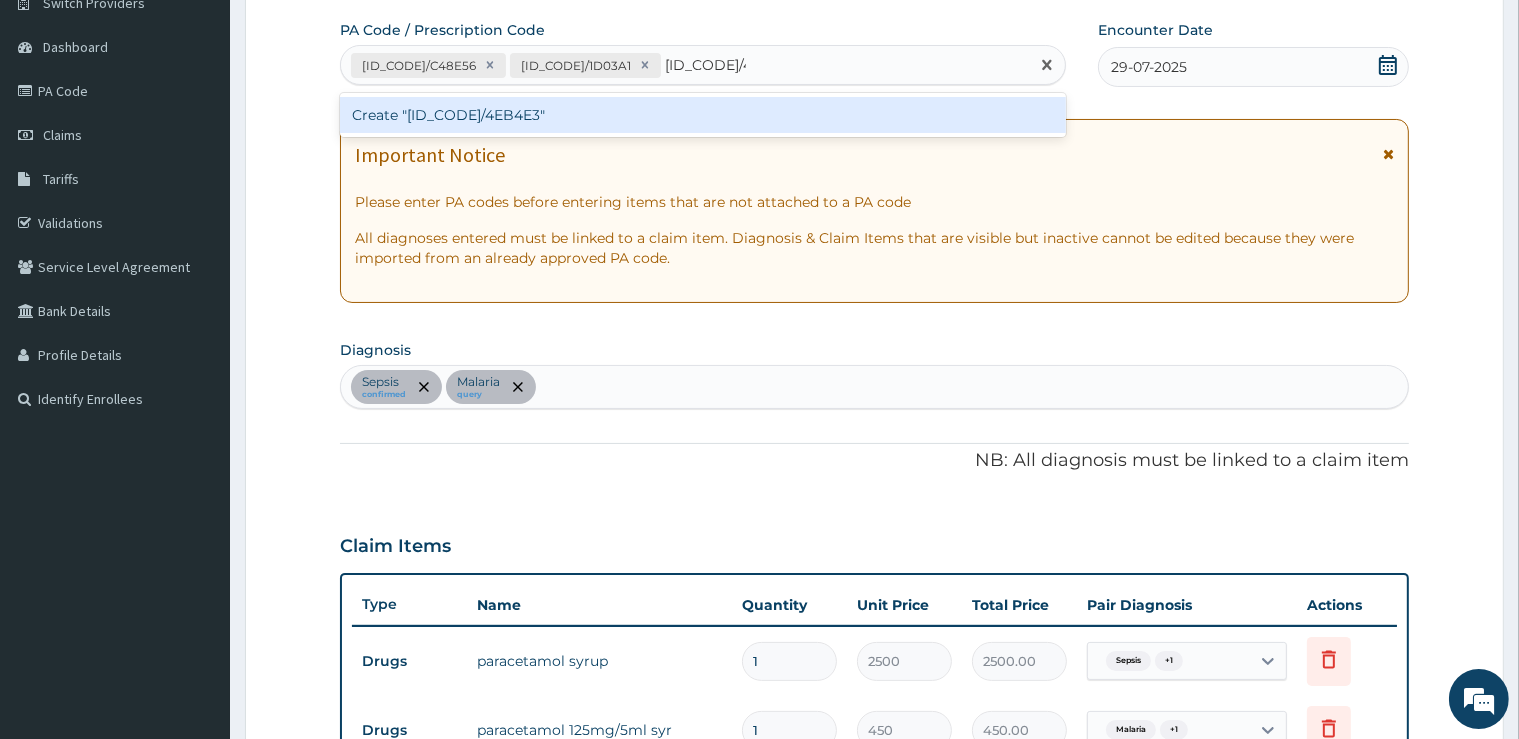 type 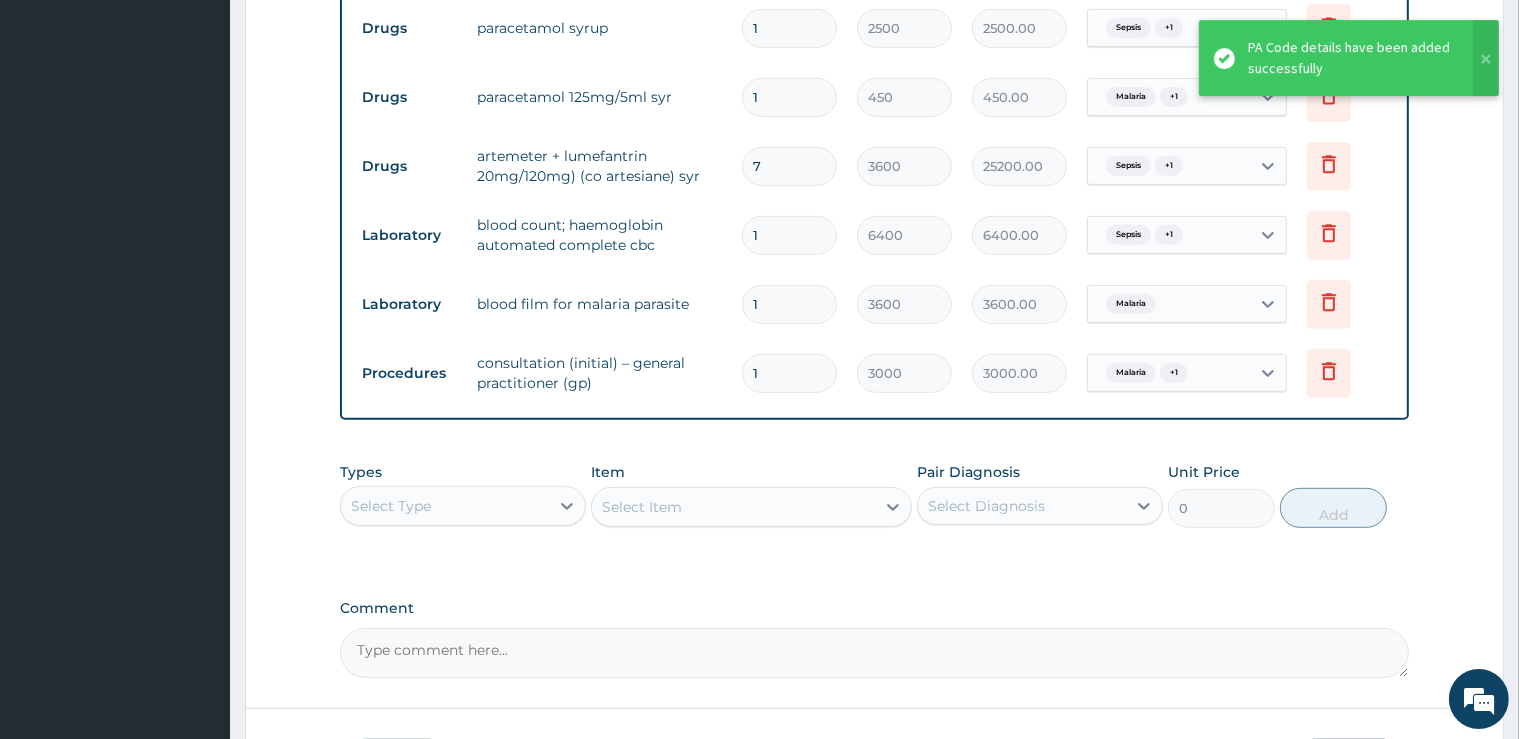 scroll, scrollTop: 593, scrollLeft: 0, axis: vertical 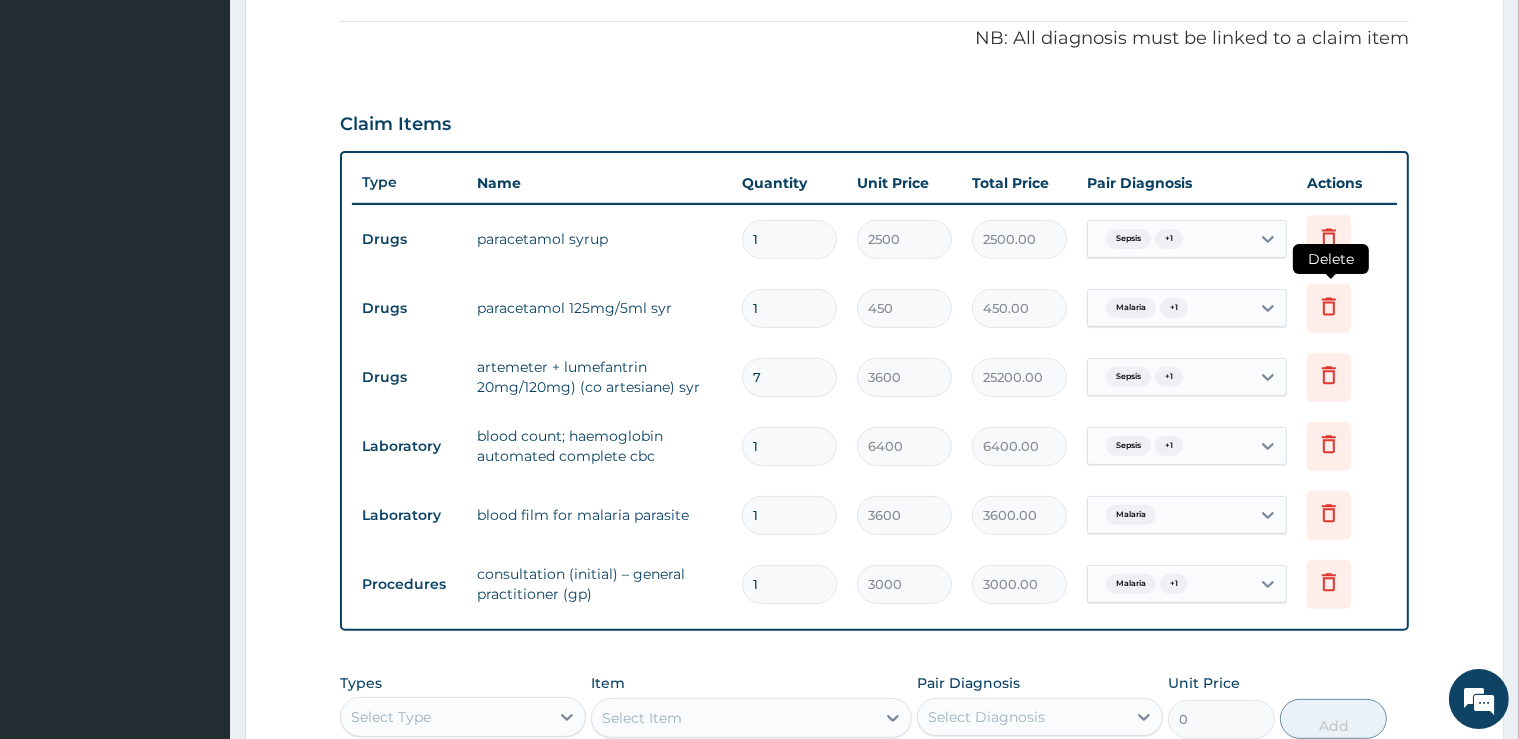 click 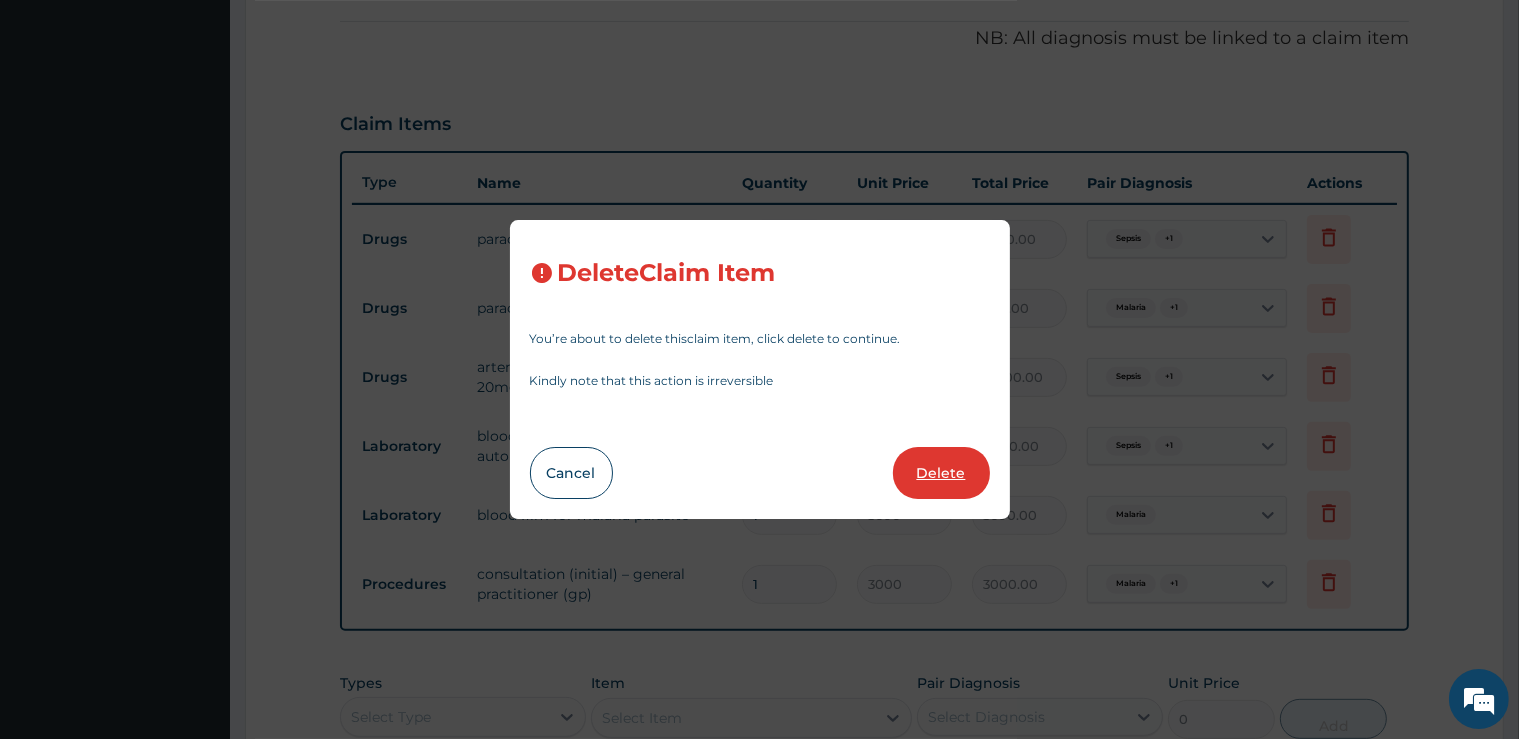 click on "Delete" at bounding box center (941, 473) 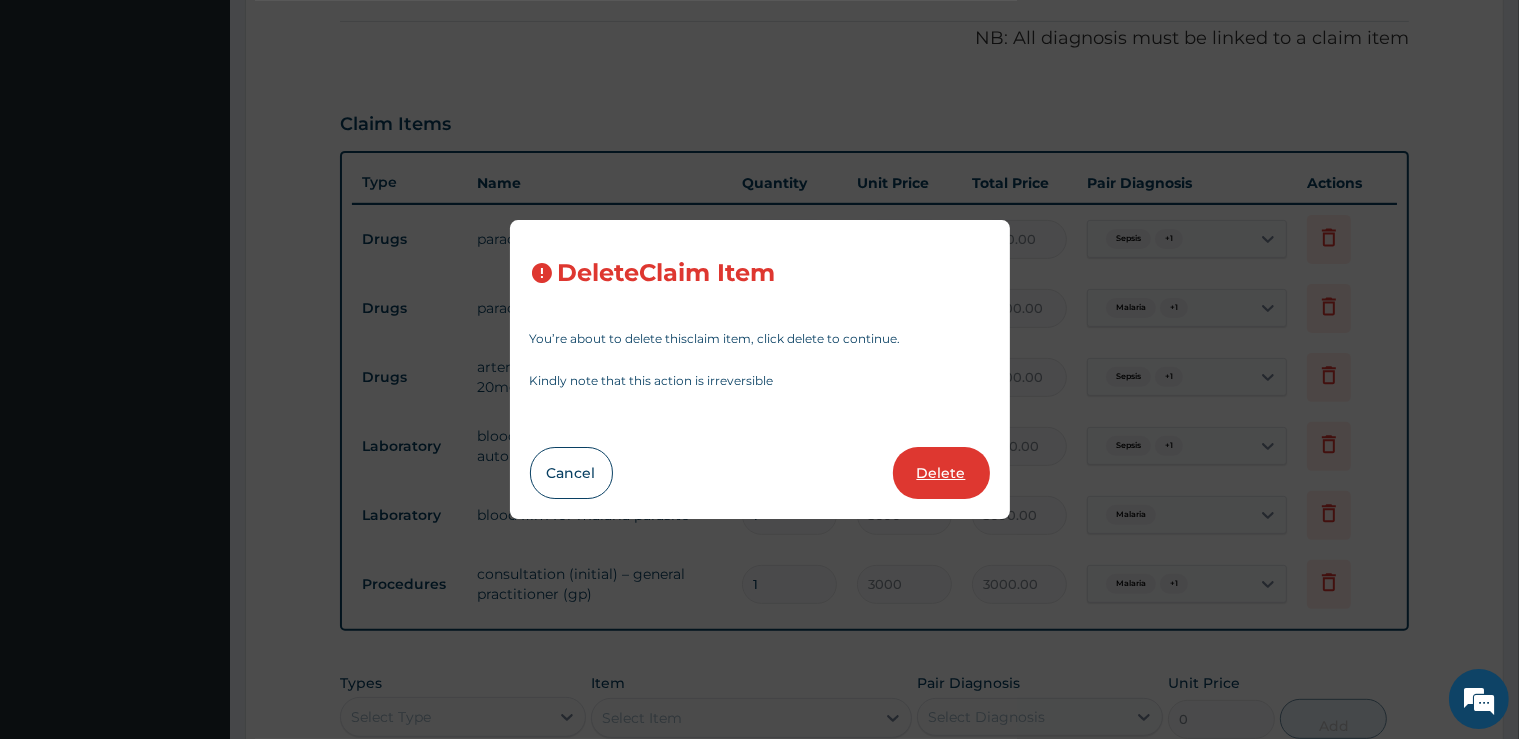 type on "6400.00" 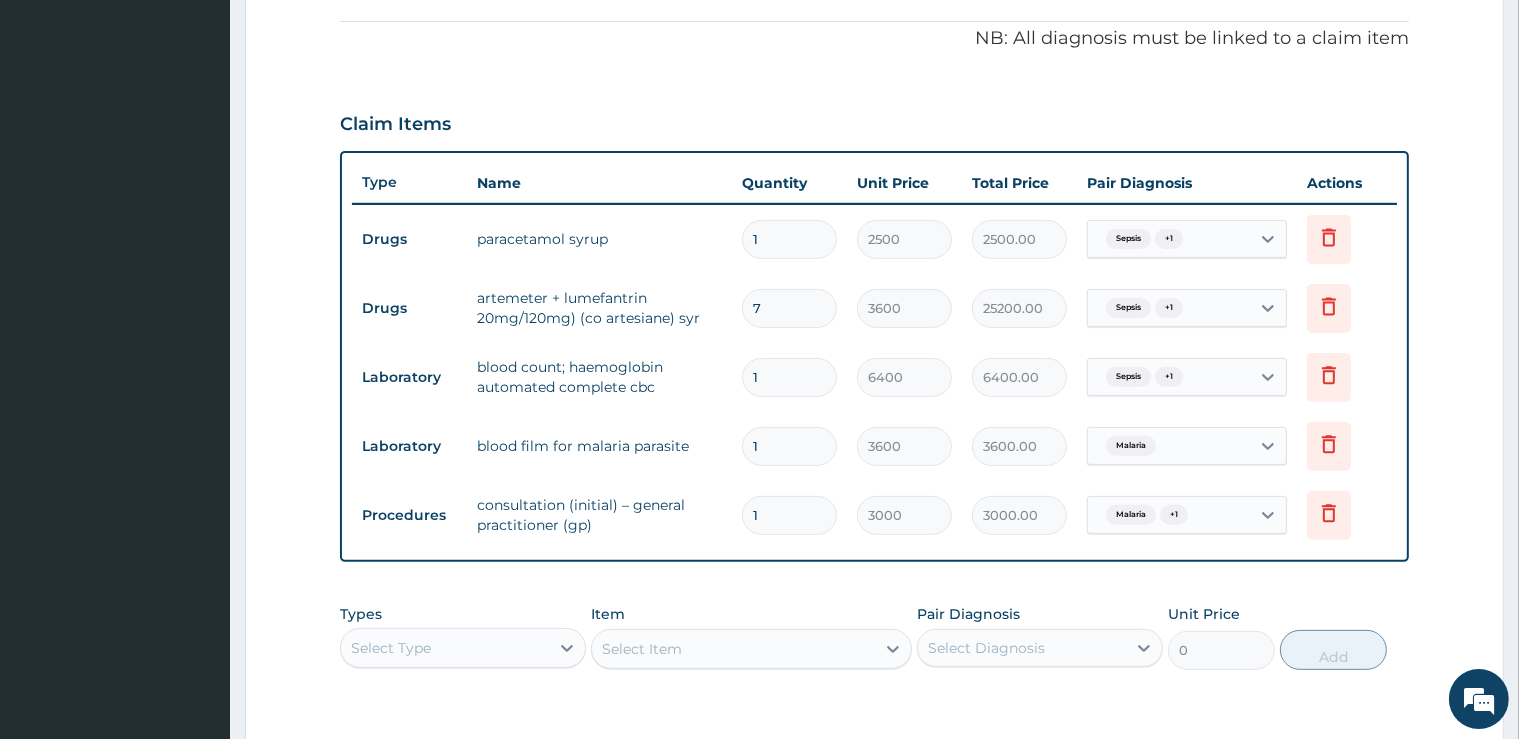 click on "Select Type" at bounding box center [445, 648] 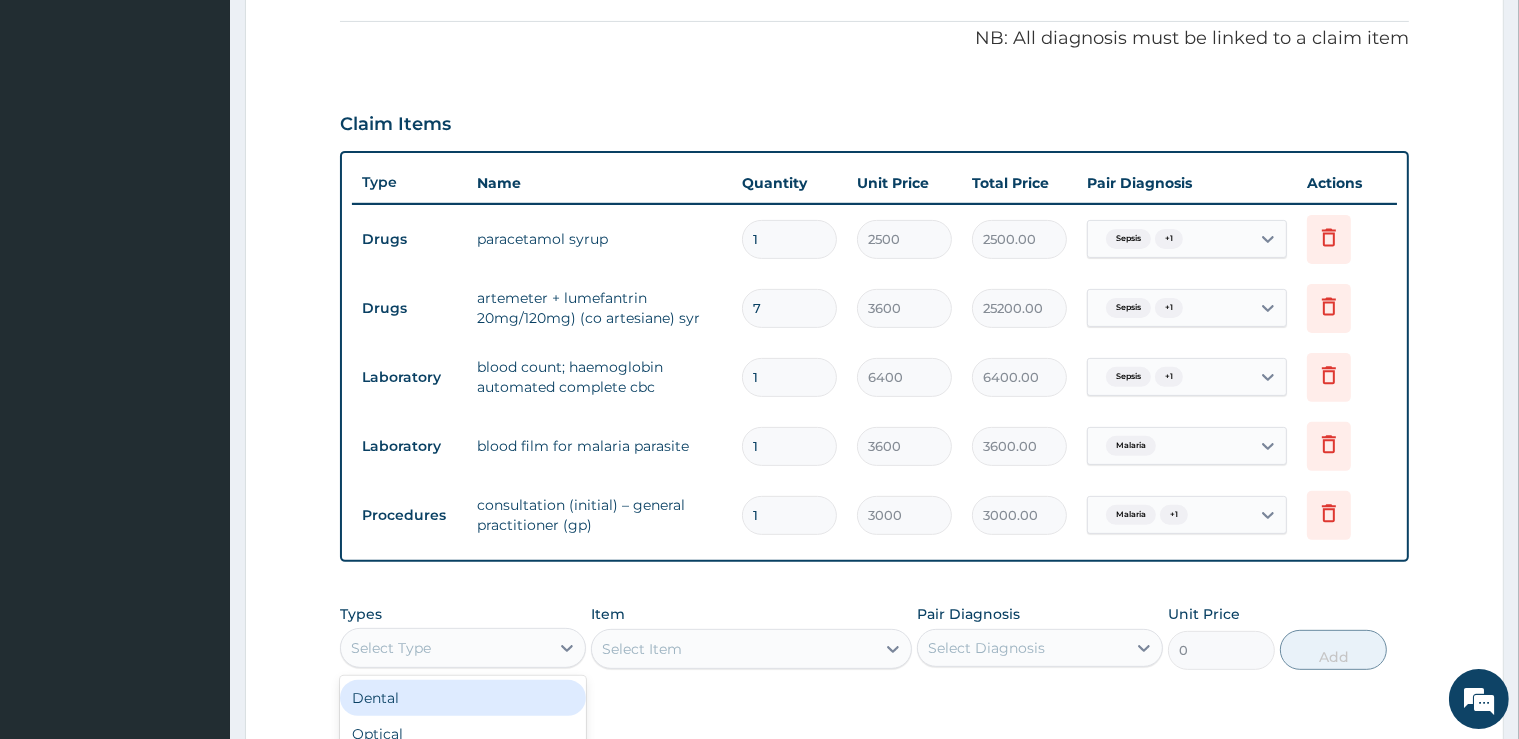 scroll, scrollTop: 804, scrollLeft: 0, axis: vertical 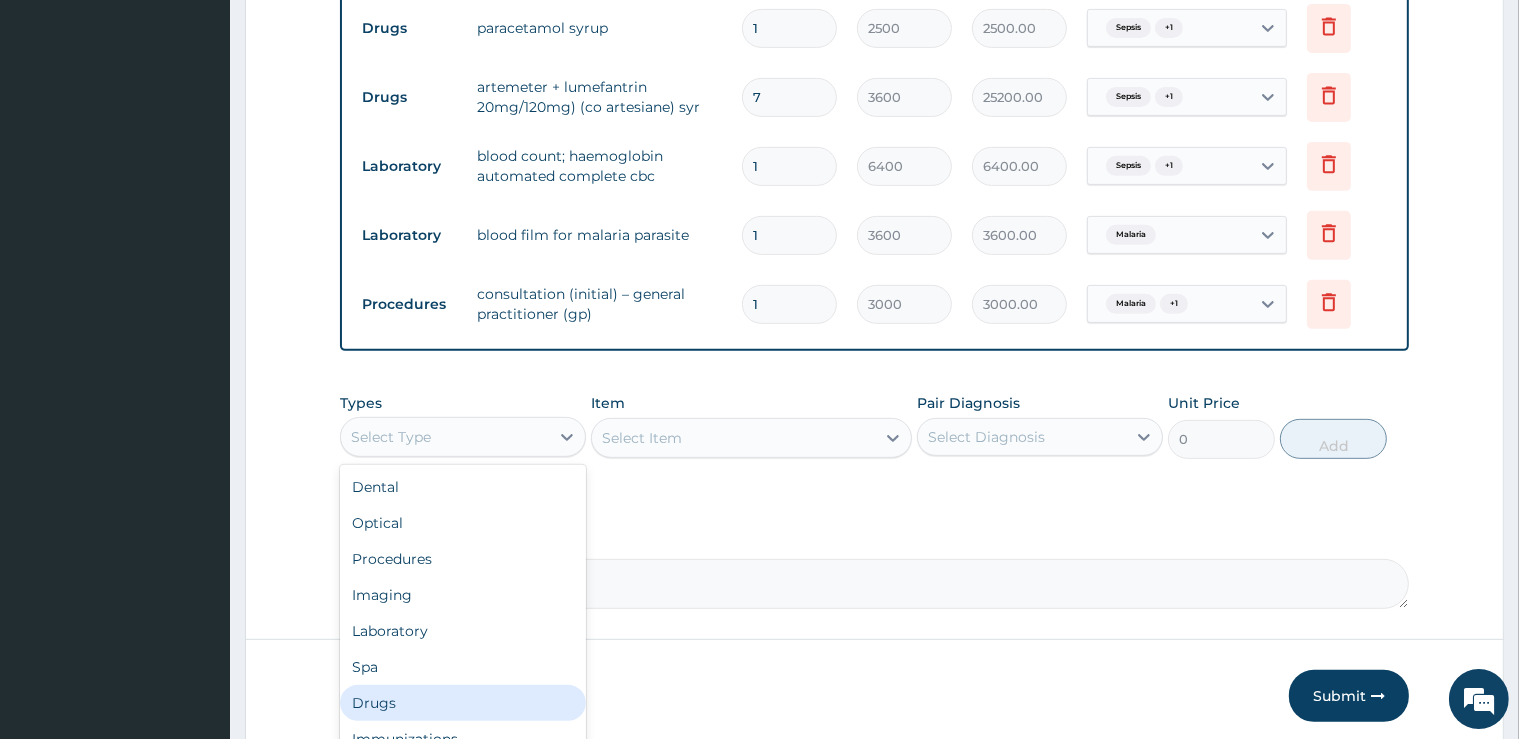 click on "Drugs" at bounding box center (463, 703) 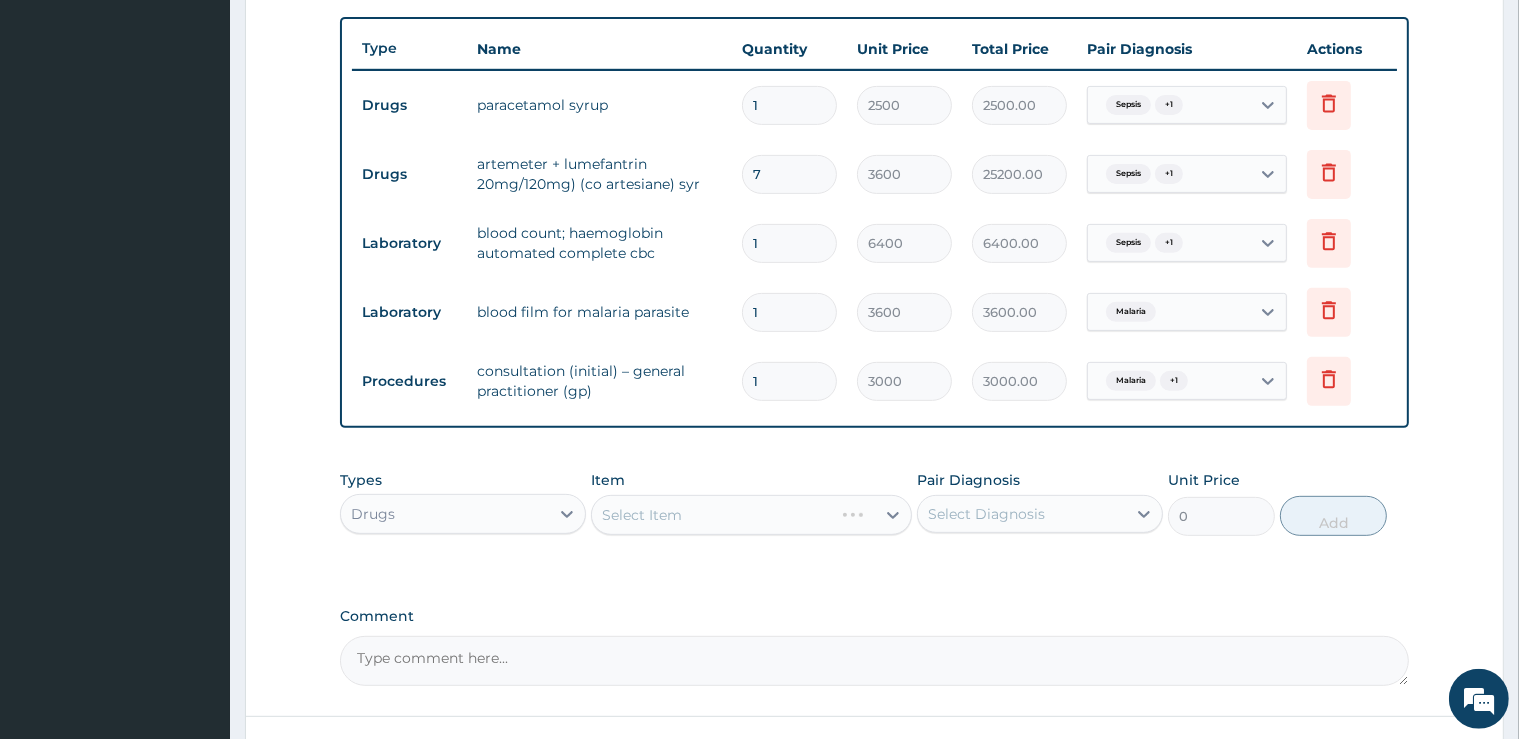 scroll, scrollTop: 699, scrollLeft: 0, axis: vertical 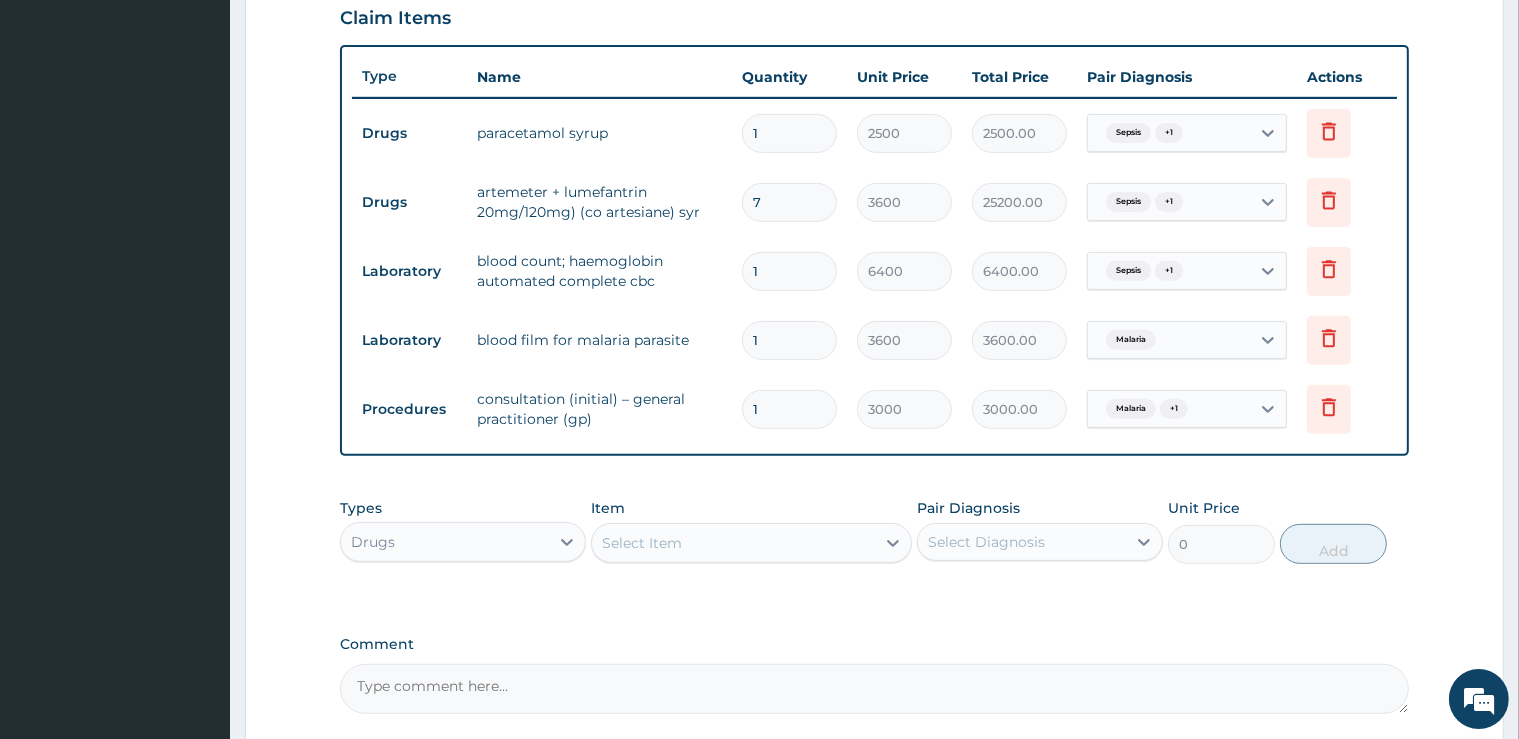 click on "Delete" at bounding box center [1347, 202] 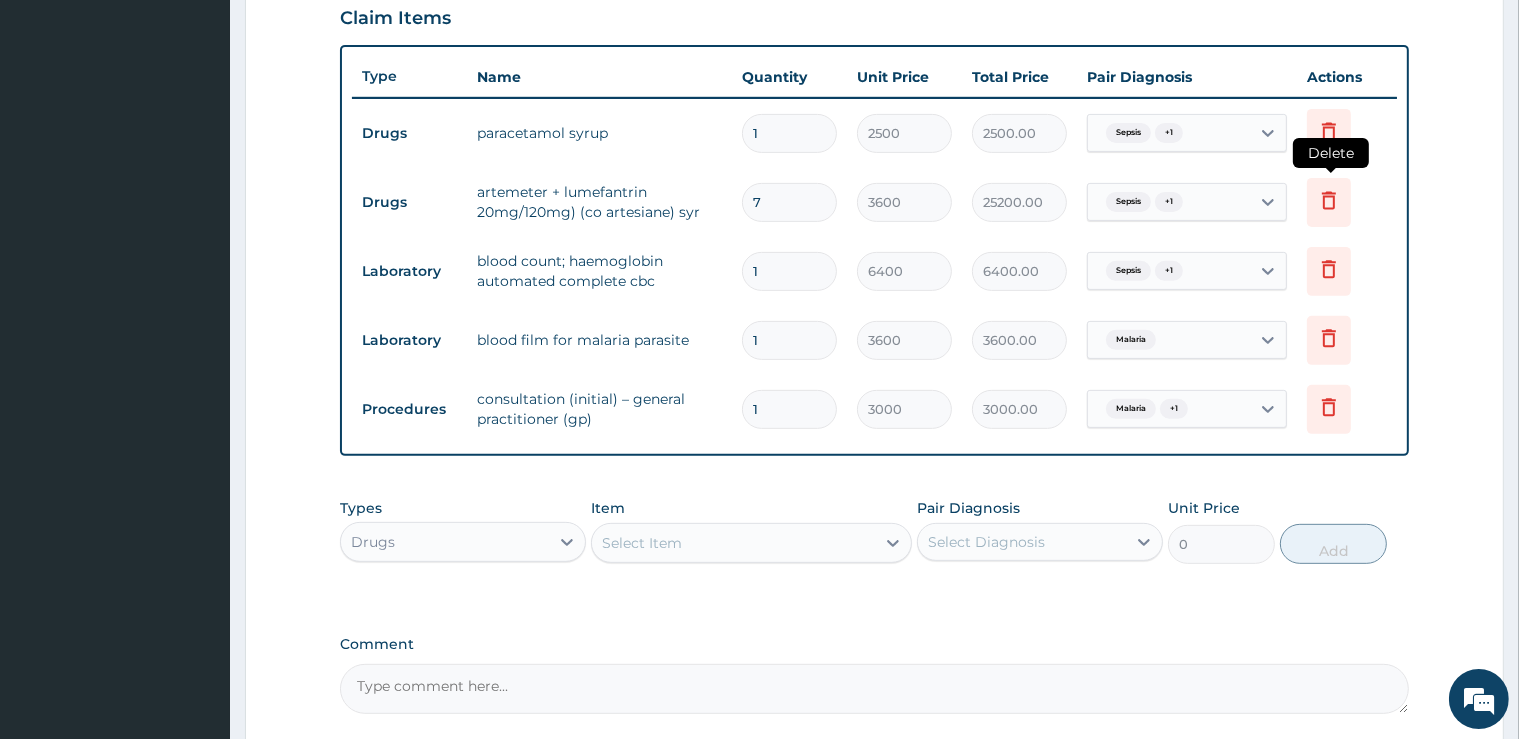 click 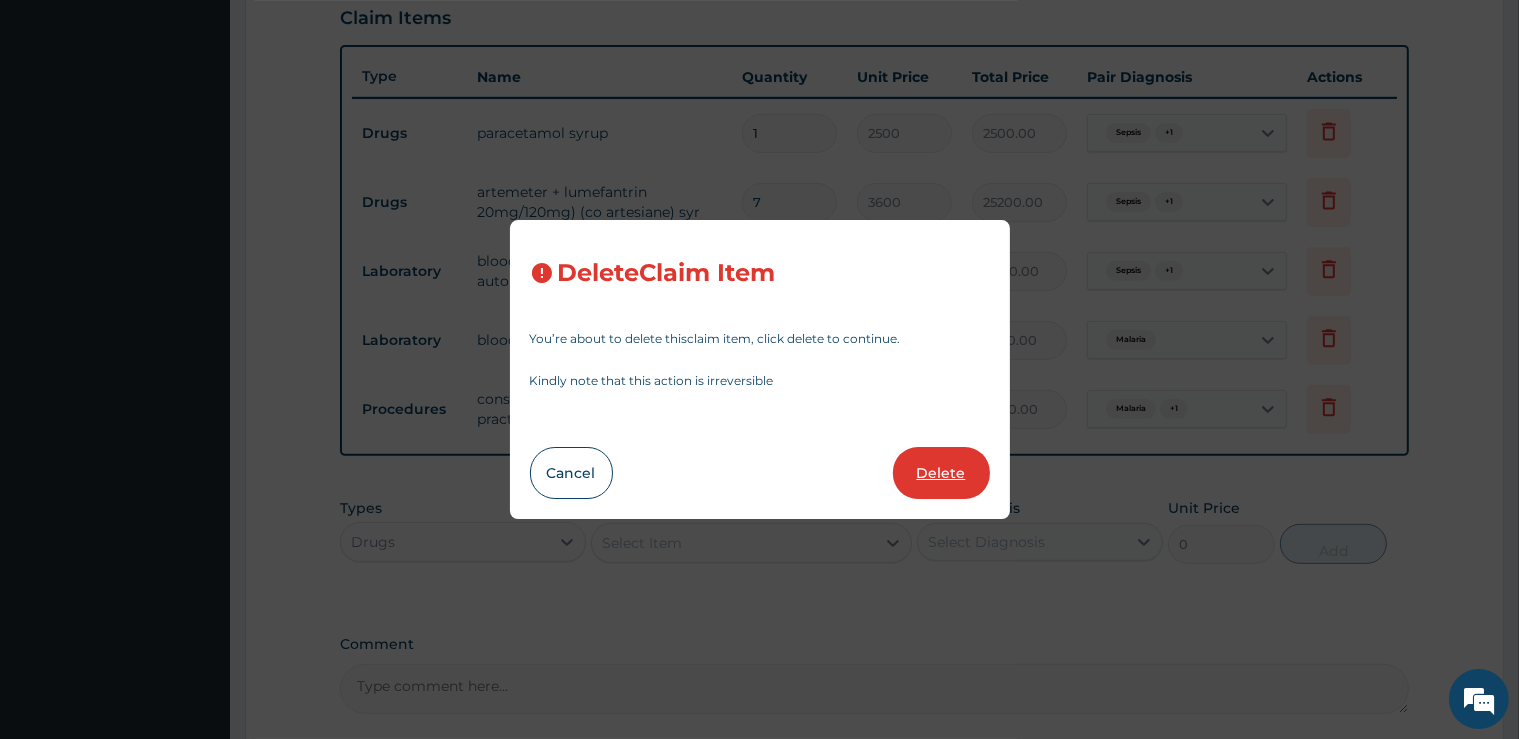 click on "Delete" at bounding box center [941, 473] 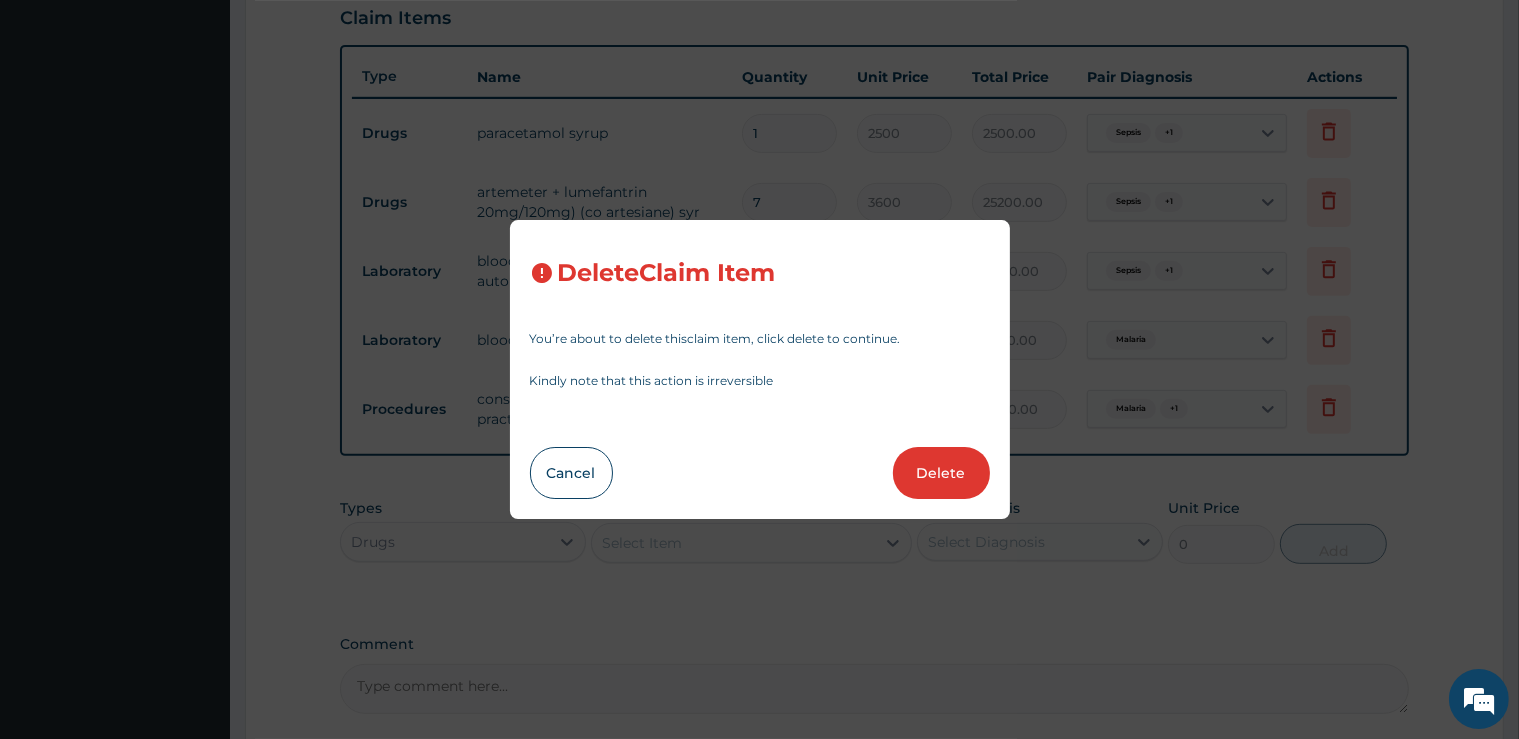 type on "1" 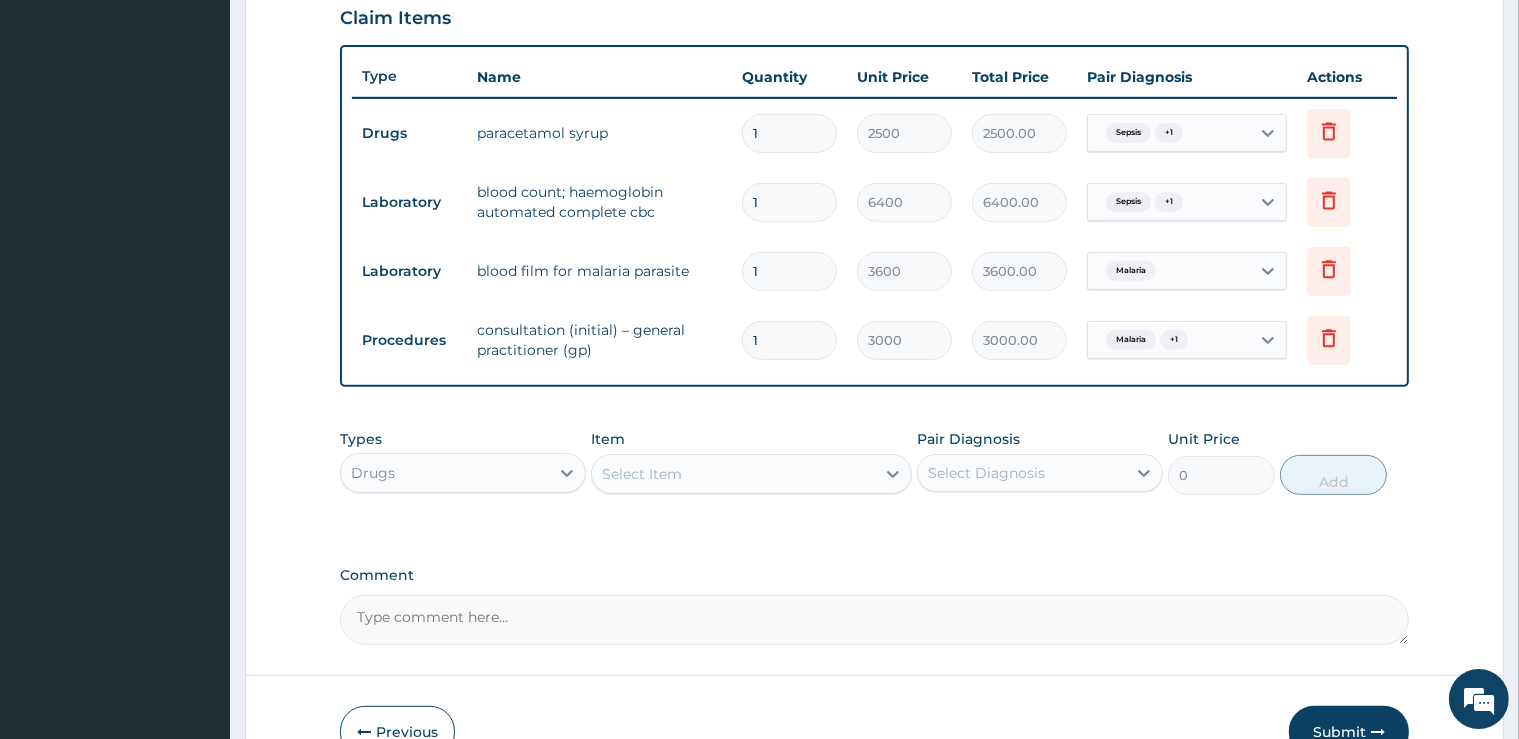click on "Select Item" at bounding box center [733, 474] 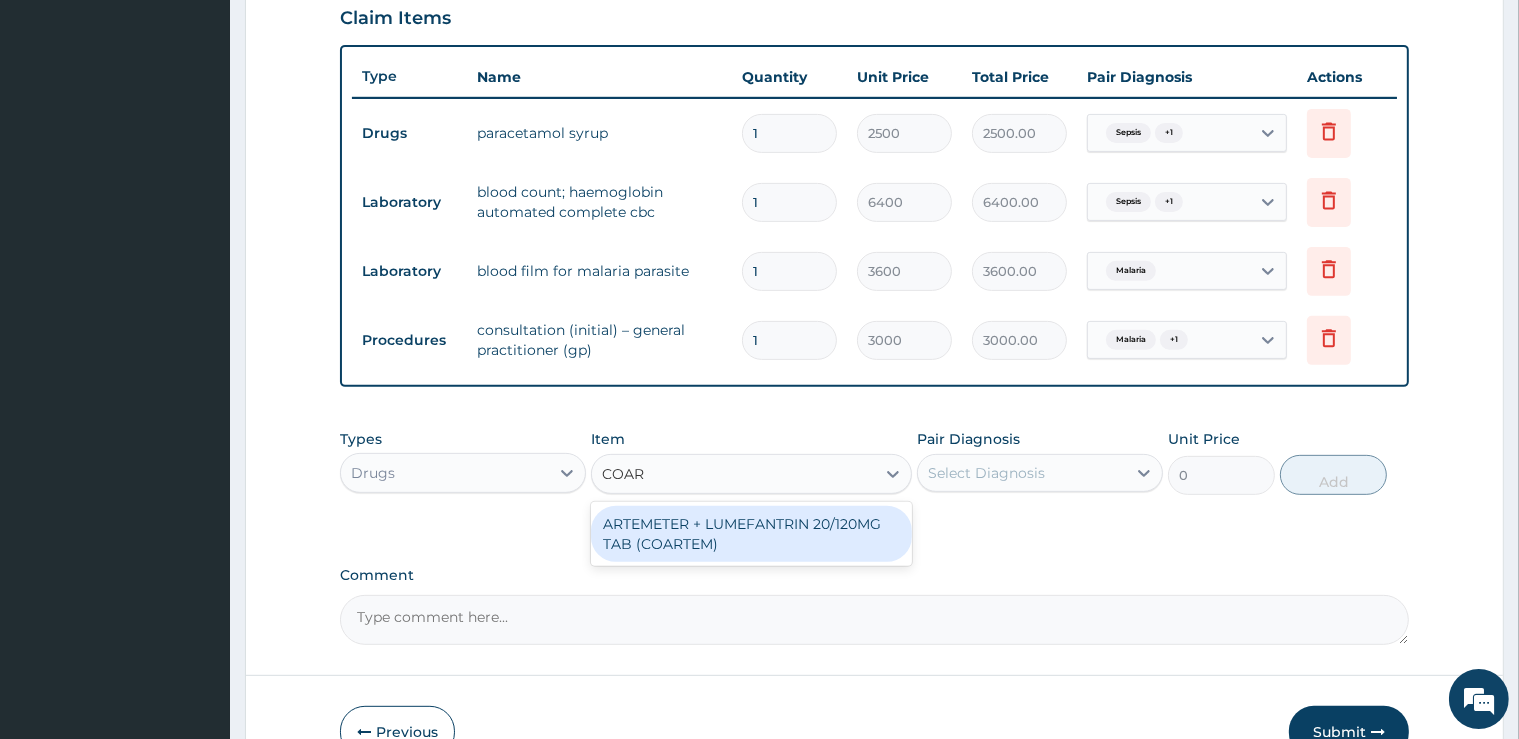 type on "COART" 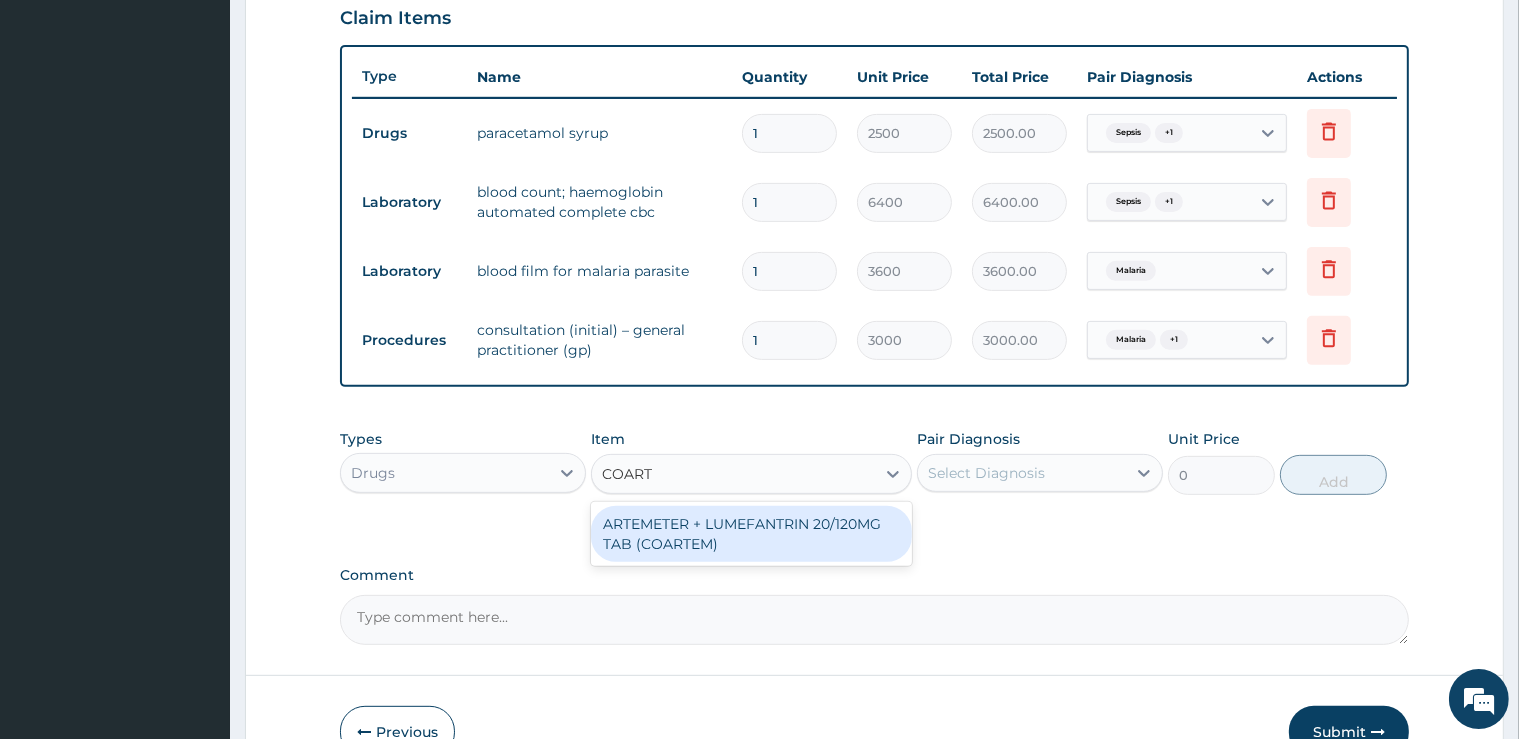 click on "ARTEMETER + LUMEFANTRIN 20/120MG TAB (COARTEM)" at bounding box center (751, 534) 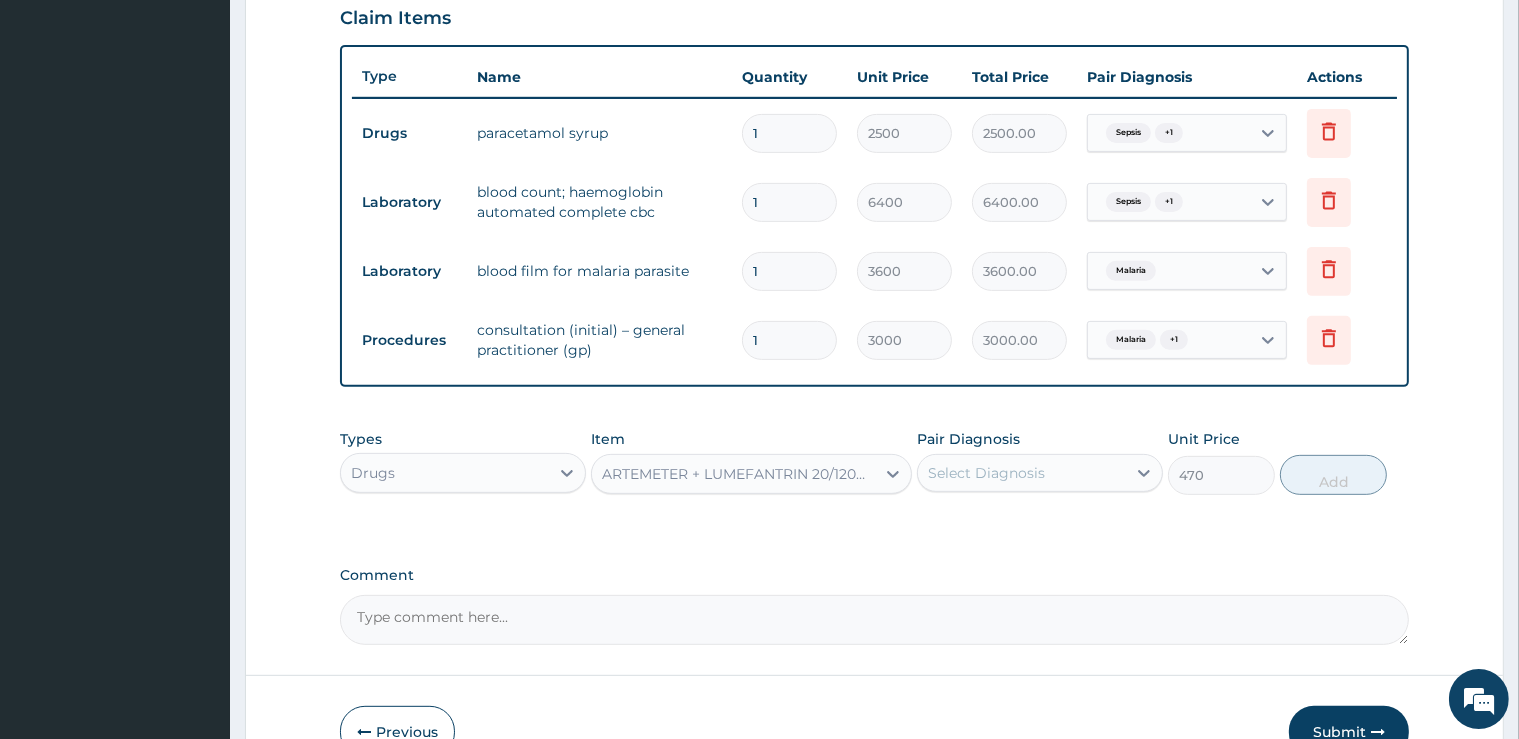 click on "Select Diagnosis" at bounding box center [986, 473] 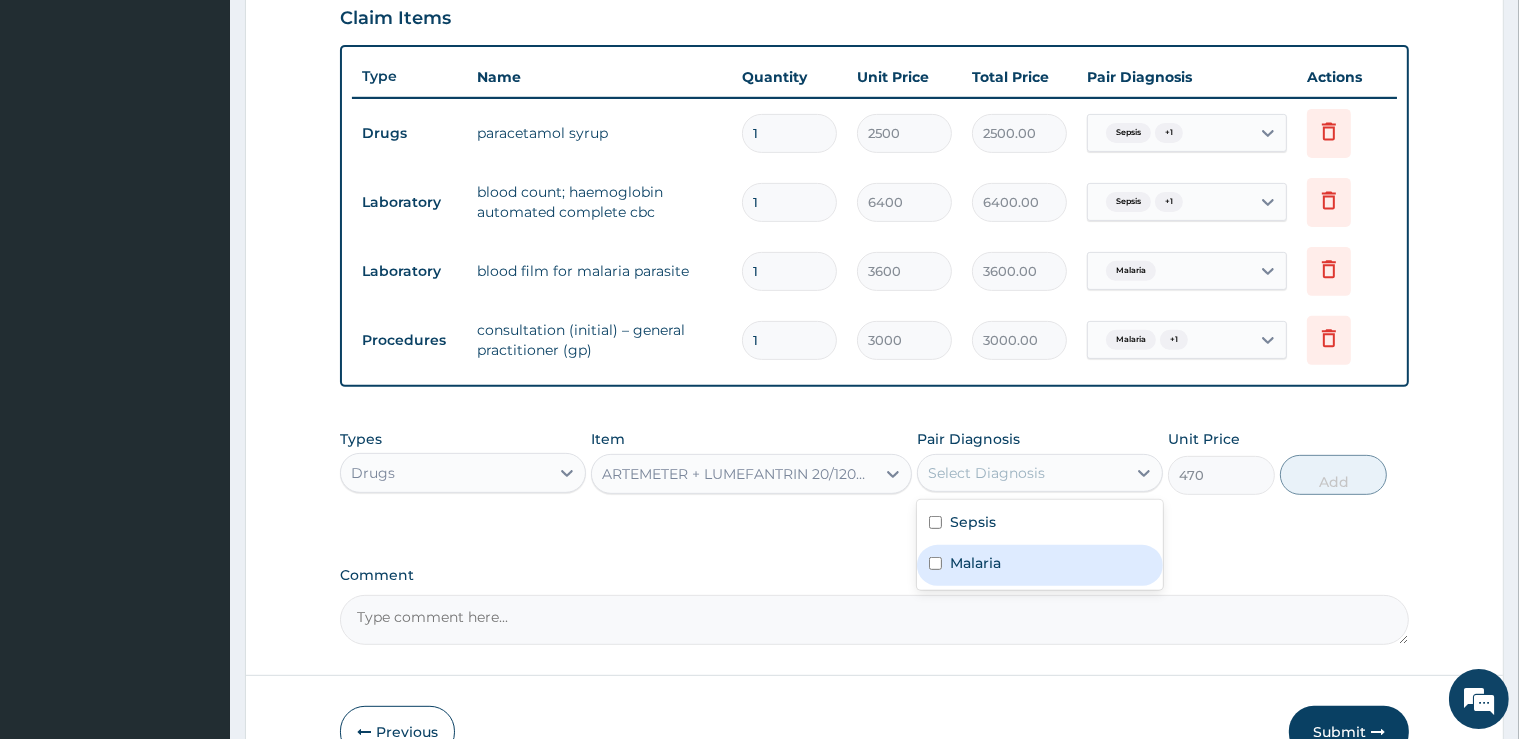 click on "Malaria" at bounding box center [1040, 565] 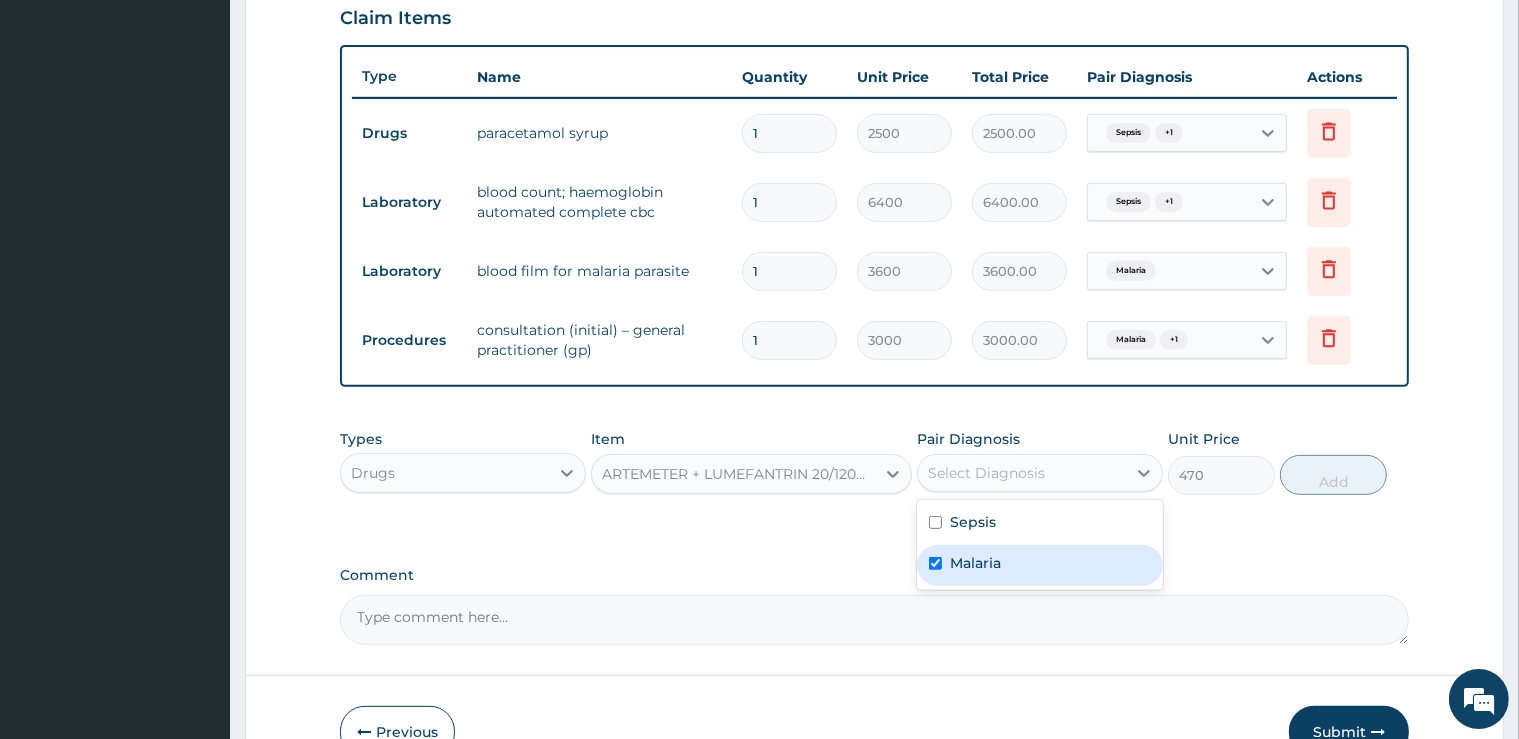 checkbox on "true" 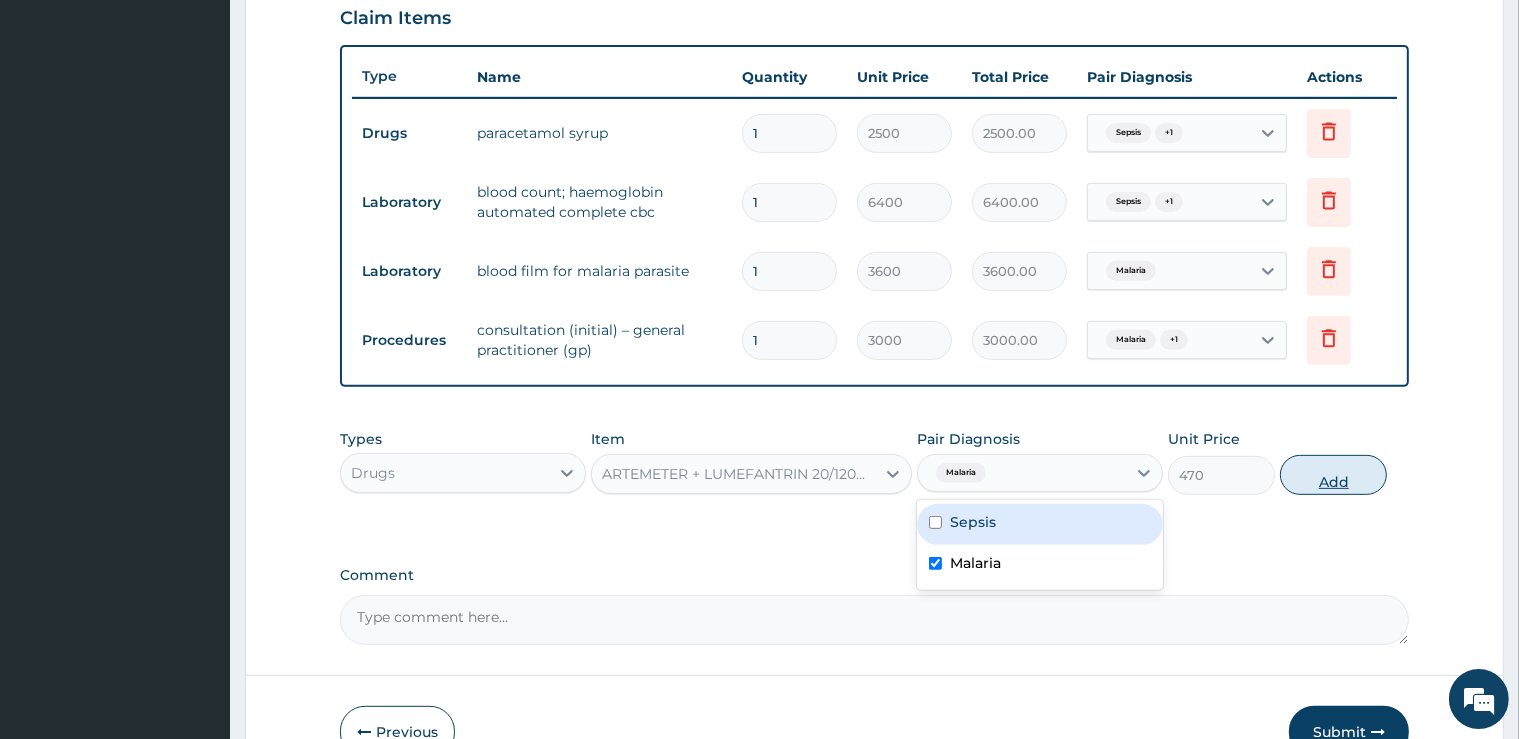 click on "Add" at bounding box center (1333, 475) 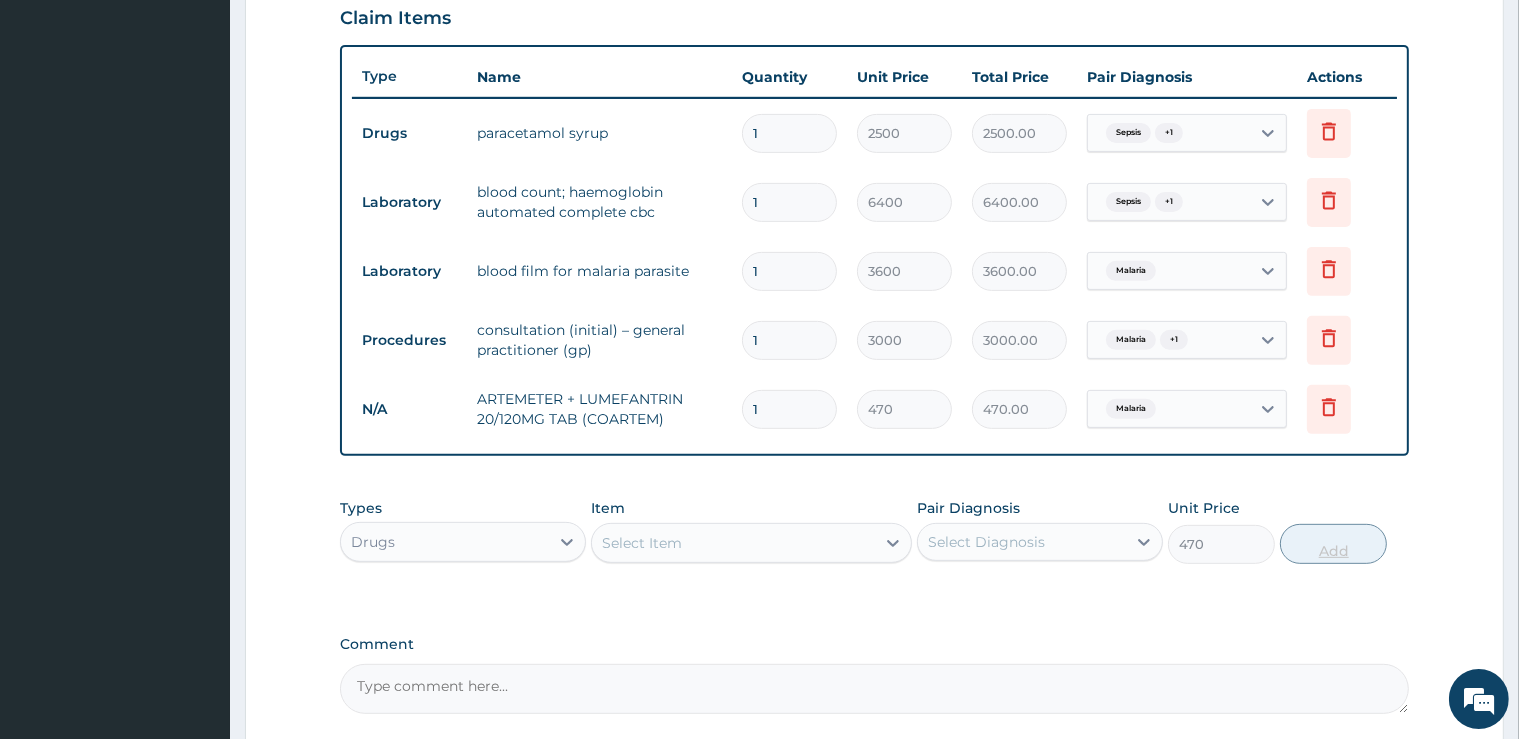 type on "0" 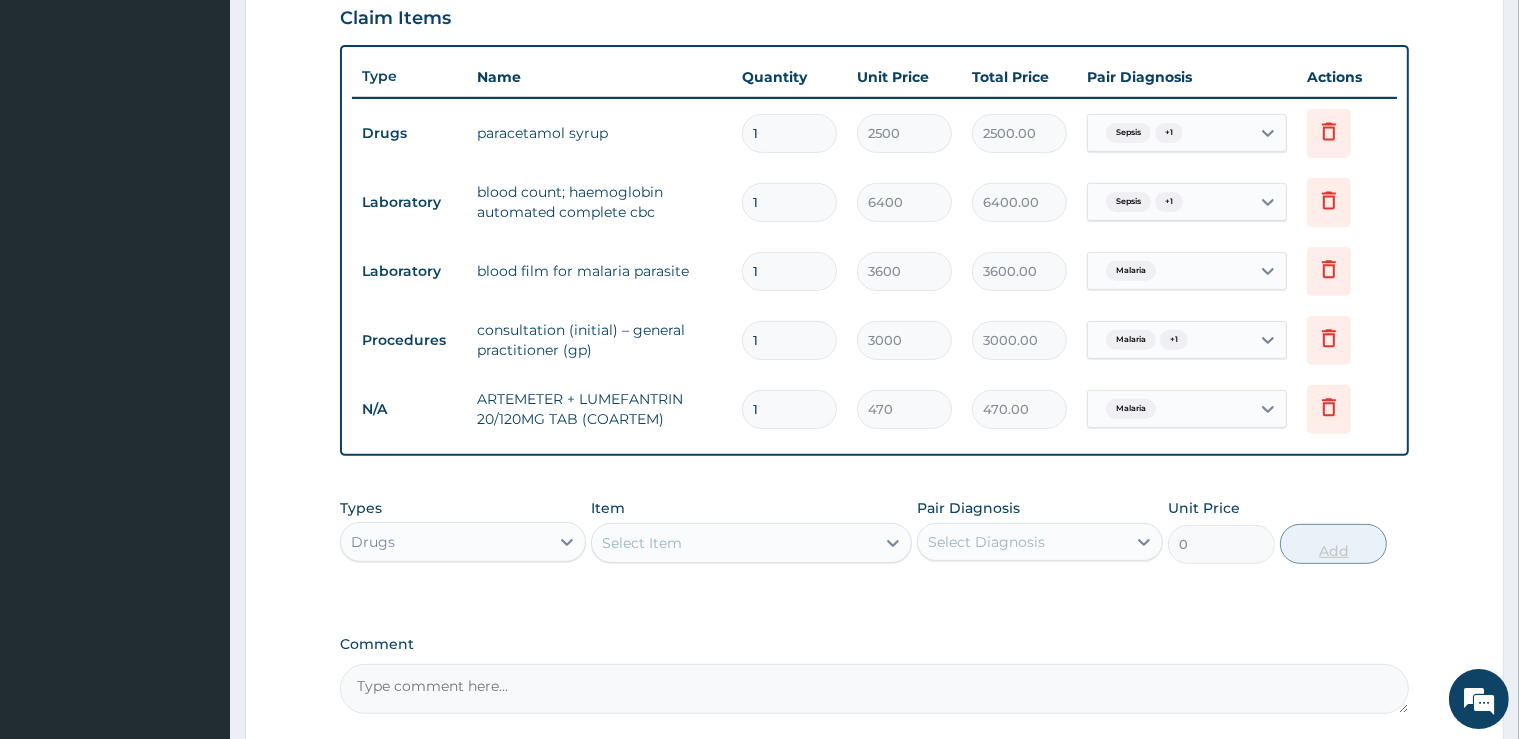 type 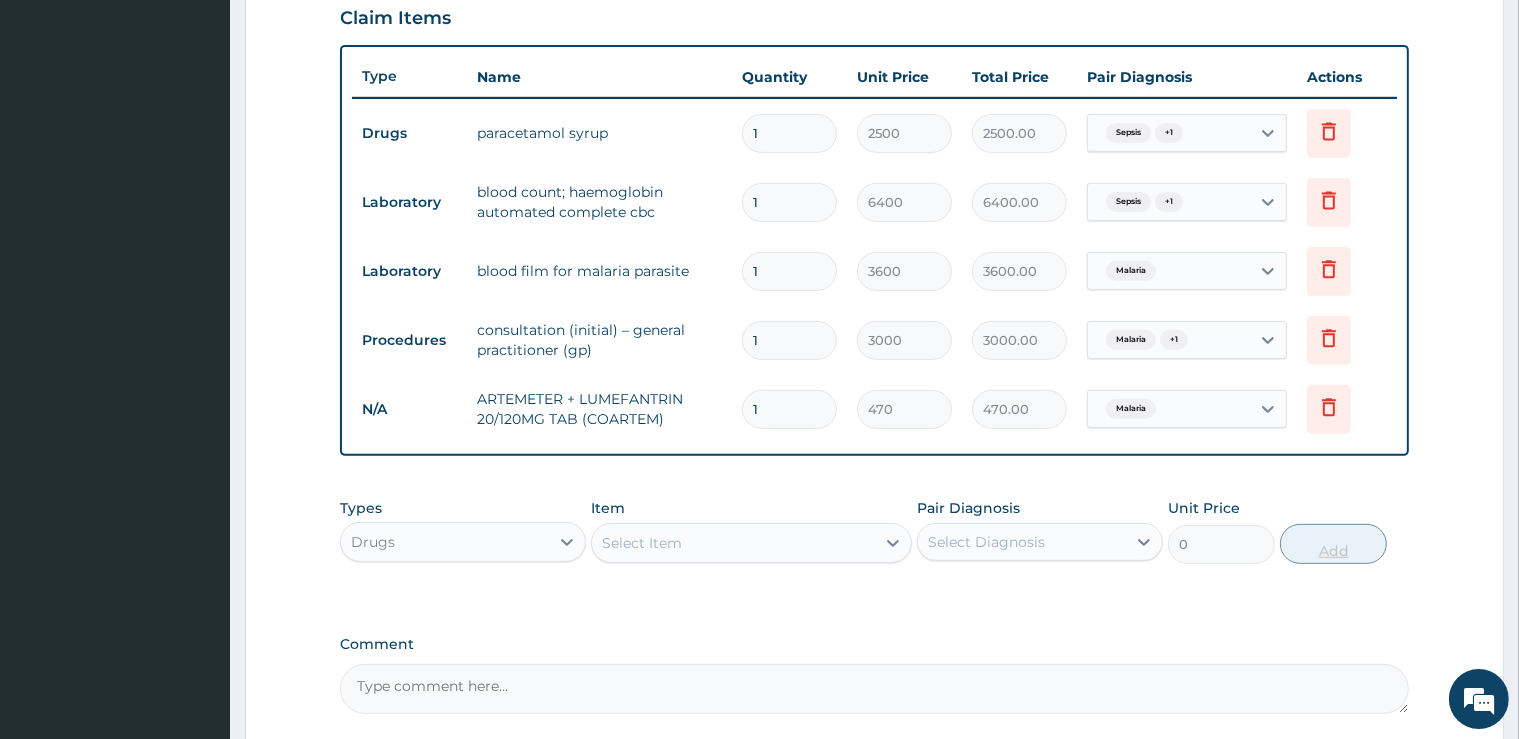 type on "0.00" 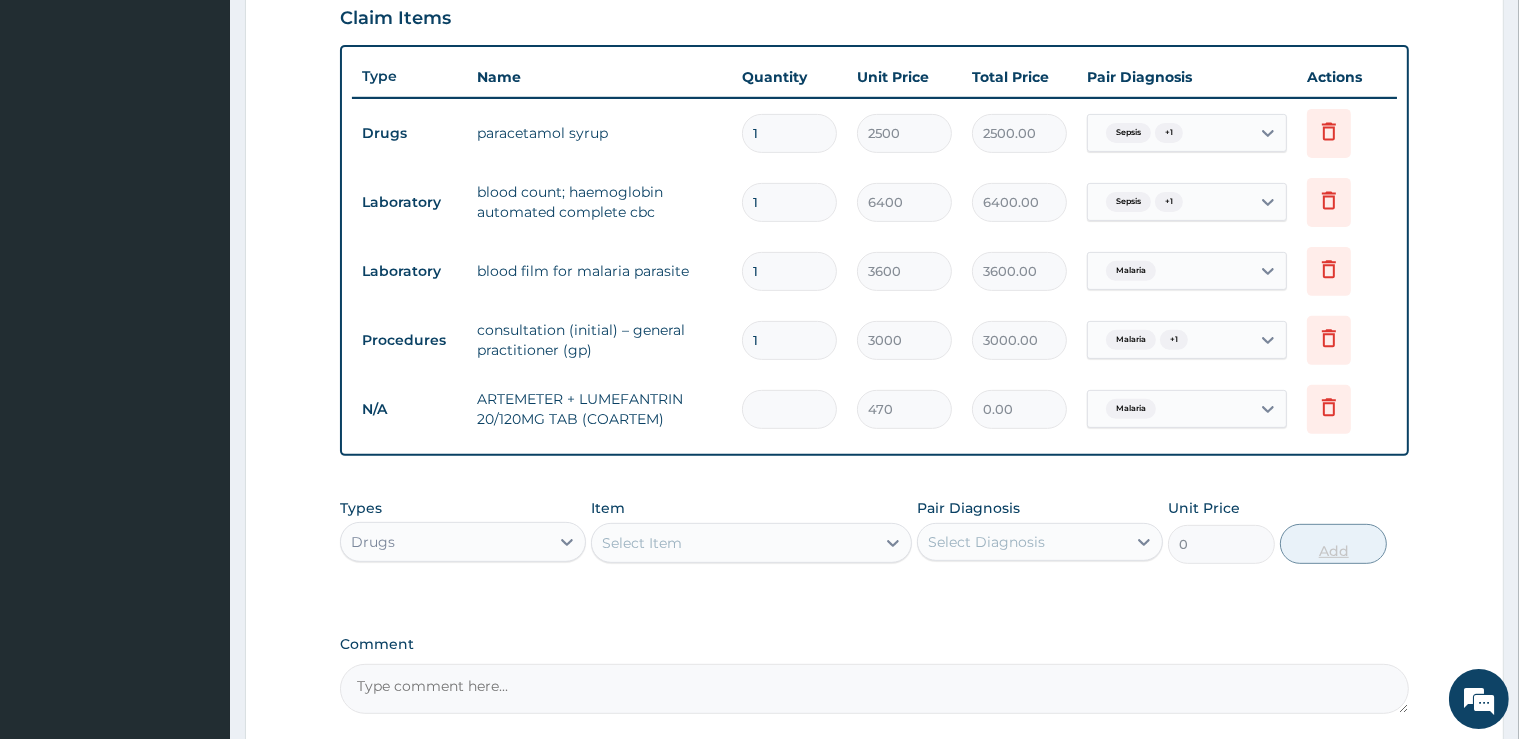 type on "6" 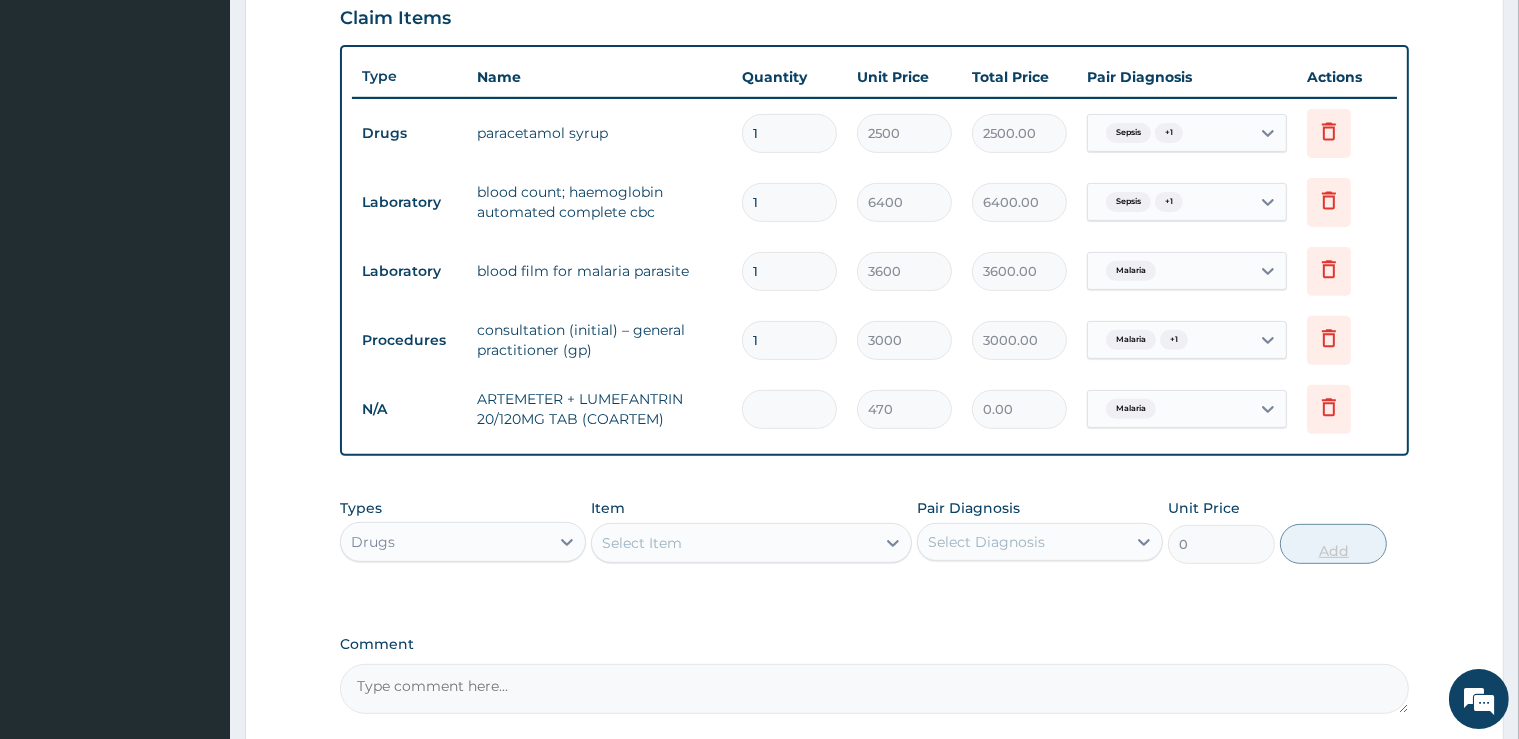 type on "2820.00" 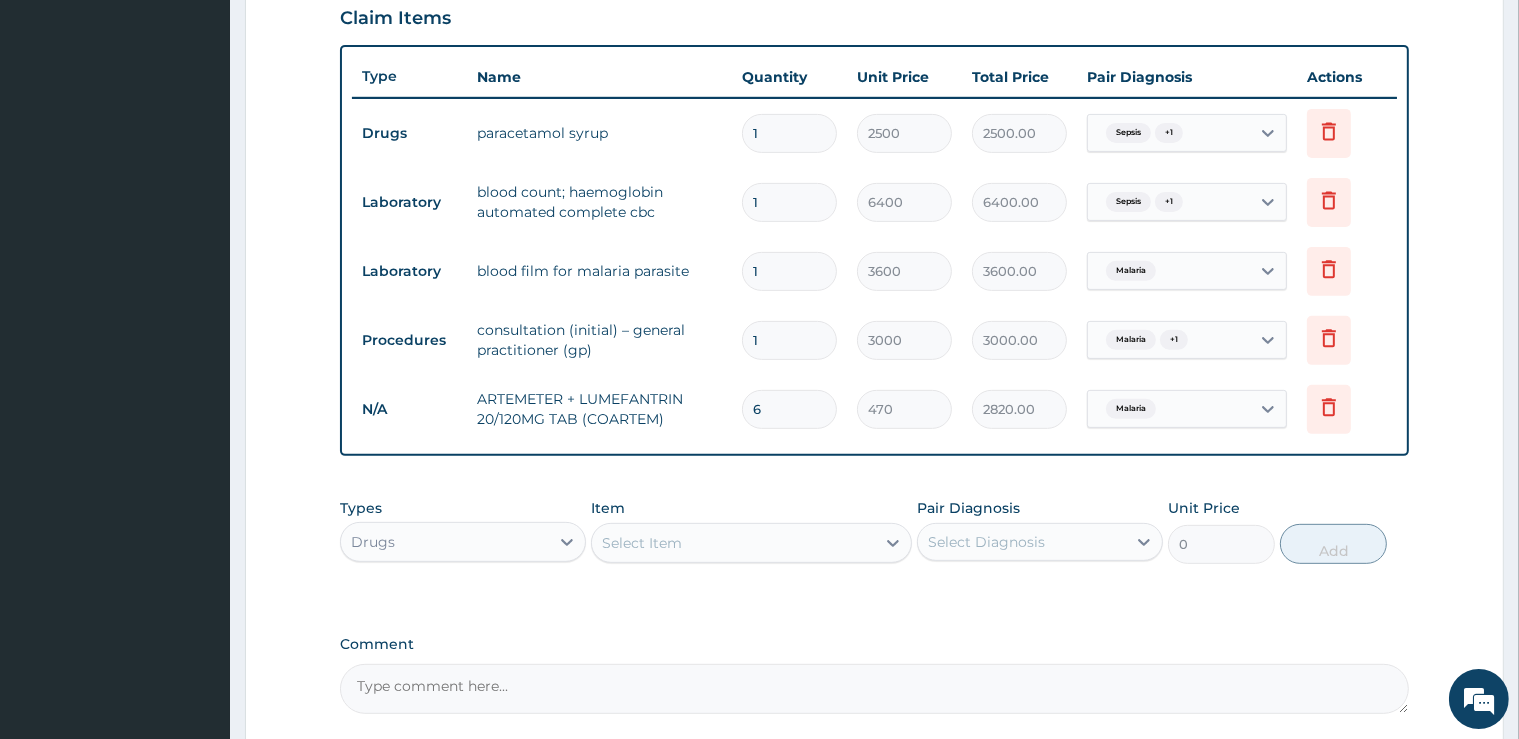 scroll, scrollTop: 880, scrollLeft: 0, axis: vertical 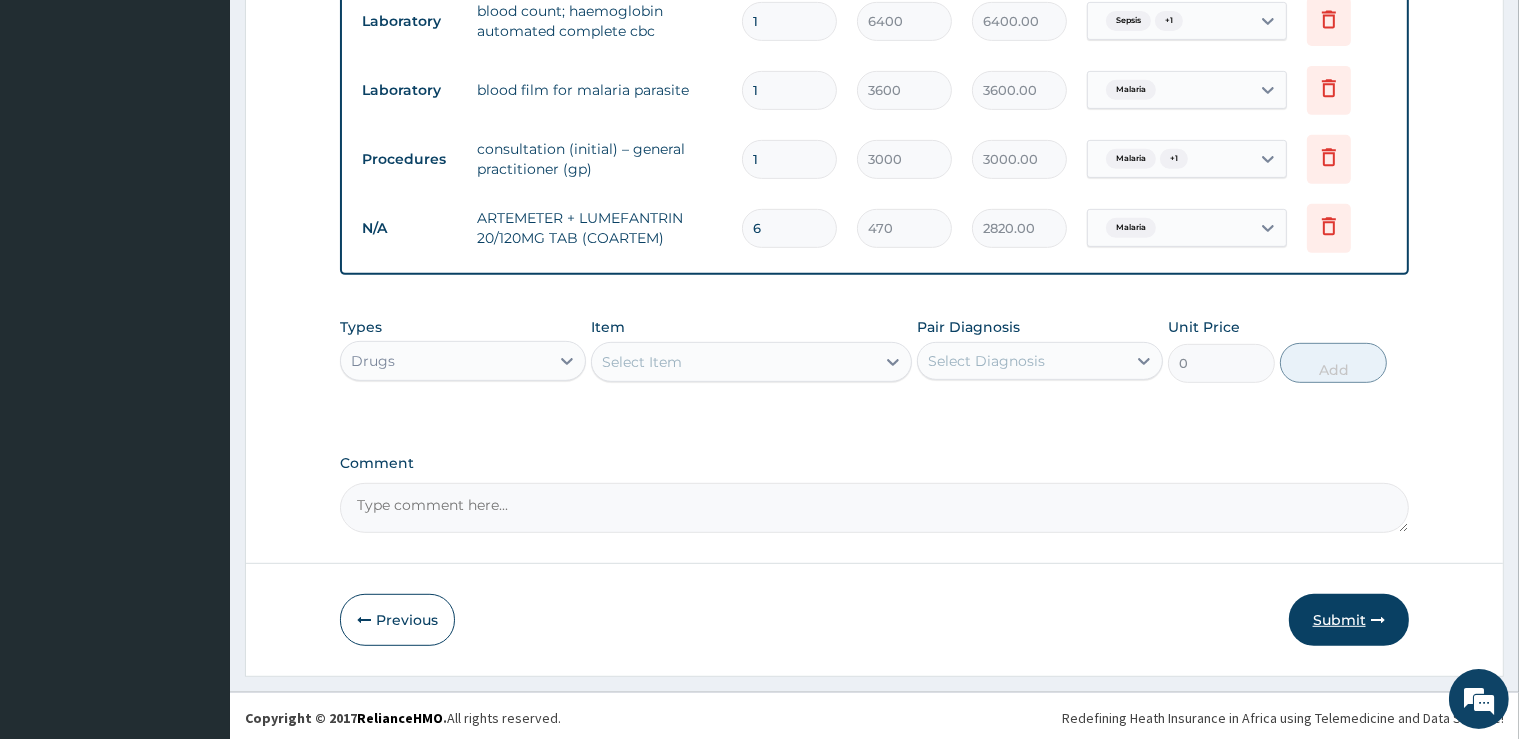 type on "6" 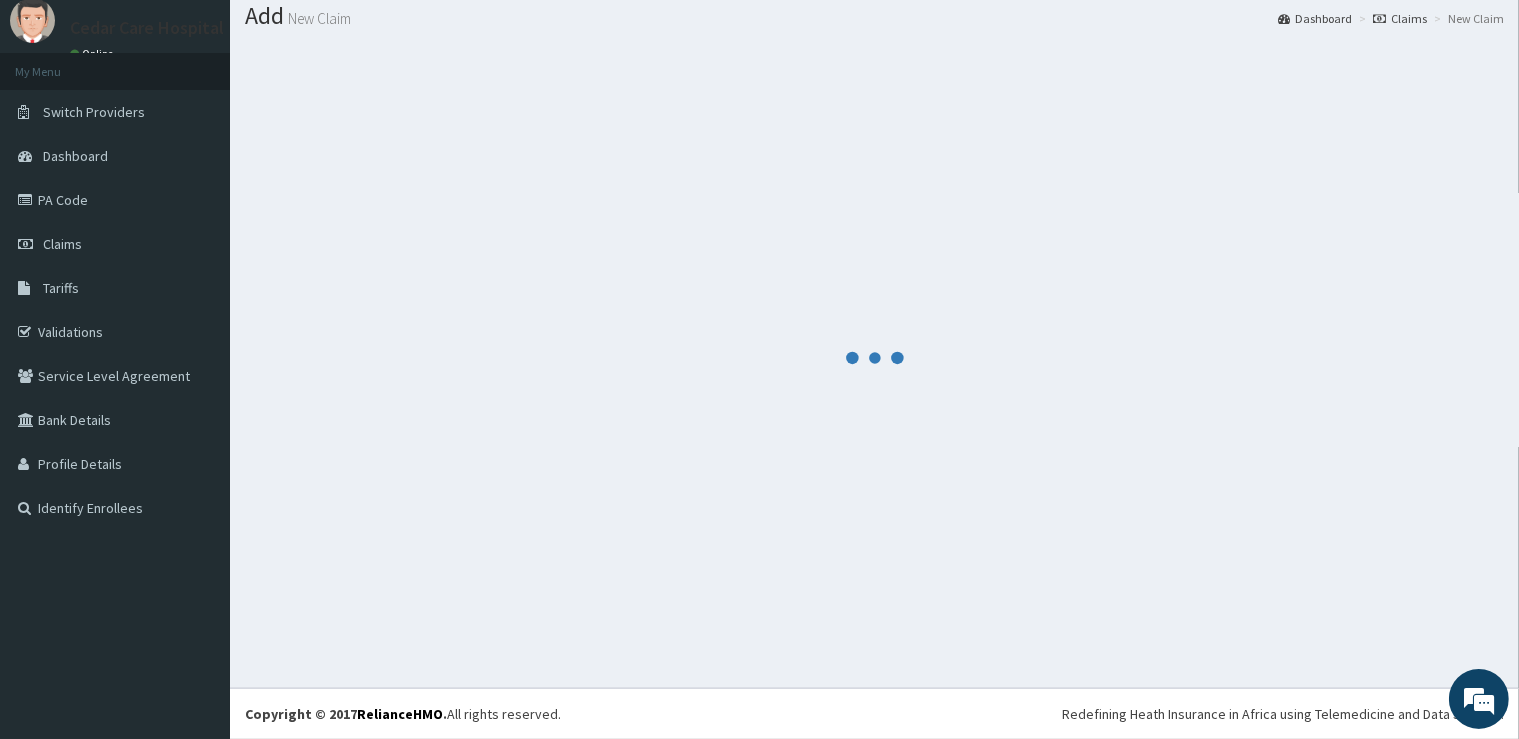 scroll, scrollTop: 61, scrollLeft: 0, axis: vertical 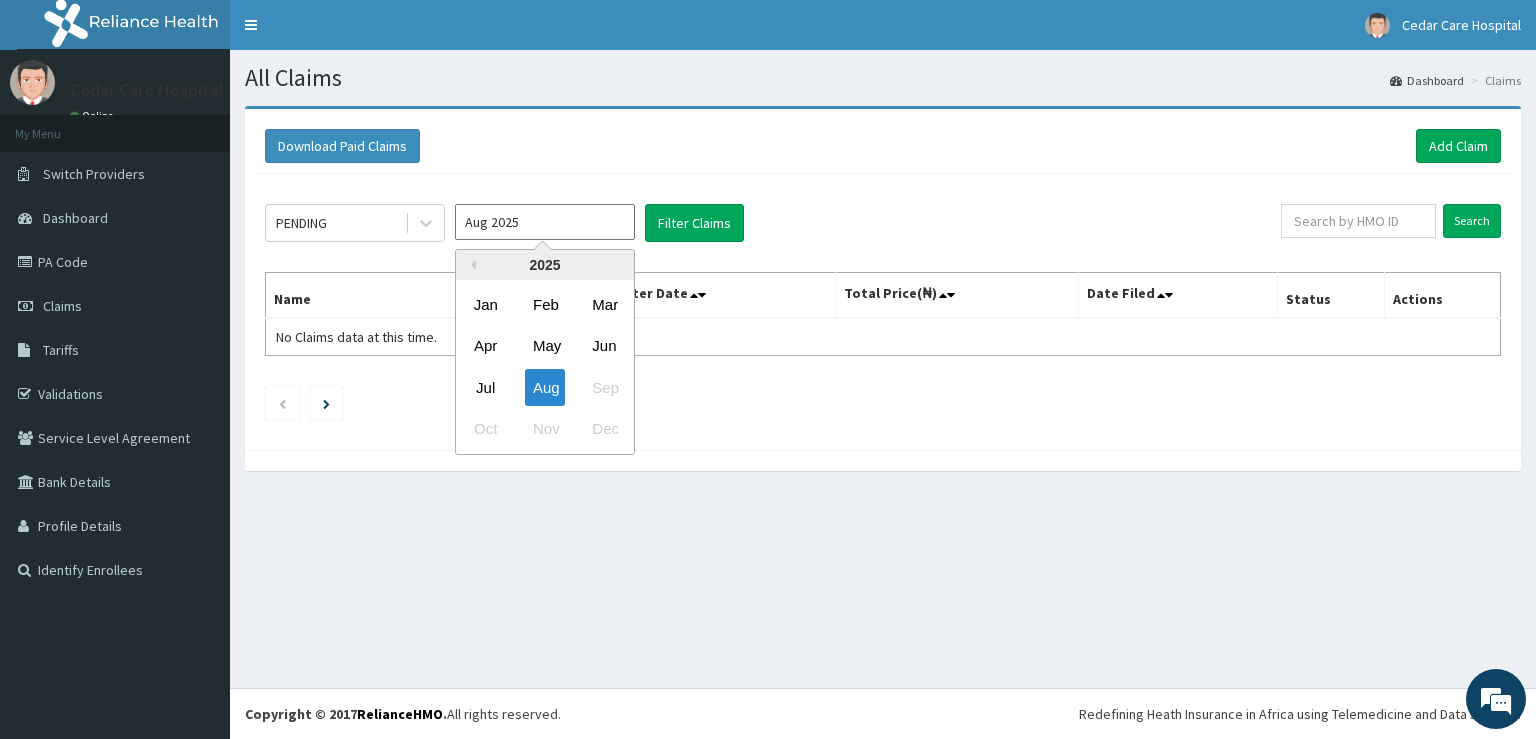 click on "Aug 2025" at bounding box center (545, 222) 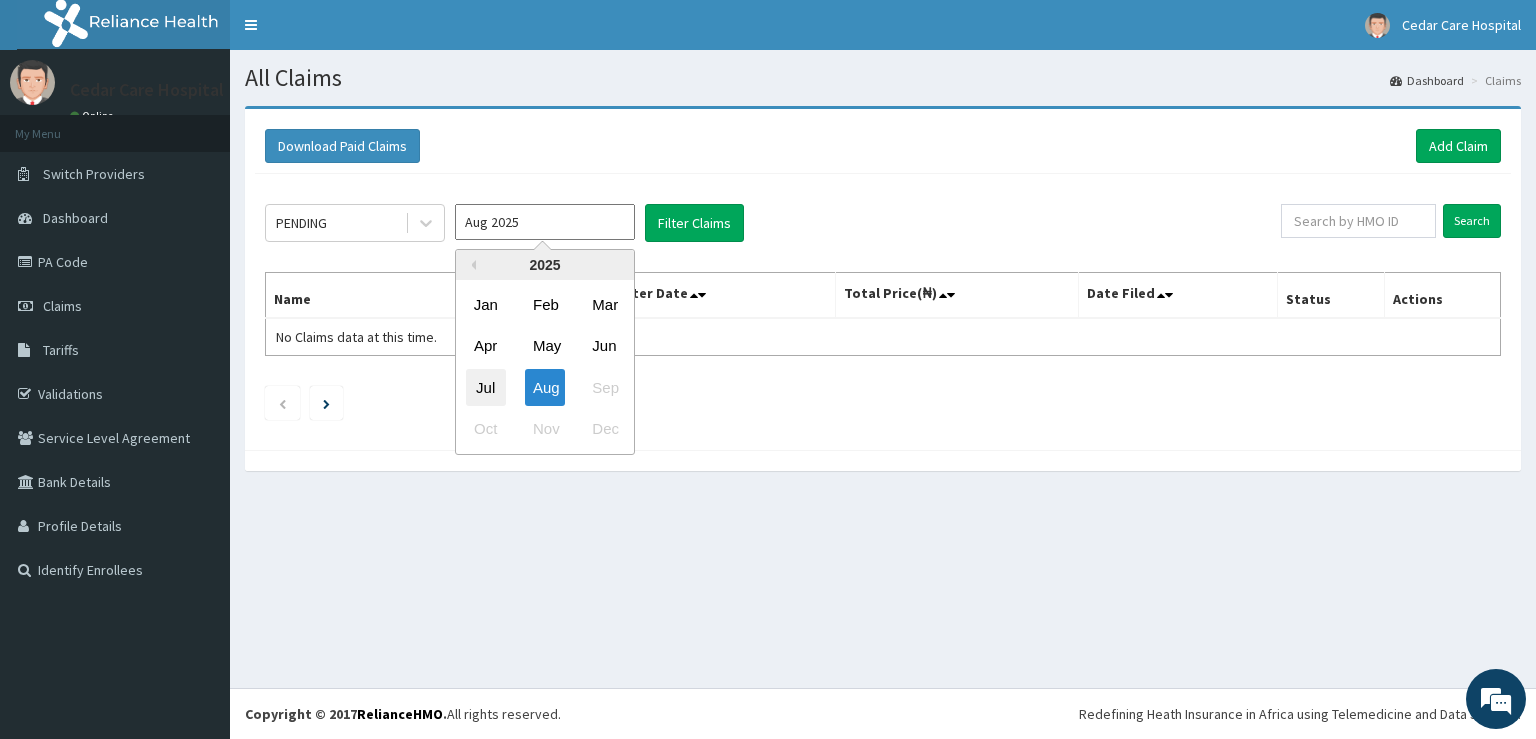 click on "Jul" at bounding box center (486, 387) 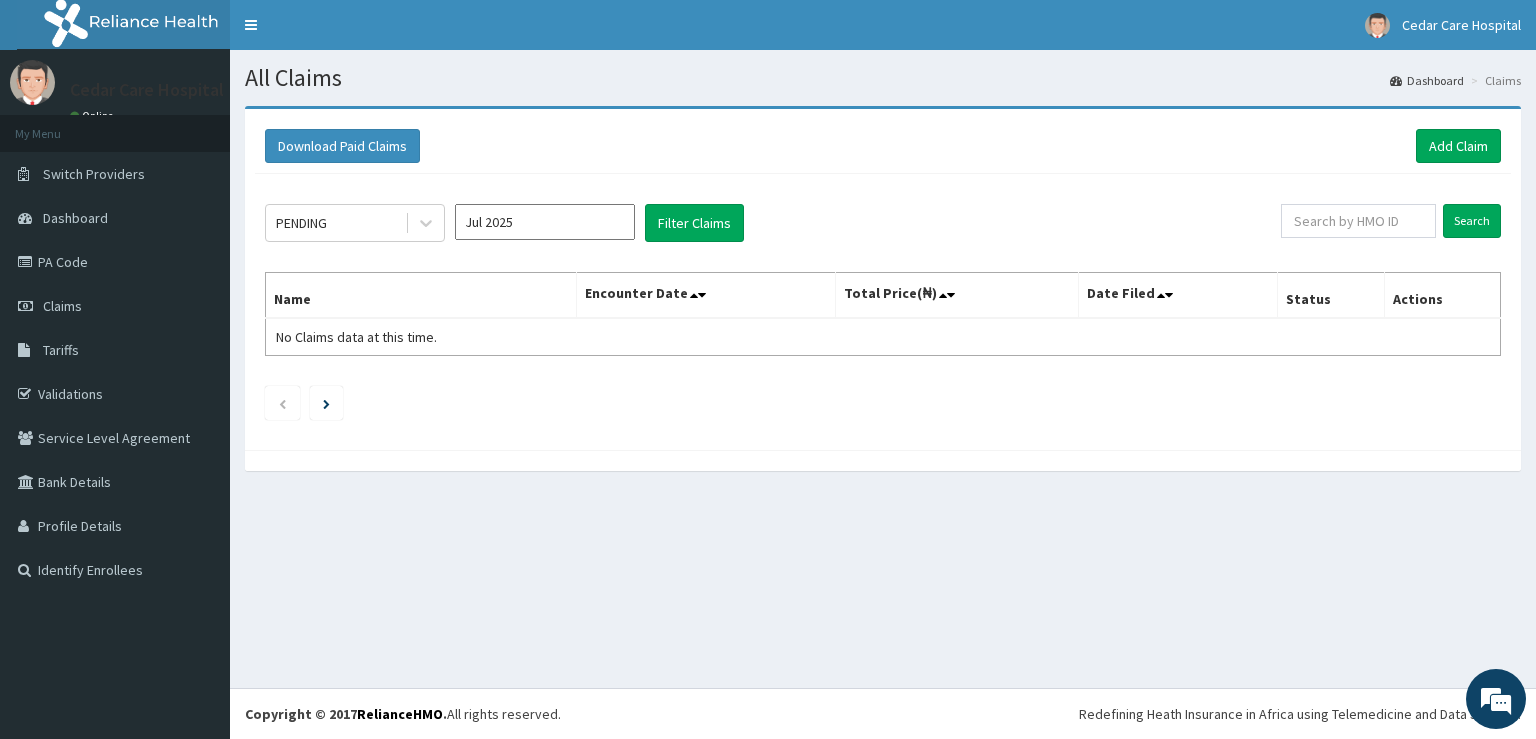 type on "Jul 2025" 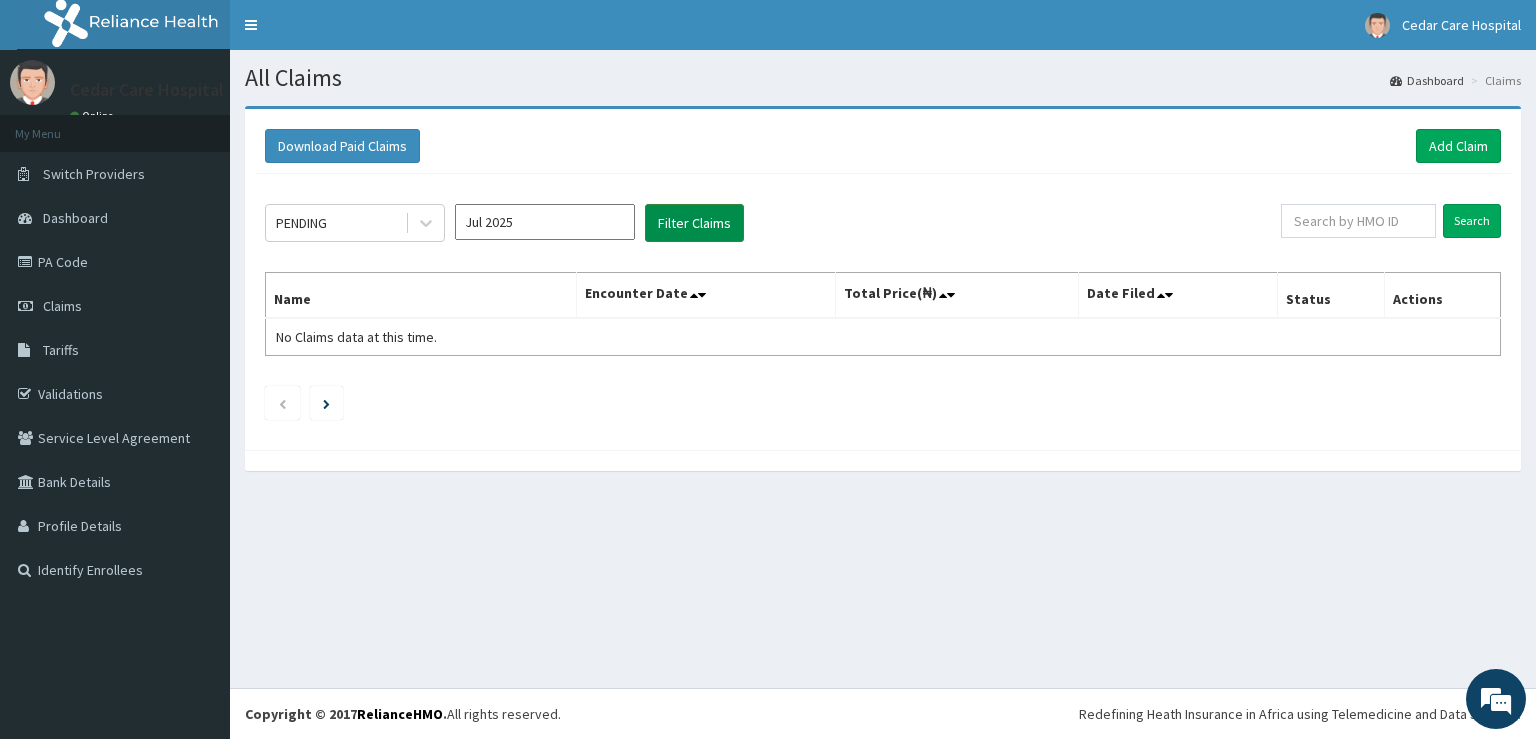 click on "Filter Claims" at bounding box center [694, 223] 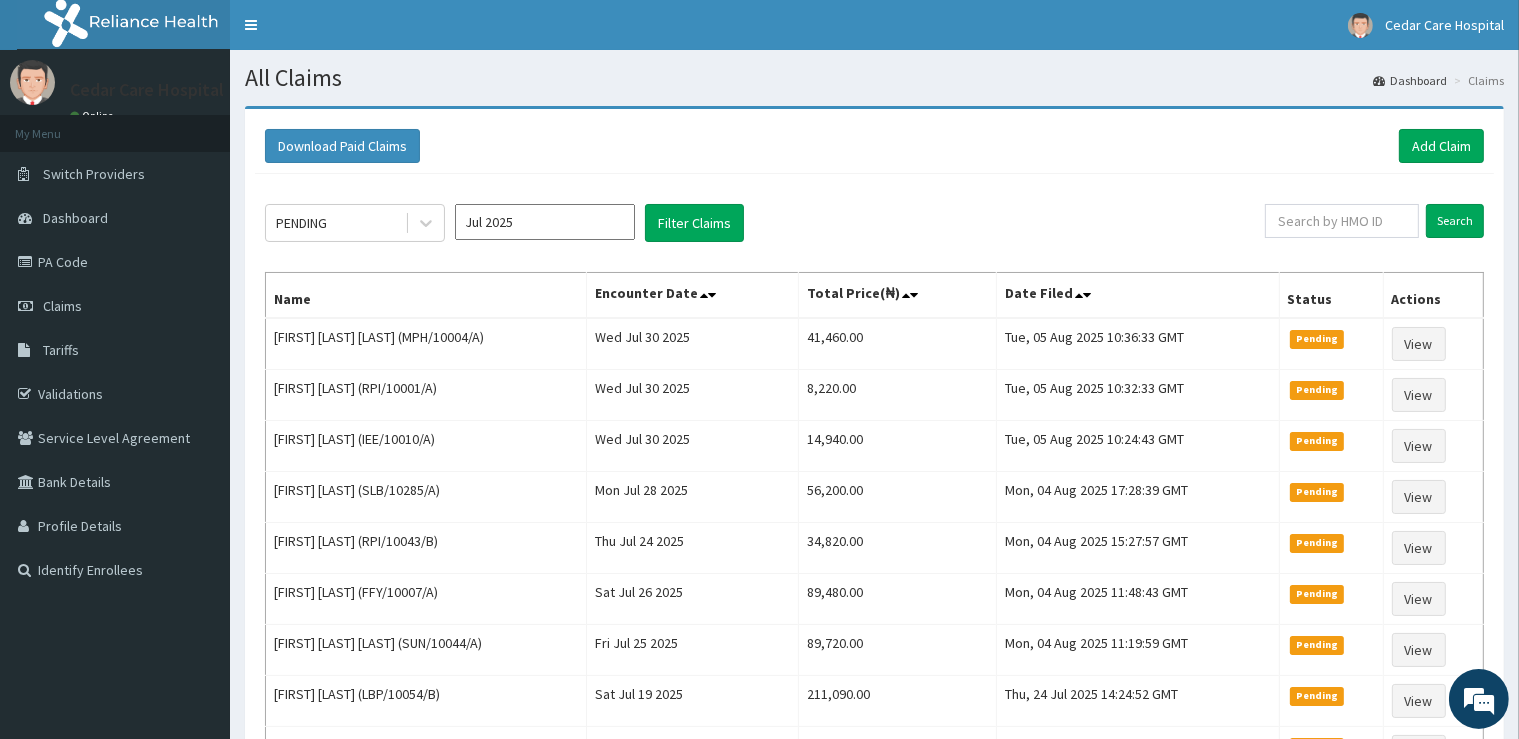 click on "PENDING Jul 2025 Filter Claims Search Name Encounter Date Total Price(₦) Date Filed Status Actions [FIRST] [LAST] [LAST] (MPH/10004/A) Wed Jul 30 2025 41,460.00 Tue, 05 Aug 2025 10:36:33 GMT Pending View [FIRST] [LAST] (RPI/10001/A) Wed Jul 30 2025 8,220.00 Tue, 05 Aug 2025 10:32:33 GMT Pending View [FIRST] [LAST] (IEE/10010/A) Wed Jul 30 2025 14,940.00 Tue, 05 Aug 2025 10:24:43 GMT Pending View [FIRST]  [LAST] (SLB/10285/A) Mon Jul 28 2025 56,200.00 Mon, 04 Aug 2025 17:28:39 GMT Pending View [FIRST] [LAST] (RPI/10043/B) Thu Jul 24 2025 34,820.00 Mon, 04 Aug 2025 15:27:57 GMT Pending View [FIRST]  [LAST] (FFY/10007/A) Sat Jul 26 2025 89,480.00 Mon, 04 Aug 2025 11:48:43 GMT Pending View [FIRST] [LAST] [LAST] (SUN/10044/A) Fri Jul 25 2025 89,720.00 Mon, 04 Aug 2025 11:19:59 GMT Pending View [FIRST] [LAST] (LBP/10054/B) Sat Jul 19 2025 211,090.00 Thu, 24 Jul 2025 14:24:52 GMT Pending View [FIRST] [LAST] [LAST] (XXX/10005/A) Tue Jul 15 2025 413,265.00 Thu, 24 Jul 2025 13:45:30 GMT Pending View 1" 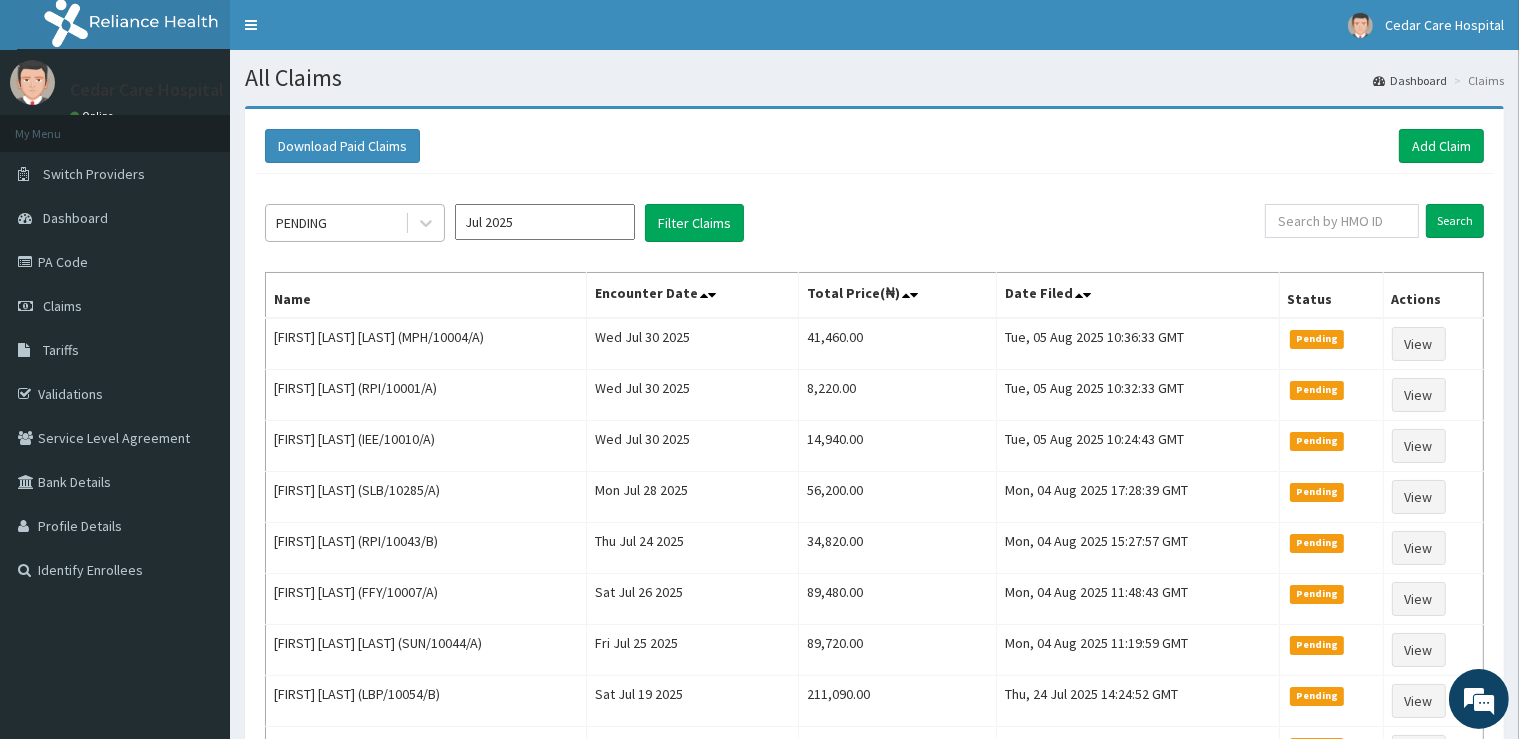 click on "PENDING" at bounding box center [301, 223] 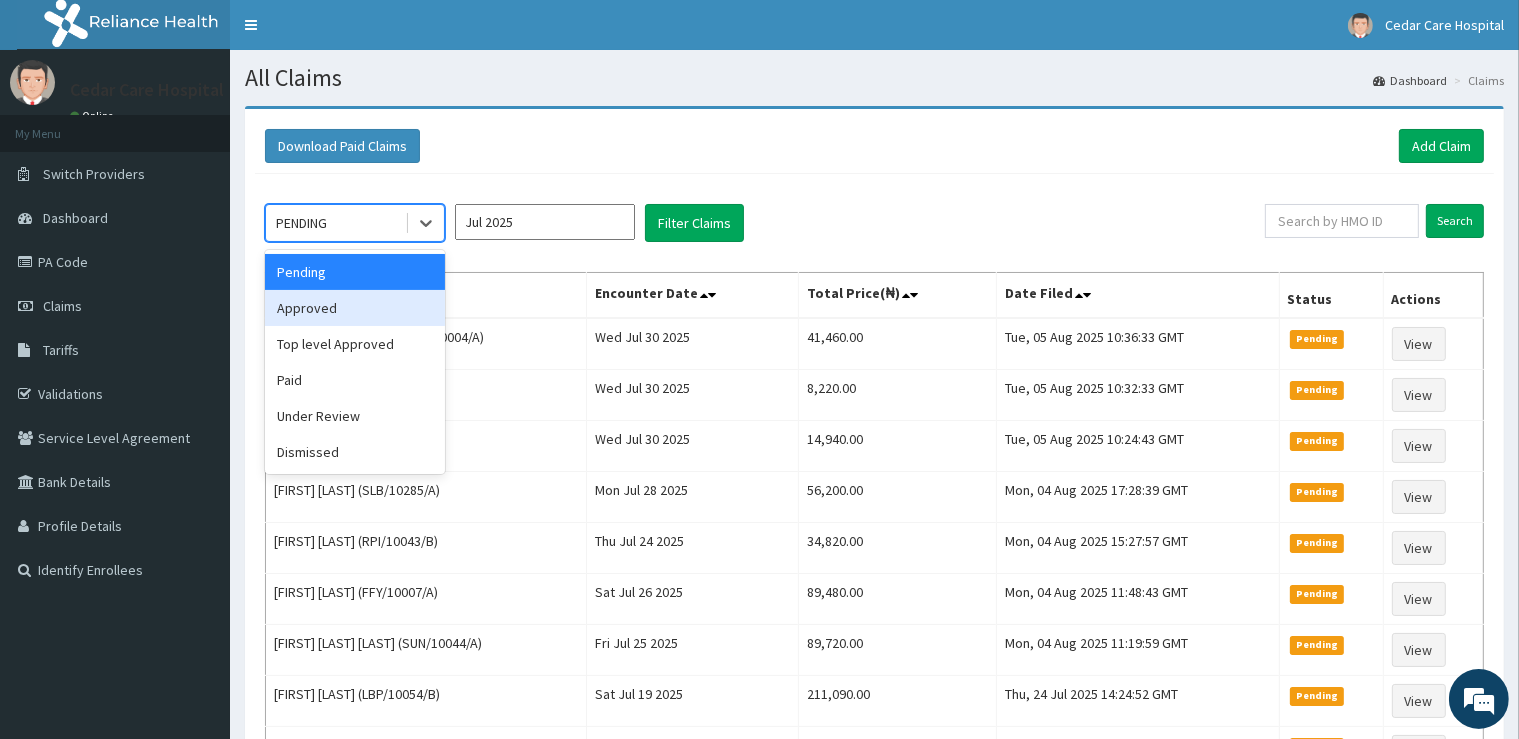 click on "Approved" at bounding box center (355, 308) 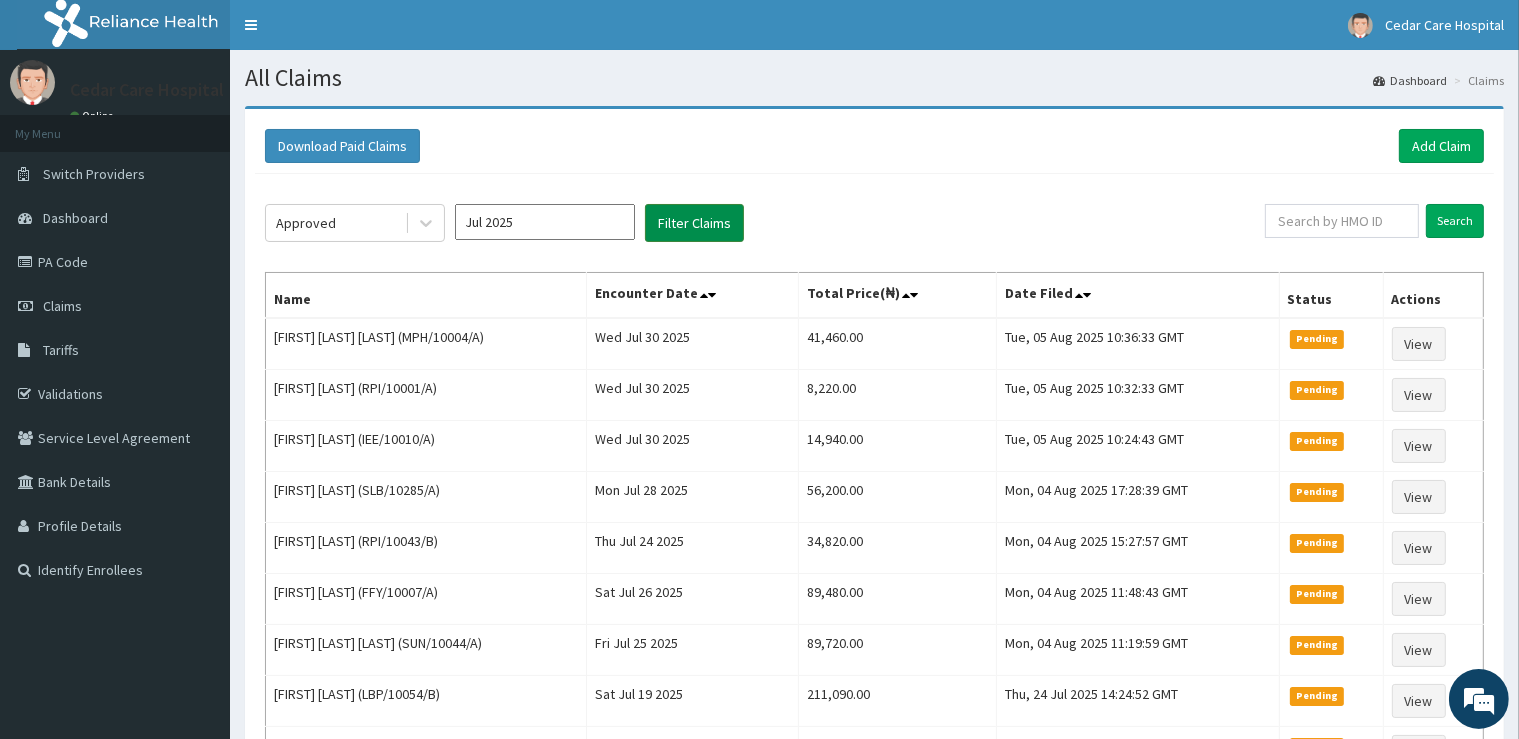 click on "Filter Claims" at bounding box center [694, 223] 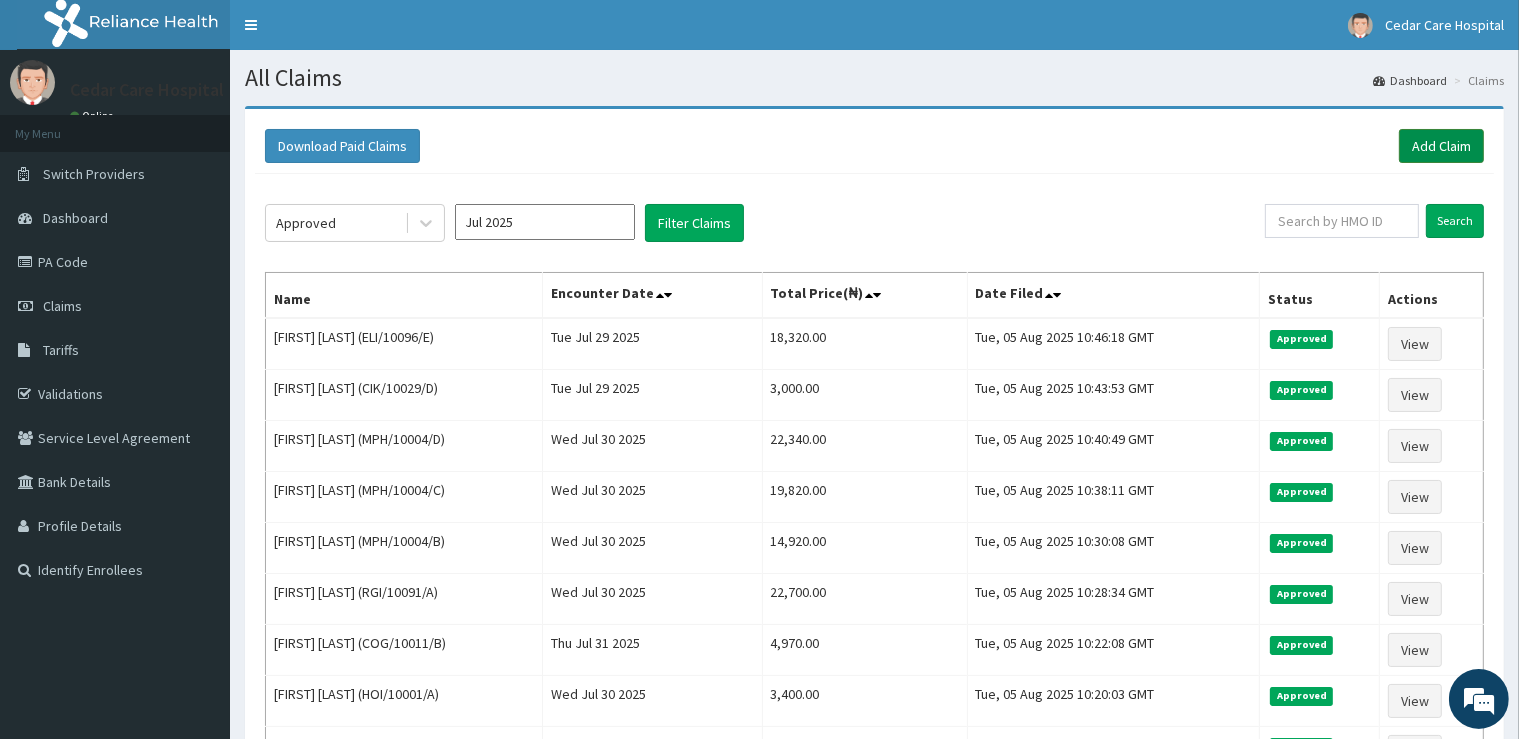 click on "Add Claim" at bounding box center [1441, 146] 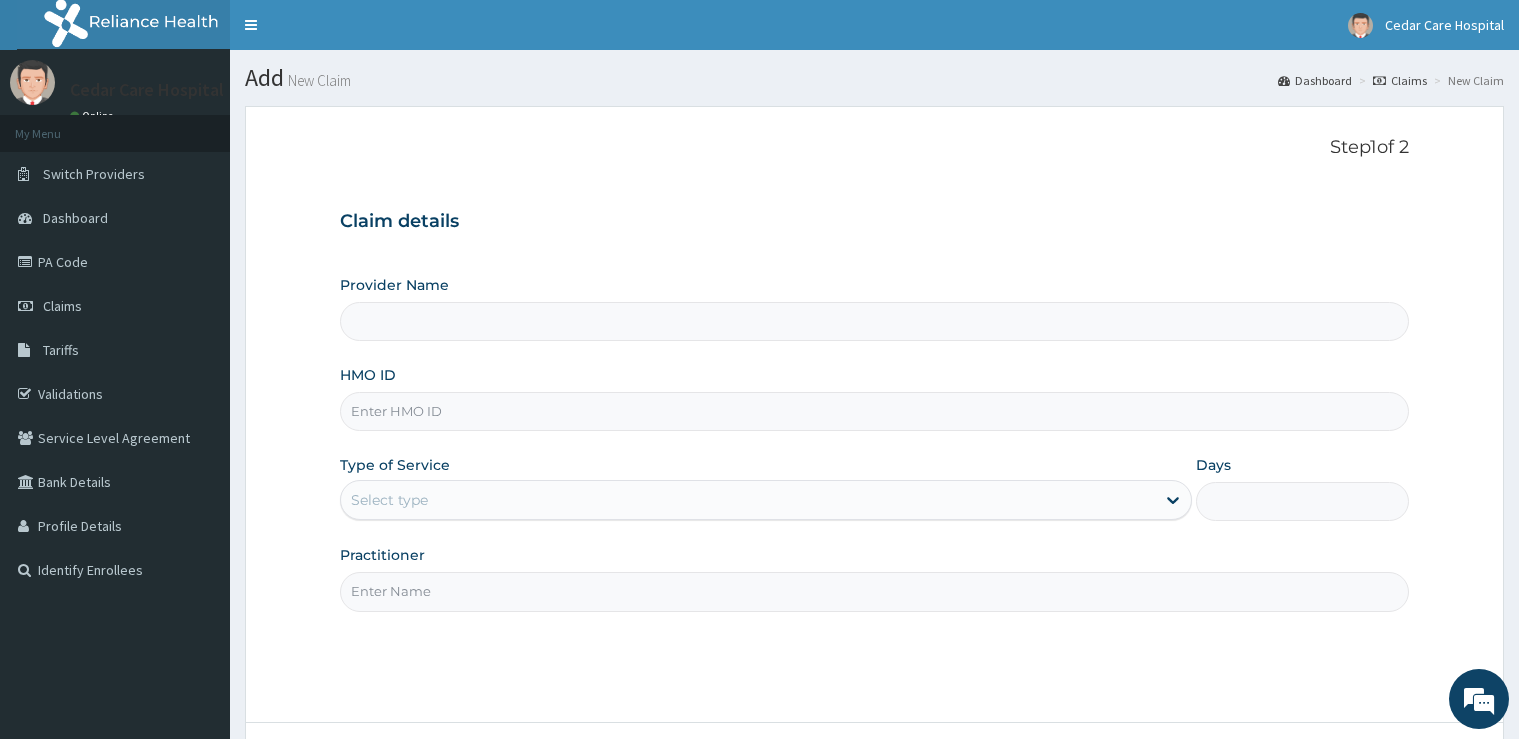 scroll, scrollTop: 0, scrollLeft: 0, axis: both 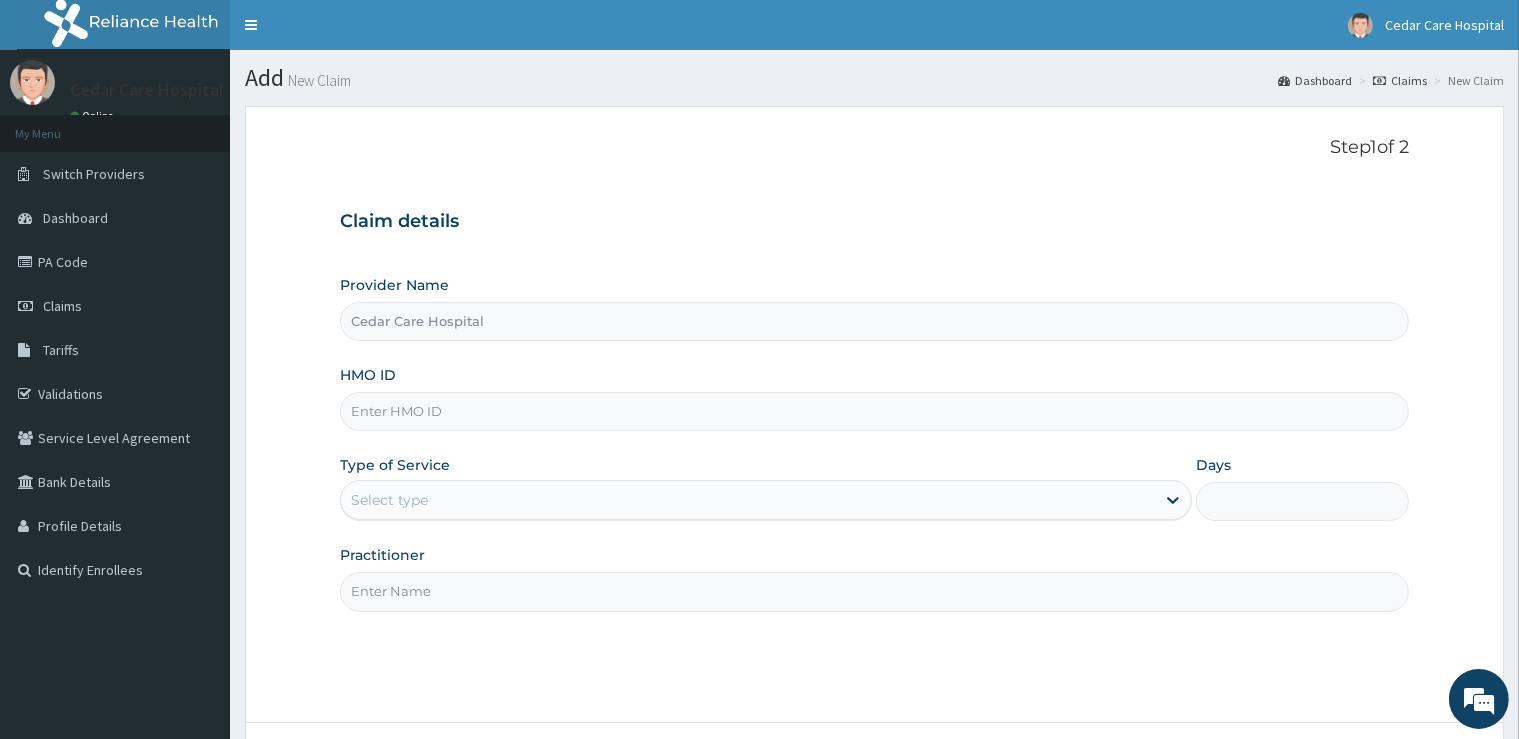 type on "Cedar Care Hospital" 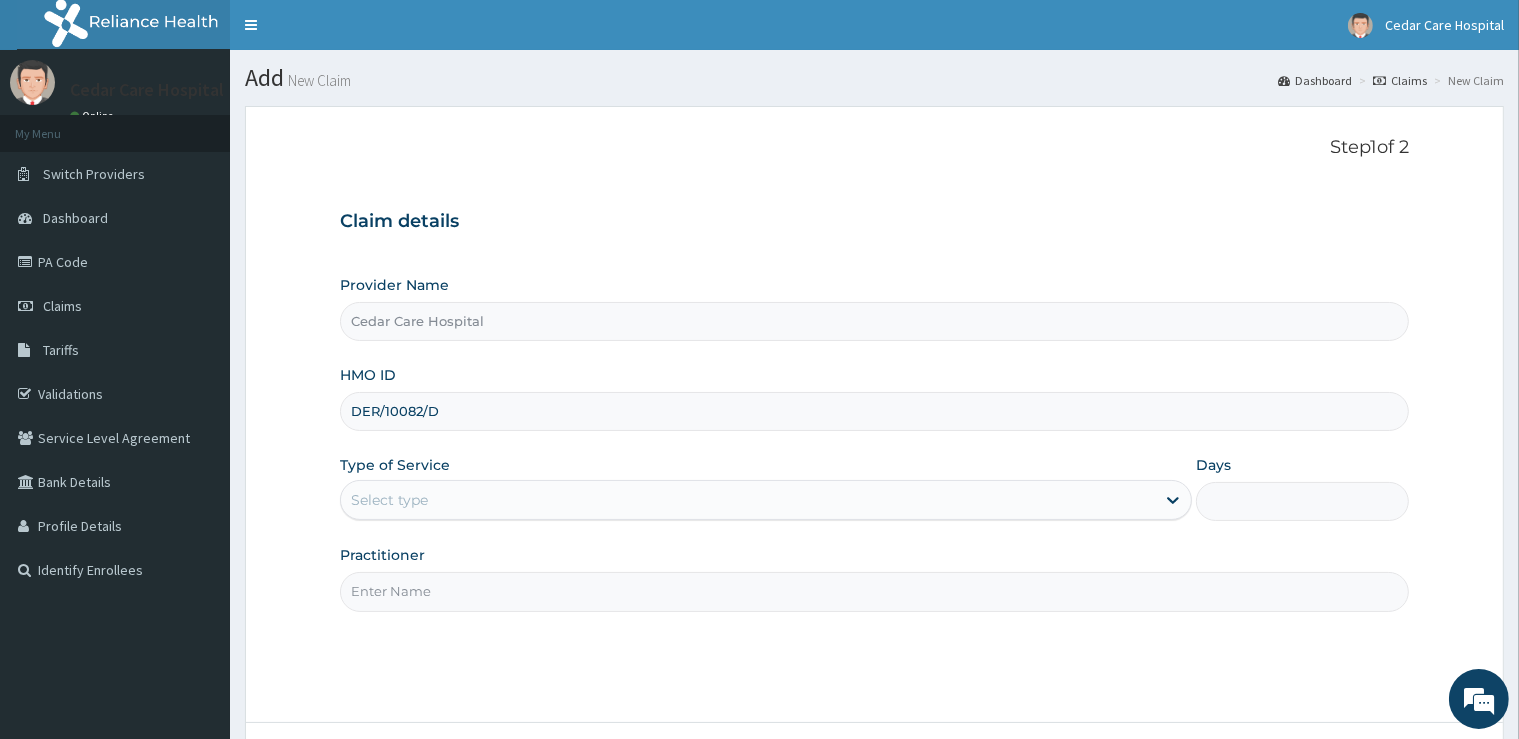 type on "DER/10082/D" 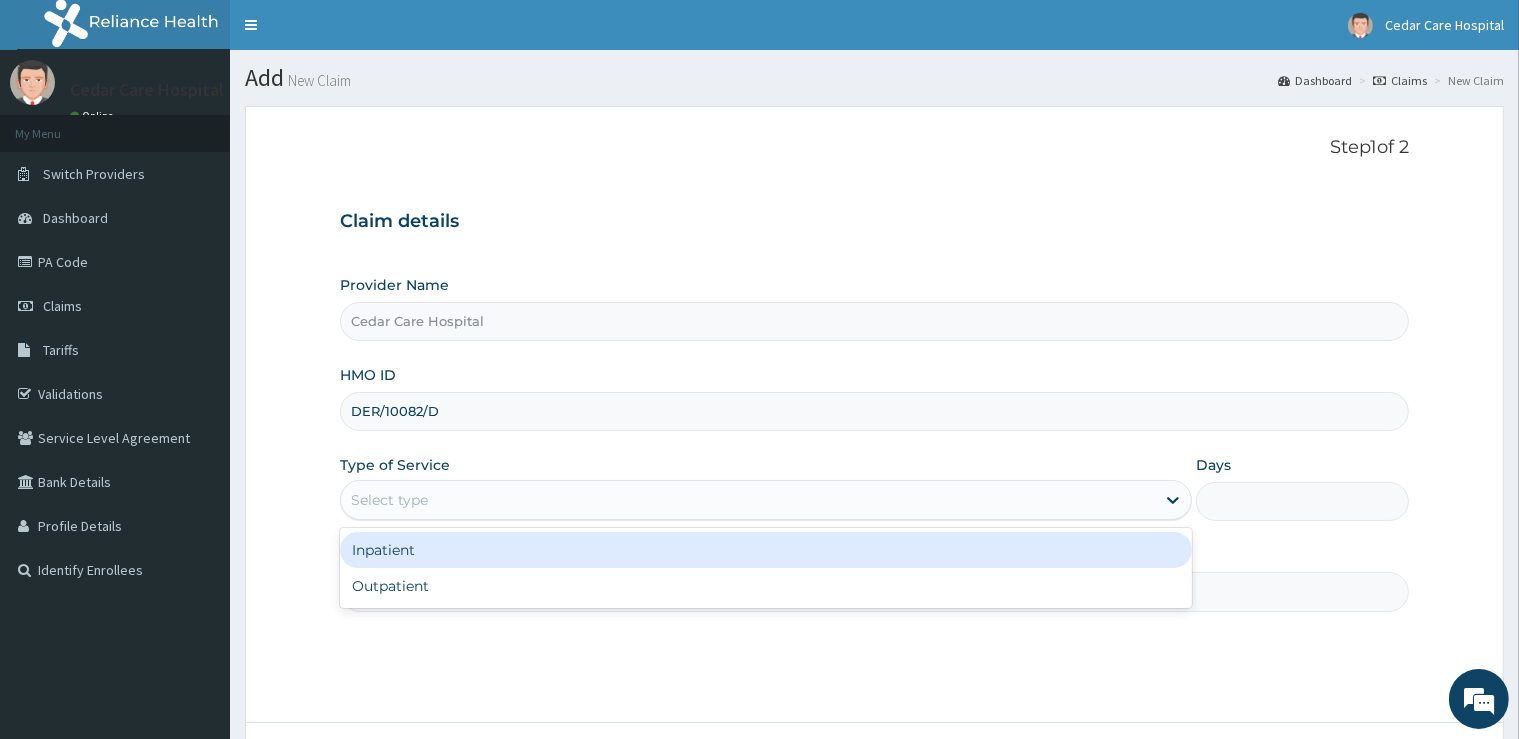 click on "Select type" at bounding box center (766, 500) 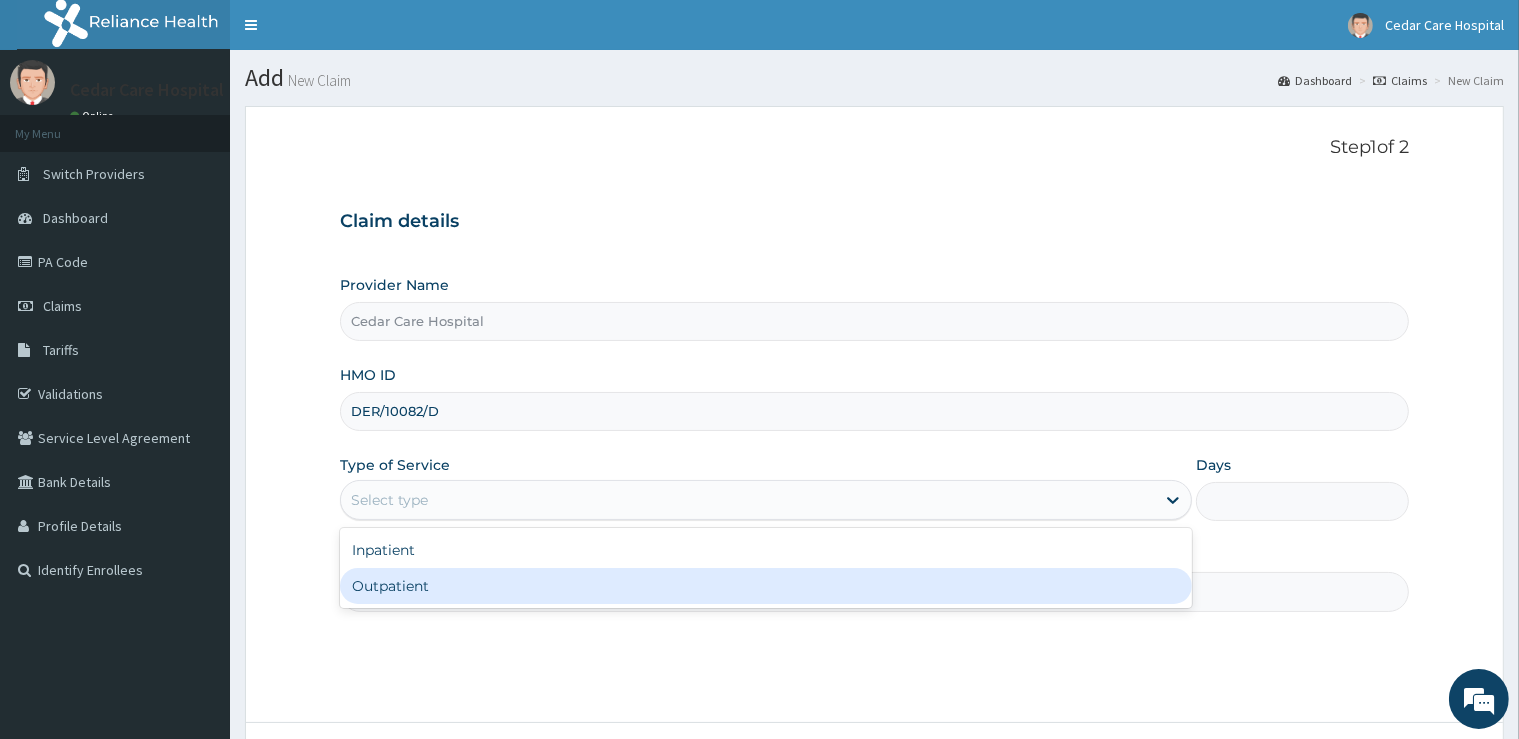 click on "Outpatient" at bounding box center (766, 586) 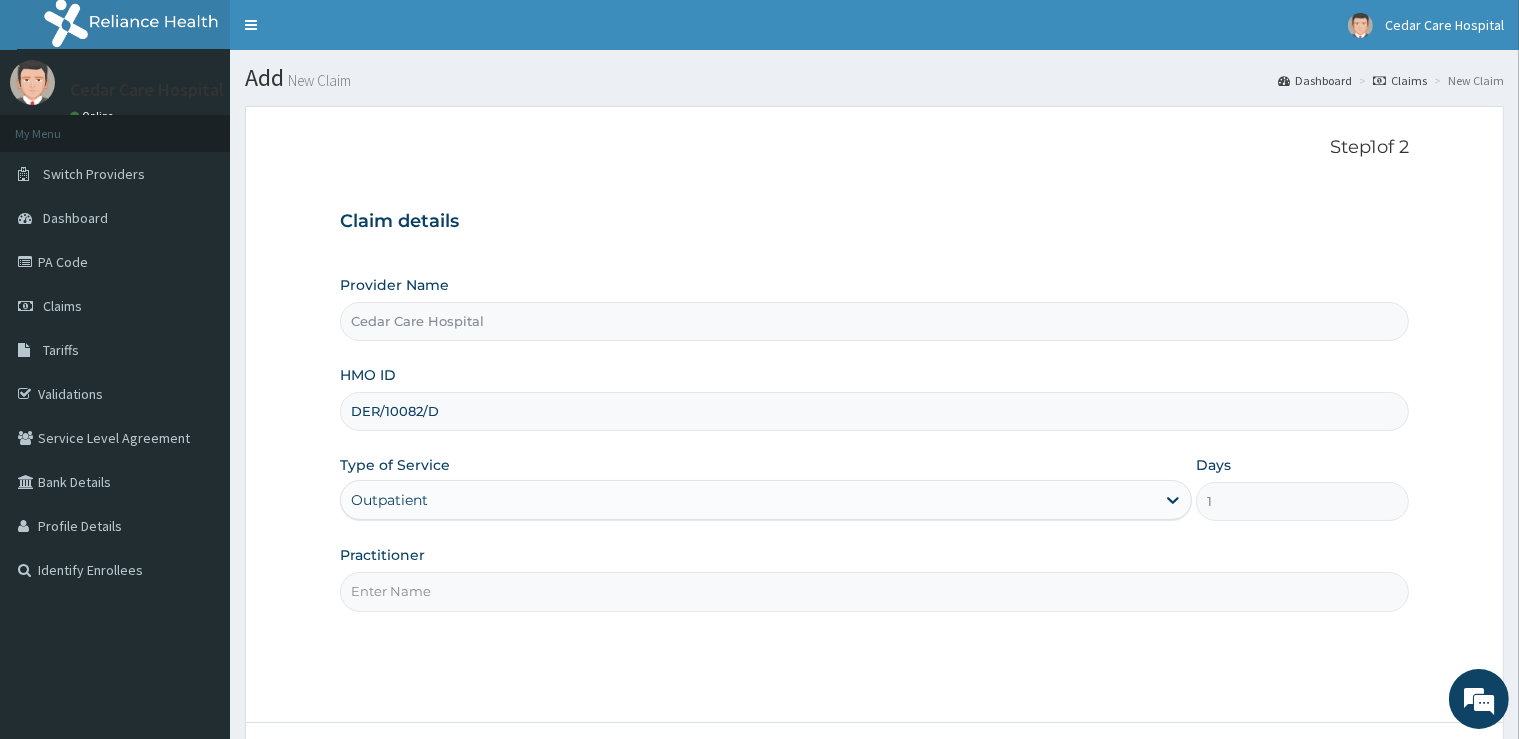 click on "Practitioner" at bounding box center (874, 591) 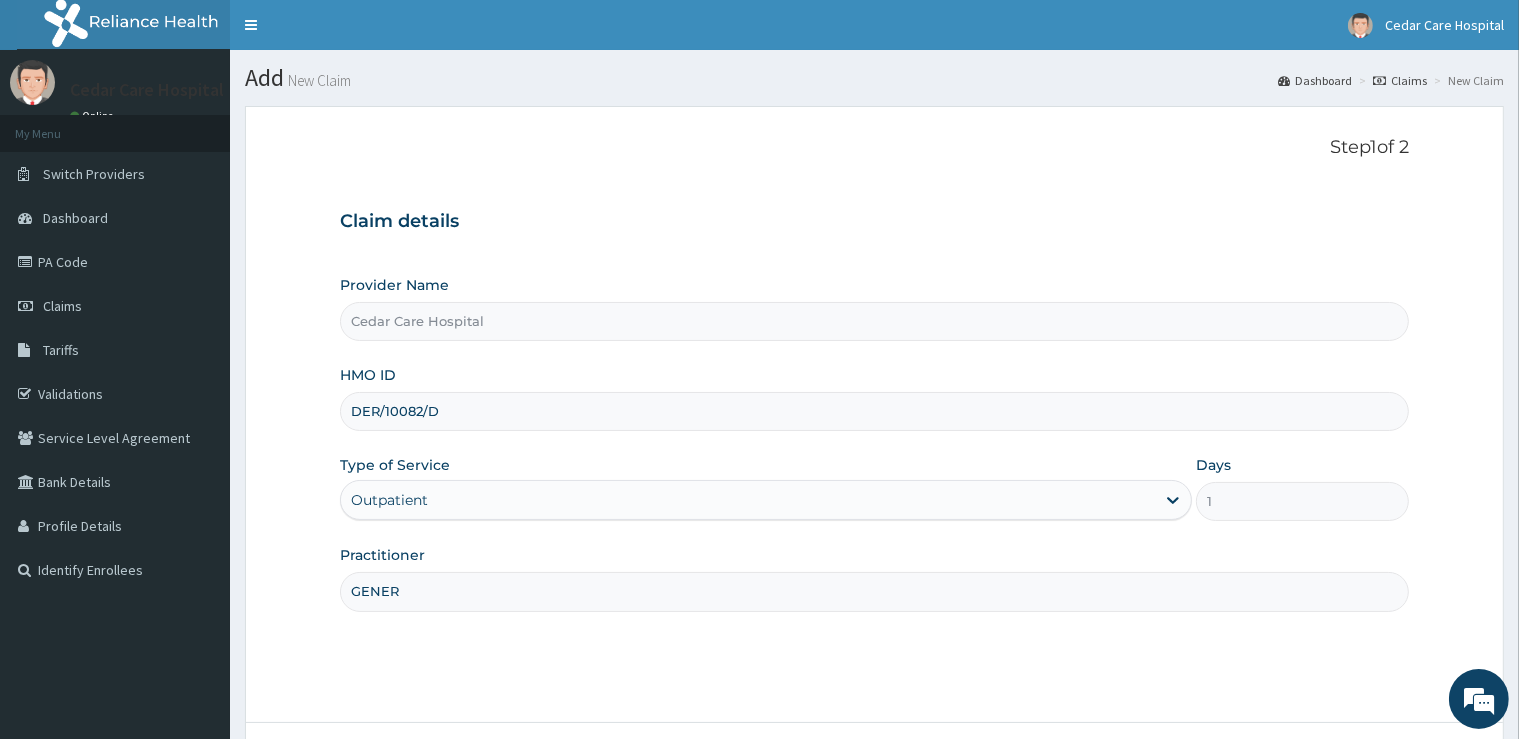 scroll, scrollTop: 0, scrollLeft: 0, axis: both 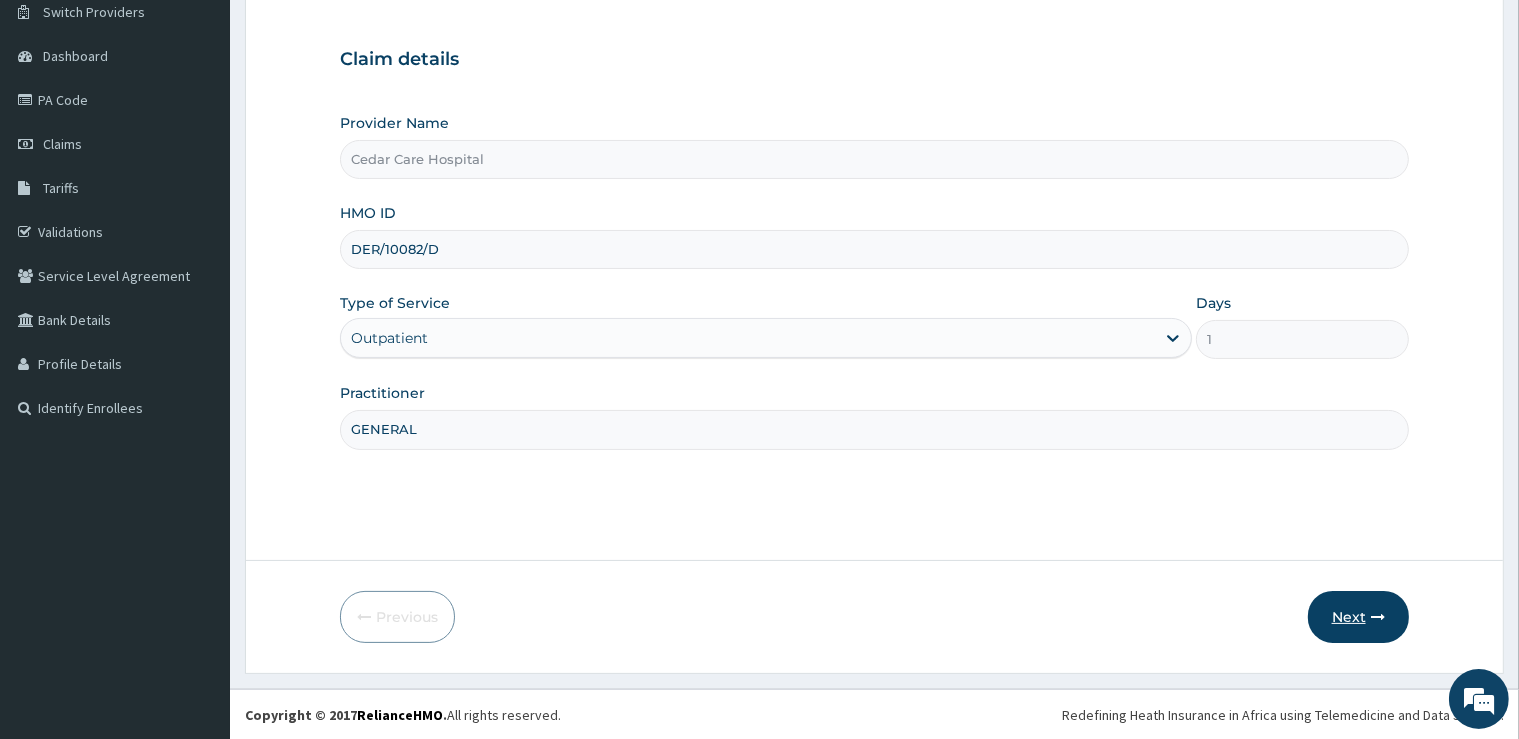 type on "GENERAL" 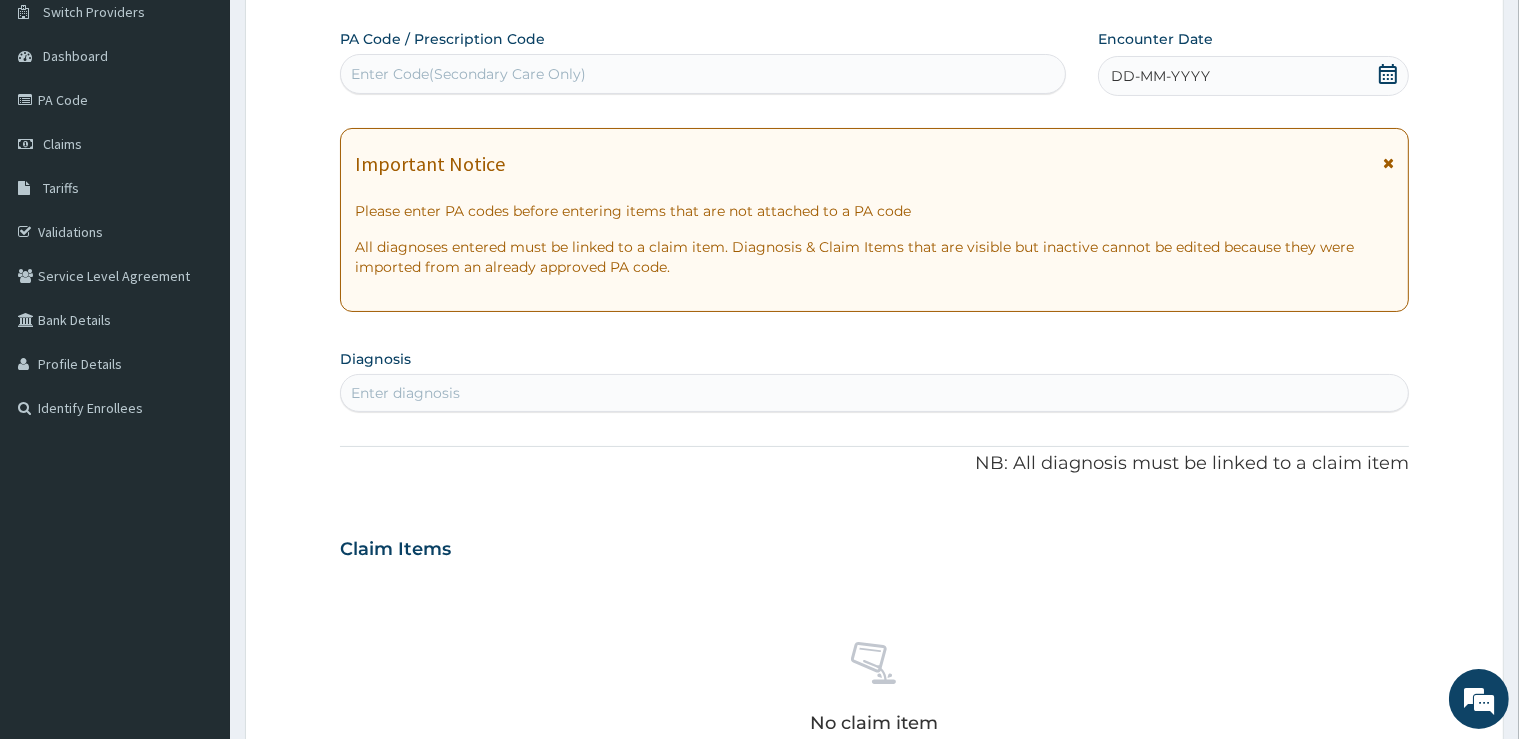 click on "Enter Code(Secondary Care Only)" at bounding box center [703, 74] 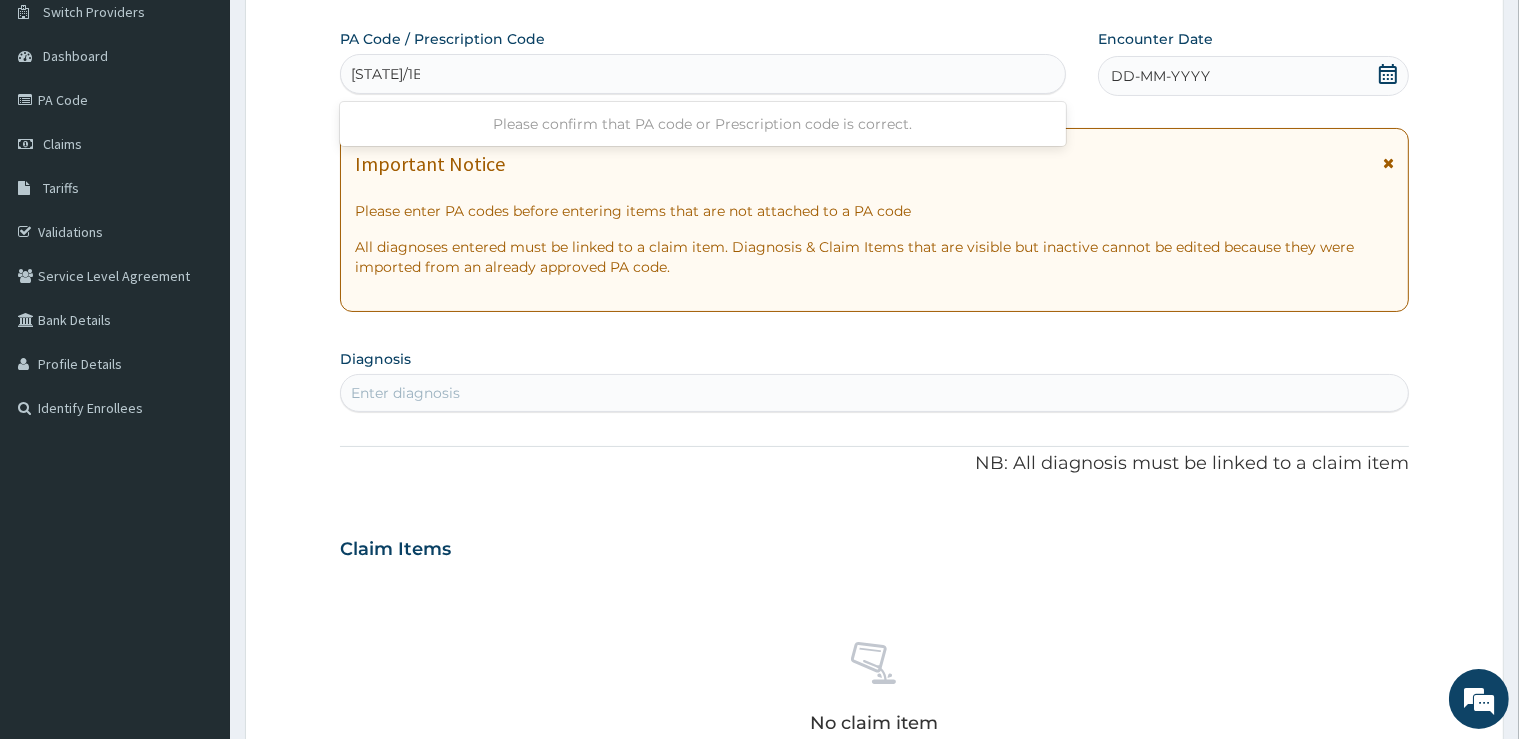 type on "[STATE]/1B4477" 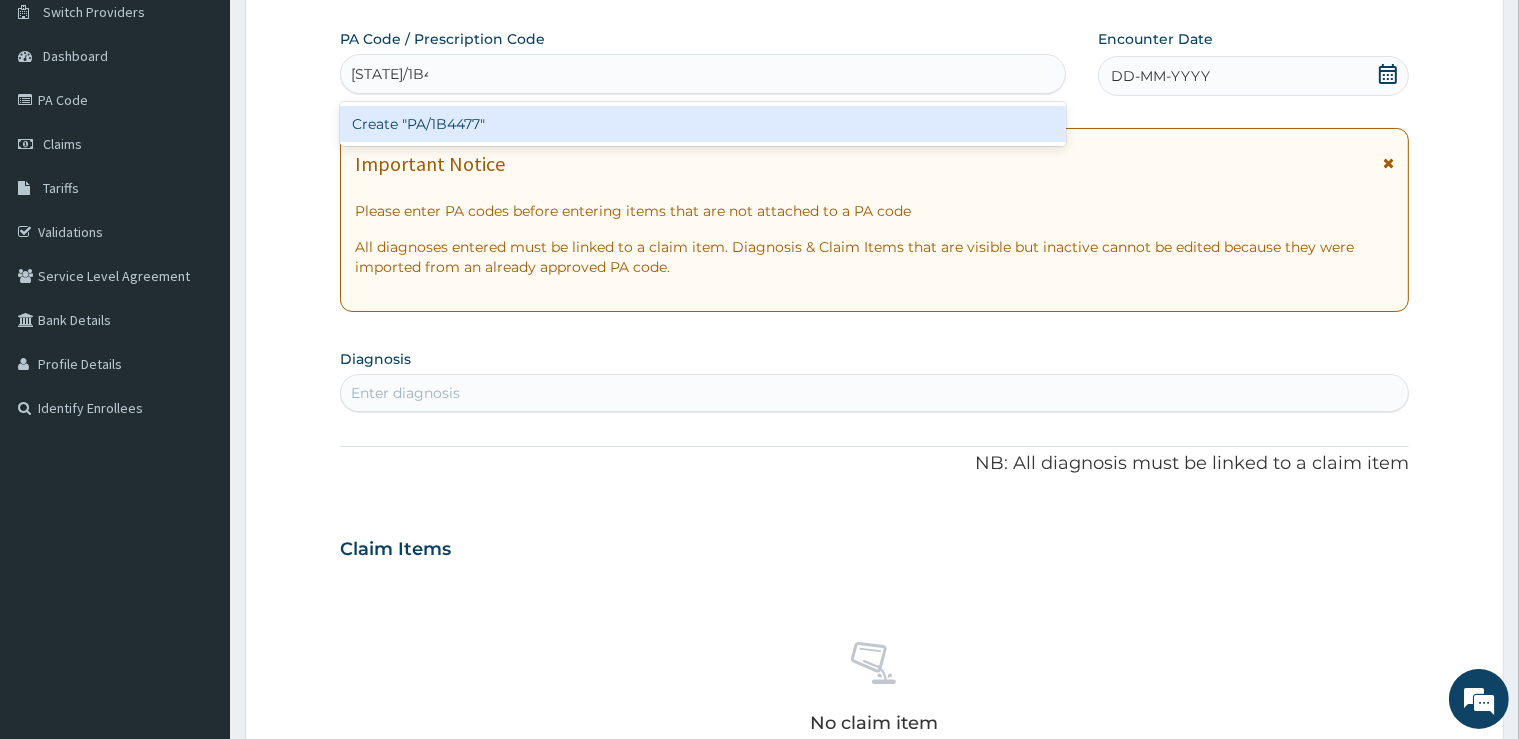 type 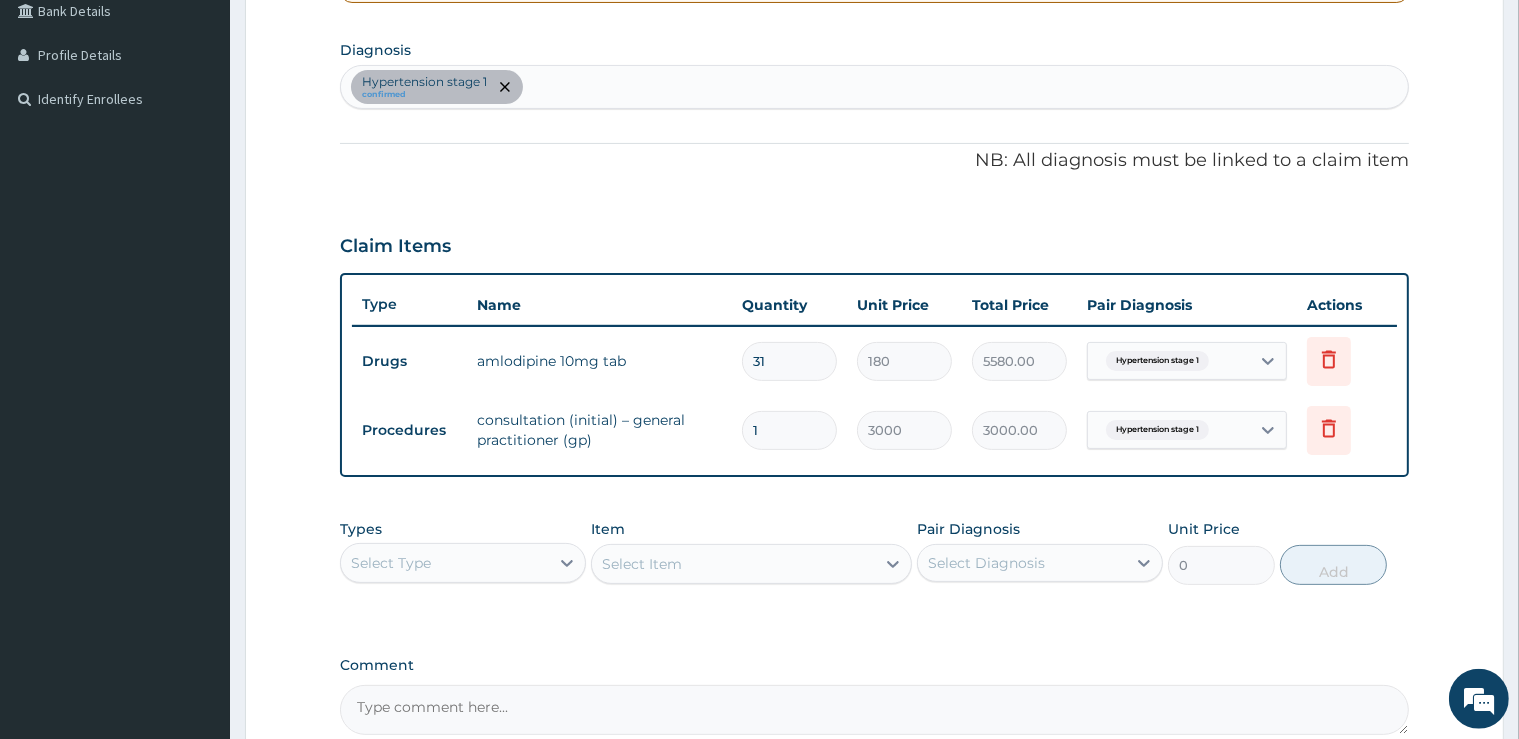 scroll, scrollTop: 590, scrollLeft: 0, axis: vertical 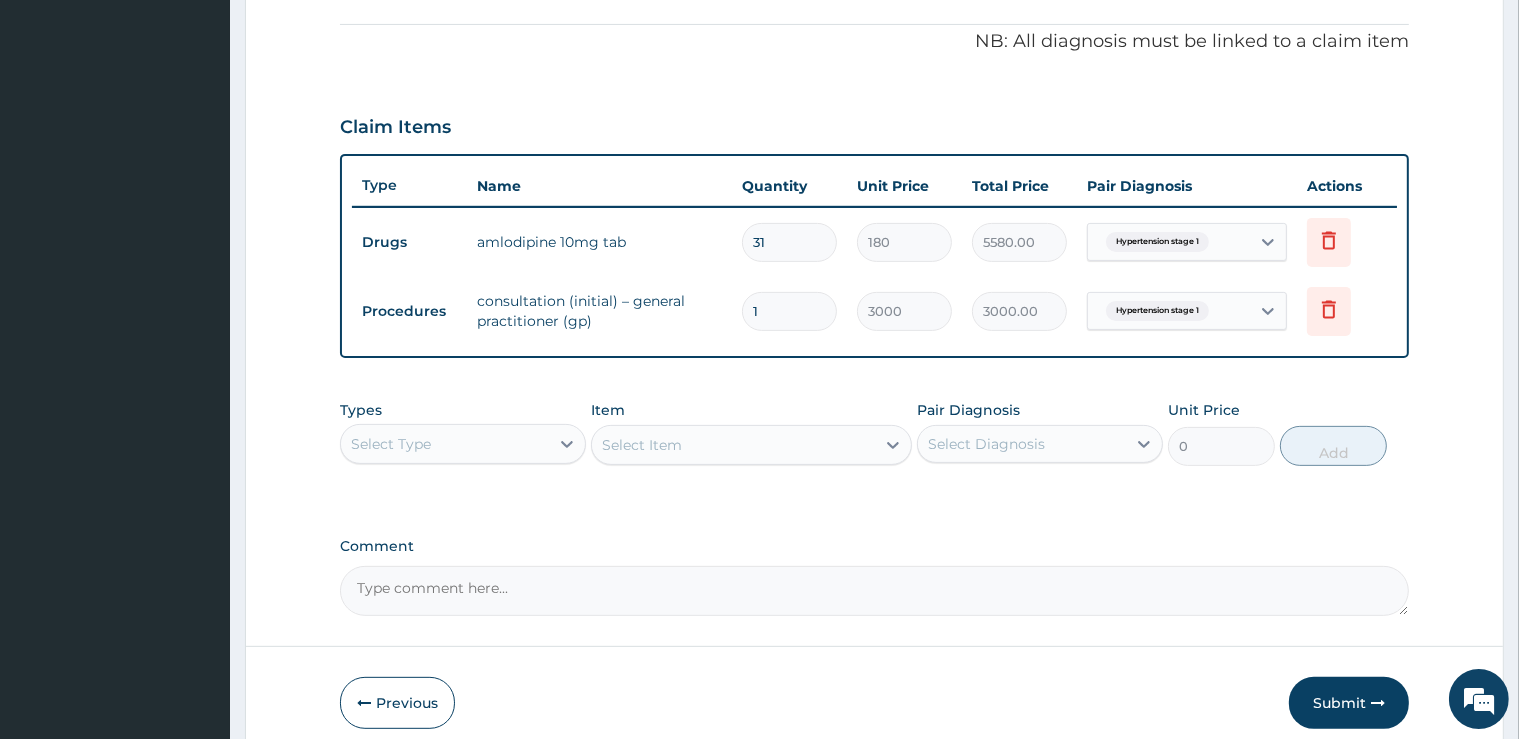 click on "Select Type" at bounding box center (445, 444) 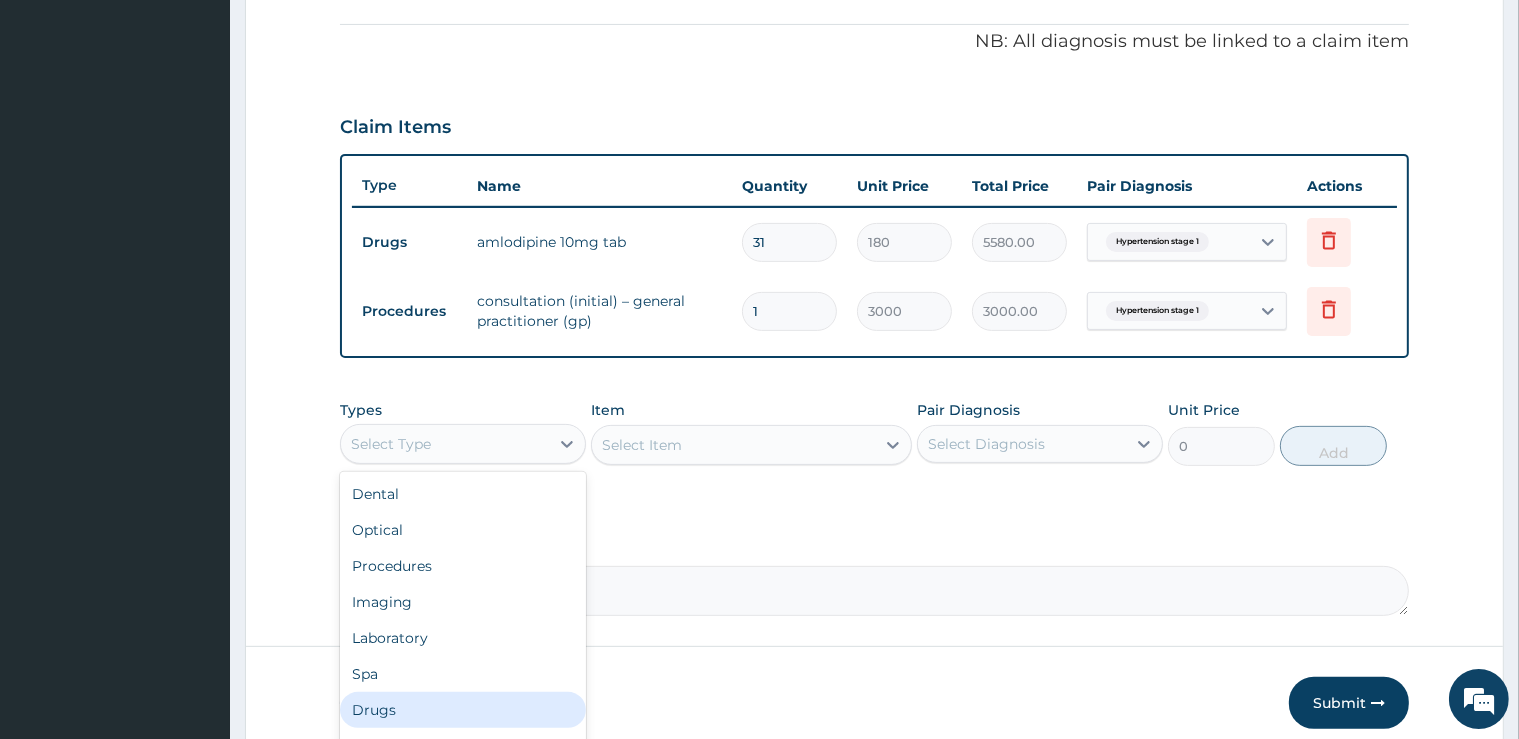 click on "Drugs" at bounding box center (463, 710) 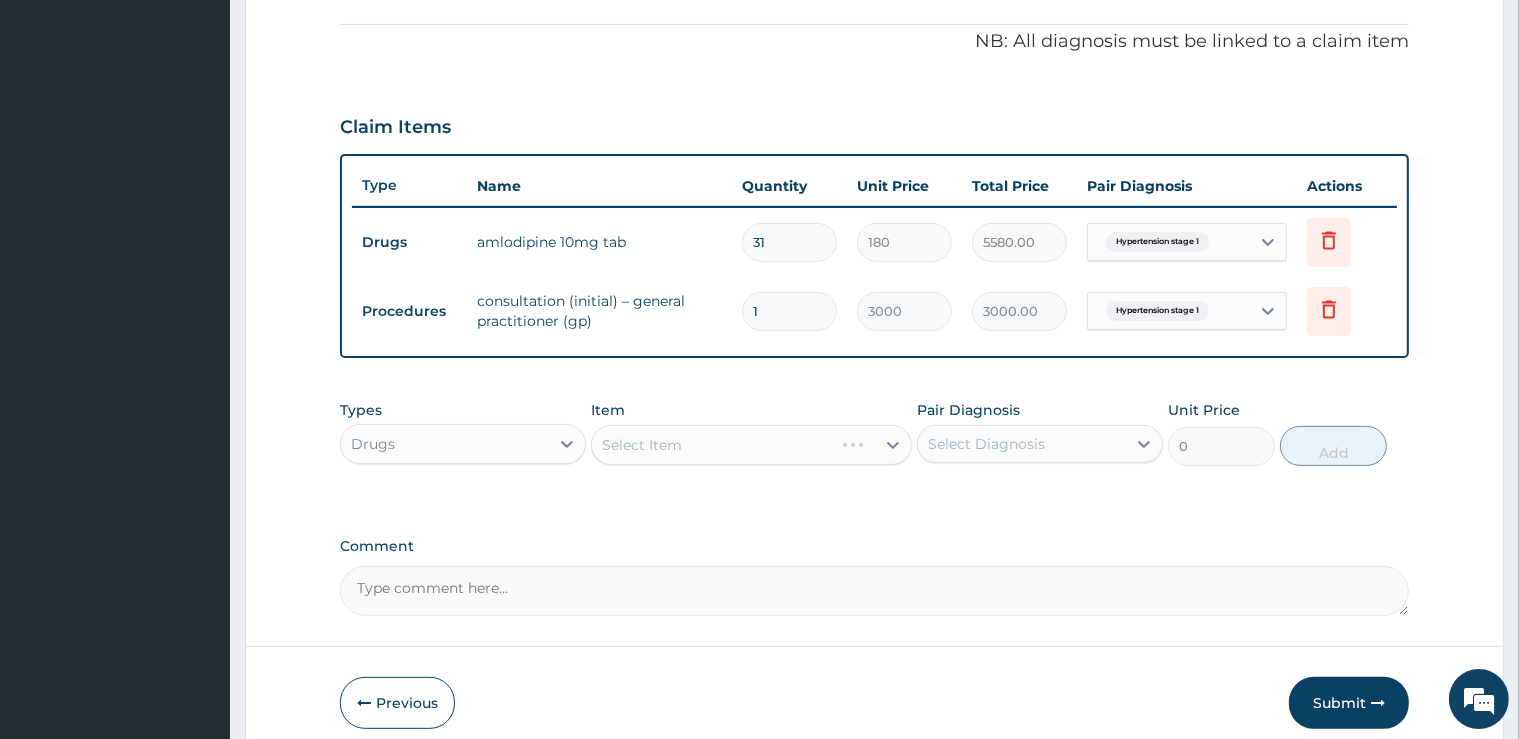 click on "Select Item" at bounding box center (751, 445) 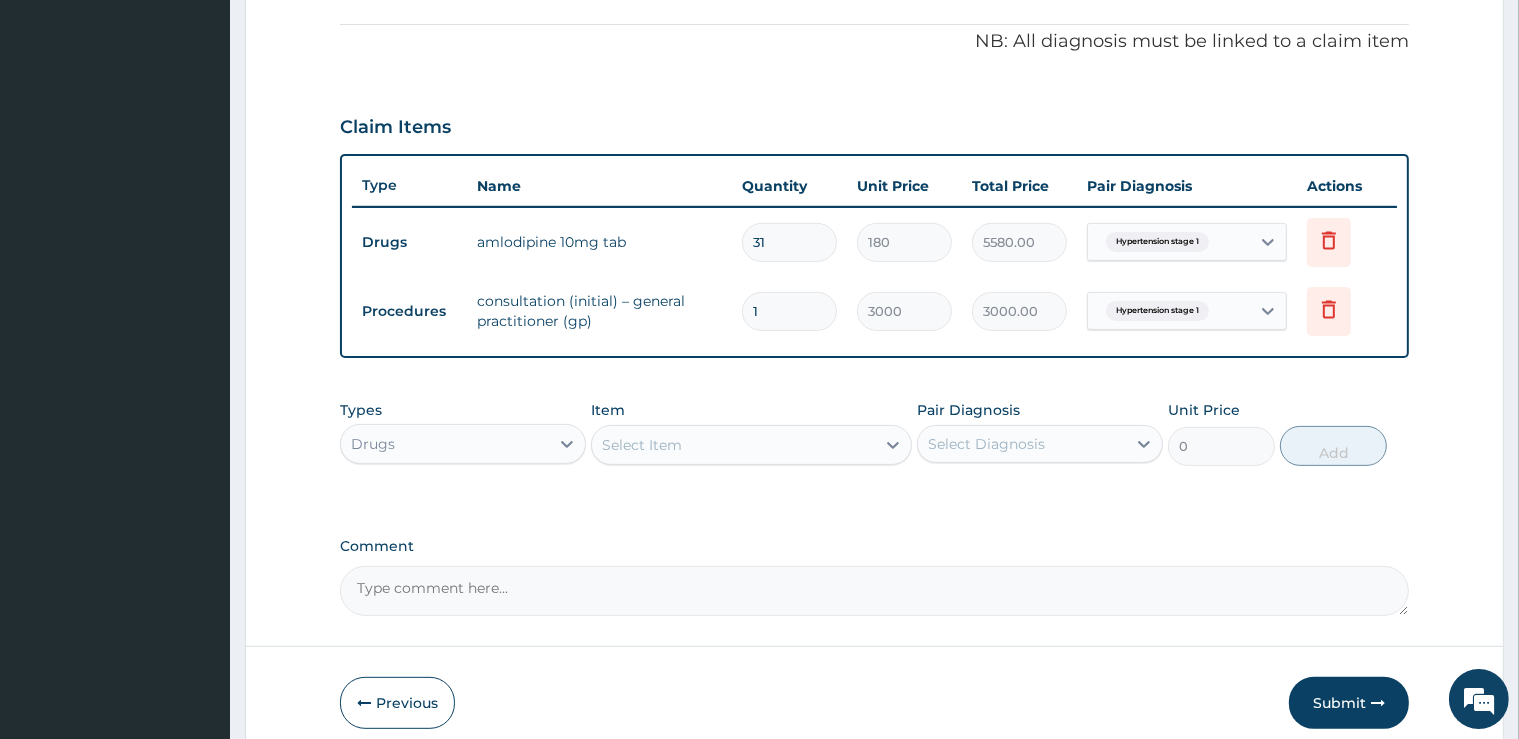 click on "Select Item" at bounding box center [733, 445] 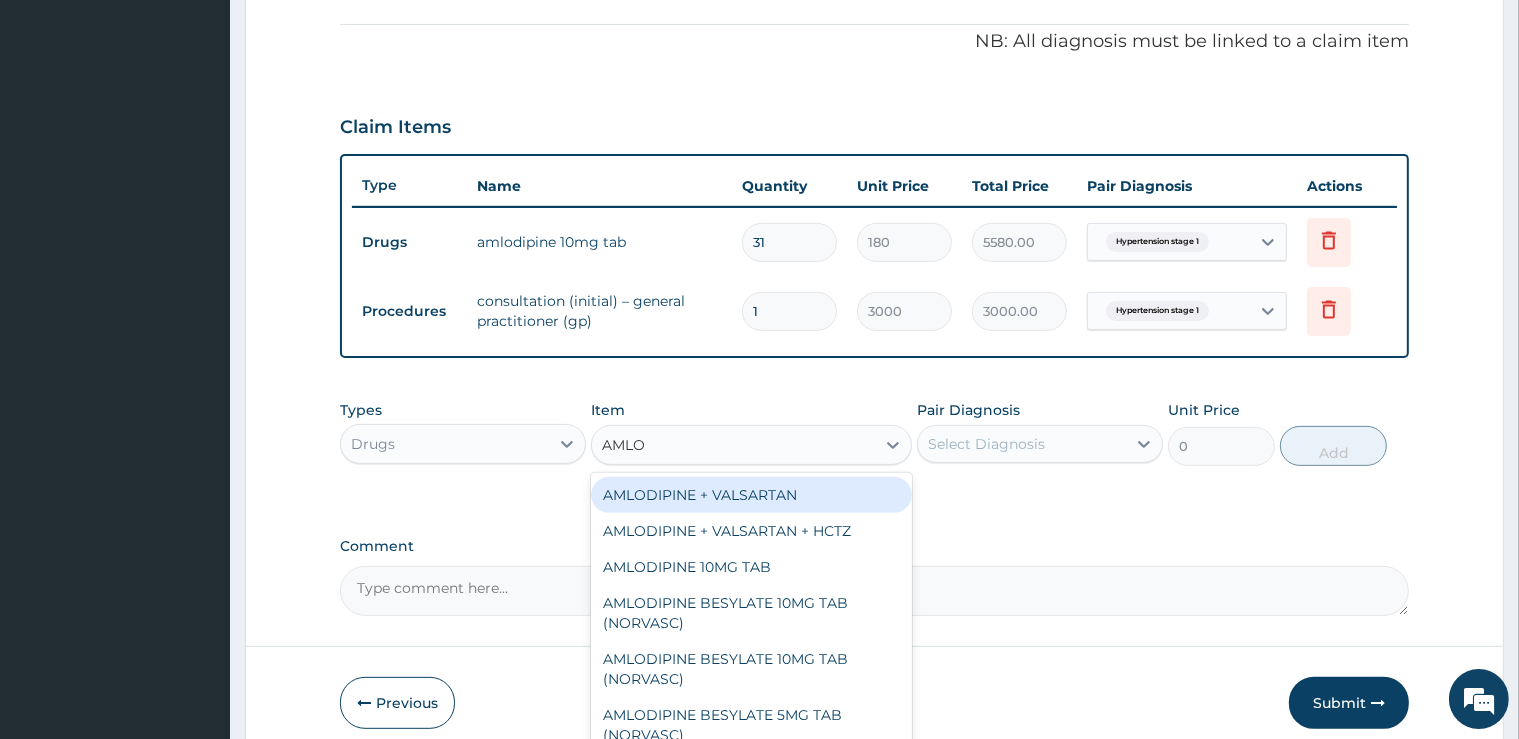 type on "AMLOD" 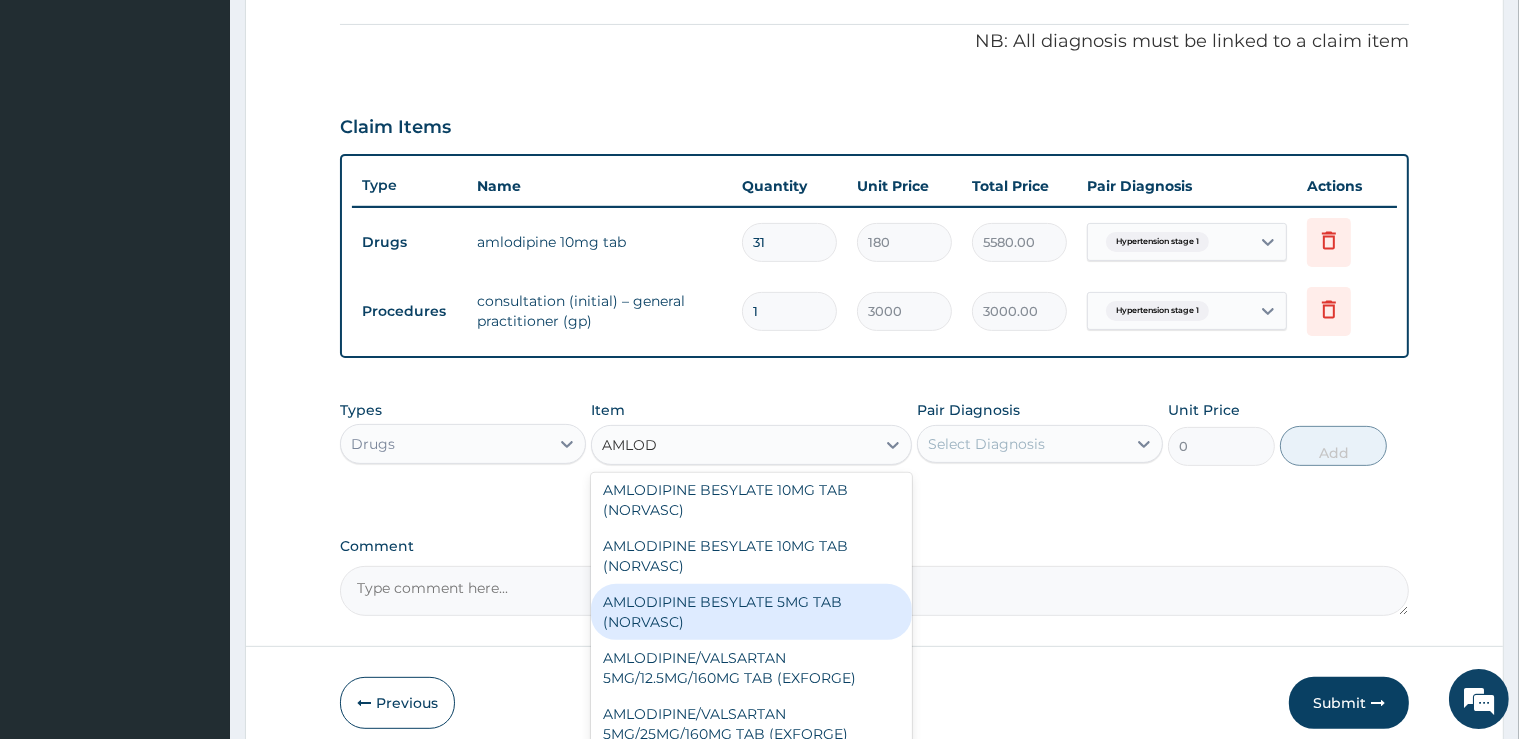 scroll, scrollTop: 188, scrollLeft: 0, axis: vertical 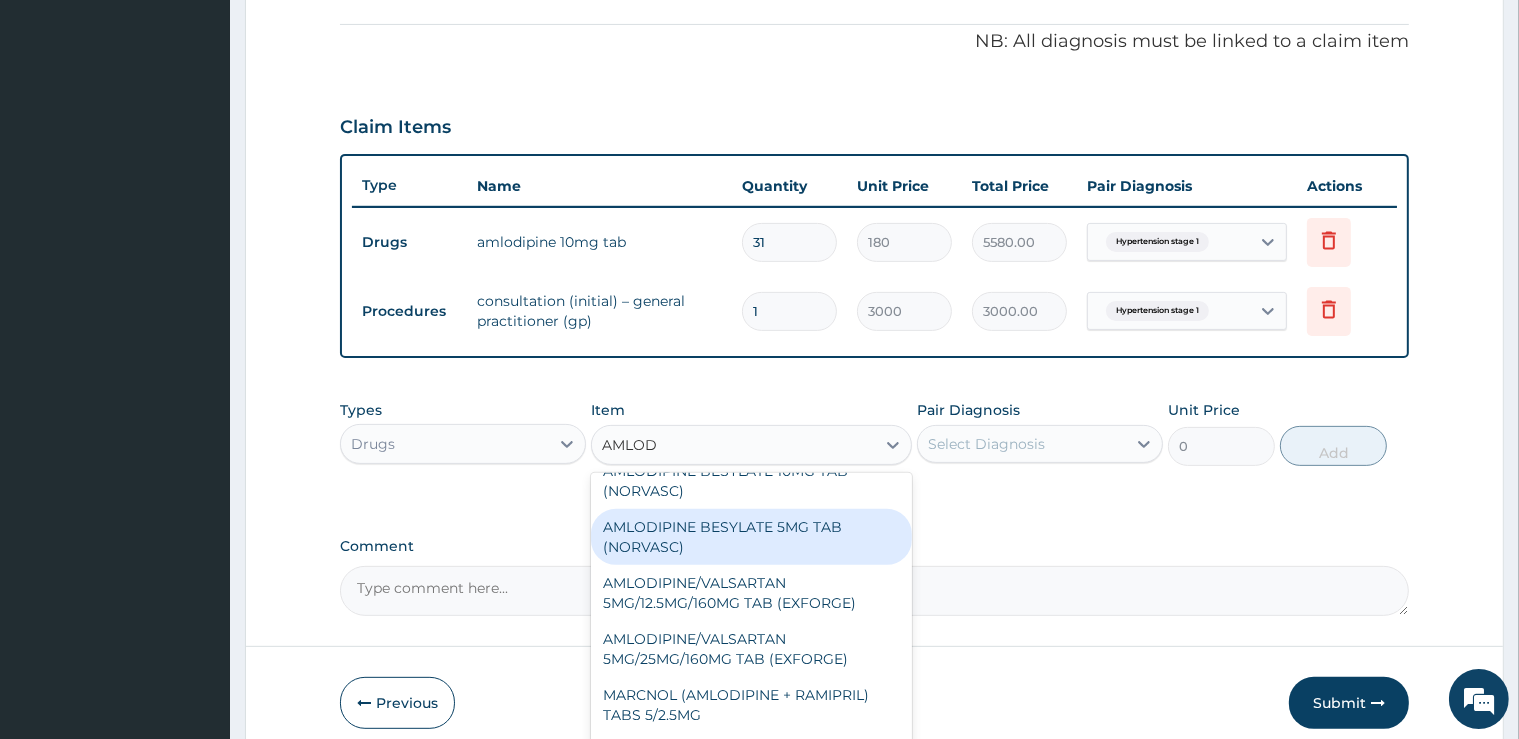 click on "AMLODIPINE BESYLATE 5MG TAB (NORVASC)" at bounding box center (751, 537) 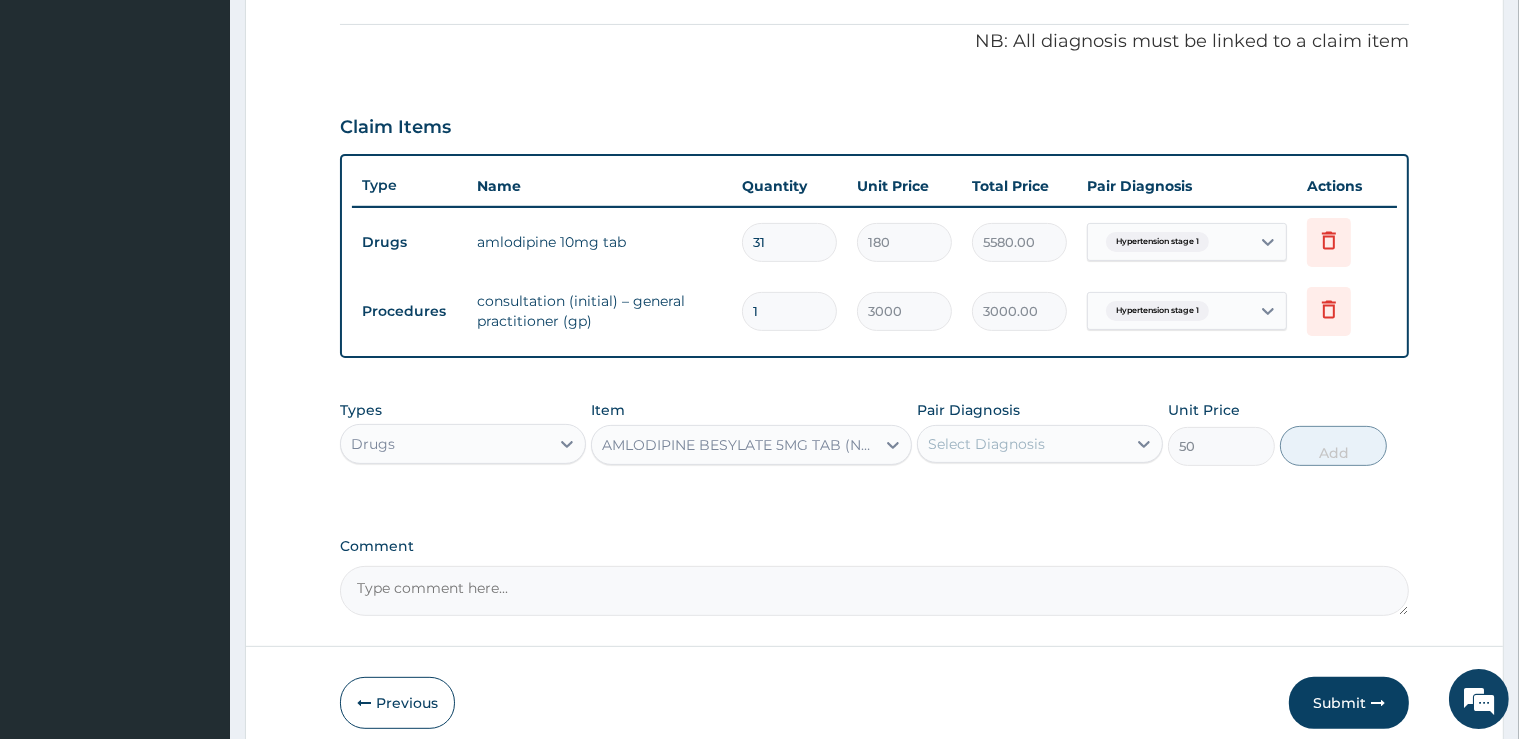 click on "31" at bounding box center (789, 242) 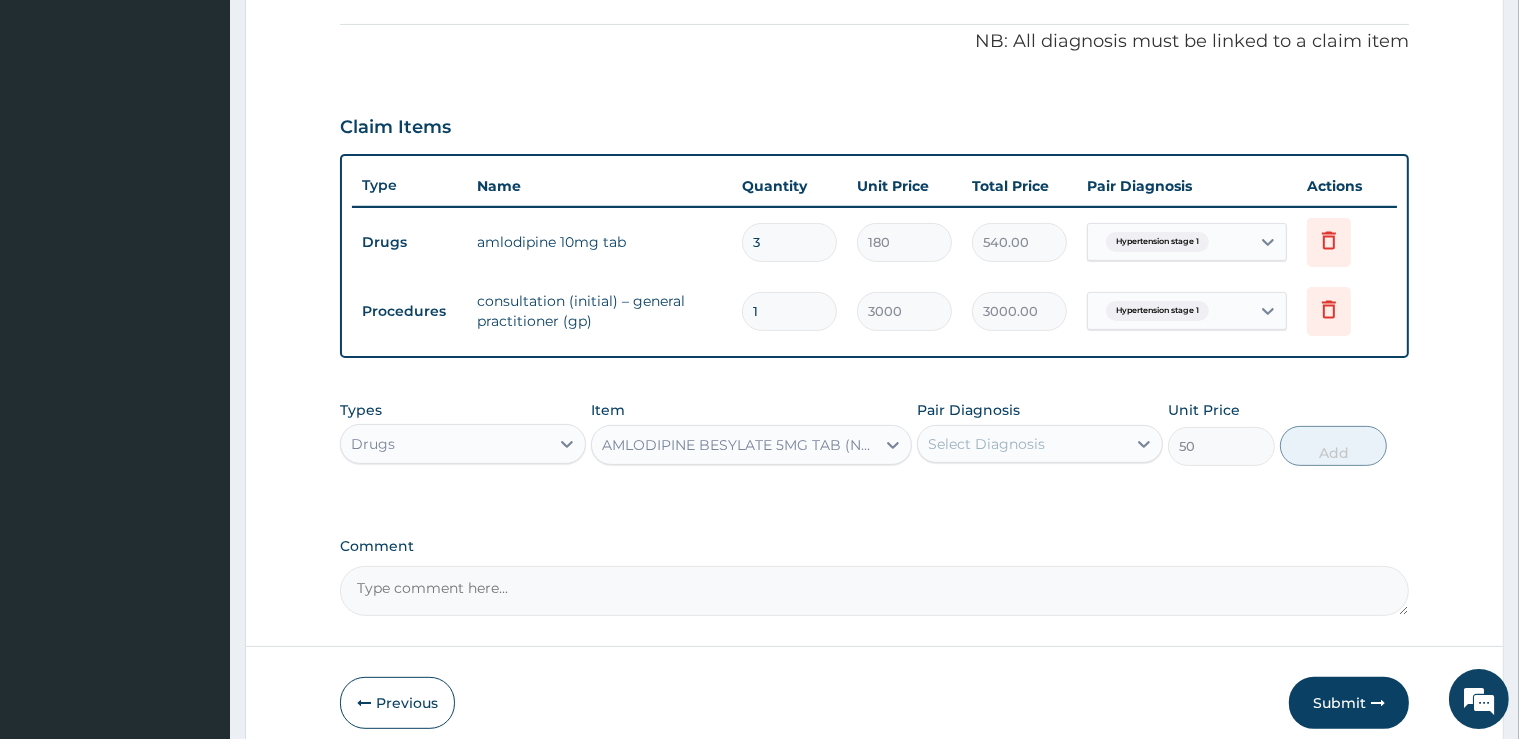 type 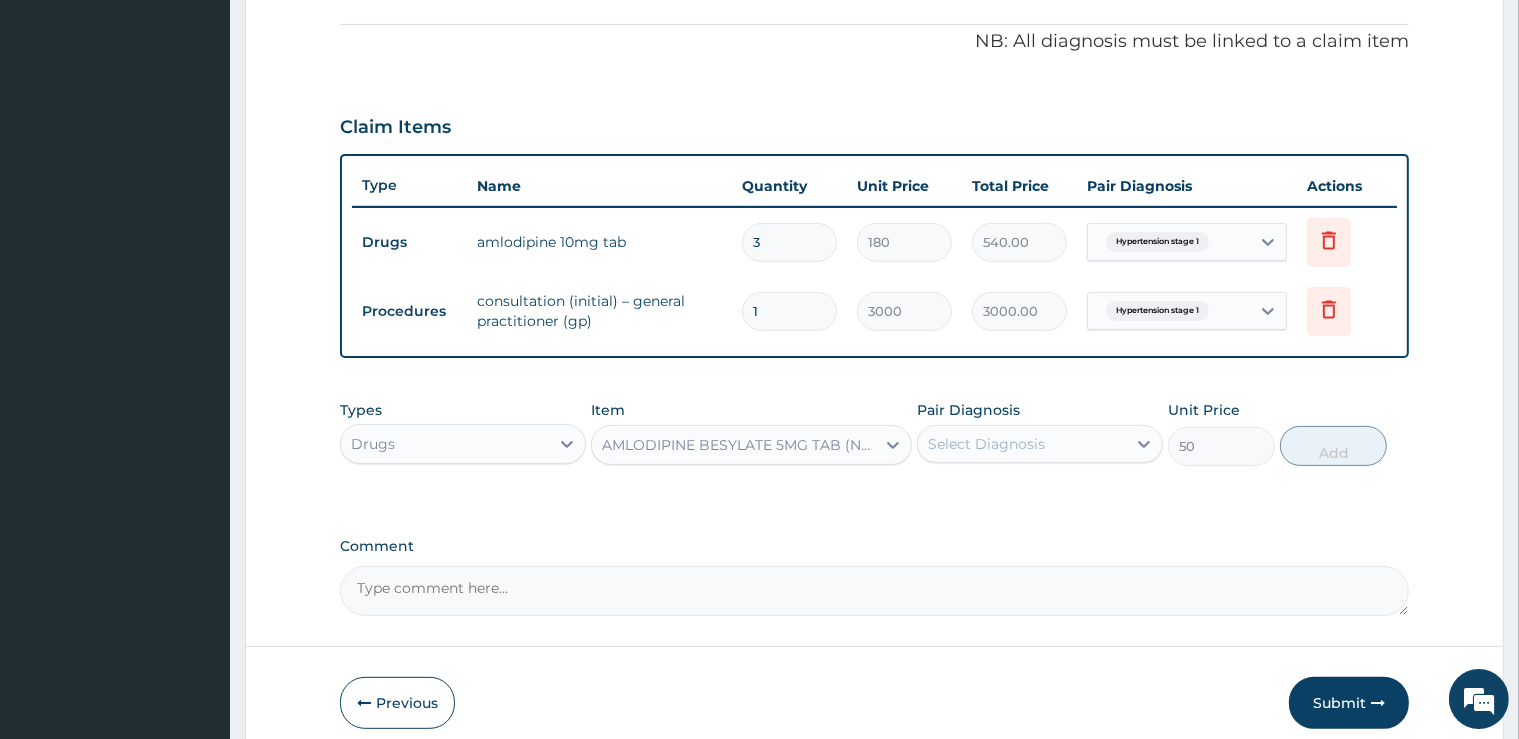 type on "0.00" 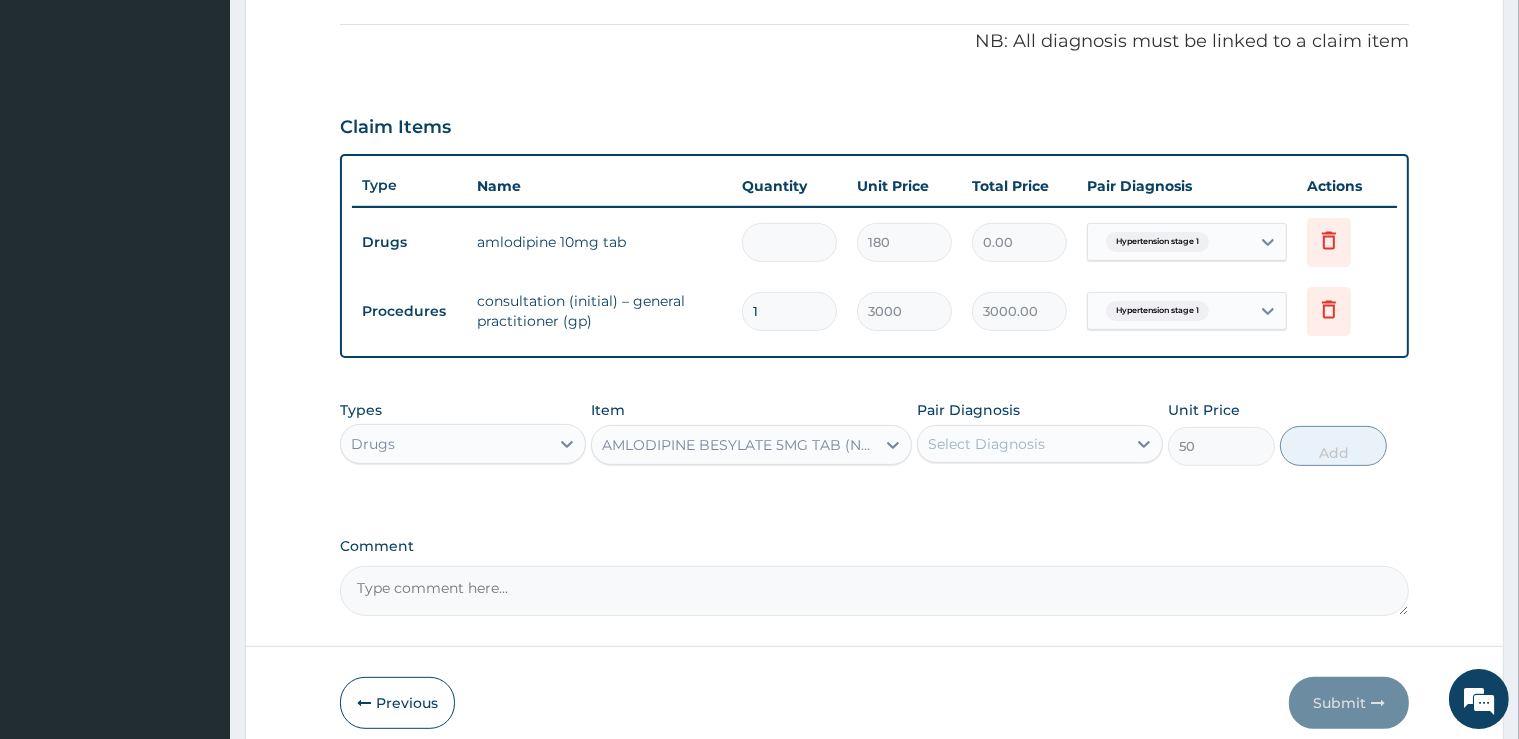 type on "1" 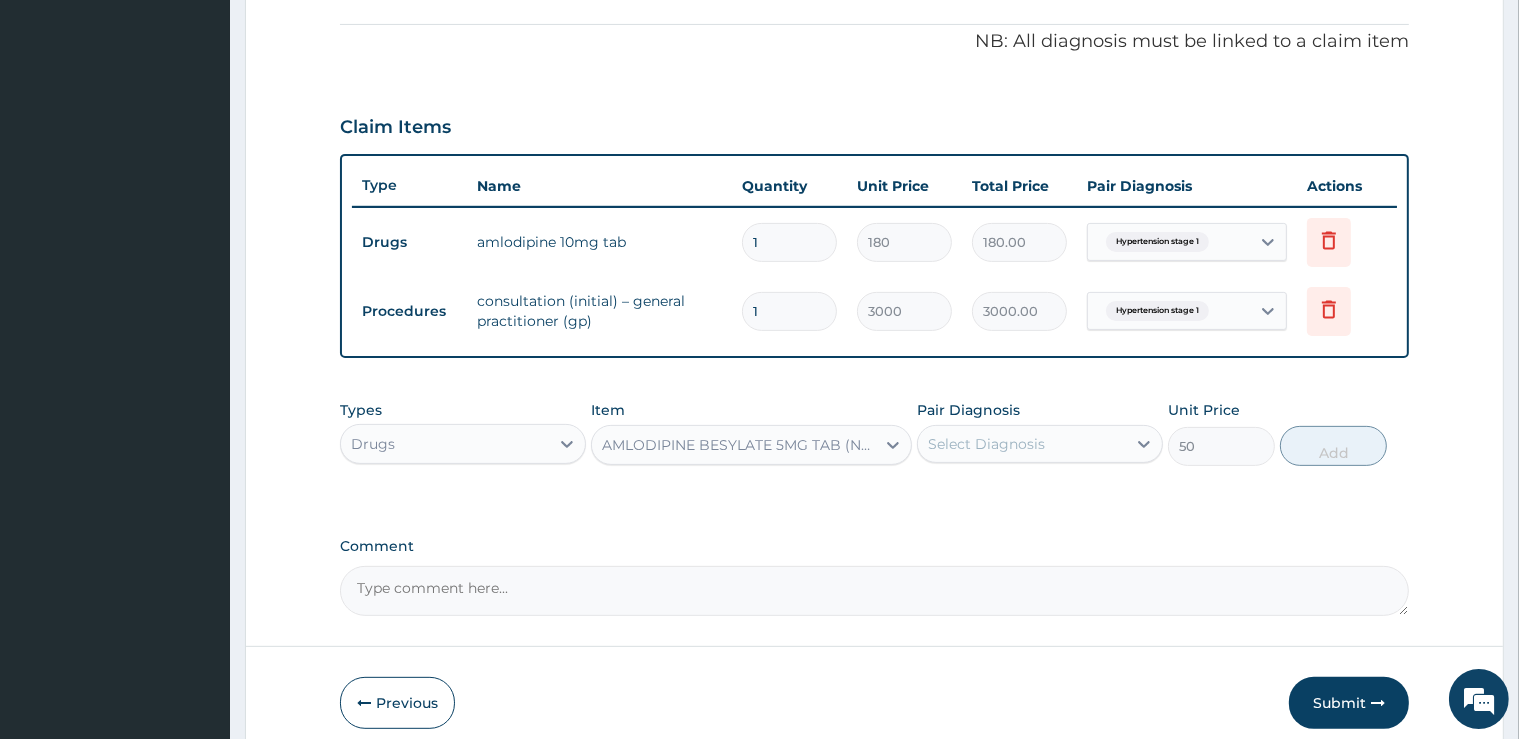 type on "14" 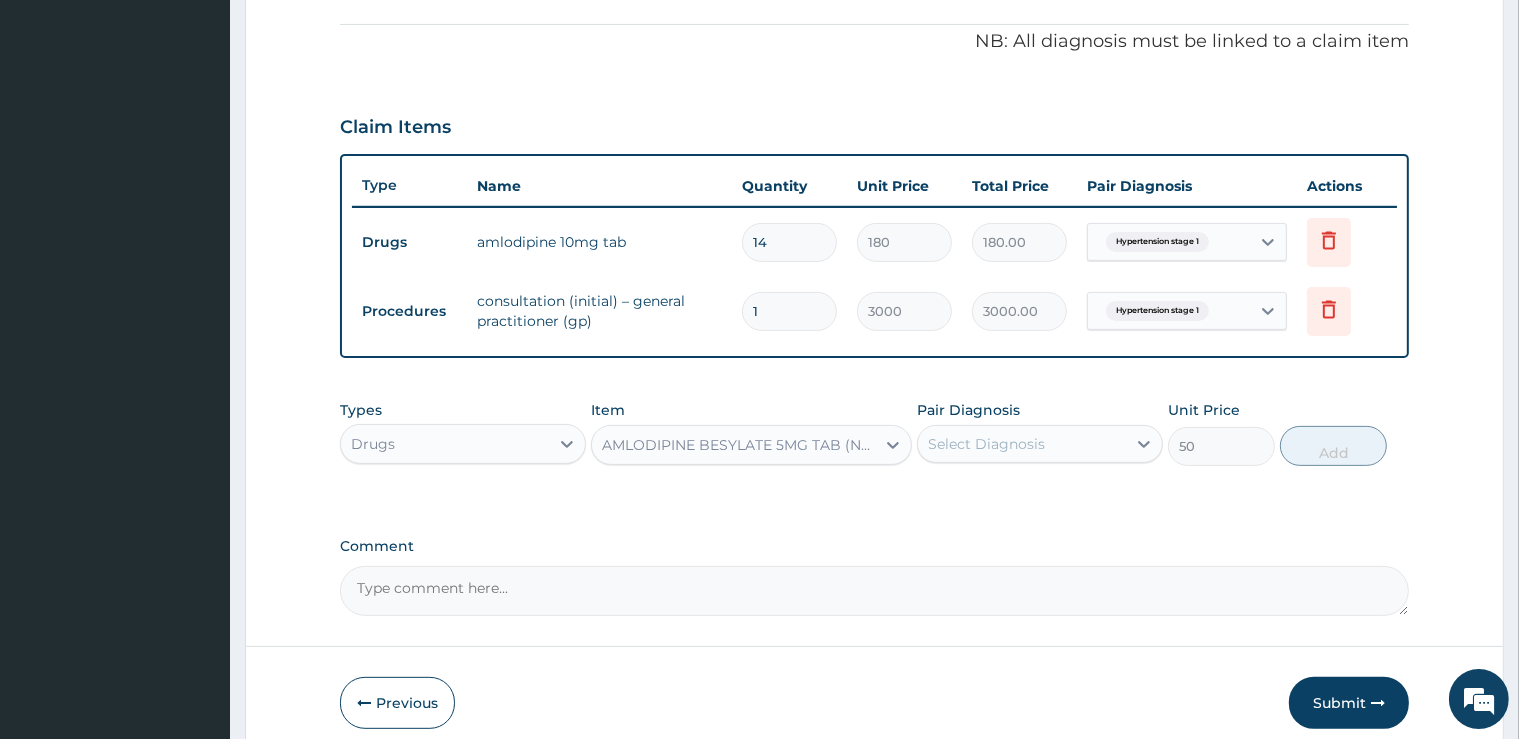 type on "2520.00" 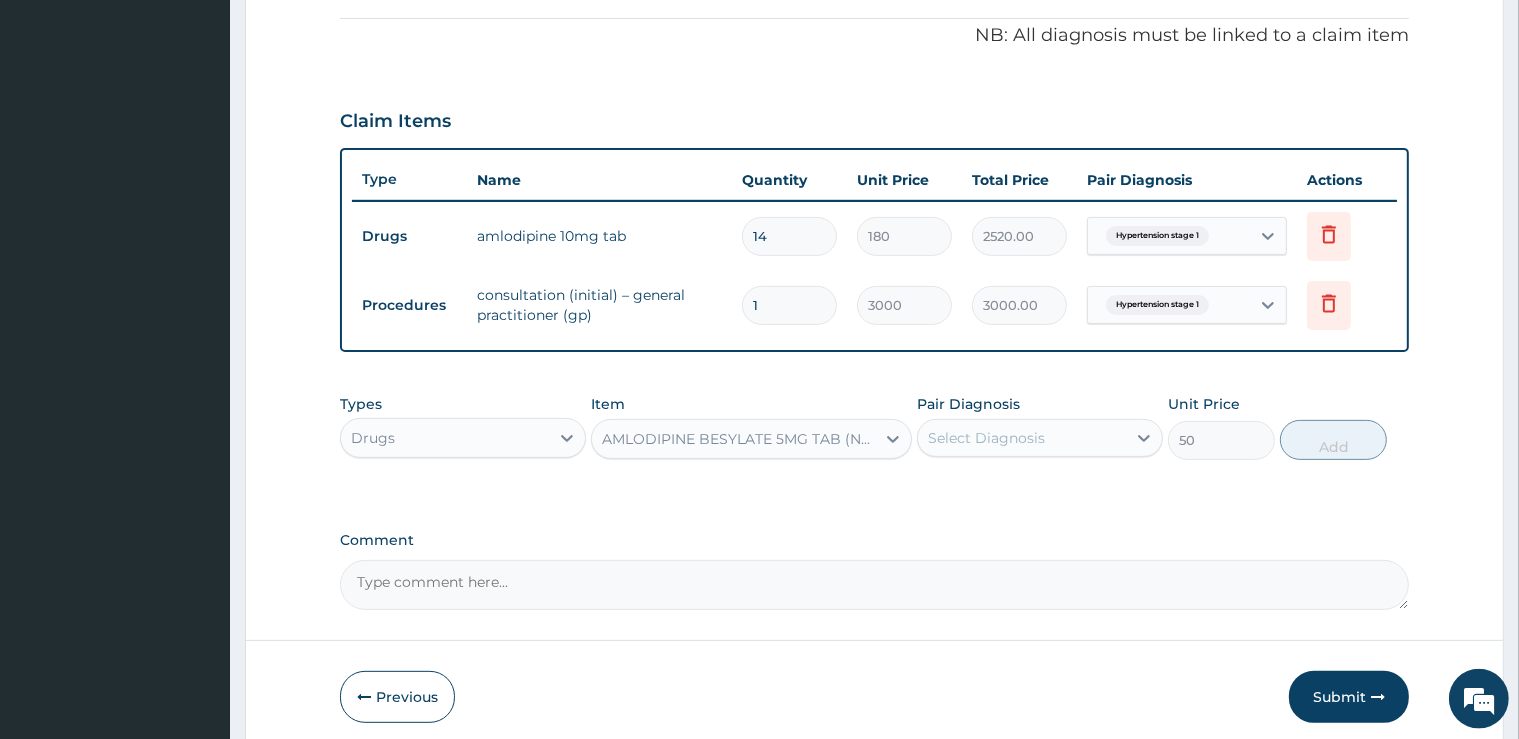 scroll, scrollTop: 673, scrollLeft: 0, axis: vertical 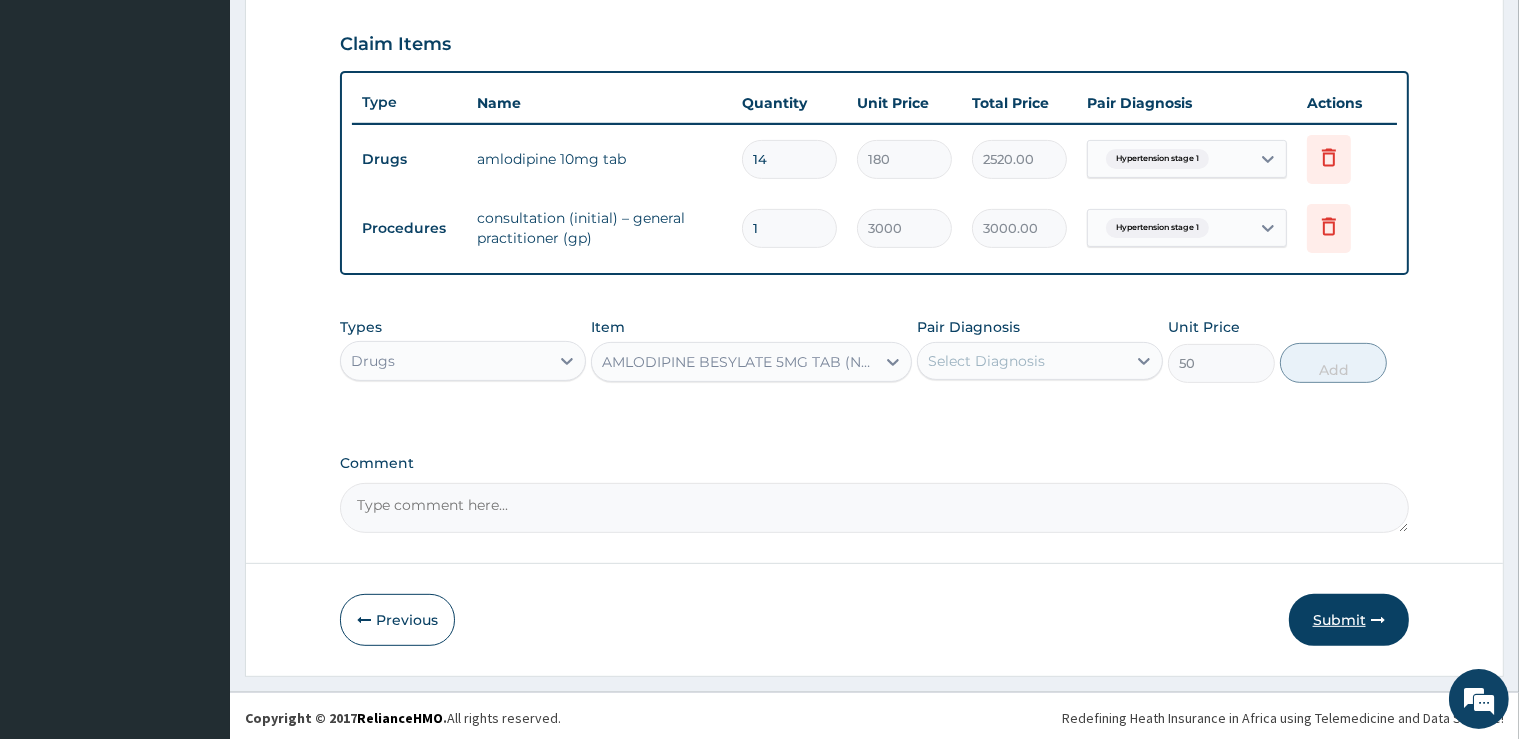 type on "14" 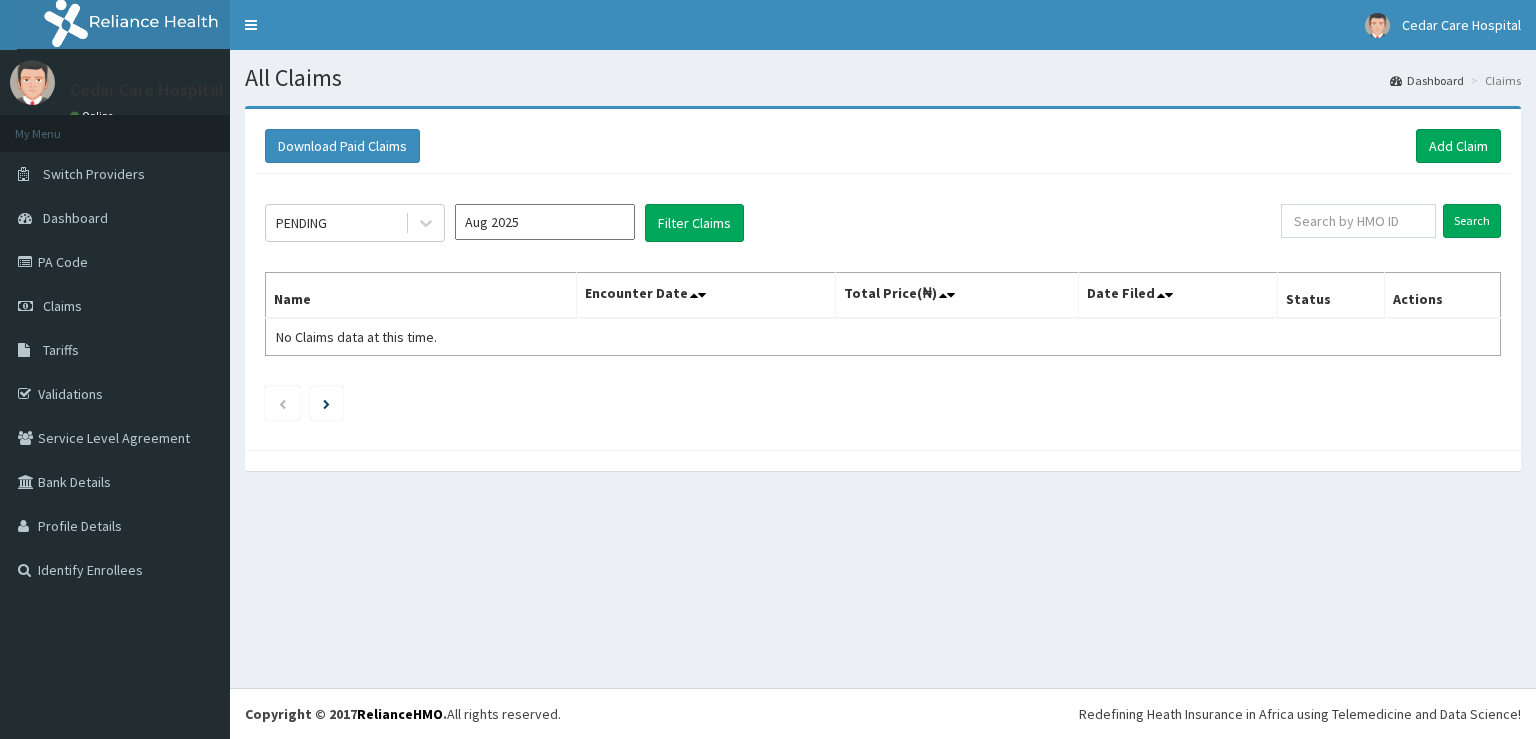 scroll, scrollTop: 0, scrollLeft: 0, axis: both 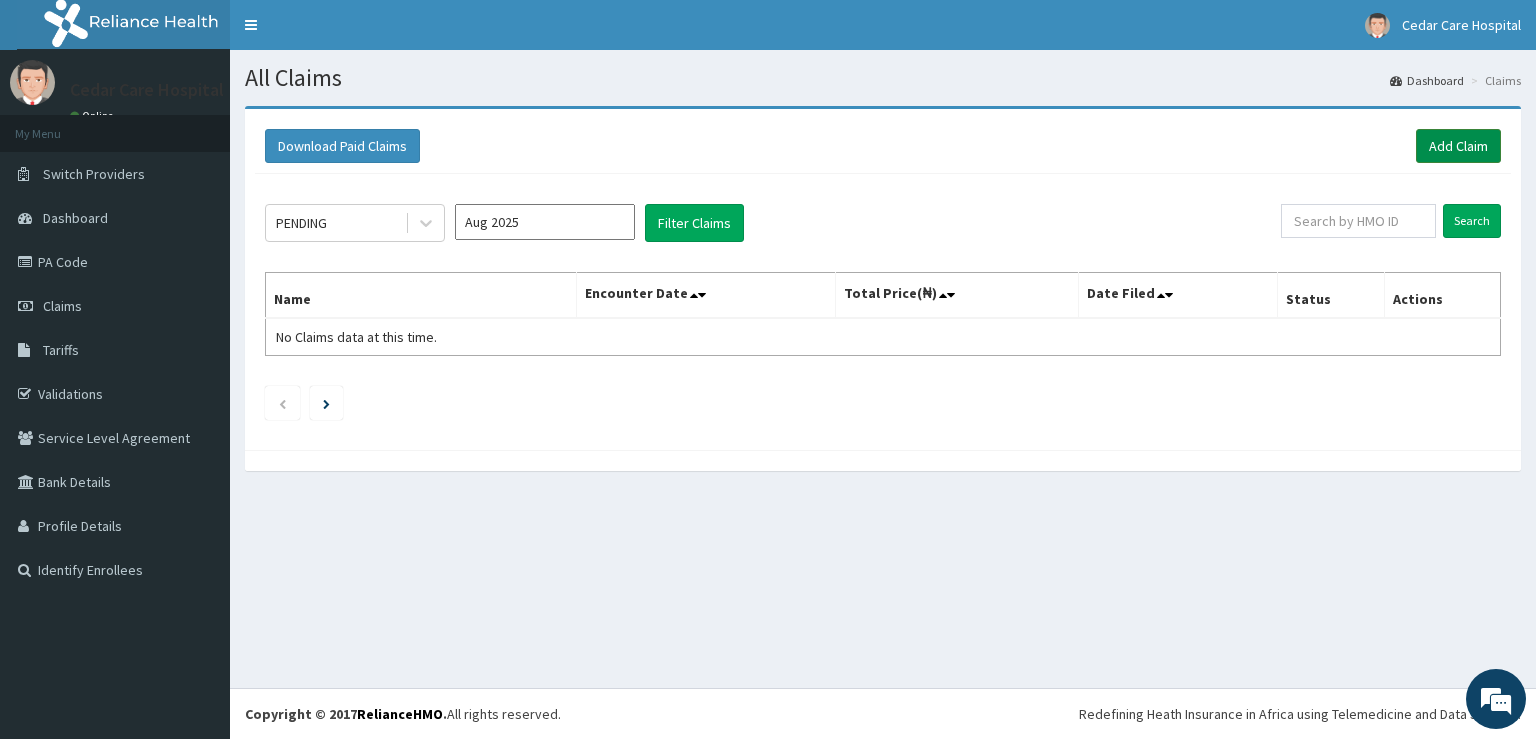 click on "Add Claim" at bounding box center (1458, 146) 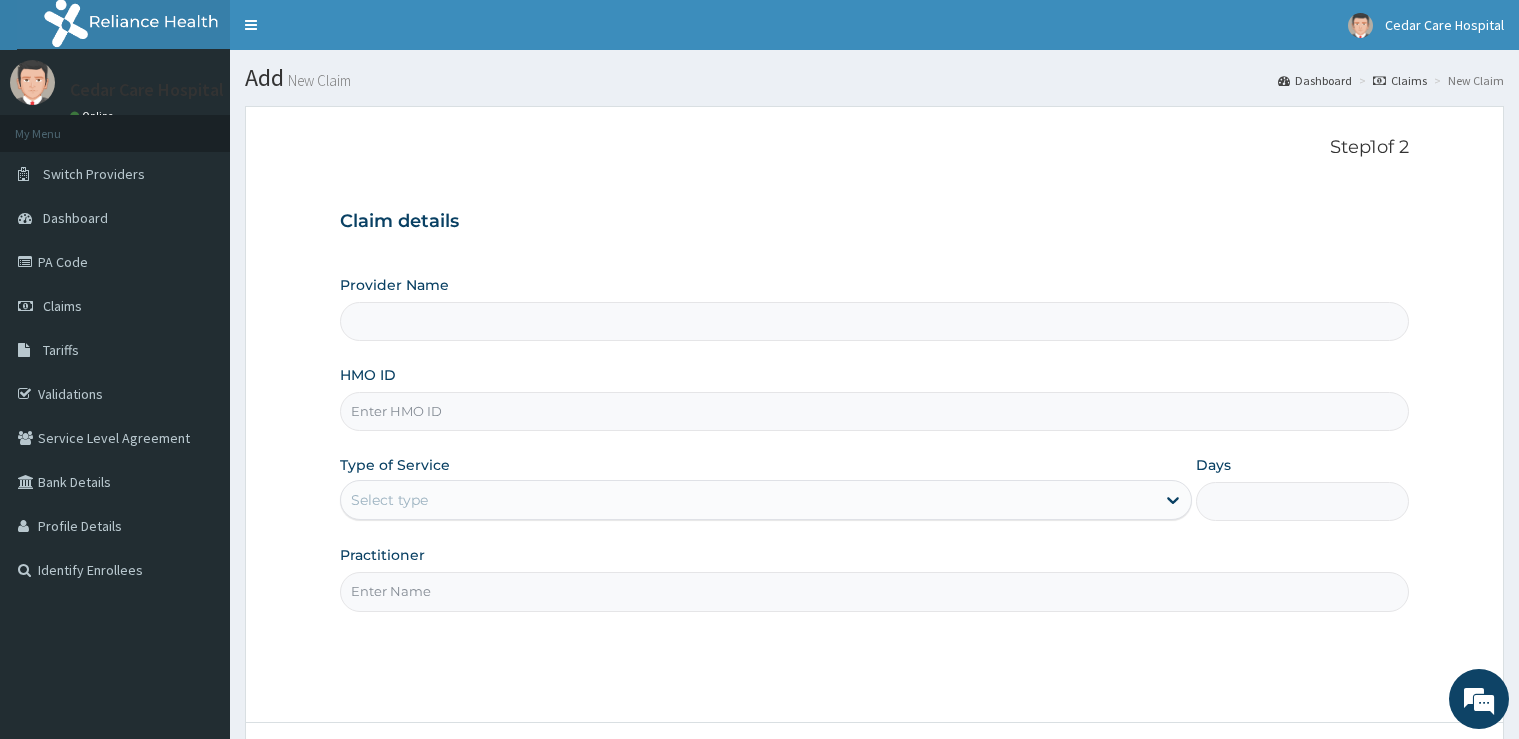 scroll, scrollTop: 0, scrollLeft: 0, axis: both 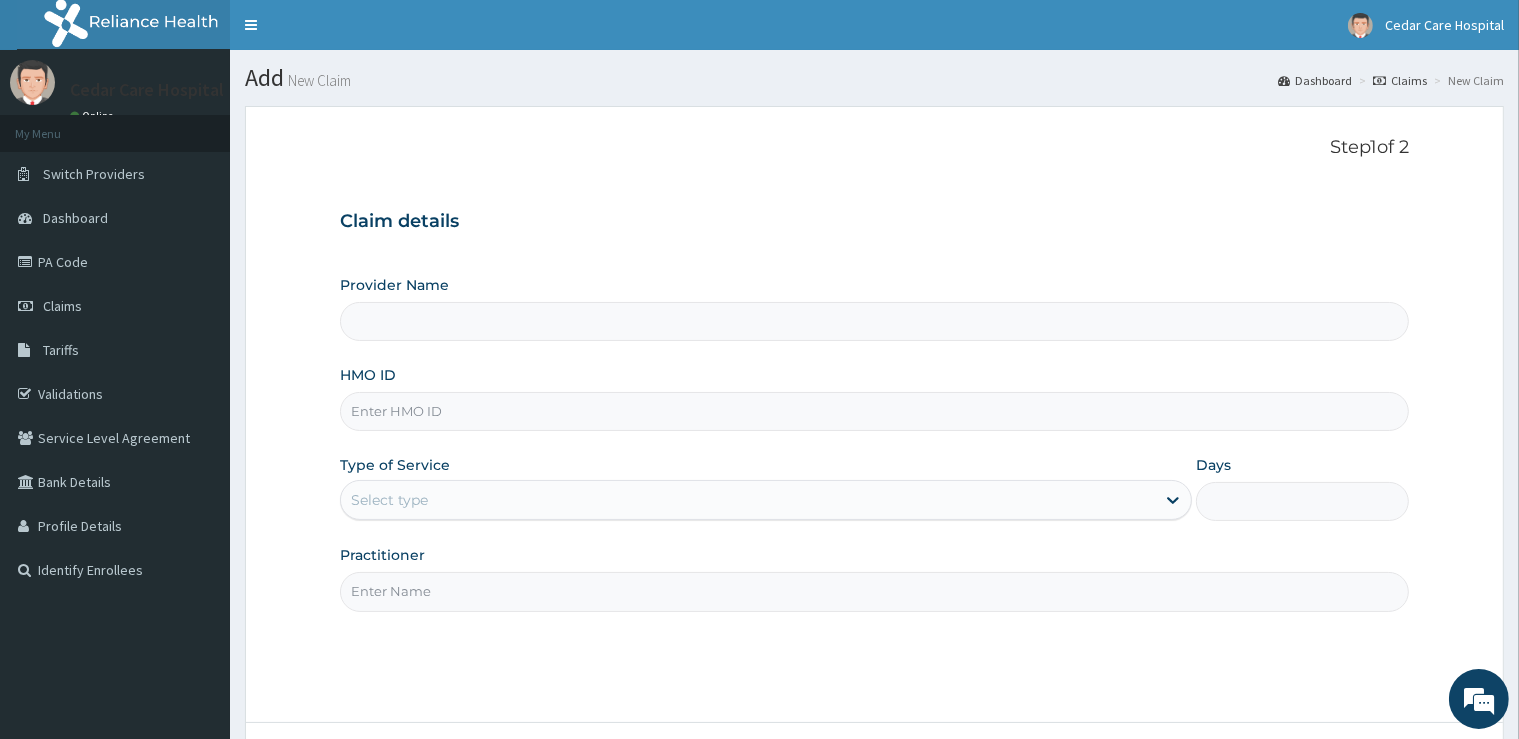 type on "Cedar Care Hospital" 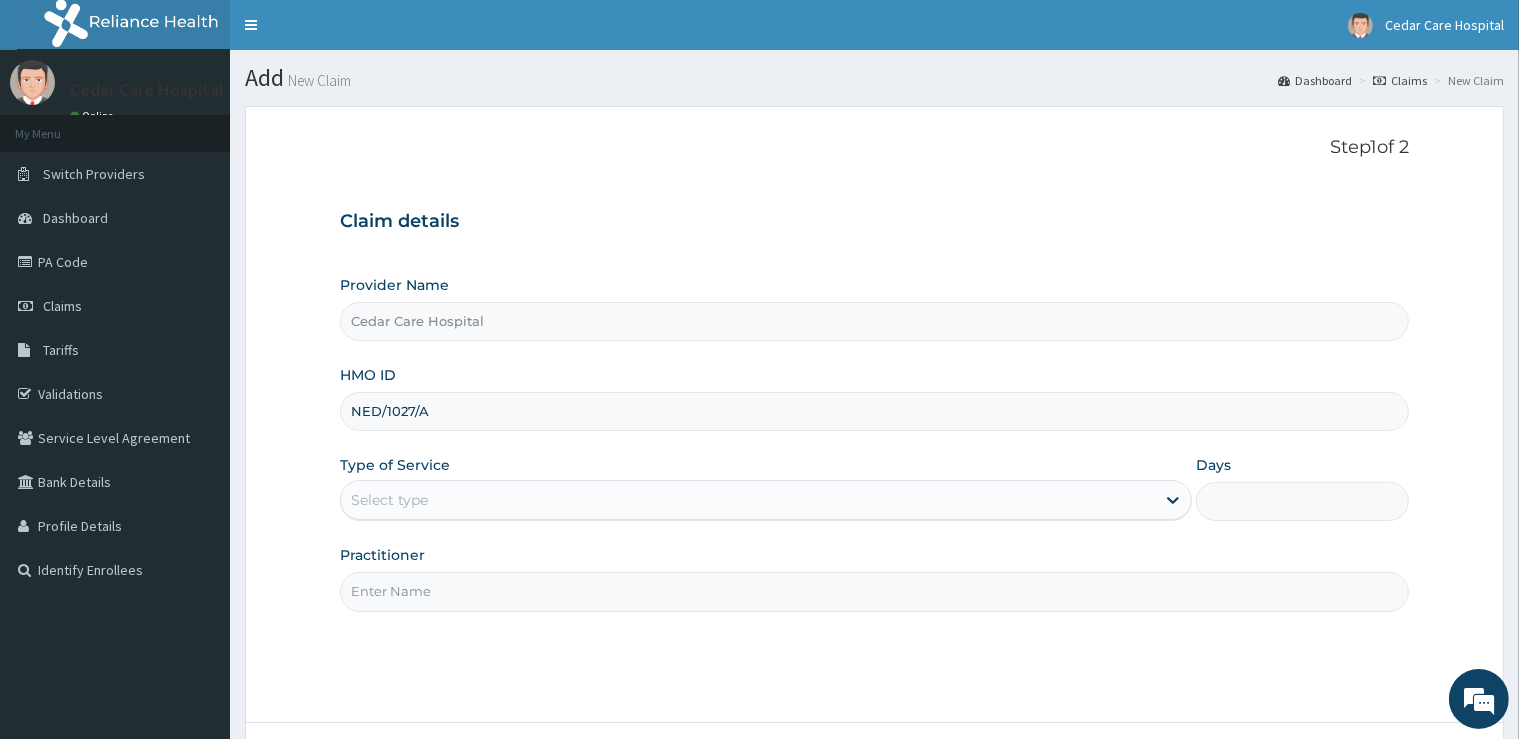 click on "NED/1027/A" at bounding box center [874, 411] 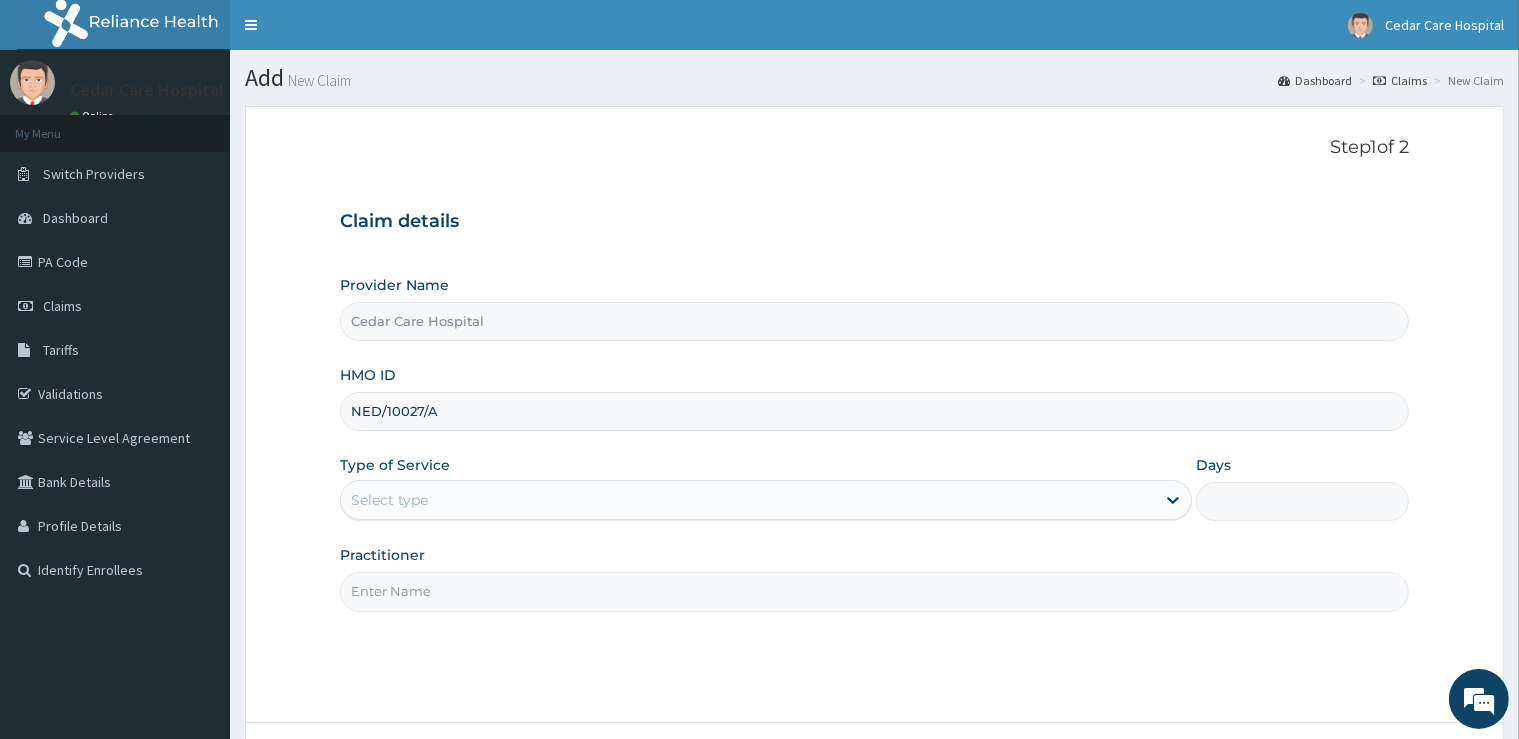 scroll, scrollTop: 0, scrollLeft: 0, axis: both 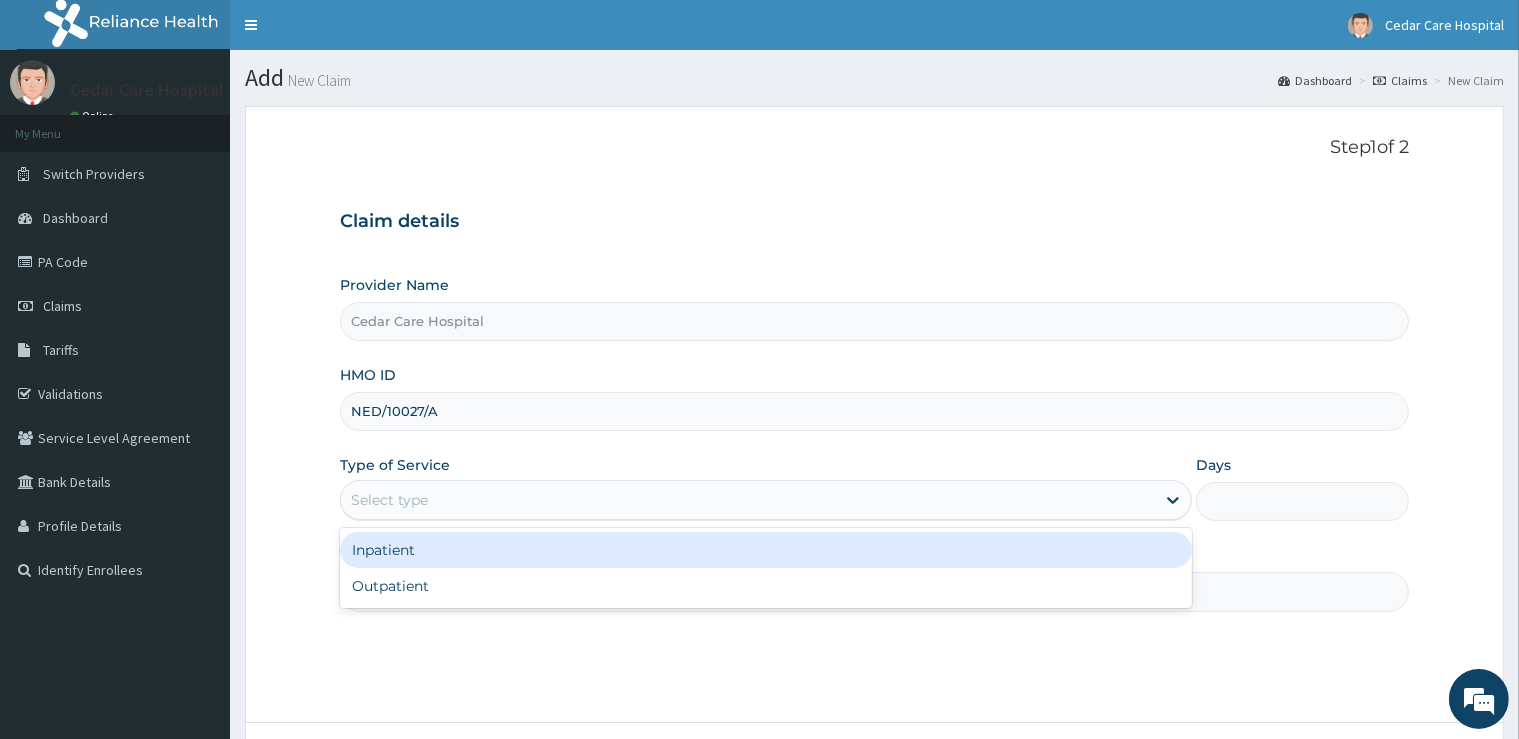 click on "Select type" at bounding box center [748, 500] 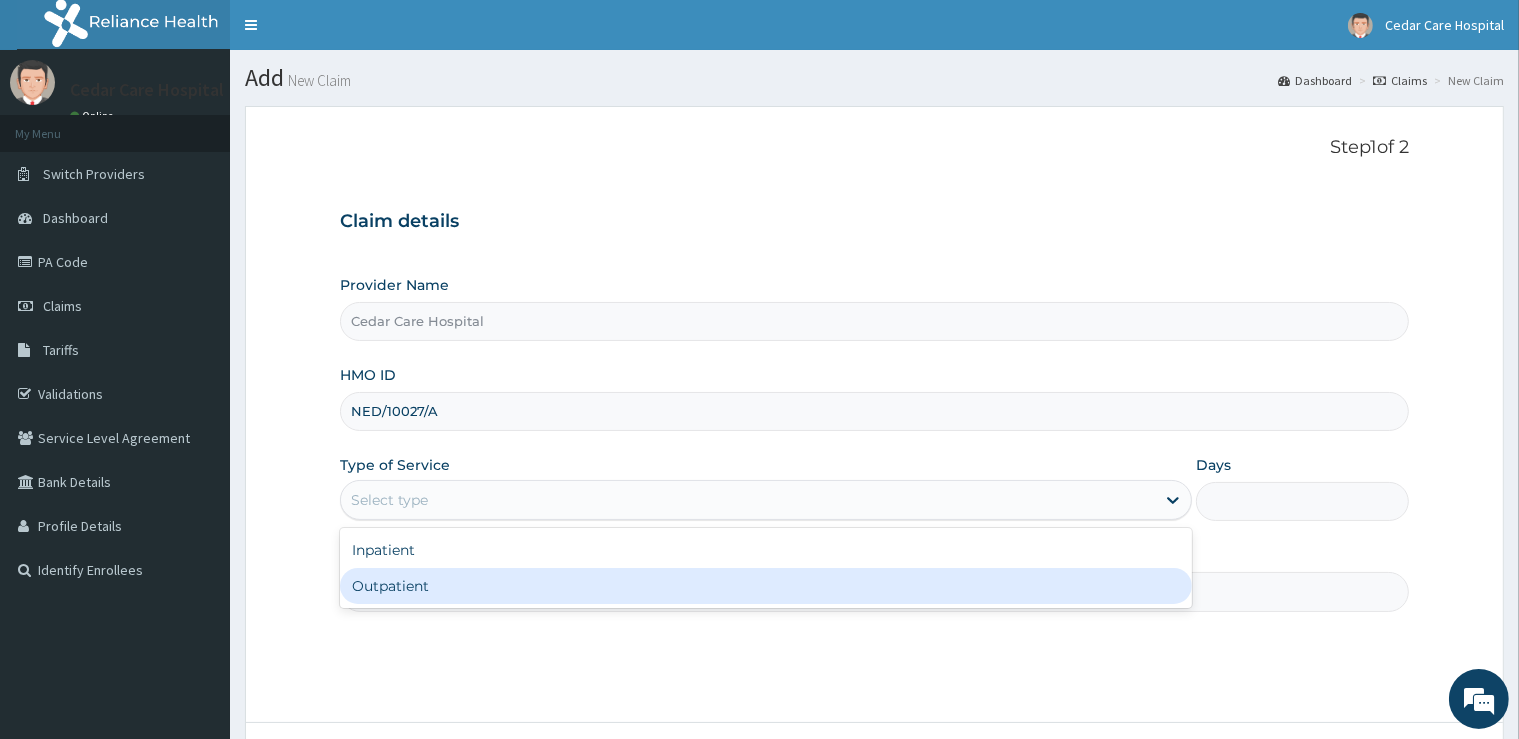 click on "Outpatient" at bounding box center [766, 586] 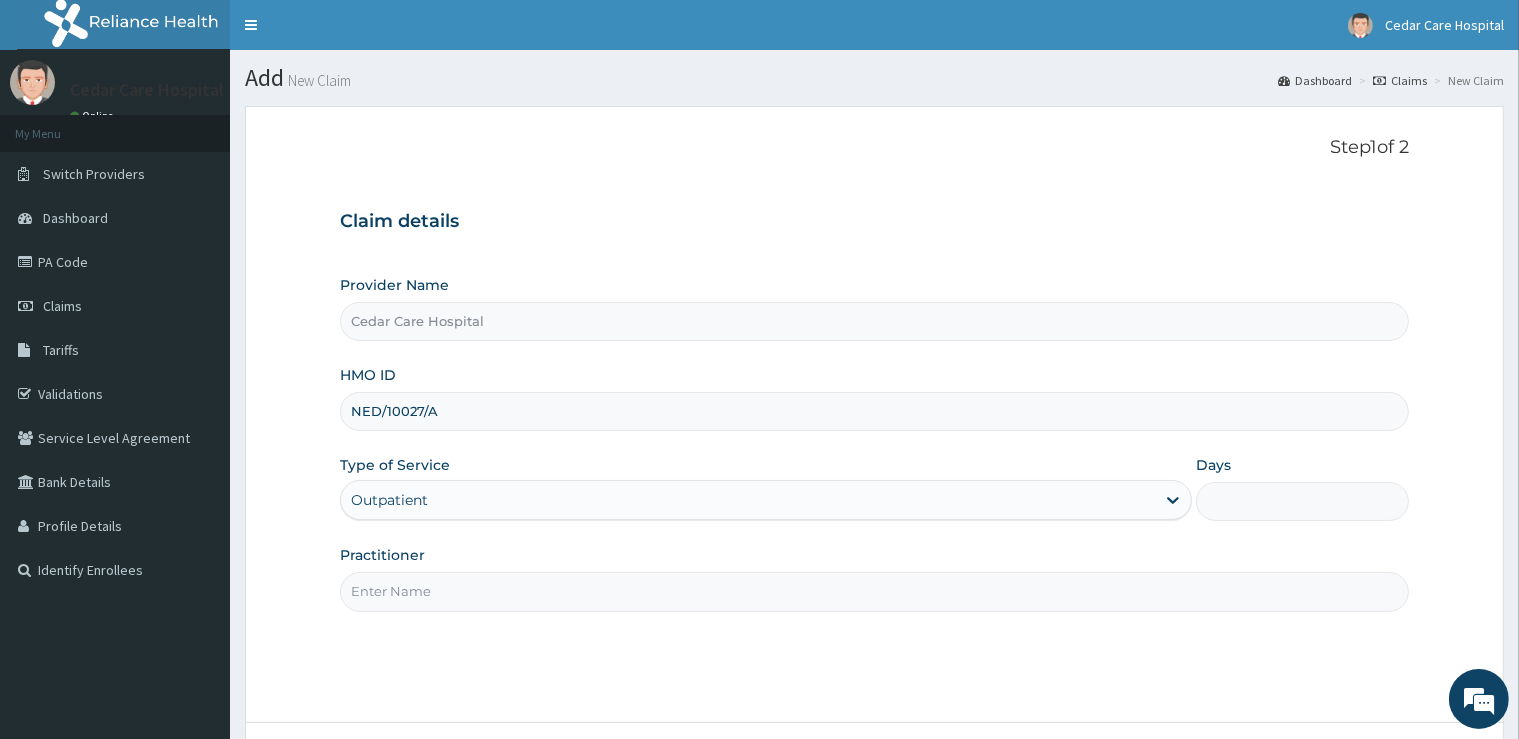 type on "1" 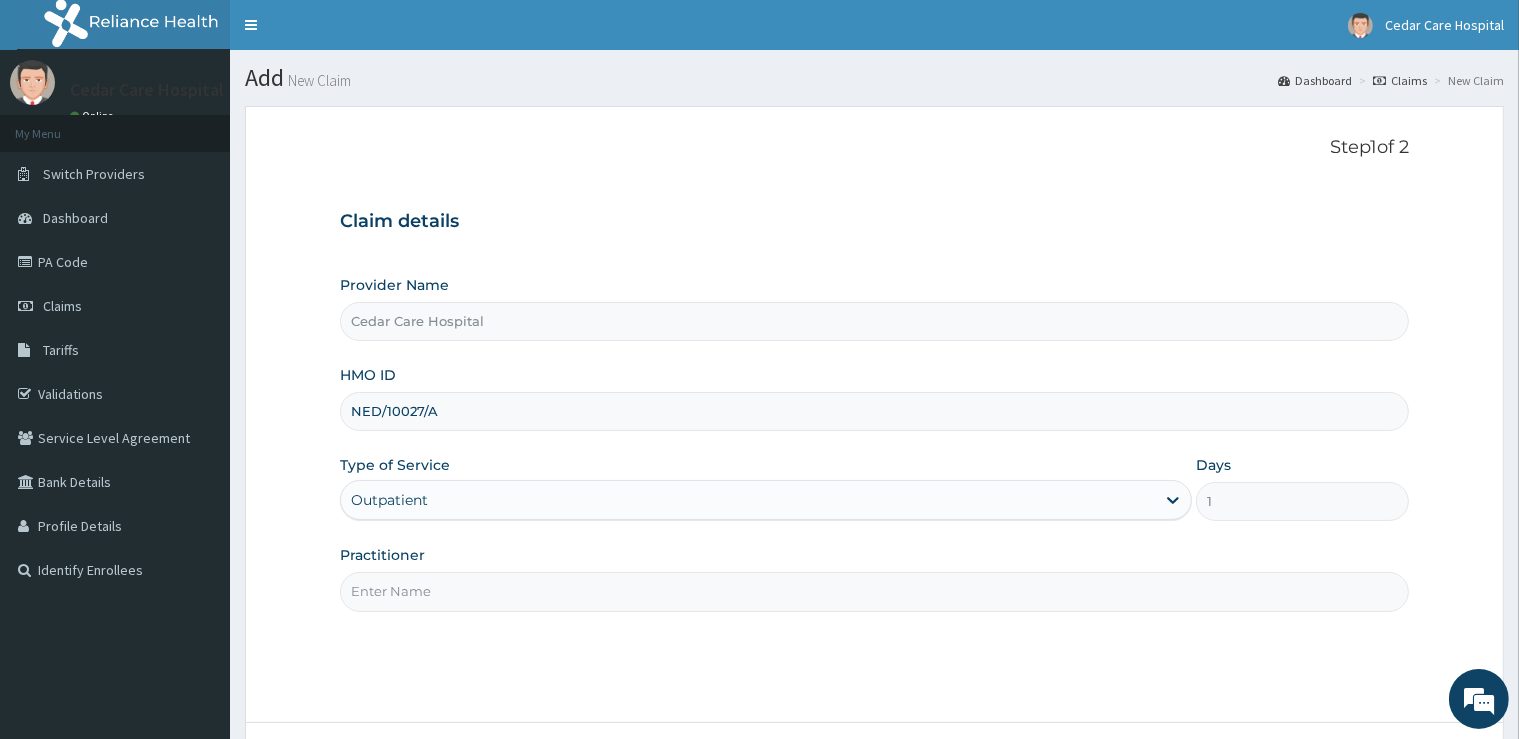 click on "Practitioner" at bounding box center (874, 591) 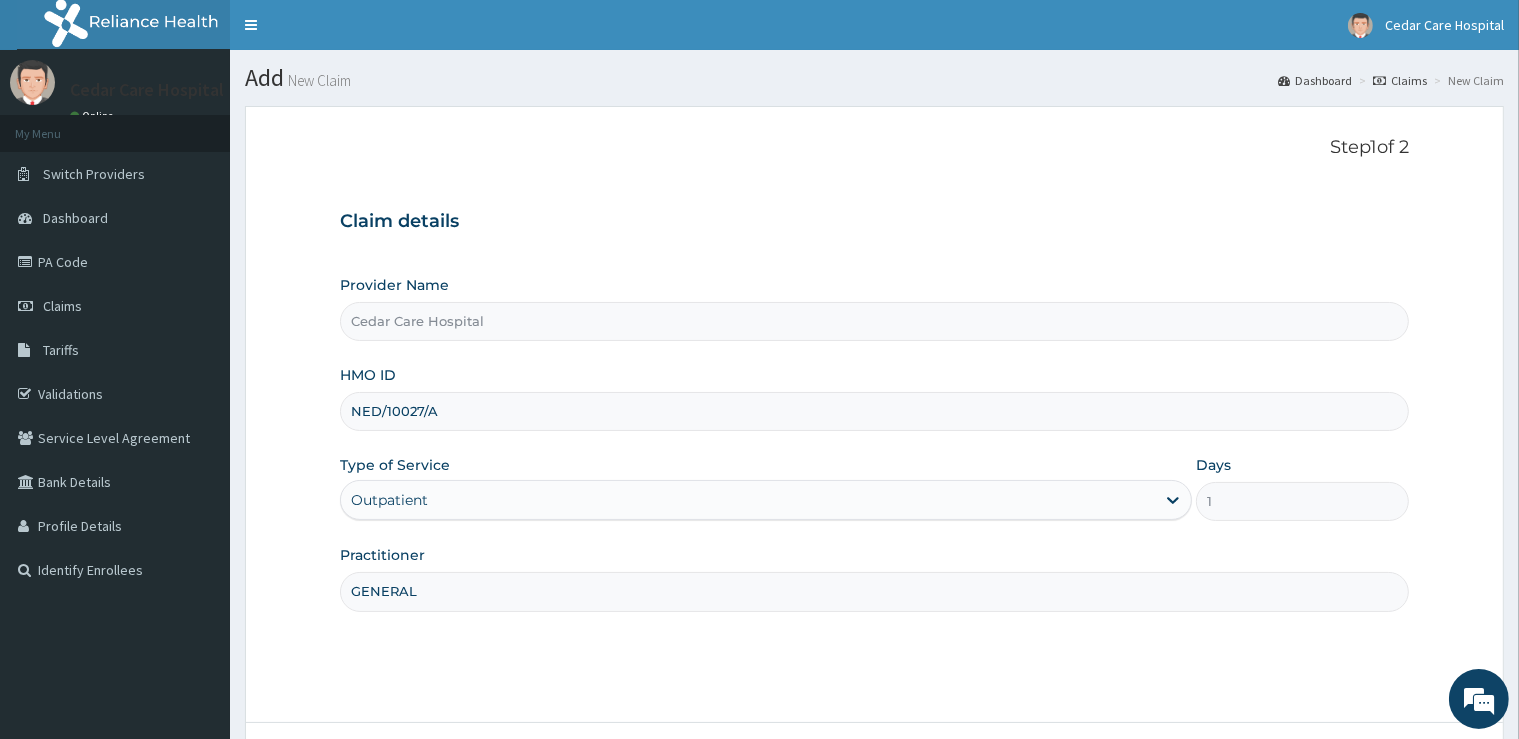 scroll, scrollTop: 162, scrollLeft: 0, axis: vertical 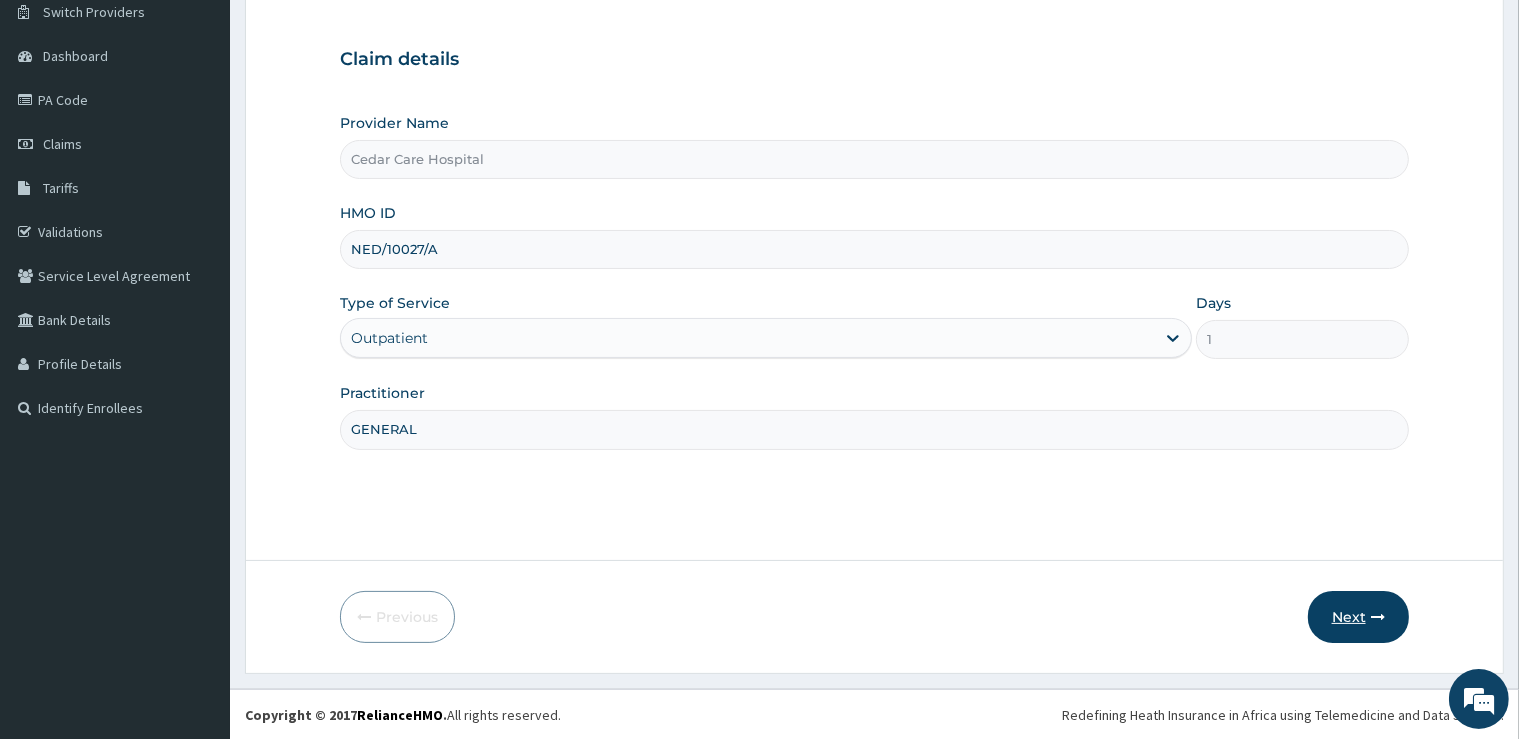 type on "GENERAL" 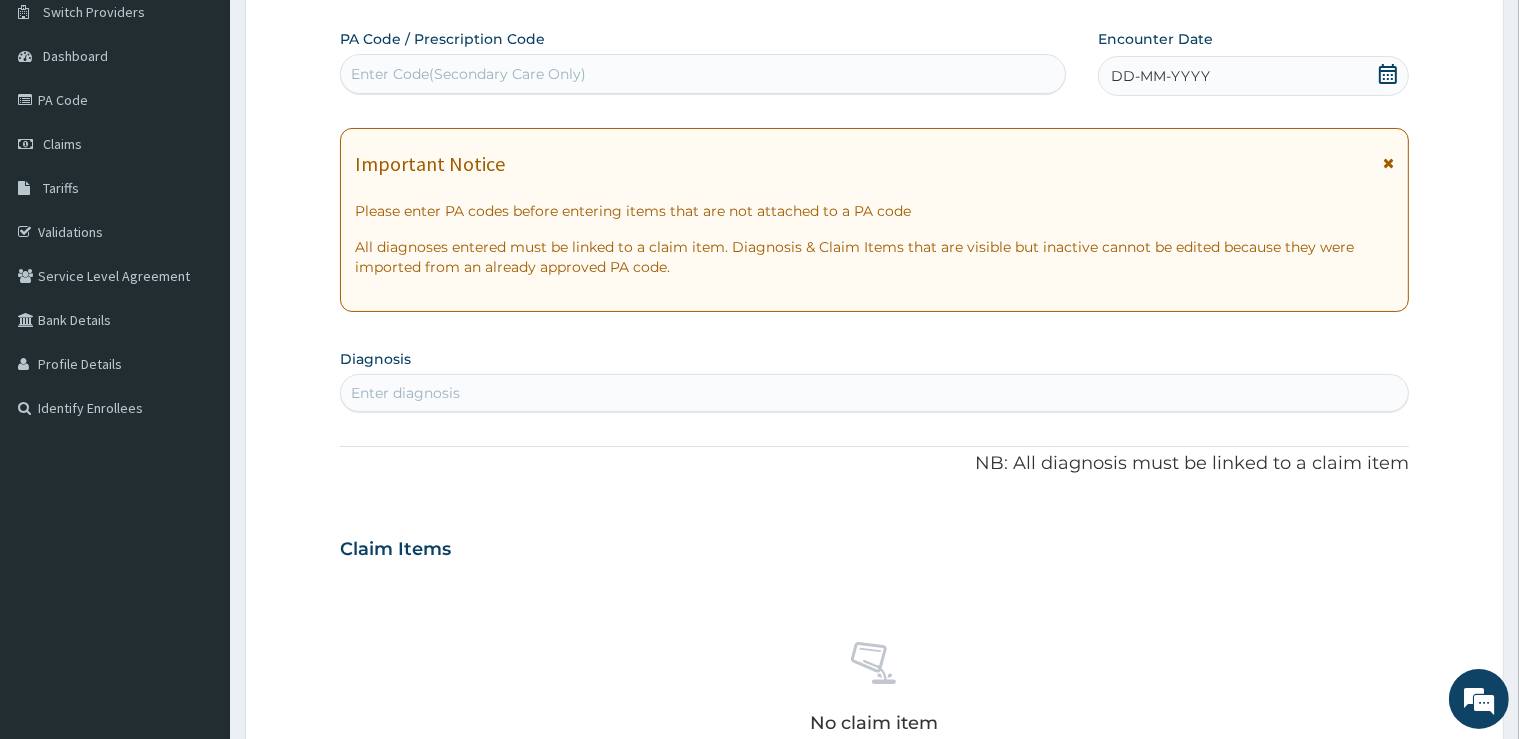 click on "Enter Code(Secondary Care Only)" at bounding box center [703, 74] 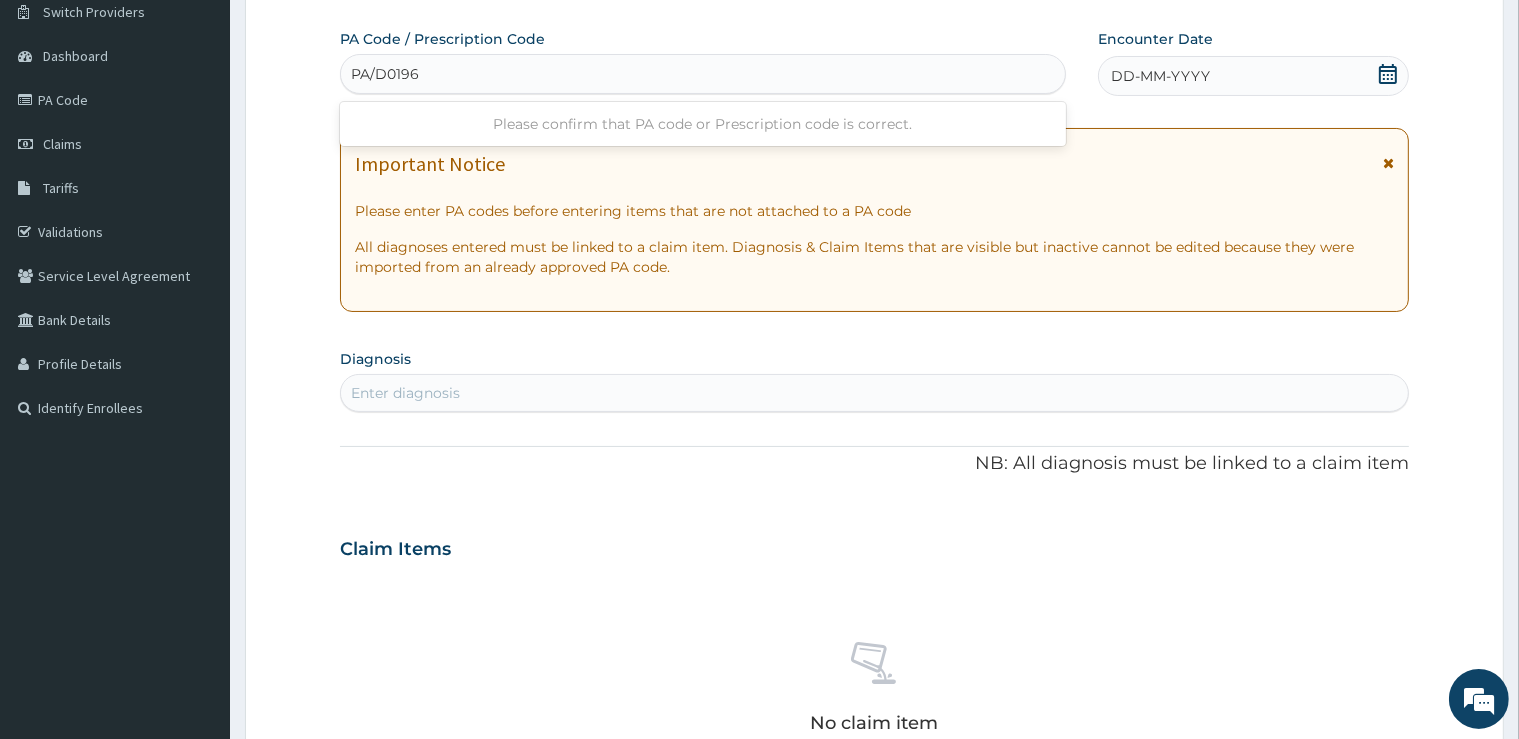 type on "PA/D0196F" 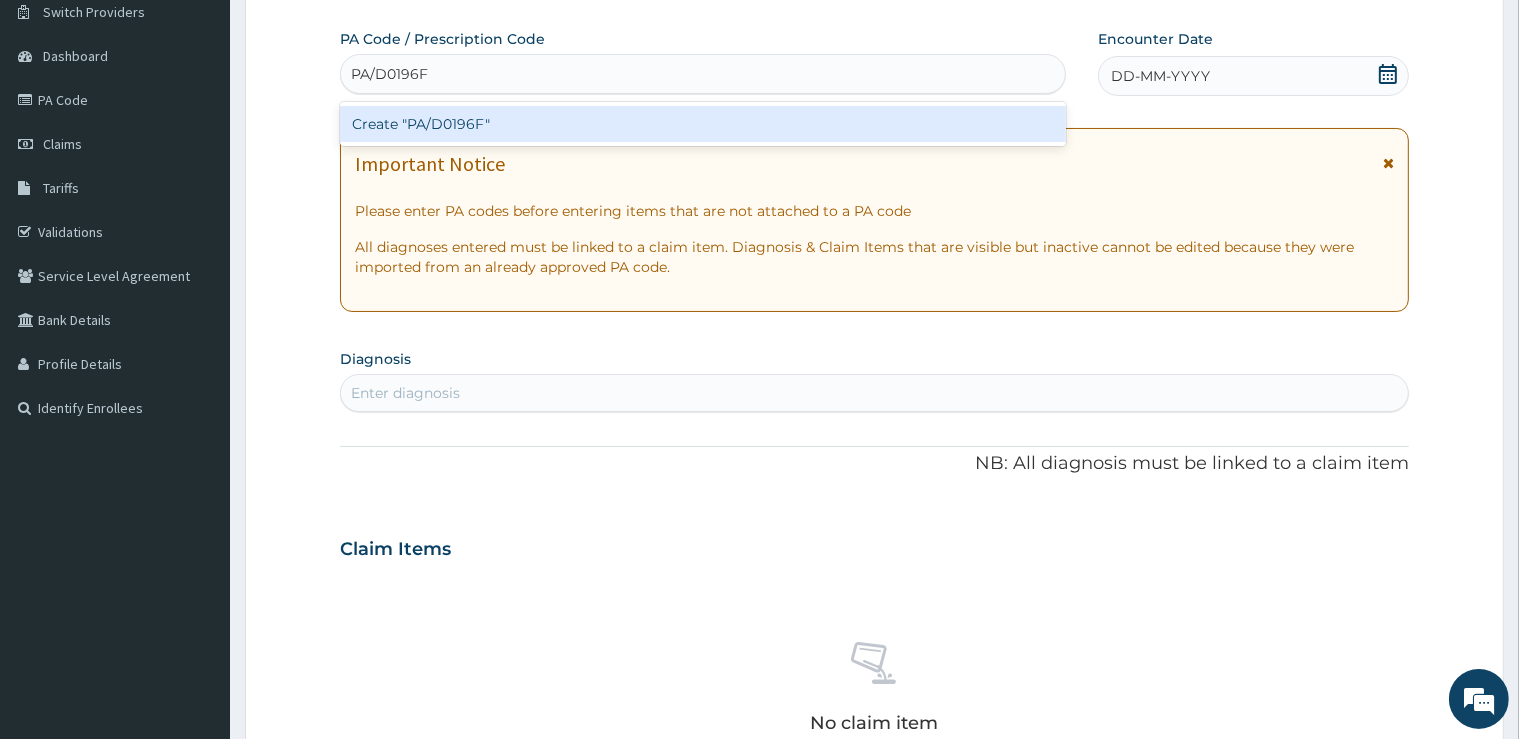 type 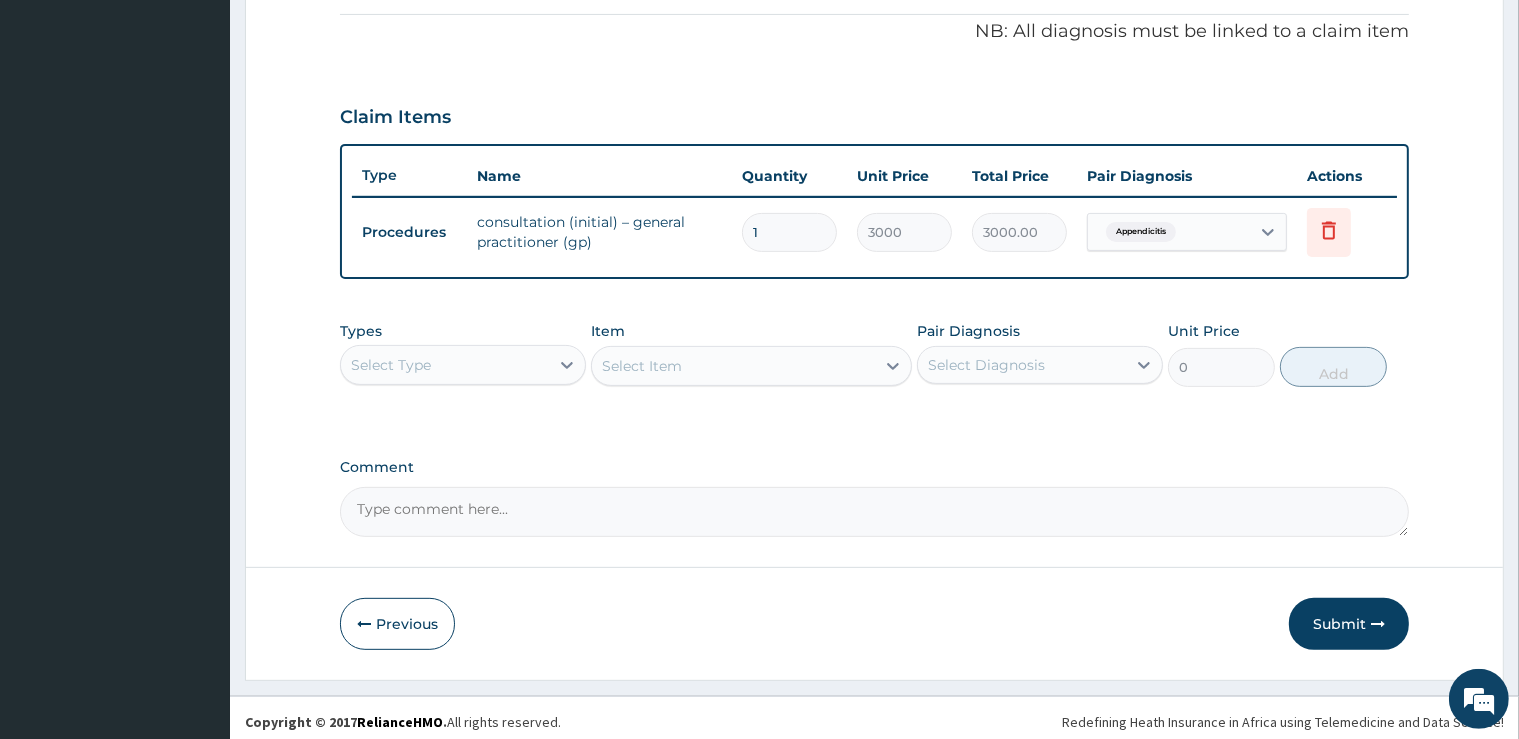 scroll, scrollTop: 604, scrollLeft: 0, axis: vertical 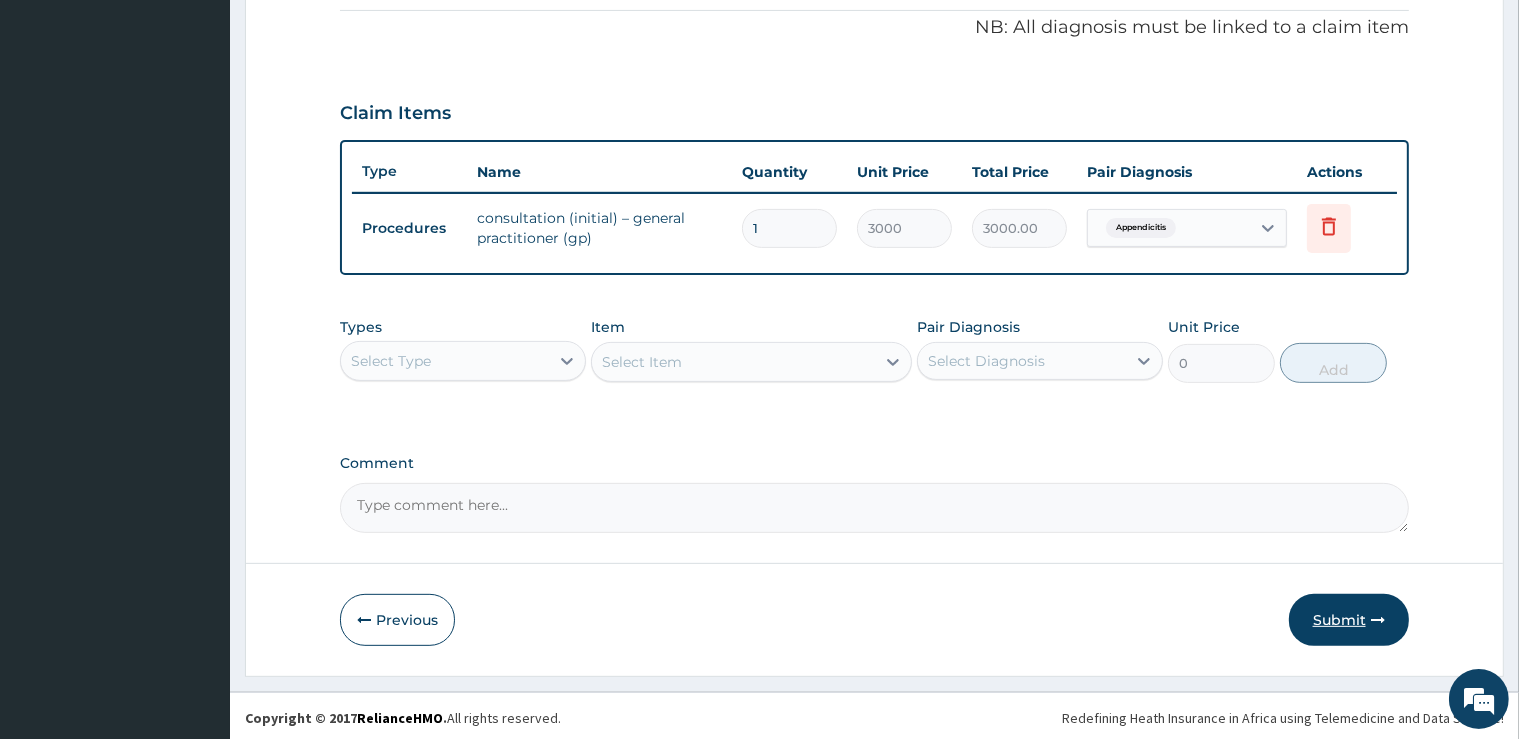 click on "Submit" at bounding box center (1349, 620) 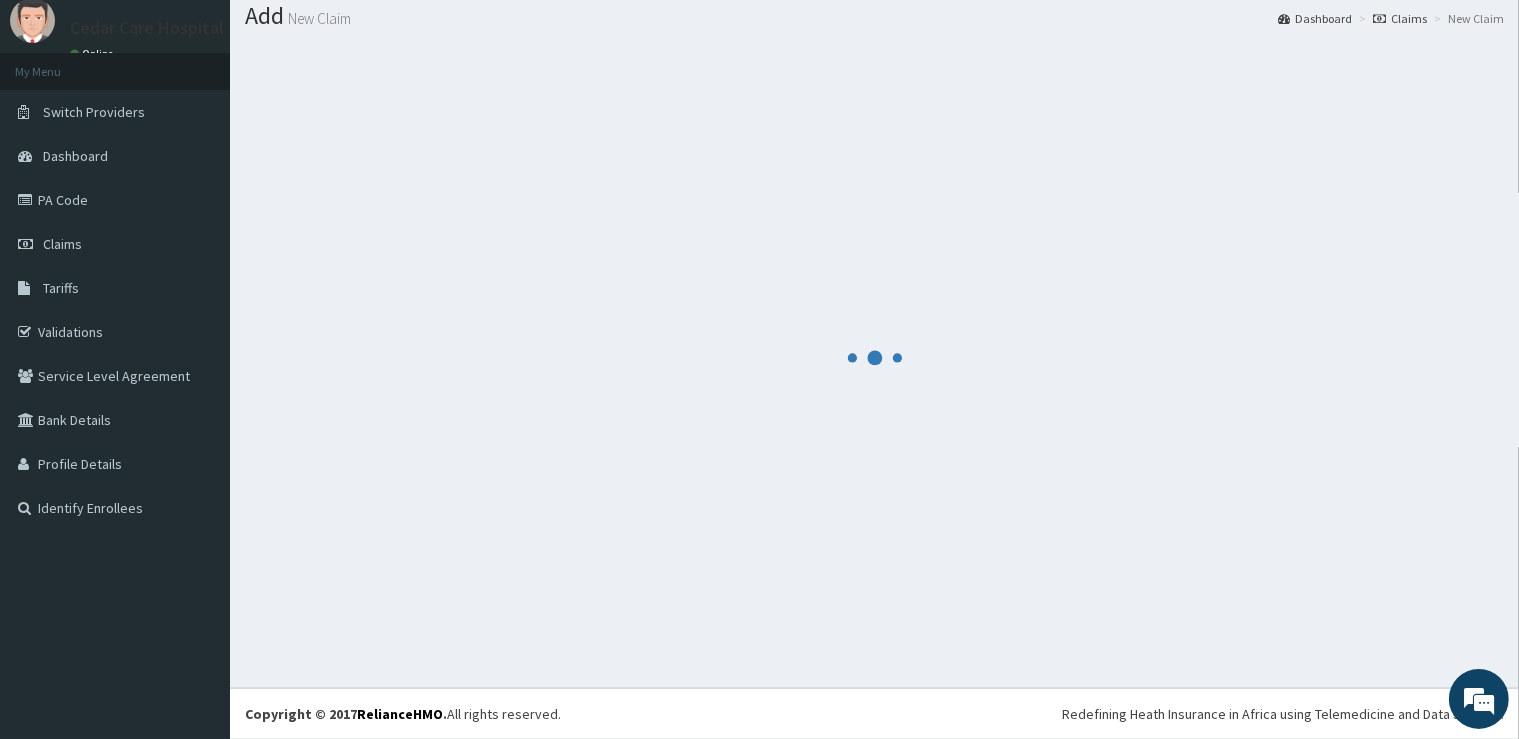 scroll, scrollTop: 61, scrollLeft: 0, axis: vertical 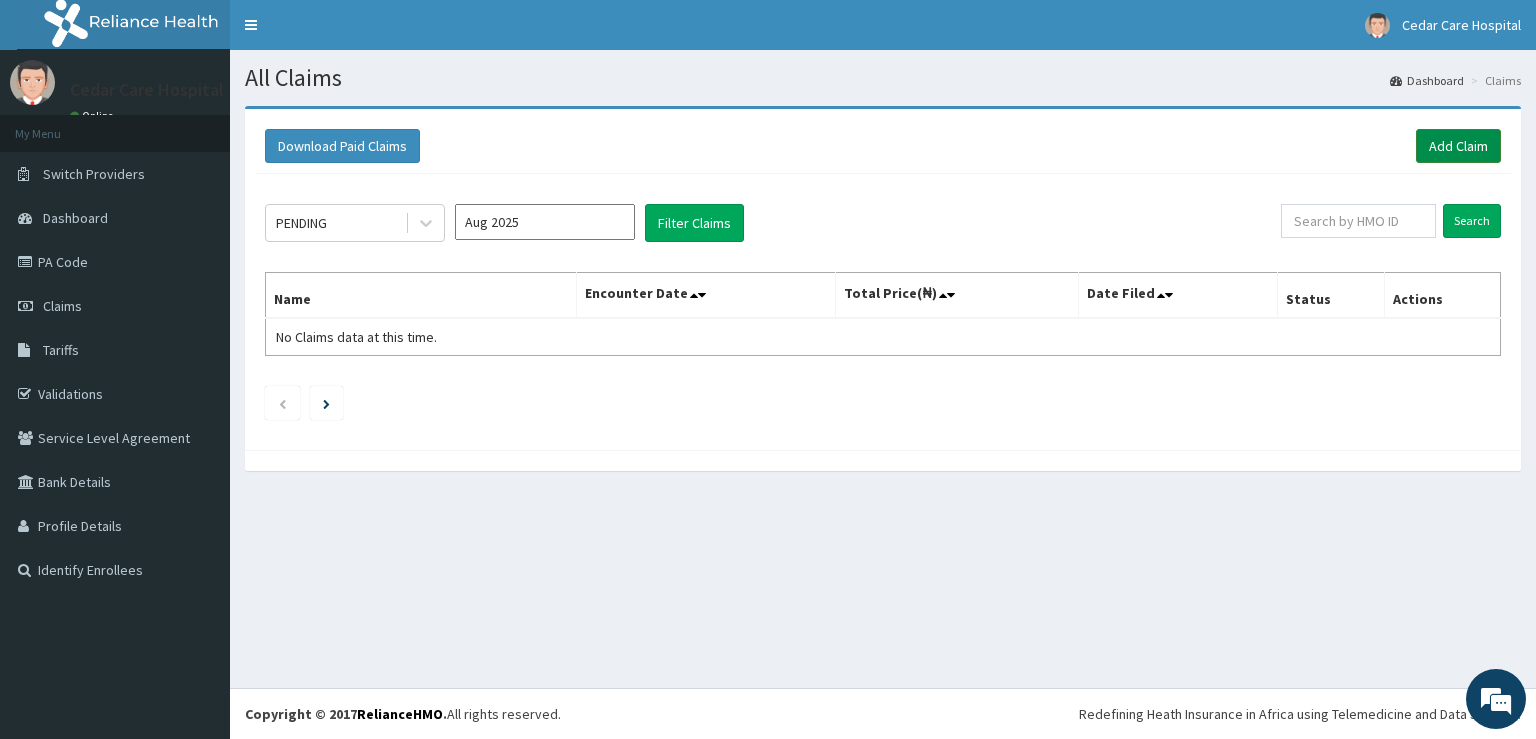 click on "Add Claim" at bounding box center [1458, 146] 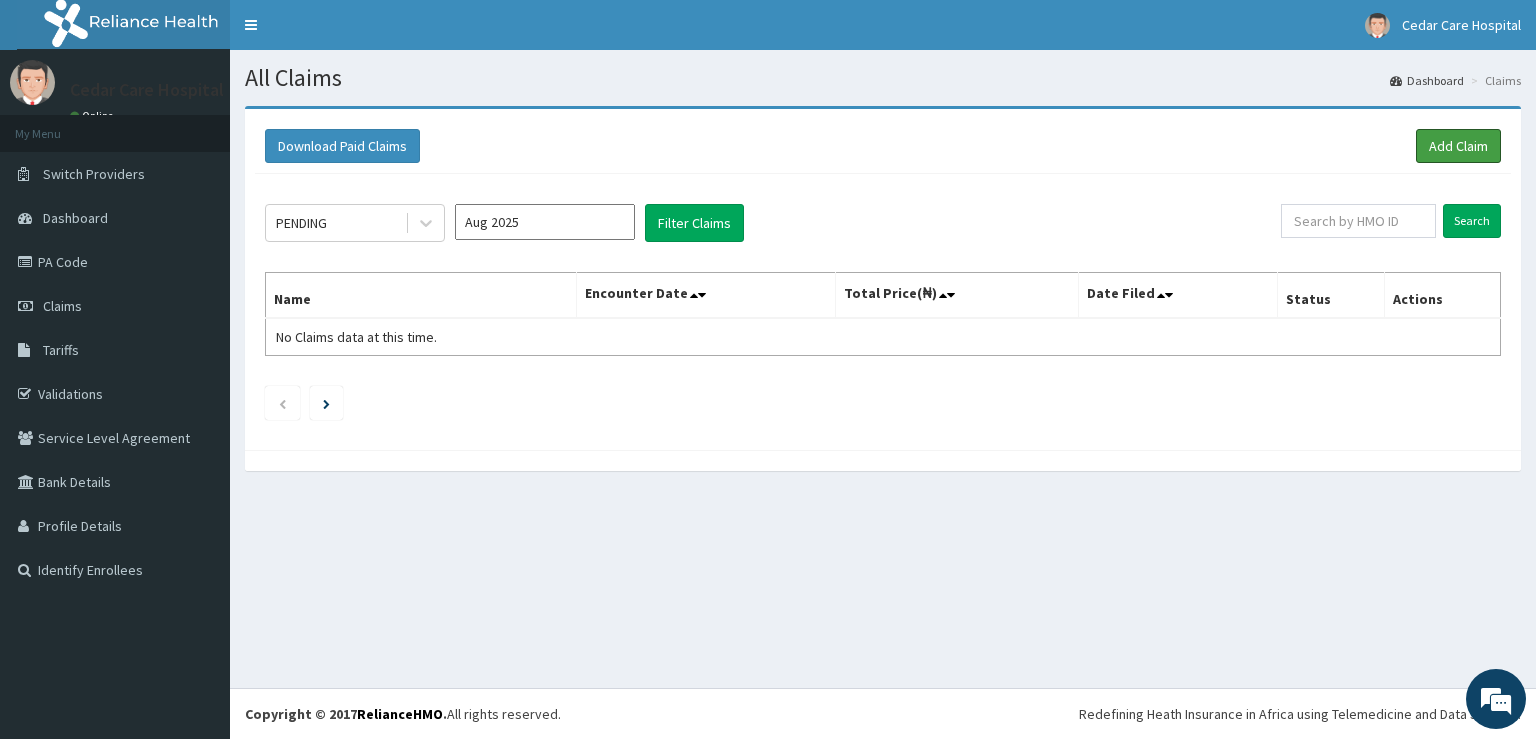 scroll, scrollTop: 0, scrollLeft: 0, axis: both 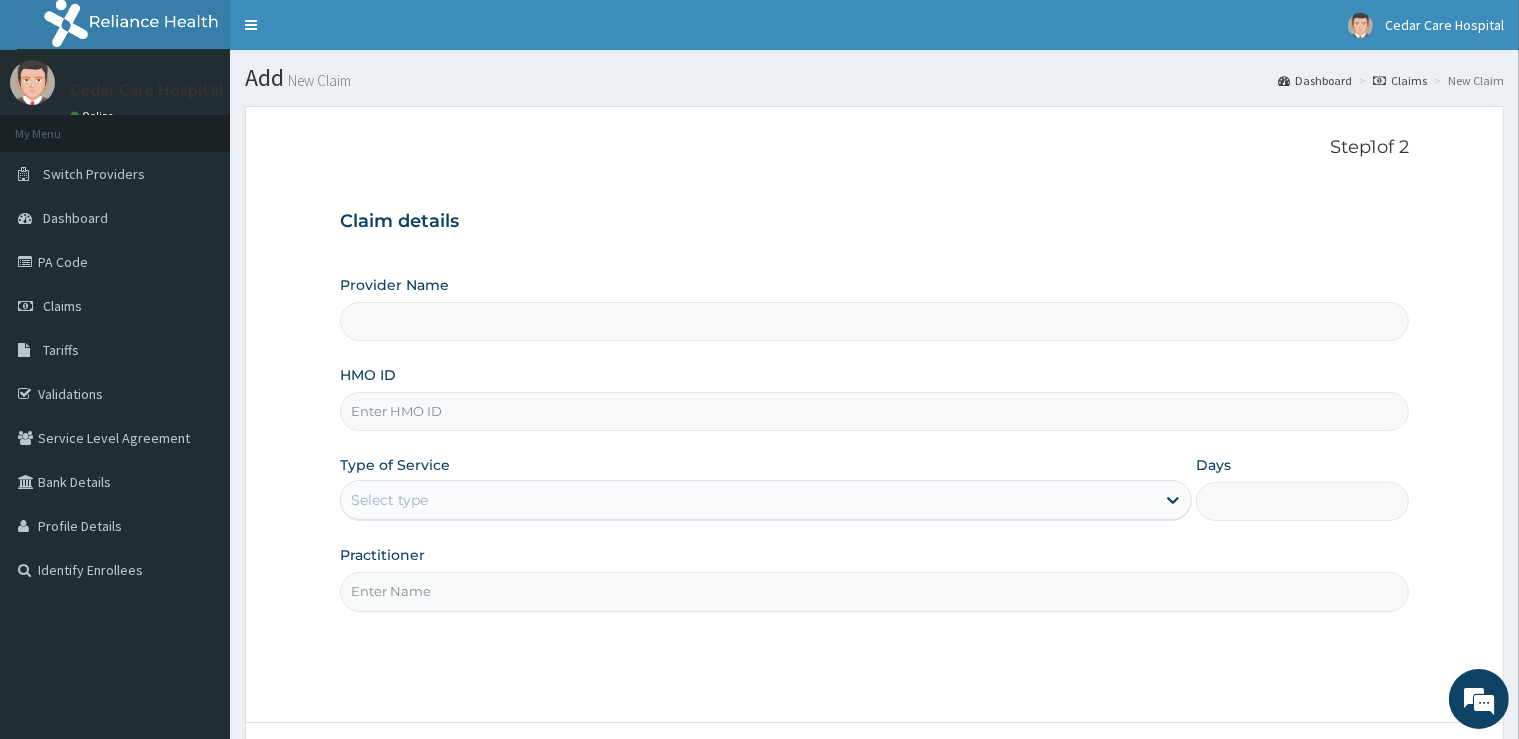 type on "Cedar Care Hospital" 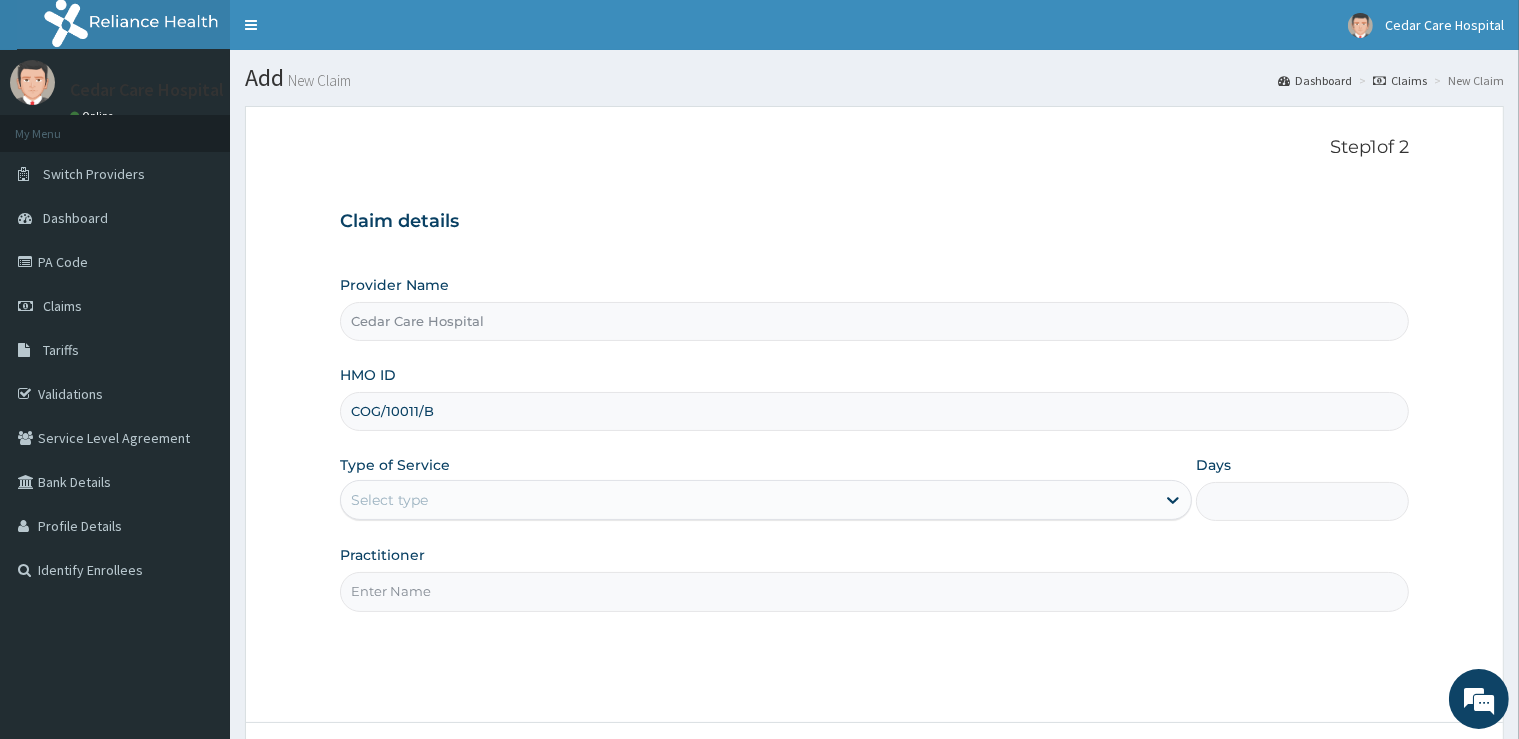 type on "COG/10011/B" 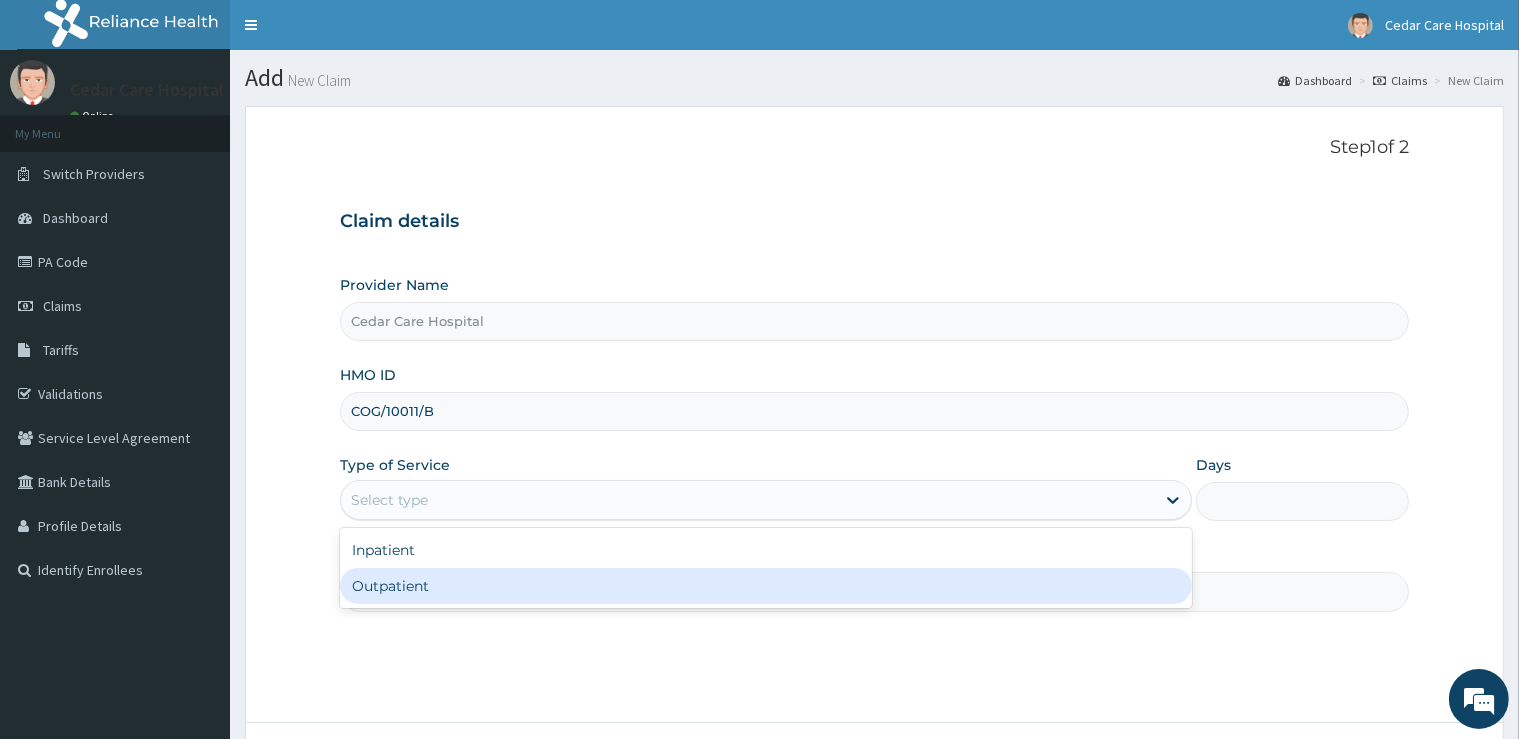 click on "Outpatient" at bounding box center (766, 586) 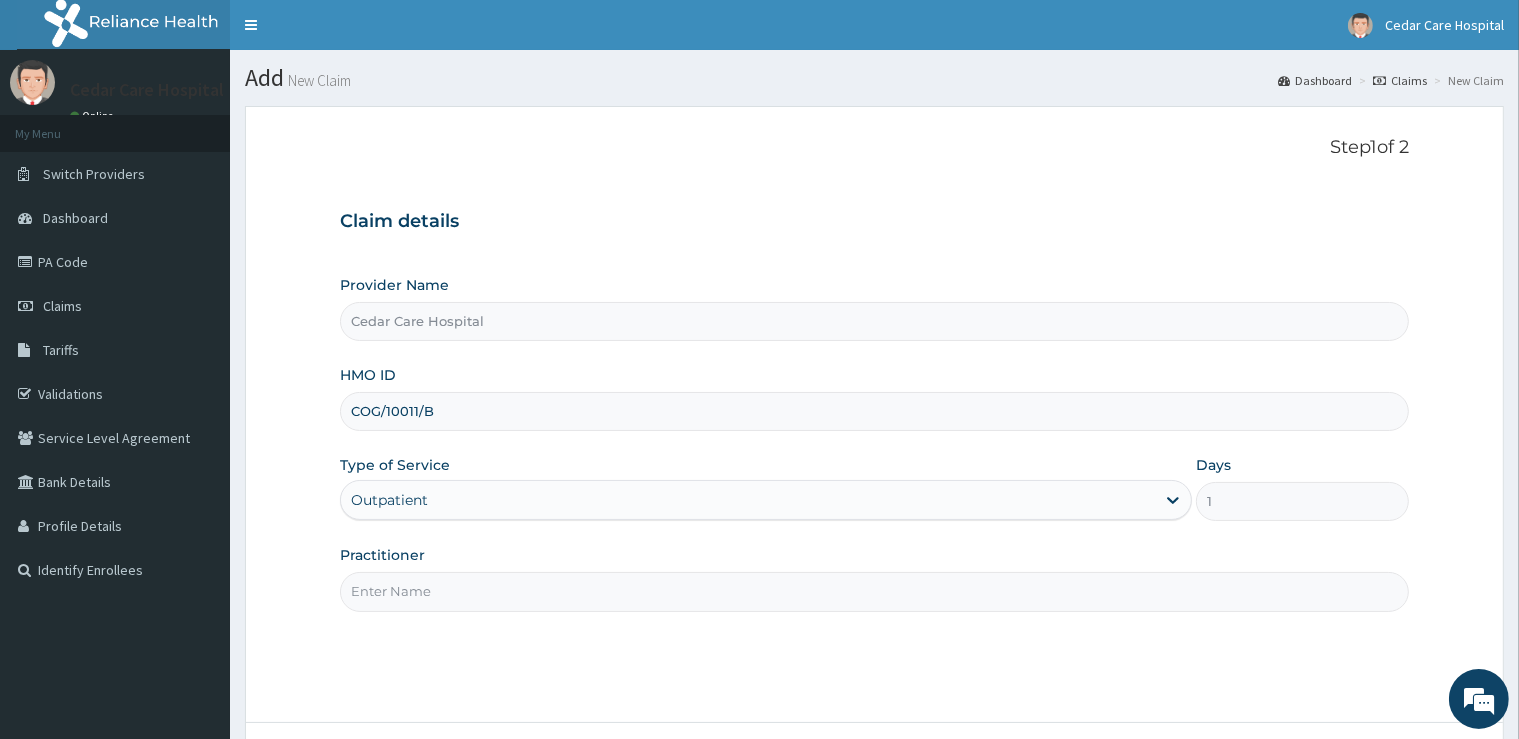 click on "Practitioner" at bounding box center (874, 591) 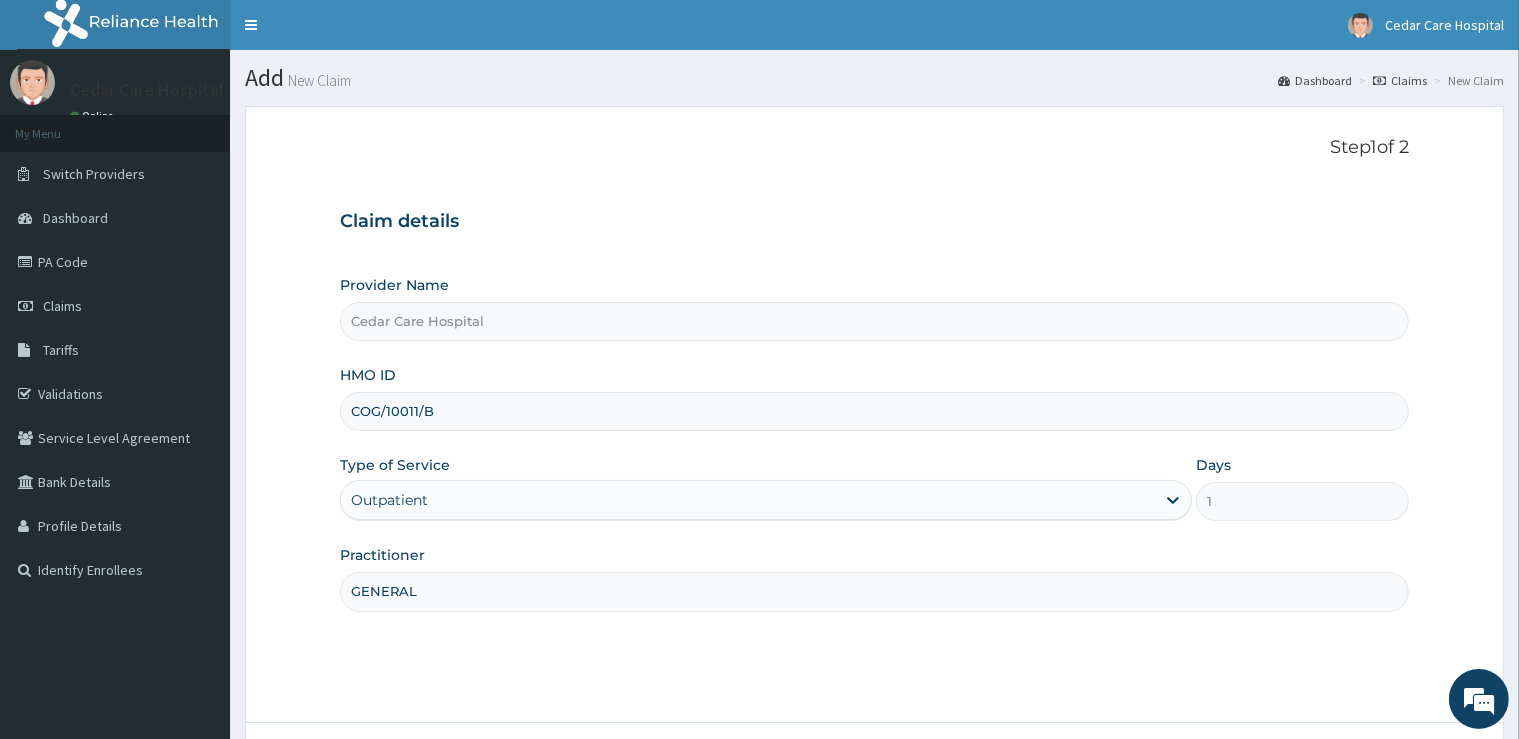 scroll, scrollTop: 162, scrollLeft: 0, axis: vertical 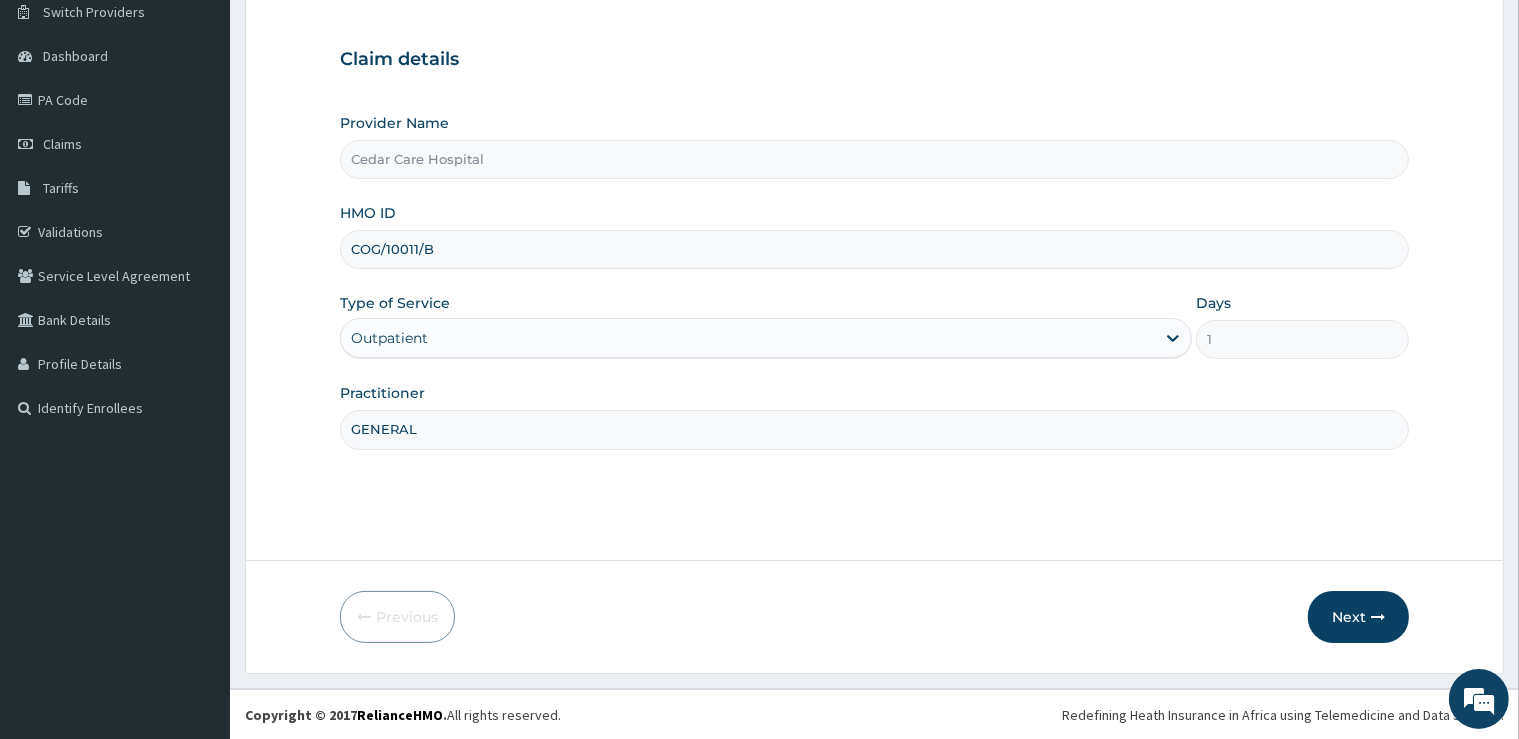 type on "GENERAL" 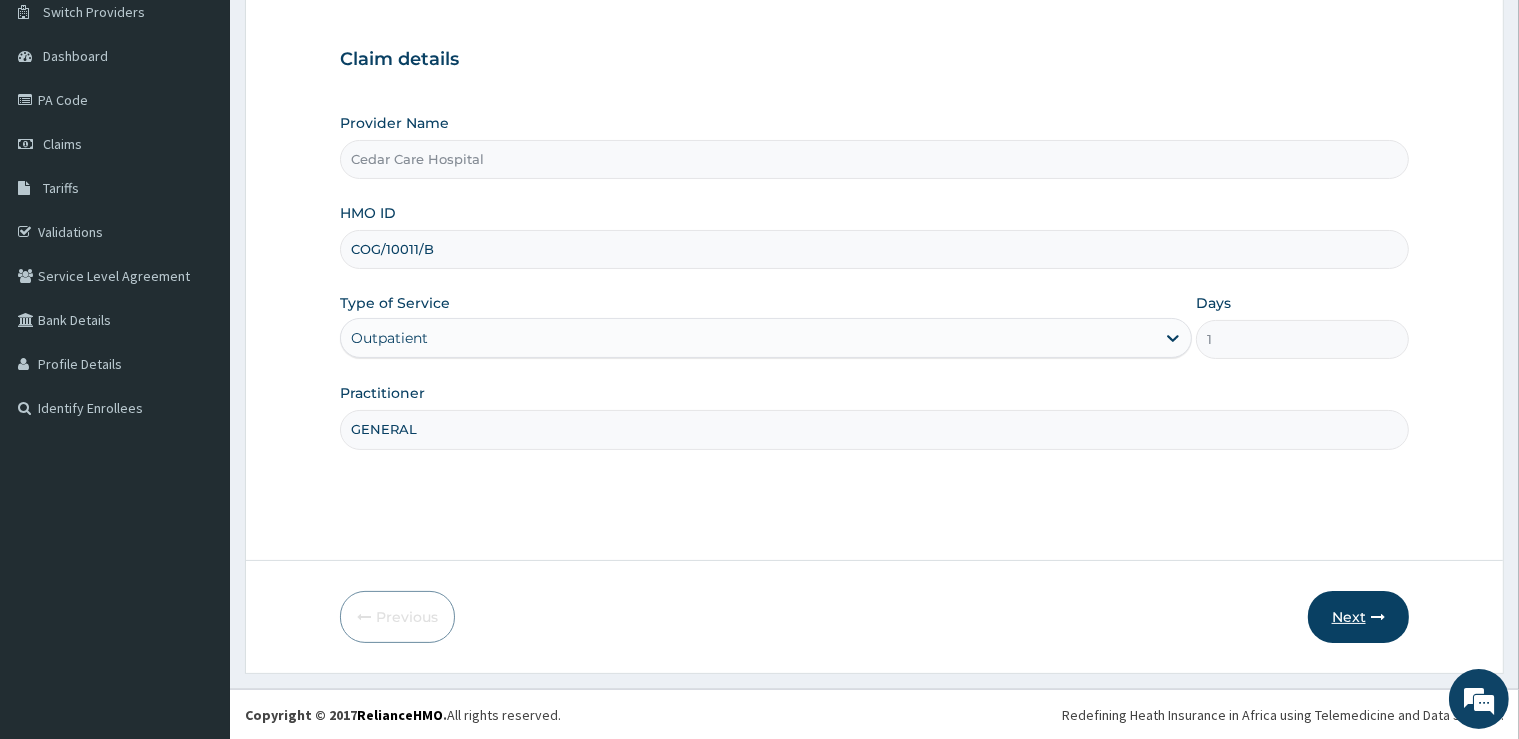 click on "Step  1  of 2 Claim details Provider Name Cedar Care Hospital HMO ID COG/10011/B Type of Service Outpatient Days 1 Practitioner GENERAL     Previous   Next" at bounding box center [874, 308] 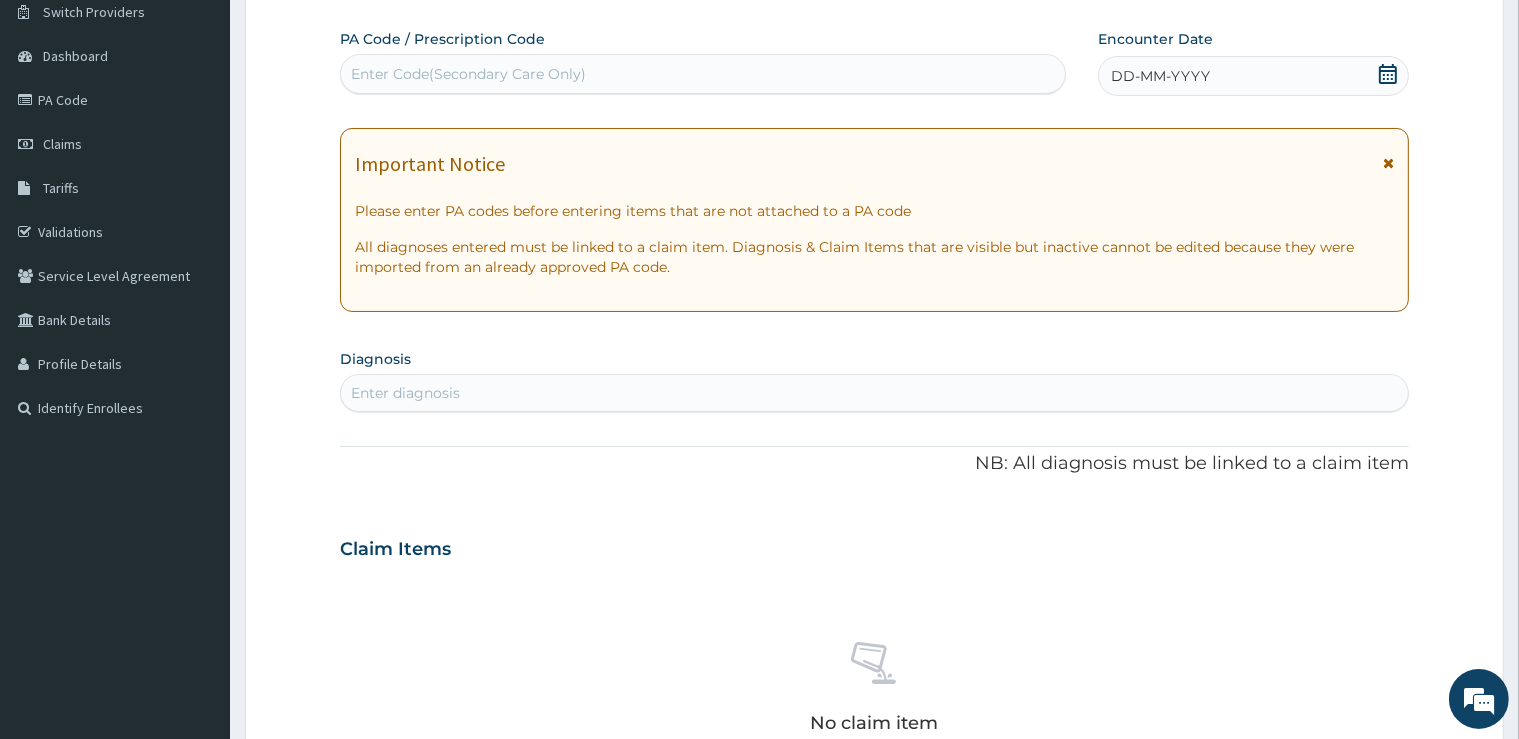 click on "Enter Code(Secondary Care Only)" at bounding box center (468, 74) 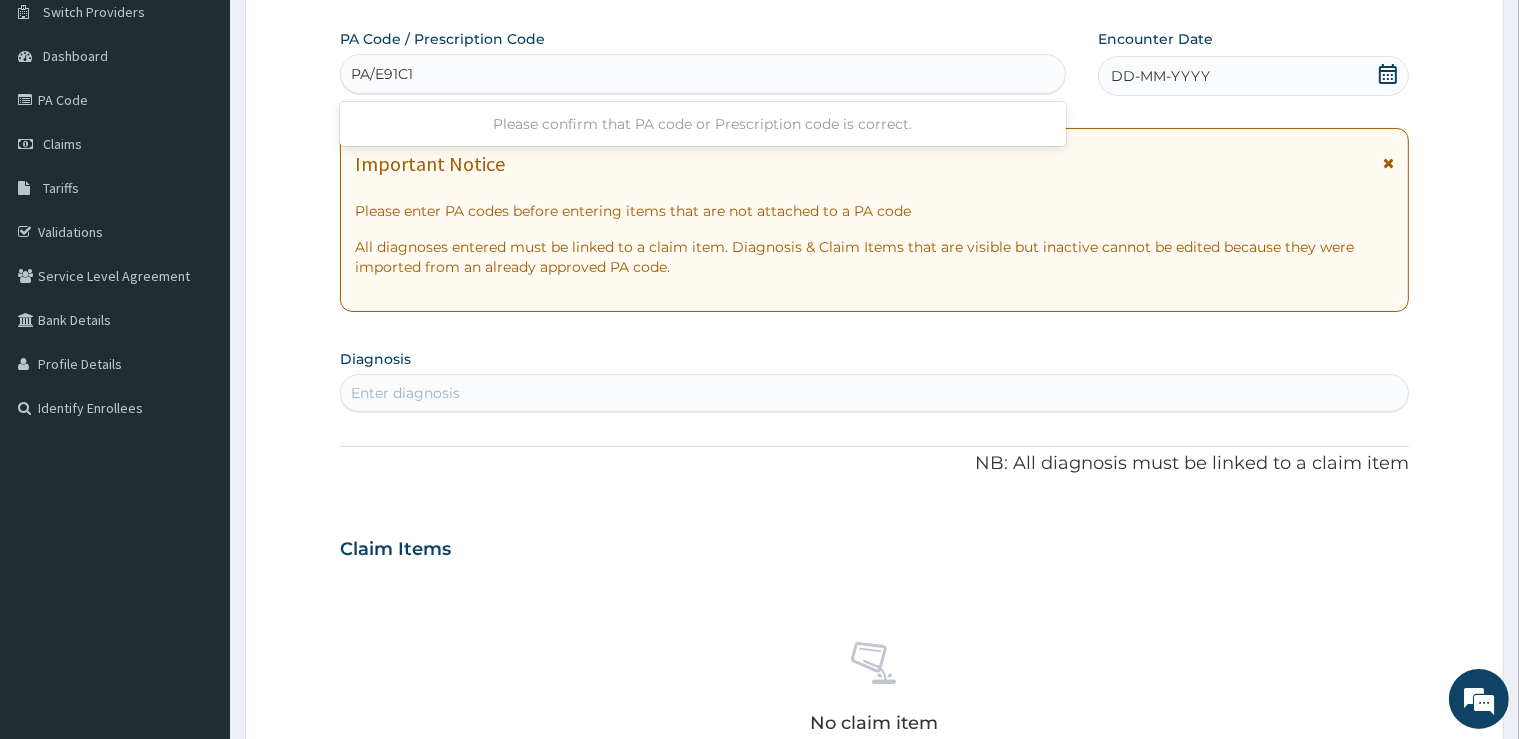 type on "PA/E91C16" 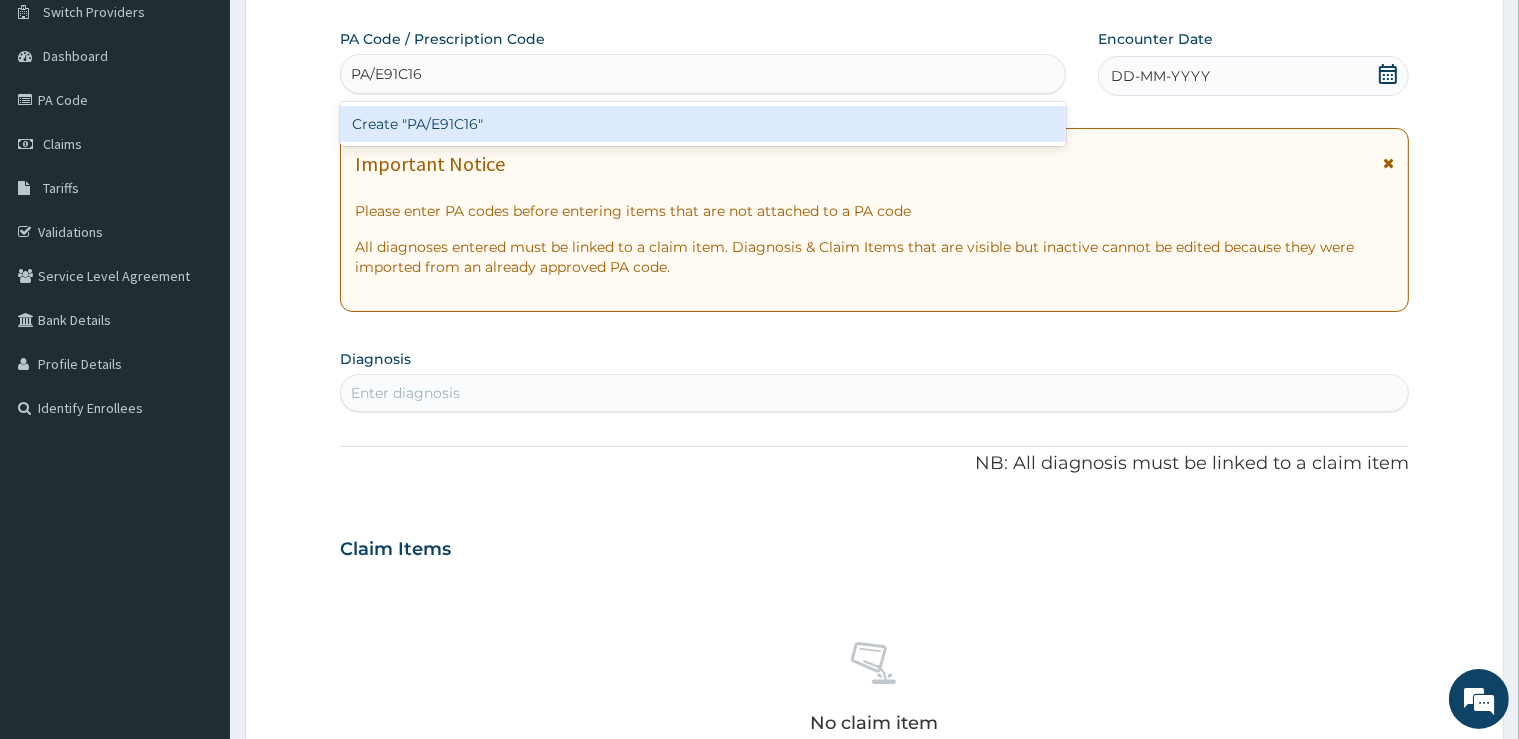 type 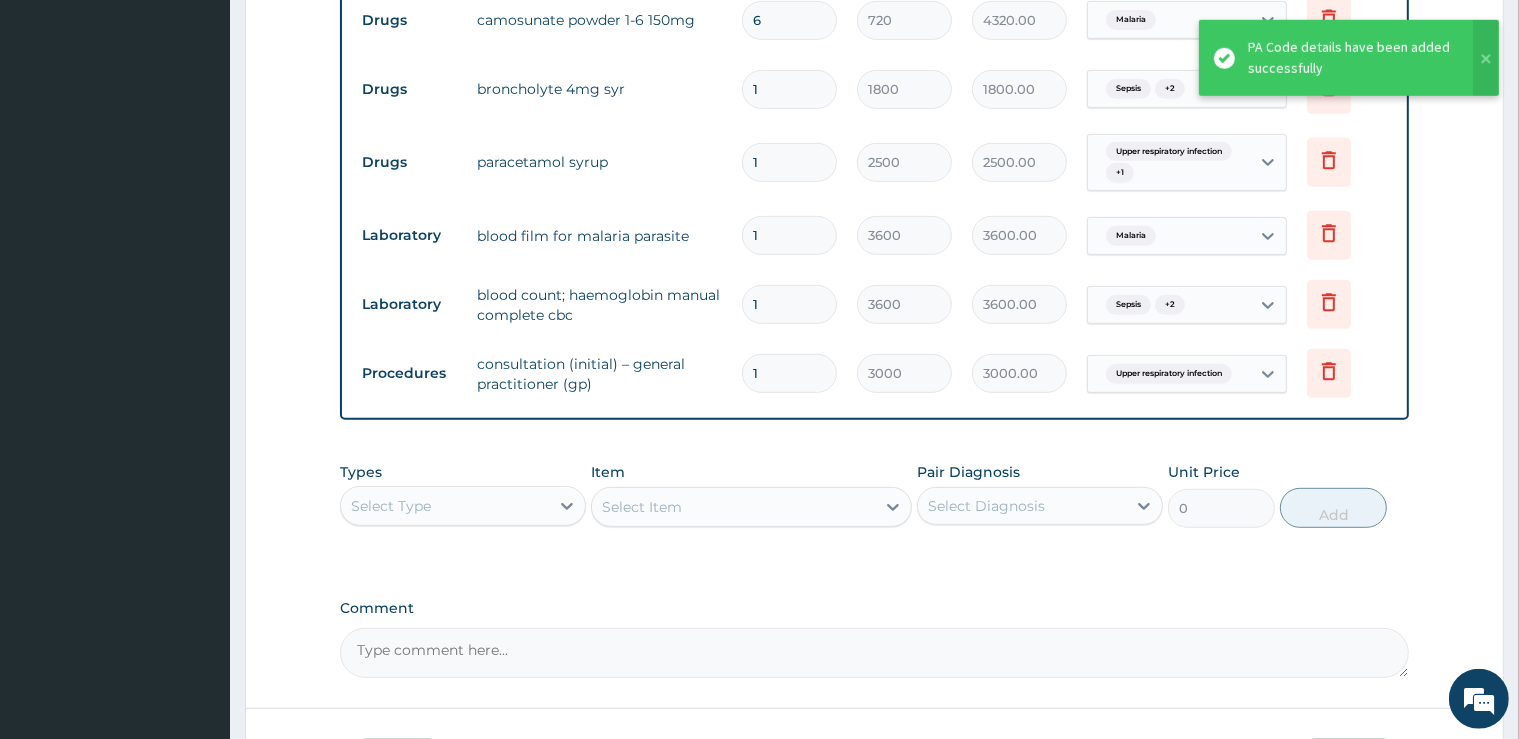scroll, scrollTop: 670, scrollLeft: 0, axis: vertical 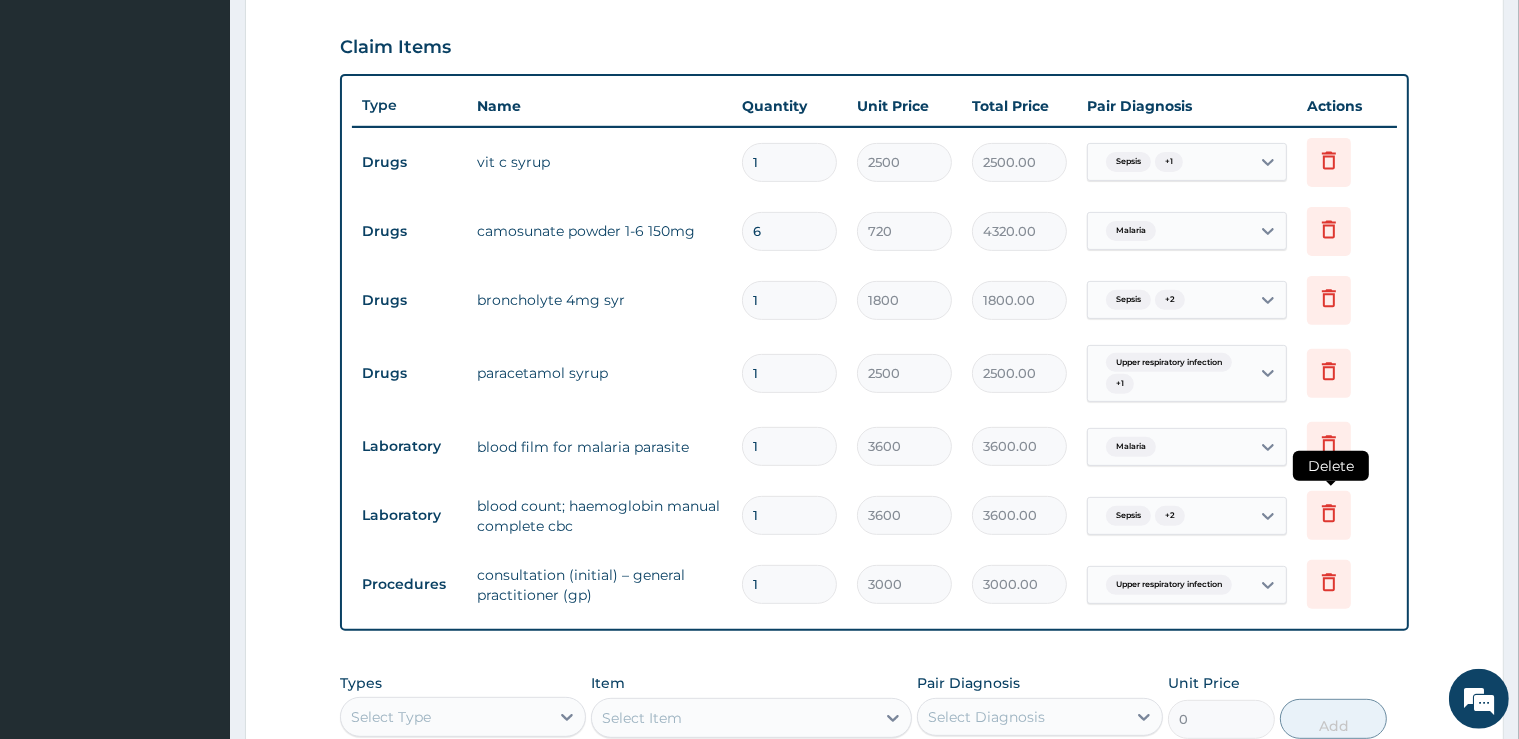 click at bounding box center (1329, 515) 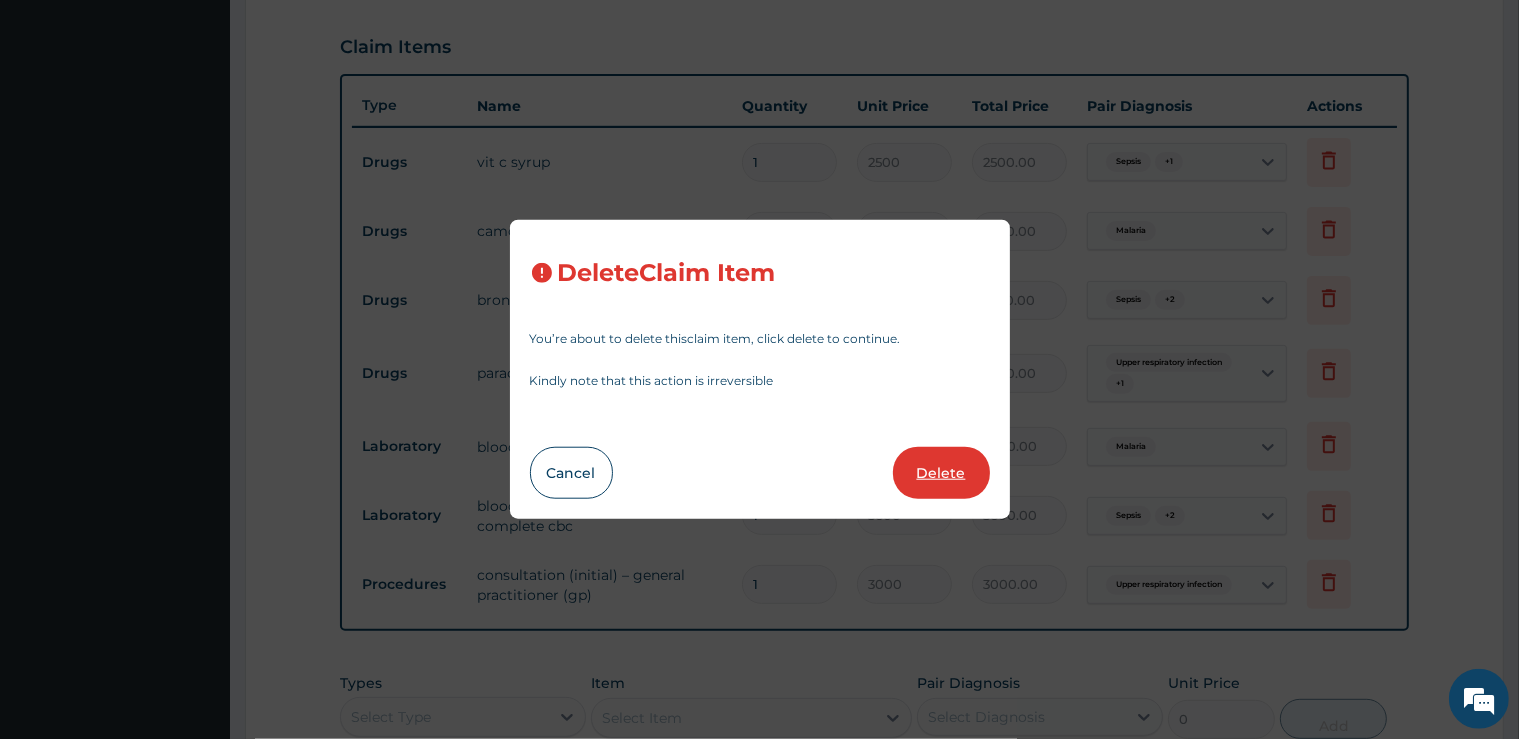 click on "Delete" at bounding box center [941, 473] 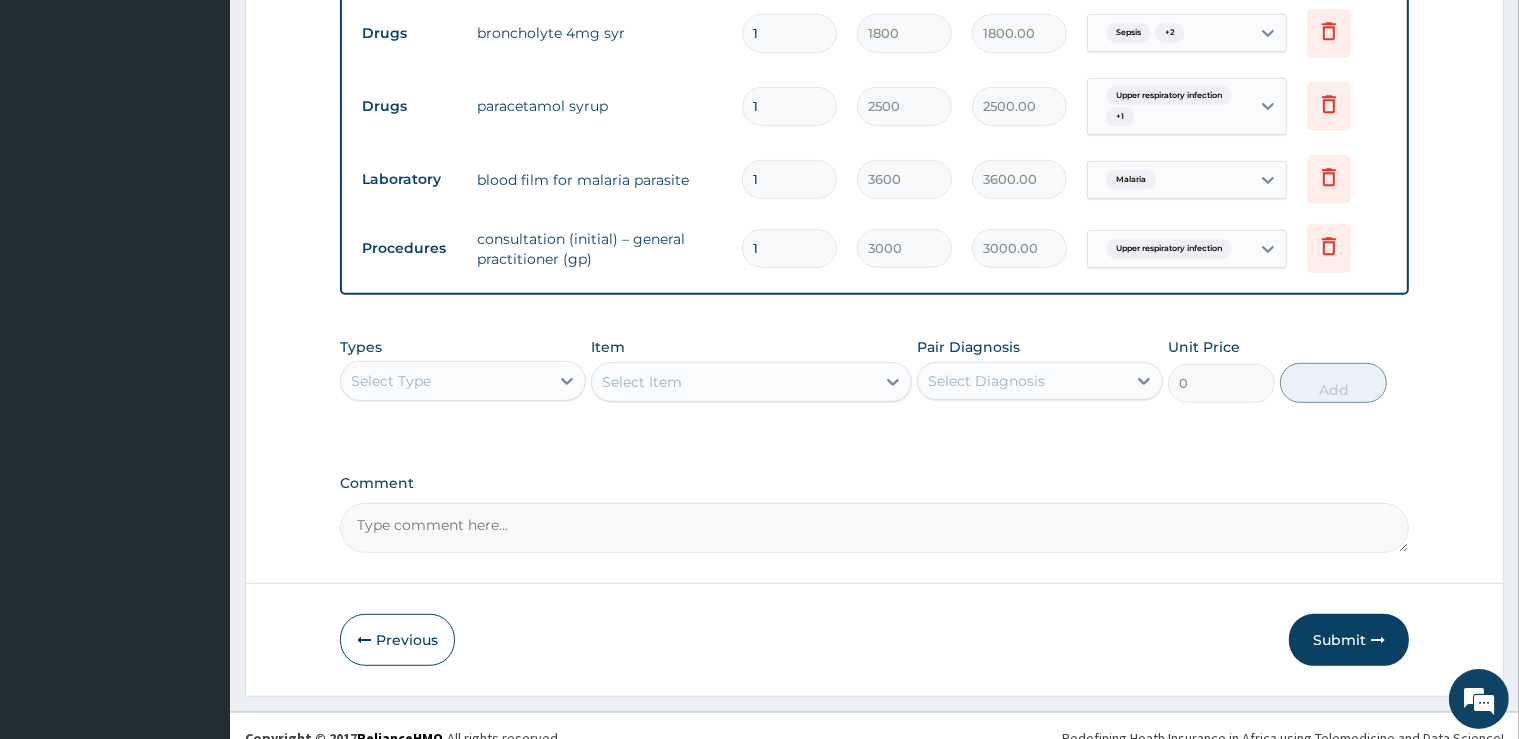 scroll, scrollTop: 956, scrollLeft: 0, axis: vertical 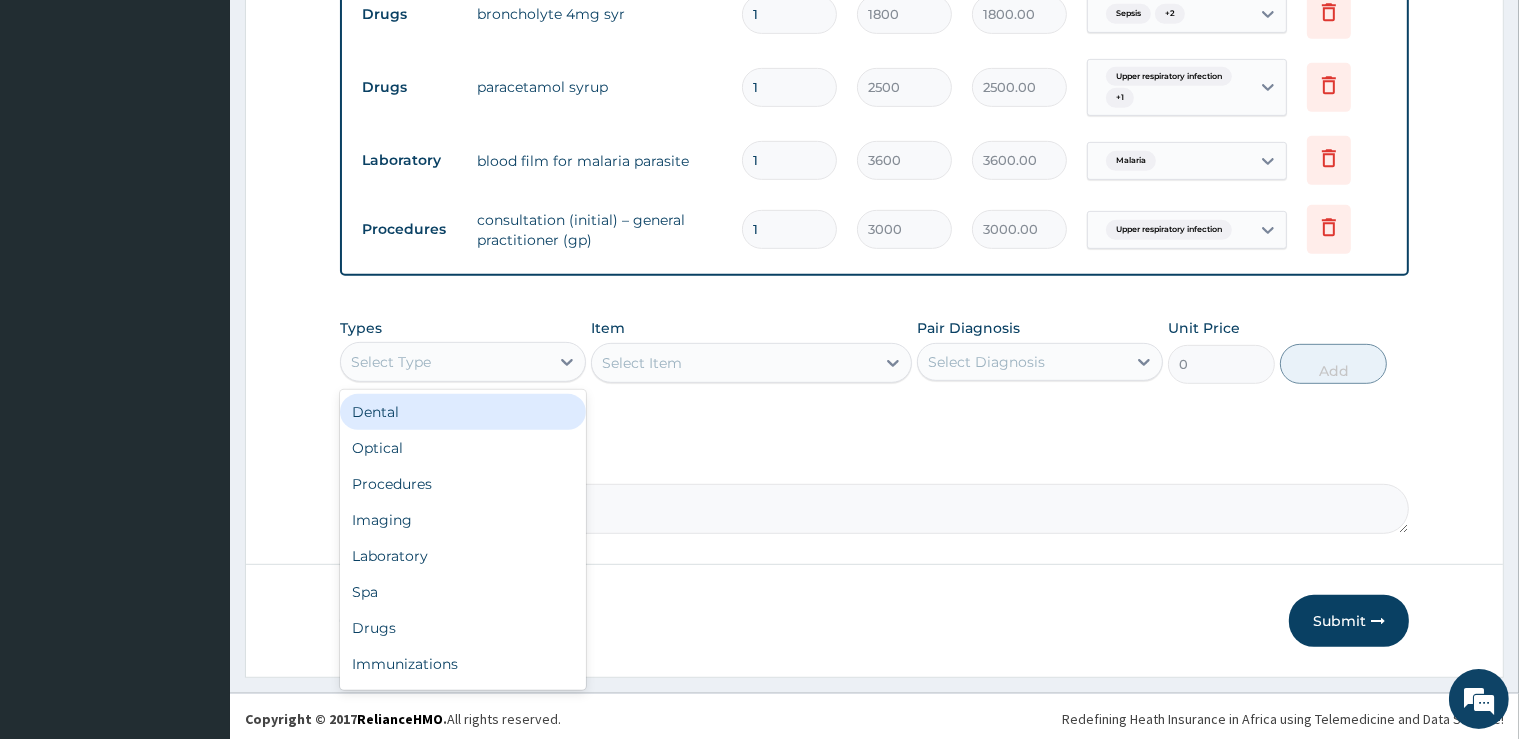 click on "Select Type" at bounding box center [445, 362] 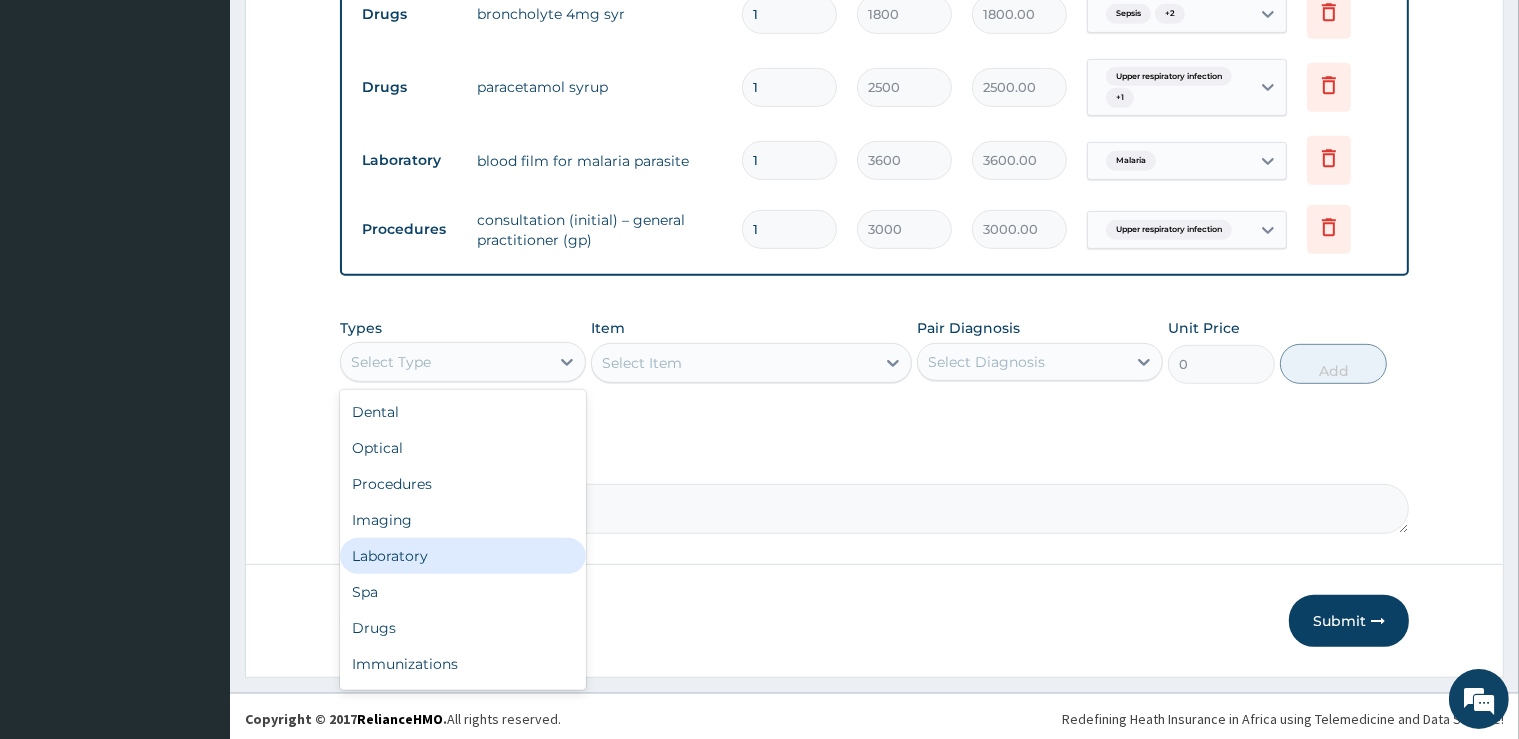 click on "Laboratory" at bounding box center (463, 556) 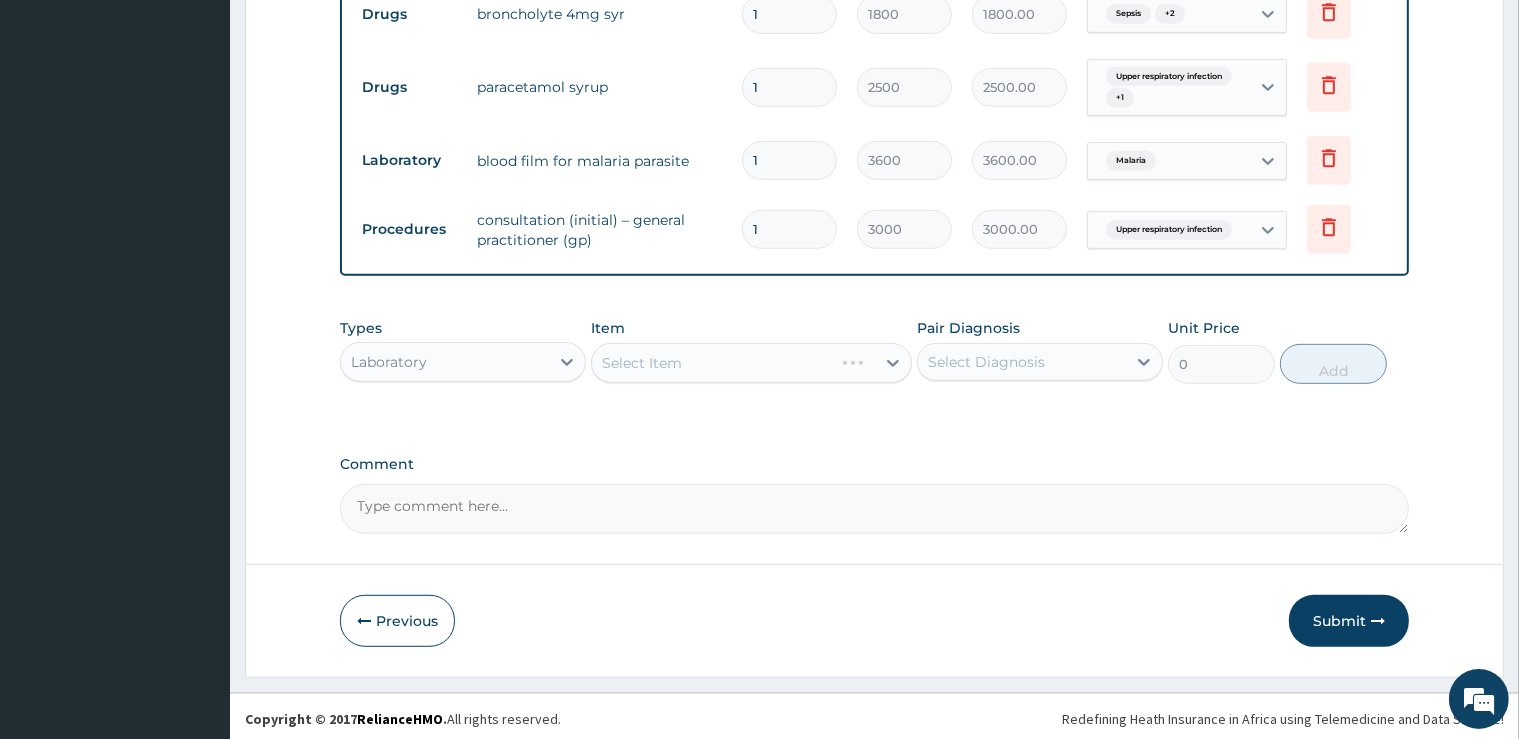 click on "Select Item" at bounding box center (751, 363) 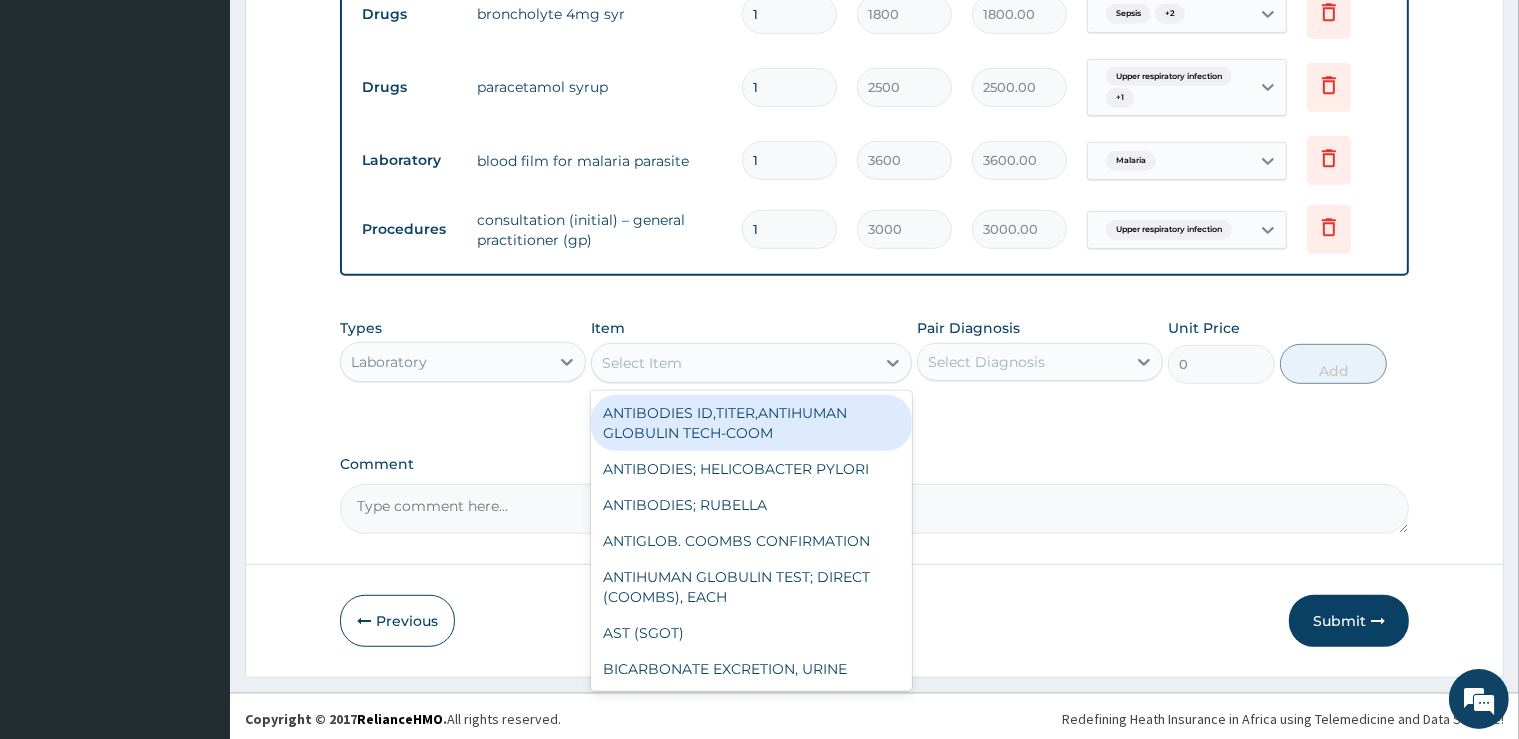 click on "Select Item" at bounding box center (642, 363) 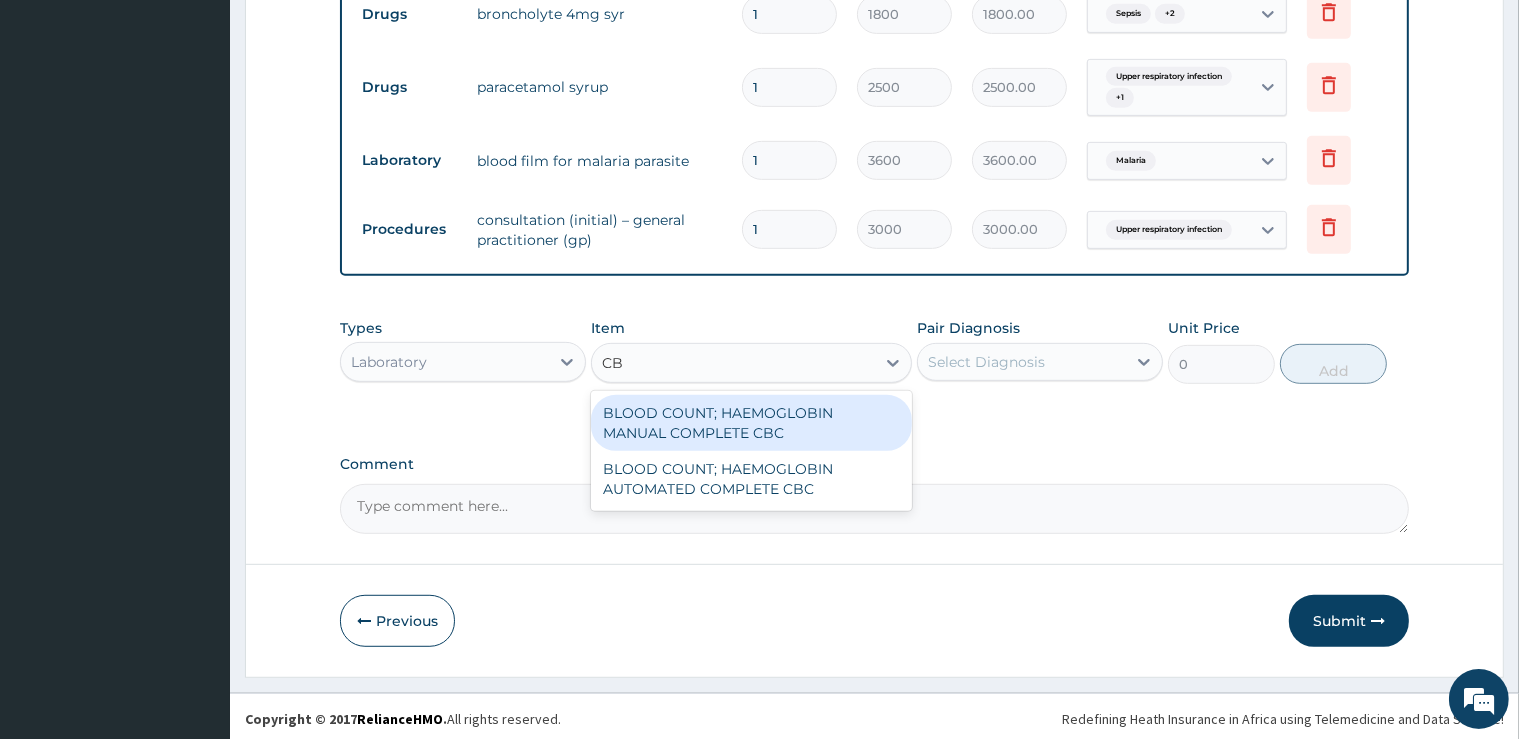 type on "CBC" 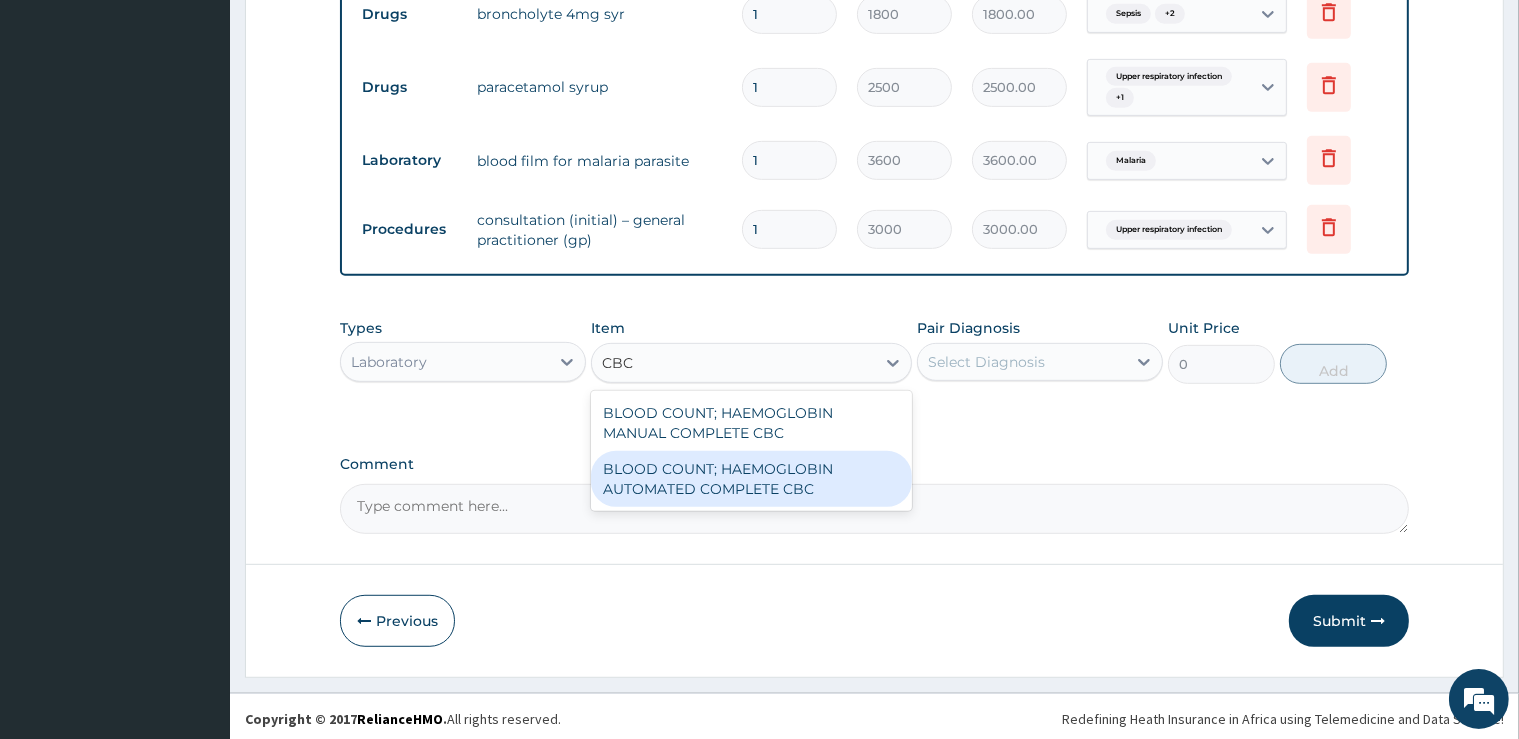 click on "BLOOD COUNT; HAEMOGLOBIN AUTOMATED COMPLETE CBC" at bounding box center (751, 479) 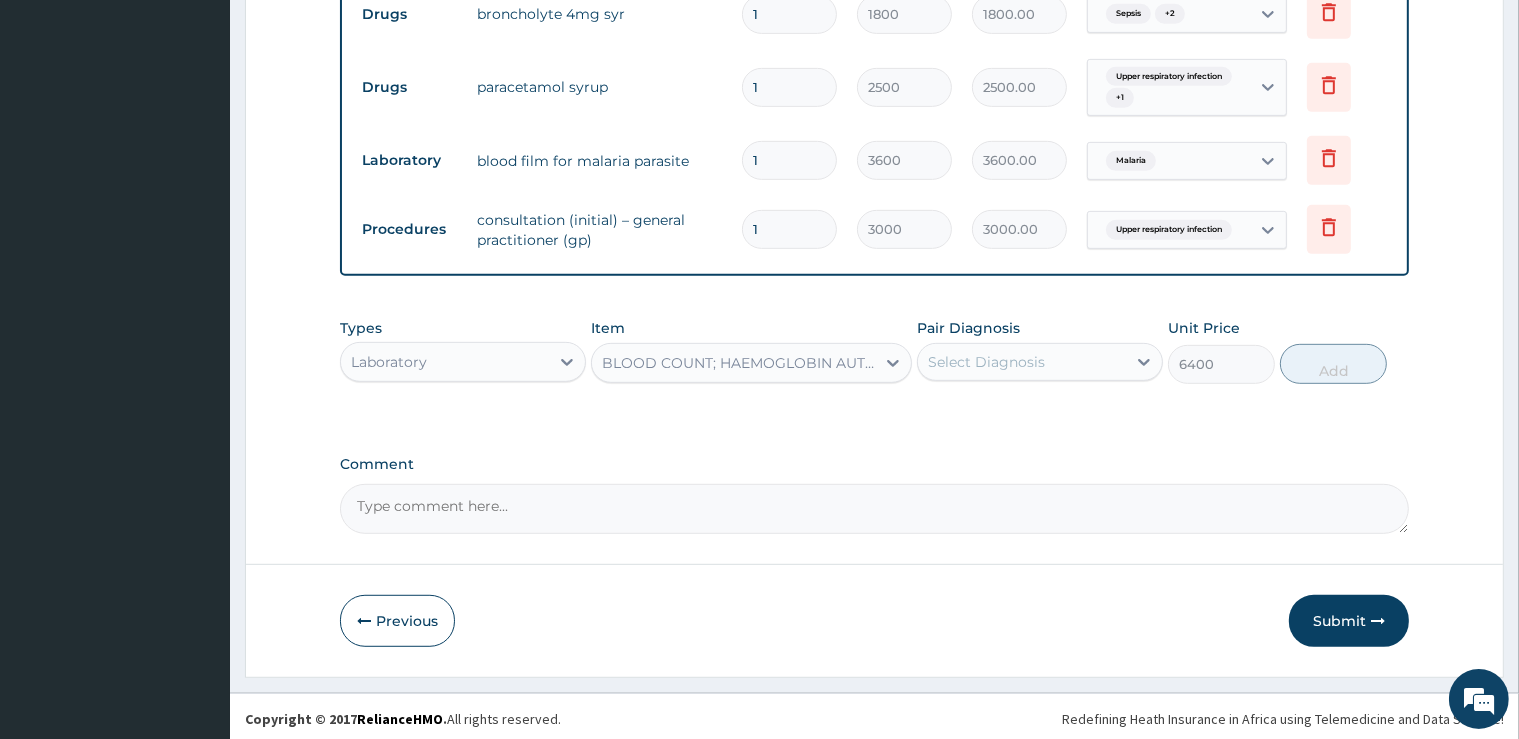type 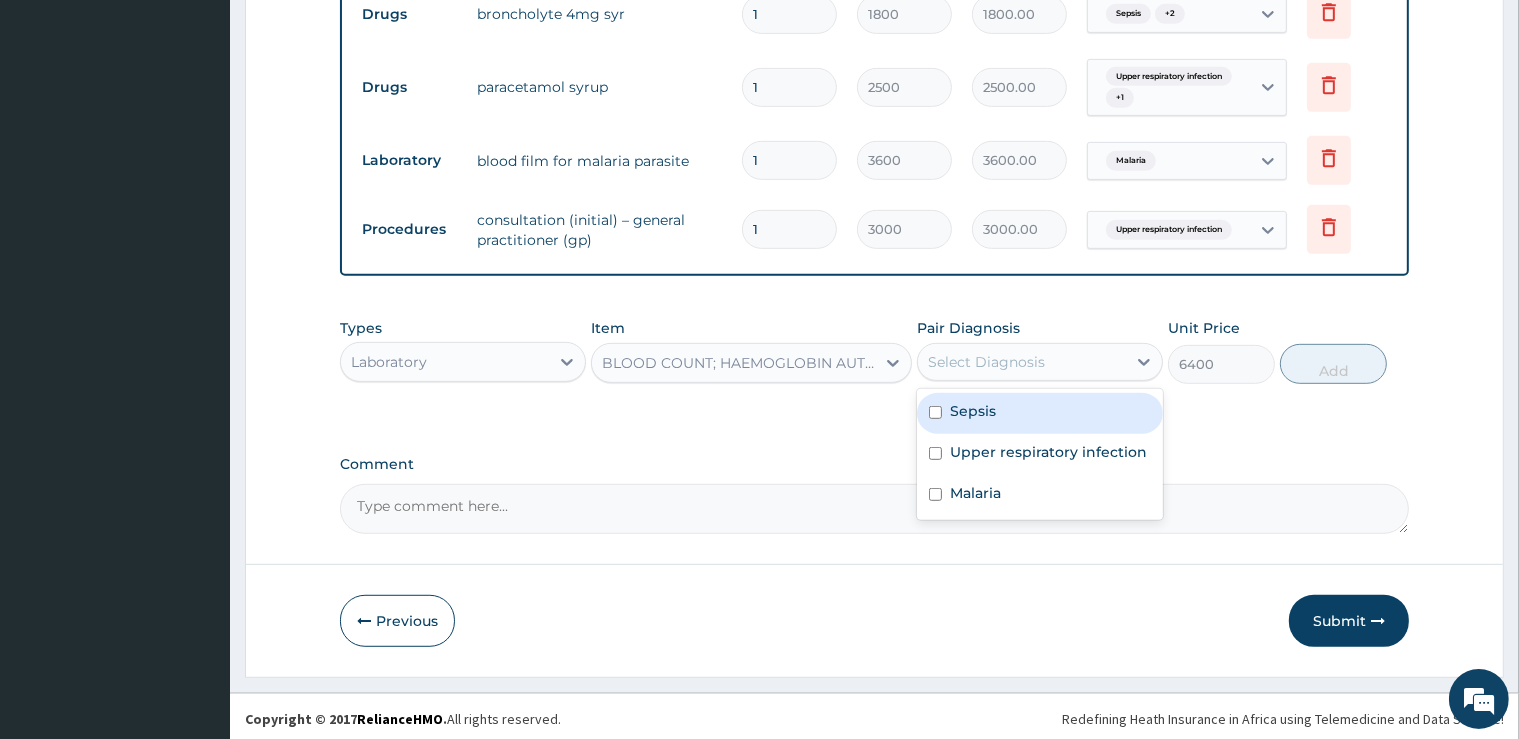 click on "Select Diagnosis" at bounding box center [986, 362] 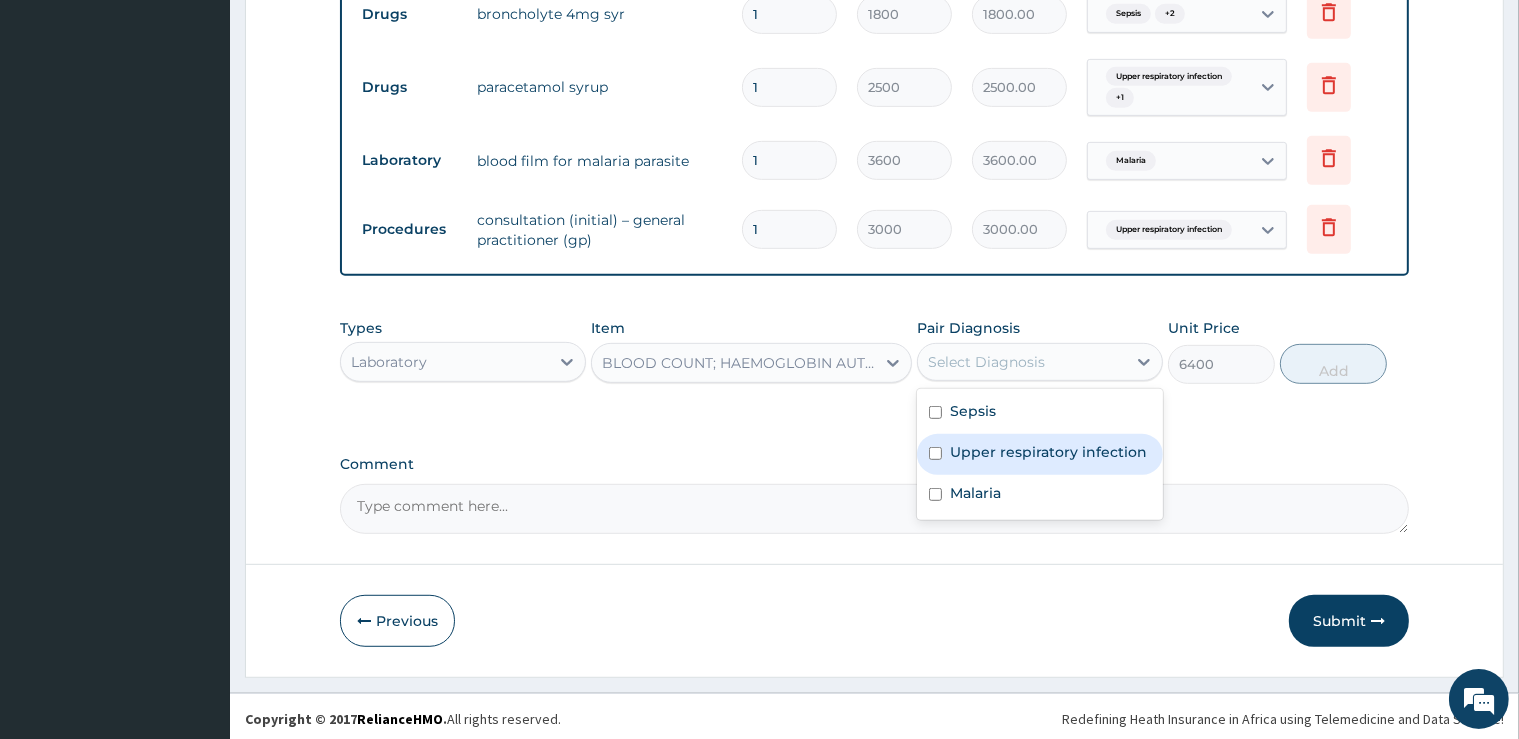 click on "Upper respiratory infection" at bounding box center [1048, 452] 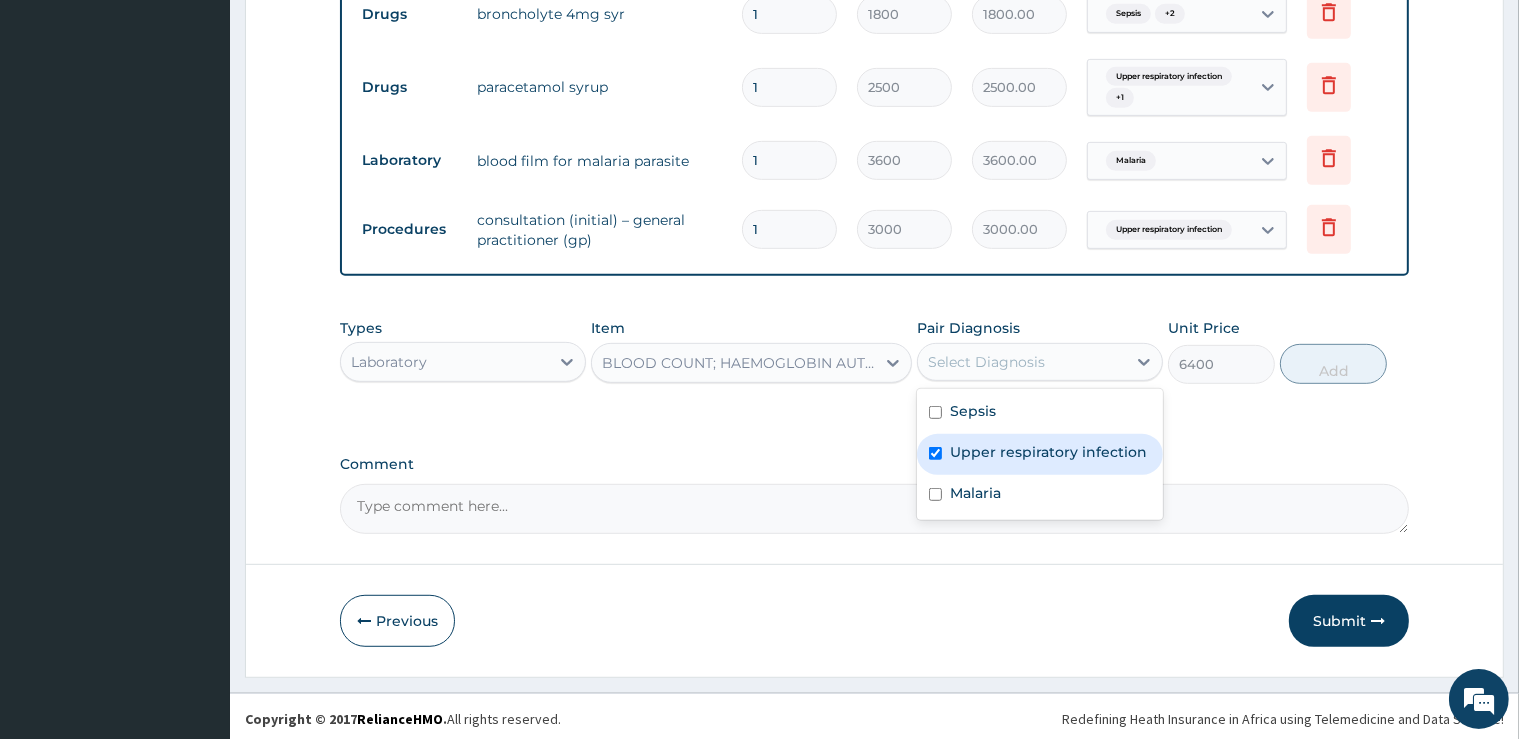 checkbox on "true" 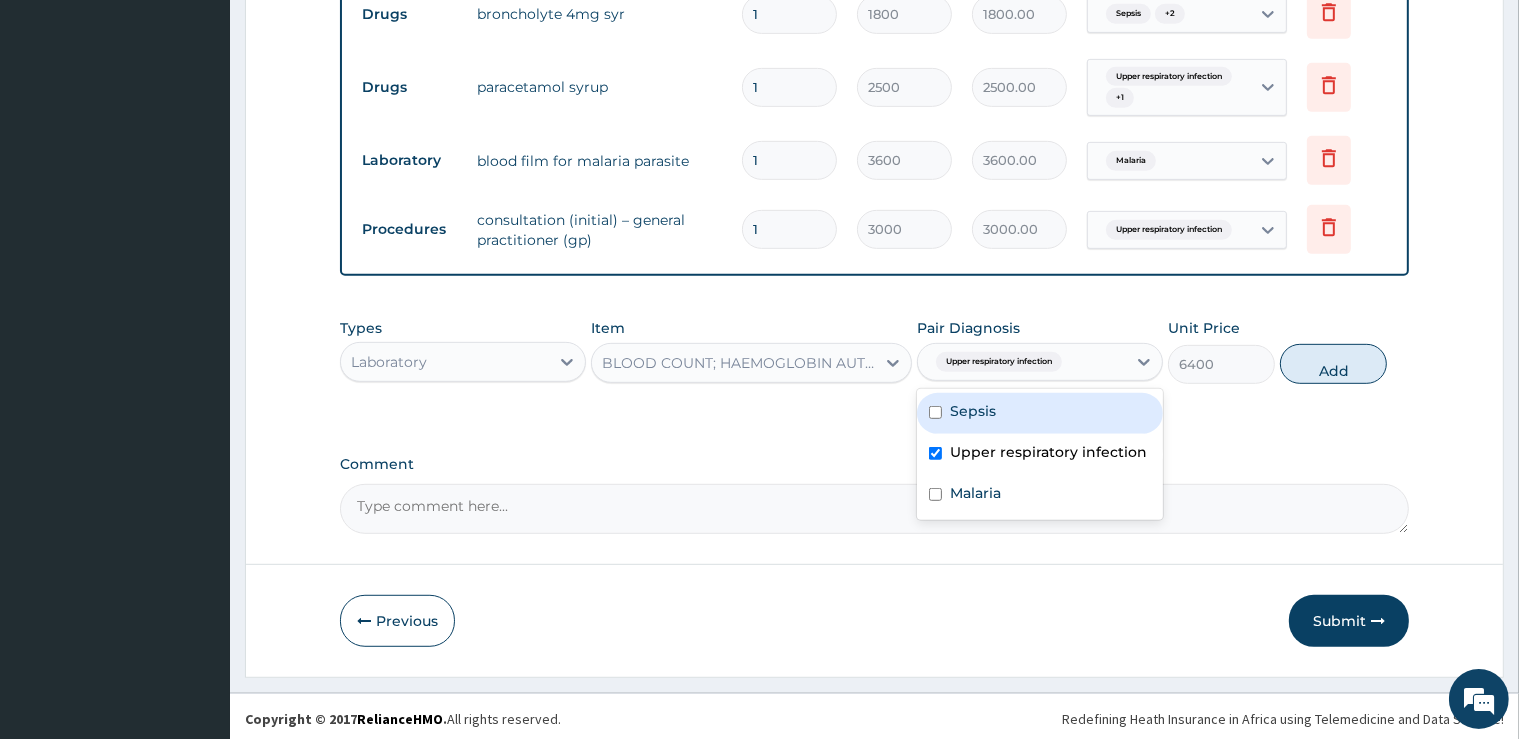 click on "Sepsis" at bounding box center (973, 411) 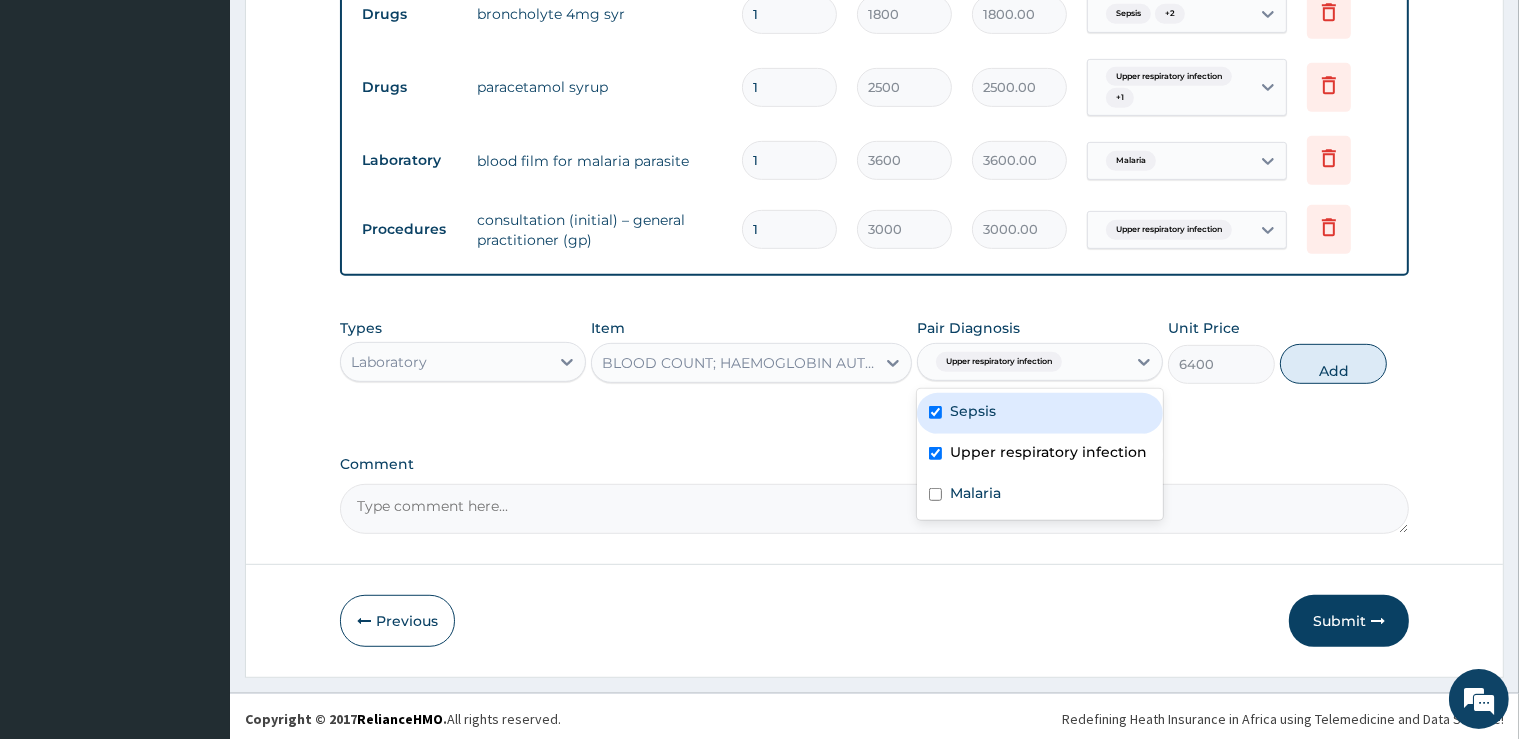 checkbox on "true" 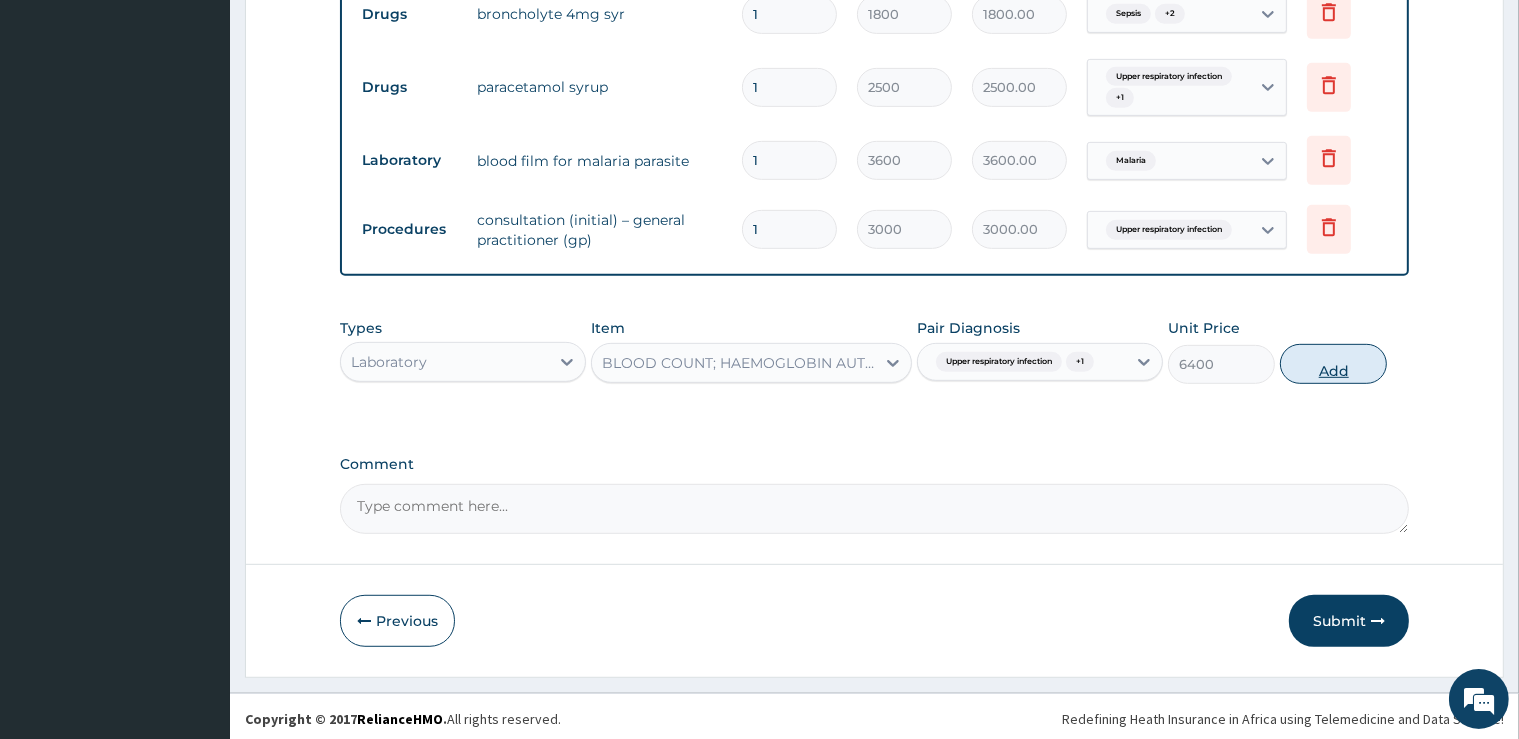 click on "Add" at bounding box center (1333, 364) 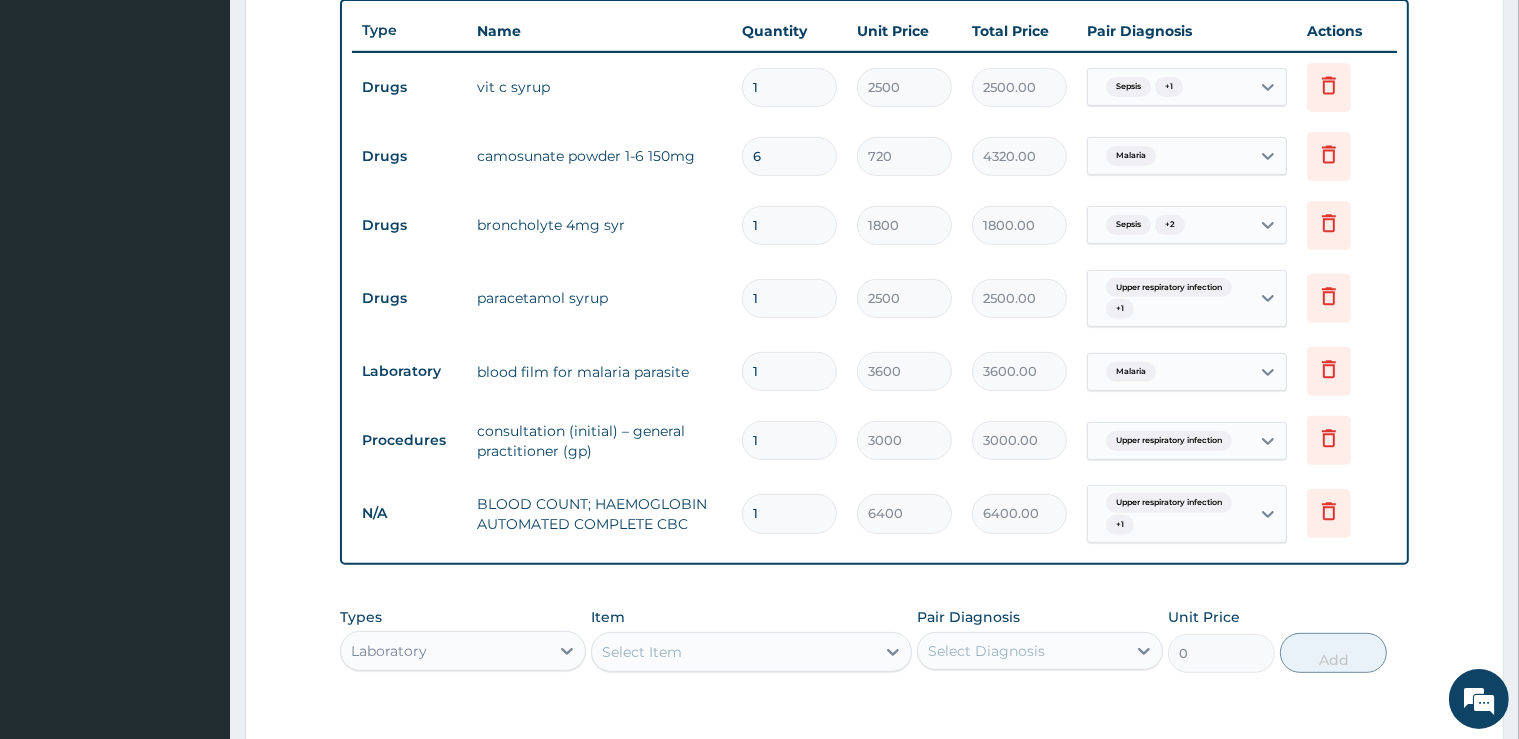 scroll, scrollTop: 1033, scrollLeft: 0, axis: vertical 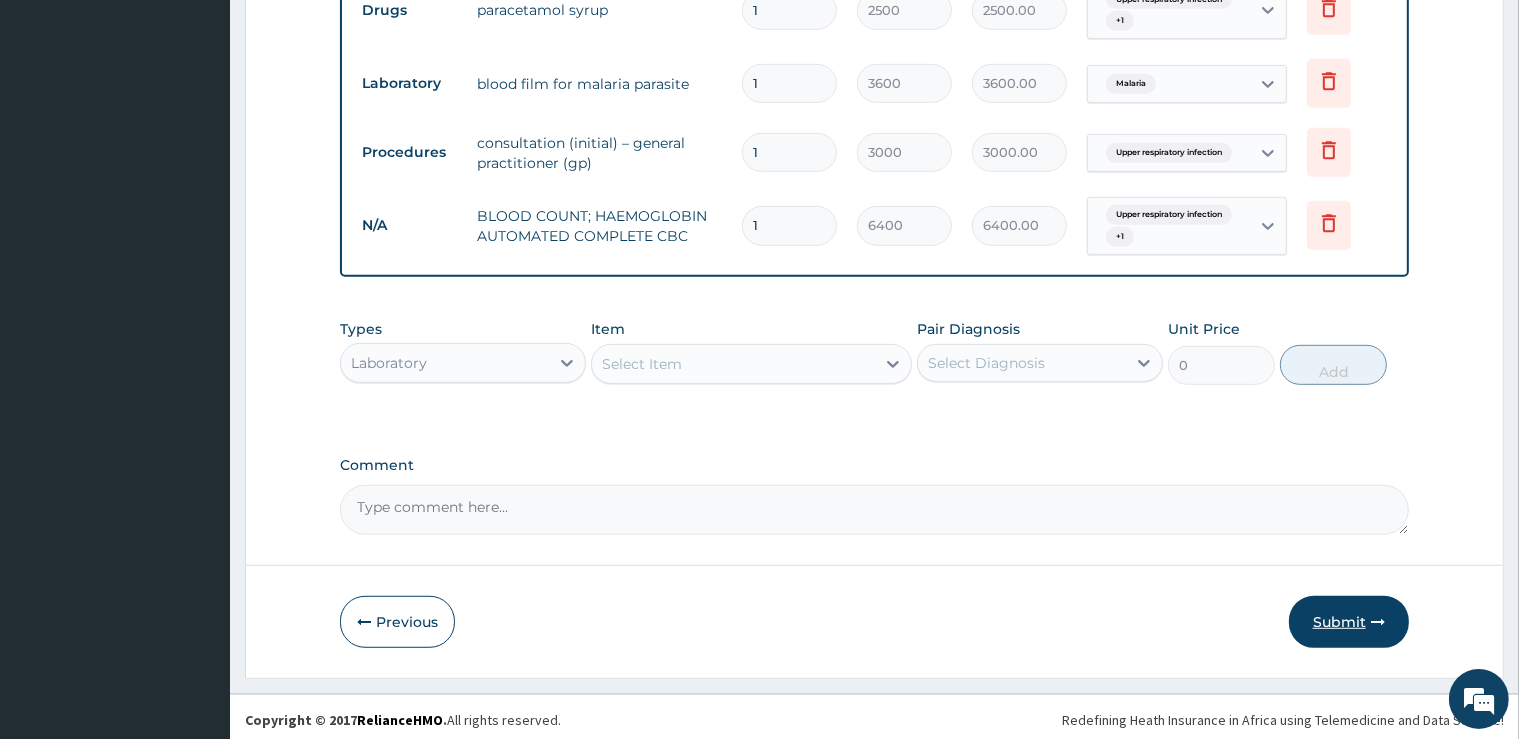 click on "Submit" at bounding box center [1349, 622] 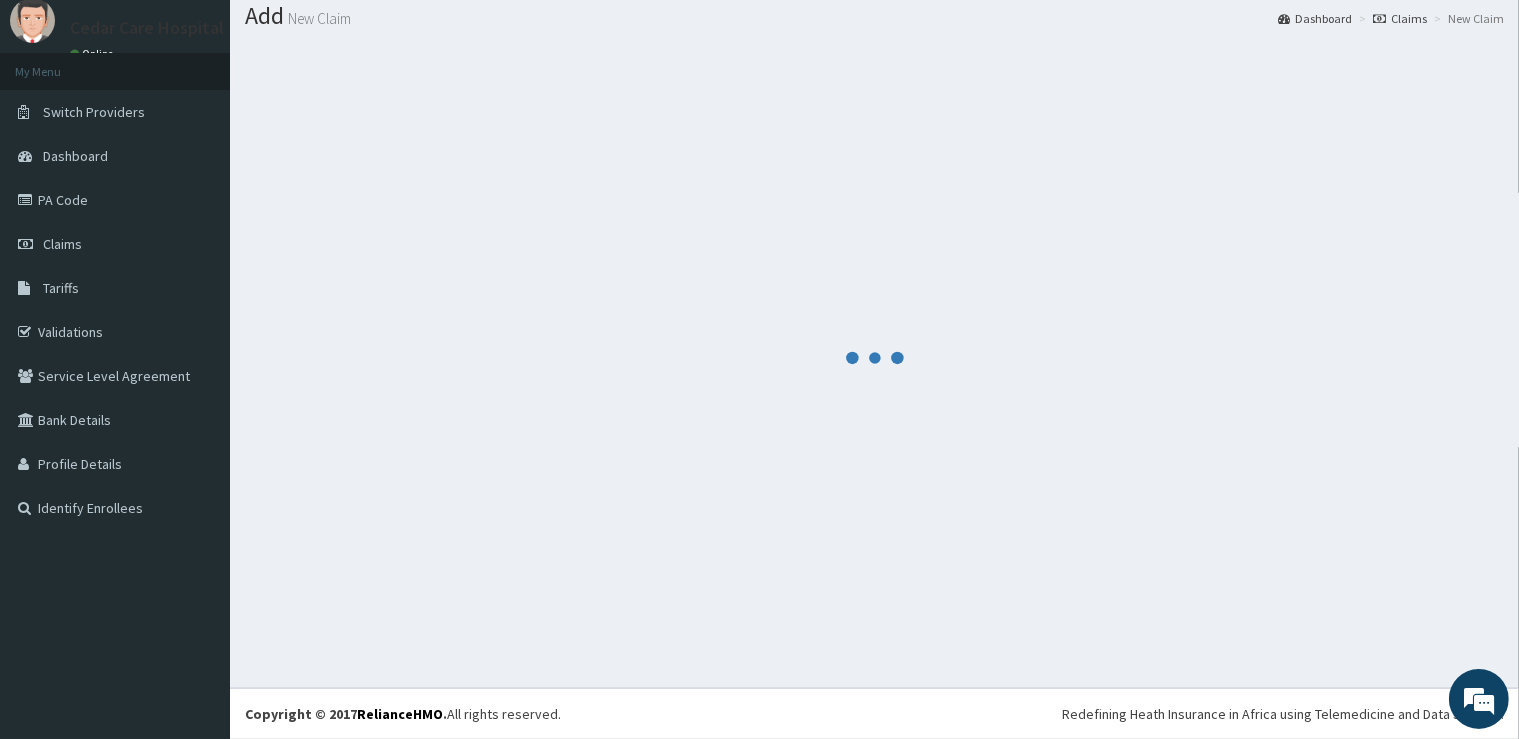 scroll, scrollTop: 61, scrollLeft: 0, axis: vertical 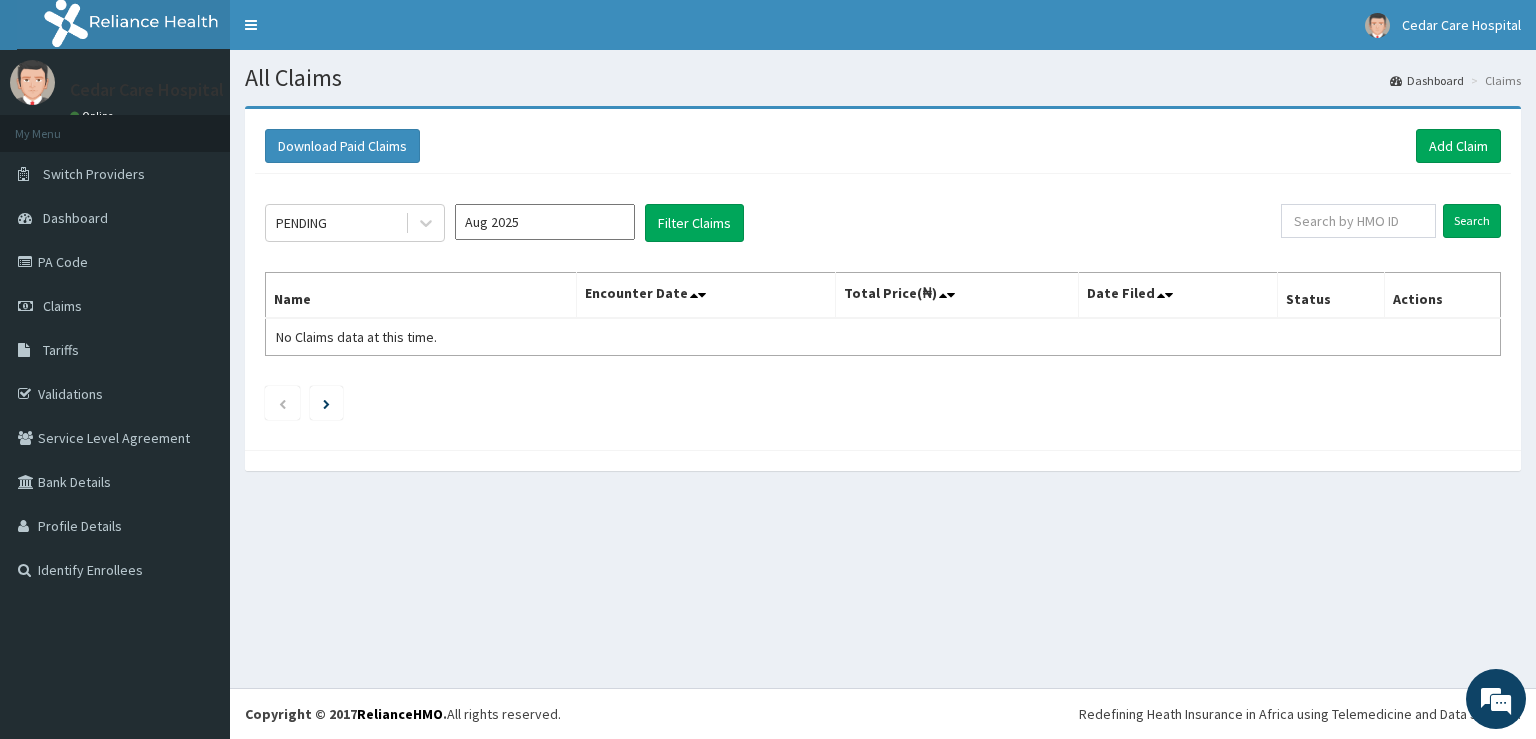 click on "Aug 2025" at bounding box center (545, 222) 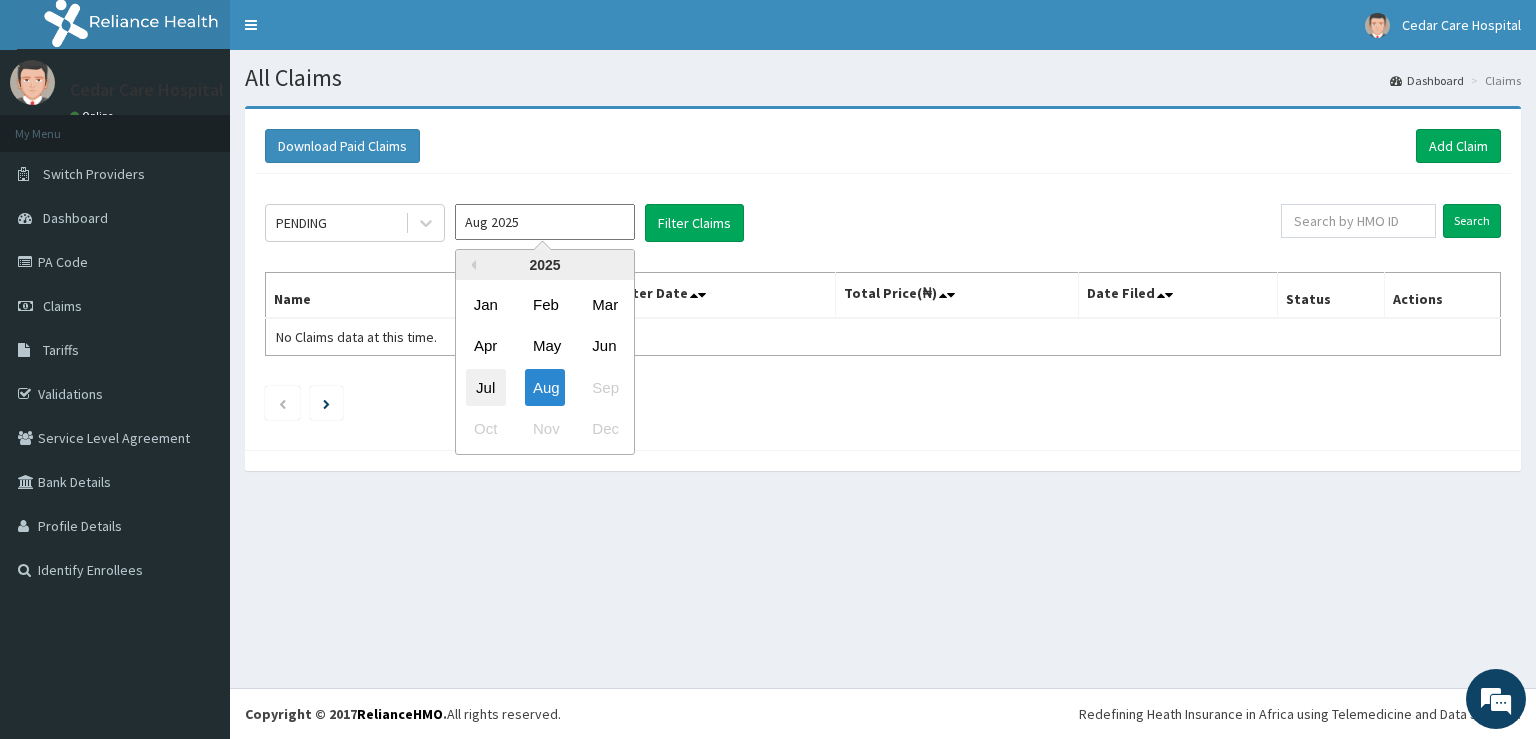 click on "Jul" at bounding box center (486, 387) 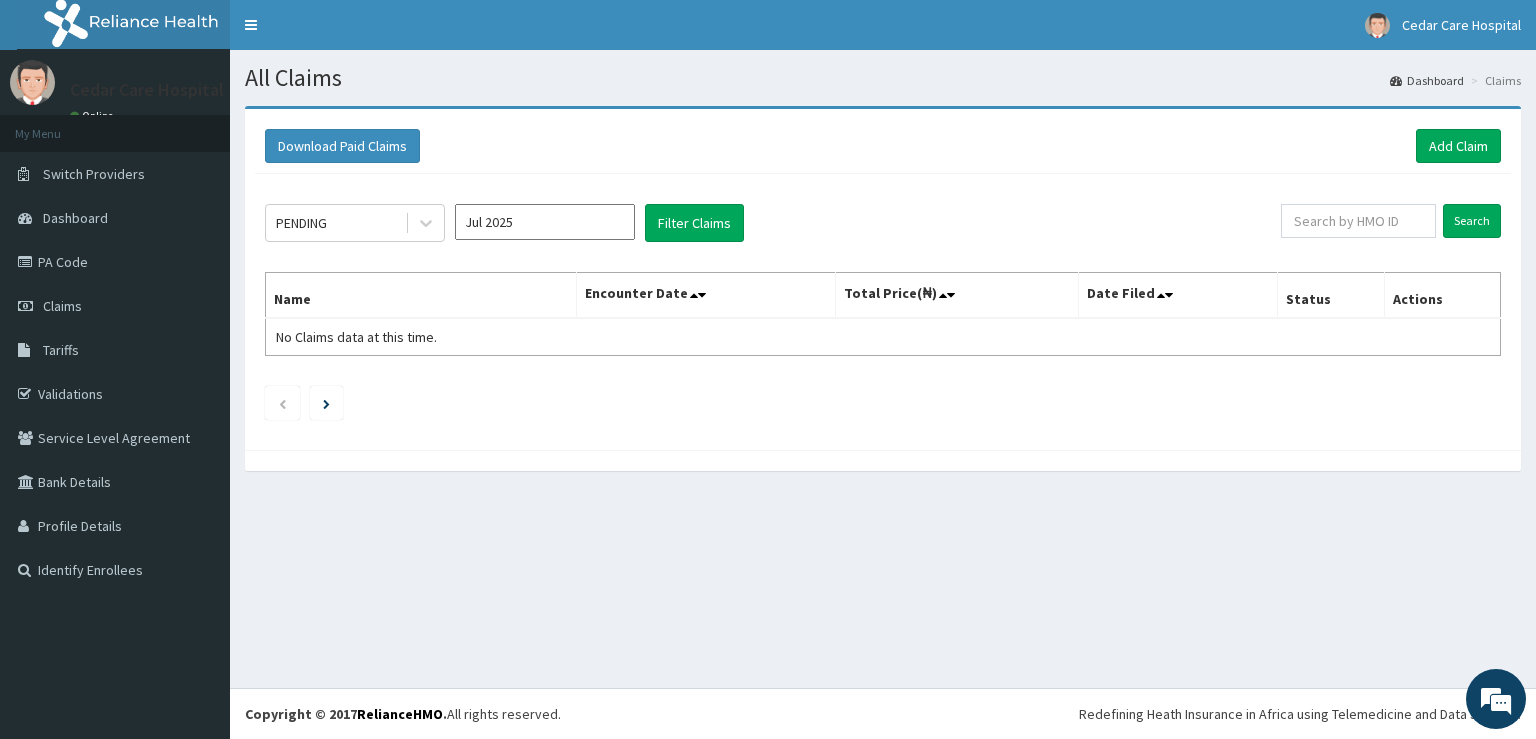 type on "Jul 2025" 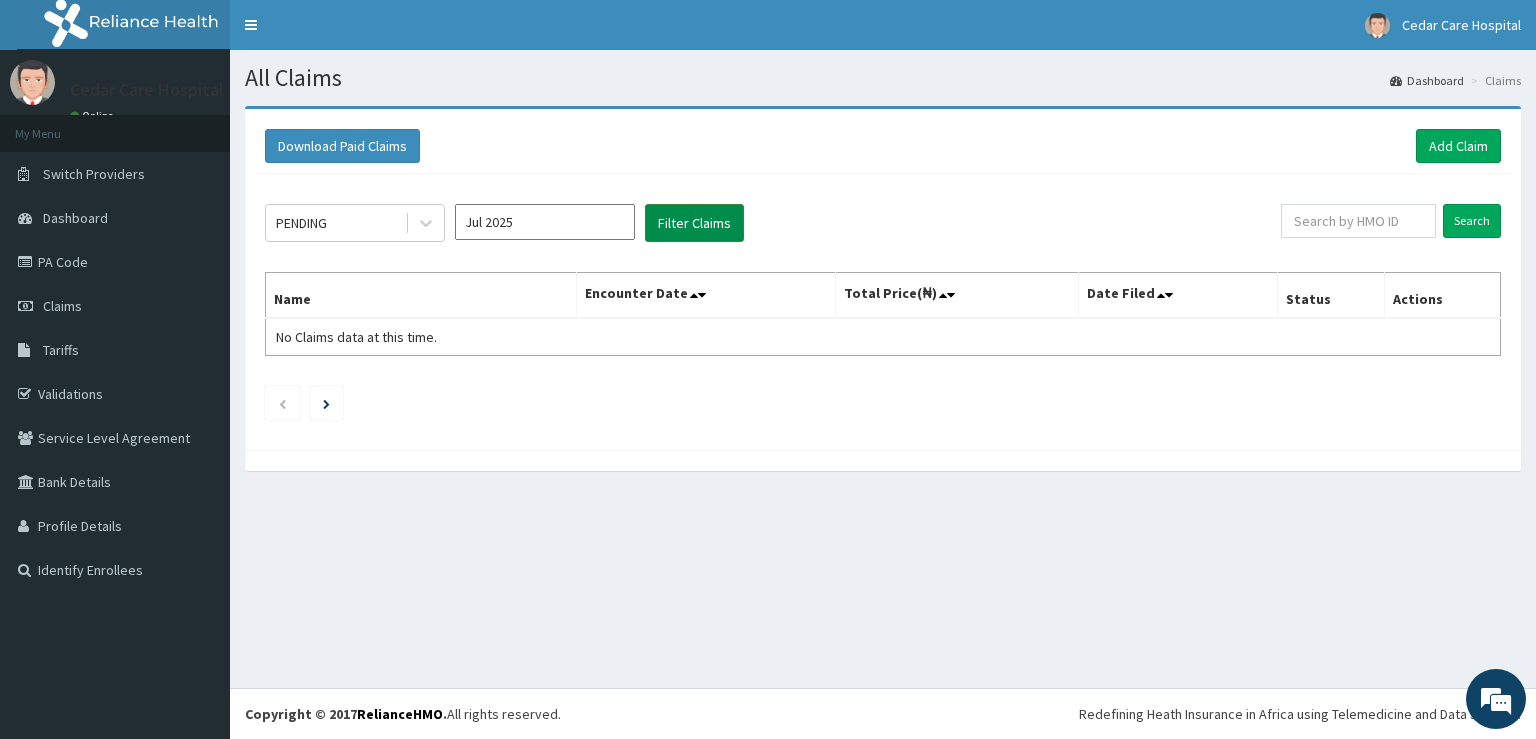 click on "Filter Claims" at bounding box center [694, 223] 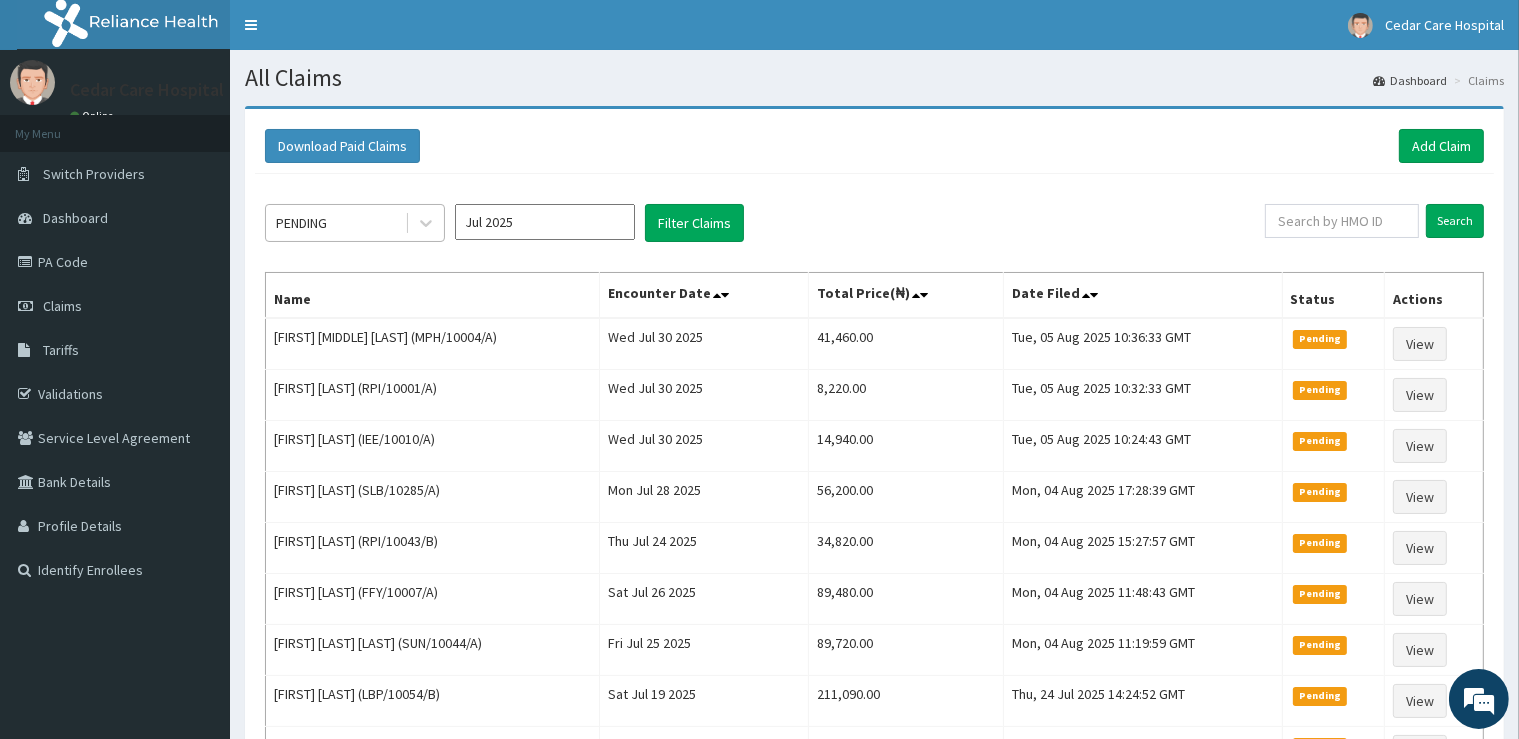 click on "PENDING" at bounding box center (301, 223) 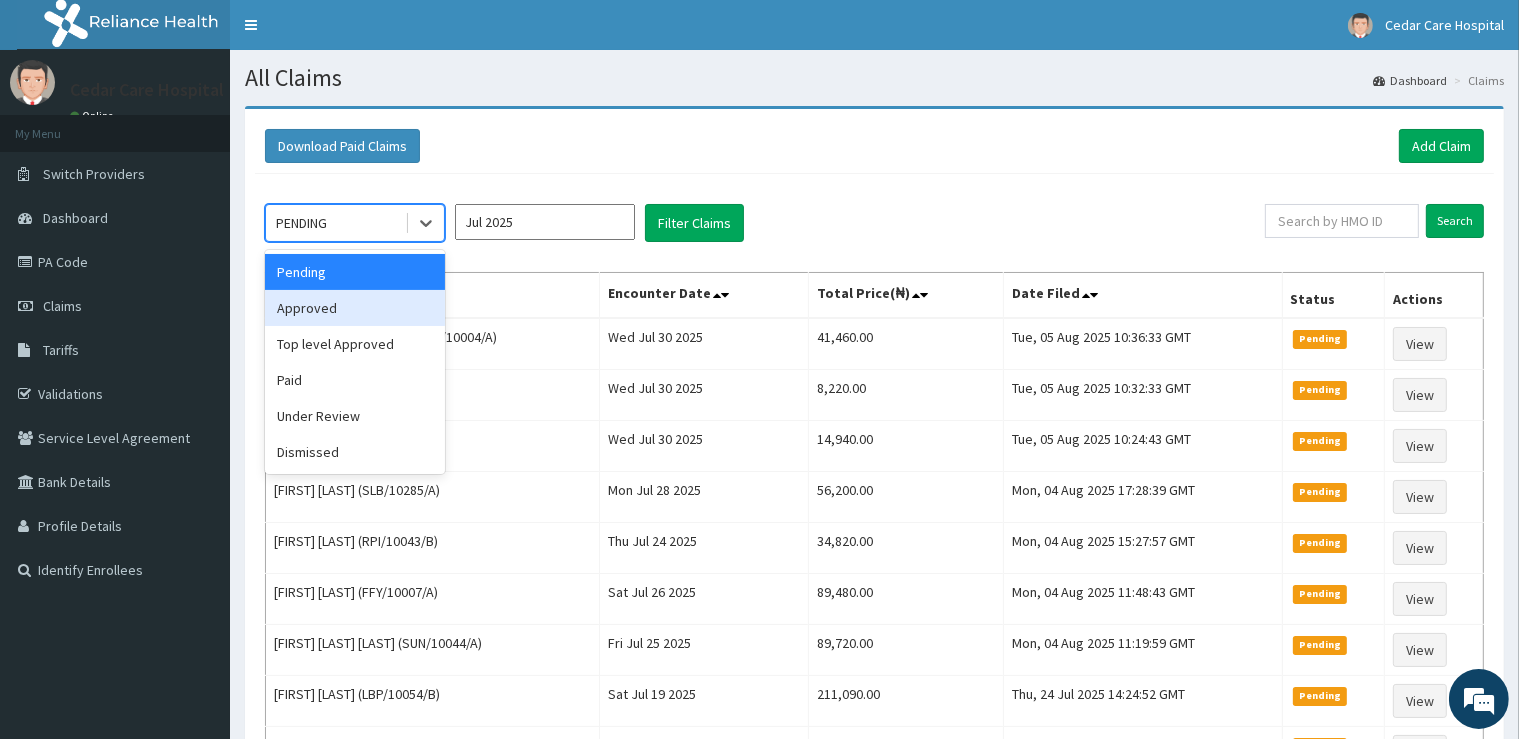 click on "Approved" at bounding box center [355, 308] 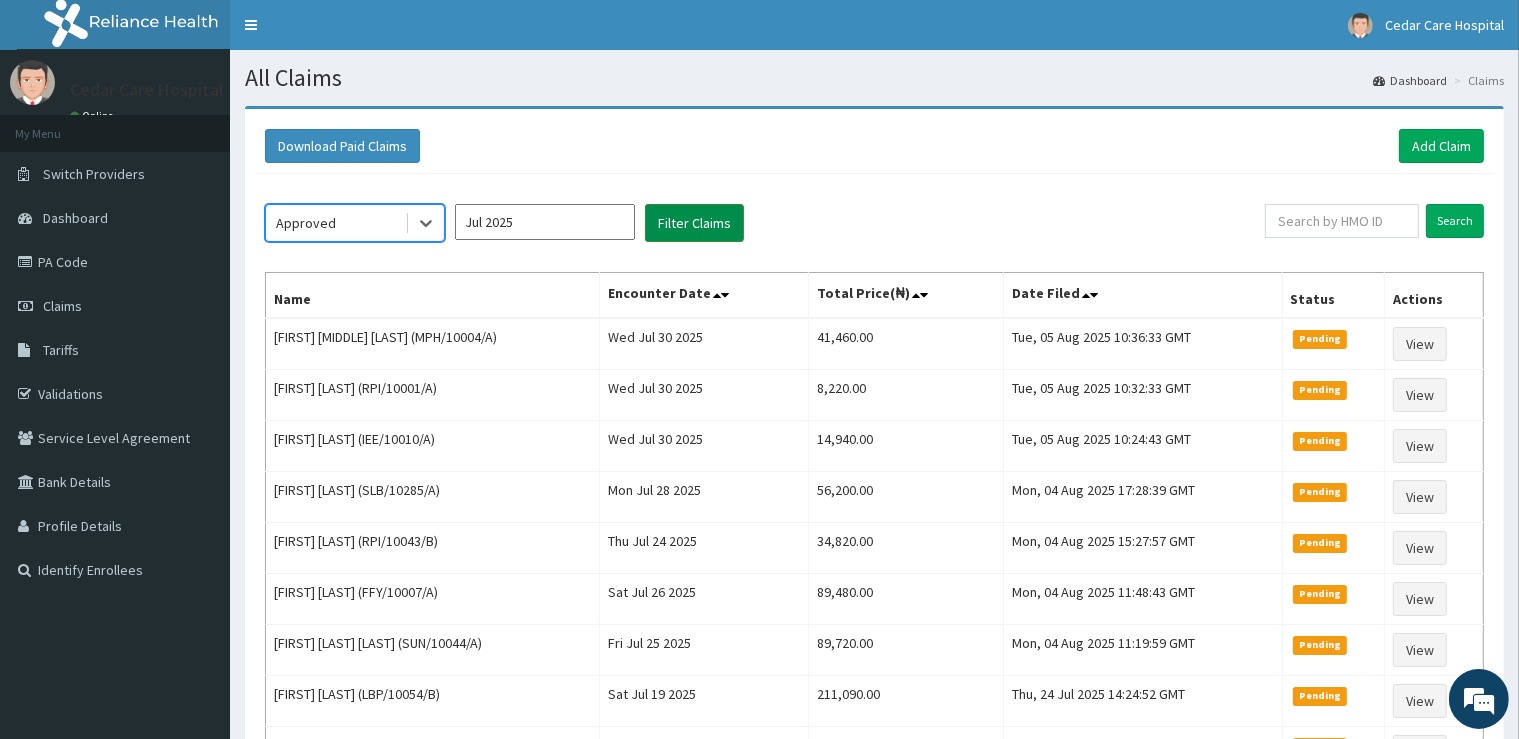 click on "Filter Claims" at bounding box center [694, 223] 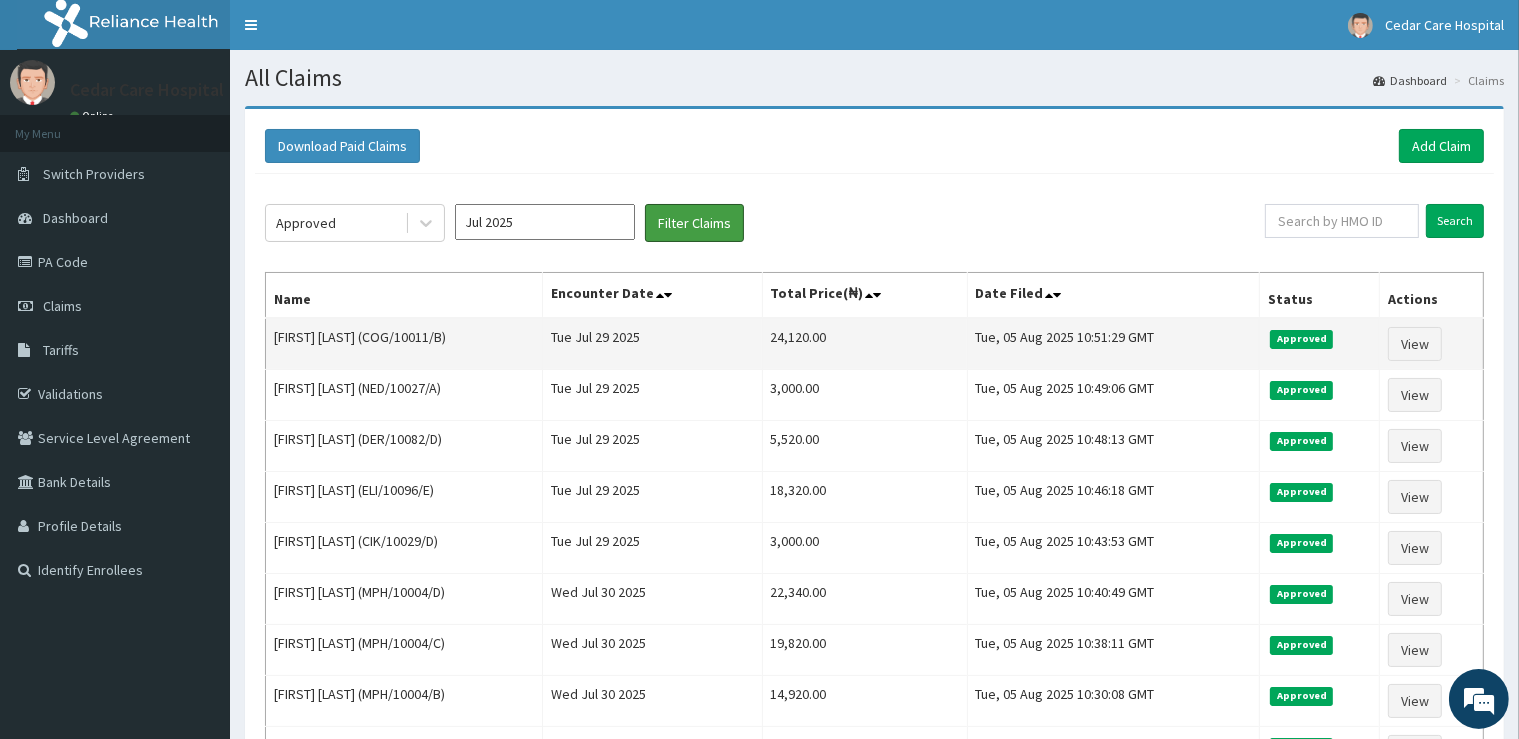 scroll, scrollTop: 0, scrollLeft: 0, axis: both 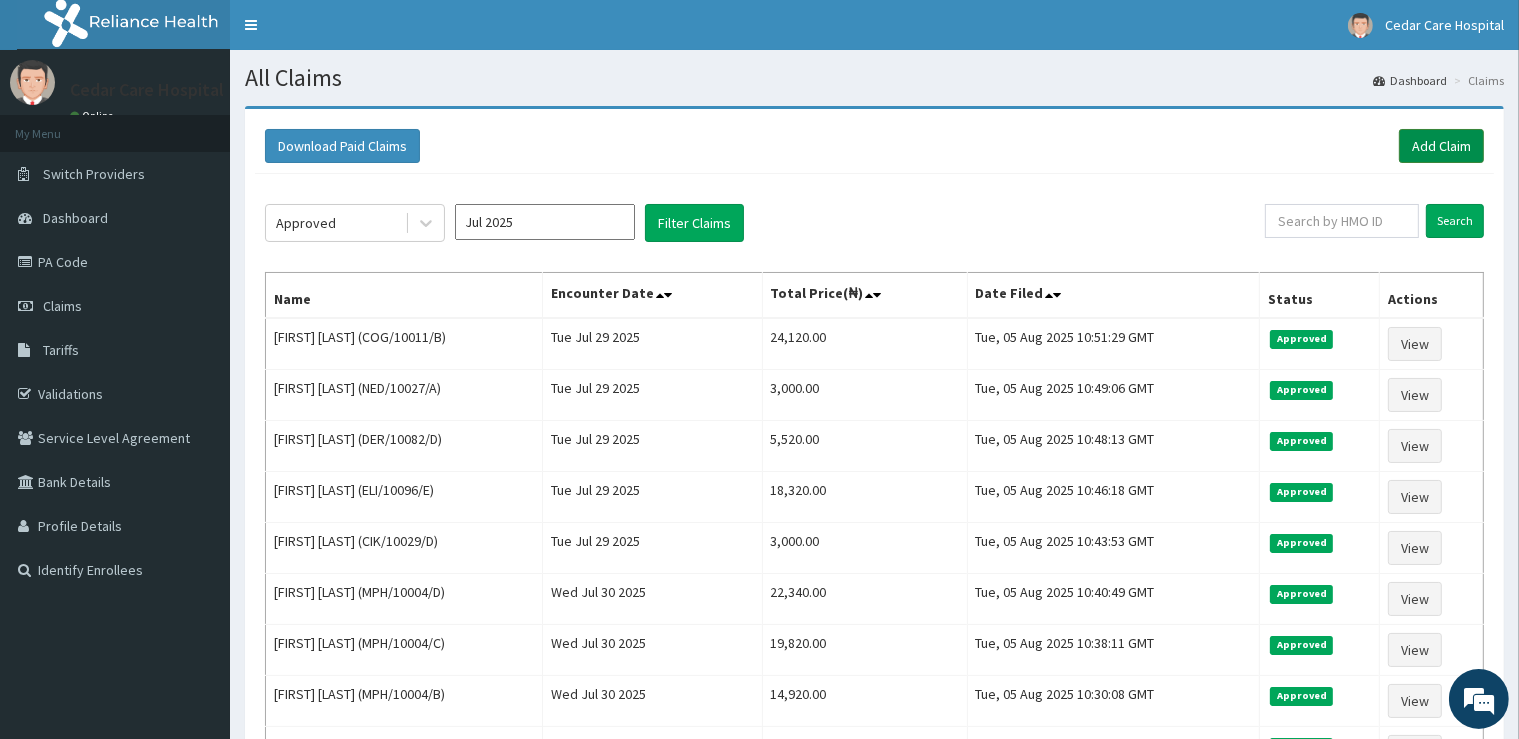click on "Add Claim" at bounding box center (1441, 146) 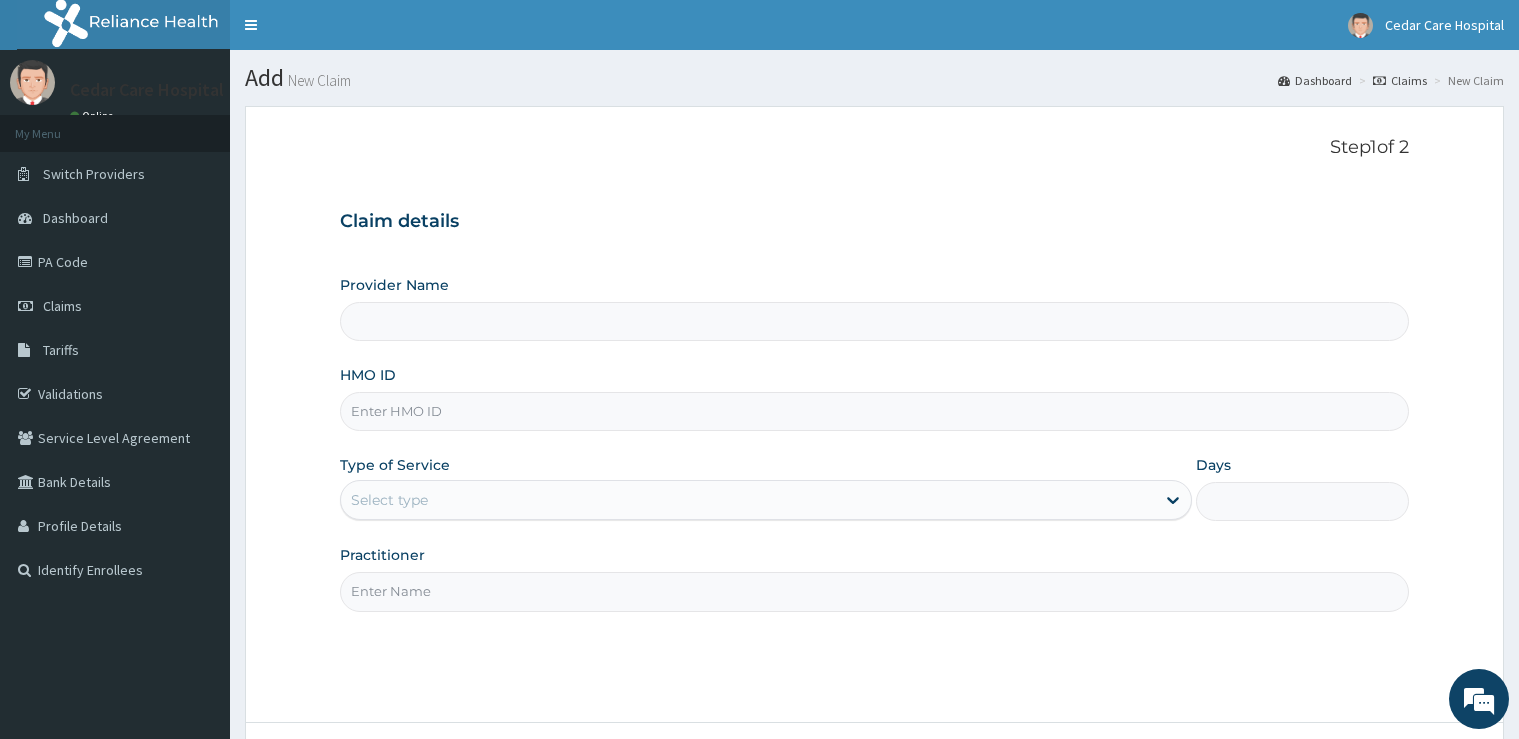 scroll, scrollTop: 0, scrollLeft: 0, axis: both 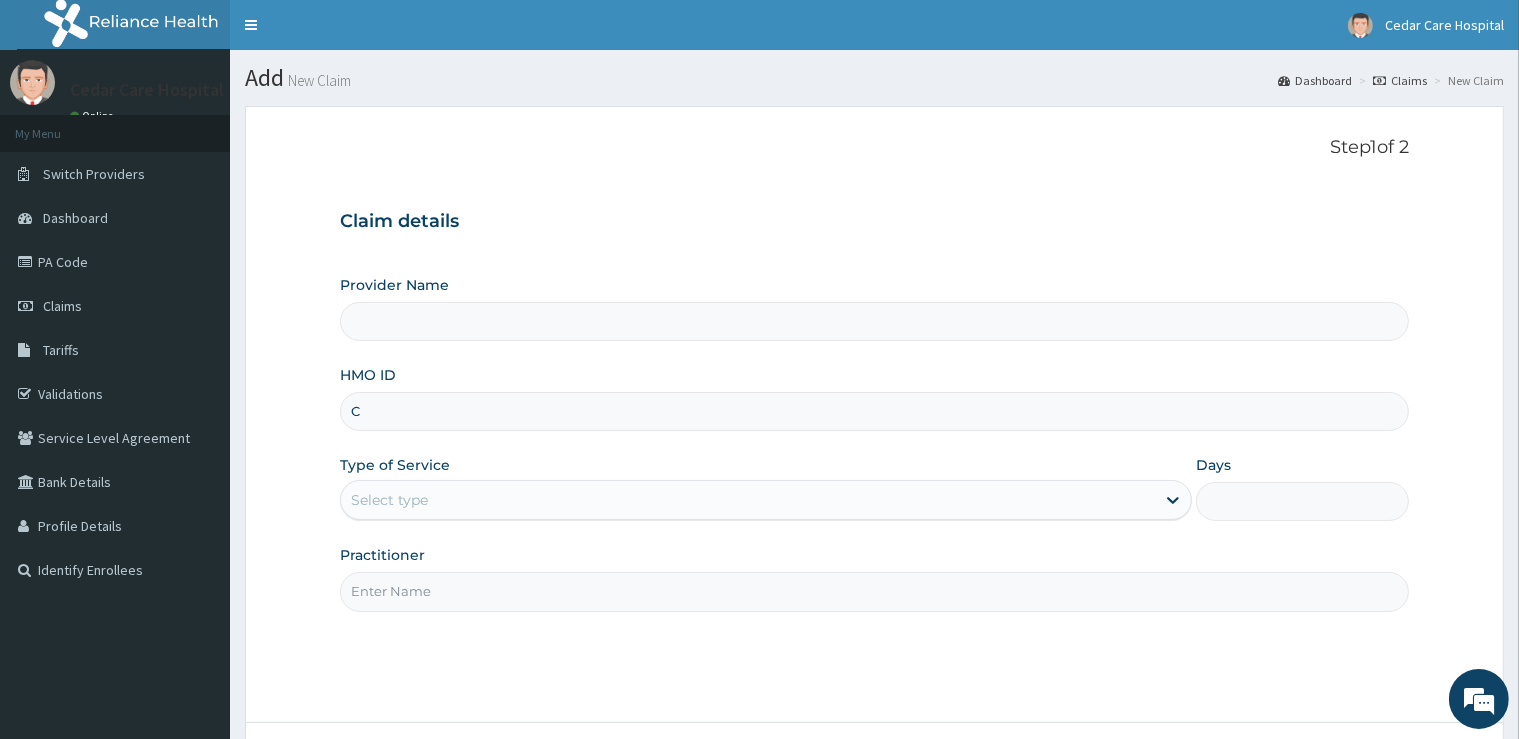 type on "CO" 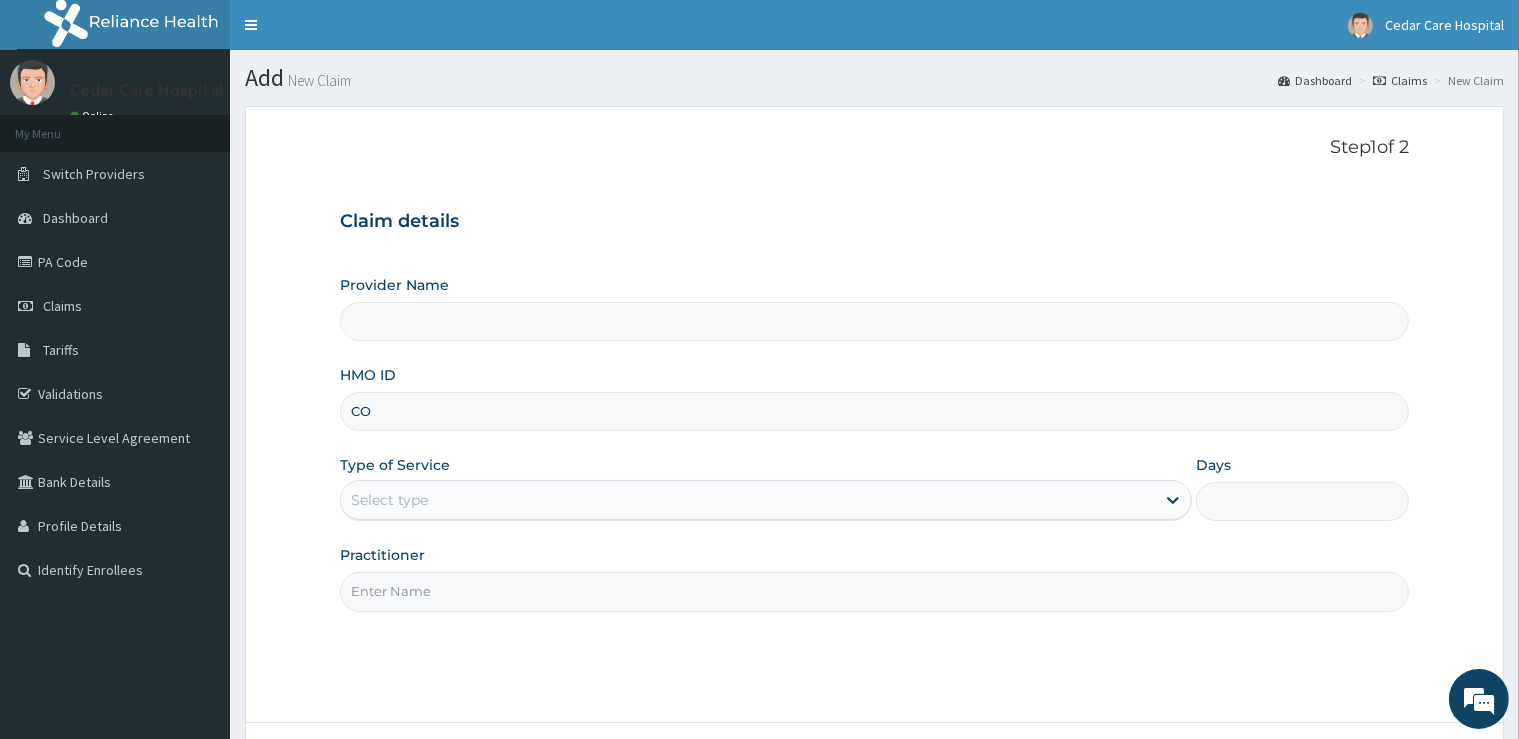 type on "Cedar Care Hospital" 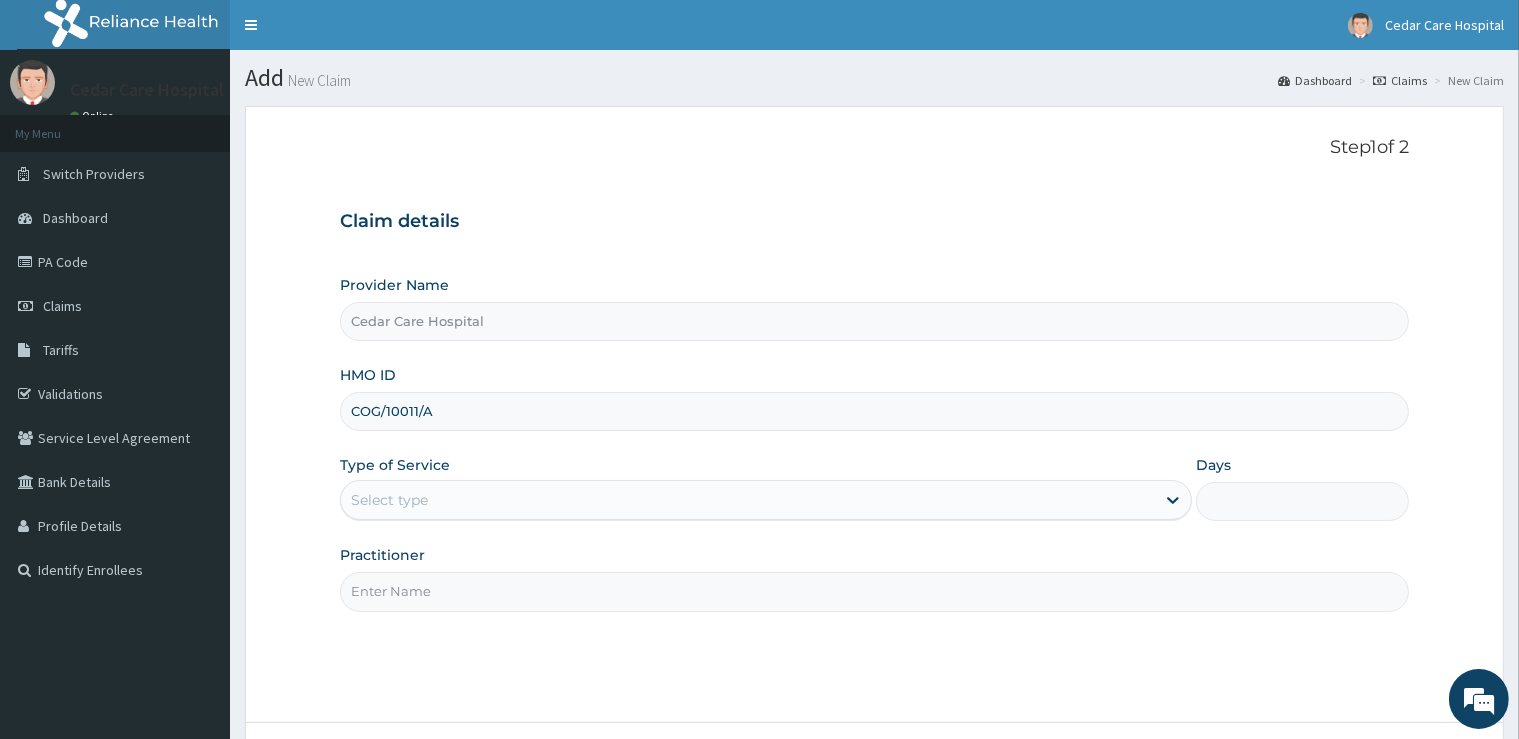 type on "COG/10011/A" 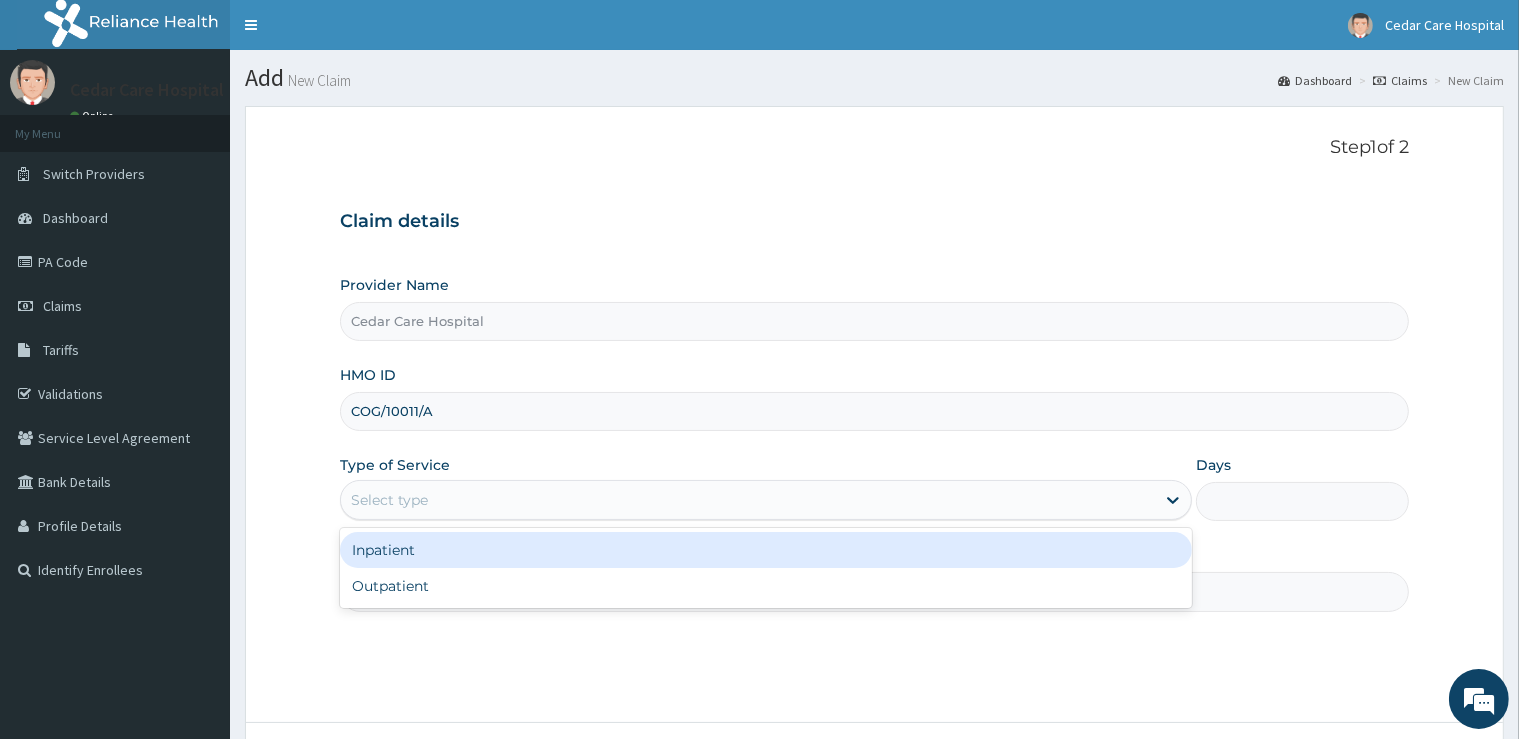 drag, startPoint x: 730, startPoint y: 490, endPoint x: 589, endPoint y: 583, distance: 168.90826 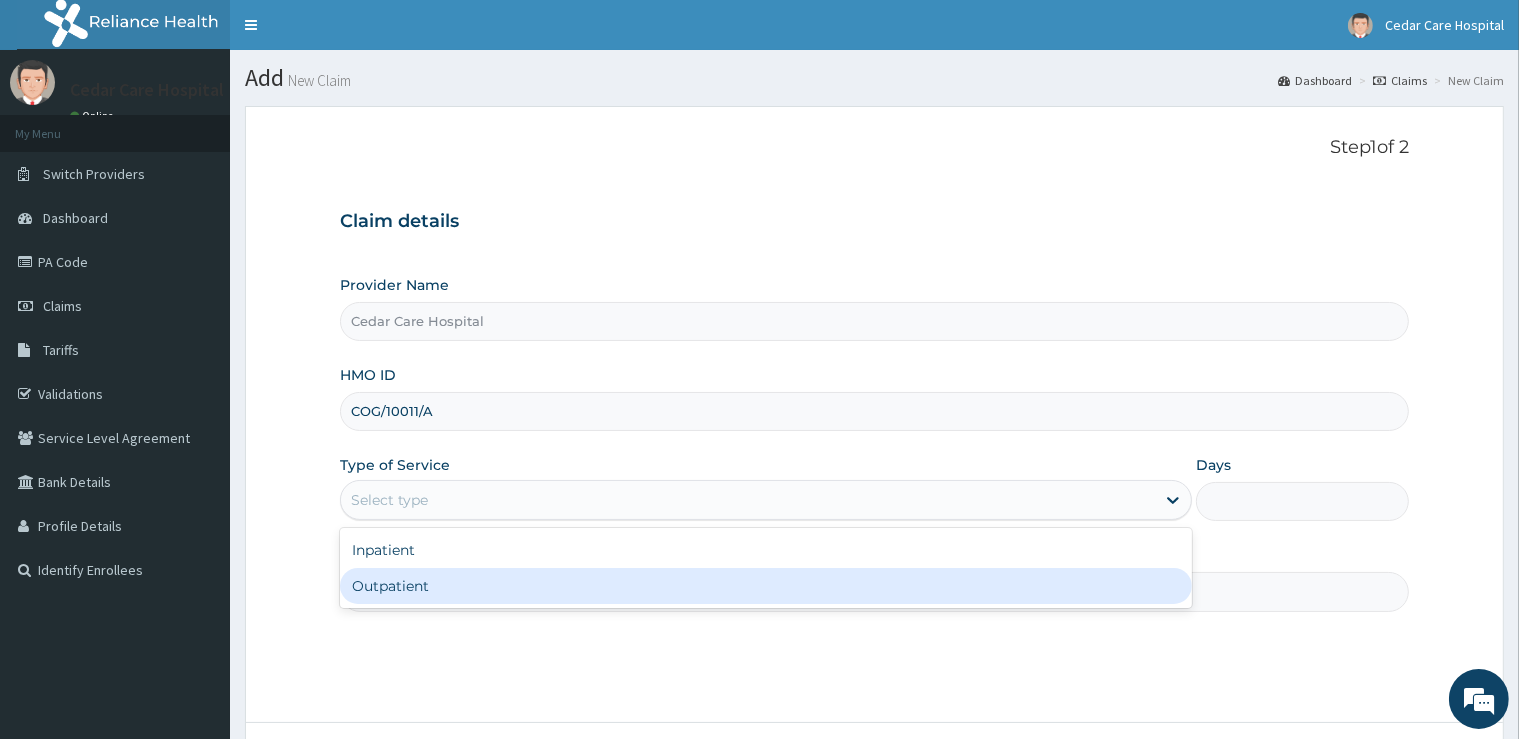 click on "Outpatient" at bounding box center (766, 586) 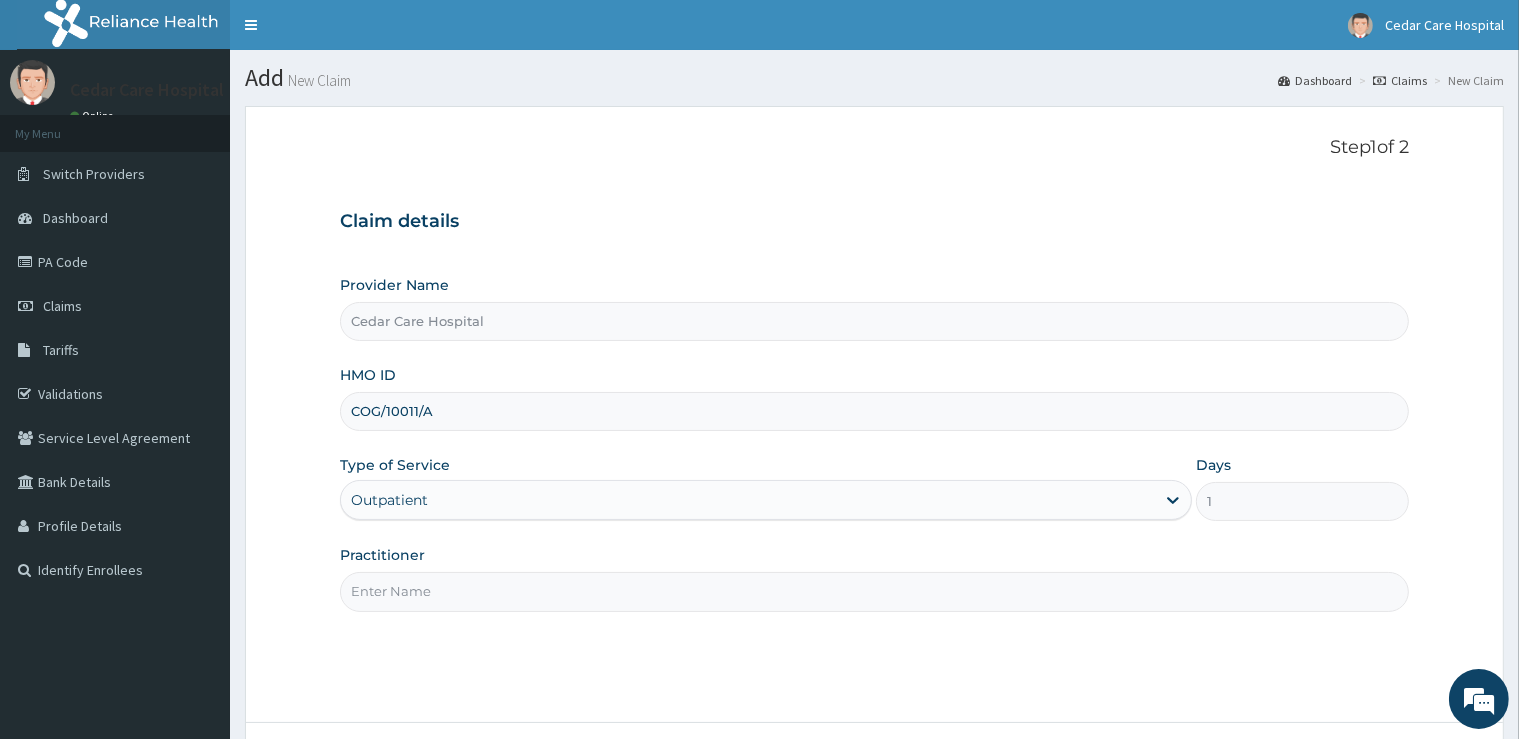 click on "Practitioner" at bounding box center [874, 591] 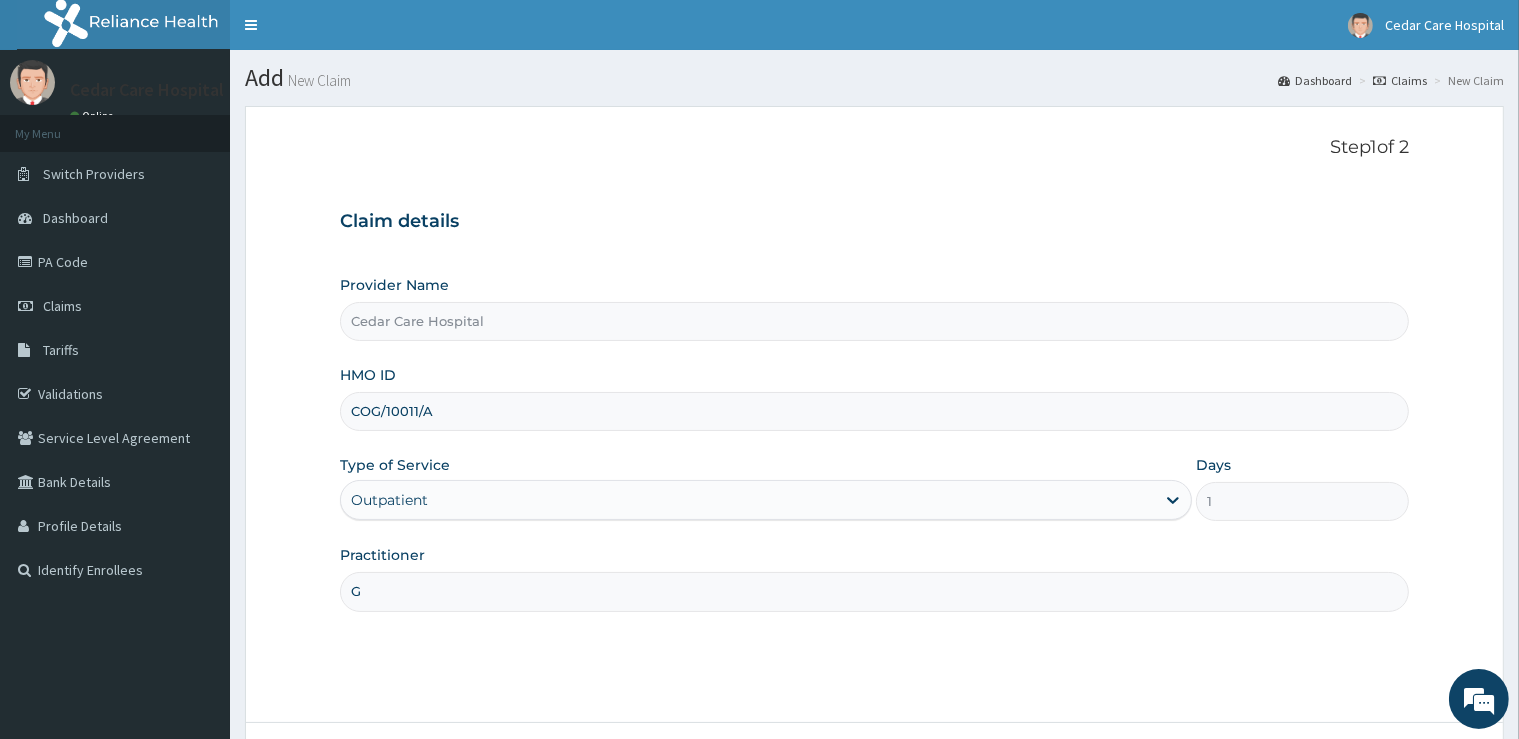 scroll, scrollTop: 0, scrollLeft: 0, axis: both 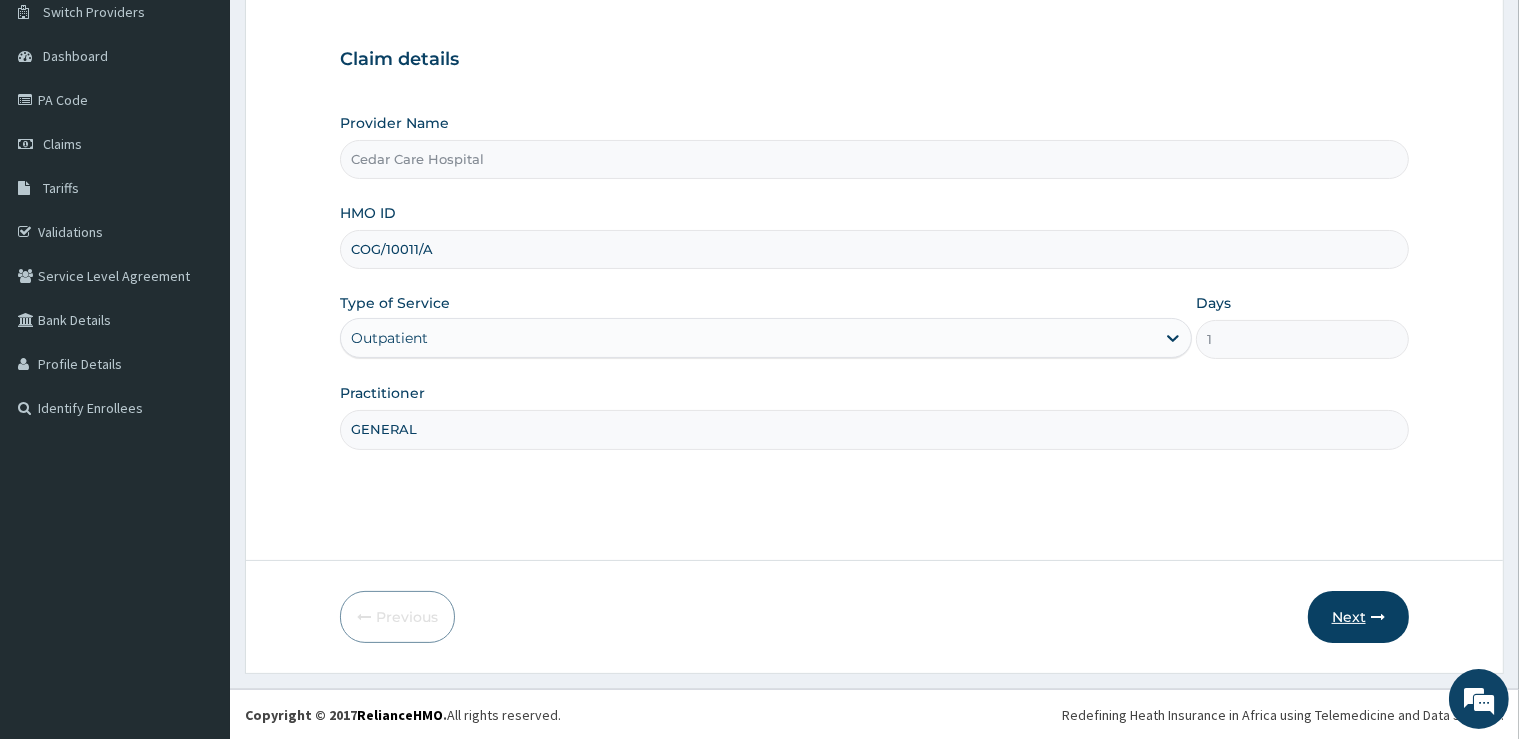 type on "GENERAL" 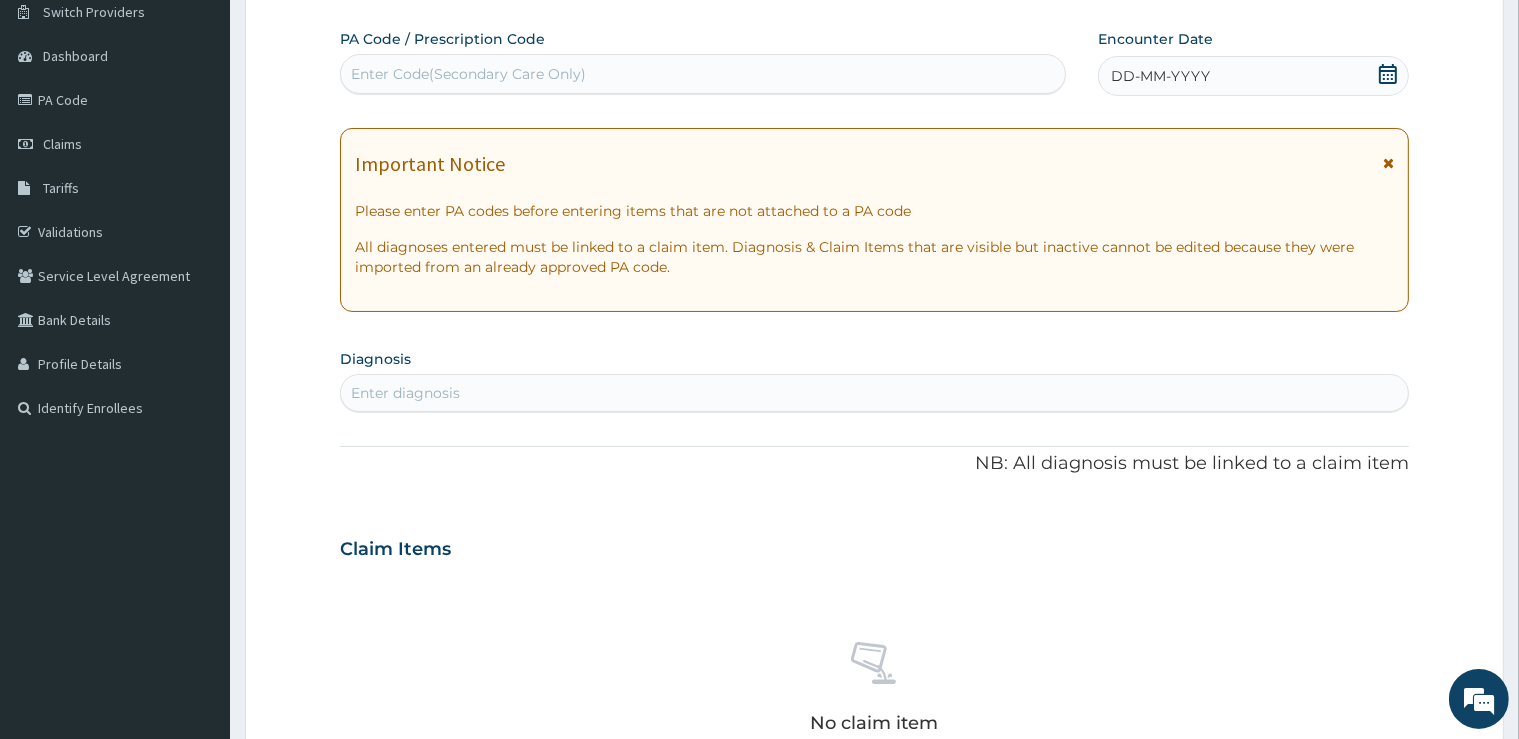 click on "Enter Code(Secondary Care Only)" at bounding box center [703, 74] 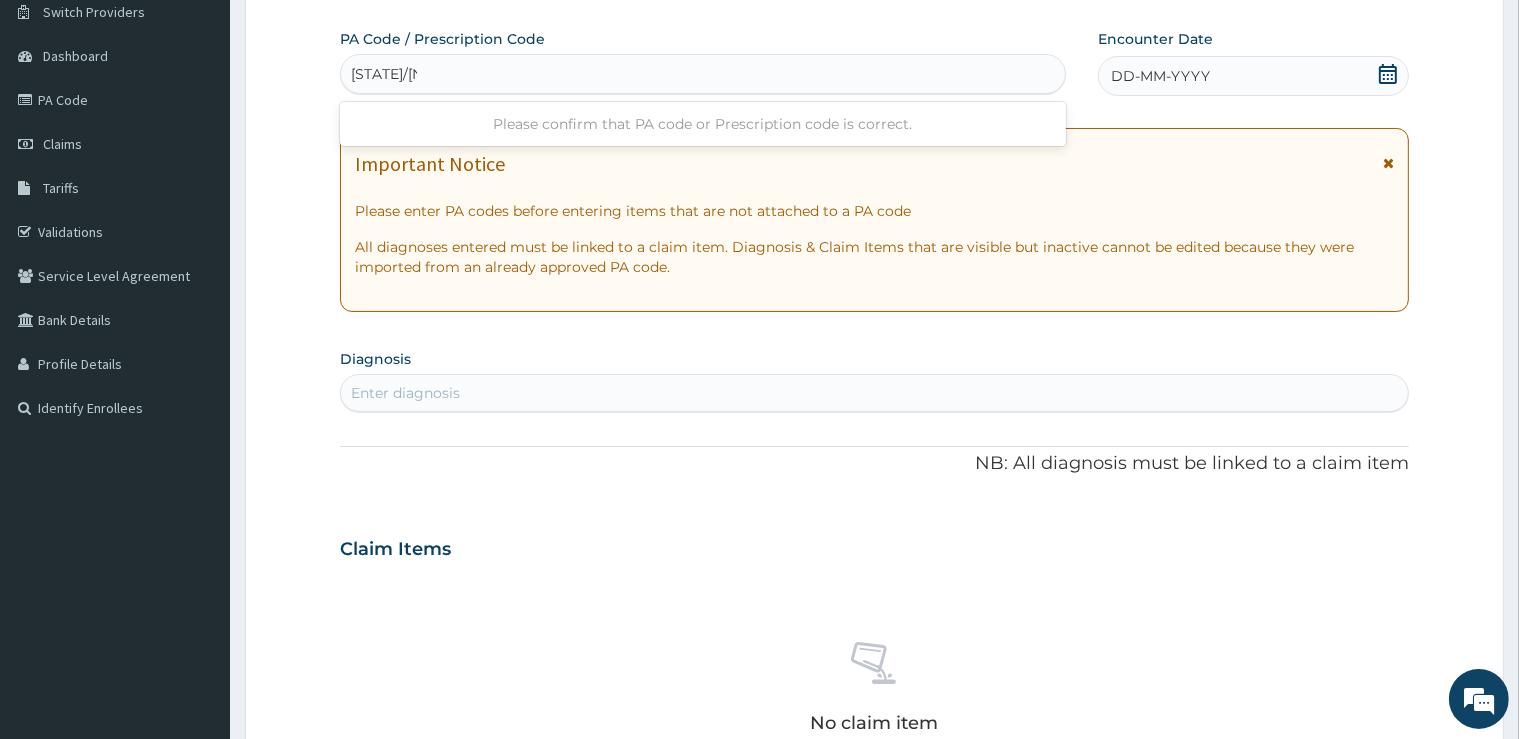 type on "PA/521005" 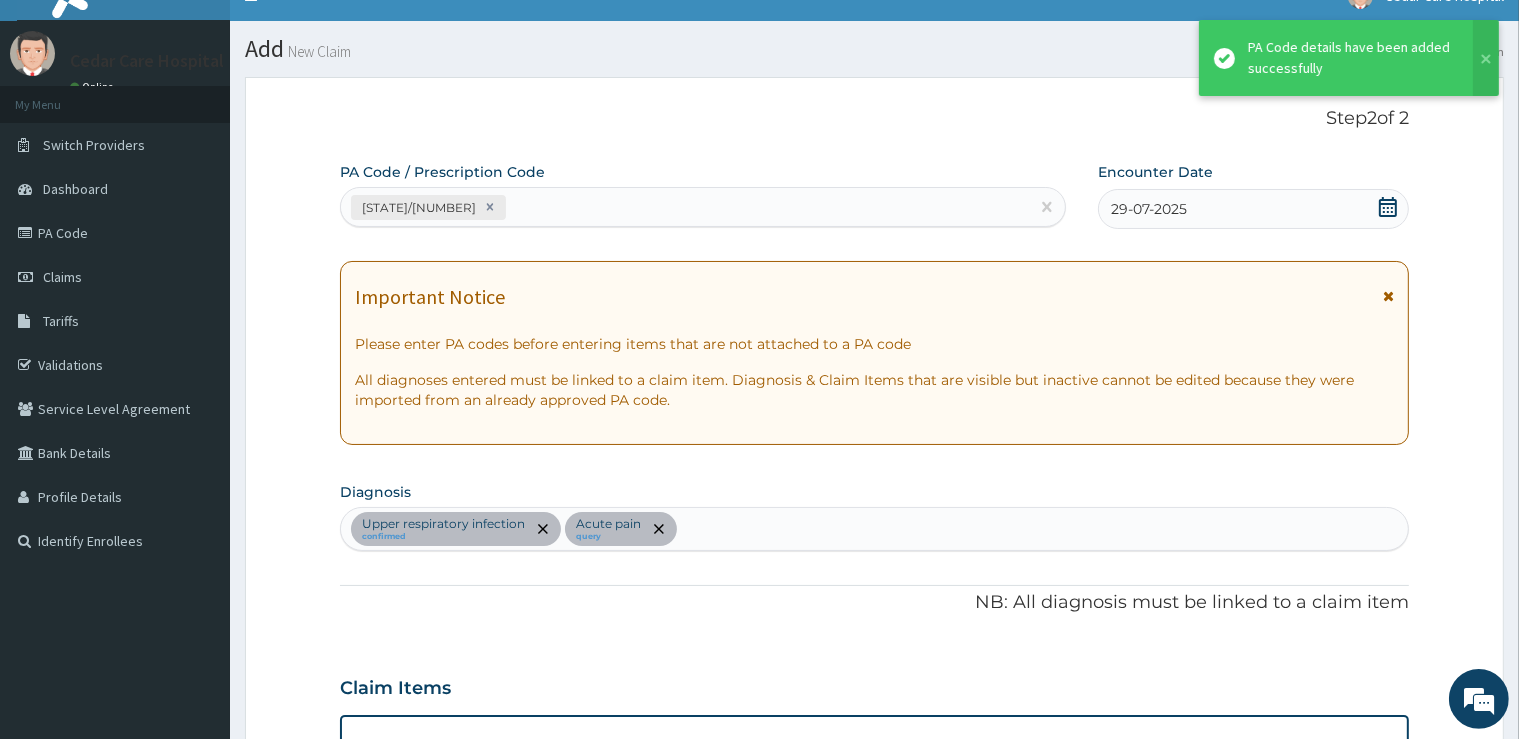 scroll, scrollTop: 0, scrollLeft: 0, axis: both 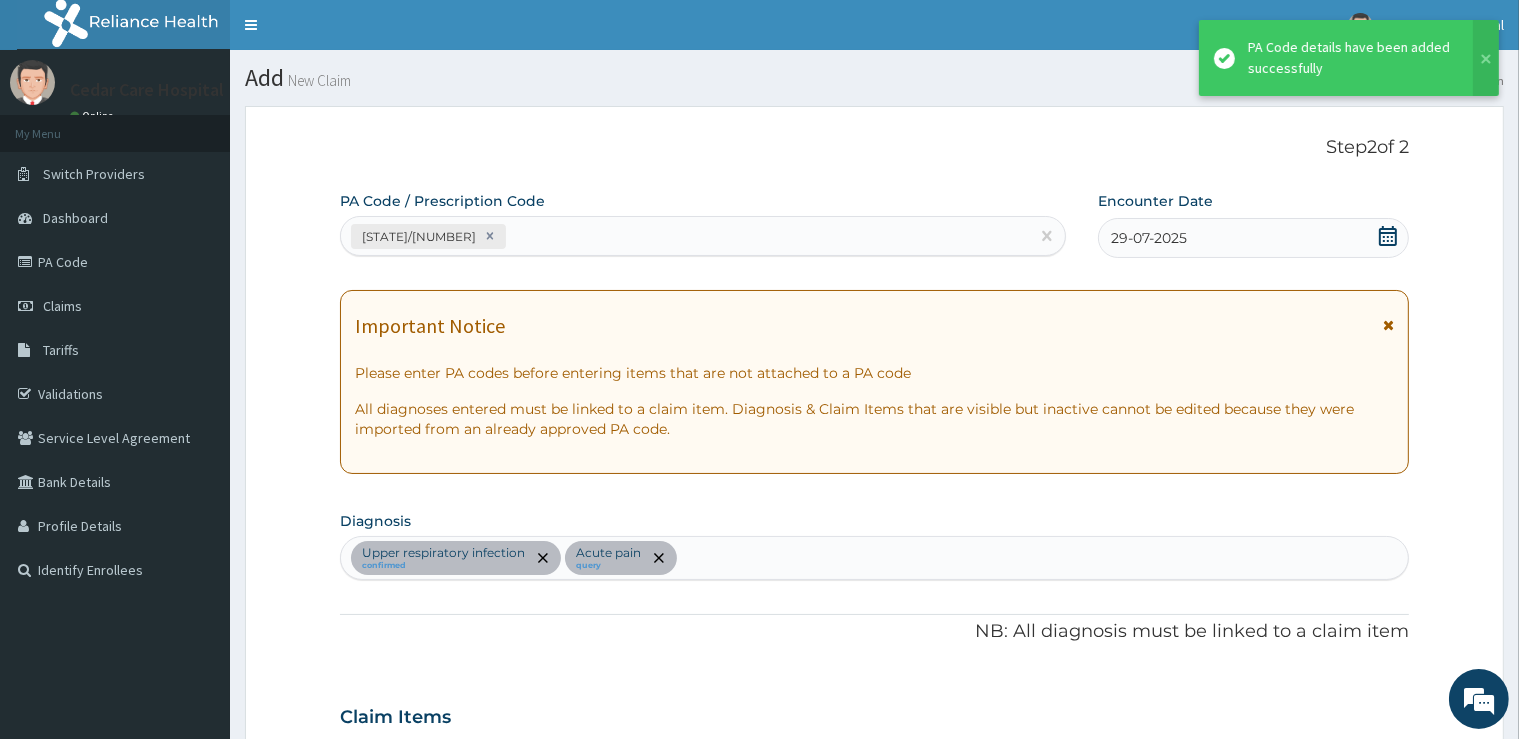click on "PA/521005" at bounding box center [685, 236] 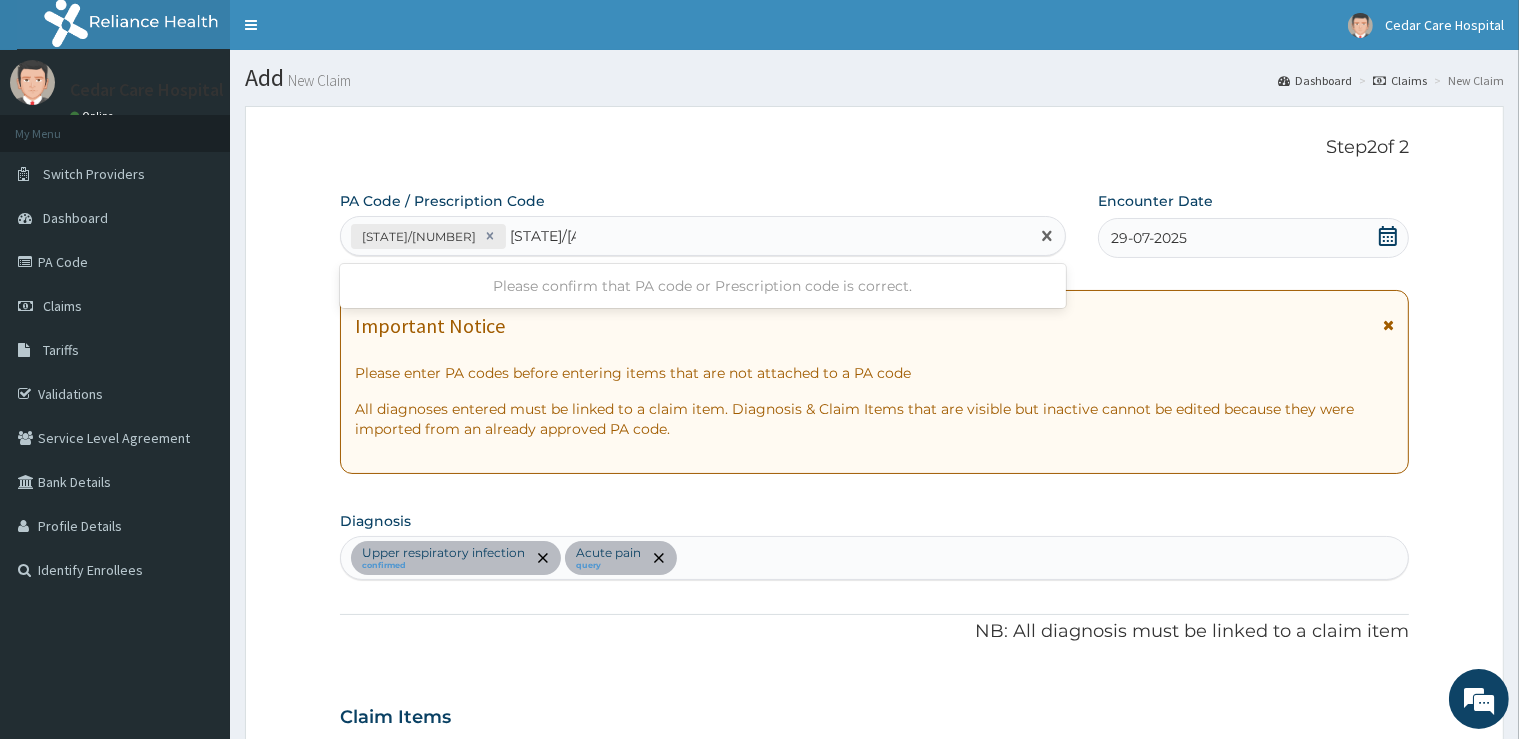 type on "PA/BBC923" 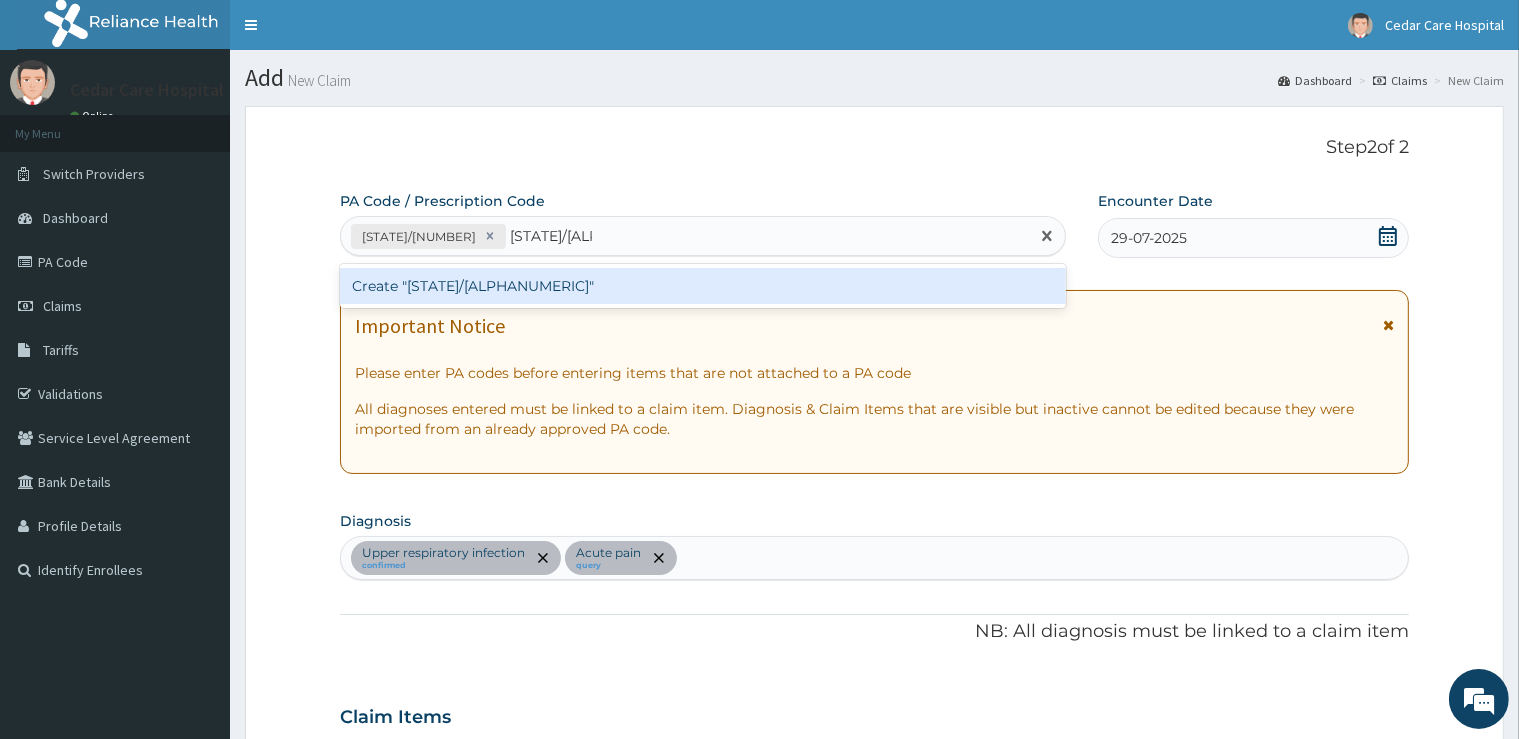 type 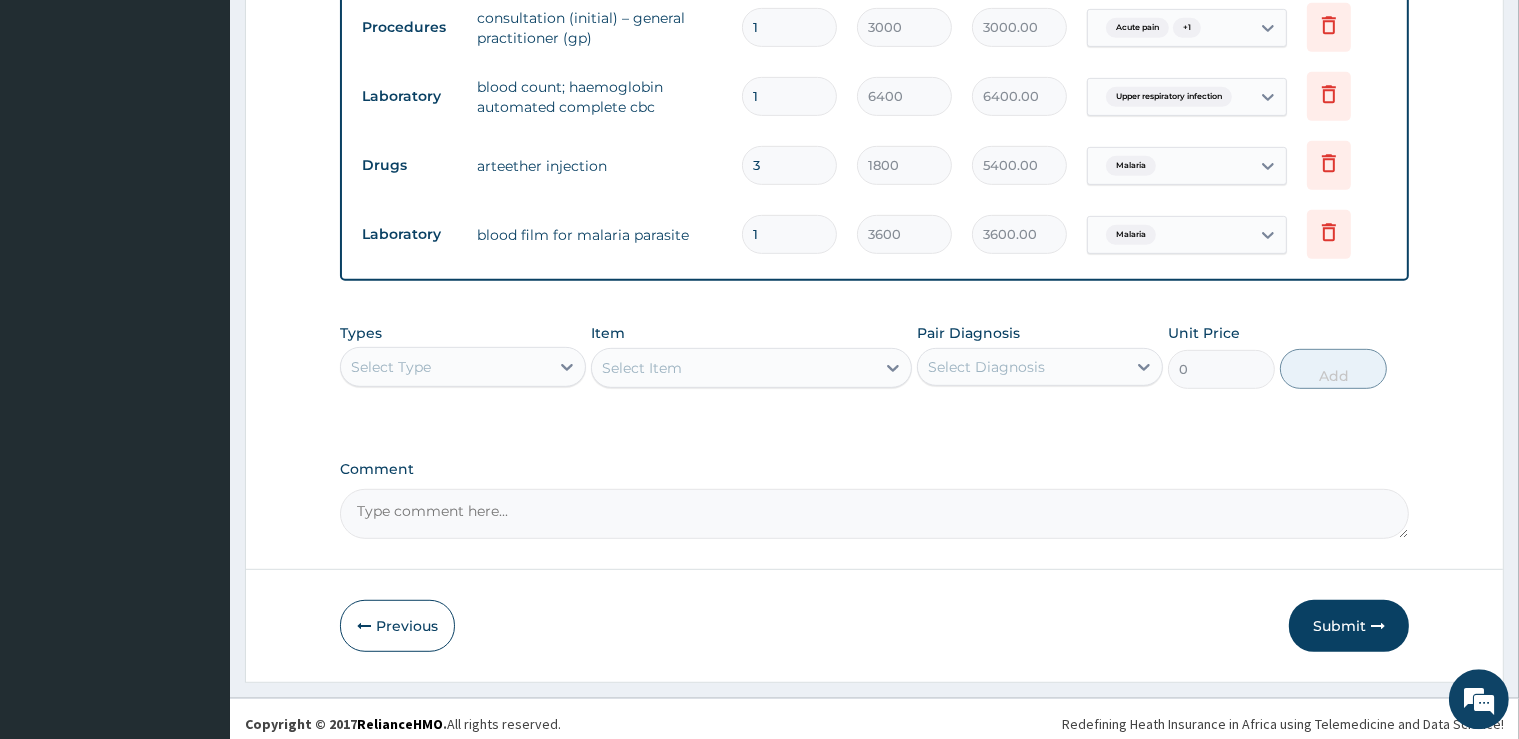 scroll, scrollTop: 956, scrollLeft: 0, axis: vertical 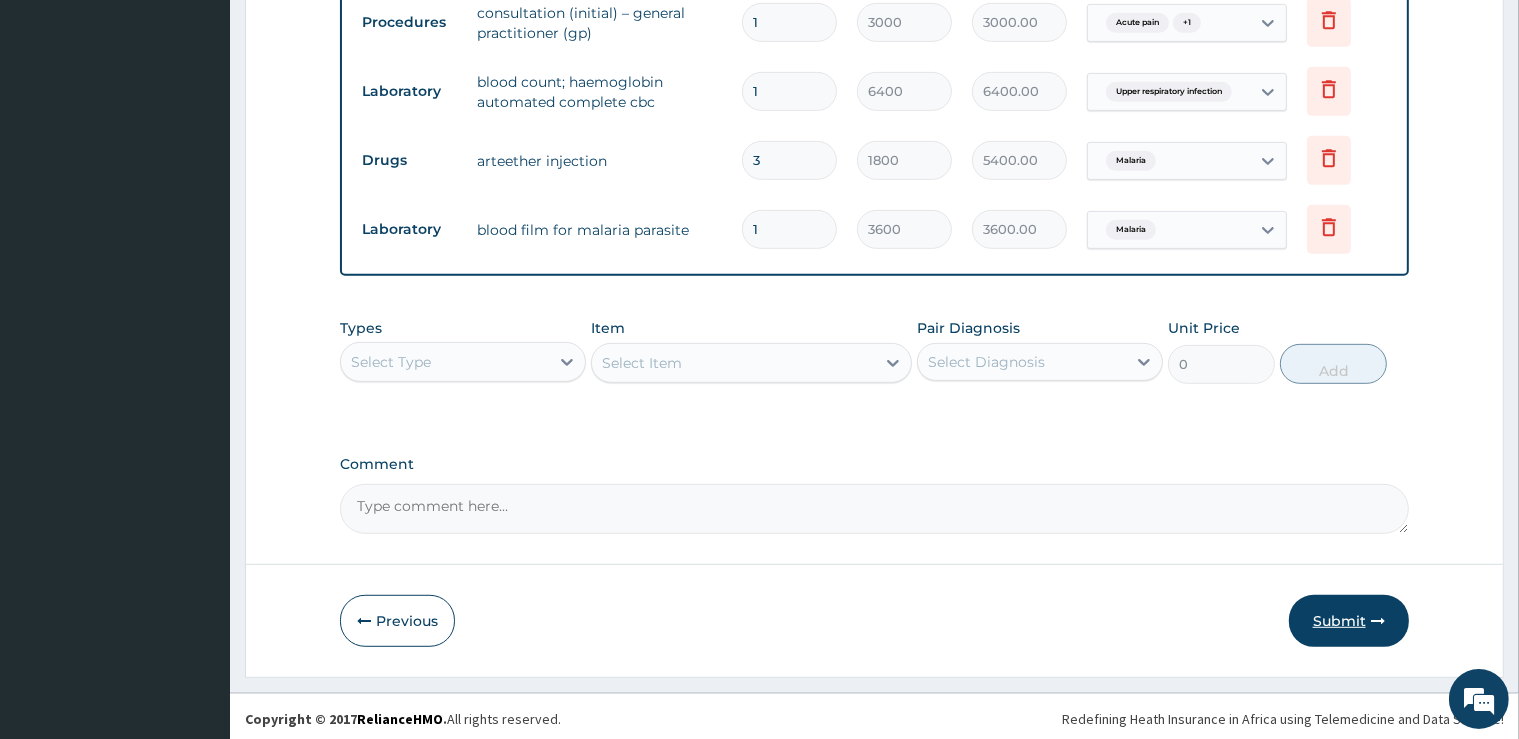 click on "Submit" at bounding box center [1349, 621] 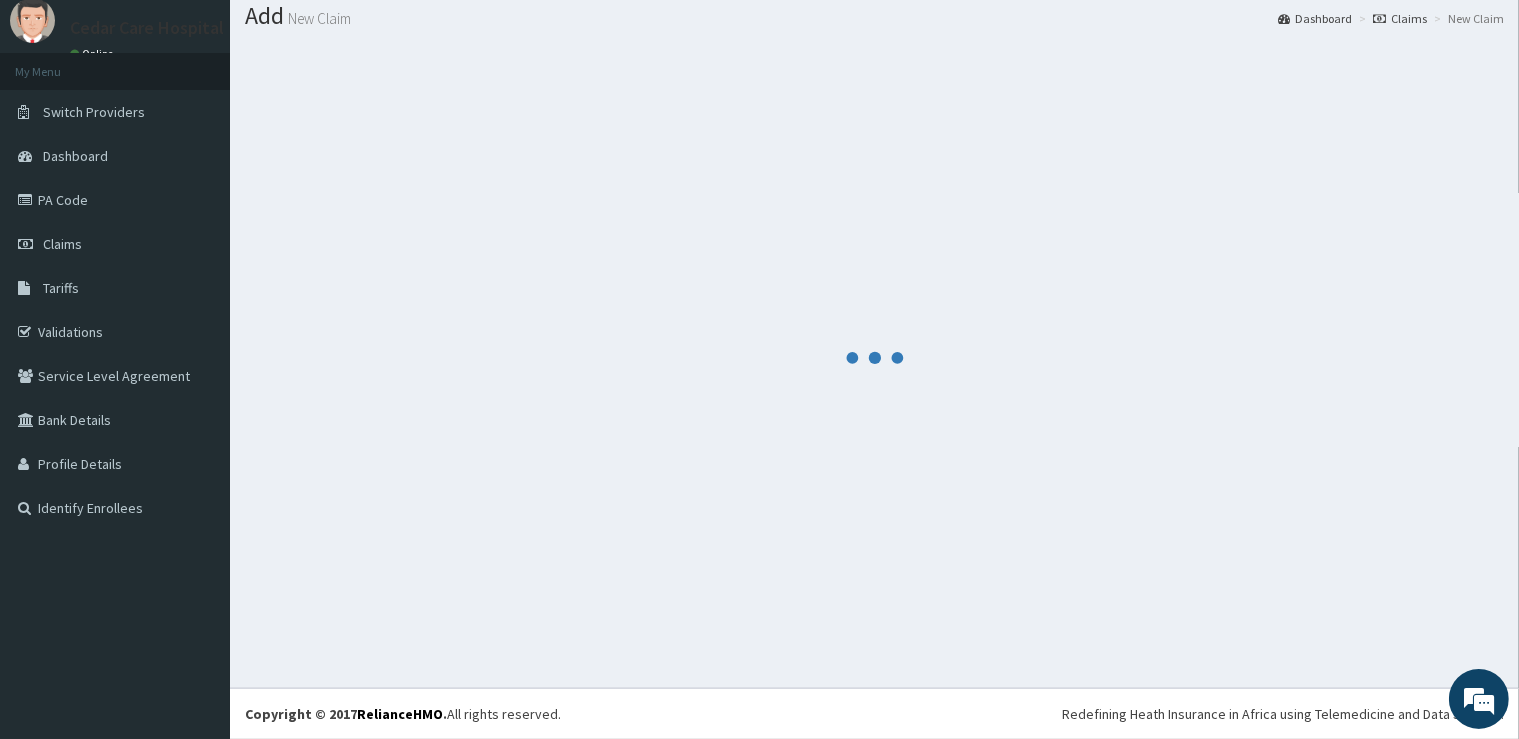 scroll, scrollTop: 61, scrollLeft: 0, axis: vertical 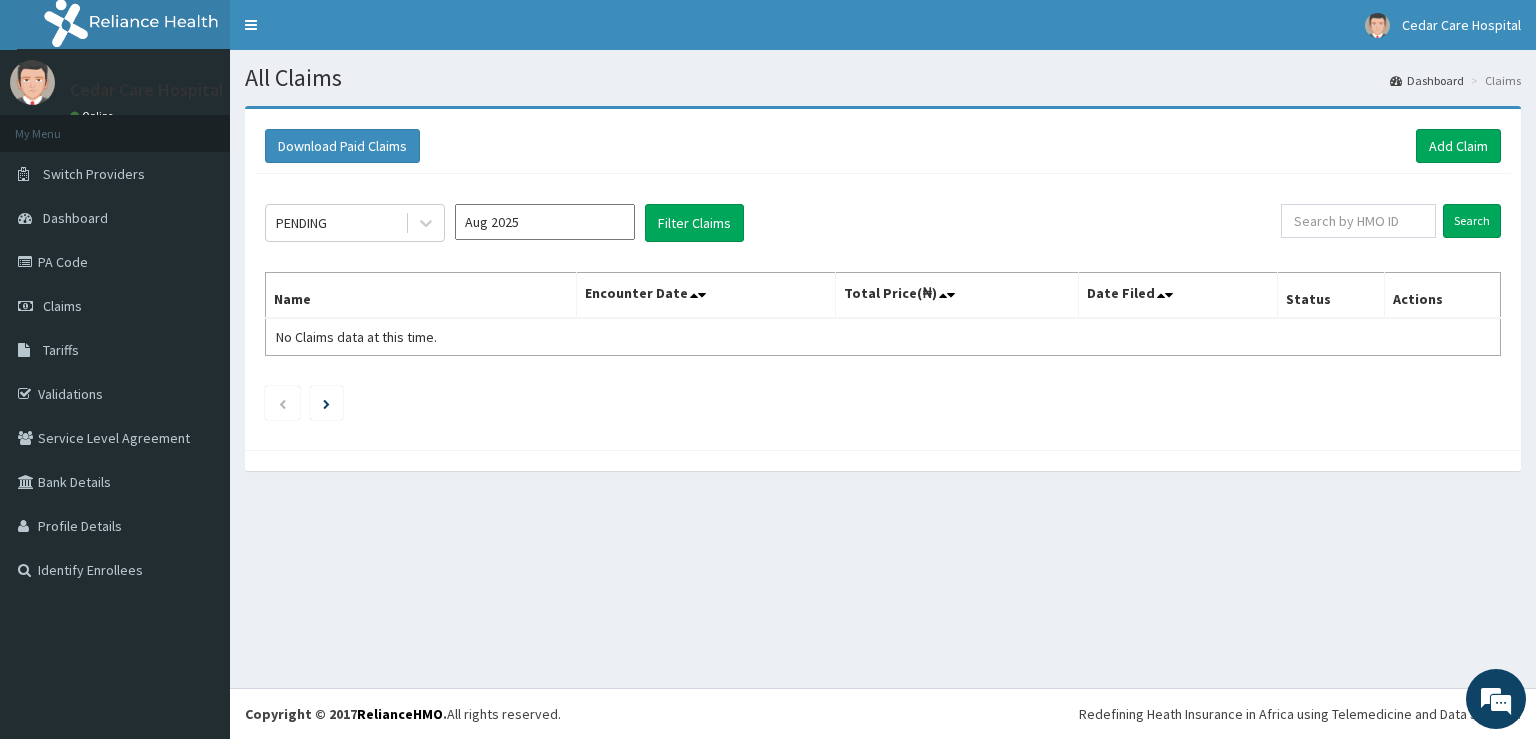 click on "Aug 2025" at bounding box center (545, 222) 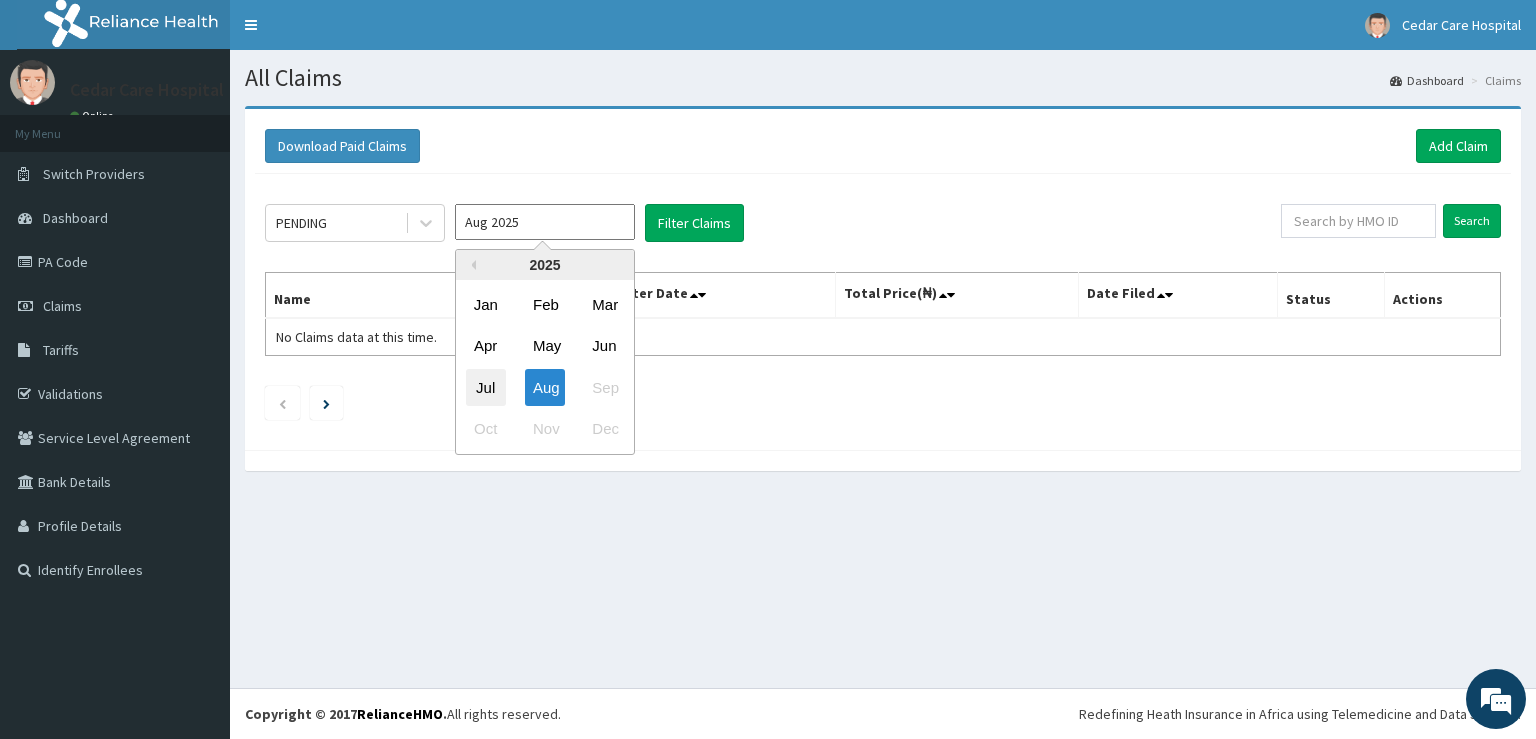 click on "Jul" at bounding box center [486, 387] 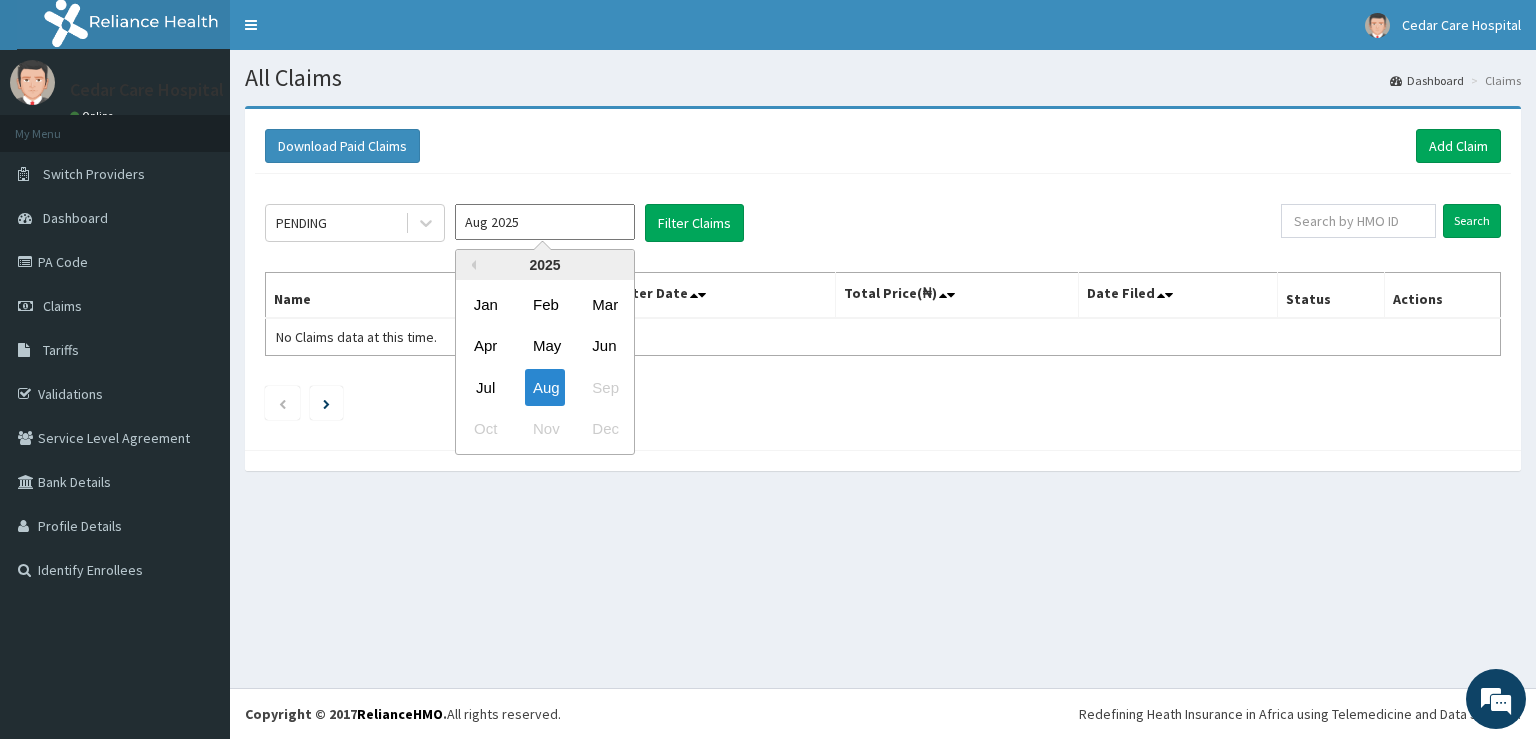 type on "Jul 2025" 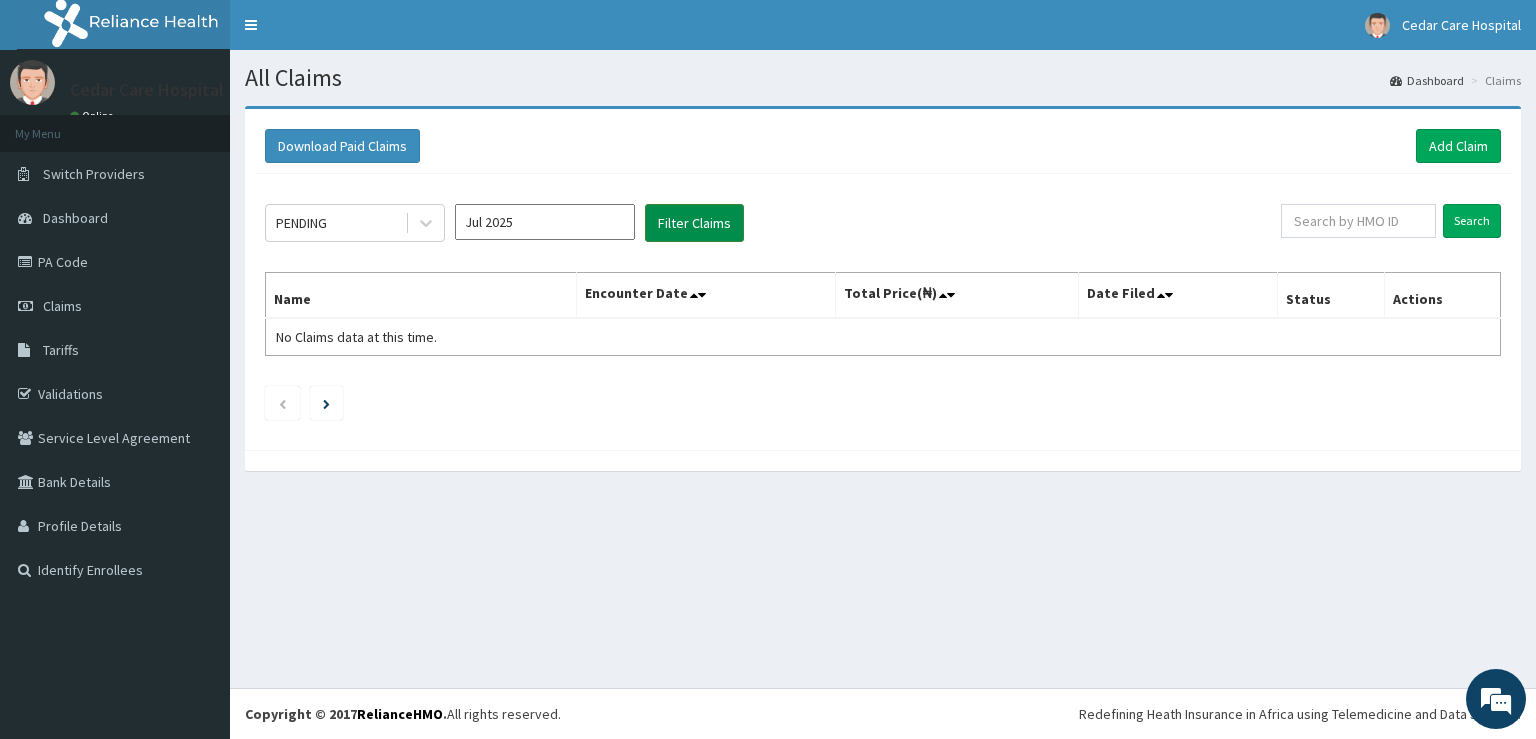 click on "Filter Claims" at bounding box center (694, 223) 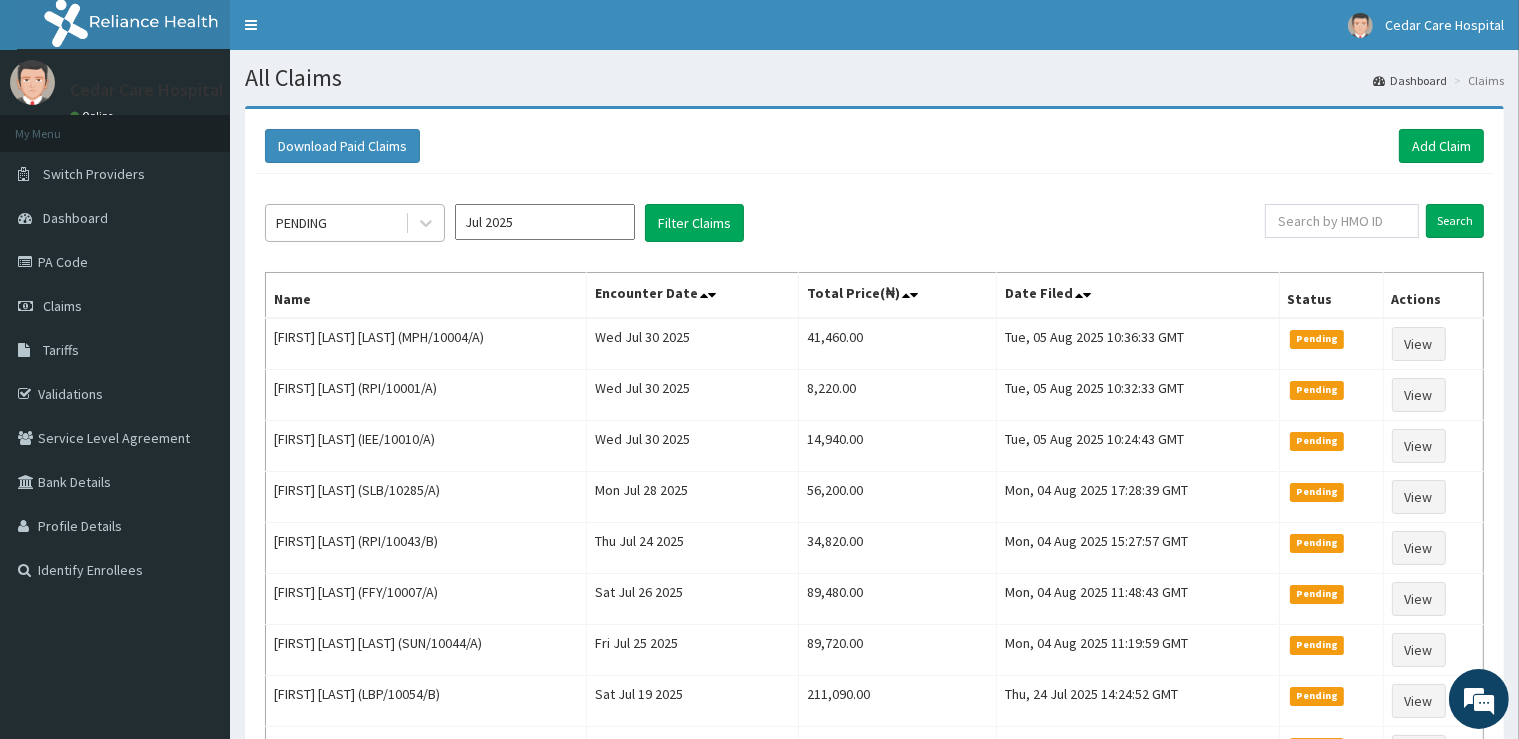 click on "PENDING" at bounding box center (335, 223) 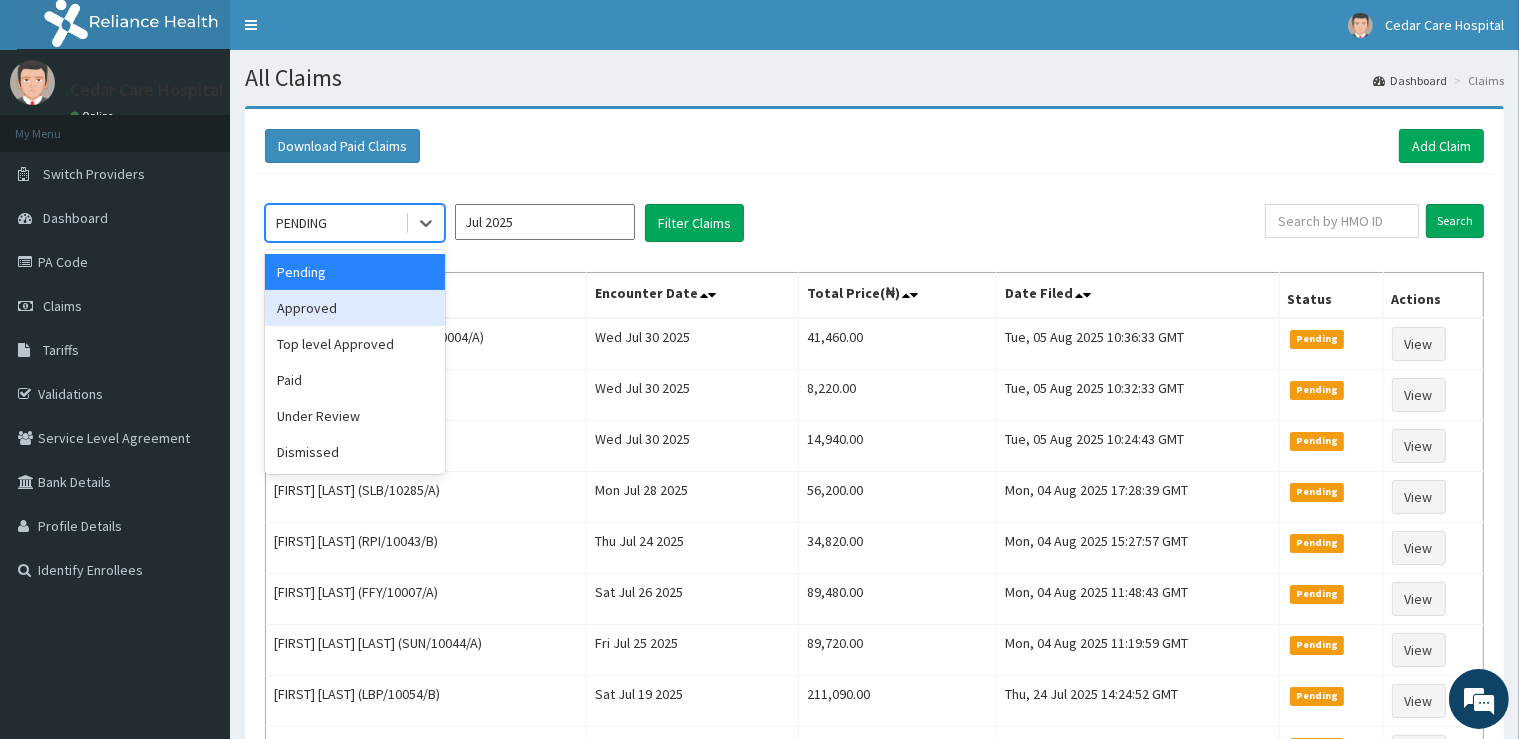 click on "Approved" at bounding box center (355, 308) 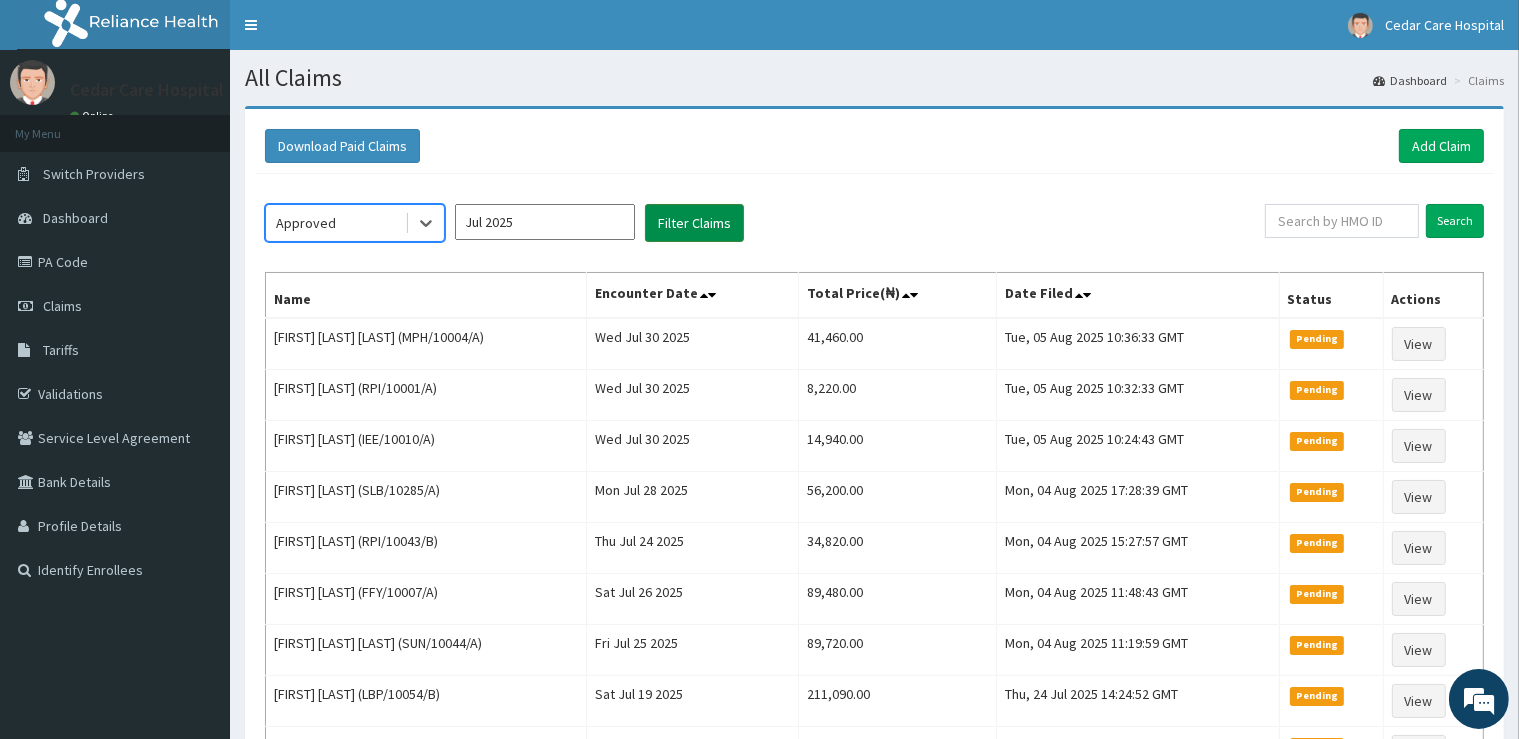 click on "Filter Claims" at bounding box center [694, 223] 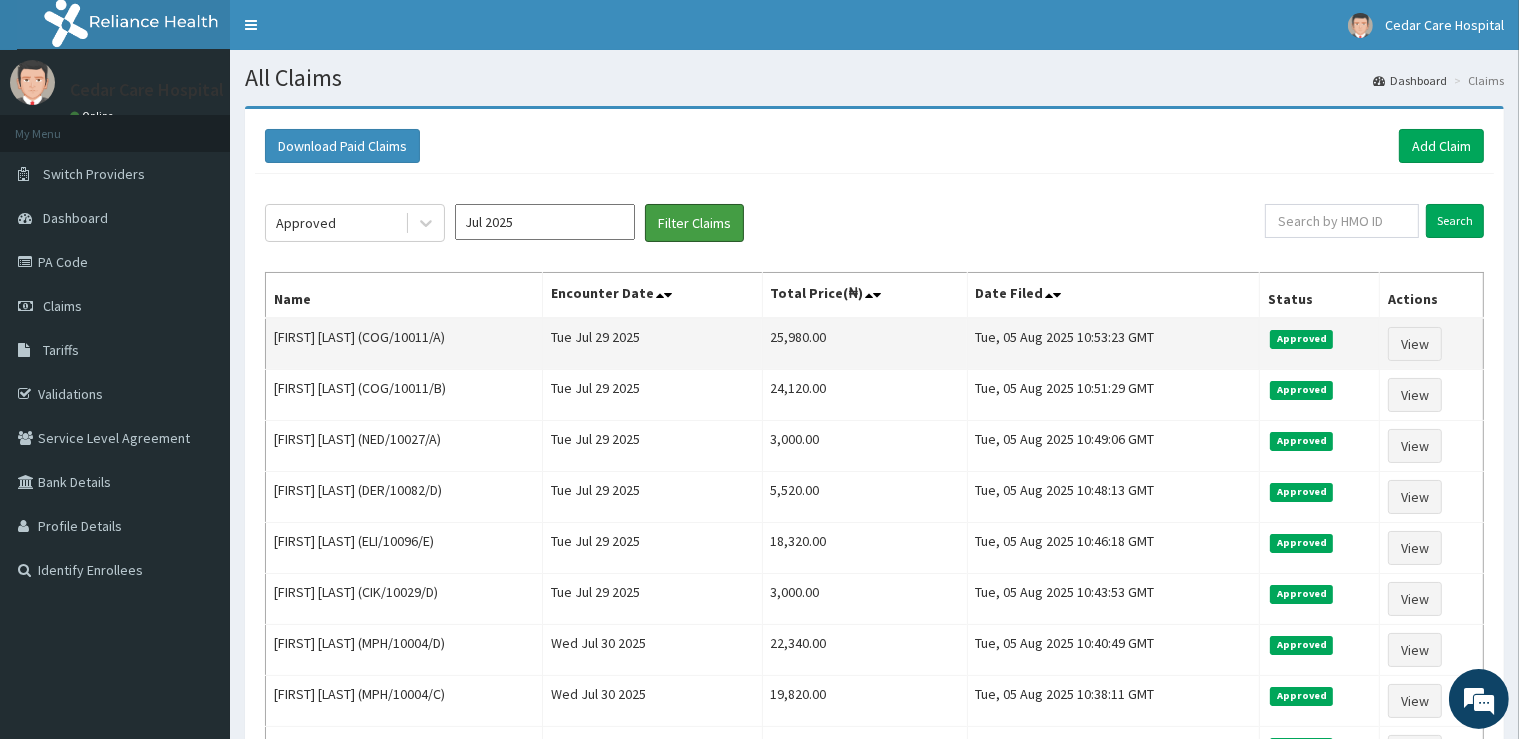 scroll, scrollTop: 0, scrollLeft: 0, axis: both 